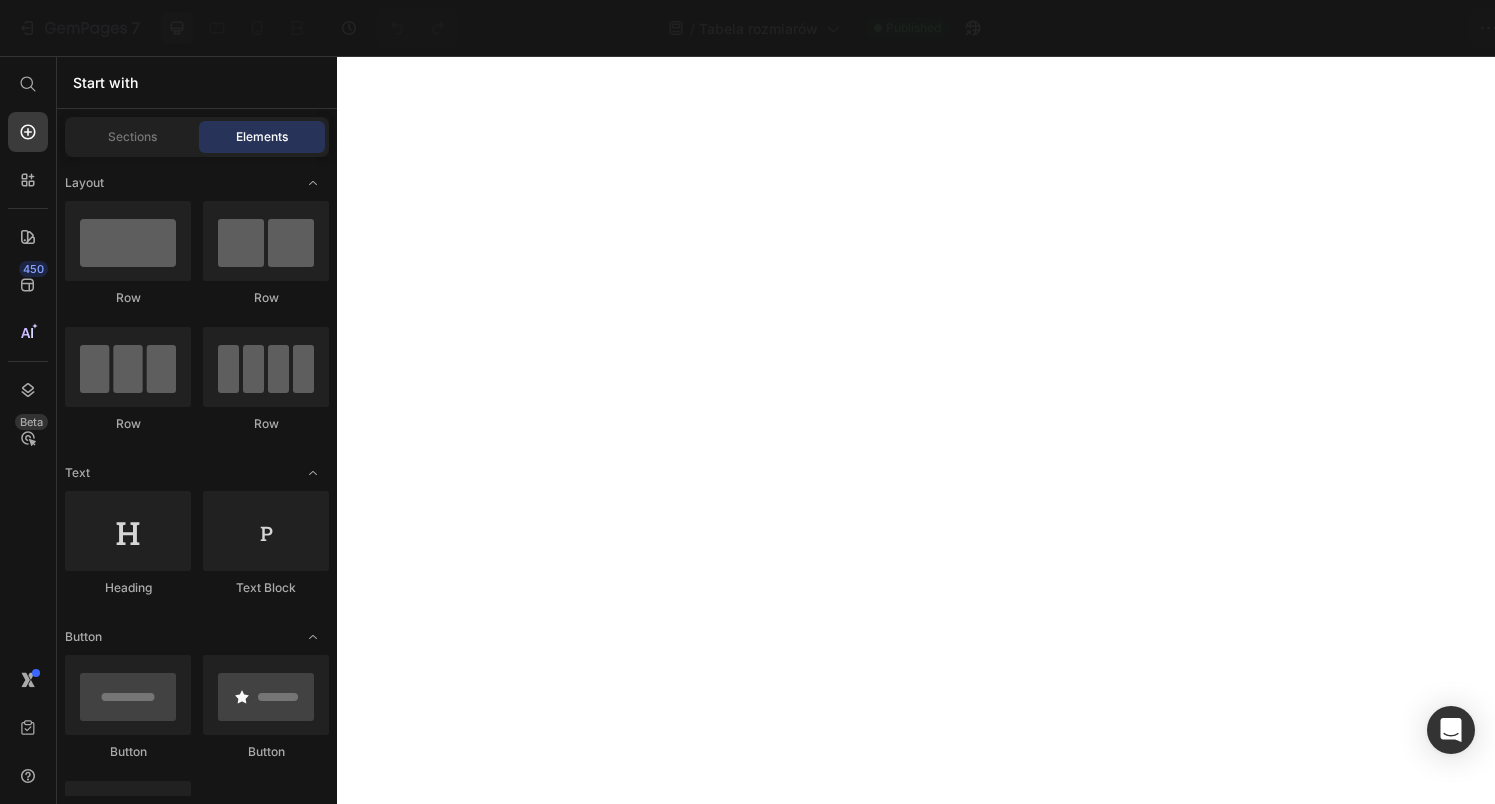 scroll, scrollTop: 0, scrollLeft: 0, axis: both 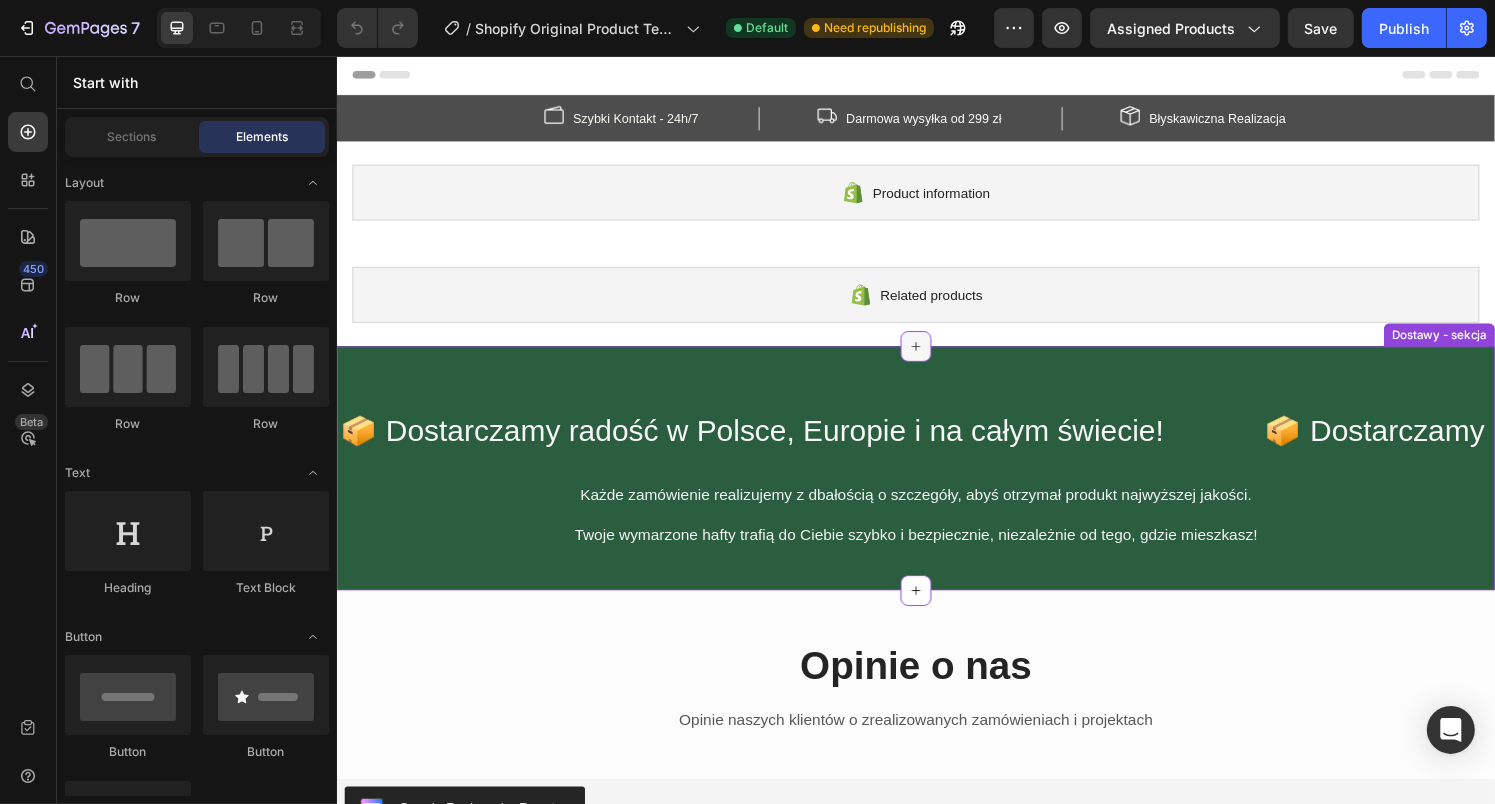 click 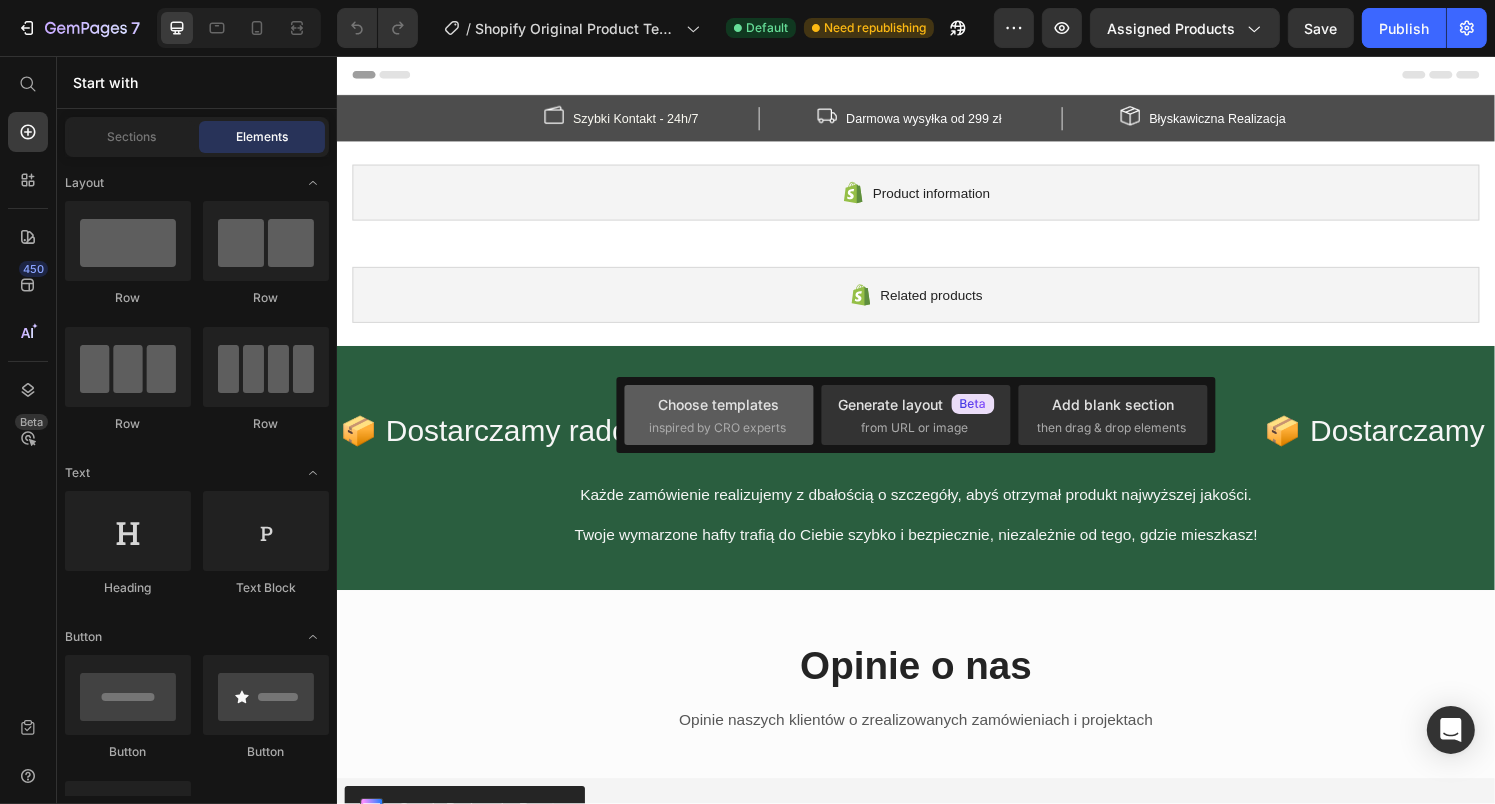click on "inspired by CRO experts" at bounding box center (717, 428) 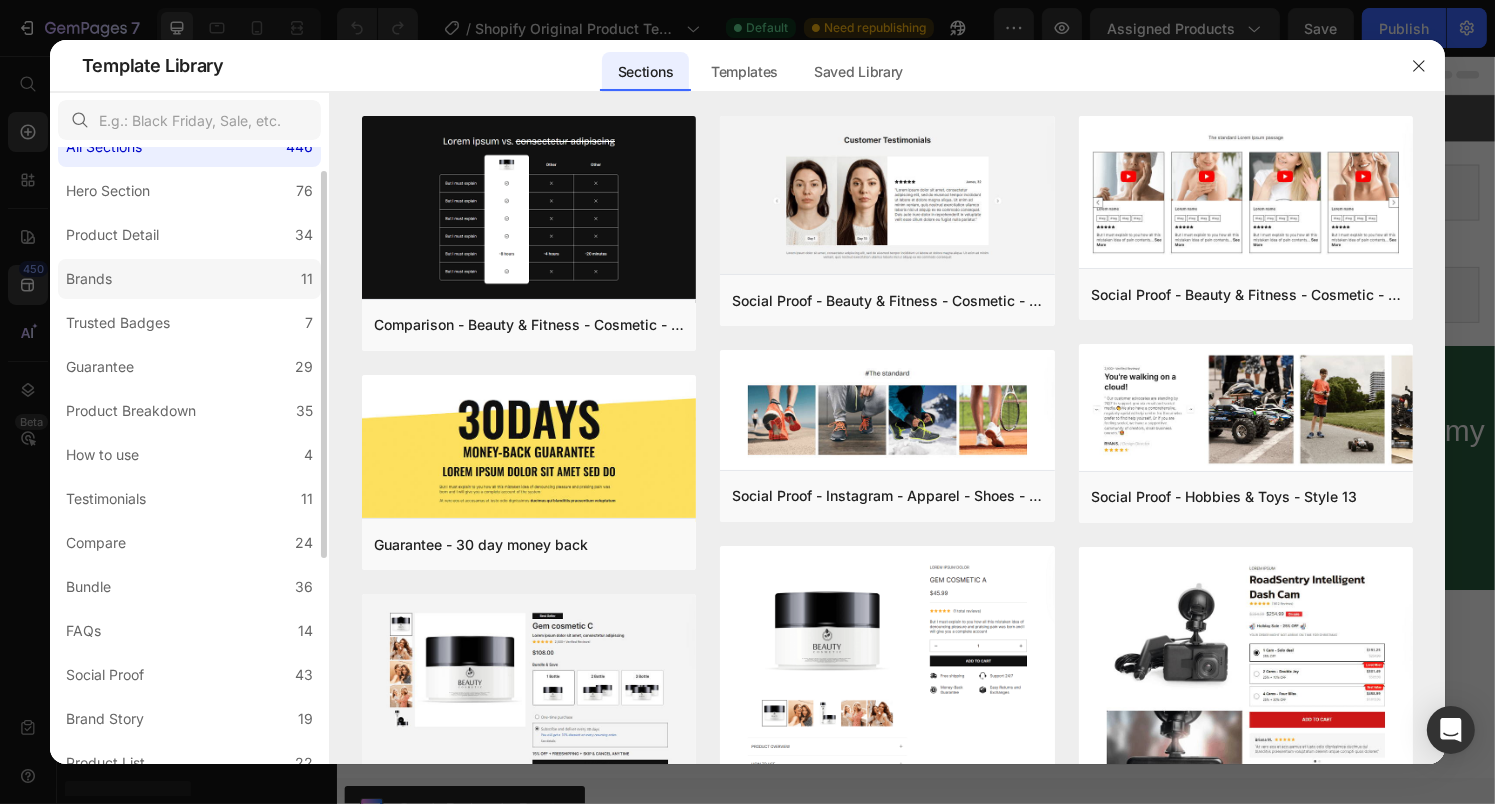 scroll, scrollTop: 0, scrollLeft: 0, axis: both 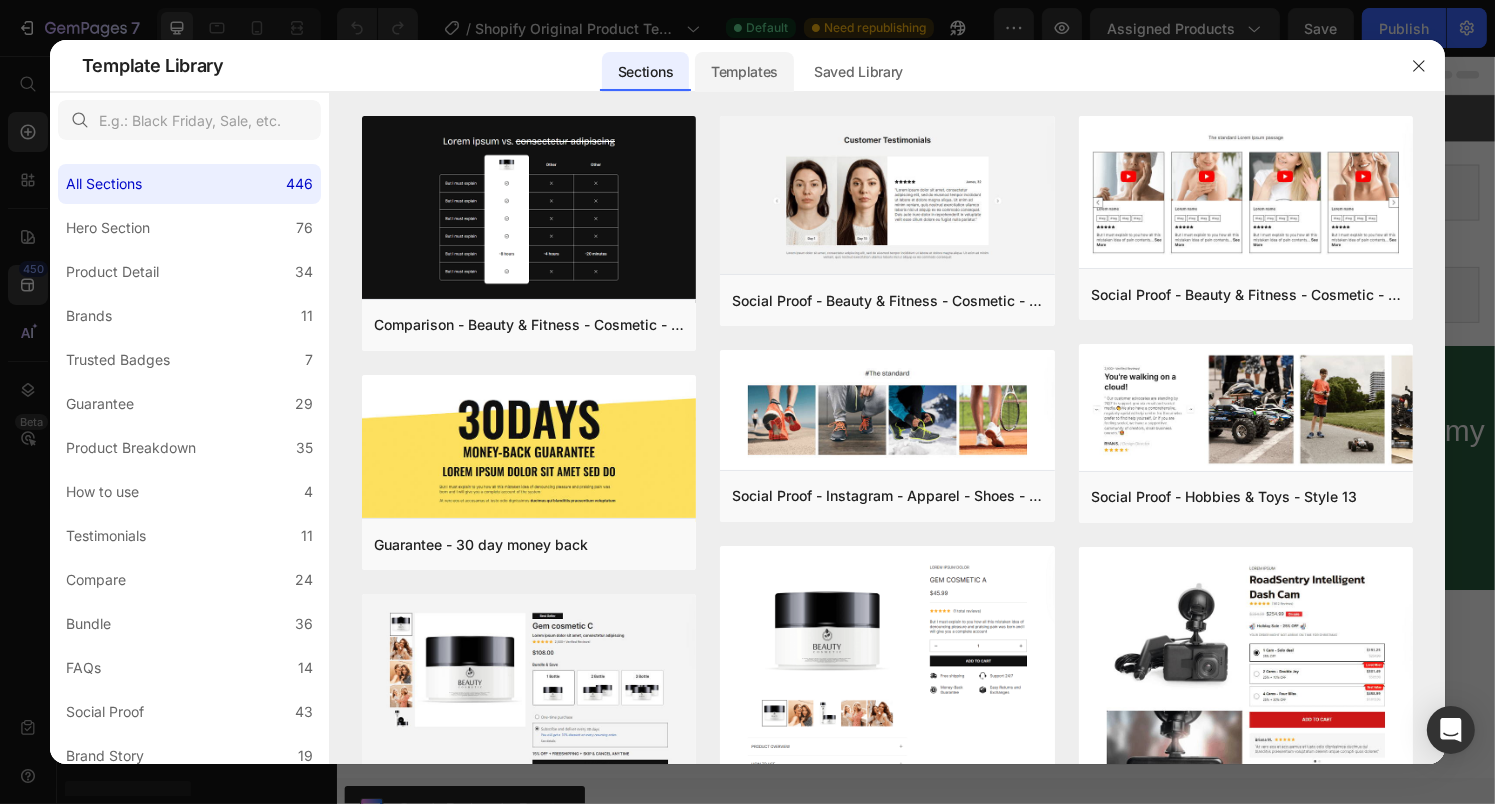 click on "Templates" 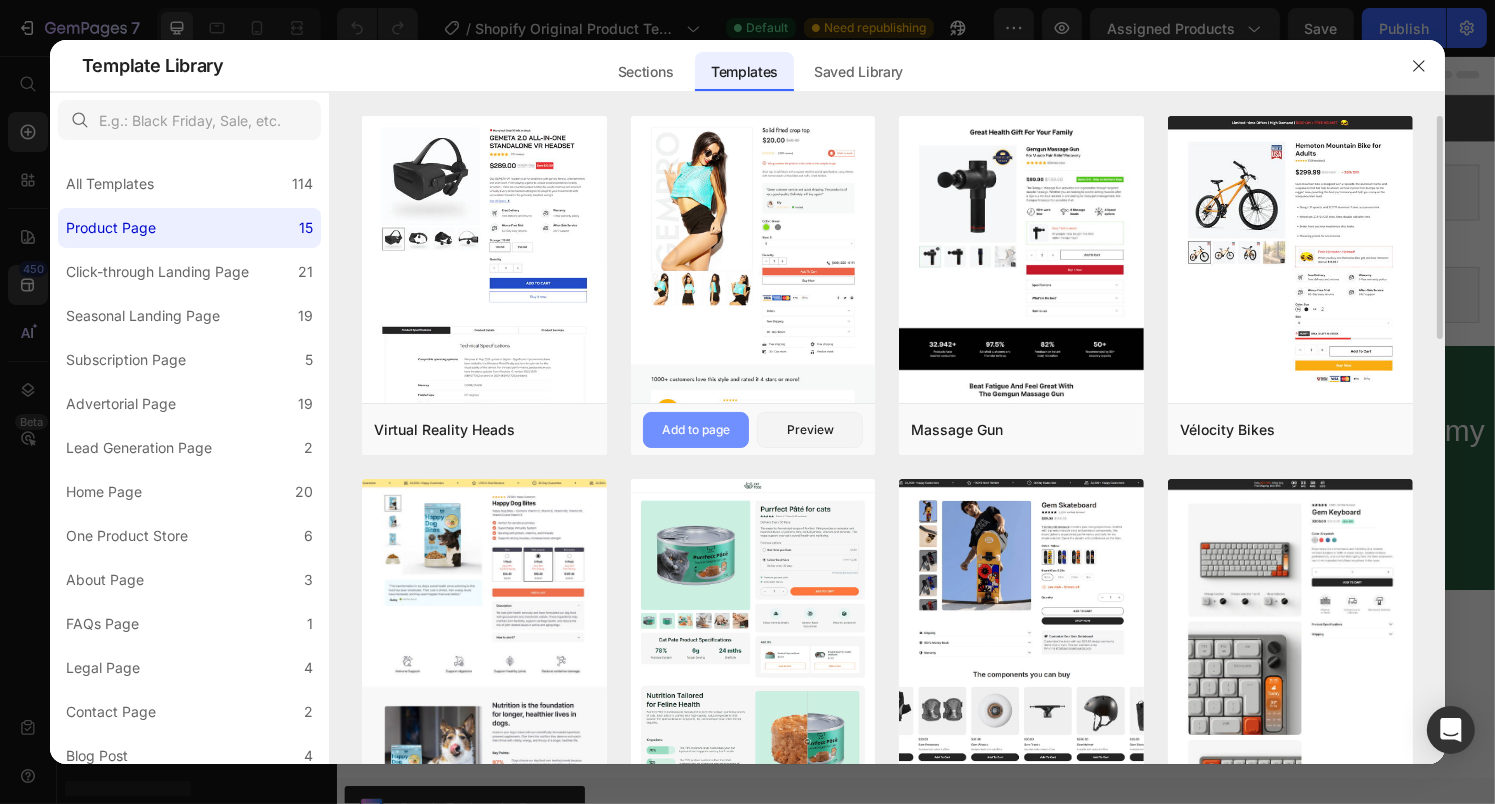 click on "Add to page" at bounding box center [696, 430] 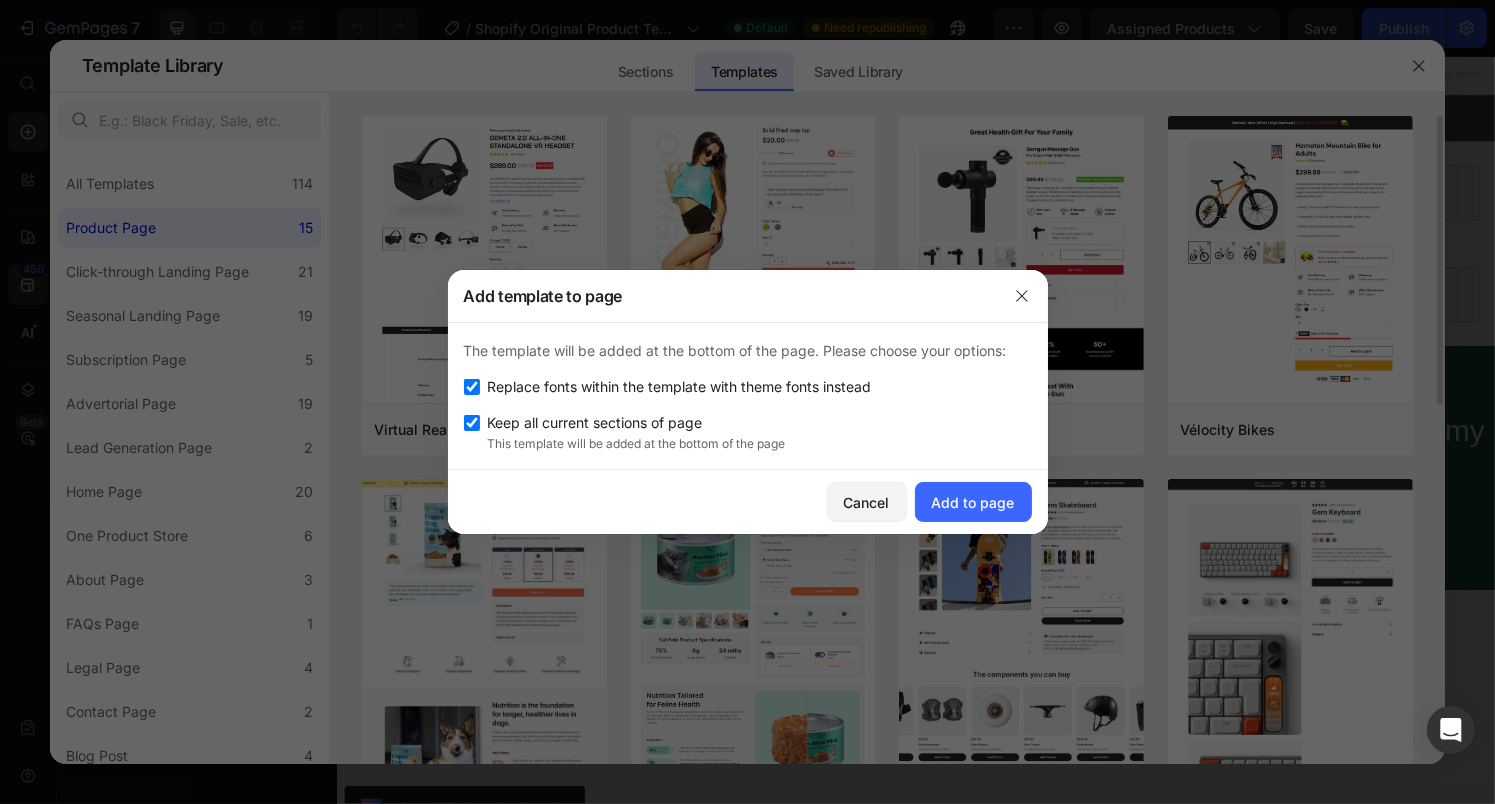 click on "Keep all current sections of page" at bounding box center (595, 423) 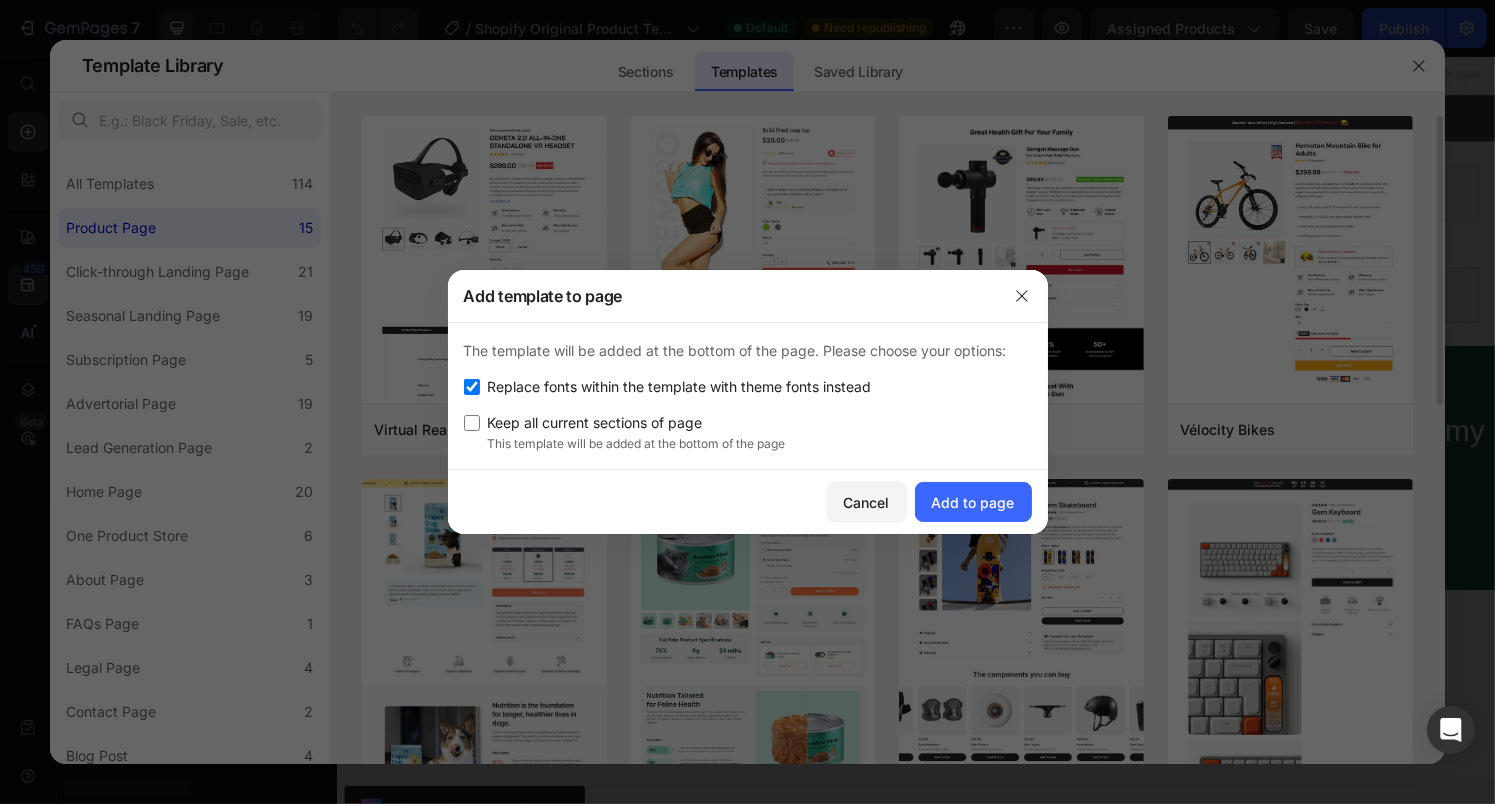 checkbox on "false" 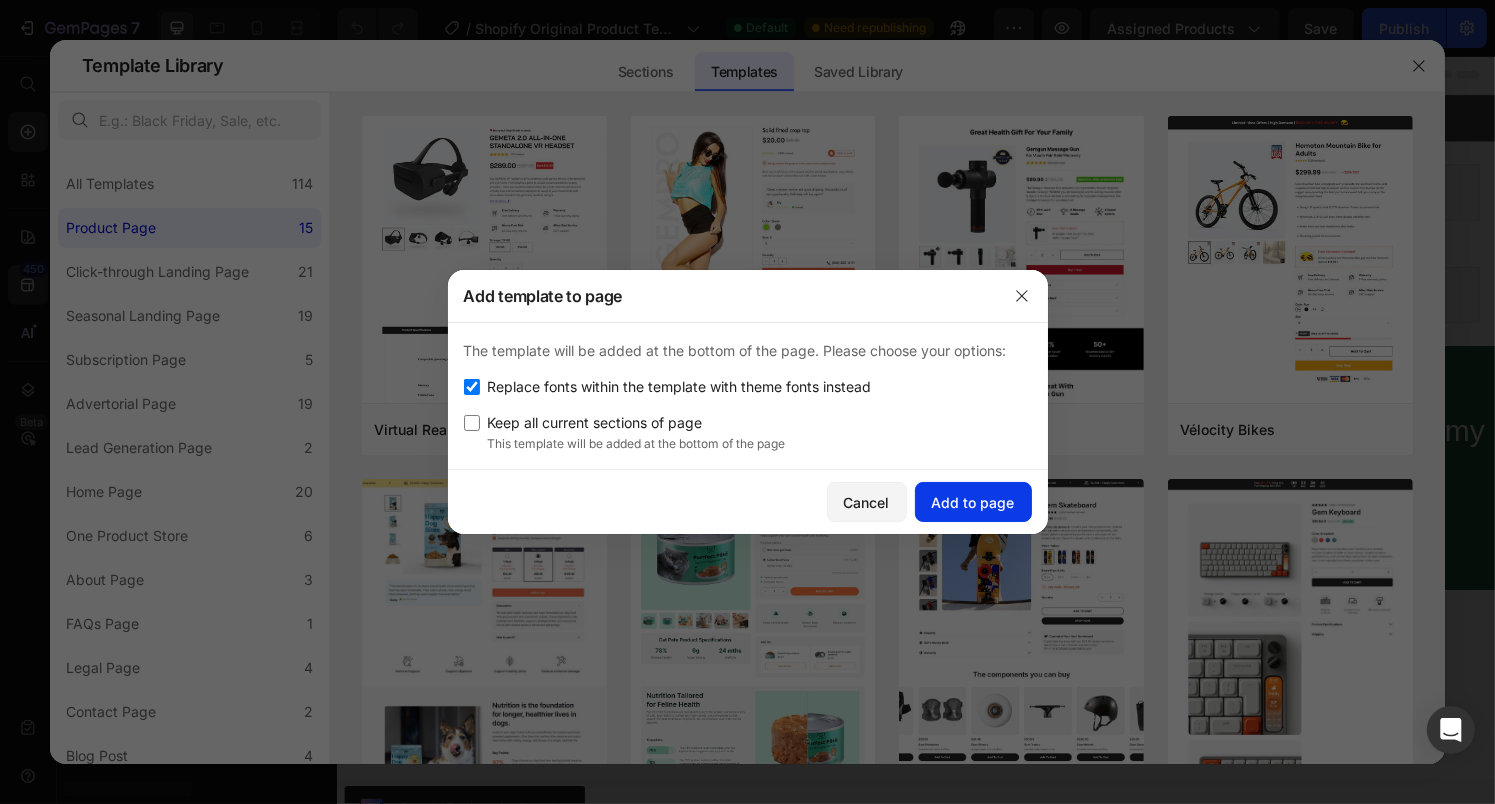 click on "Add to page" at bounding box center [973, 502] 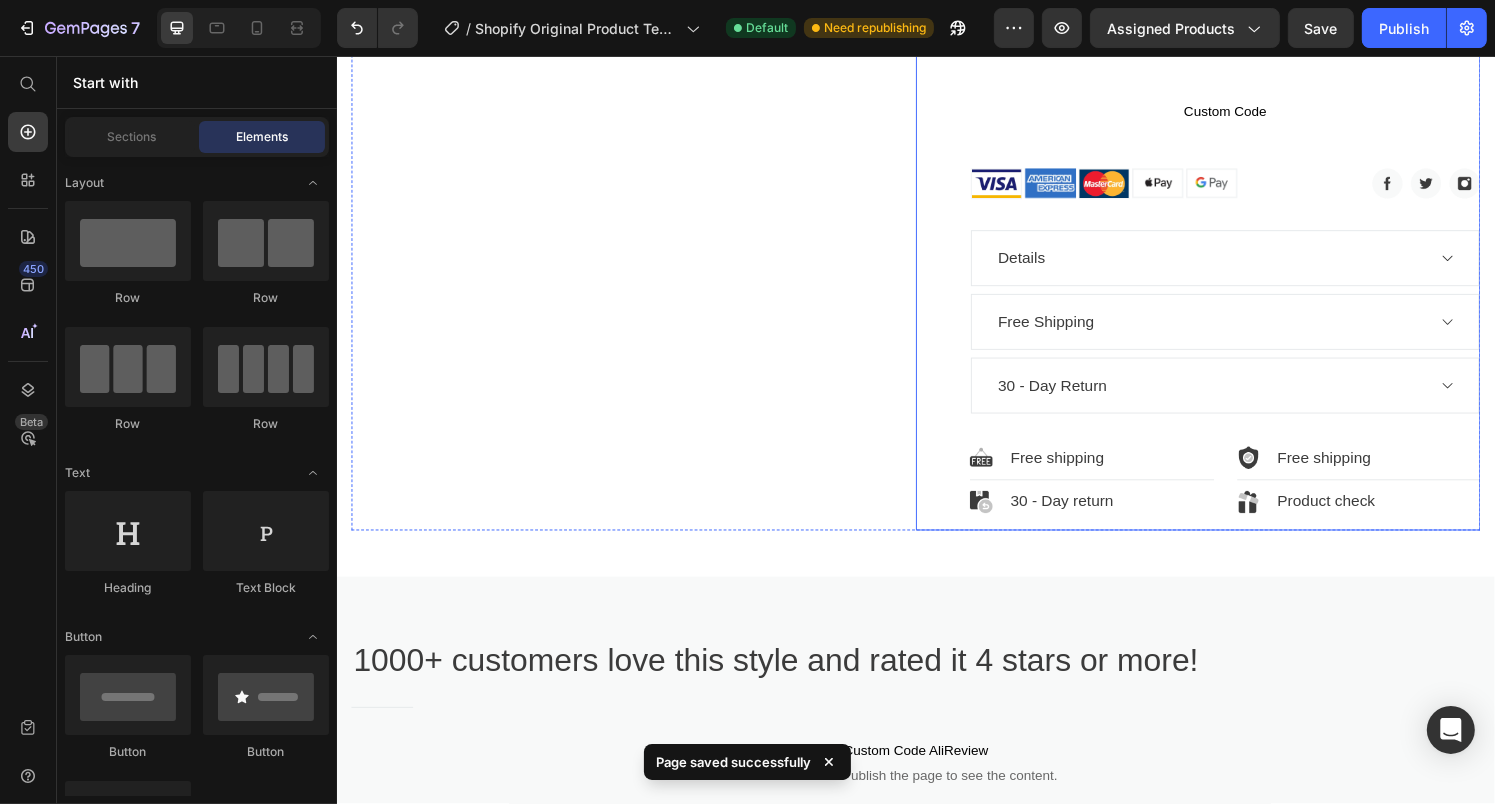 scroll, scrollTop: 976, scrollLeft: 0, axis: vertical 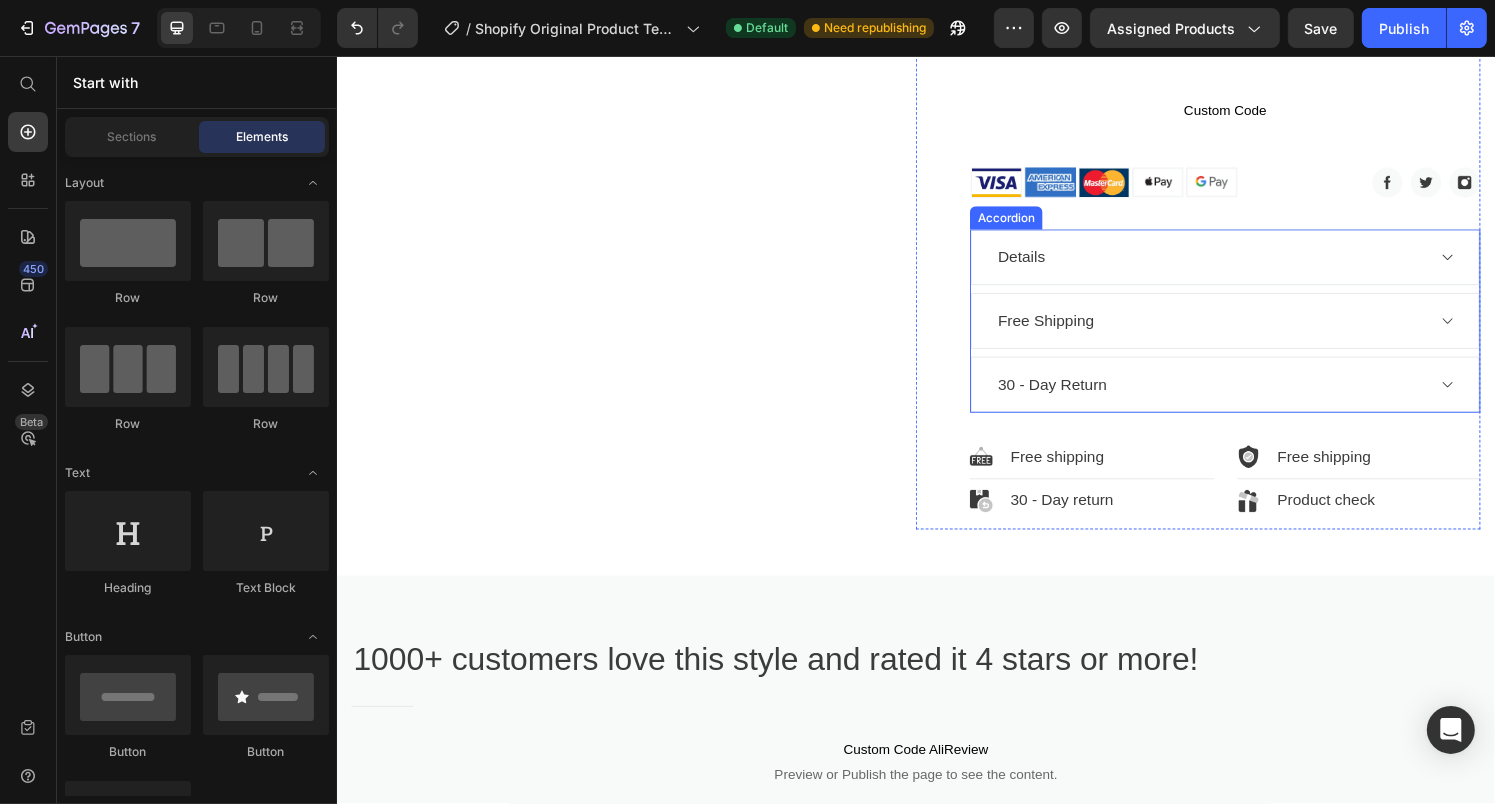click 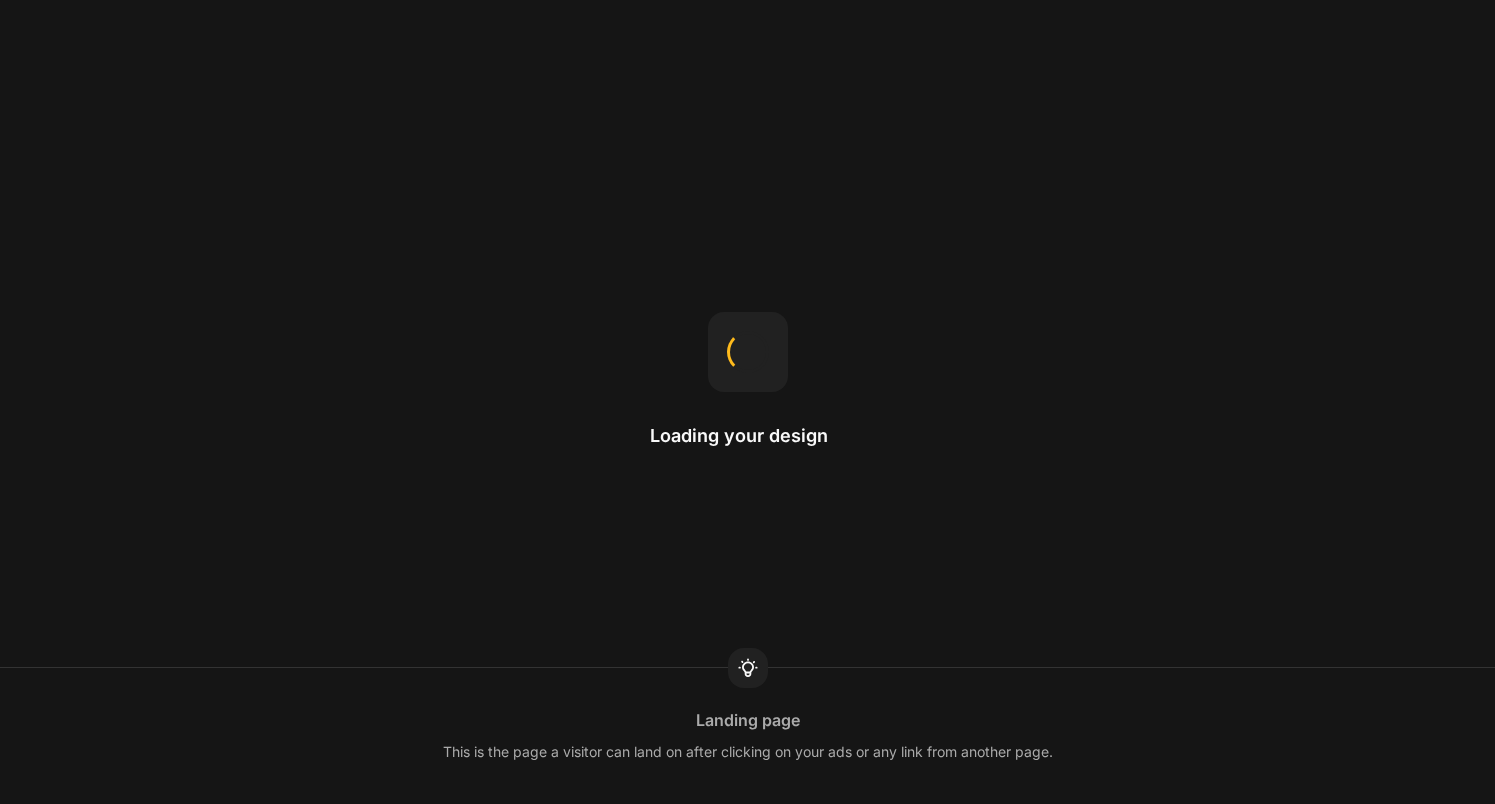 scroll, scrollTop: 0, scrollLeft: 0, axis: both 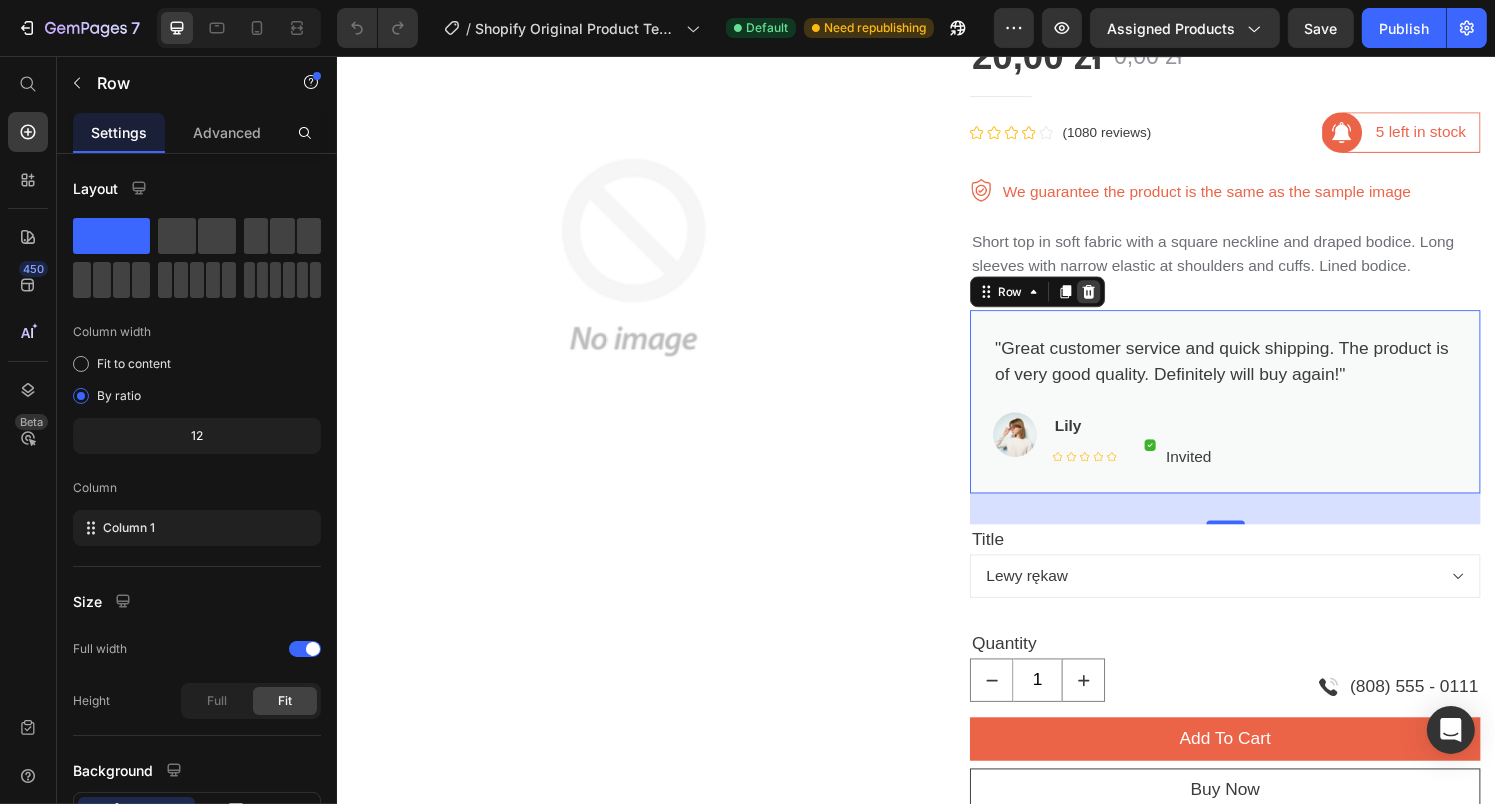 click at bounding box center (1115, 301) 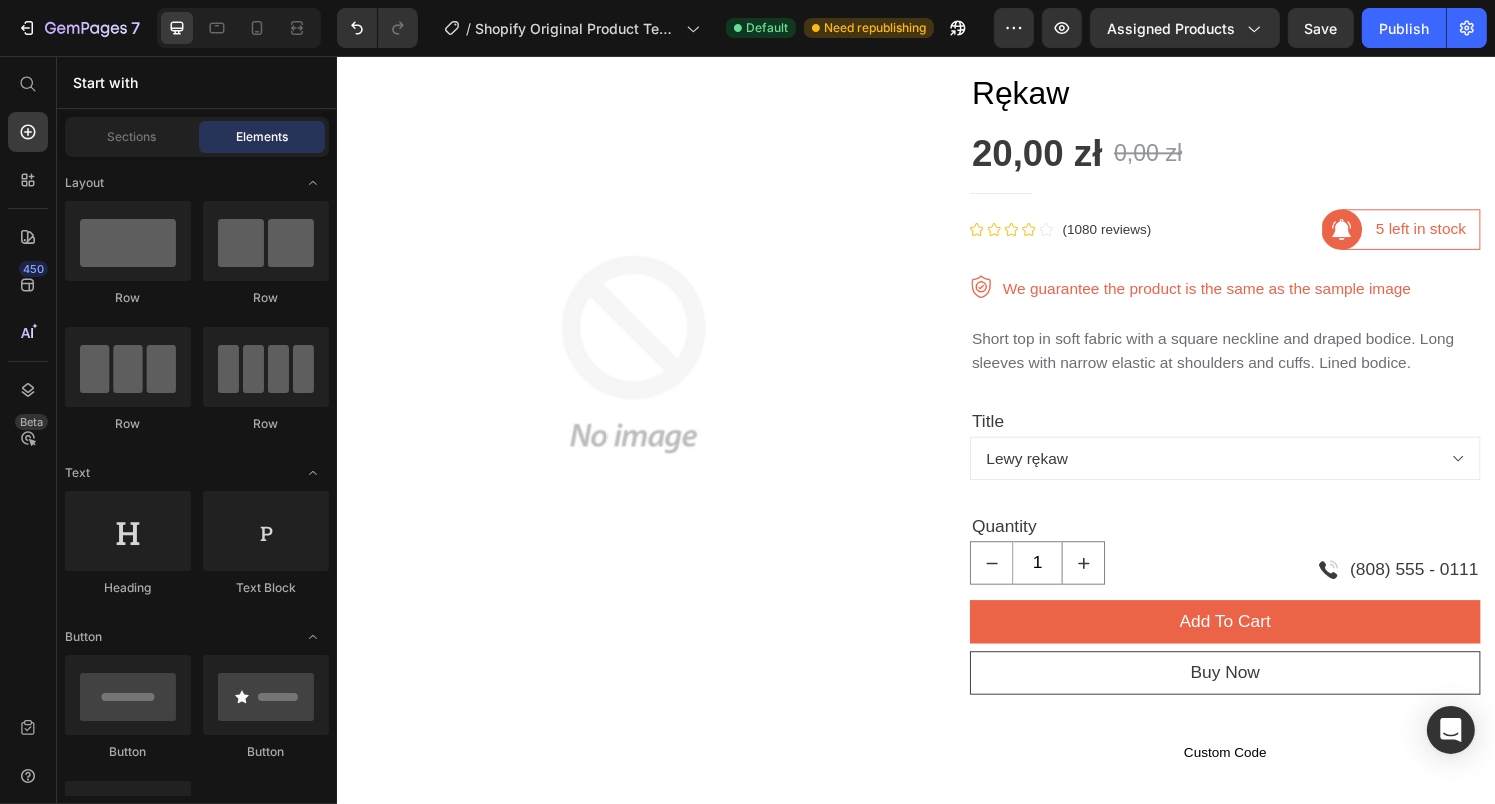scroll, scrollTop: 87, scrollLeft: 0, axis: vertical 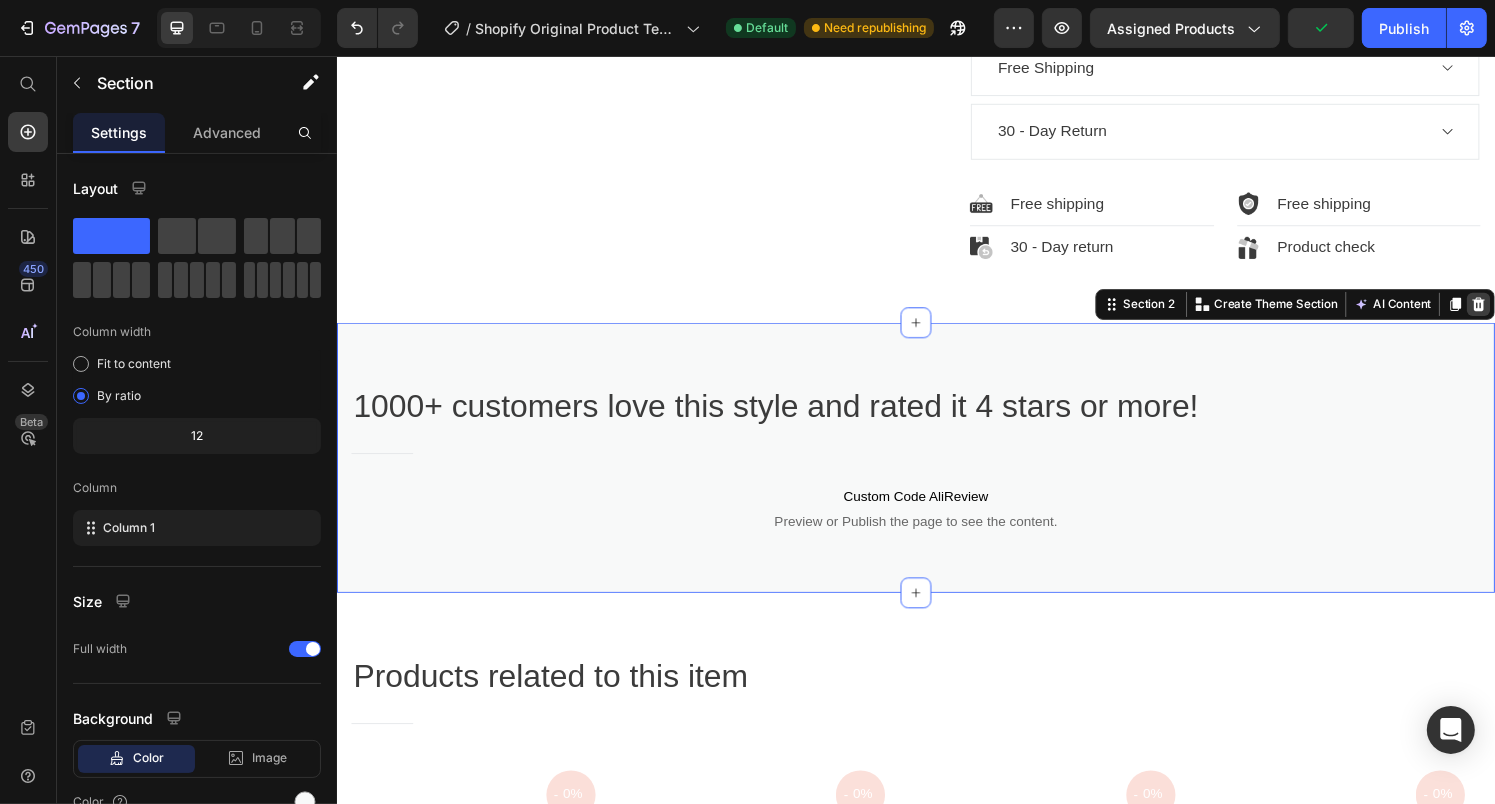 click 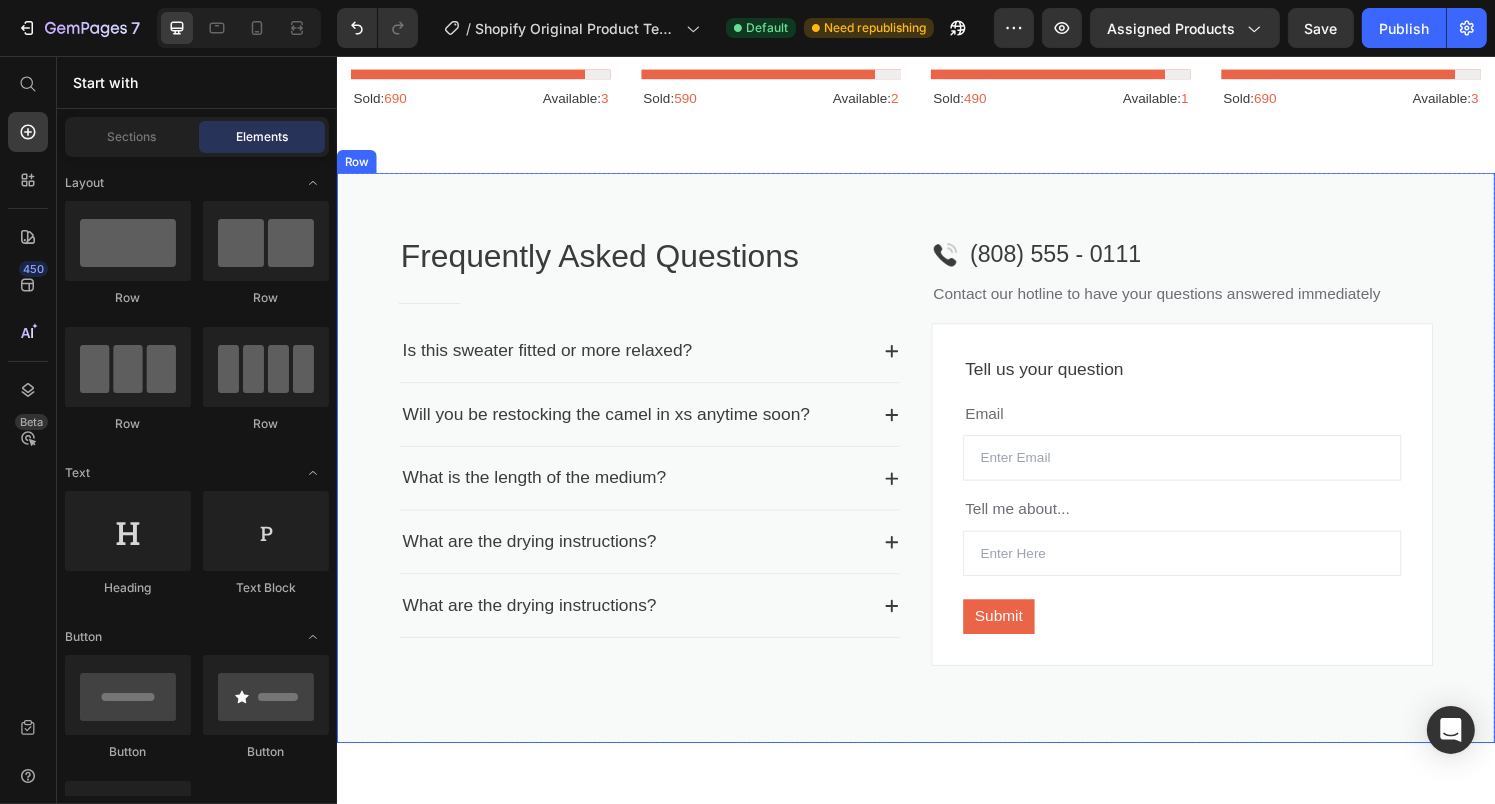 scroll, scrollTop: 1960, scrollLeft: 0, axis: vertical 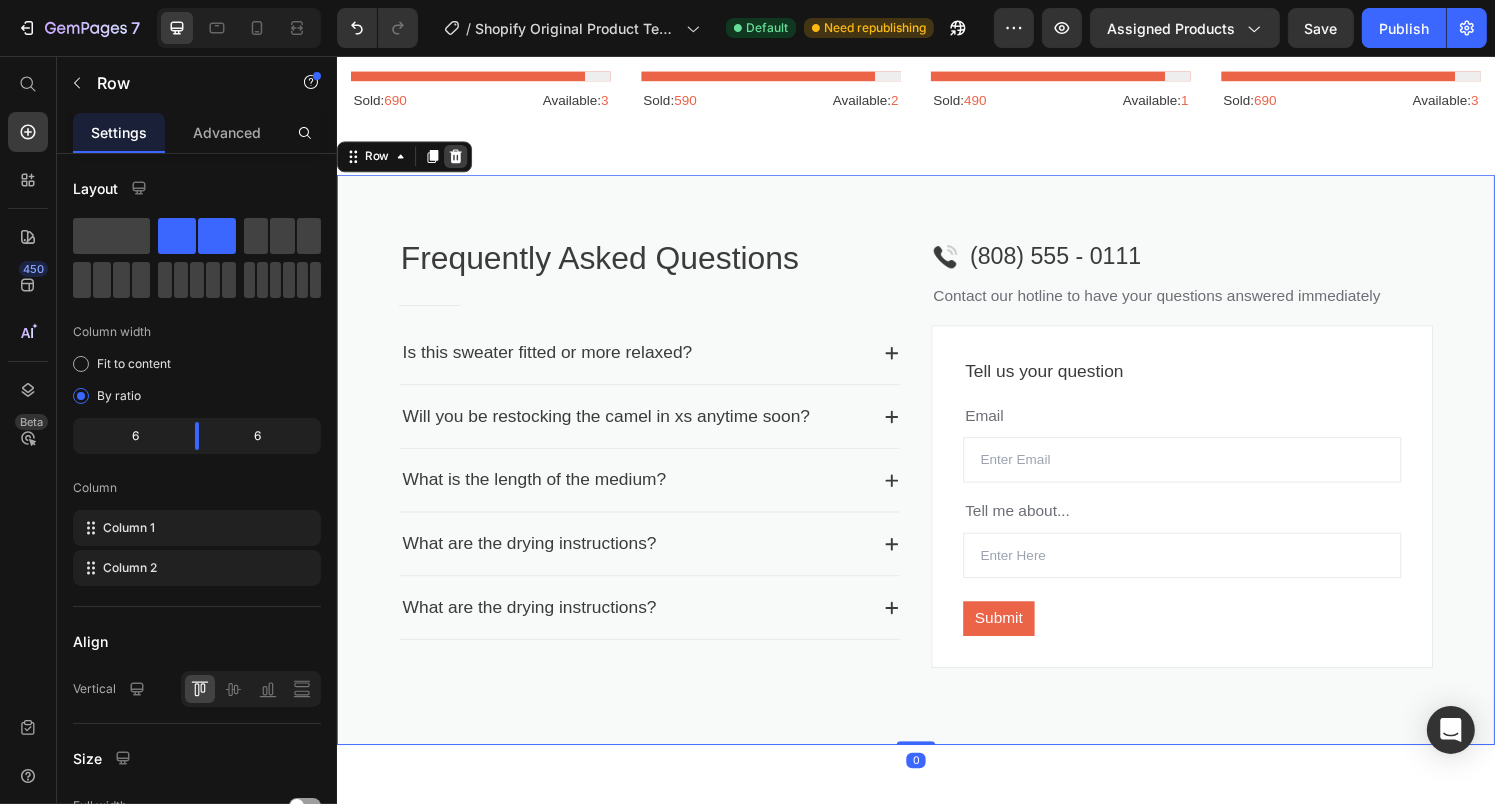 click 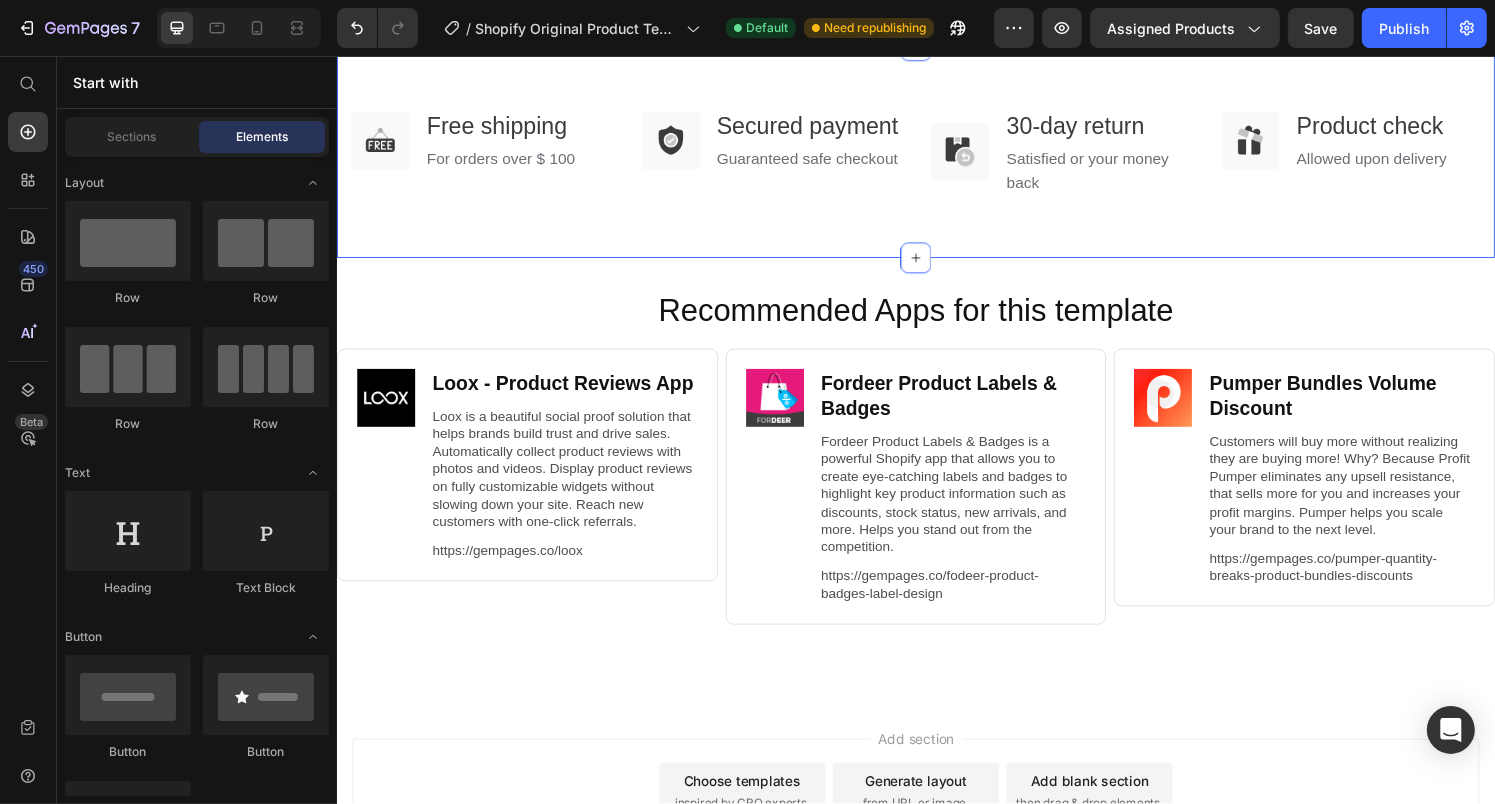 scroll, scrollTop: 2151, scrollLeft: 0, axis: vertical 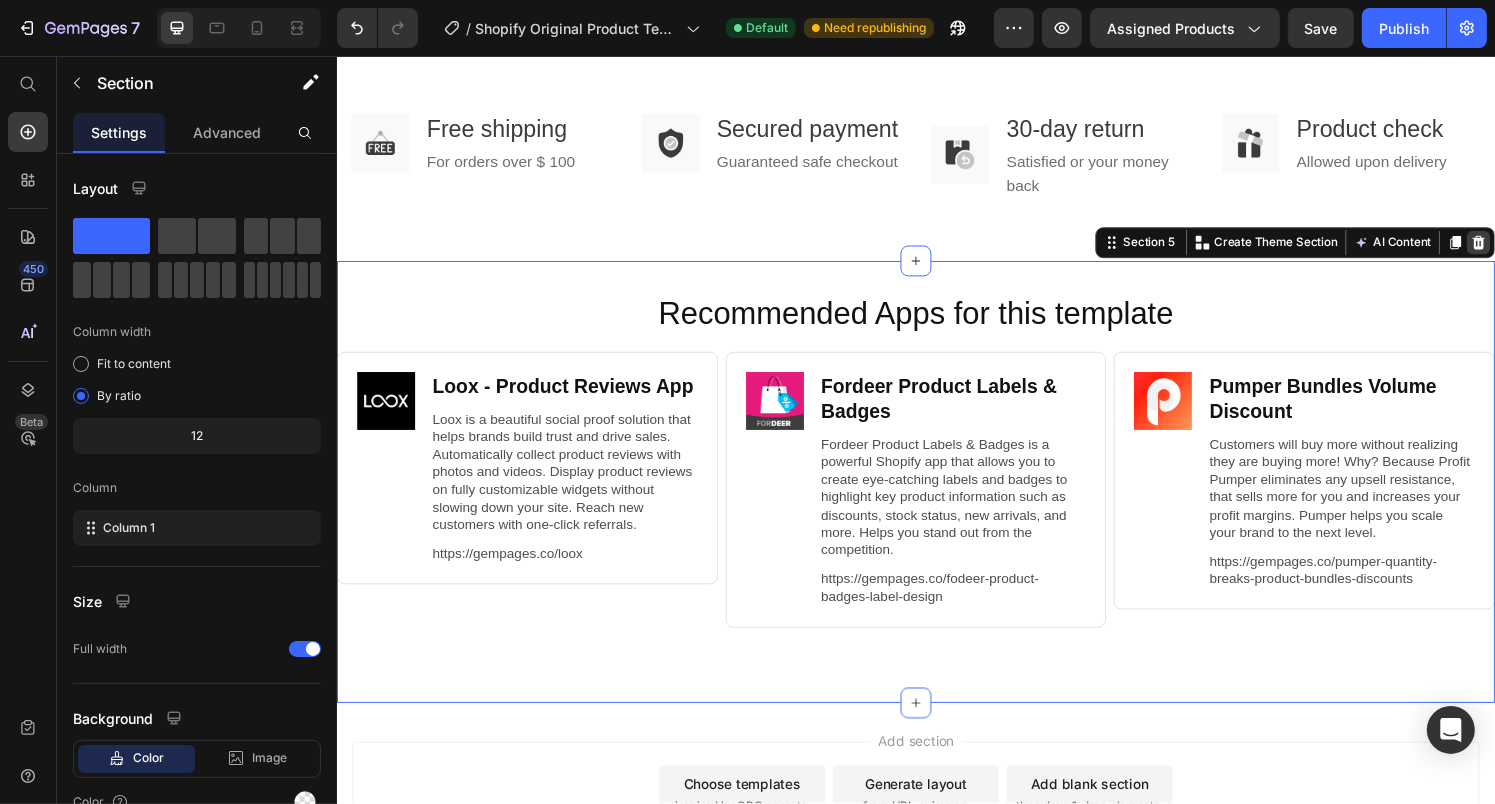 click 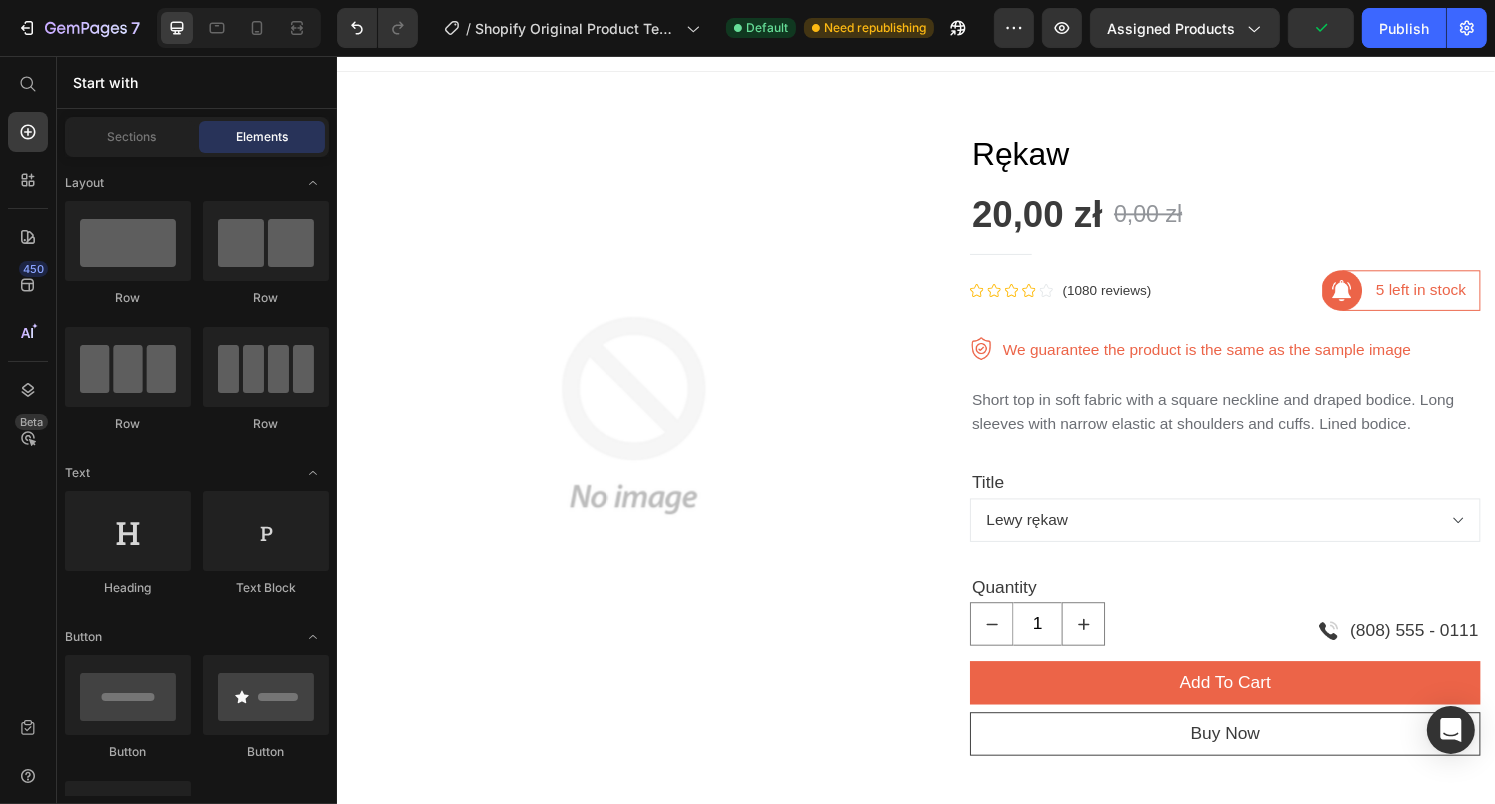 scroll, scrollTop: 0, scrollLeft: 0, axis: both 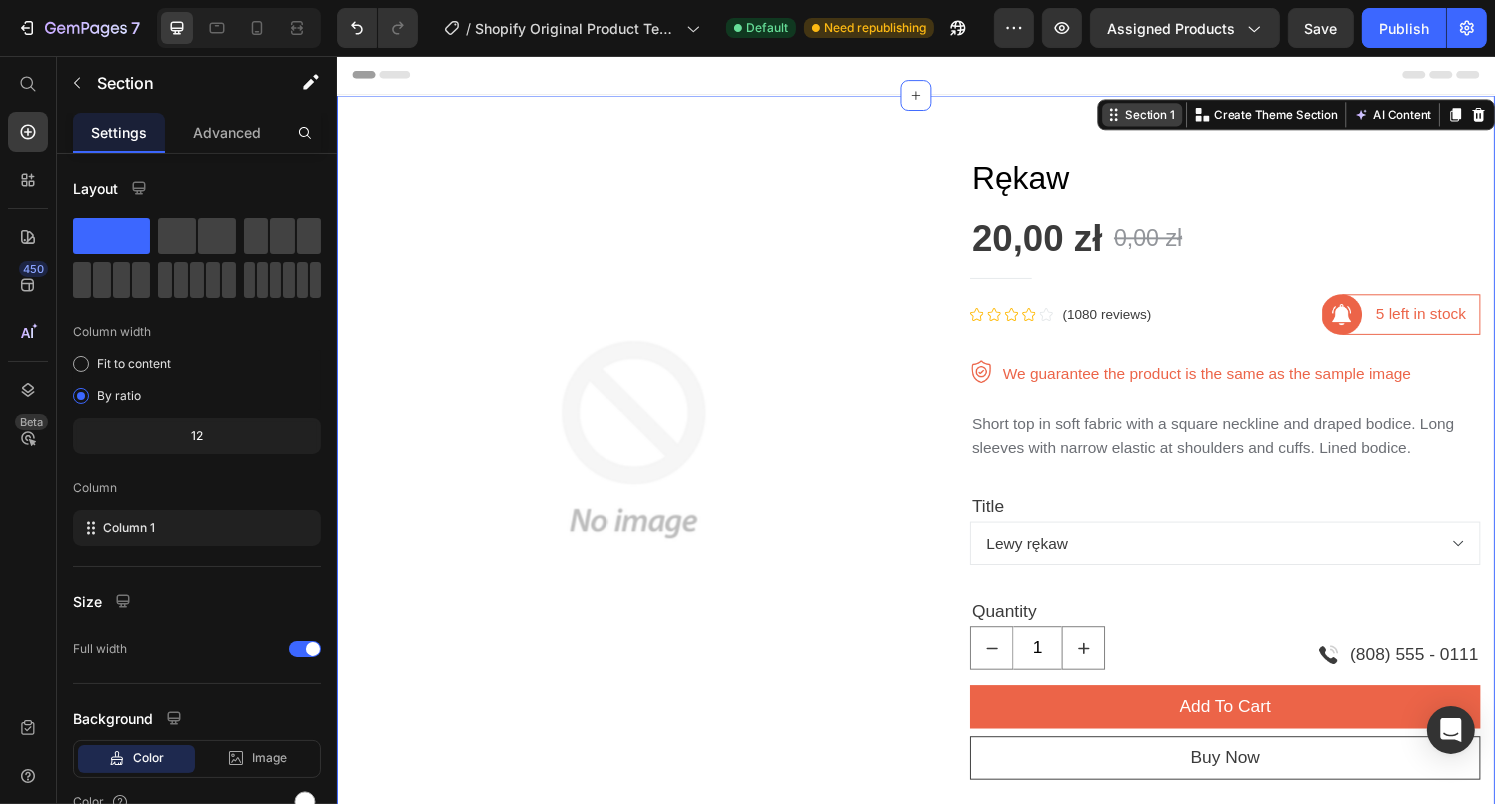 click 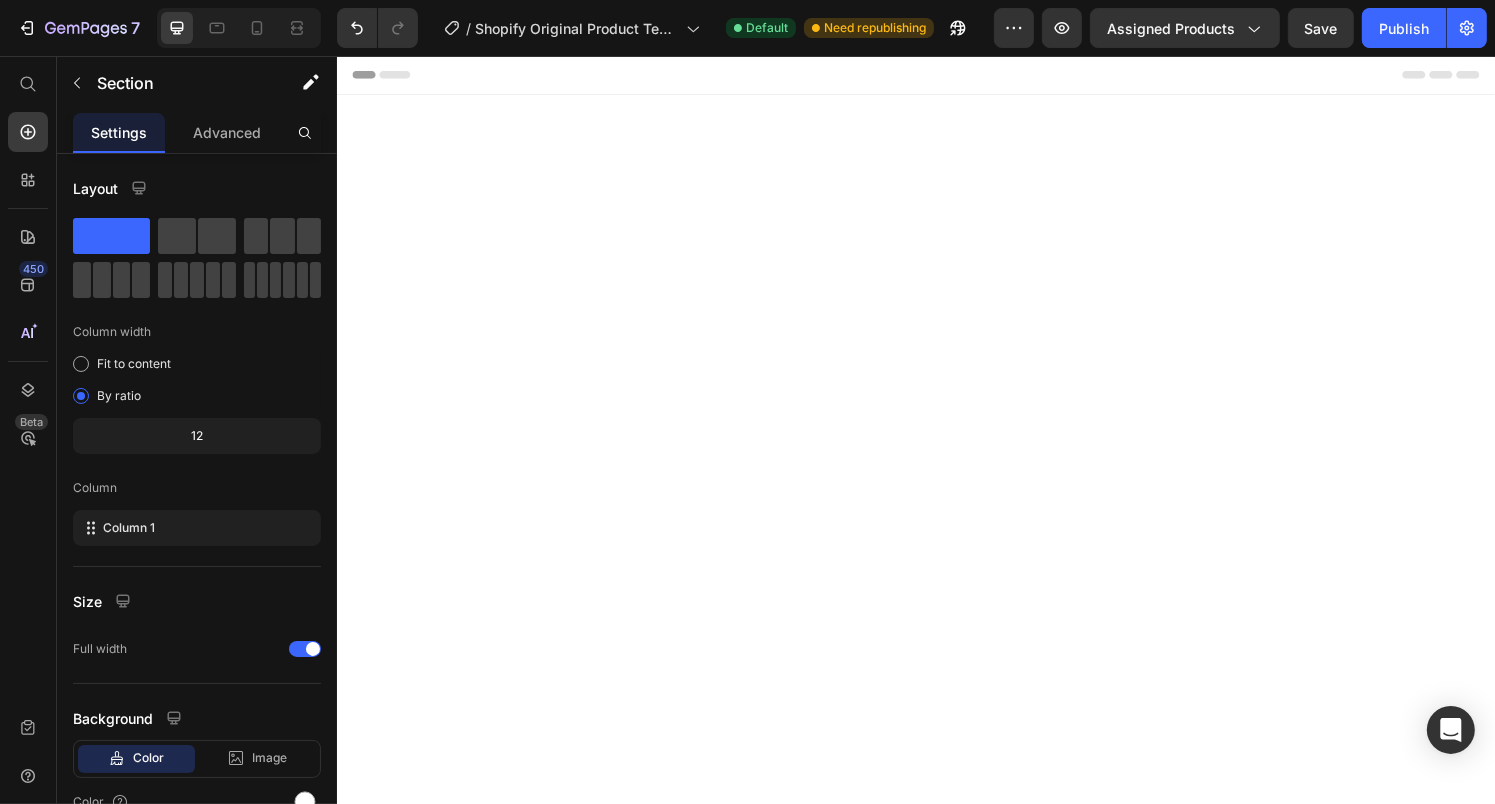 click at bounding box center (936, 492) 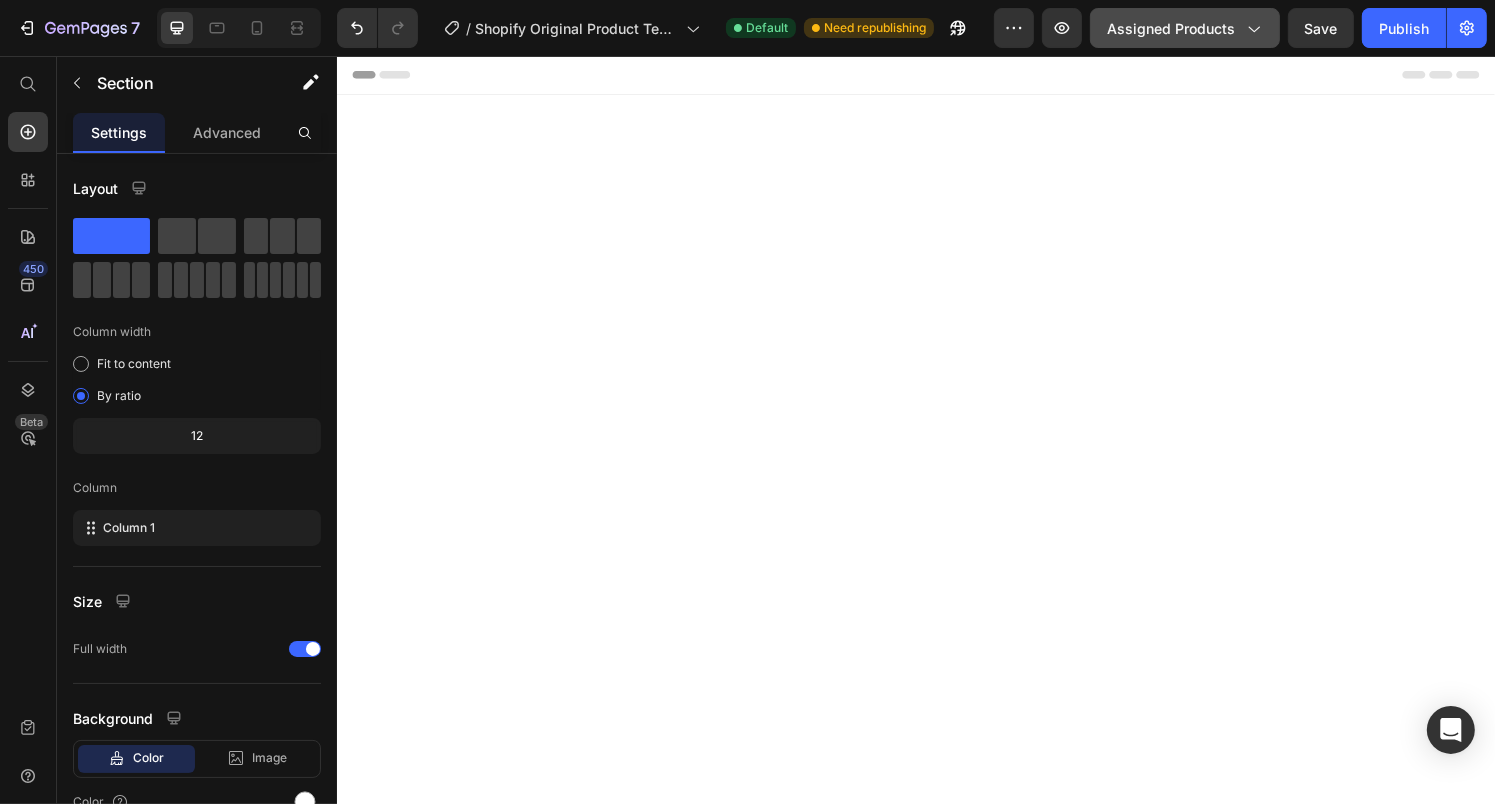 click on "Assigned Products" at bounding box center (1185, 28) 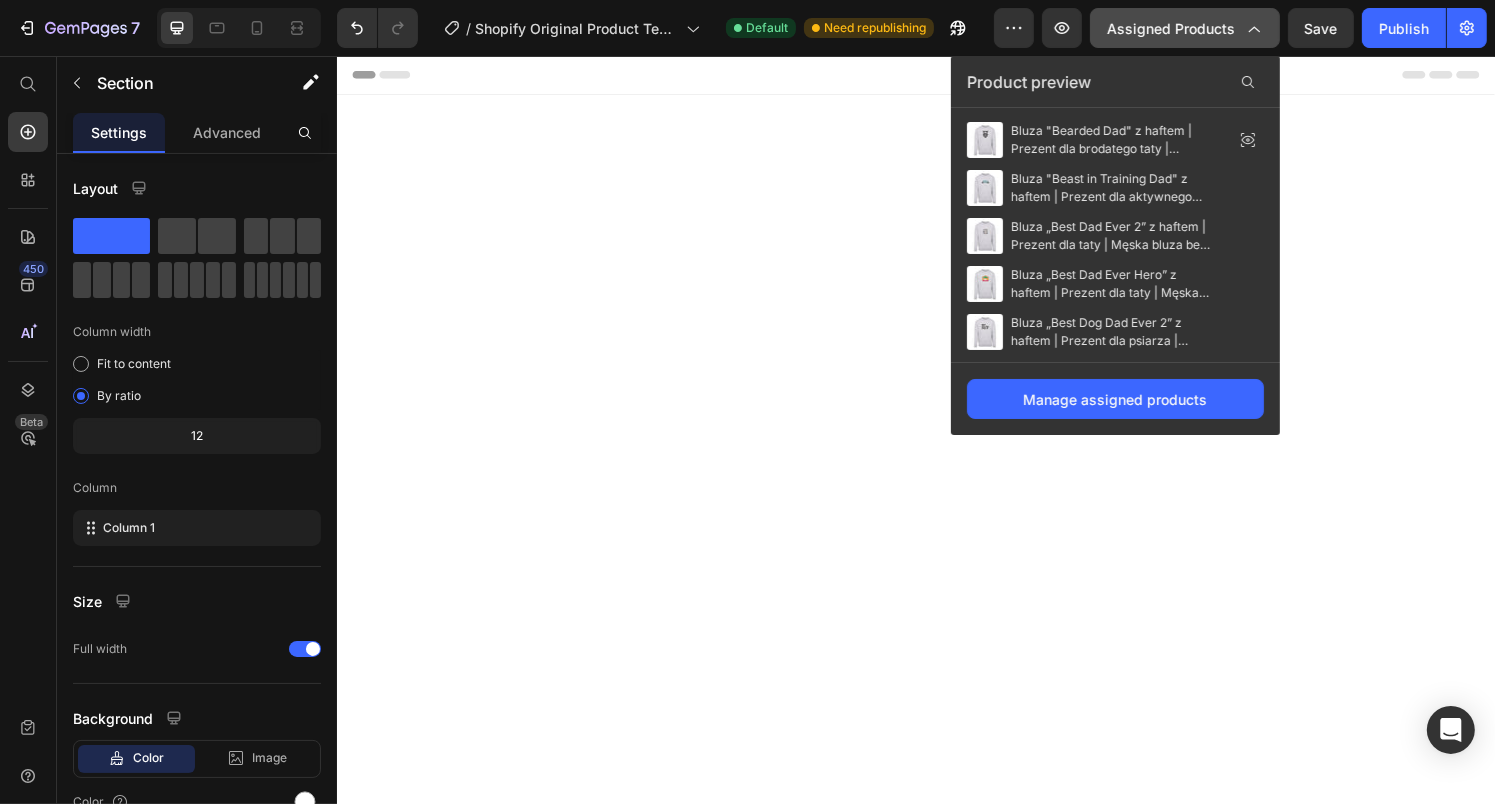 click on "Assigned Products" at bounding box center [1185, 28] 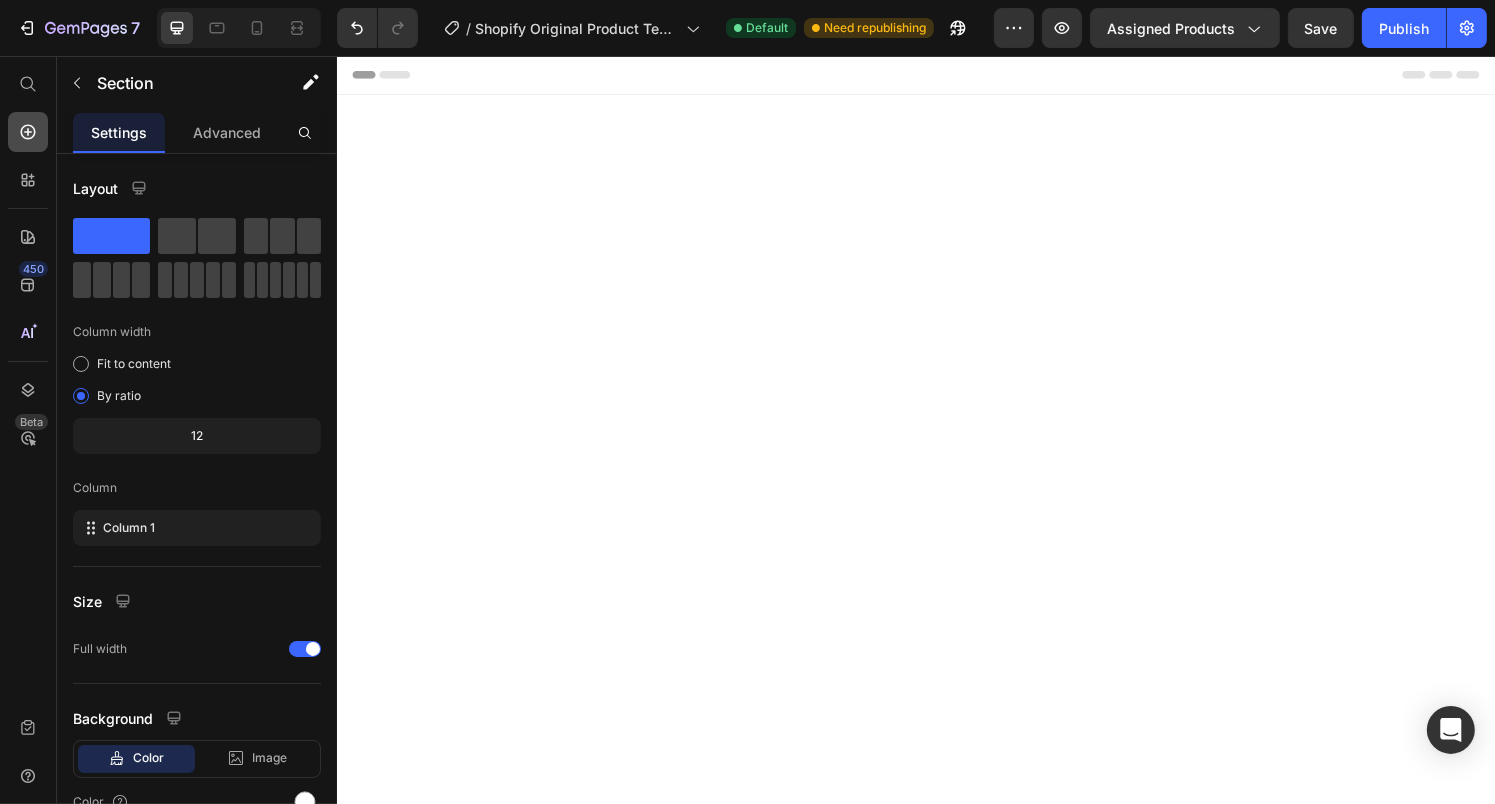 click 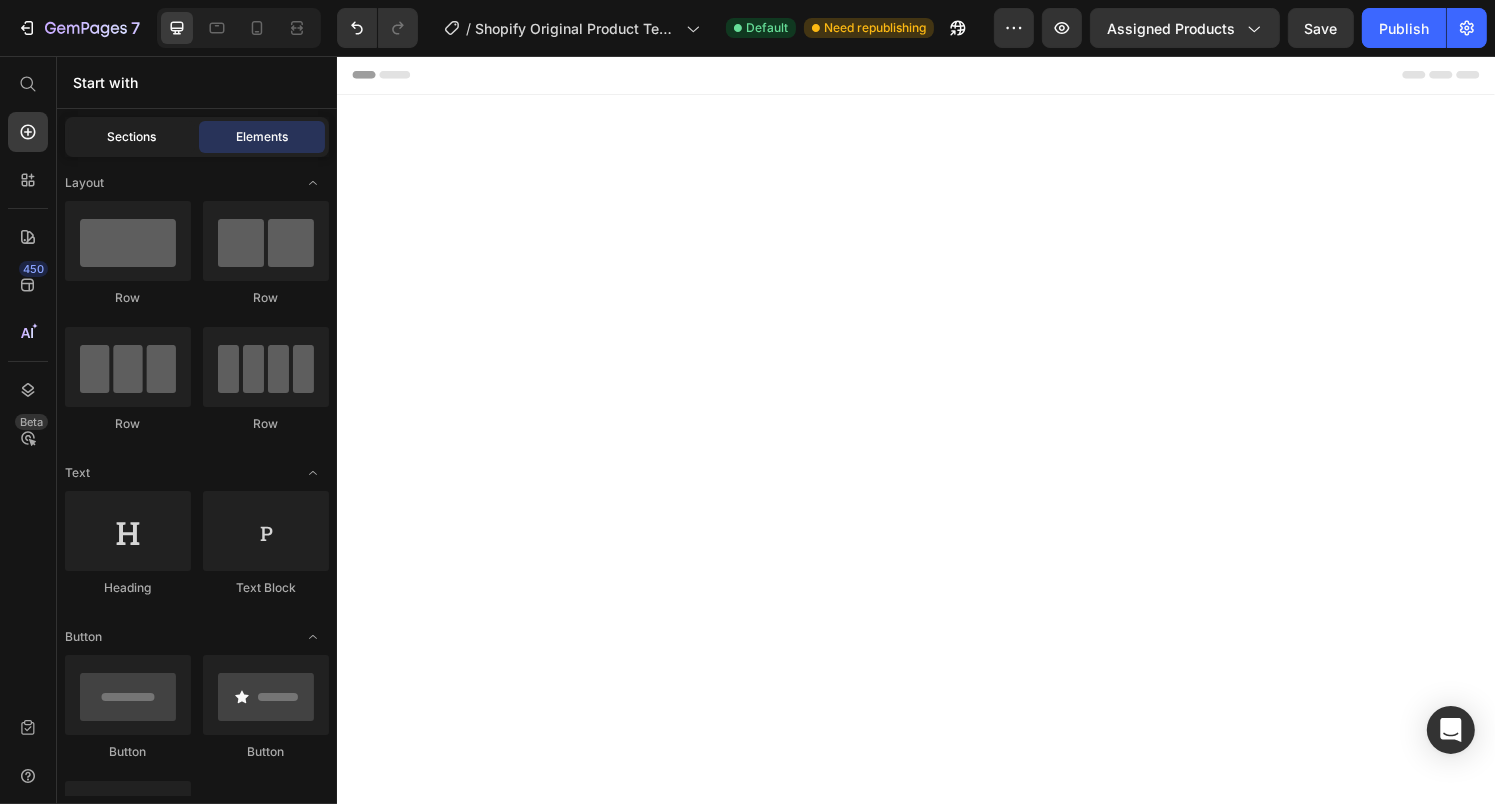 click on "Sections" 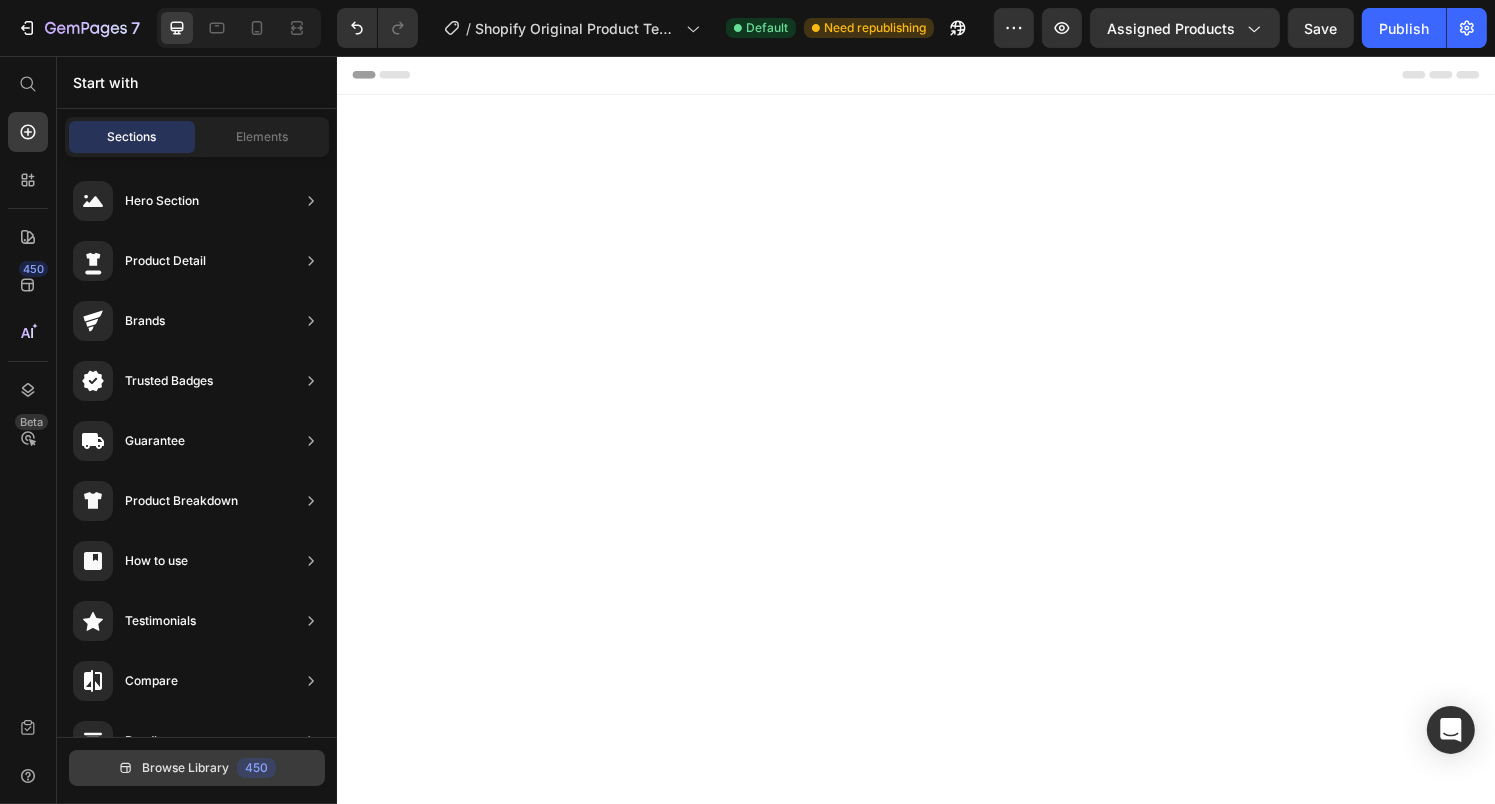 click on "Browse Library 450" at bounding box center [197, 768] 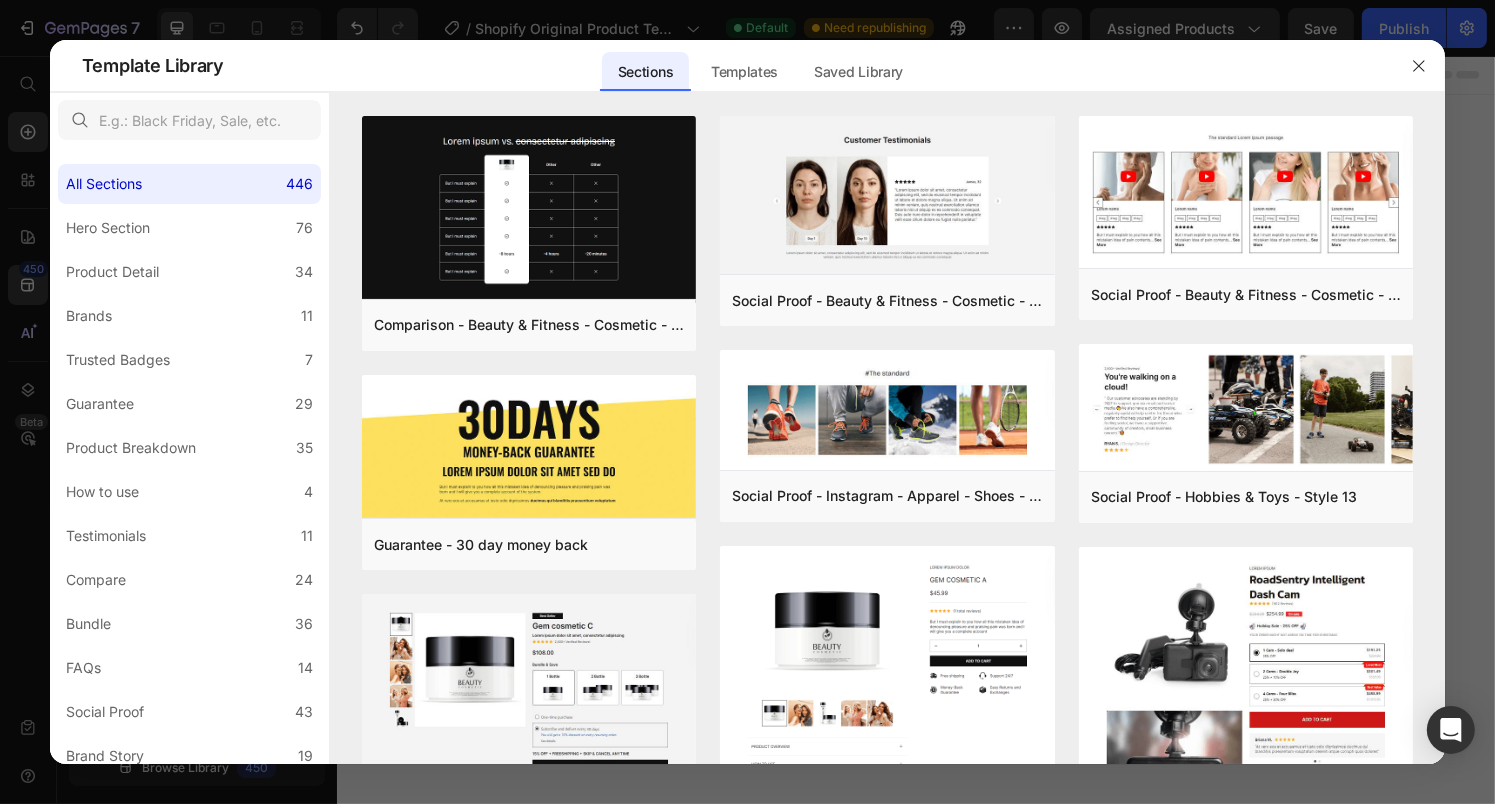 click on "Template Library Sections Templates Existing pages Saved Library Templates Saved Library" at bounding box center [747, 66] 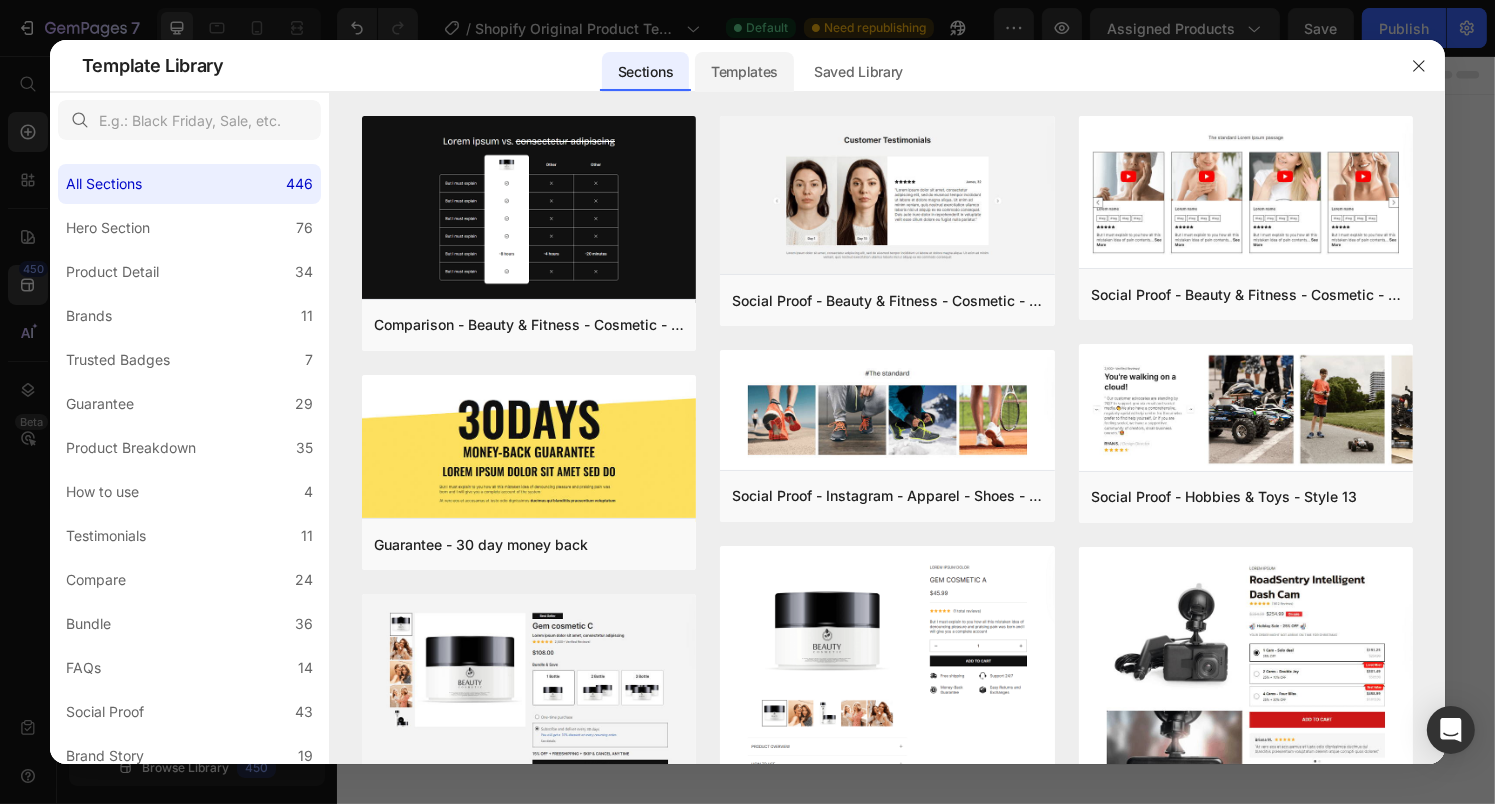 click on "Templates" 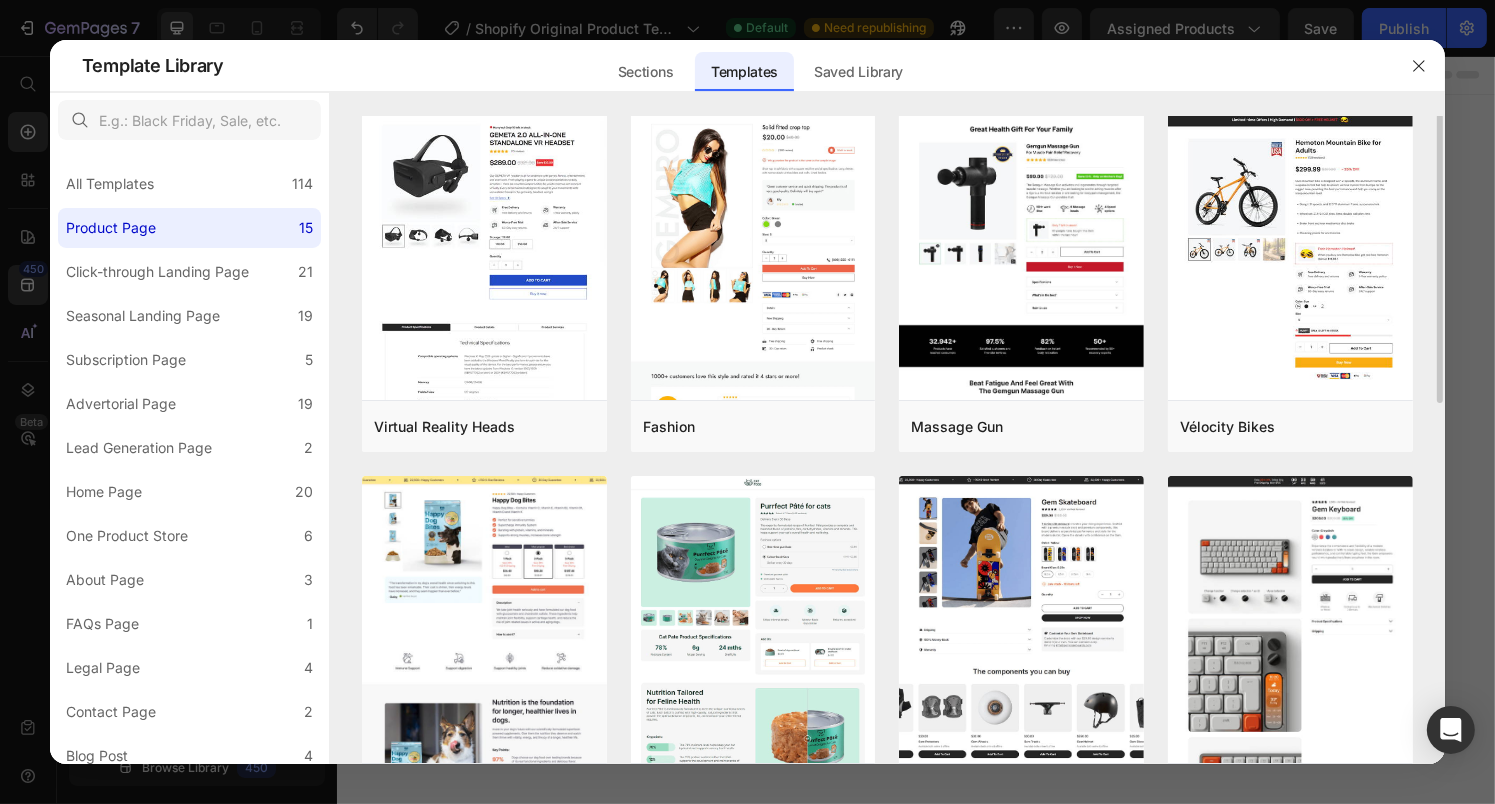 scroll, scrollTop: 1, scrollLeft: 0, axis: vertical 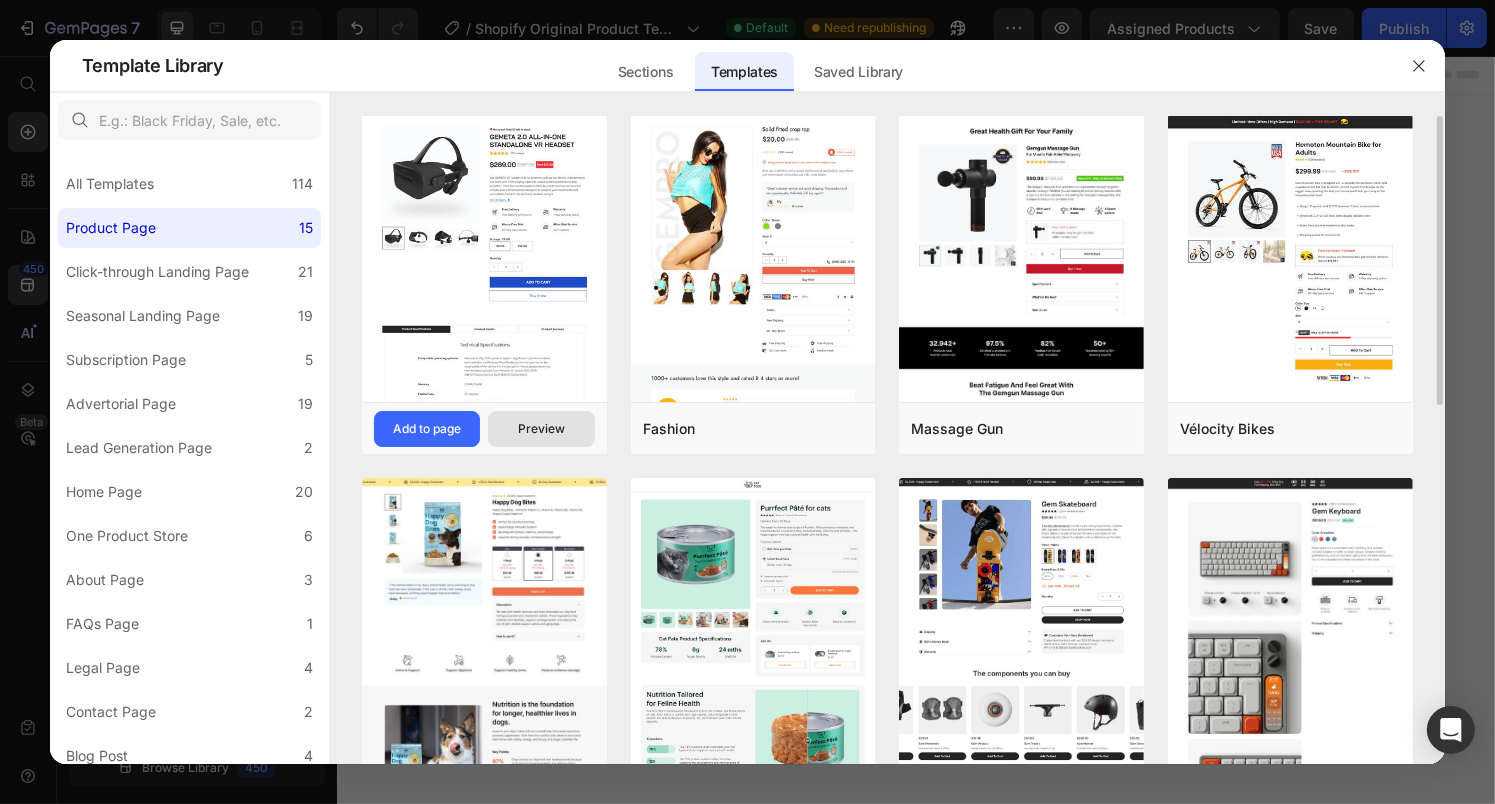click on "Preview" at bounding box center (541, 429) 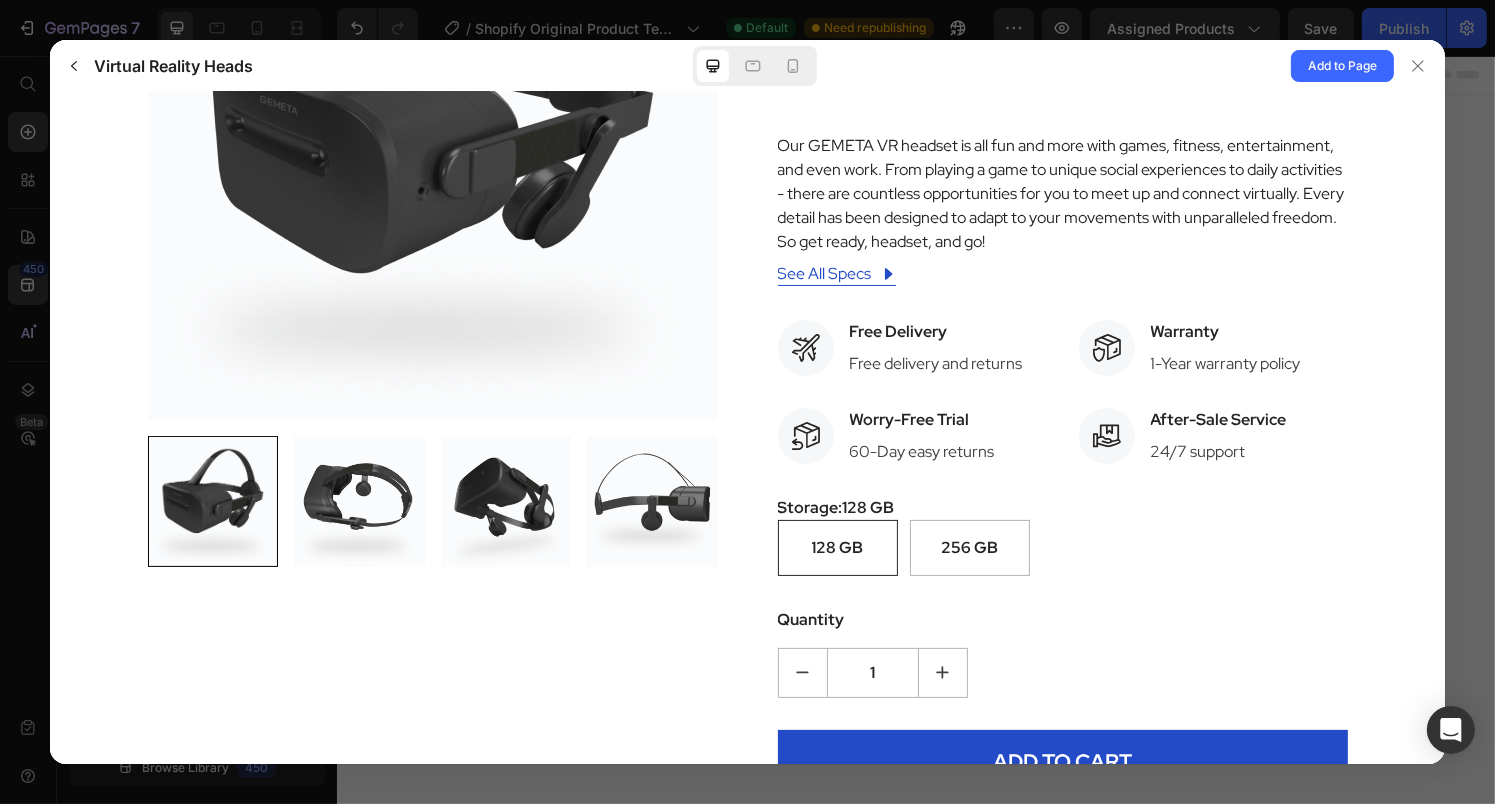 scroll, scrollTop: 332, scrollLeft: 0, axis: vertical 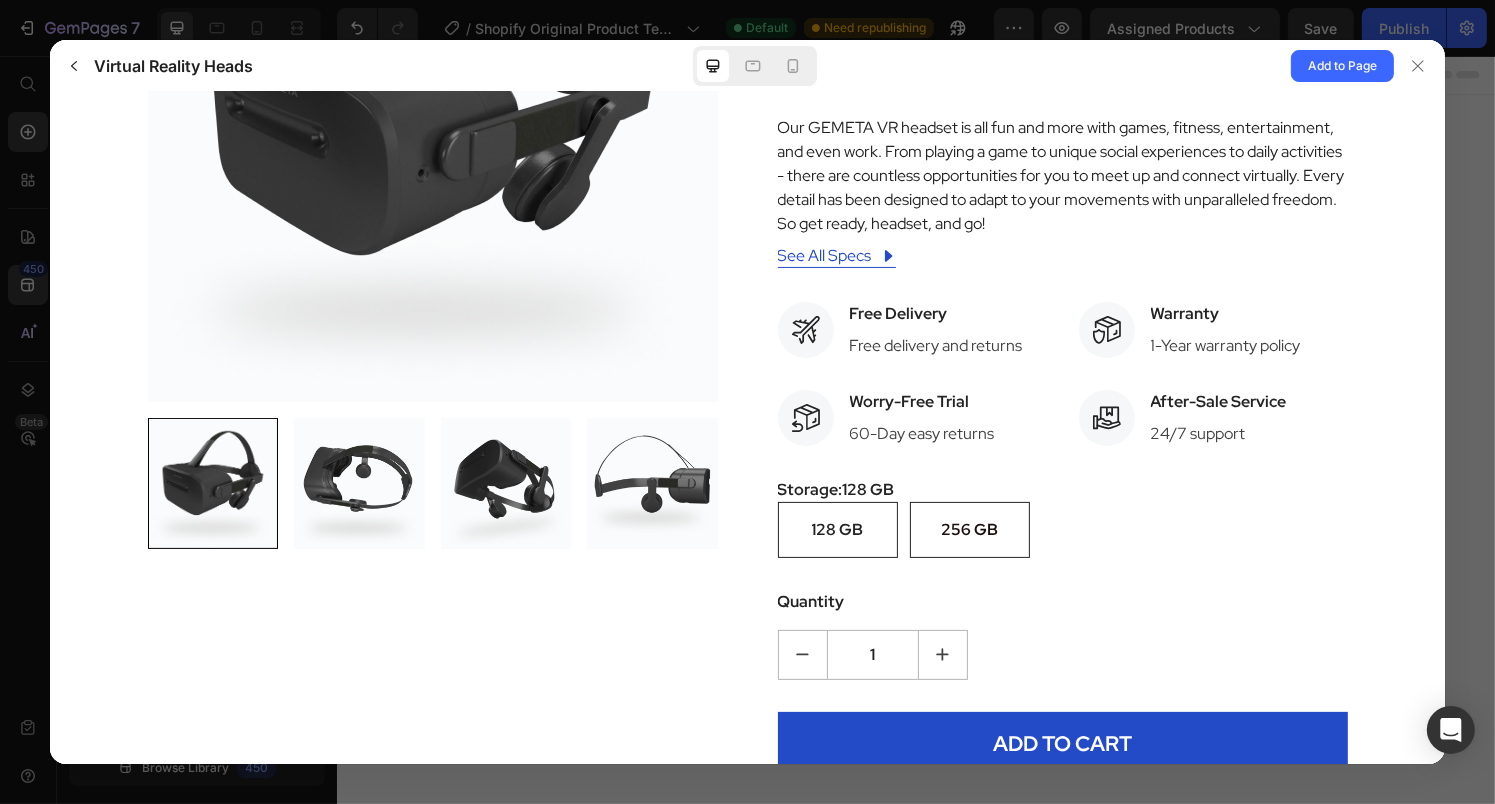 click on "256 GB" at bounding box center [969, 530] 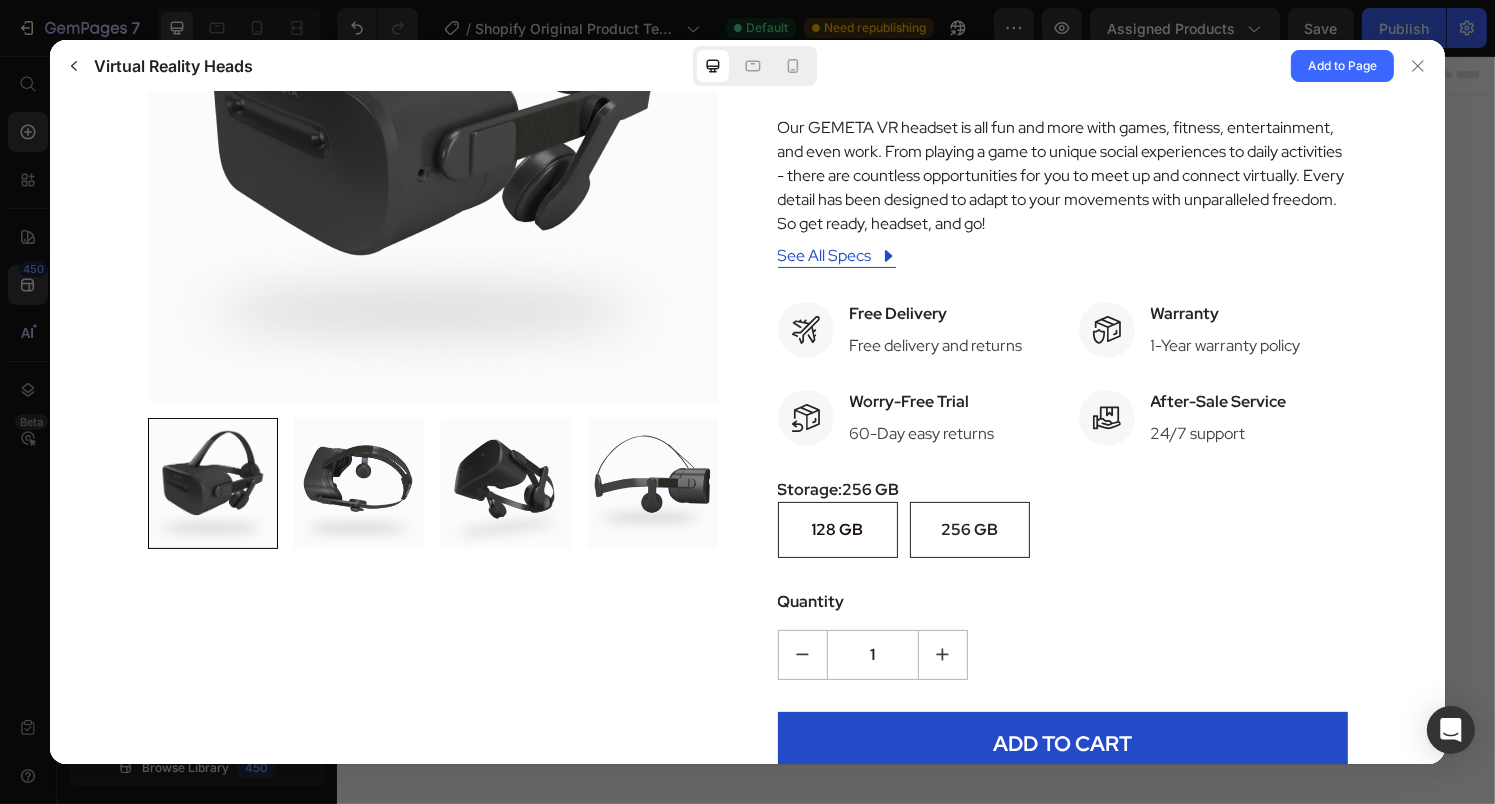 click on "128 GB" at bounding box center (837, 530) 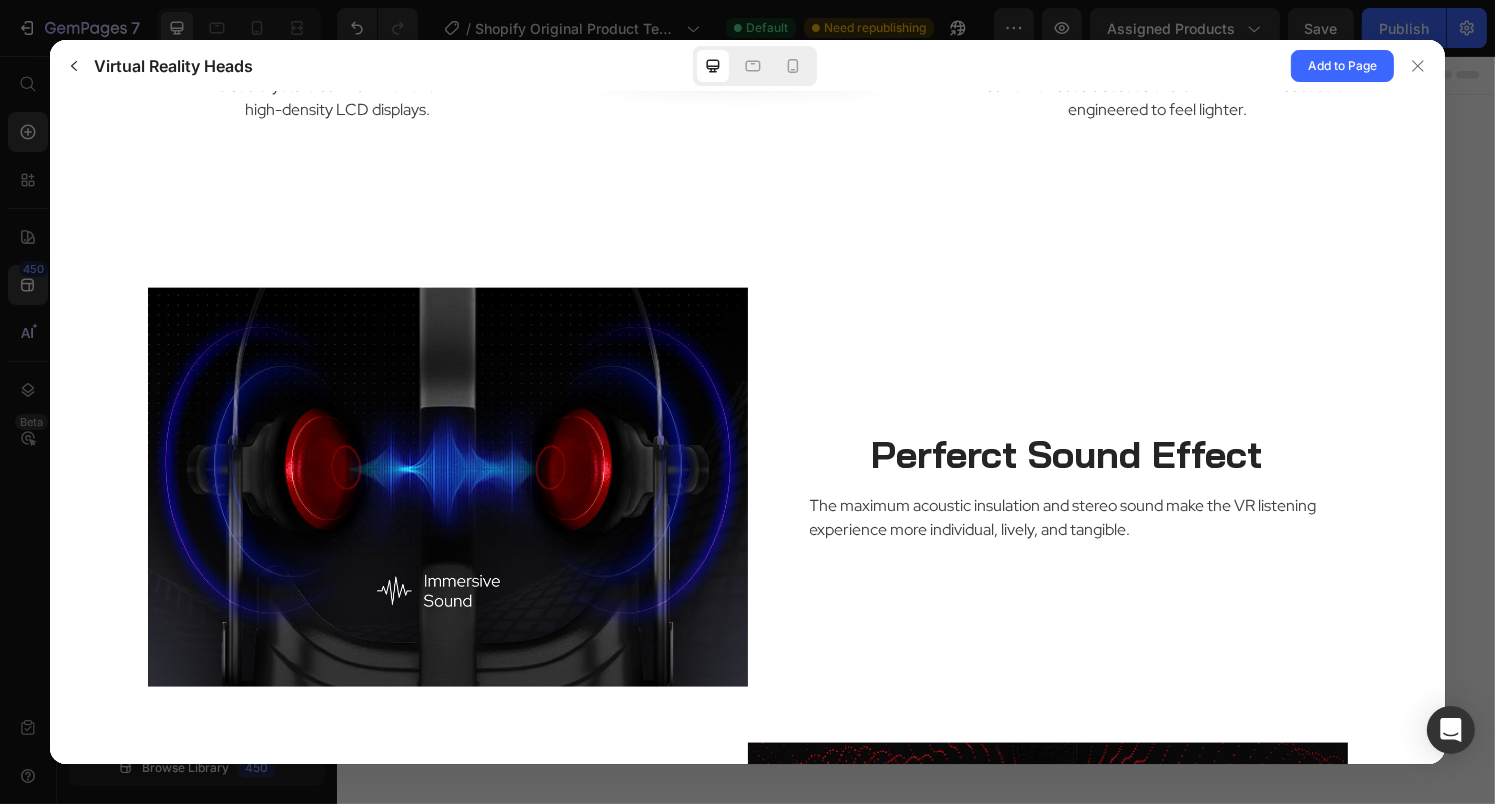 scroll, scrollTop: 1991, scrollLeft: 0, axis: vertical 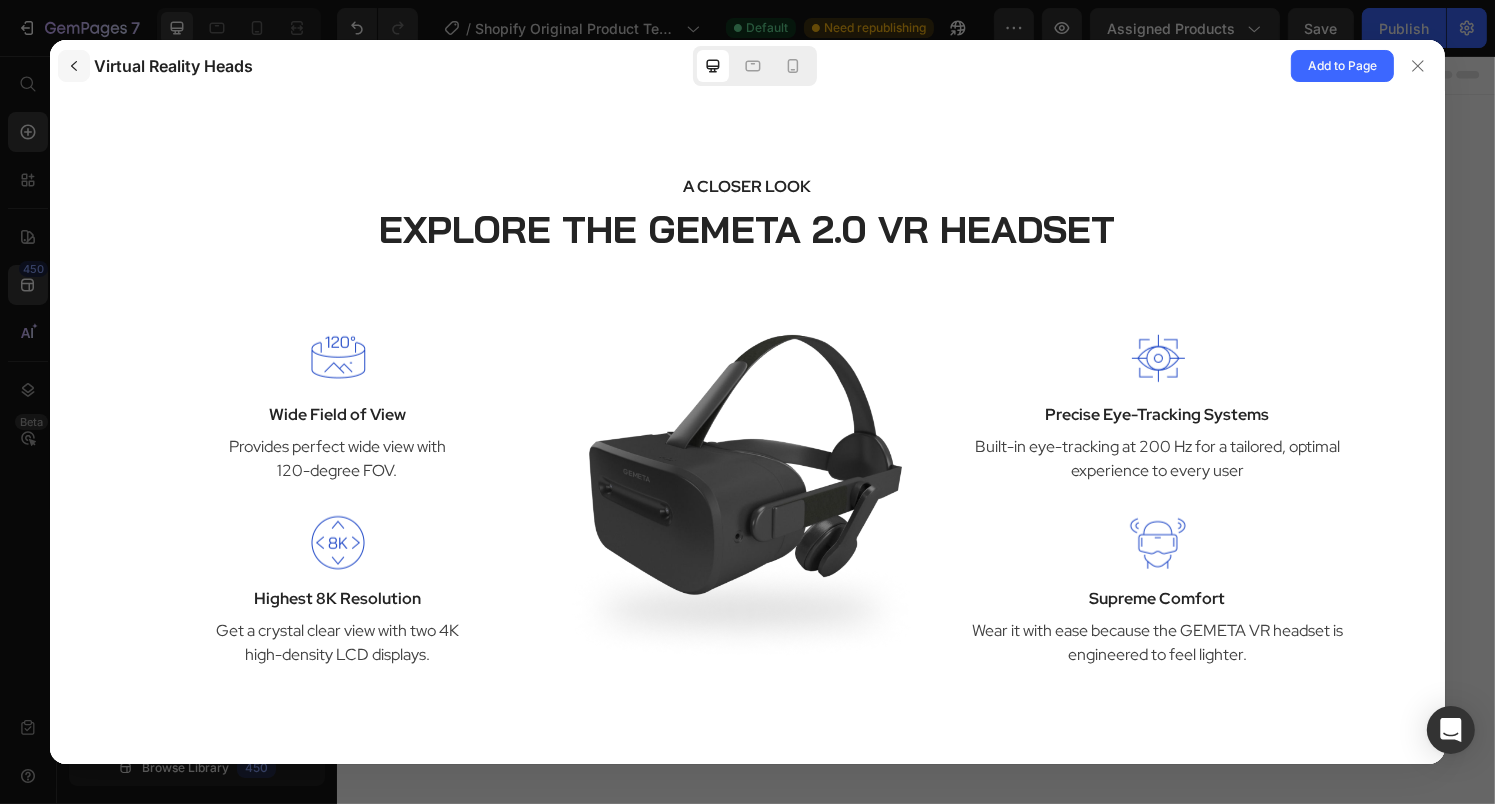 click 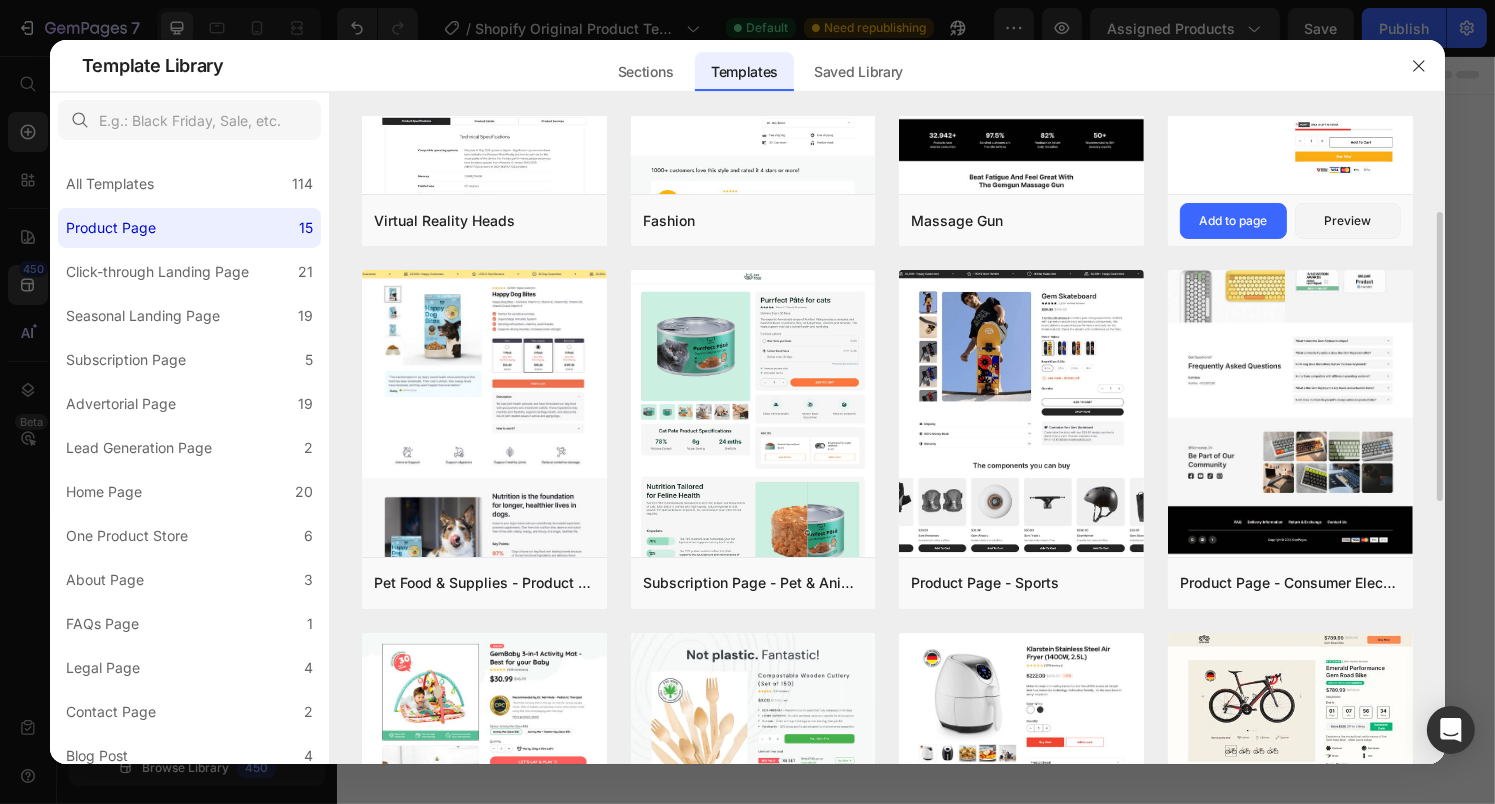scroll, scrollTop: 210, scrollLeft: 0, axis: vertical 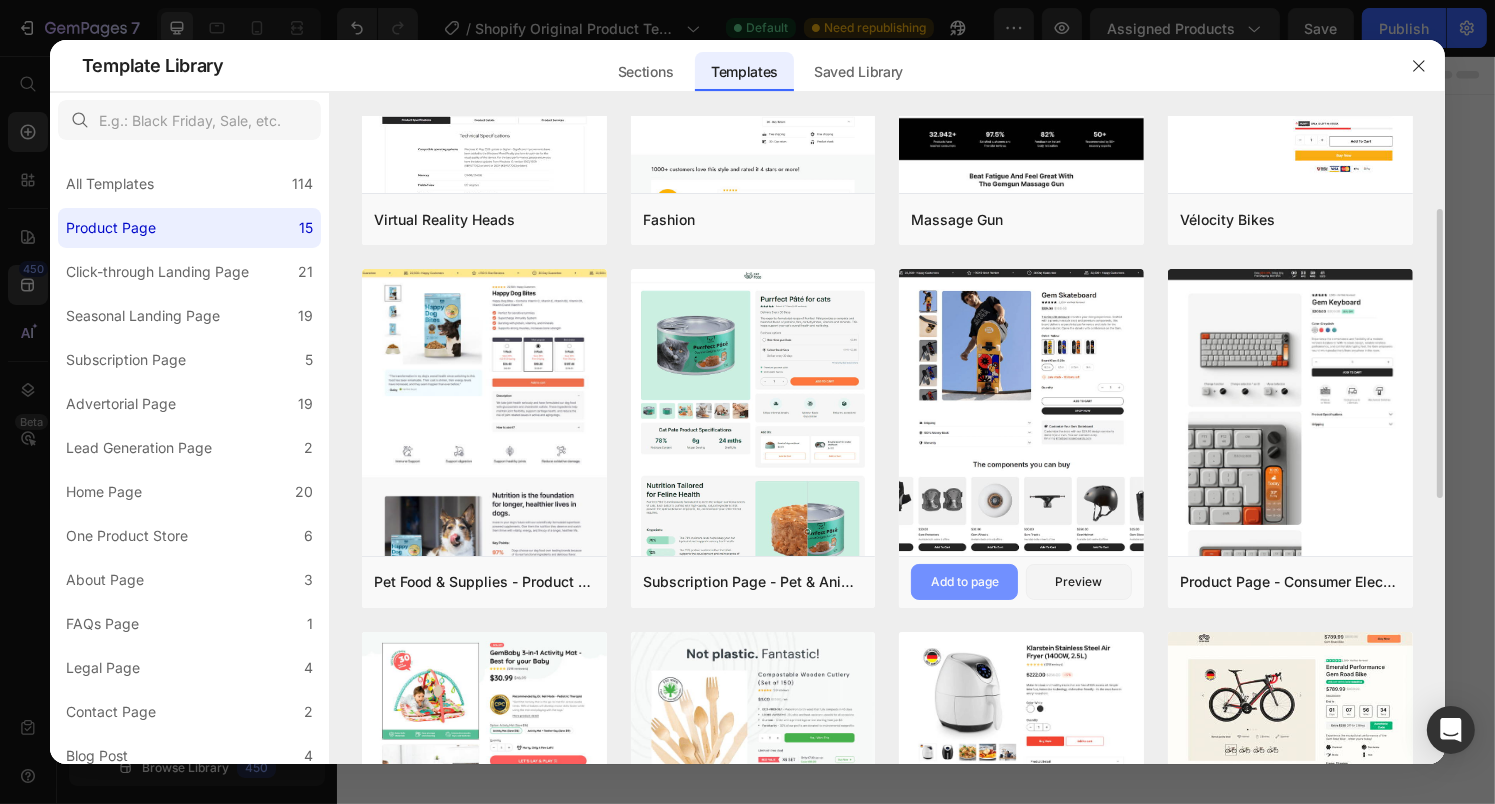 click on "Add to page" at bounding box center (965, 582) 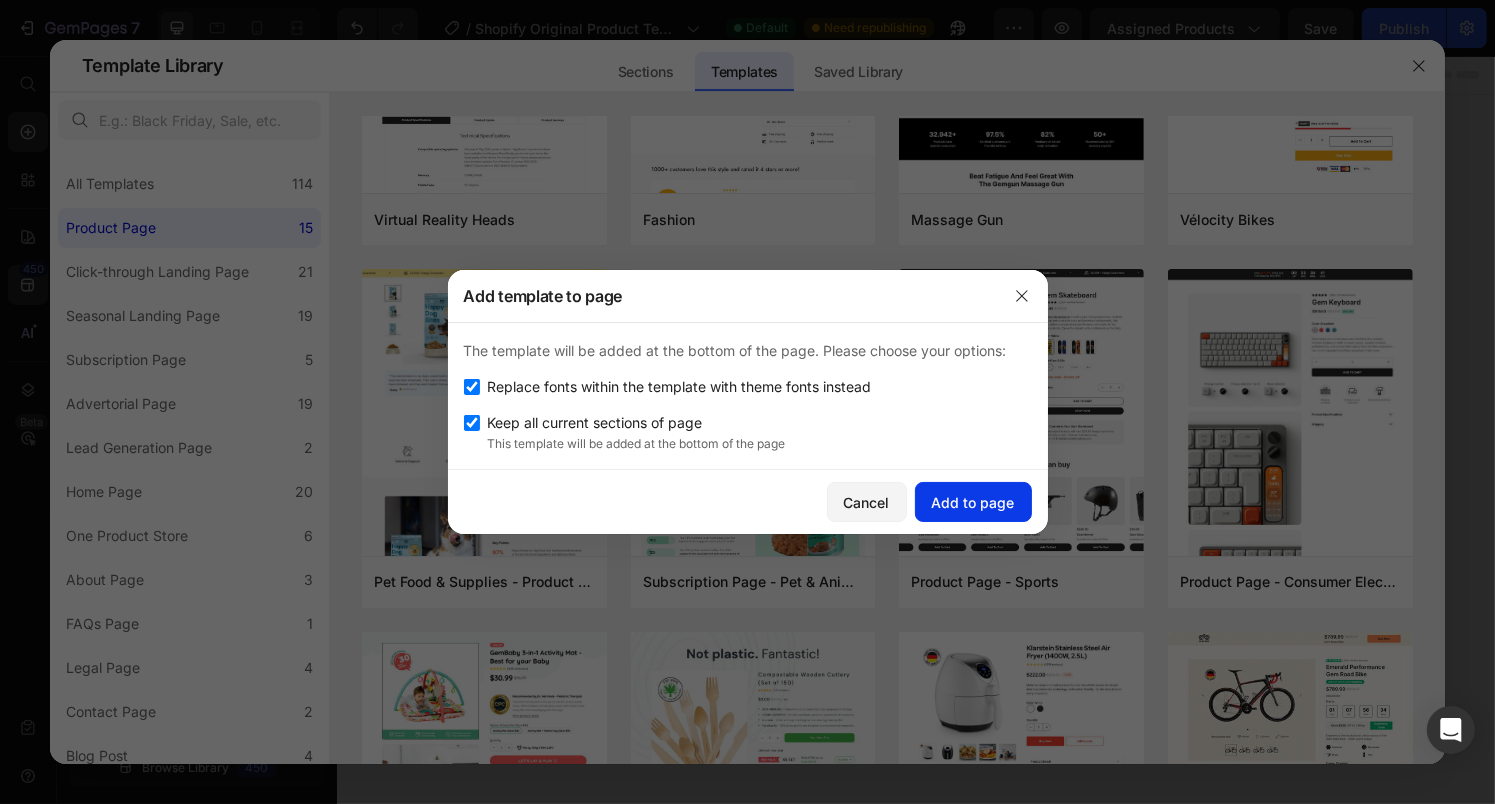 click on "Add to page" at bounding box center (973, 502) 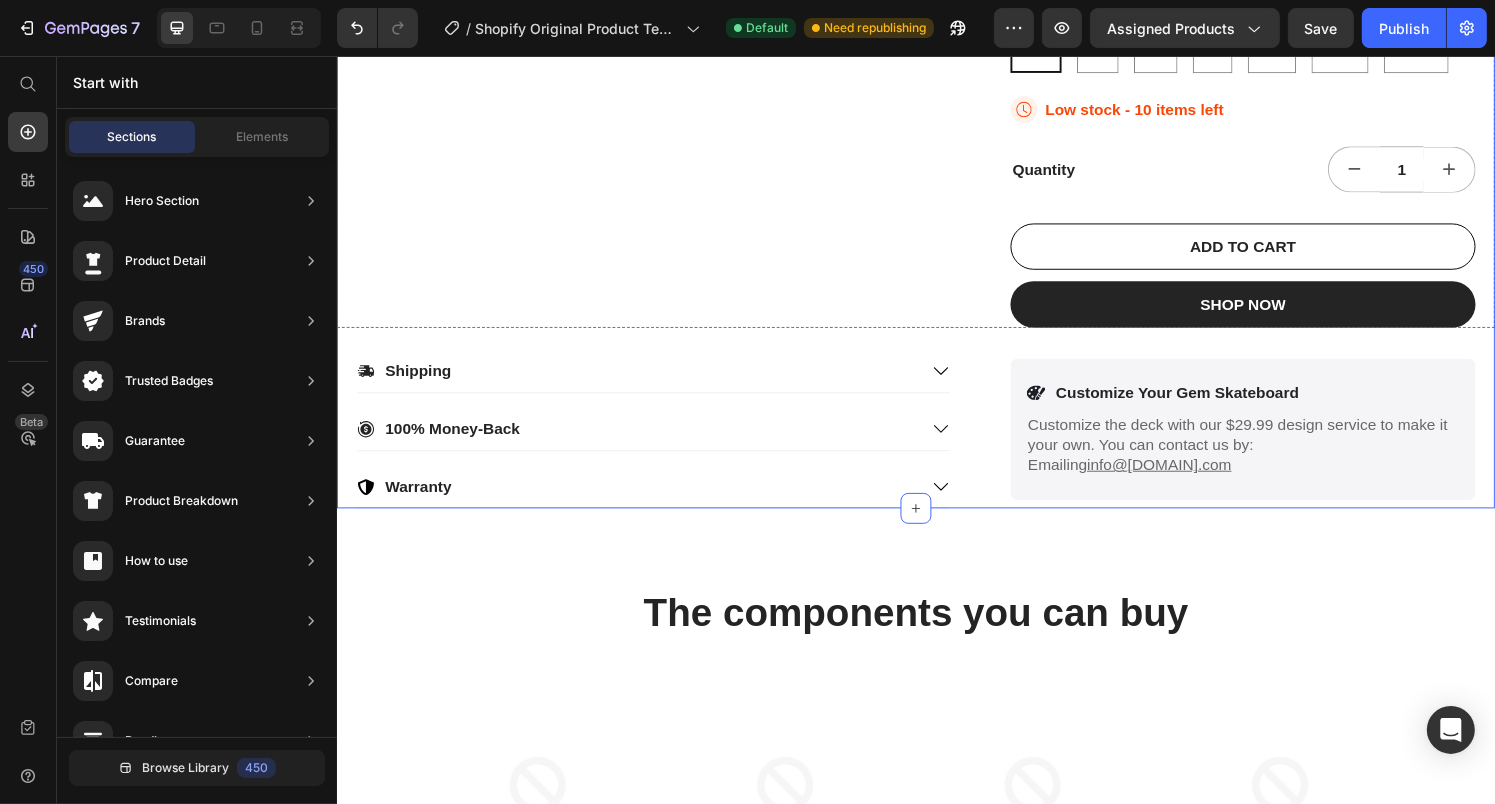 scroll, scrollTop: 2323, scrollLeft: 0, axis: vertical 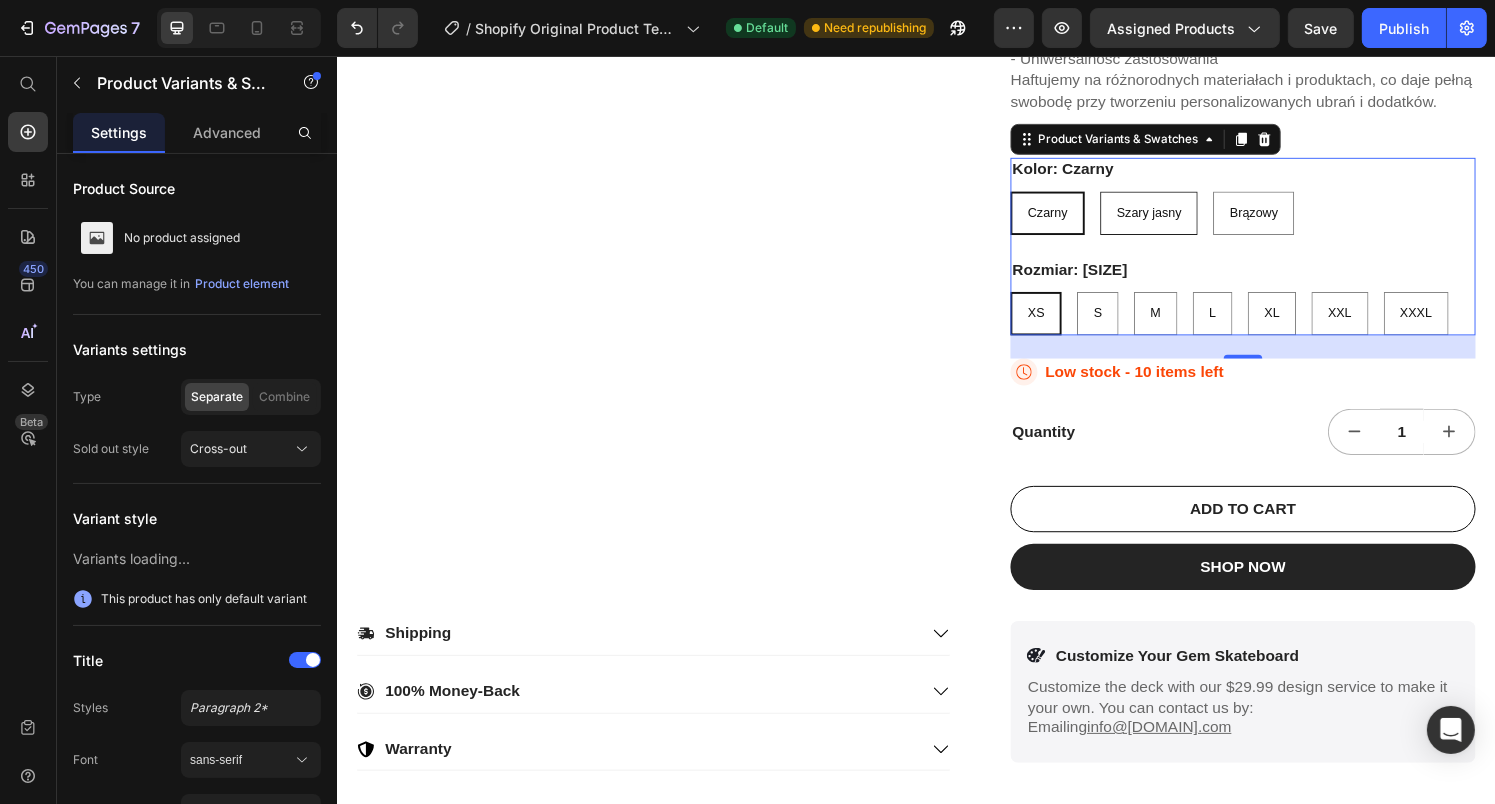 click on "Szary jasny" at bounding box center [1177, 219] 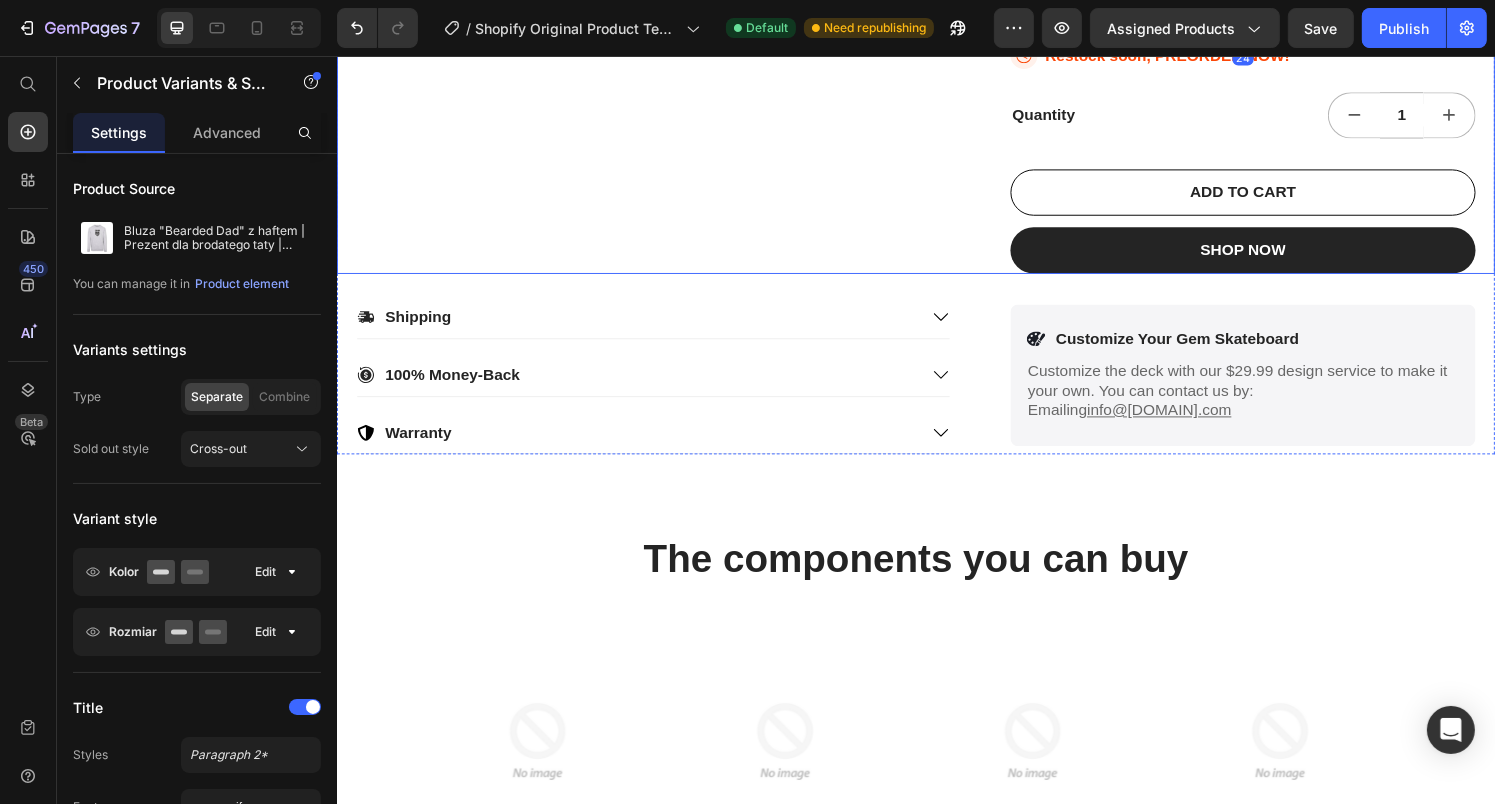 scroll, scrollTop: 2664, scrollLeft: 0, axis: vertical 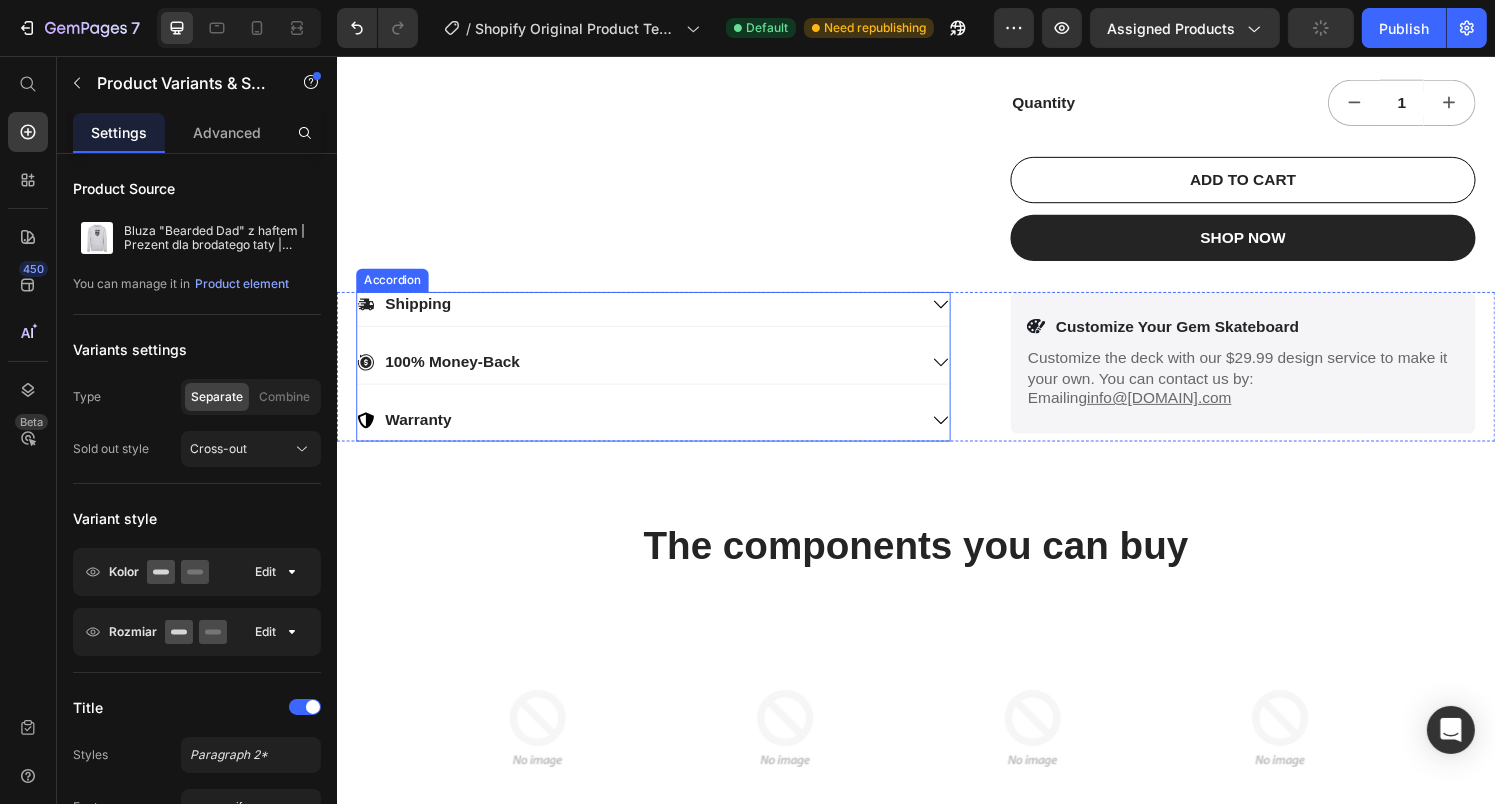 click 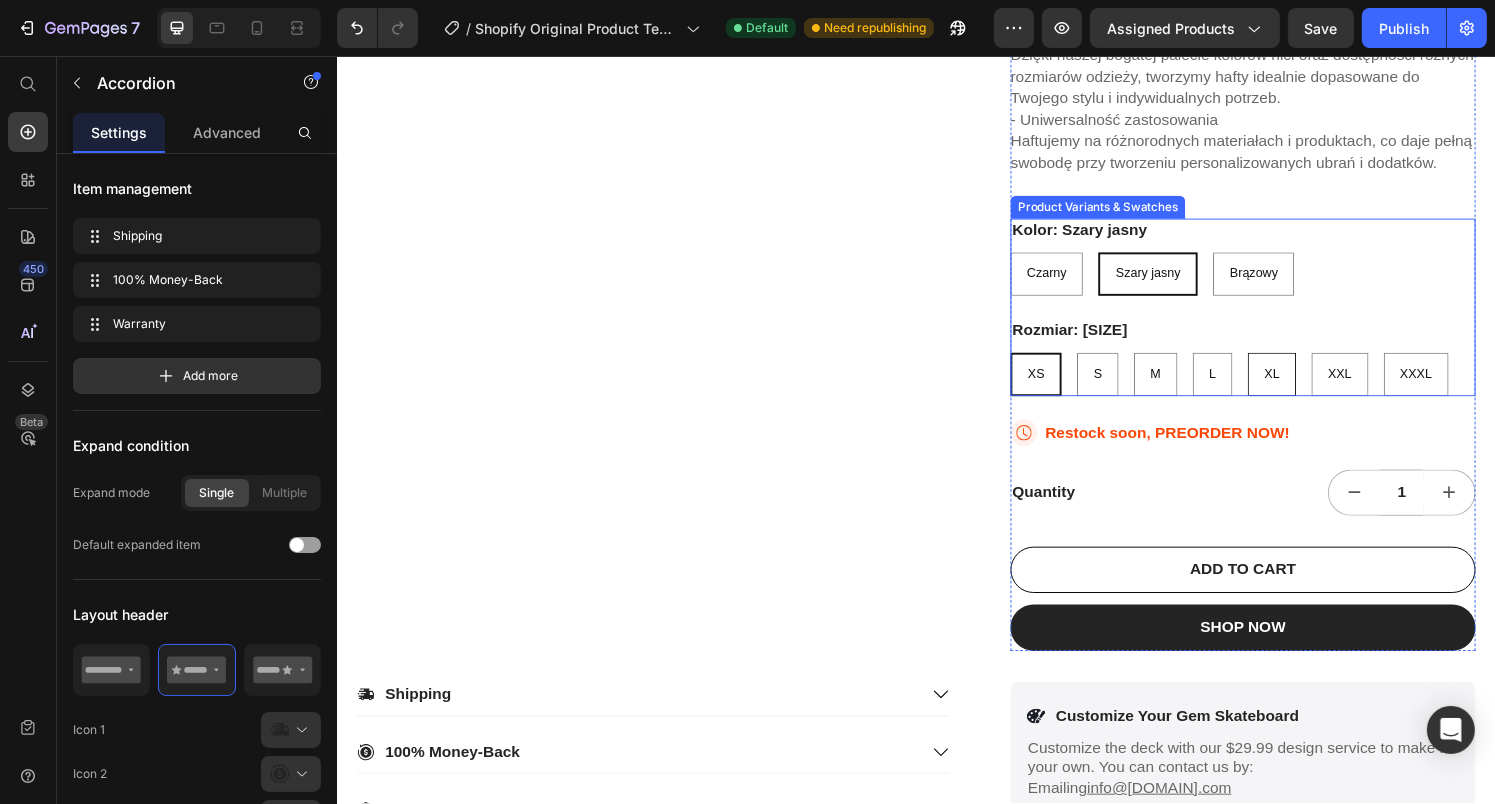 scroll, scrollTop: 0, scrollLeft: 0, axis: both 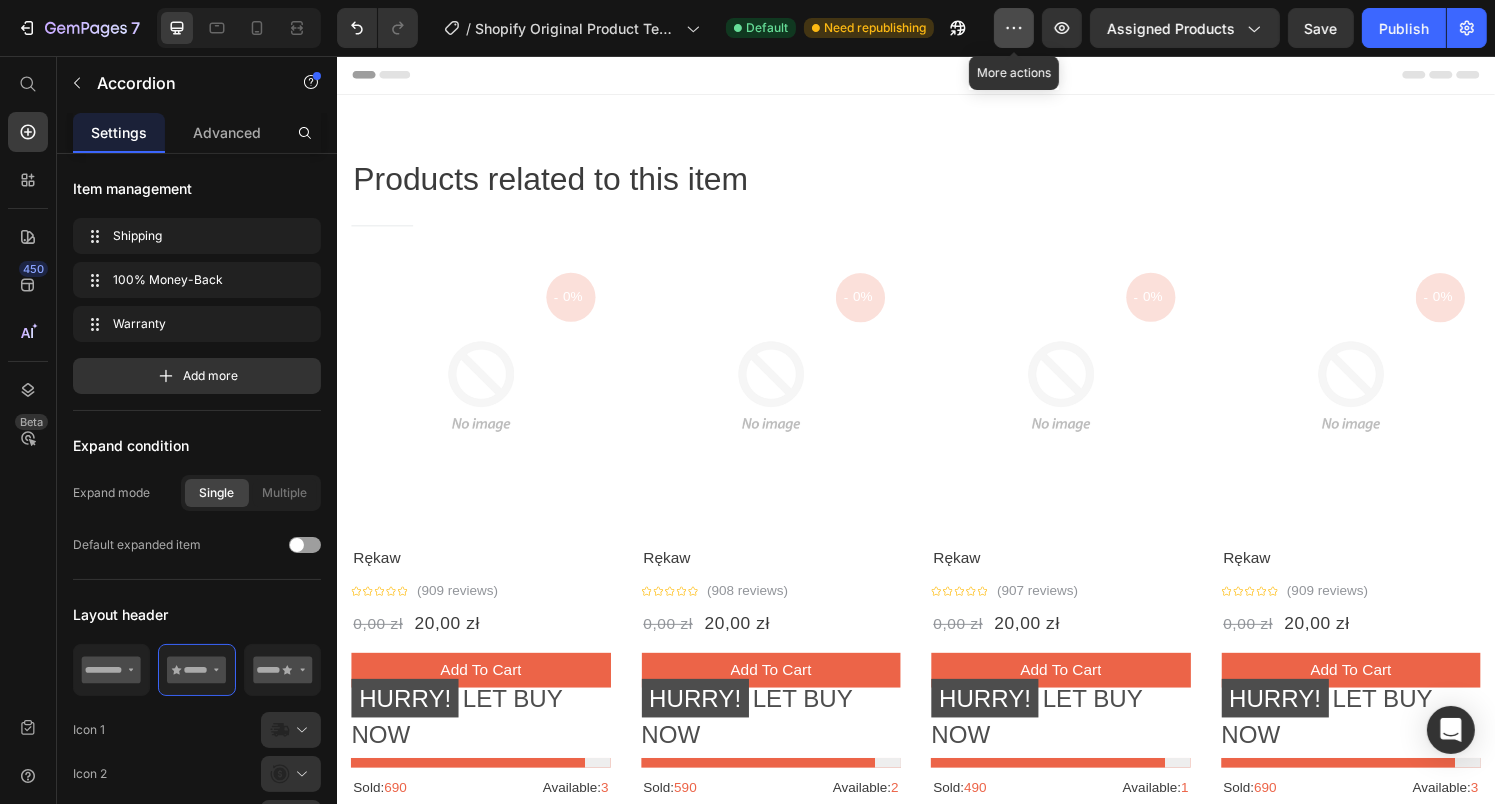 click 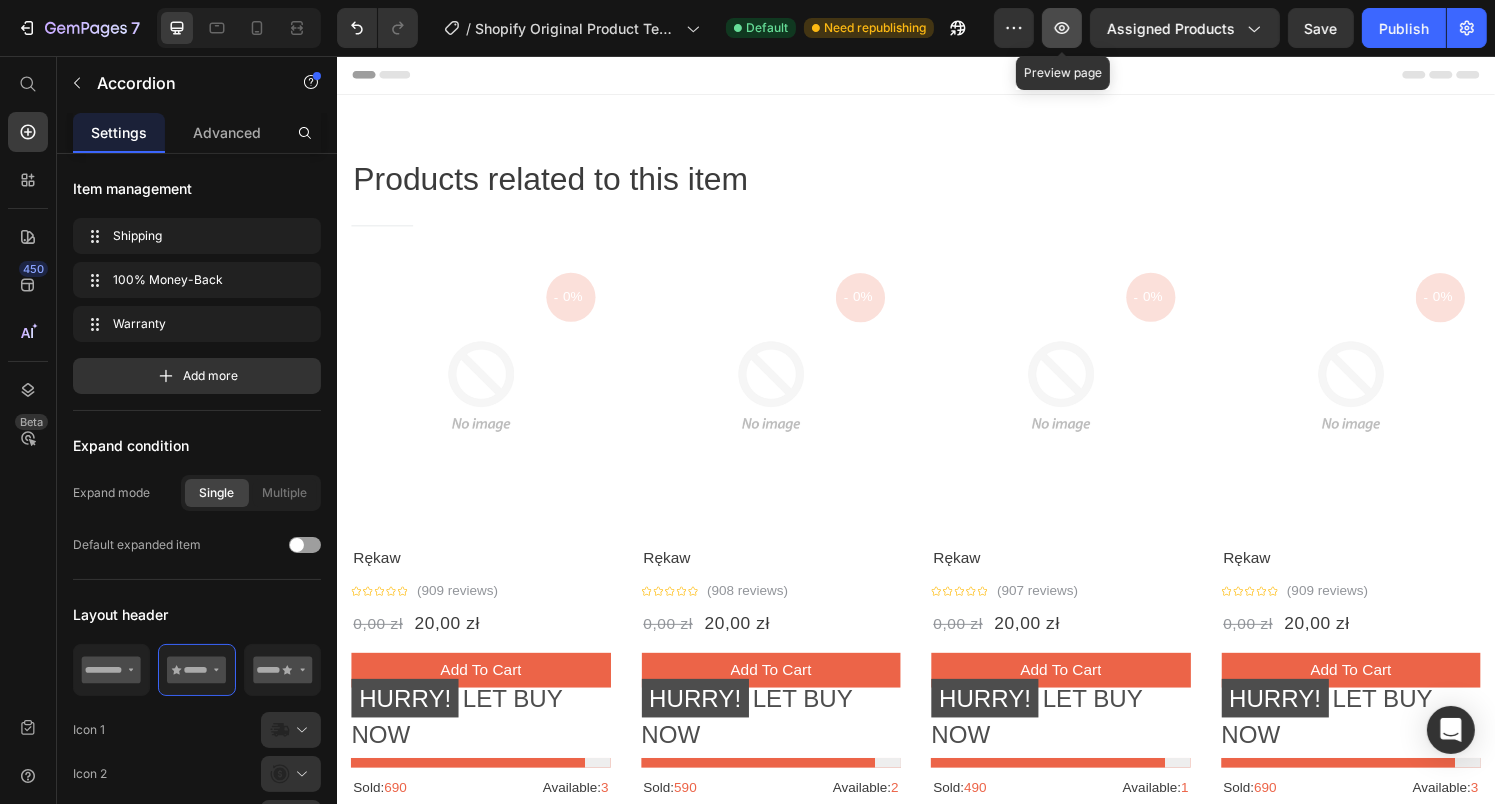 click 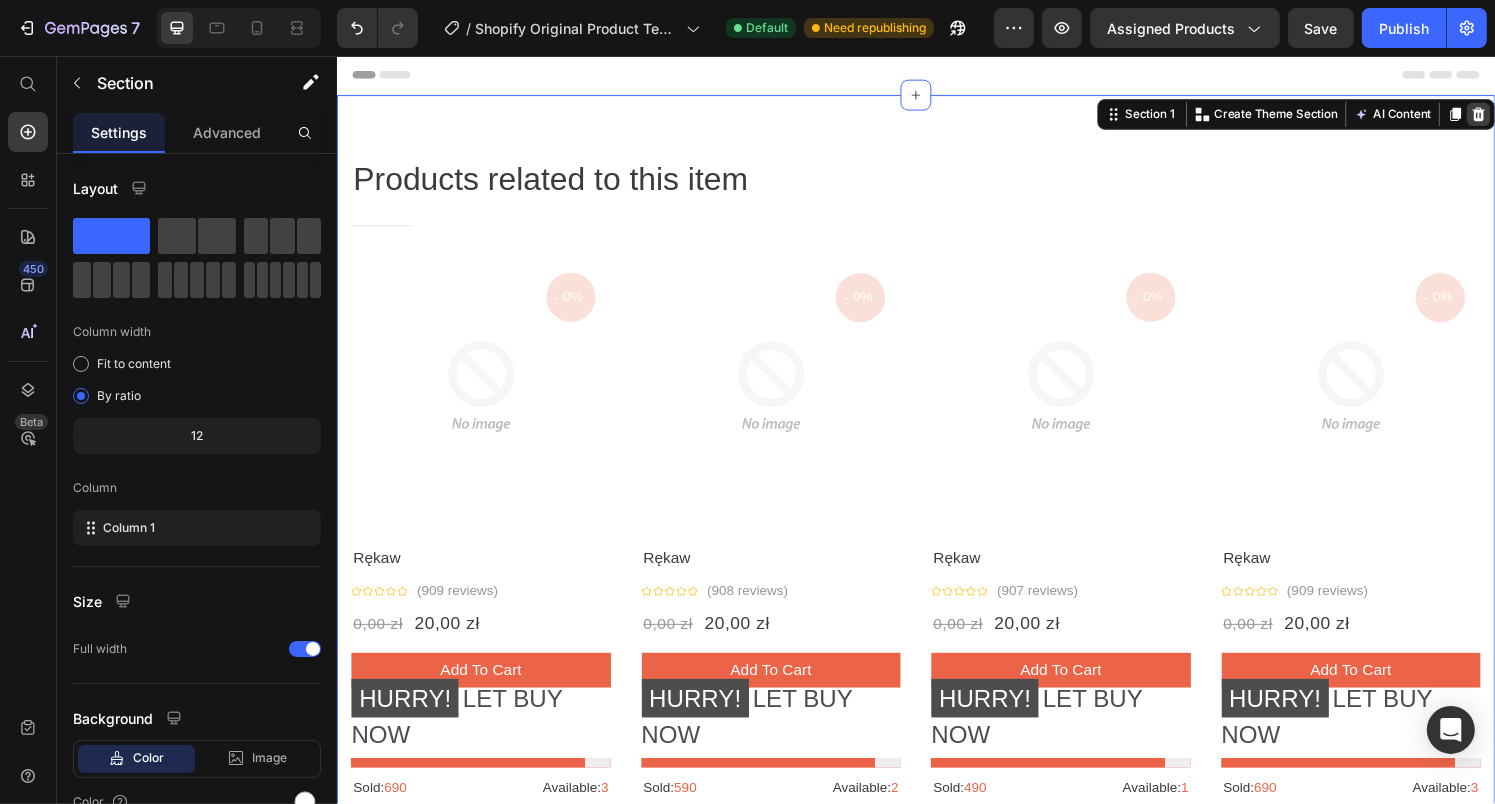 click 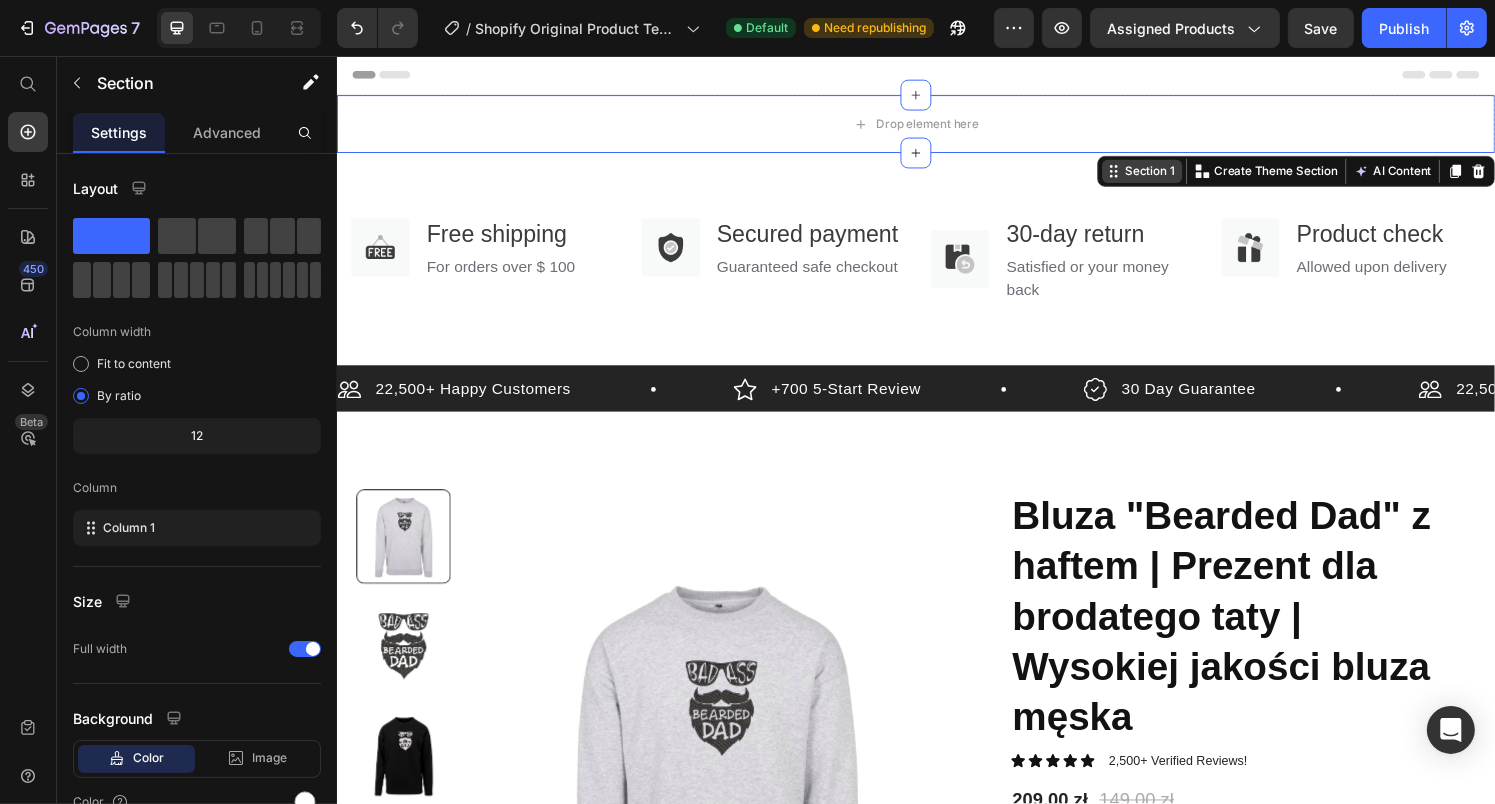 click on "Drop element here Section 1   Create Theme Section AI Content Write with GemAI What would you like to describe here? Tone and Voice Persuasive Product Rękaw Show more Generate Image Free shipping Text block For orders over $ 100 Text block Row Image Secured payment Text block Guaranteed safe checkout Text block Row Image 30-day return Text block Satisfied or your money back Text block Row Image Product check Text block Allowed upon delivery Text block Row Row Section 2
22,500+ Happy Customers Item List
+700 5-Start Review Item List
30 Day Guarantee Item List
22,500+ Happy Customers Item List
+700 5-Start Review Item List
30 Day Guarantee Item List
22,500+ Happy Customers Item List
+700 5-Start Review Item List
30 Day Guarantee Item List" at bounding box center [936, 3755] 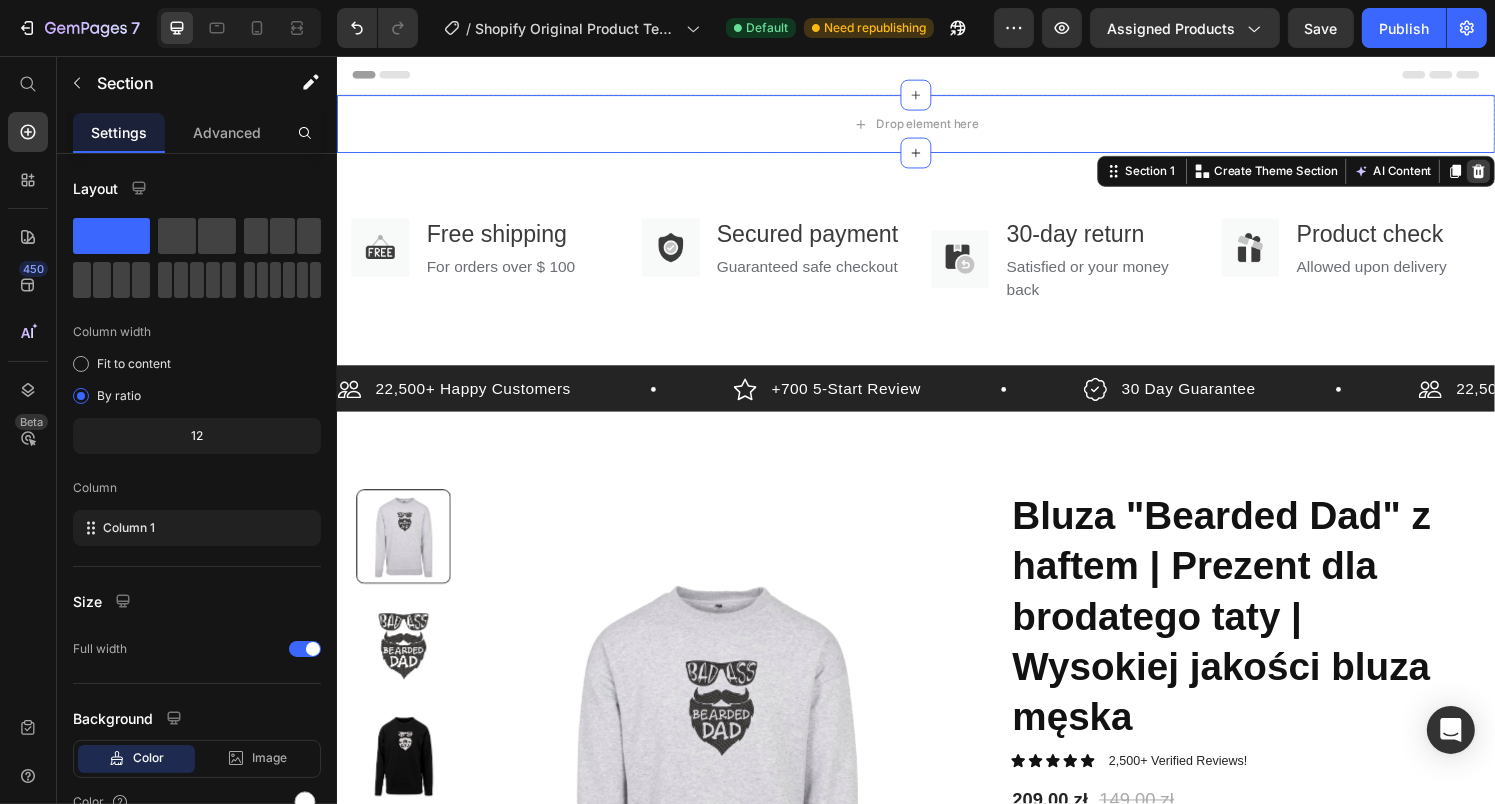 click 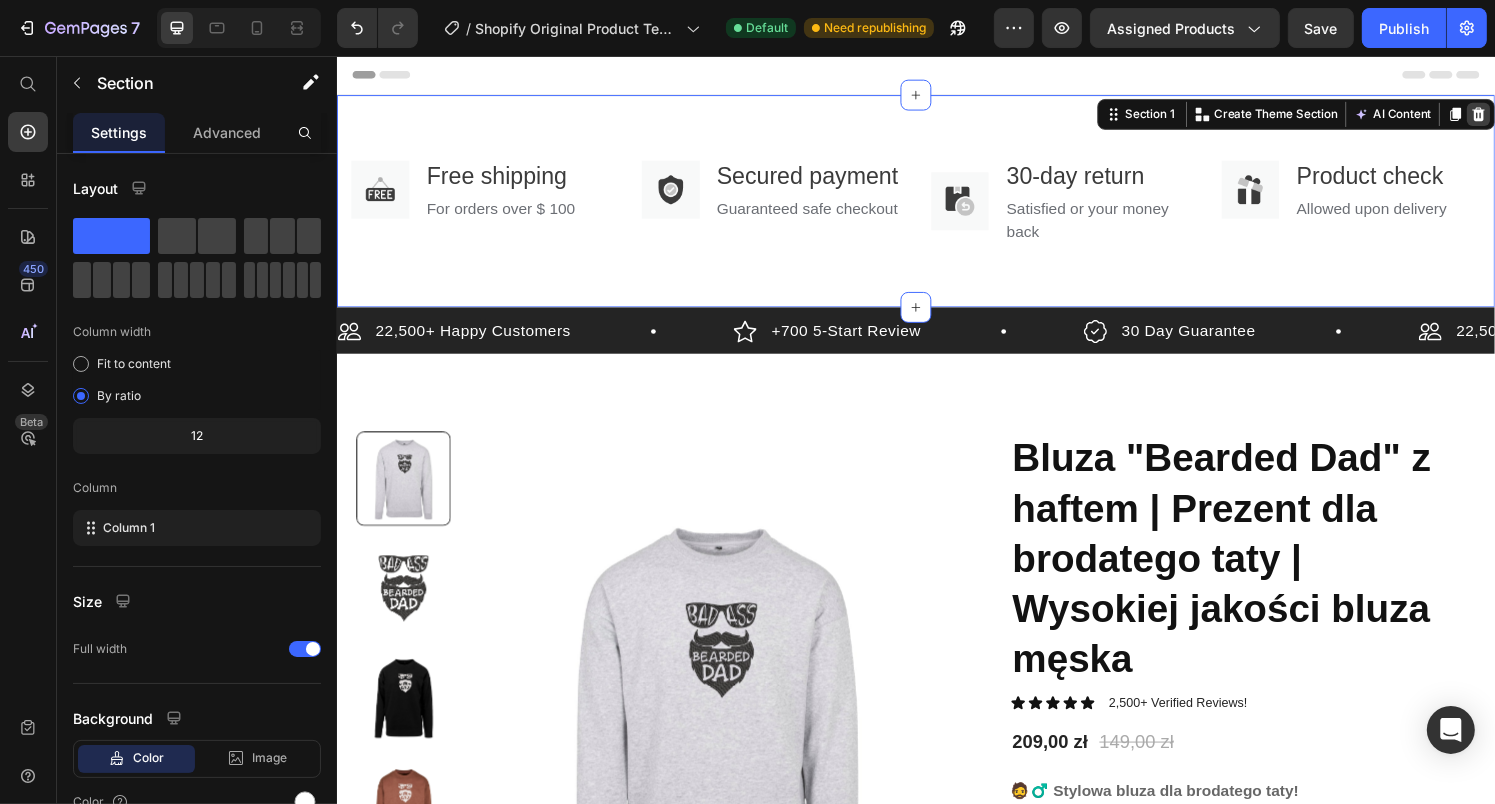 click 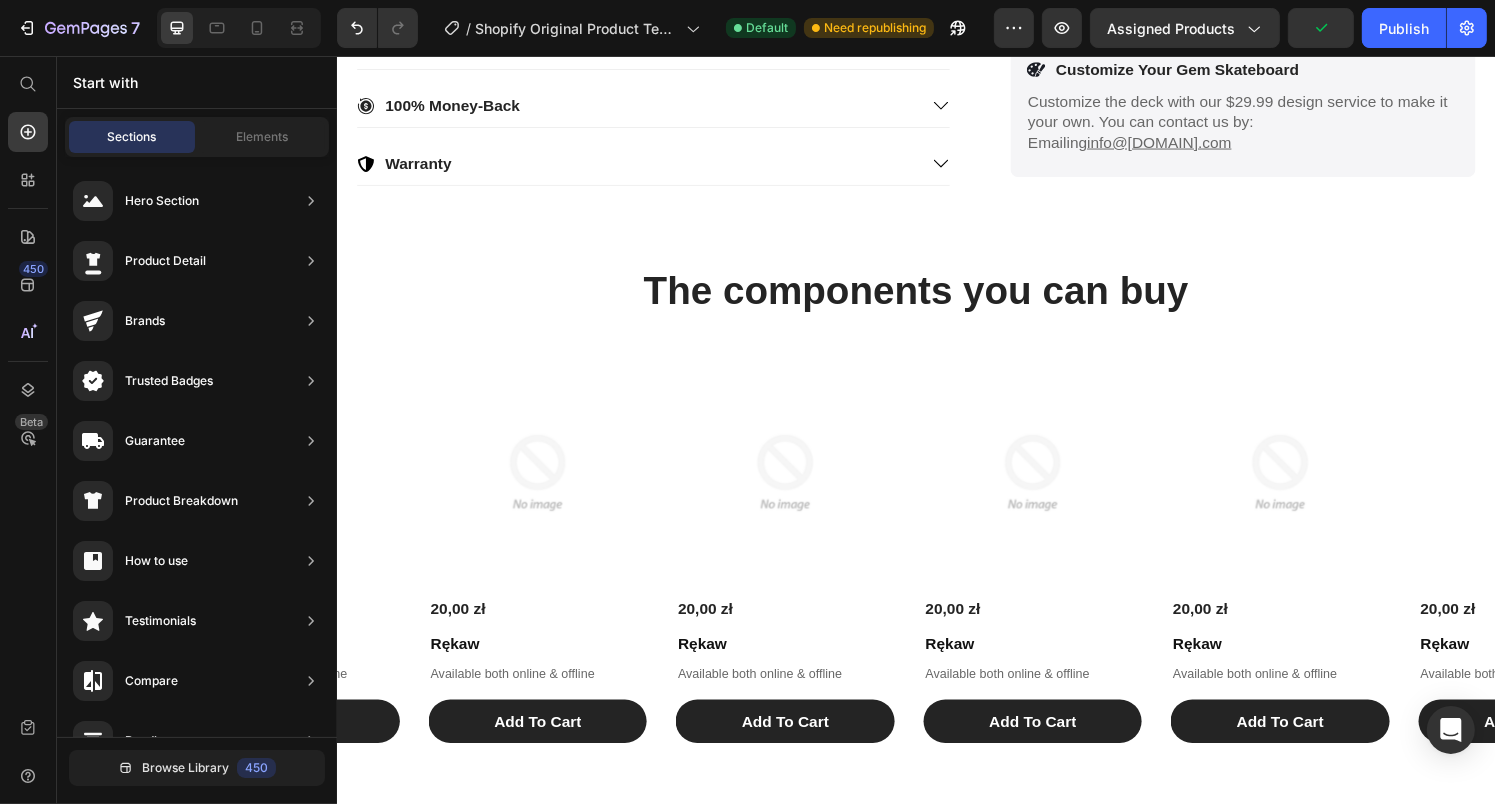 scroll, scrollTop: 1808, scrollLeft: 0, axis: vertical 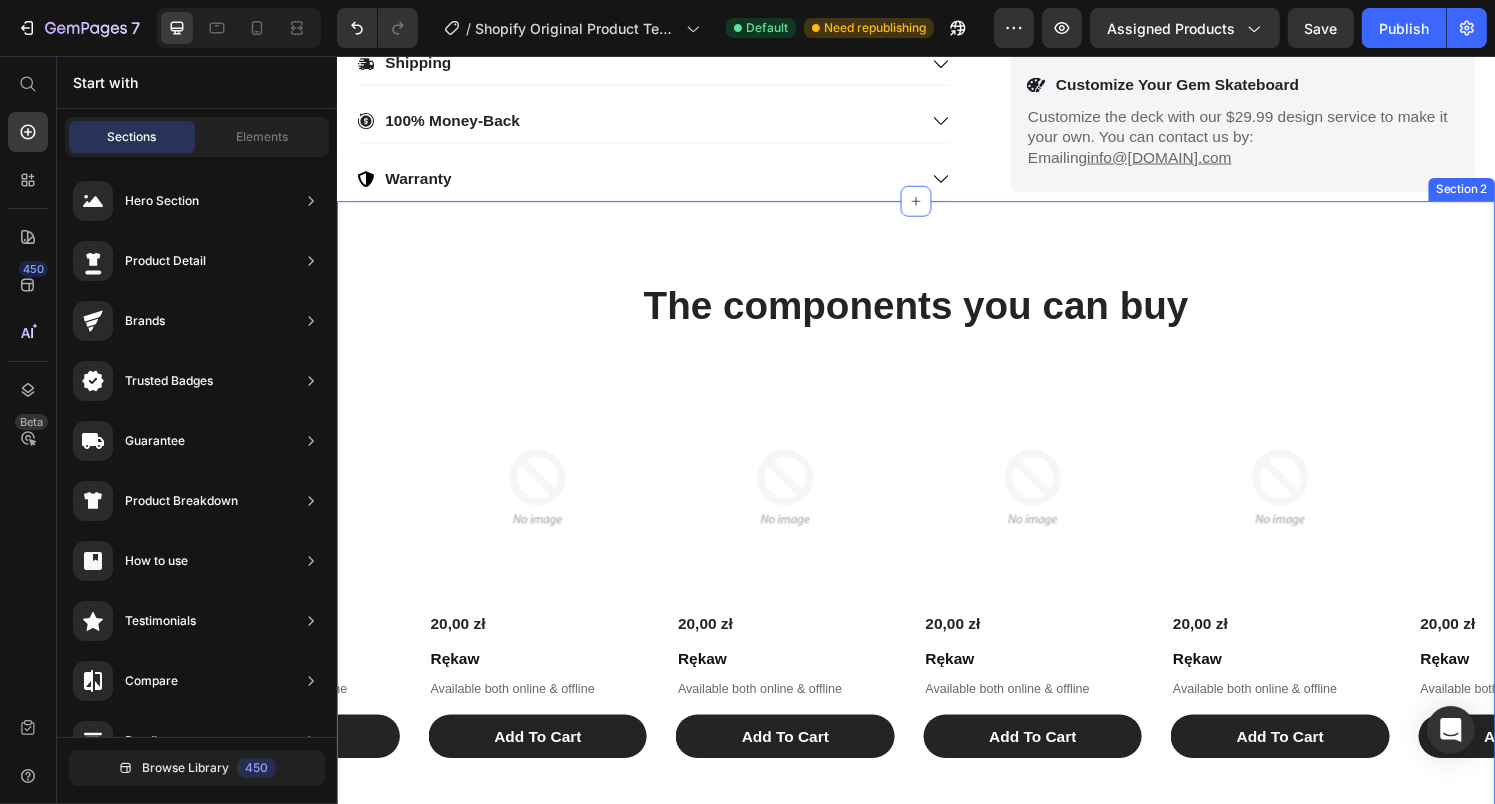 click on "22,500+ Happy Customers Item List
+700 5-Start Review Item List
30 Day Guarantee Item List
22,500+ Happy Customers Item List
+700 5-Start Review Item List
30 Day Guarantee Item List
22,500+ Happy Customers Item List
+700 5-Start Review Item List
30 Day Guarantee Item List
22,500+ Happy Customers Item List
+700 5-Start Review Item List
30 Day Guarantee Item List
22,500+ Happy Customers Item List
+700 5-Start Review Item List
30 Day Guarantee Item List
22,500+ Happy Customers Item List
+700 5-Start Review Item List" at bounding box center [936, 1610] 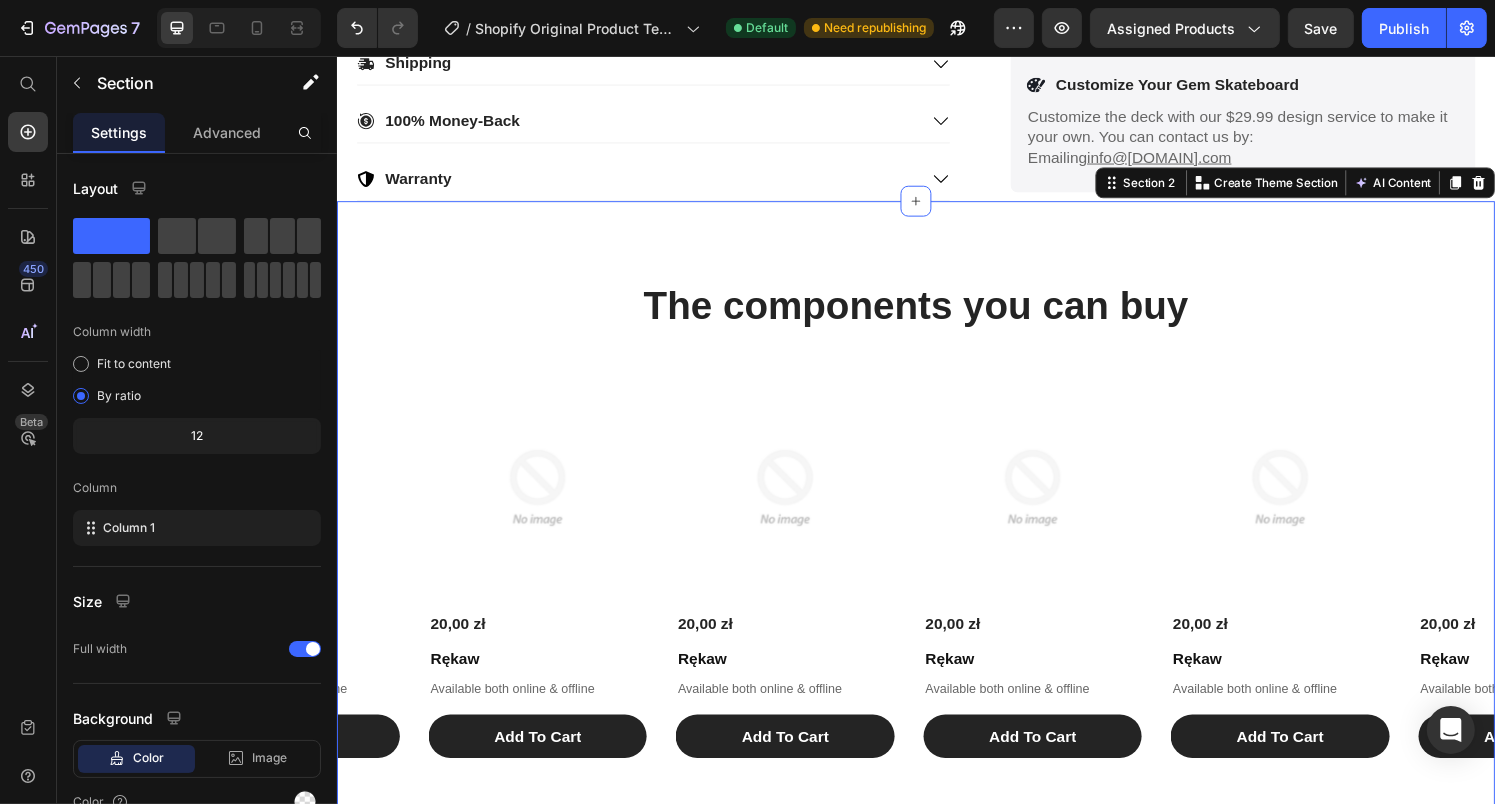 click on "Icon Customize Your Gem Skateboard Text Block Row Customize the deck with our $29.99 design service to make it your own. You can contact us by: Emailing  info@gemskateboards.com Text Block Row" at bounding box center (1275, 128) 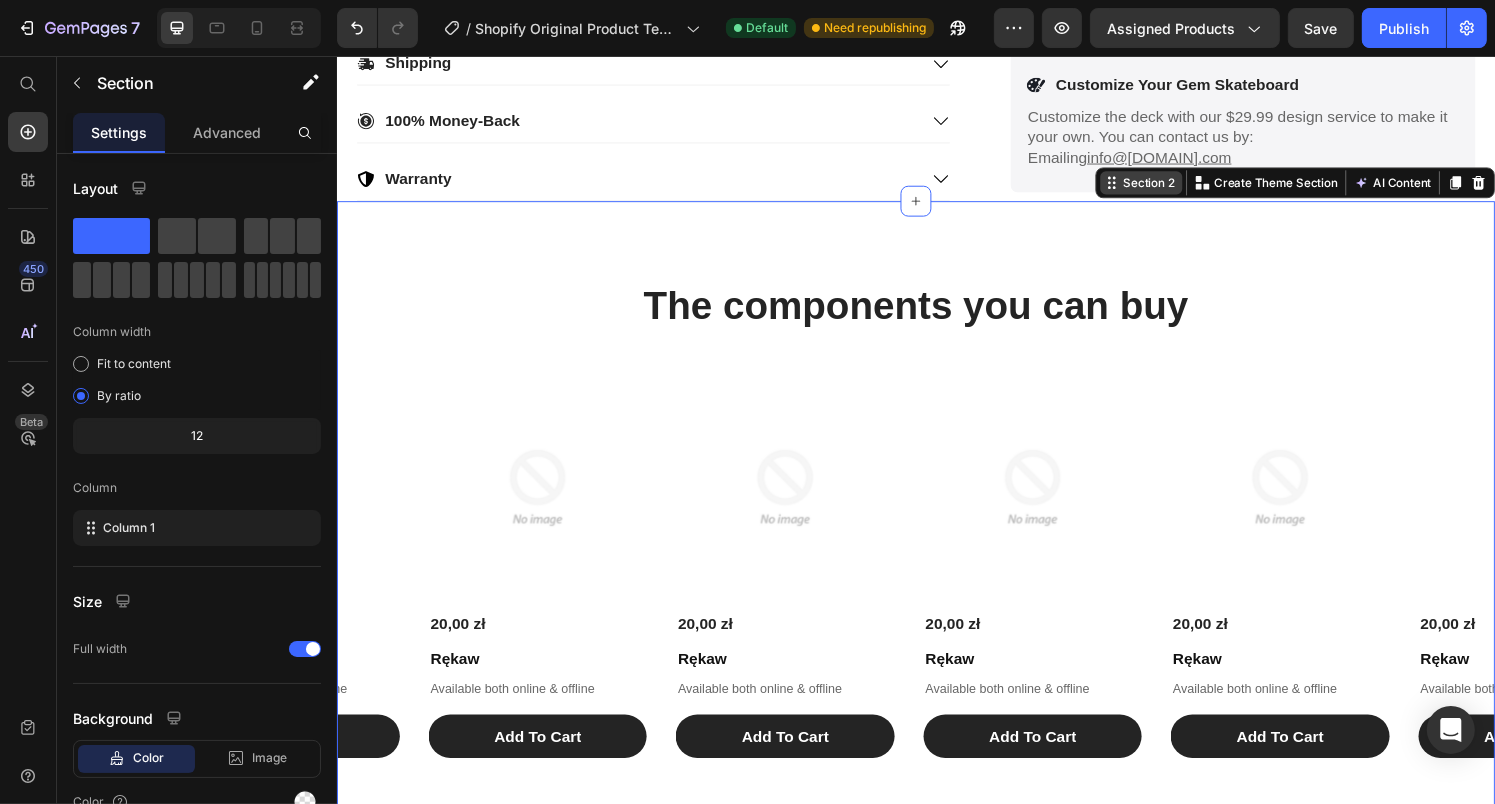 click 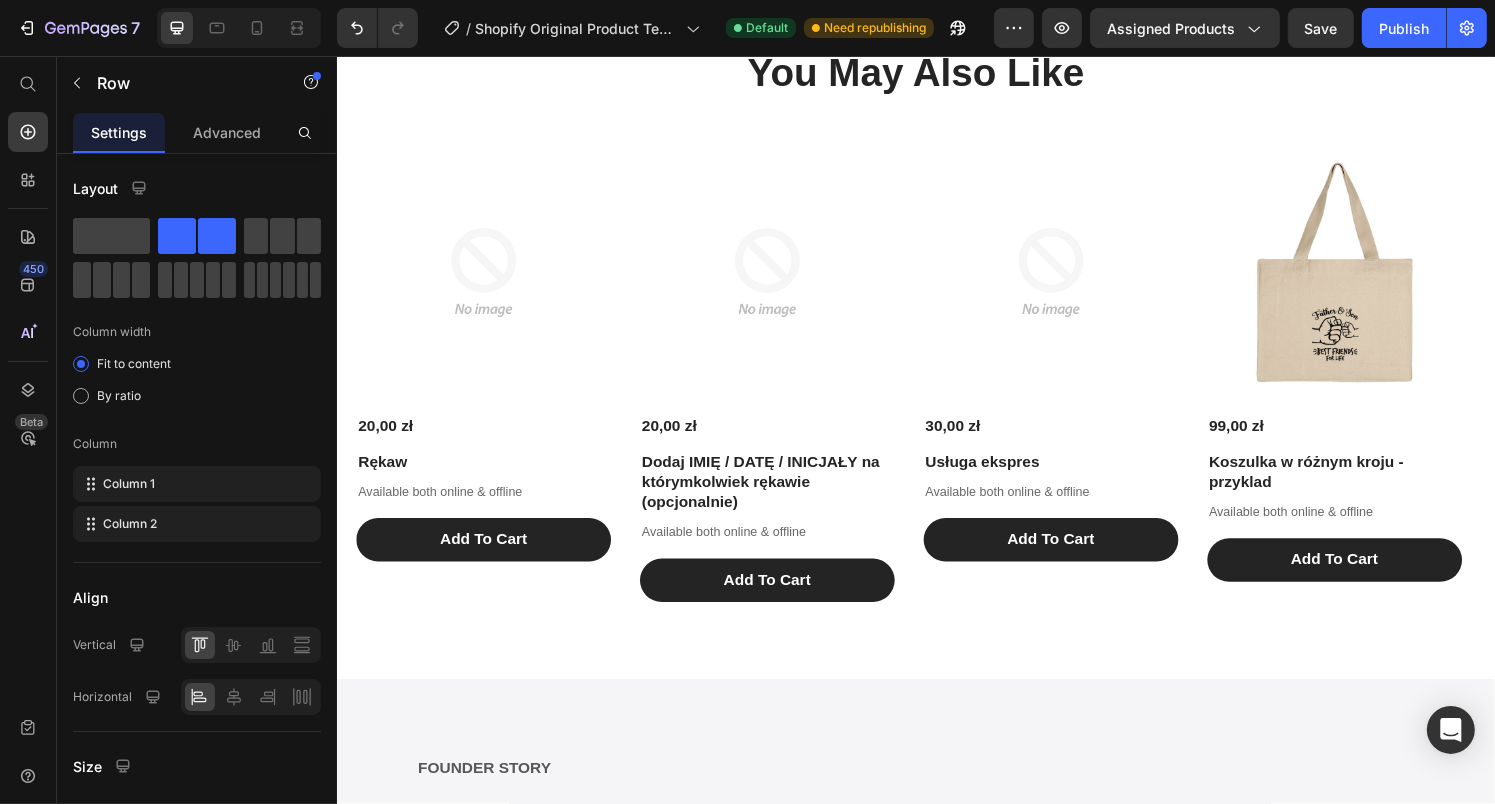 scroll, scrollTop: 2748, scrollLeft: 0, axis: vertical 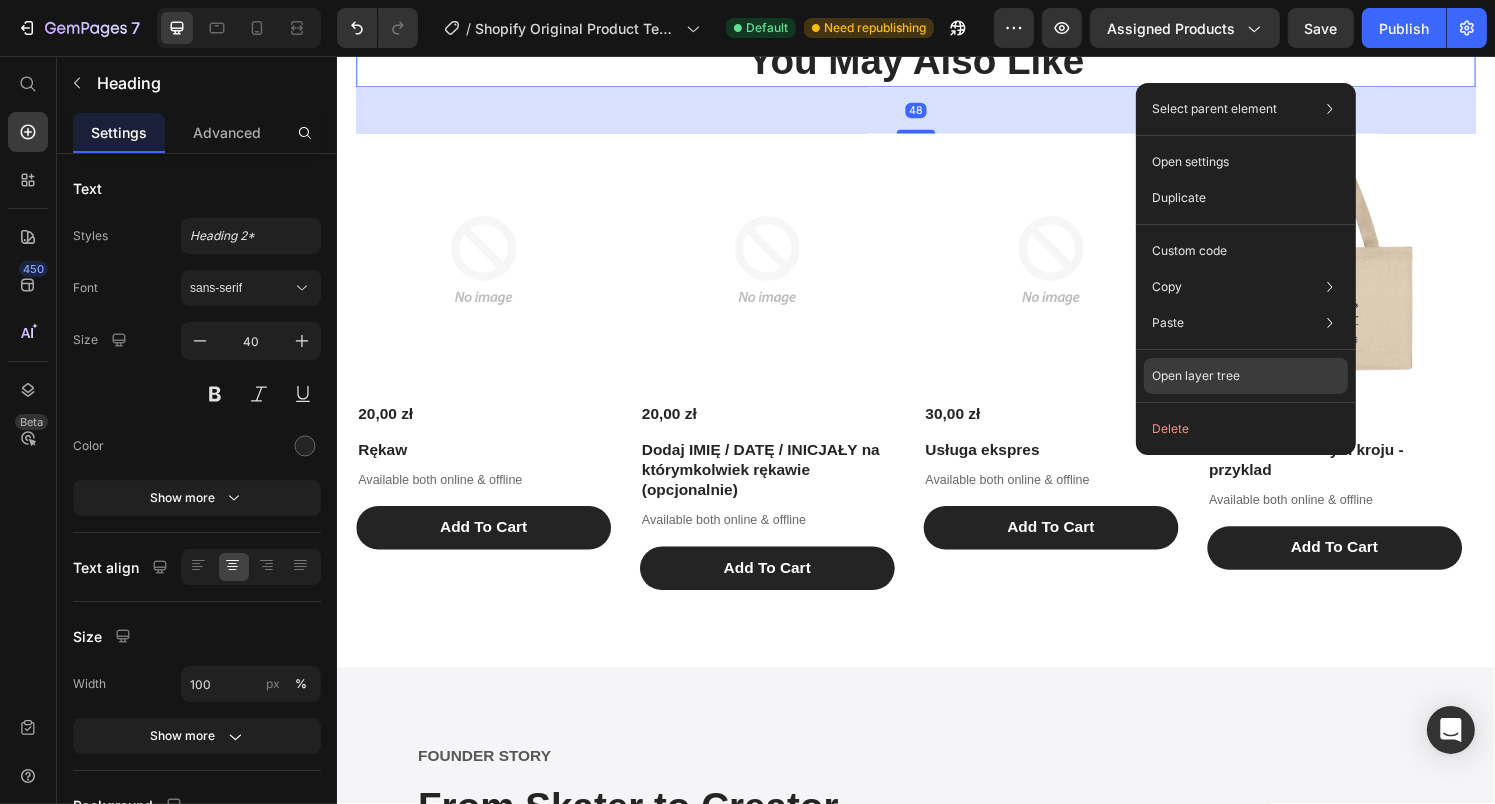 click on "Open layer tree" at bounding box center (1196, 376) 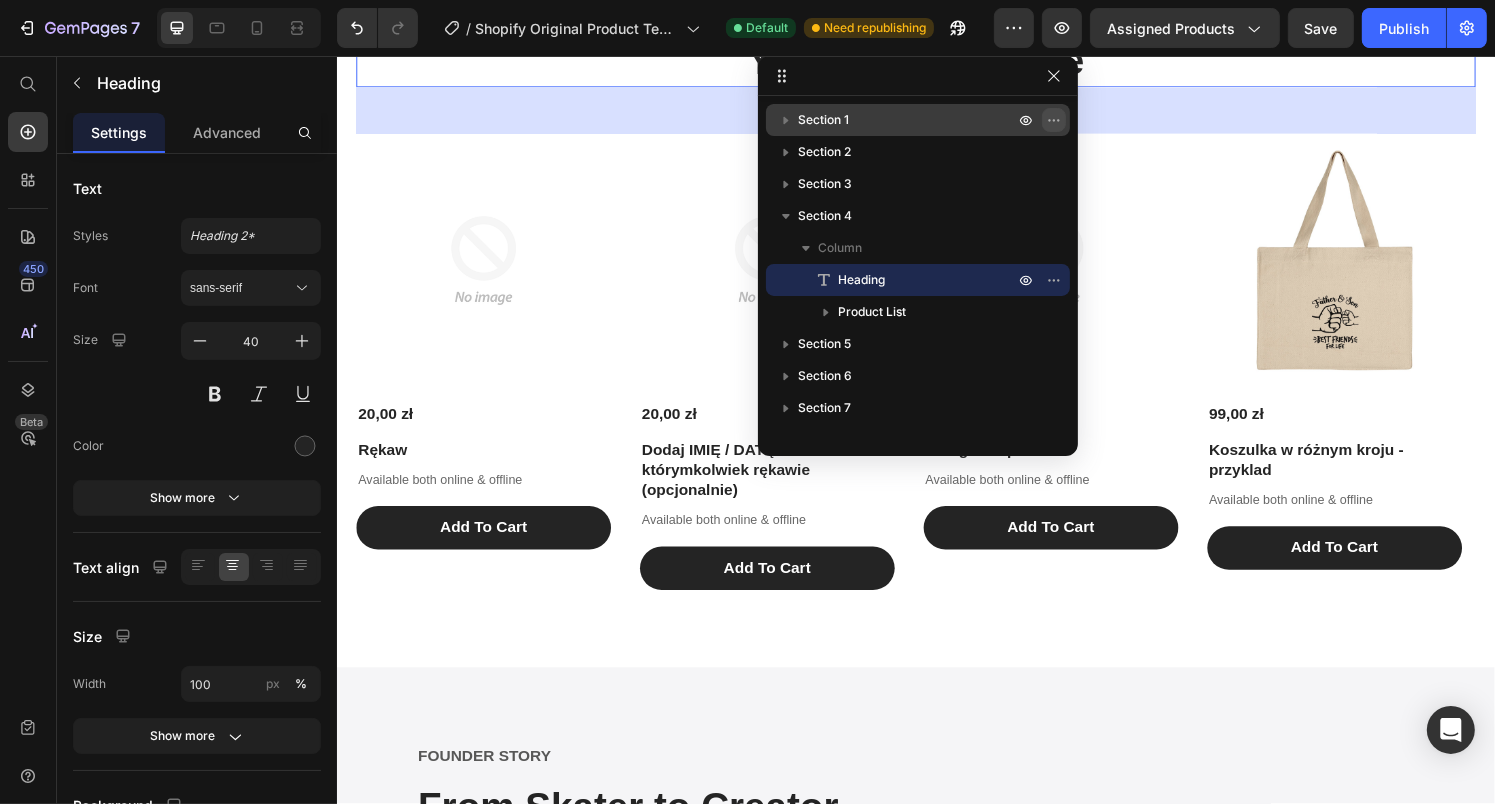 click 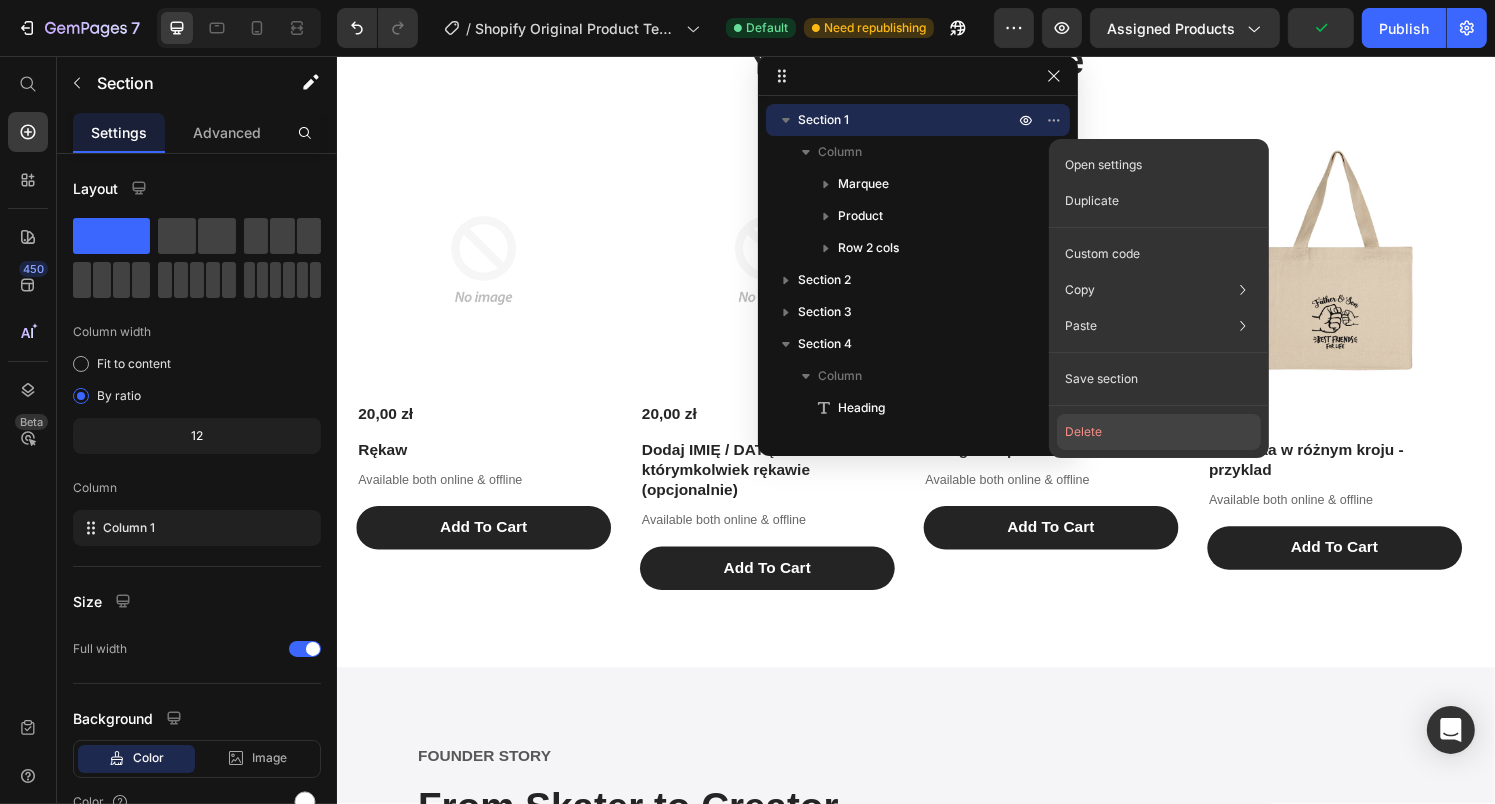 click on "Delete" 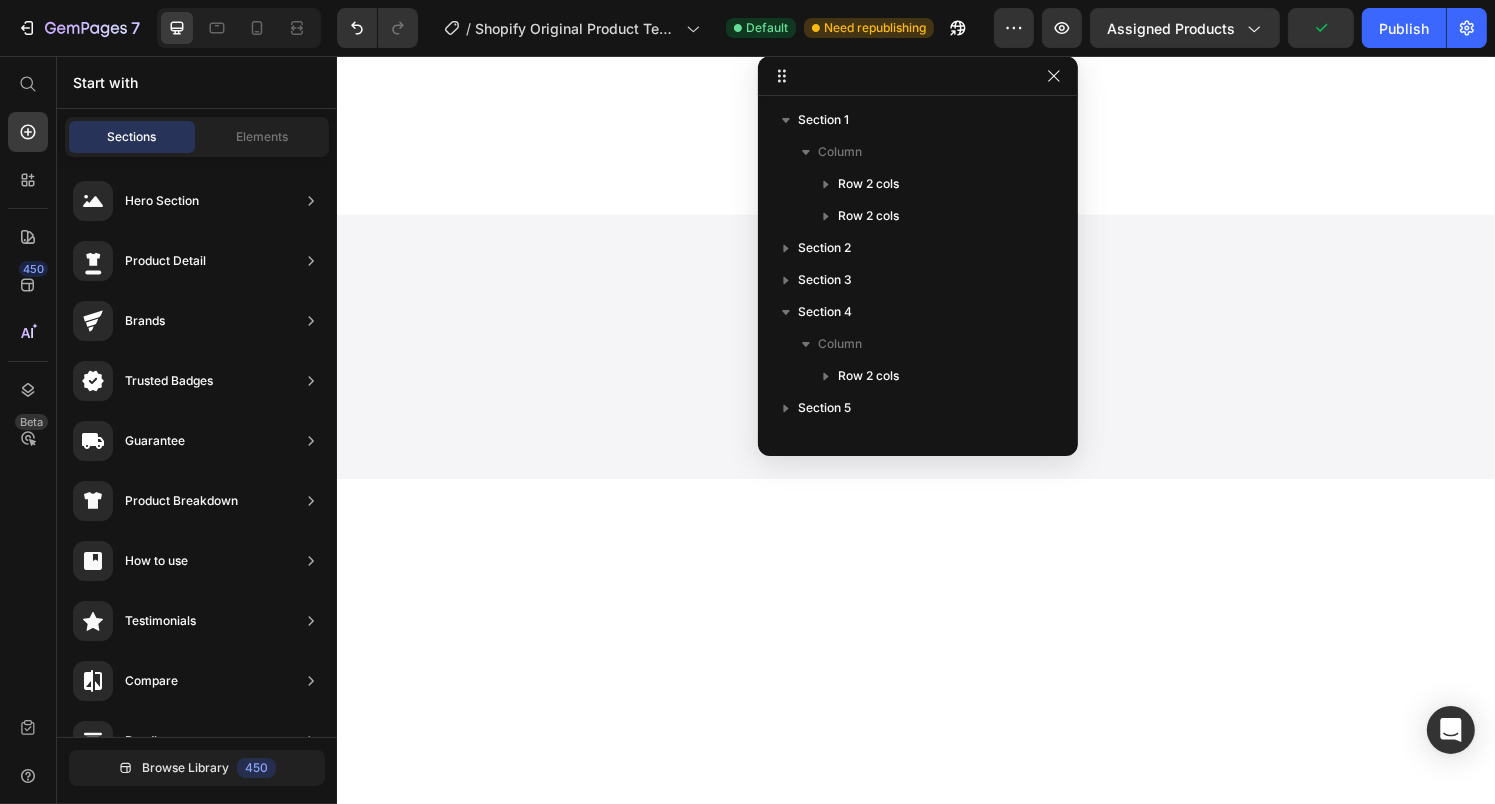 scroll, scrollTop: 832, scrollLeft: 0, axis: vertical 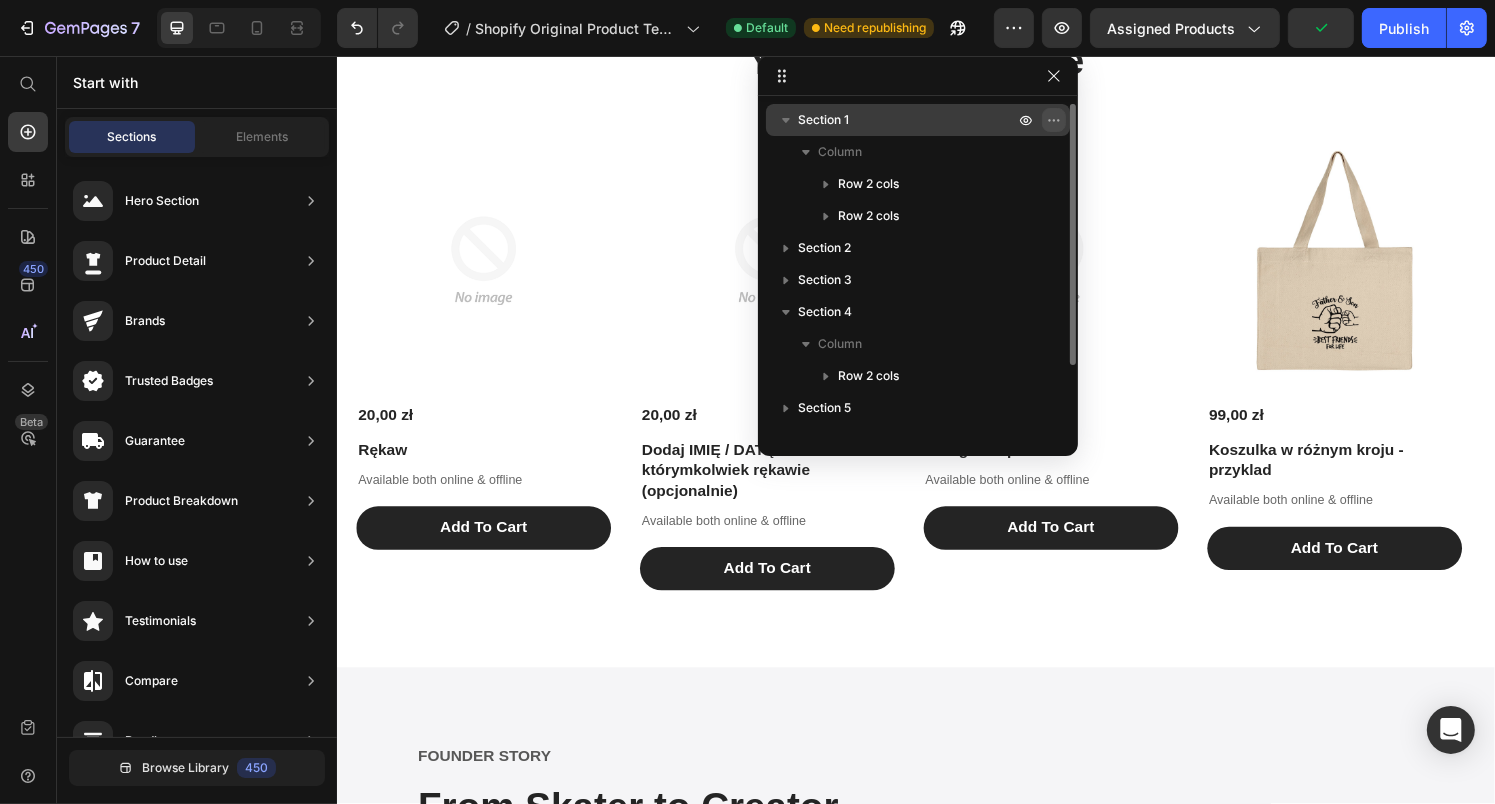 click at bounding box center [1054, 120] 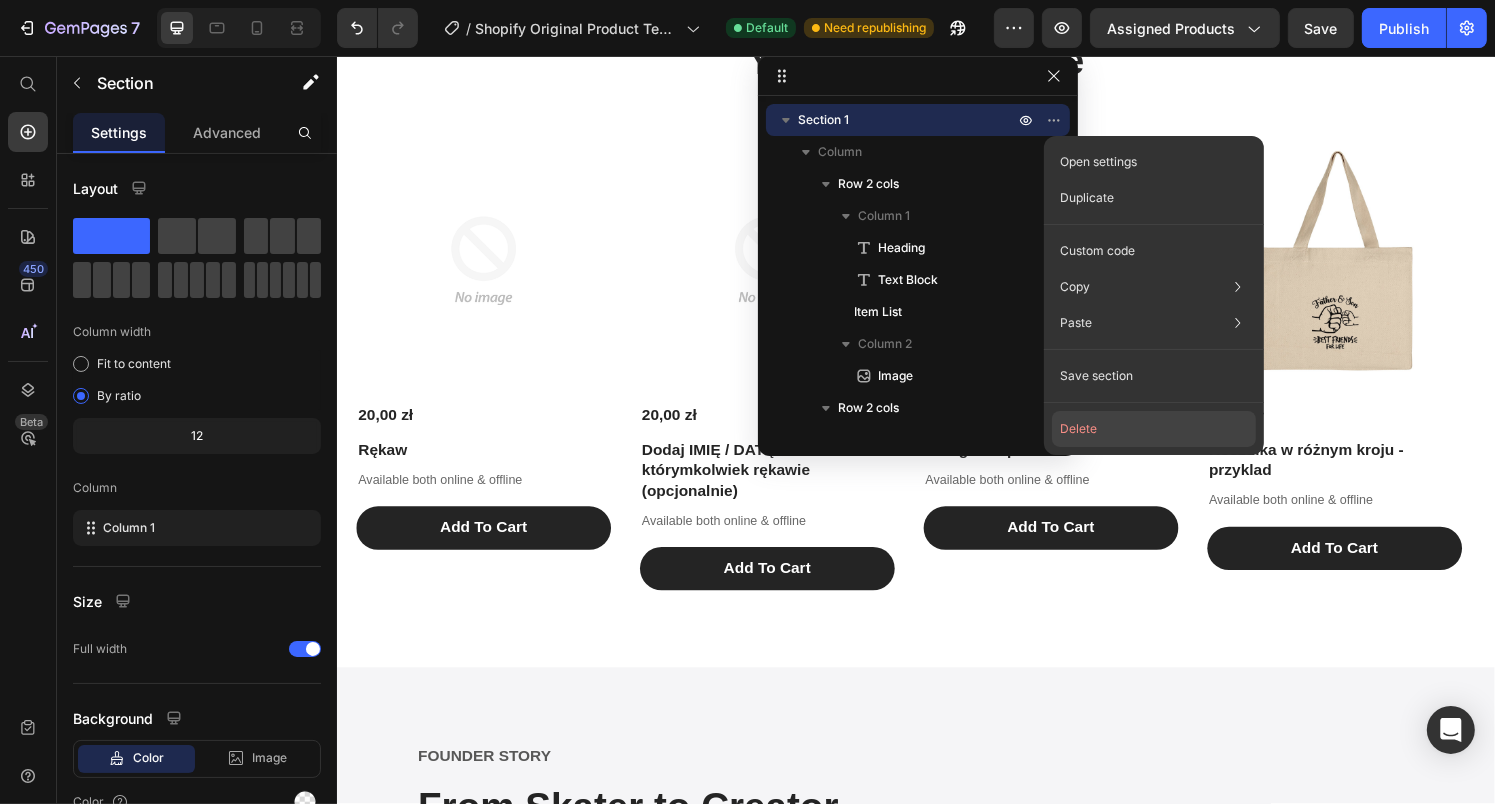 click on "Delete" 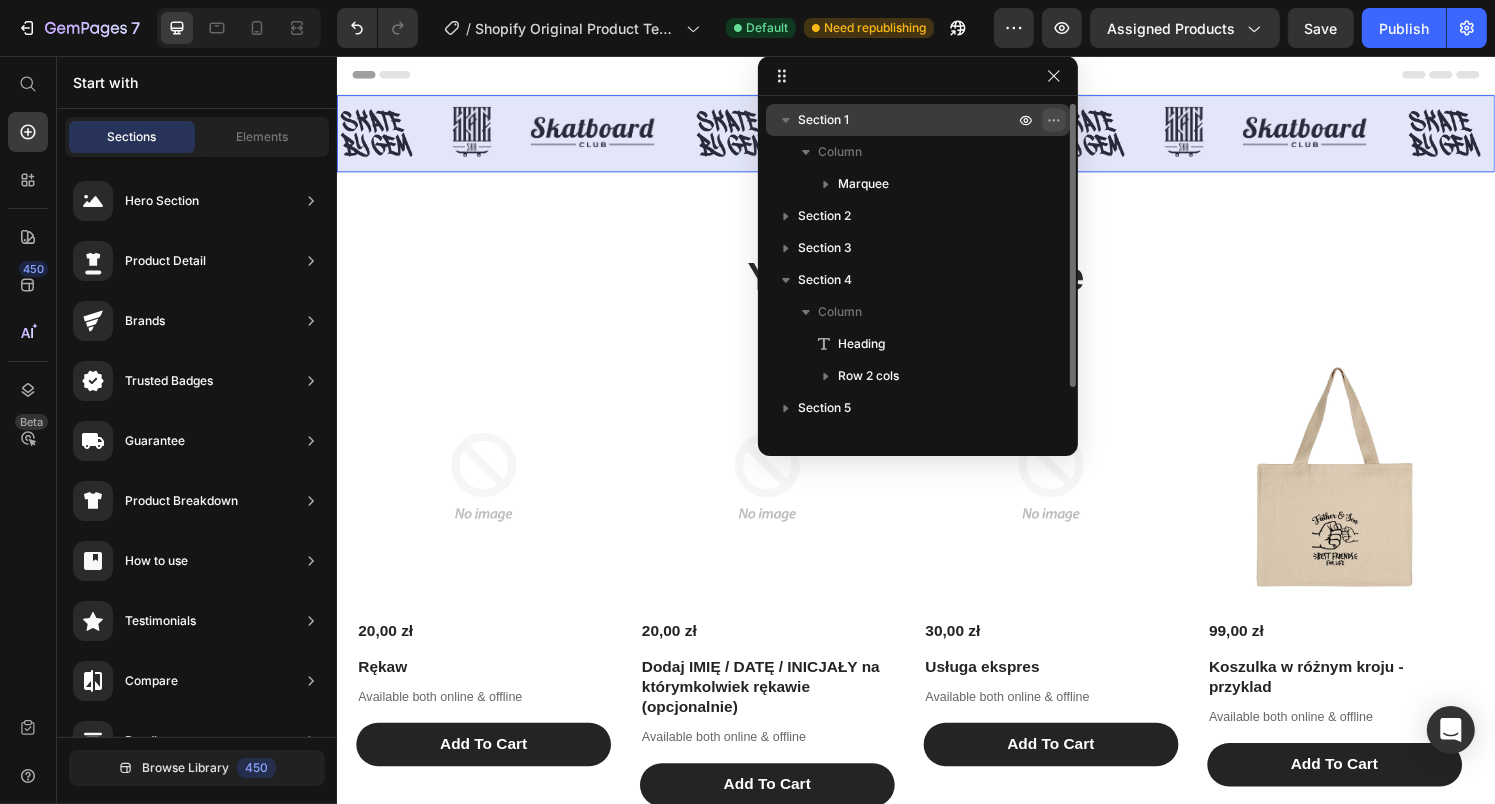 click 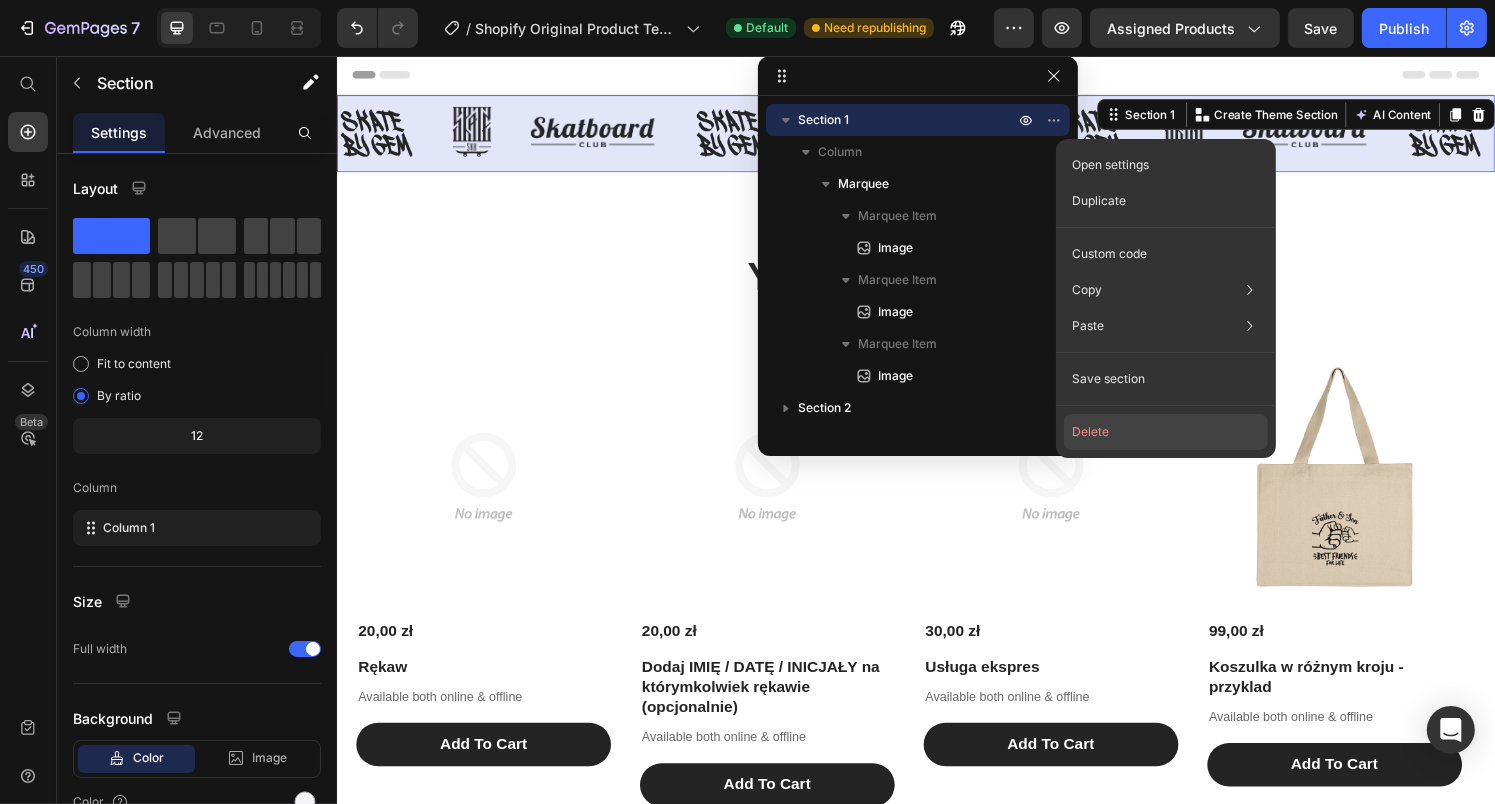 click on "Delete" 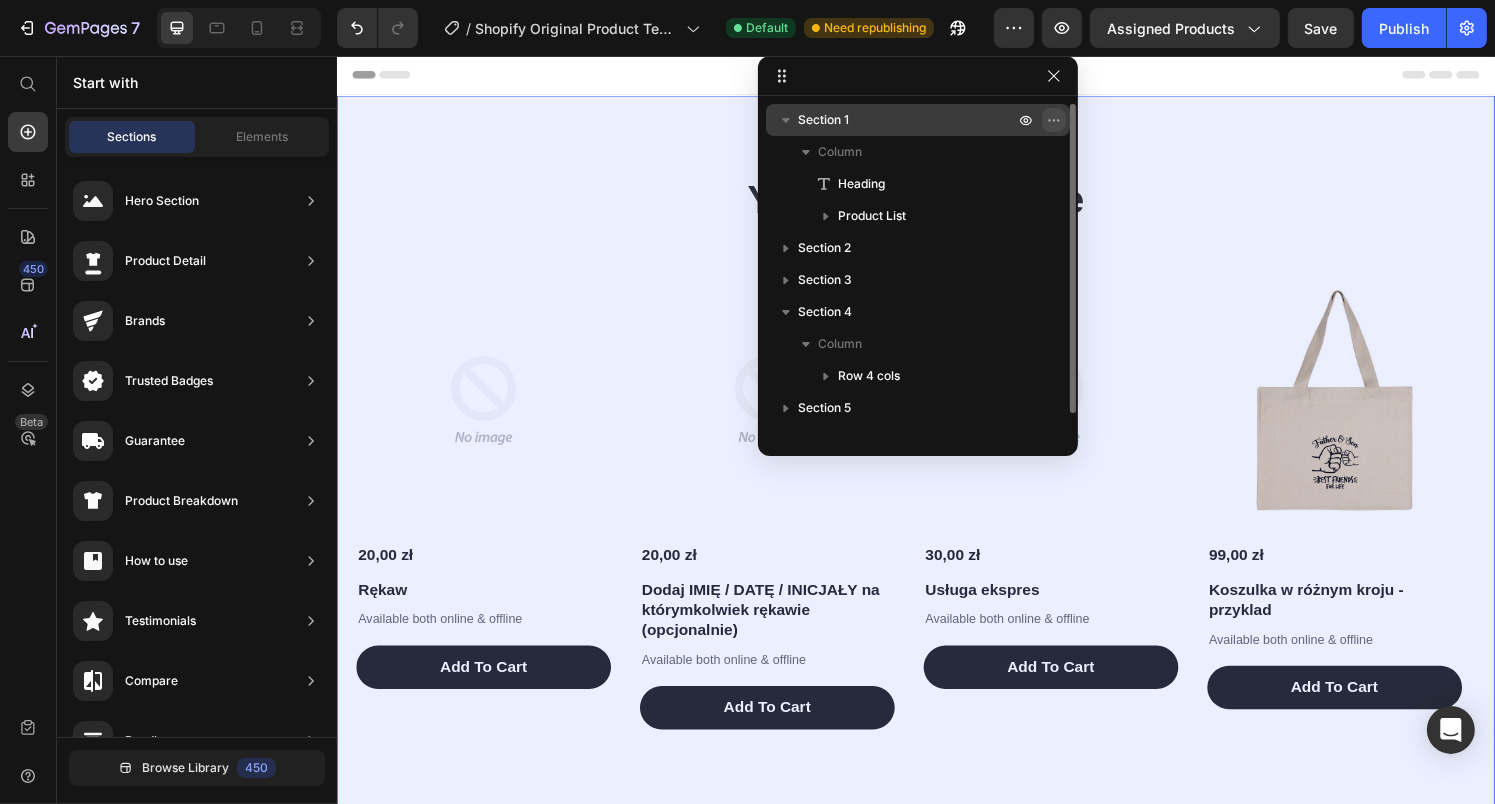 click 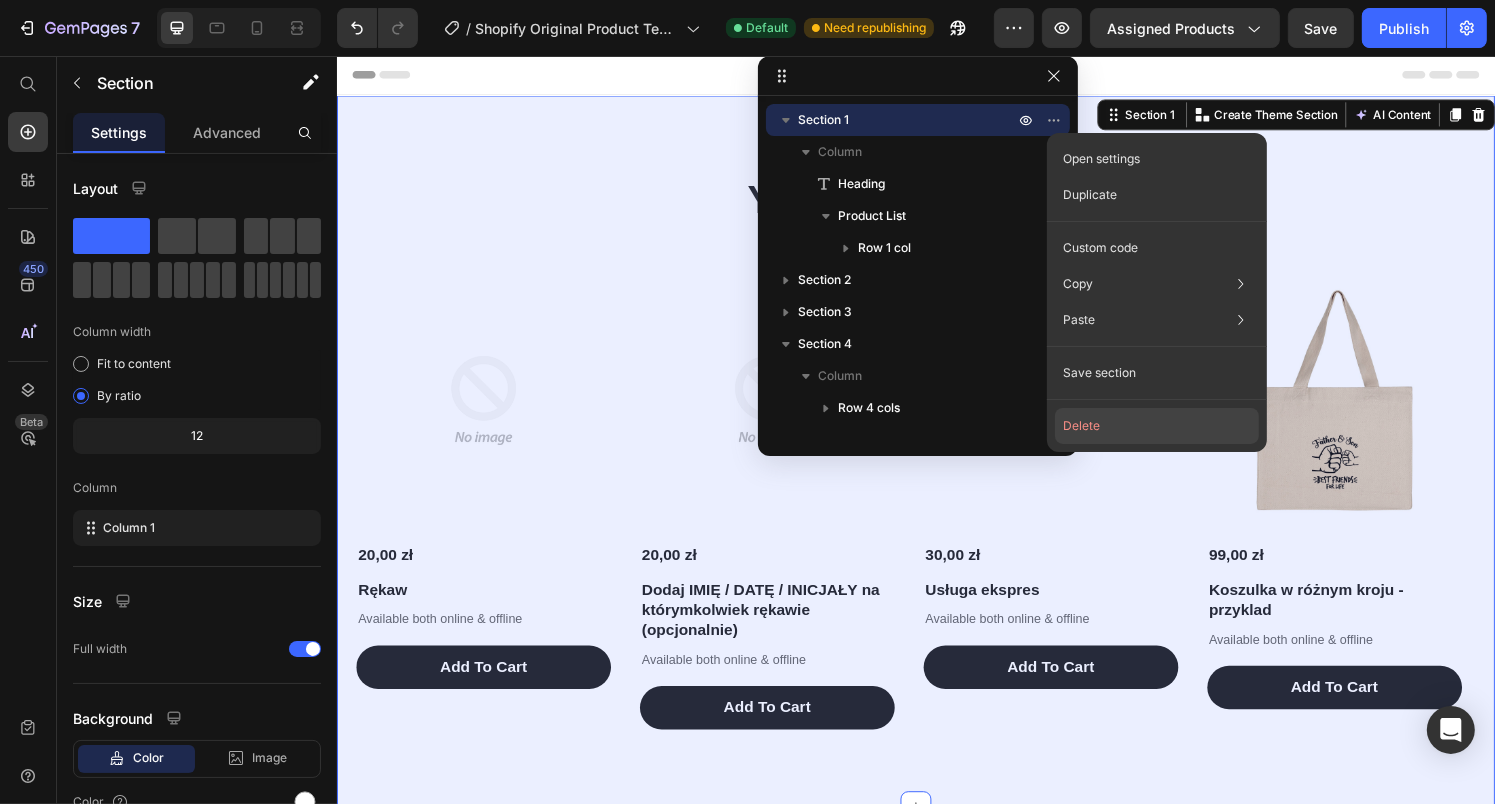 click on "Delete" 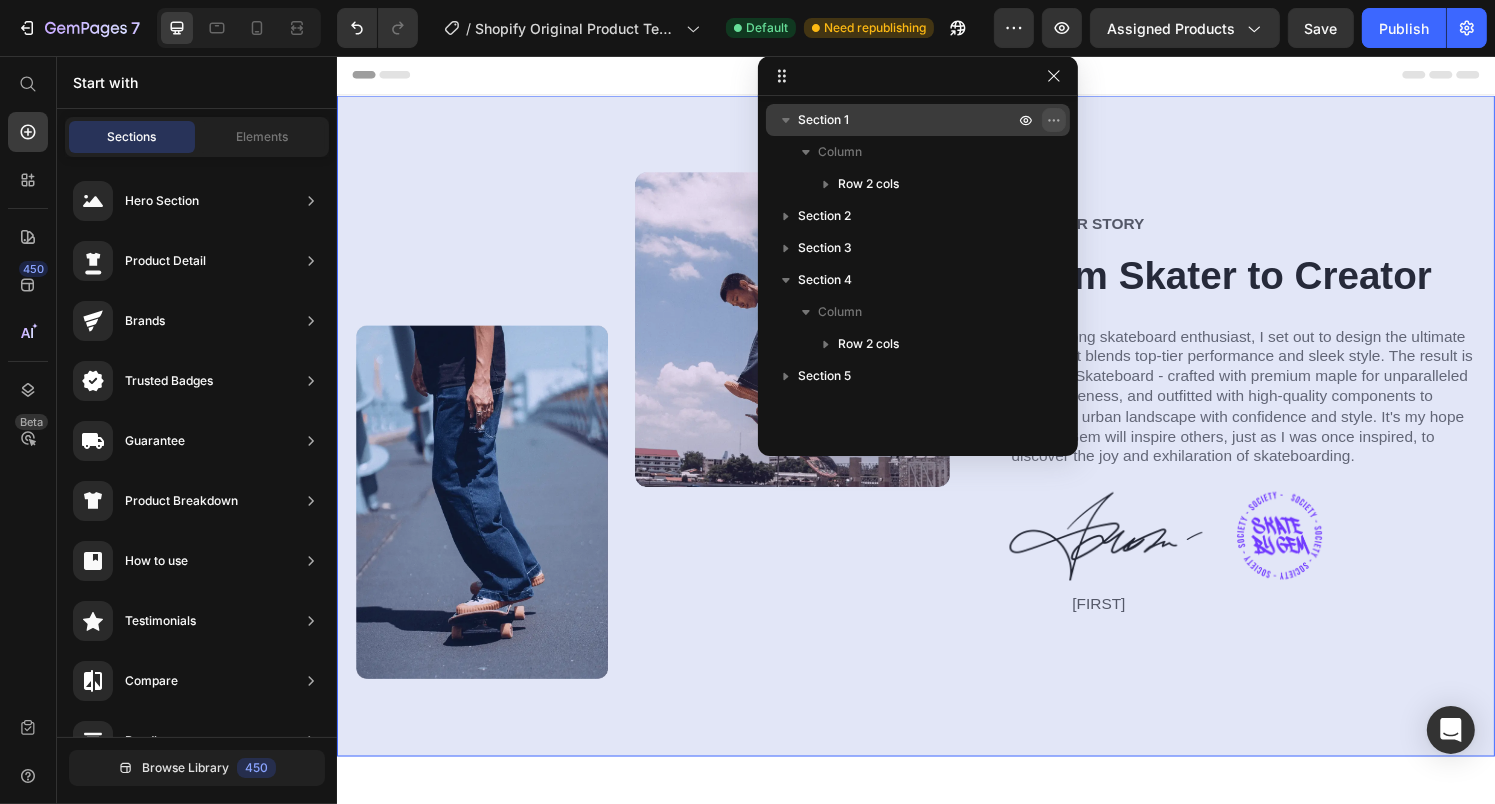 click 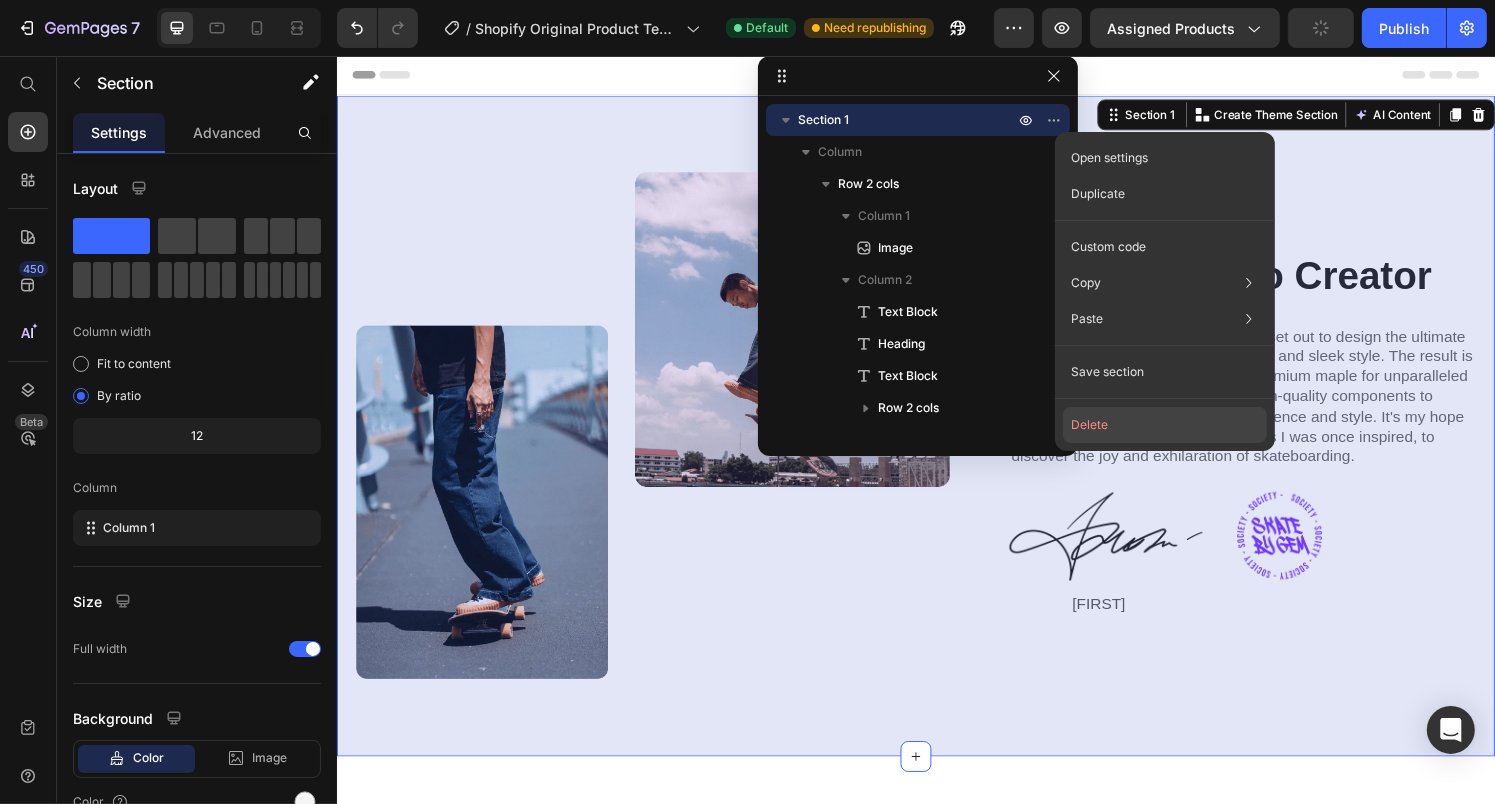 click on "Delete" 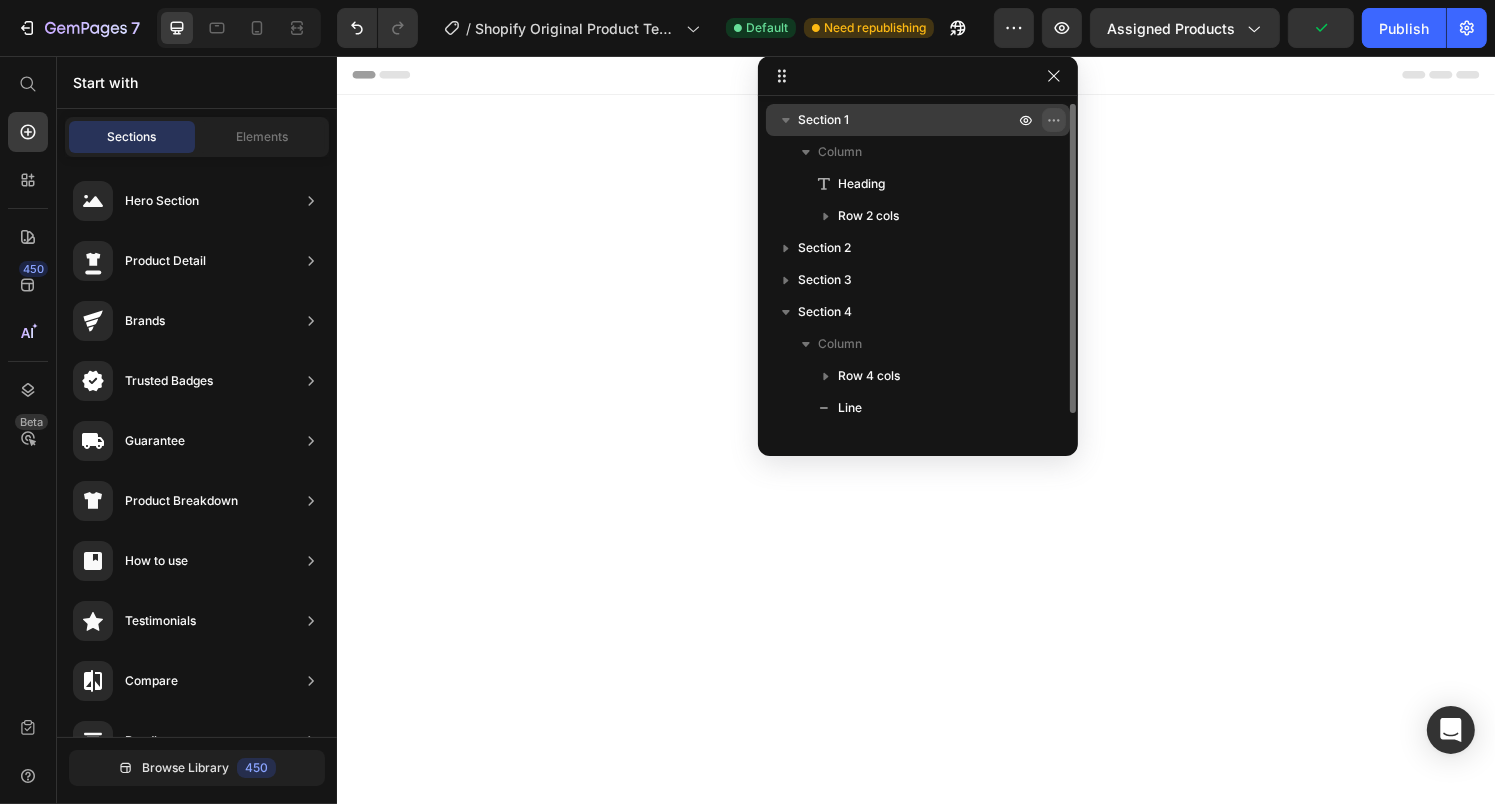 click 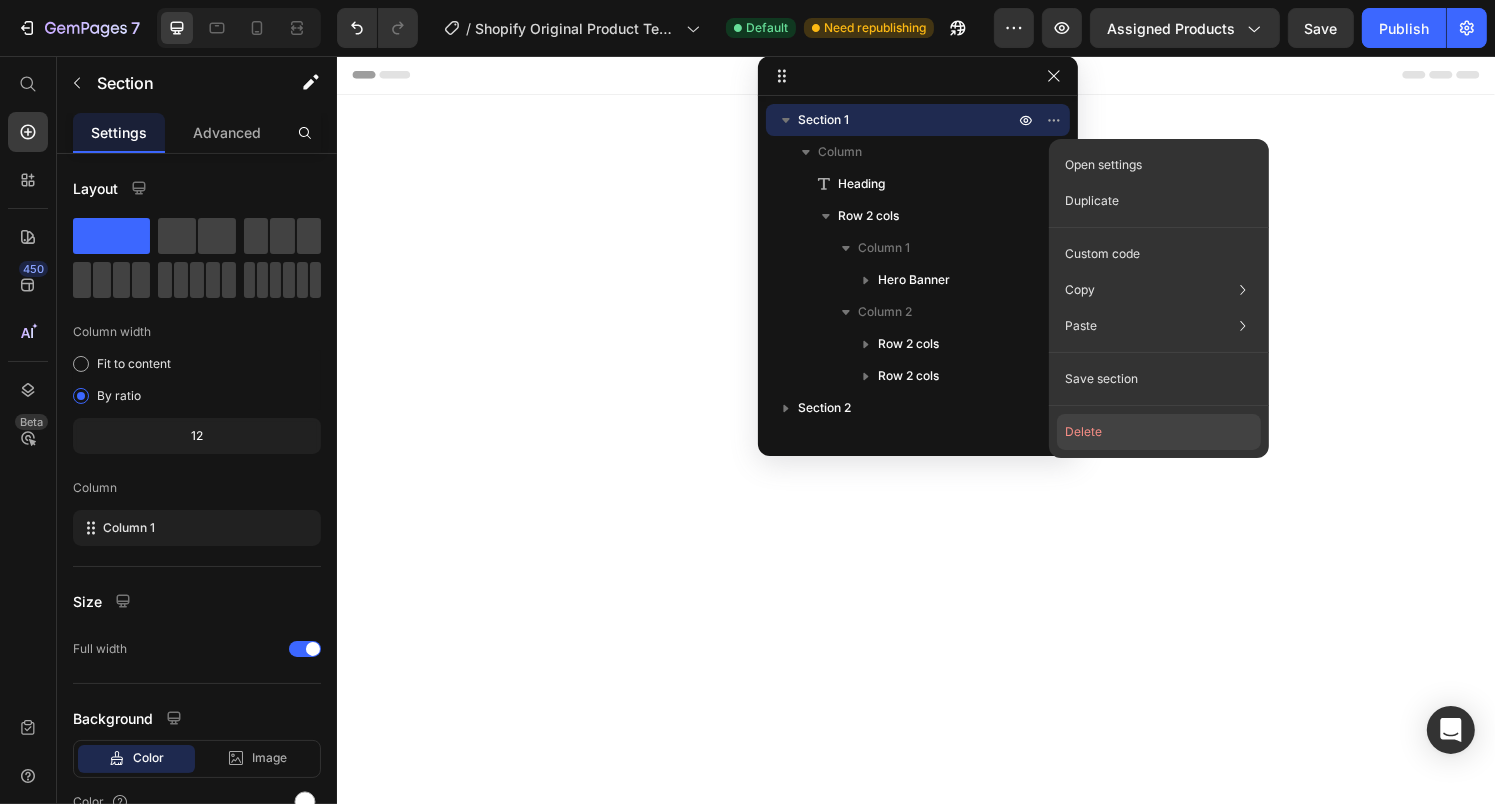 click on "Delete" 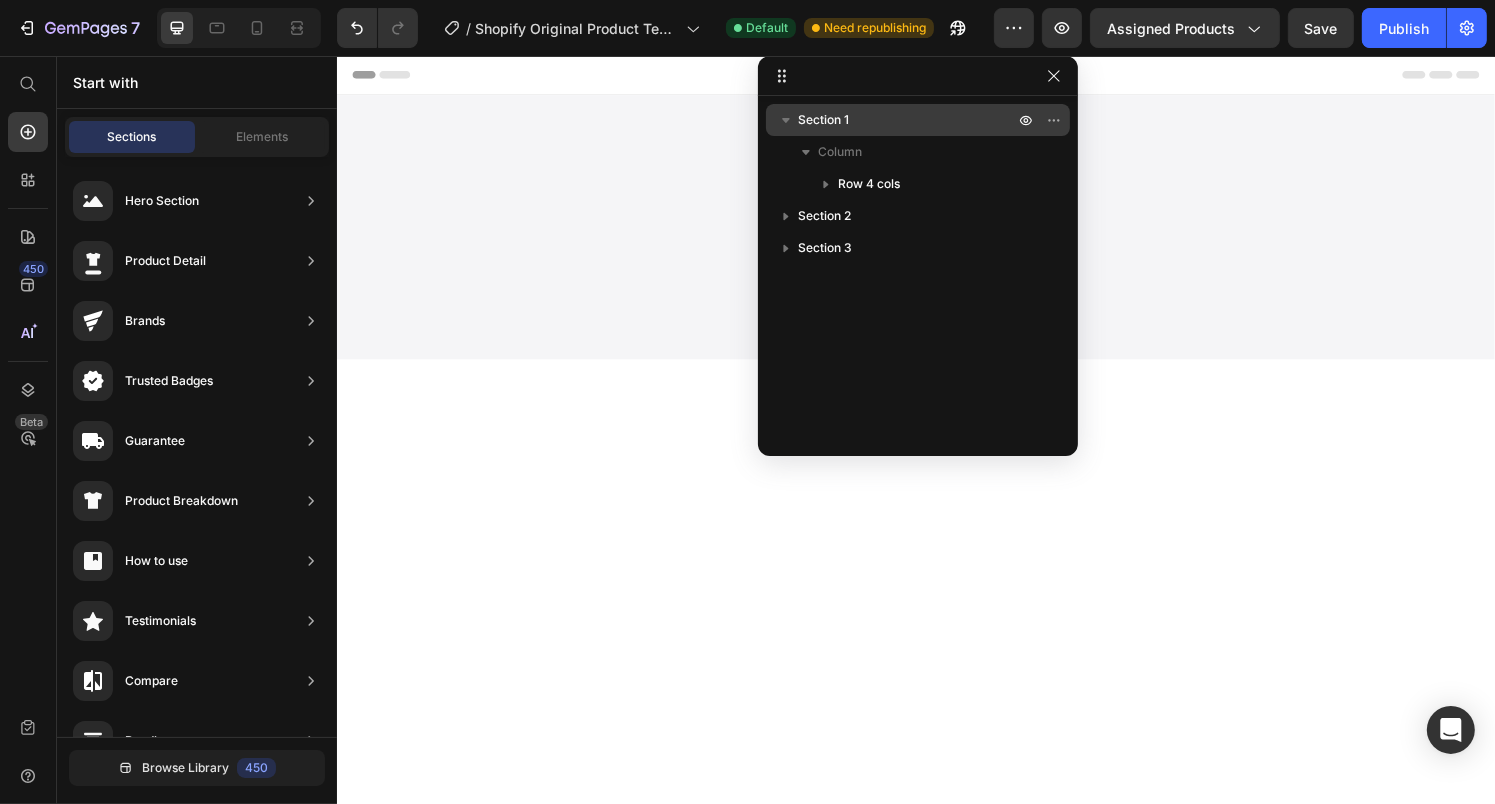 click on "Section 1" at bounding box center (918, 120) 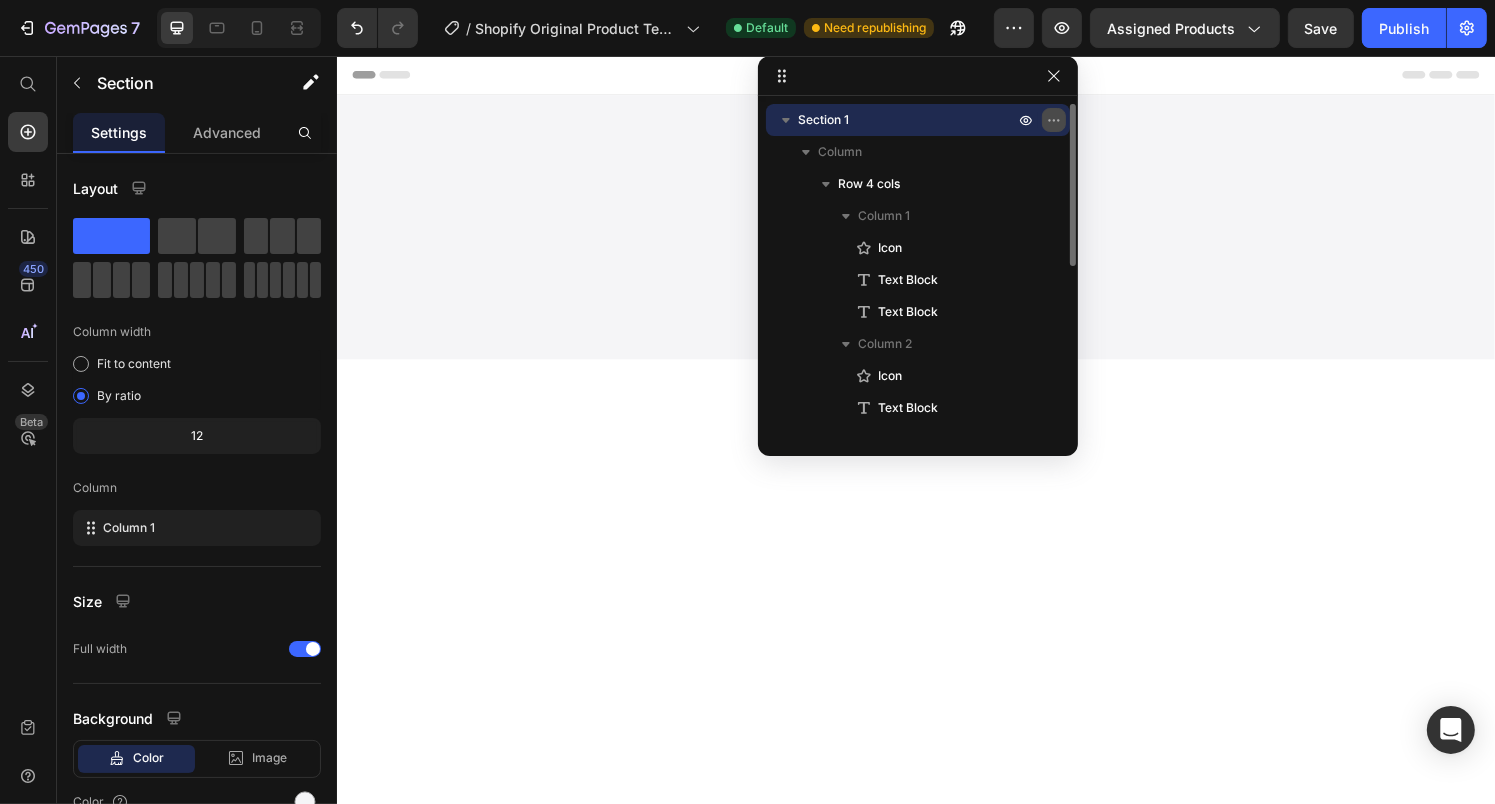 click 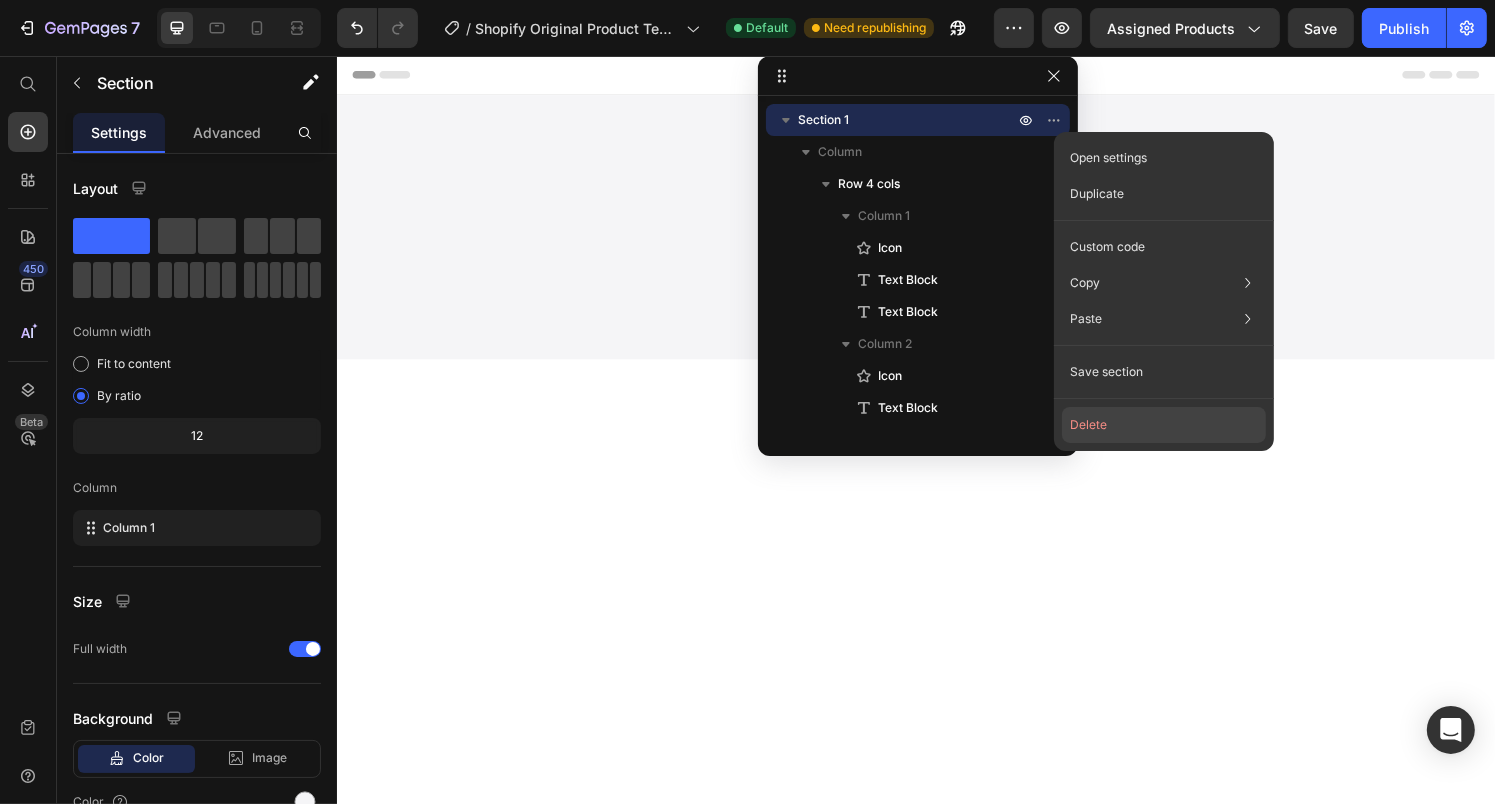 click on "Delete" 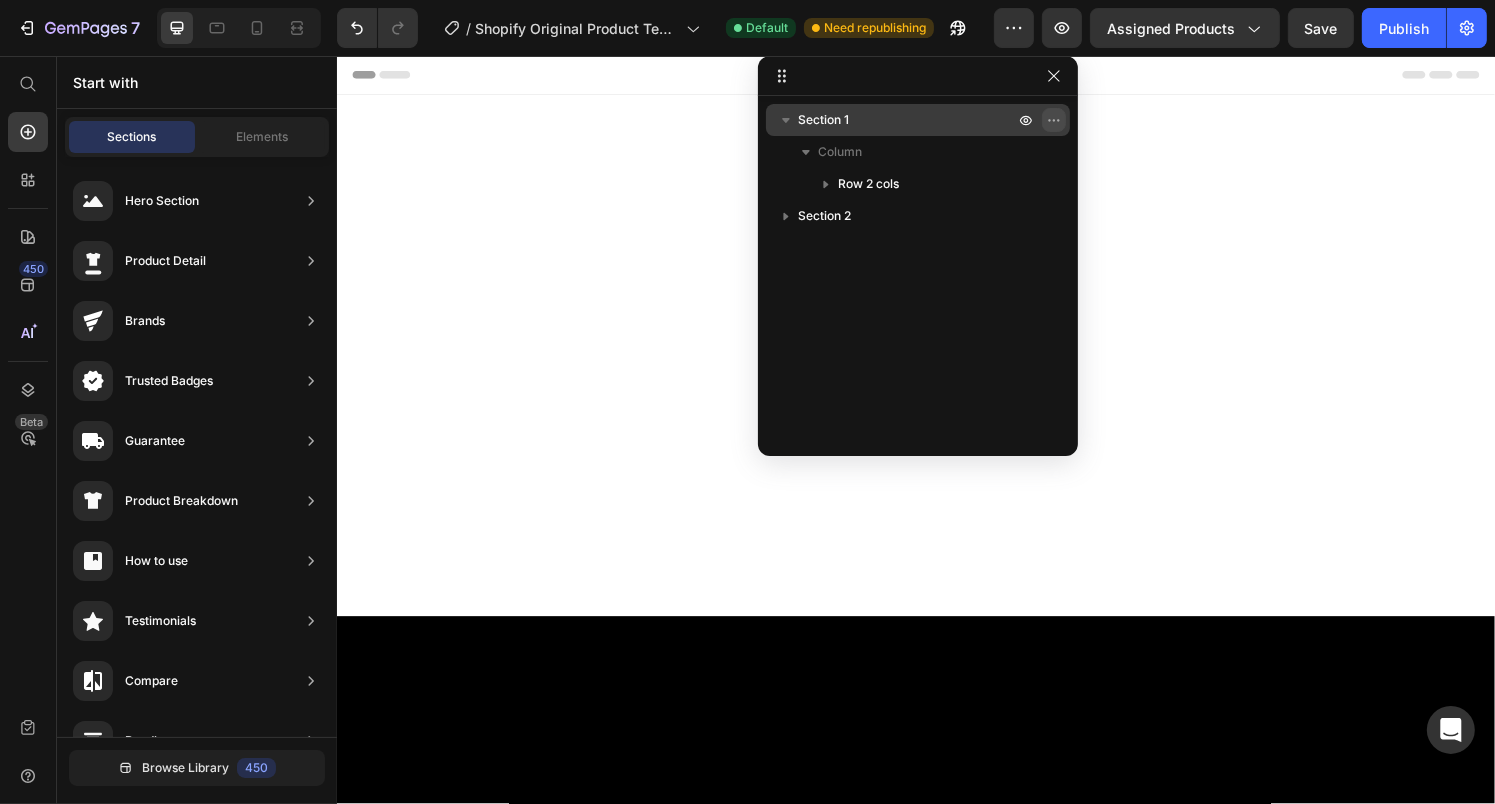 click 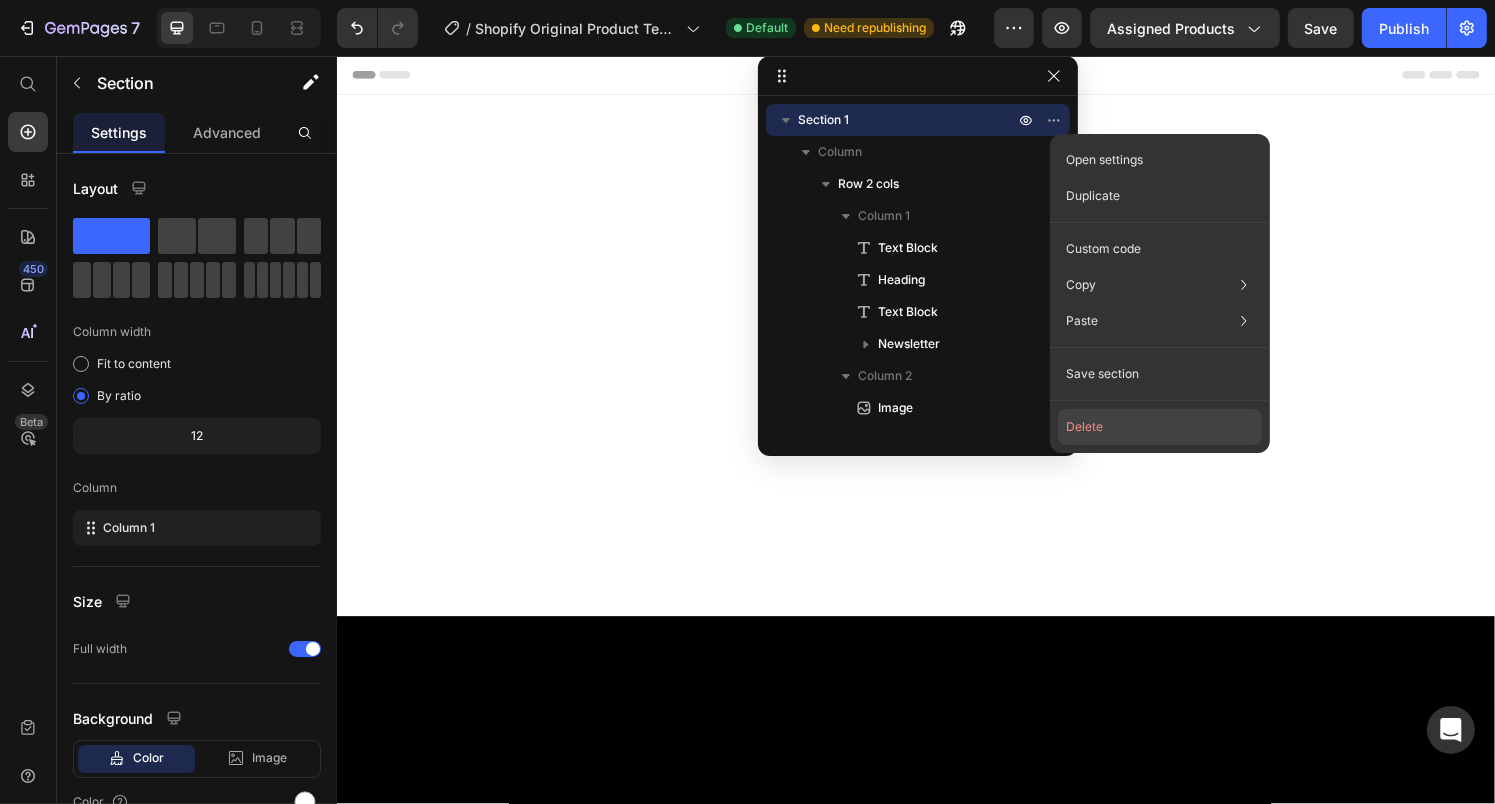 click on "Delete" 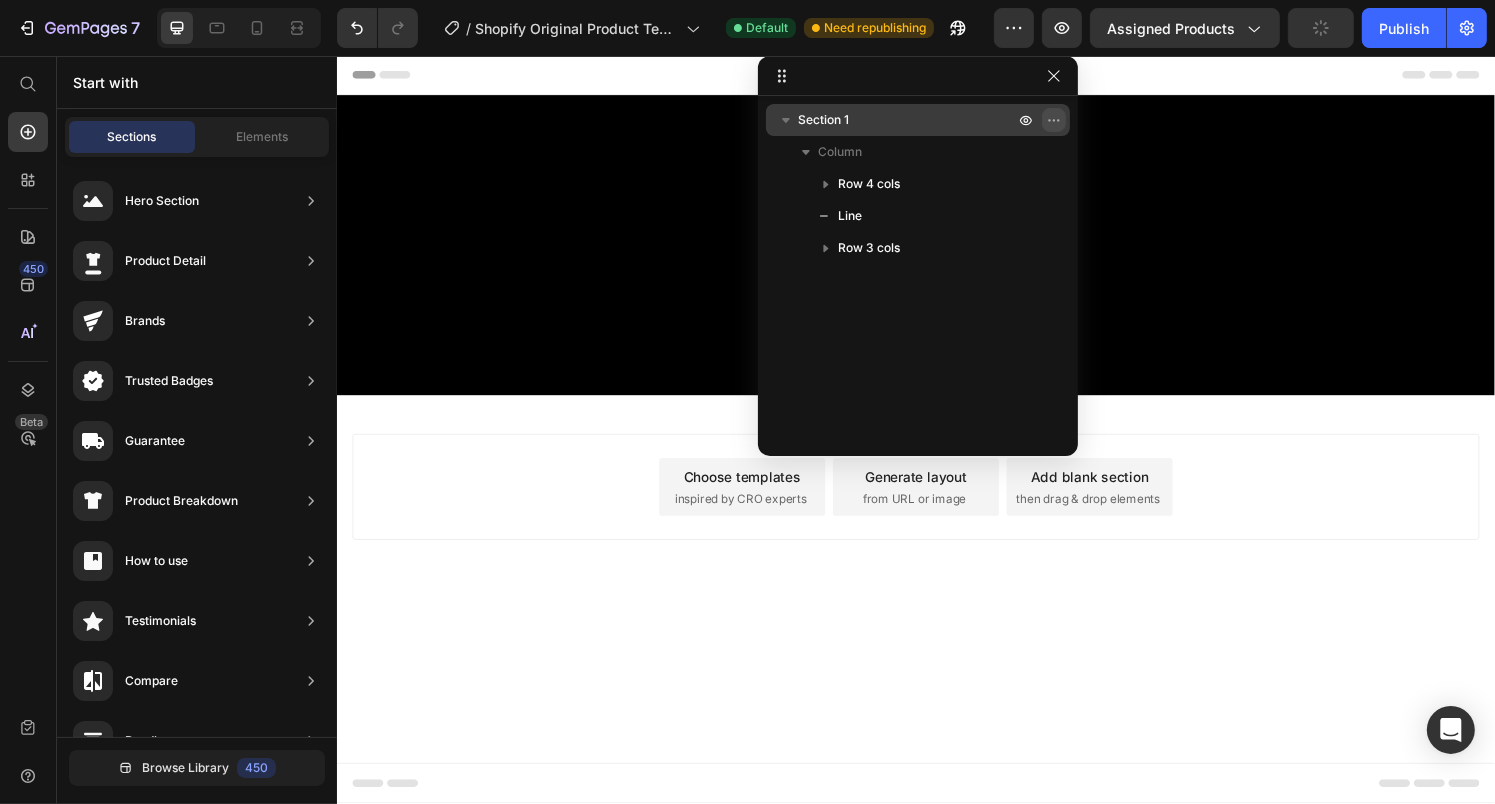 click 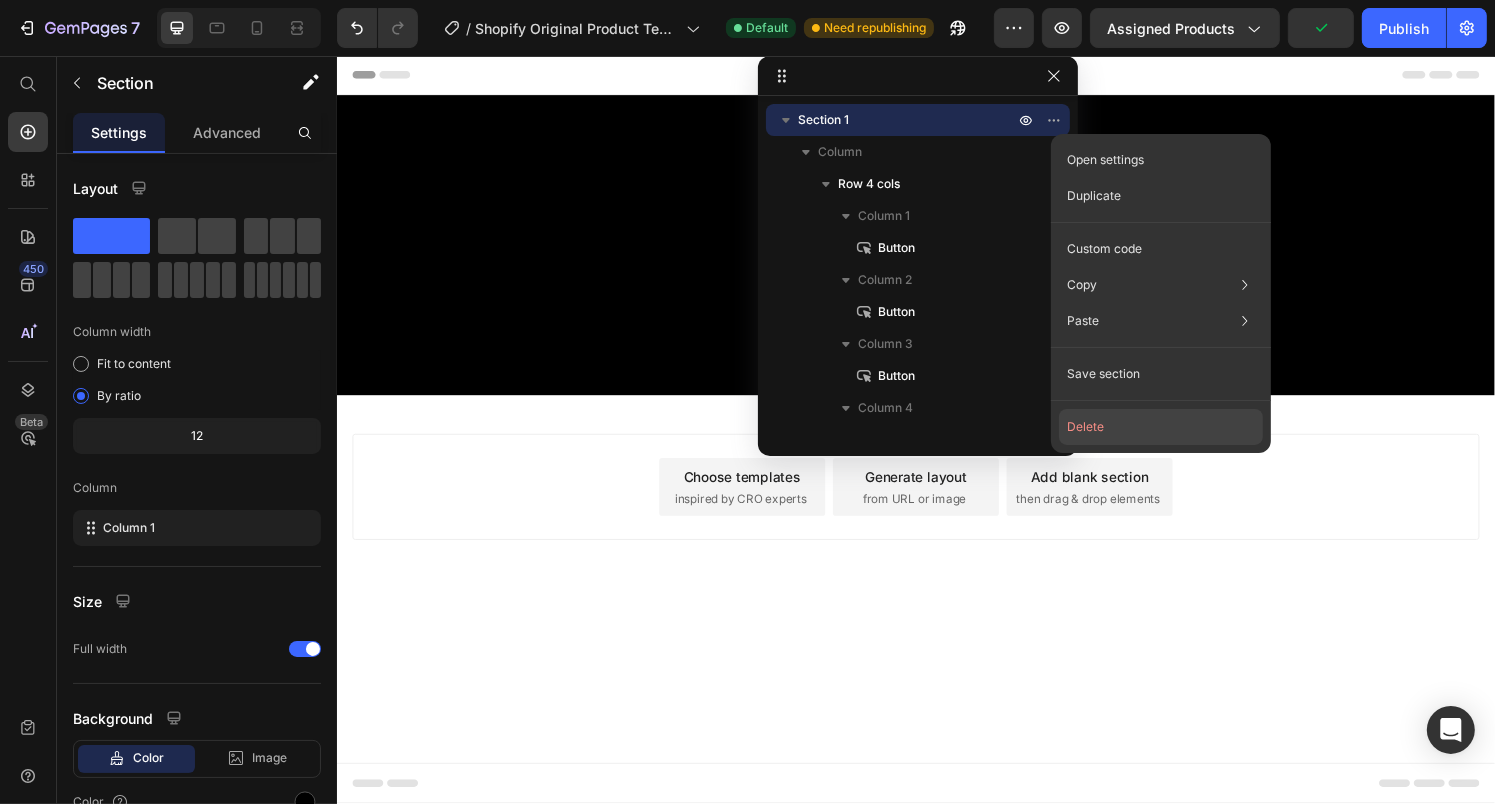 click on "Delete" 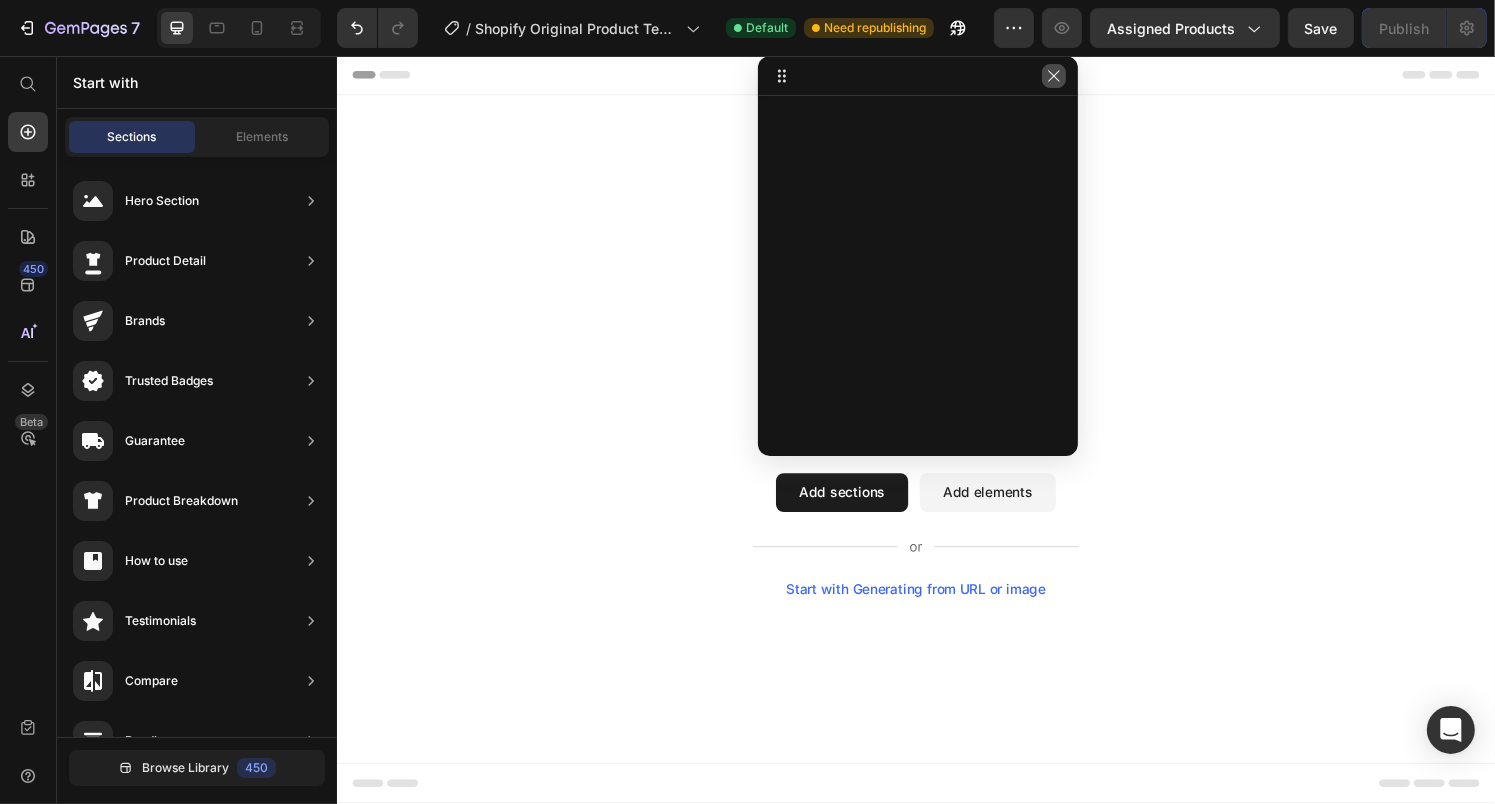 click 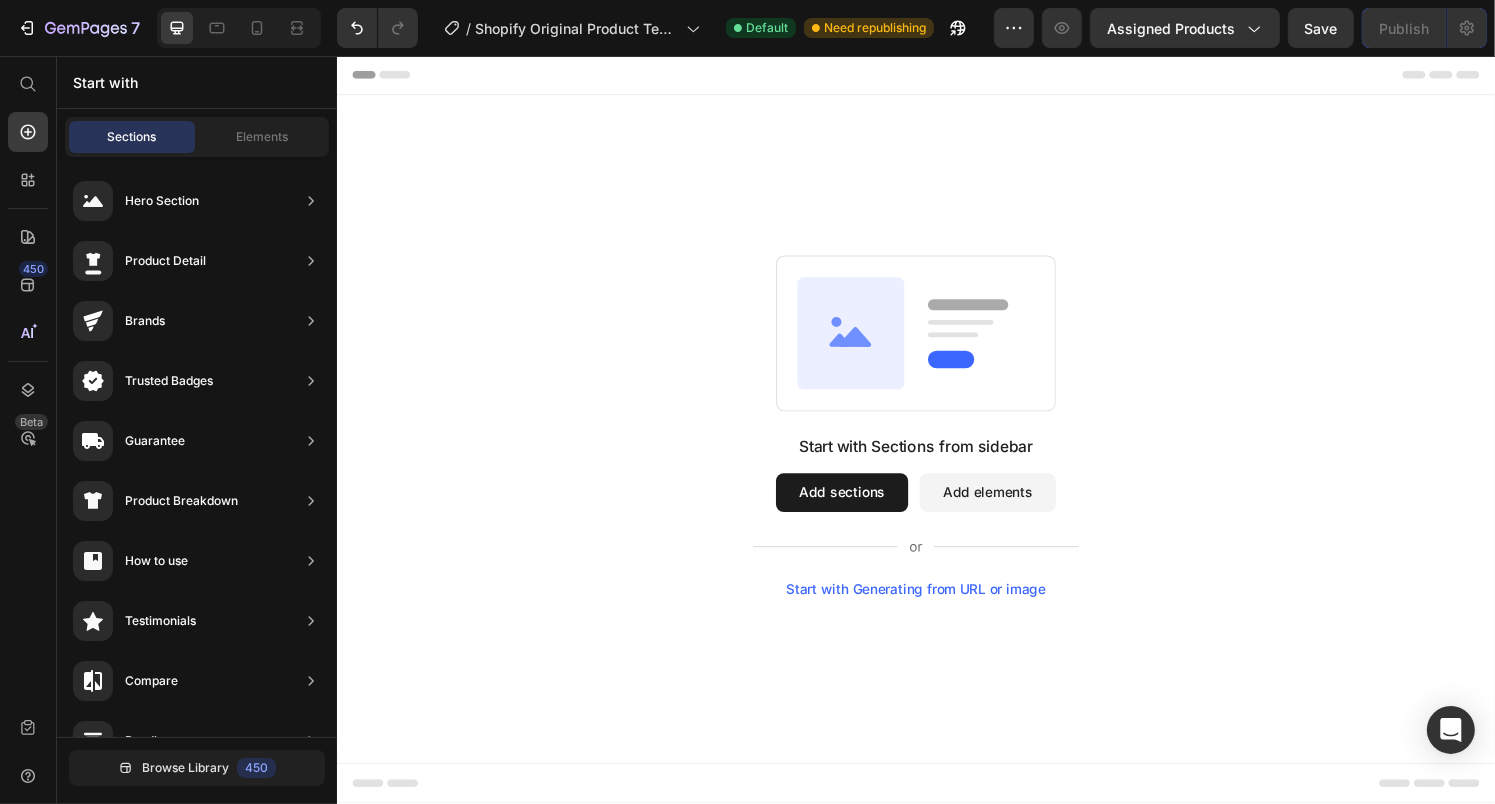 click on "Add sections" at bounding box center [859, 509] 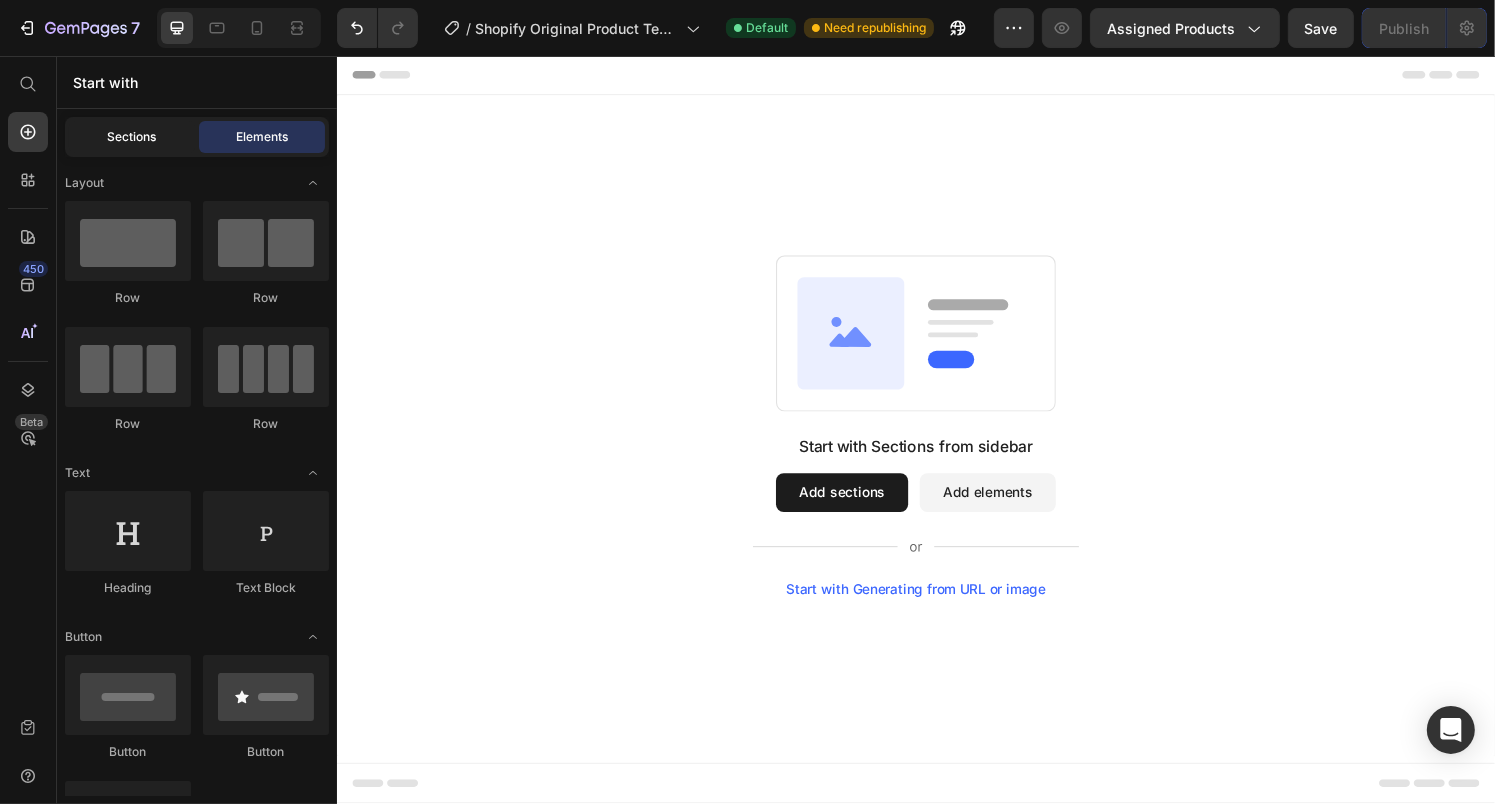 drag, startPoint x: 160, startPoint y: 116, endPoint x: 145, endPoint y: 125, distance: 17.492855 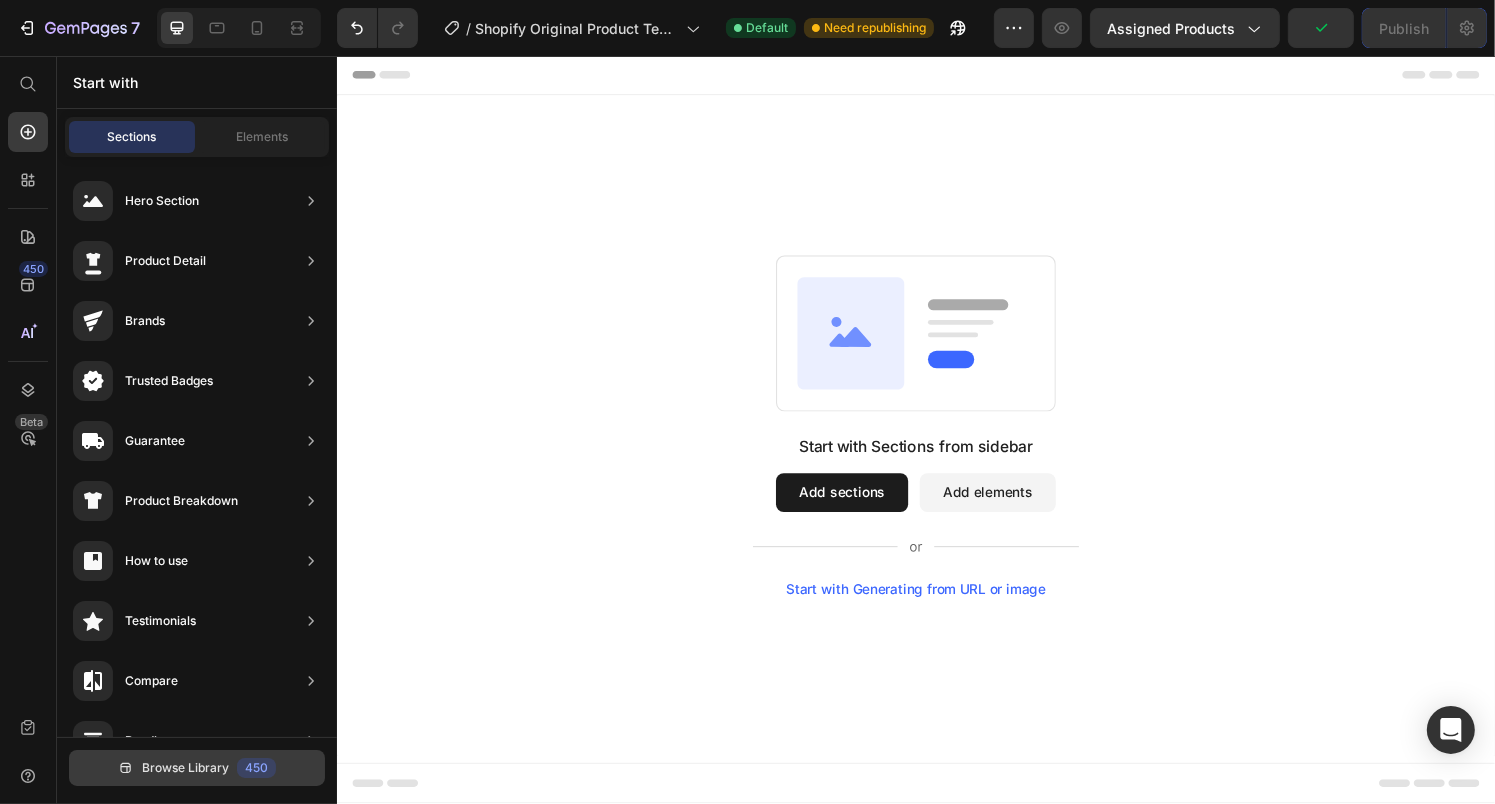 click on "Browse Library 450" at bounding box center [197, 768] 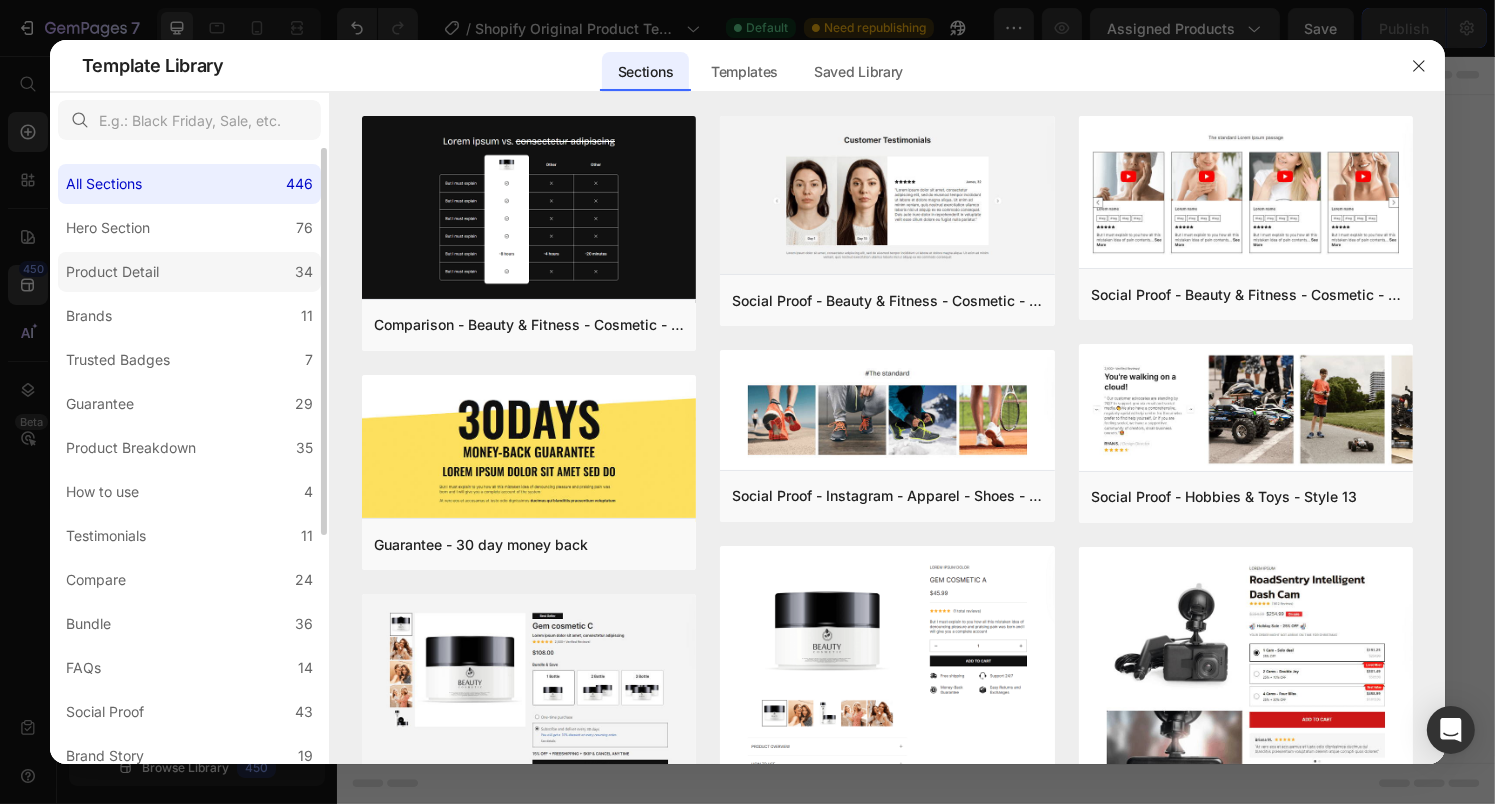 click on "Product Detail 34" 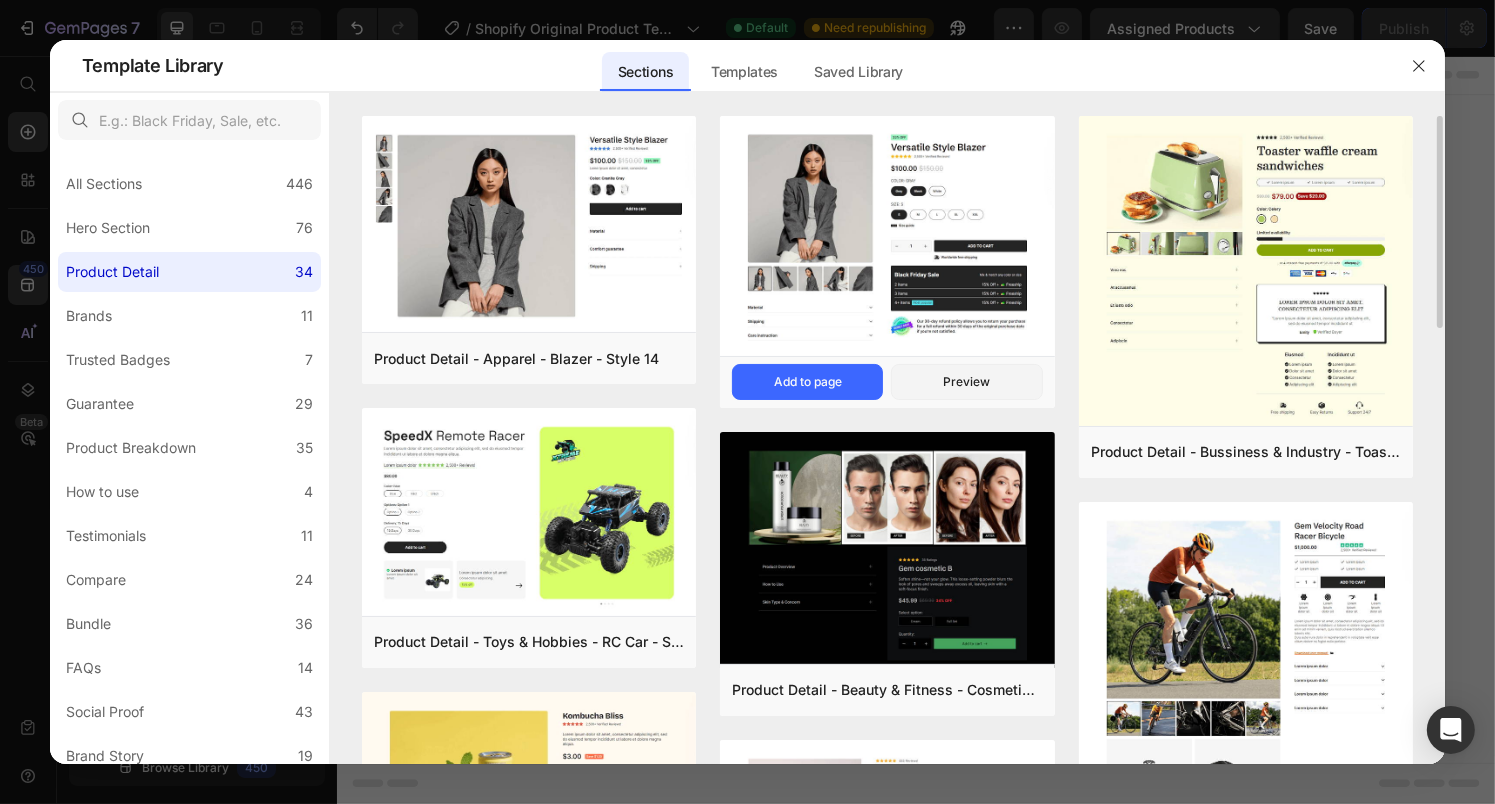 click at bounding box center (887, 237) 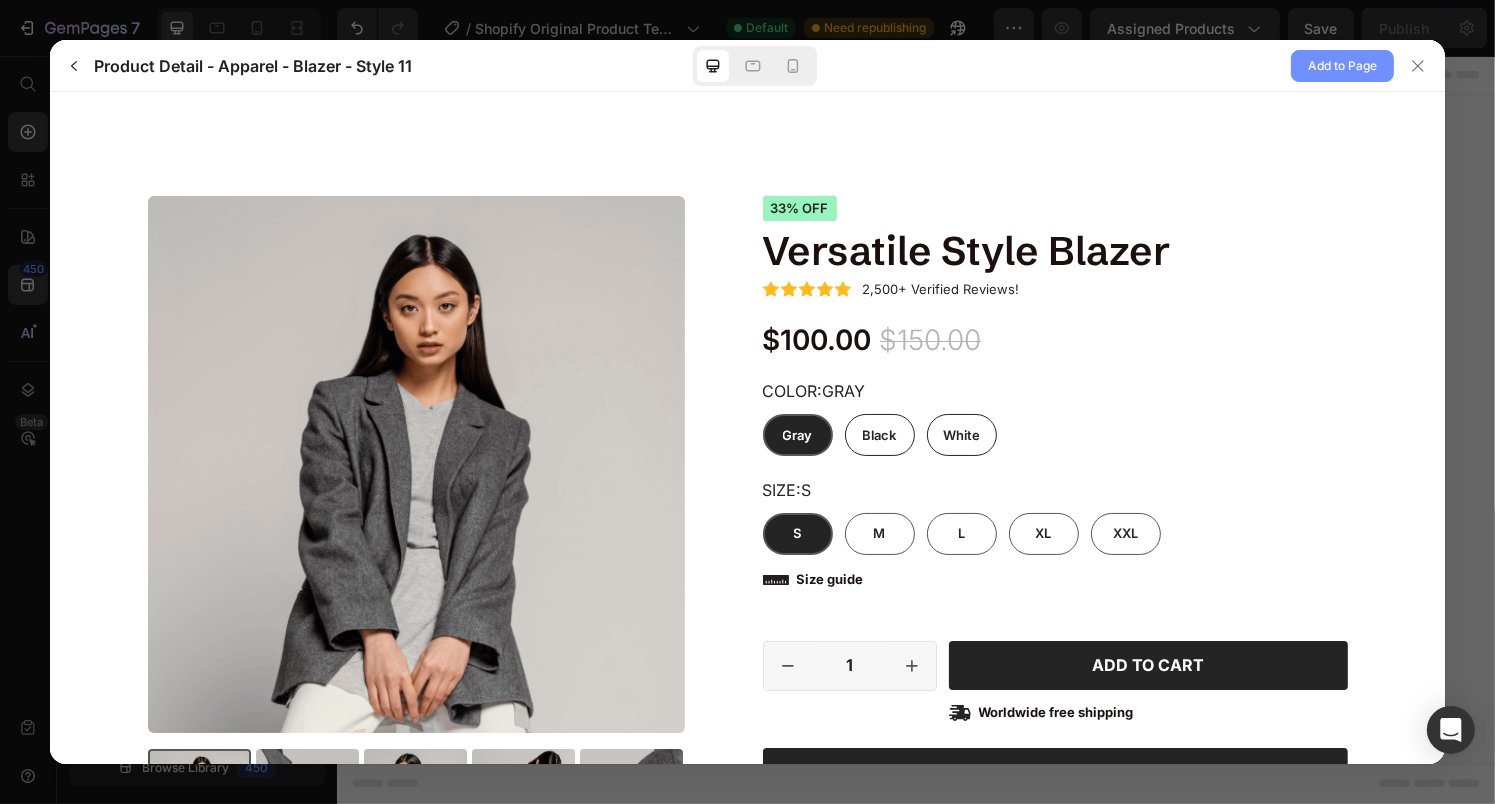 scroll, scrollTop: 0, scrollLeft: 0, axis: both 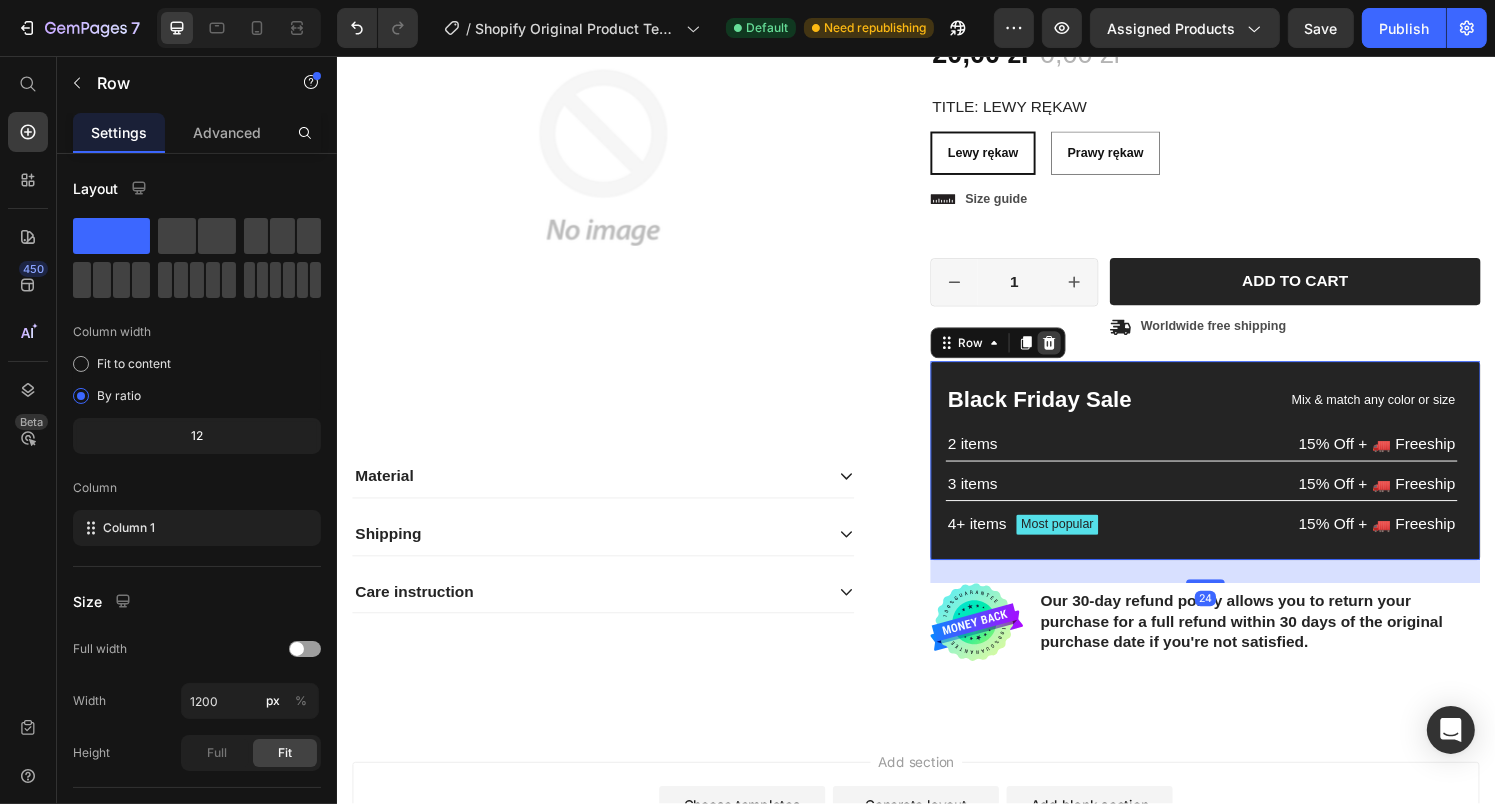 click 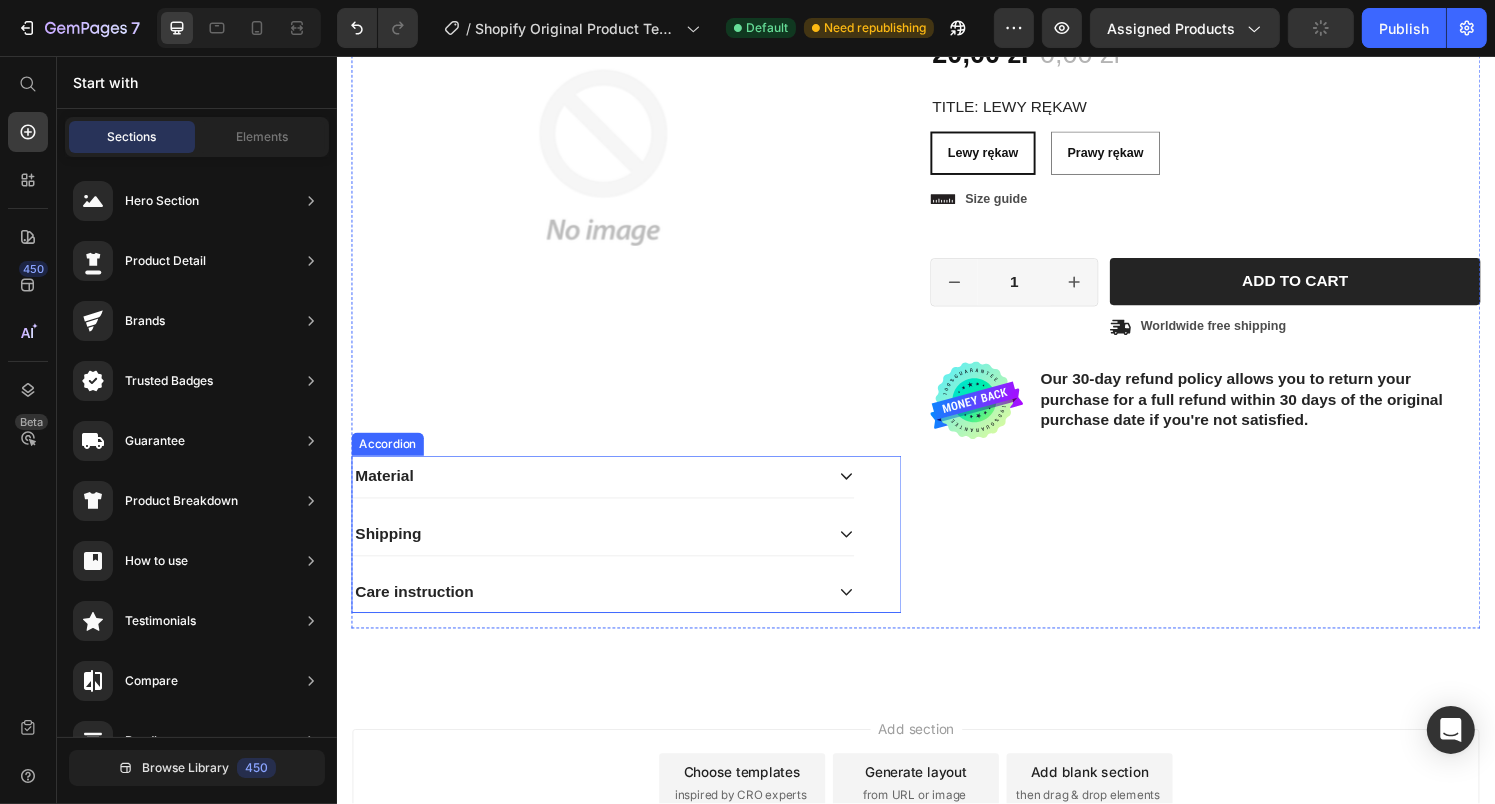 click on "Material" at bounding box center [596, 492] 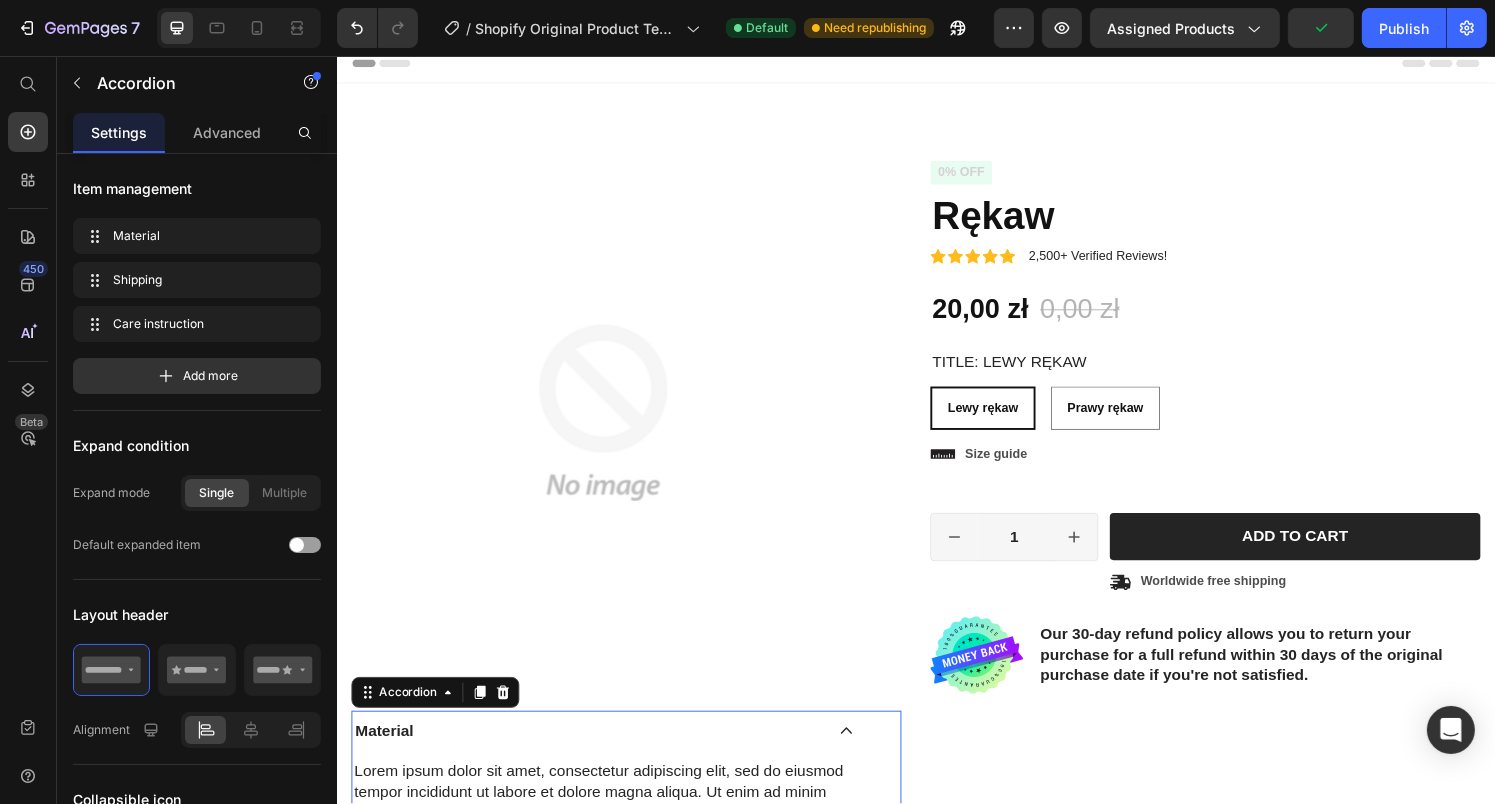 scroll, scrollTop: 0, scrollLeft: 0, axis: both 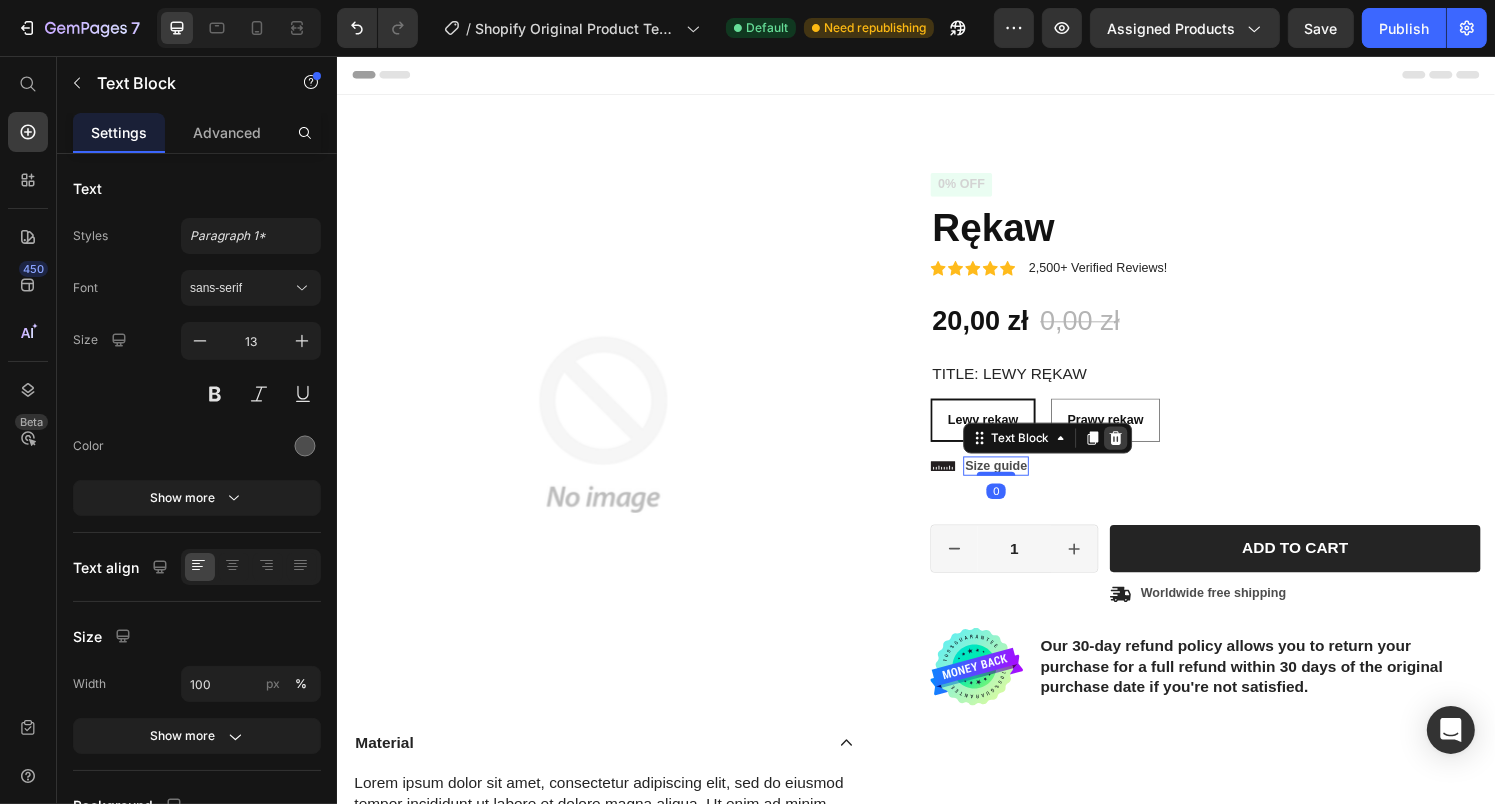 click 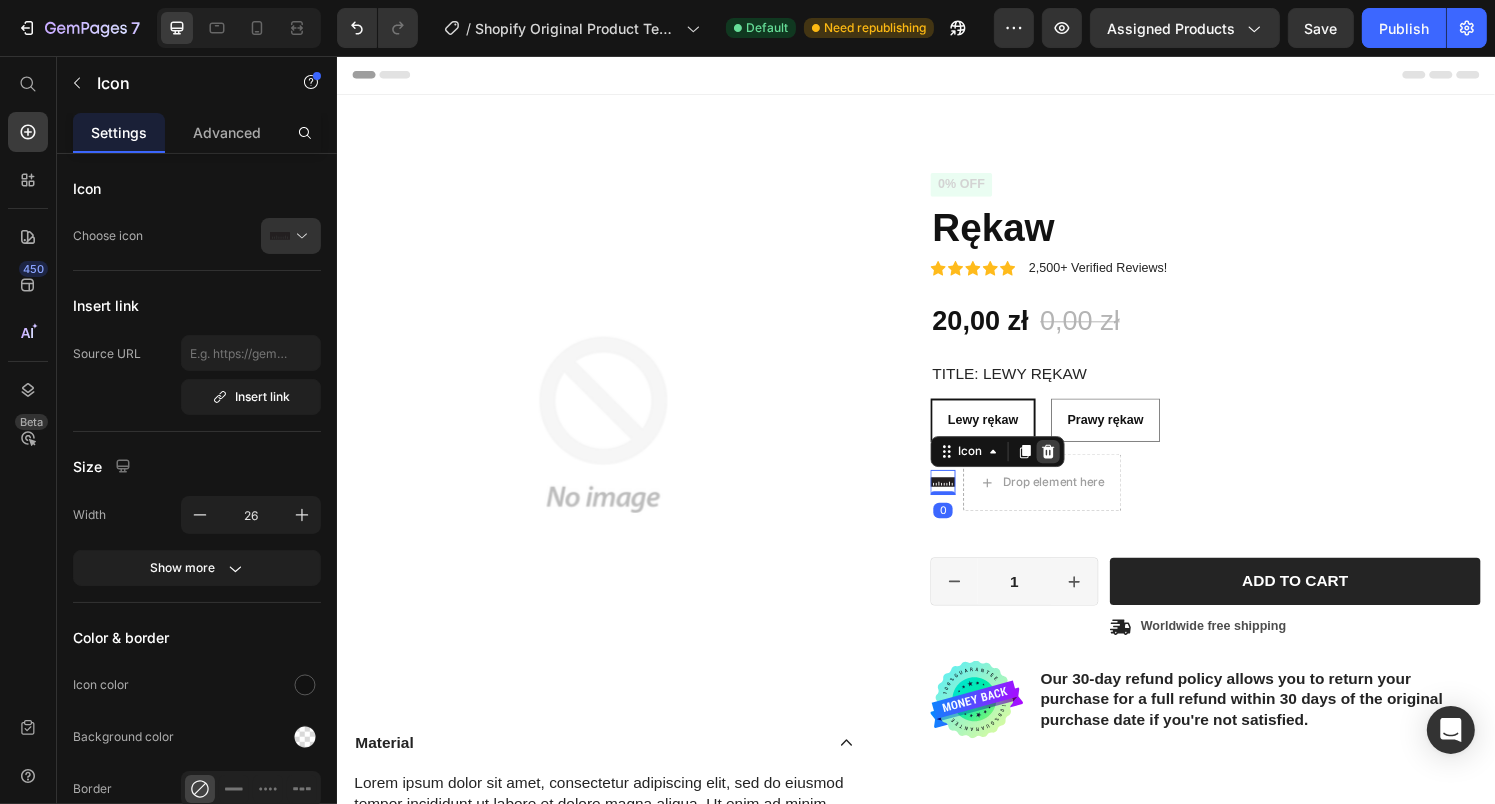 click at bounding box center [1073, 466] 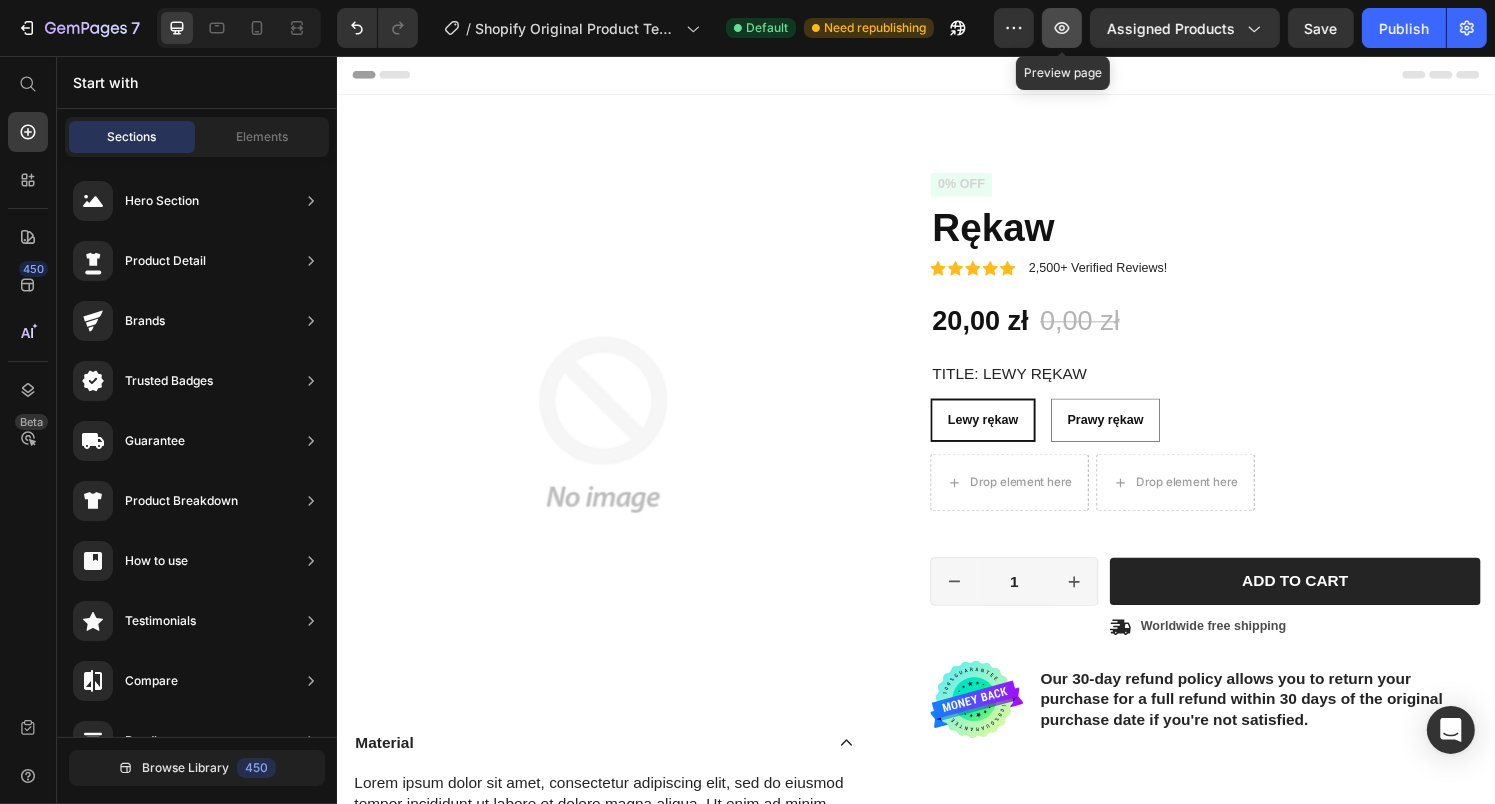 click 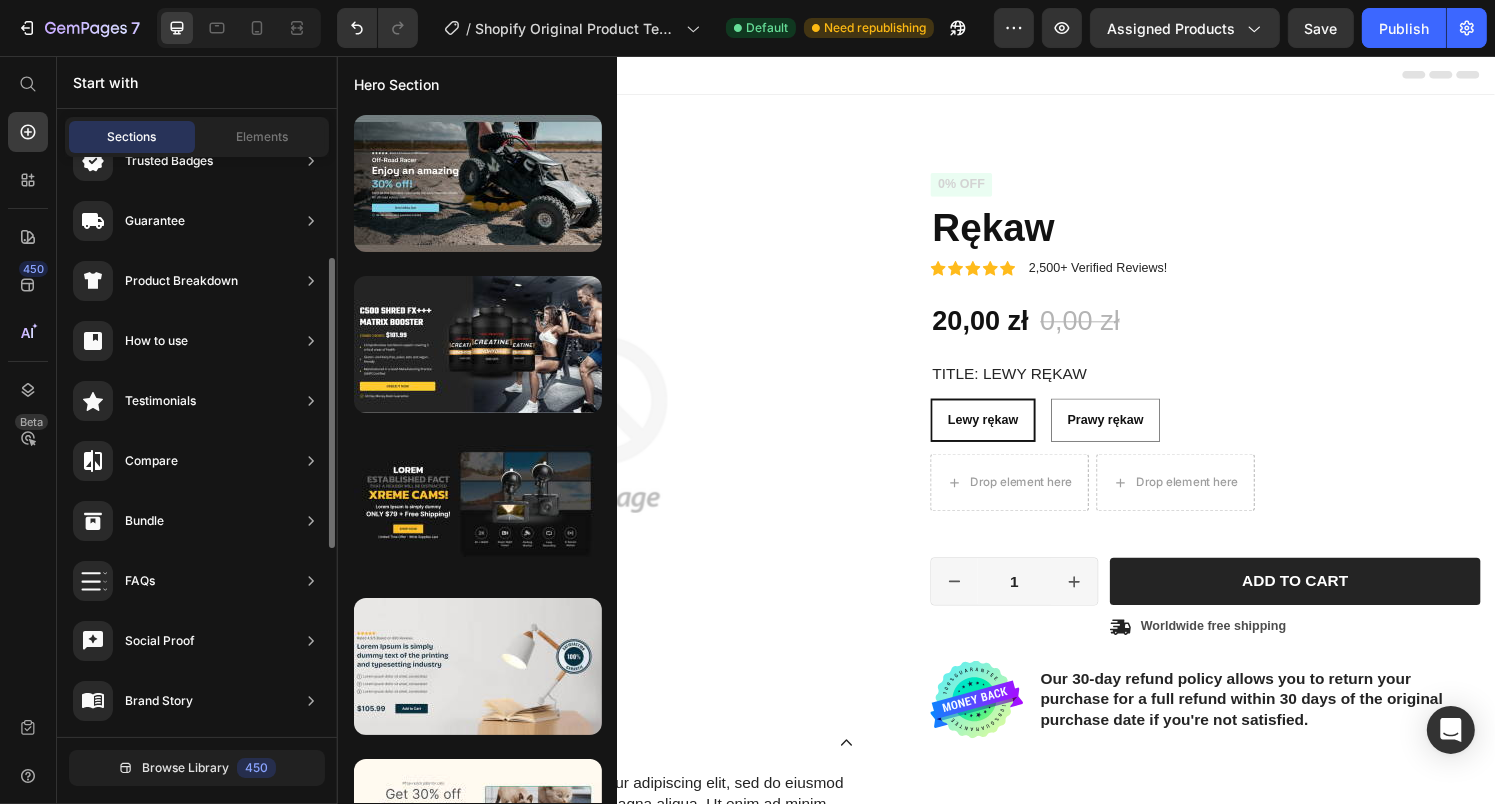 scroll, scrollTop: 0, scrollLeft: 0, axis: both 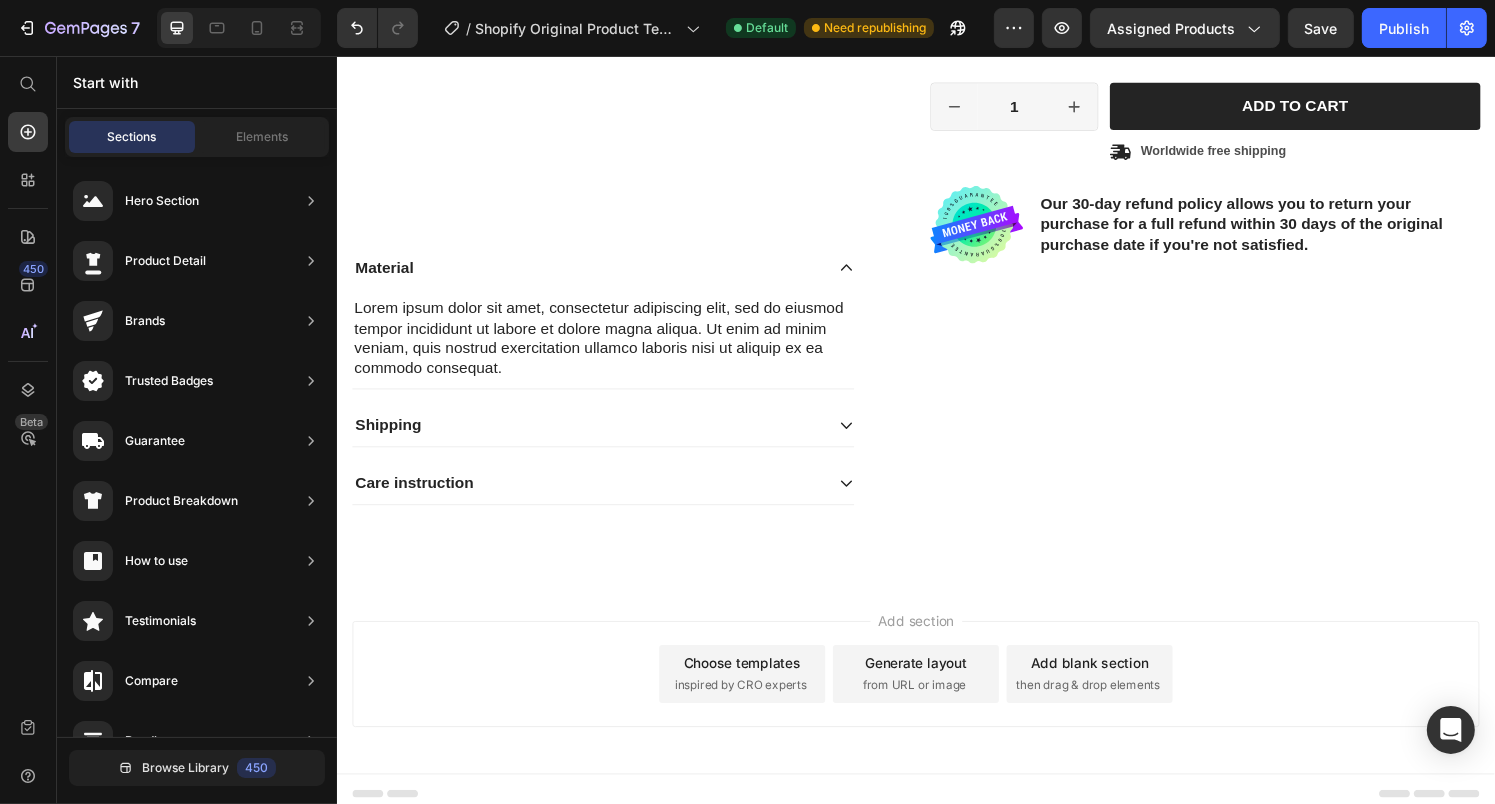 click on "inspired by CRO experts" at bounding box center [754, 709] 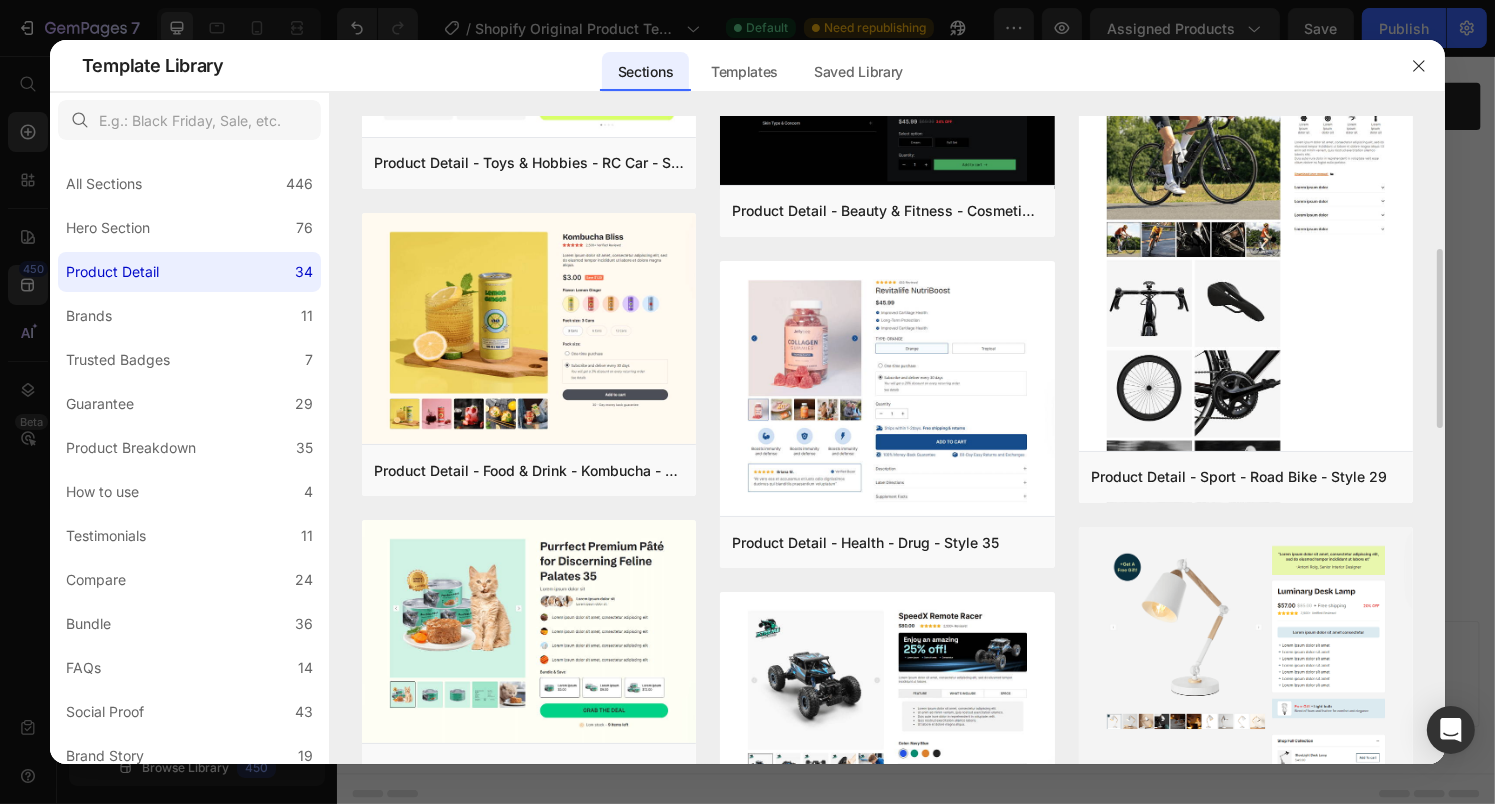 scroll, scrollTop: 480, scrollLeft: 0, axis: vertical 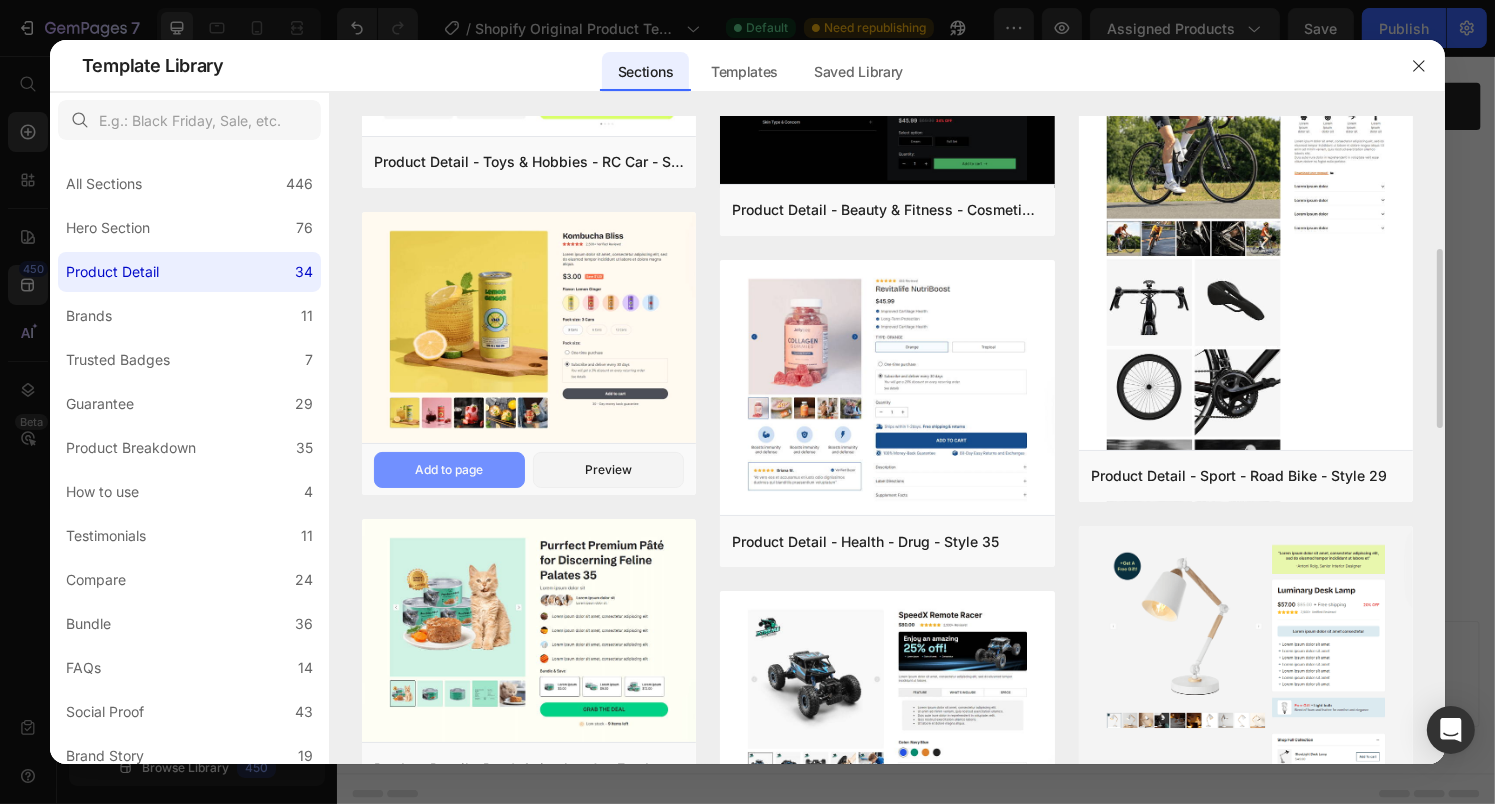 click on "Add to page" at bounding box center (449, 470) 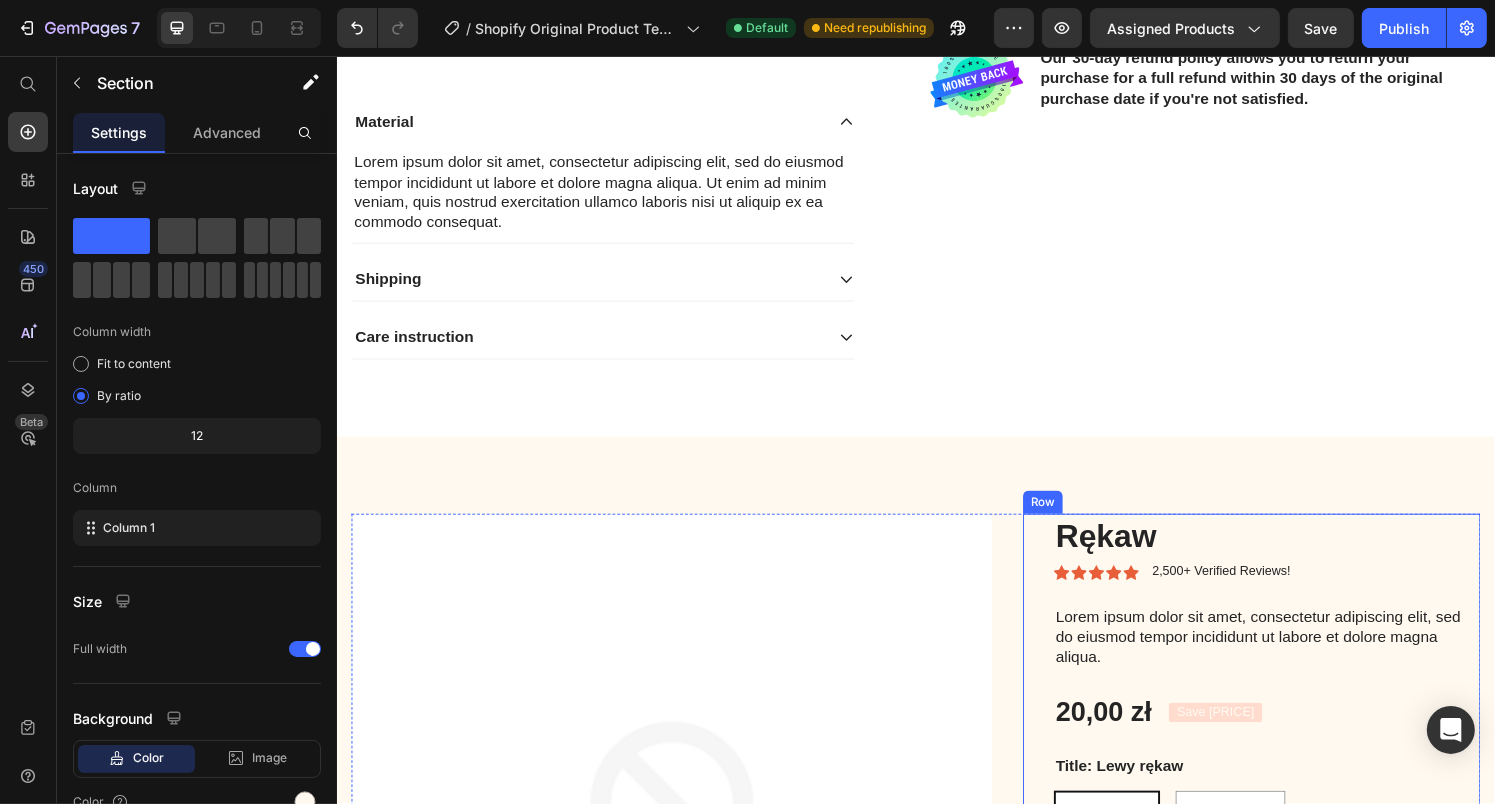 scroll, scrollTop: 635, scrollLeft: 0, axis: vertical 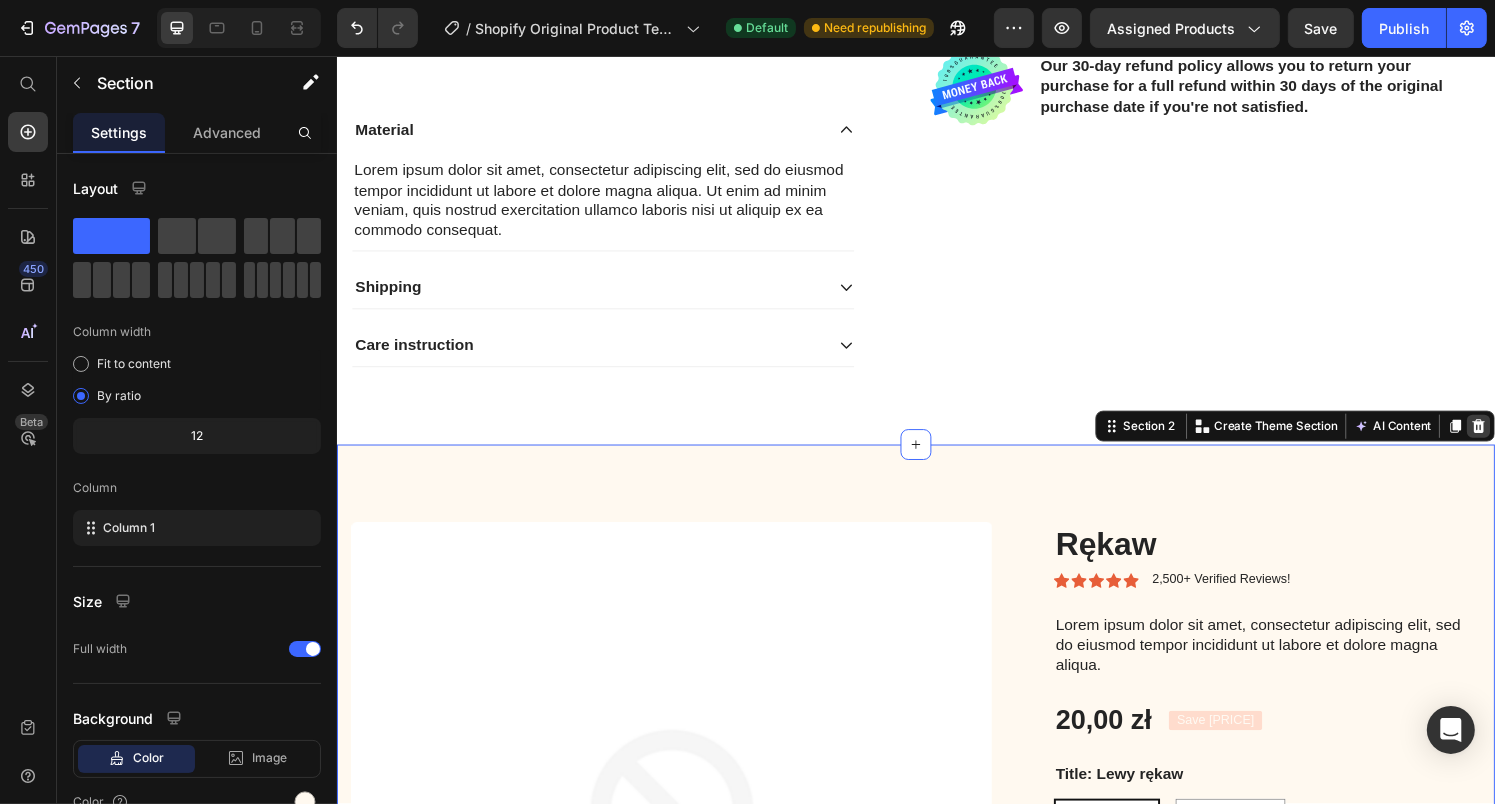 click 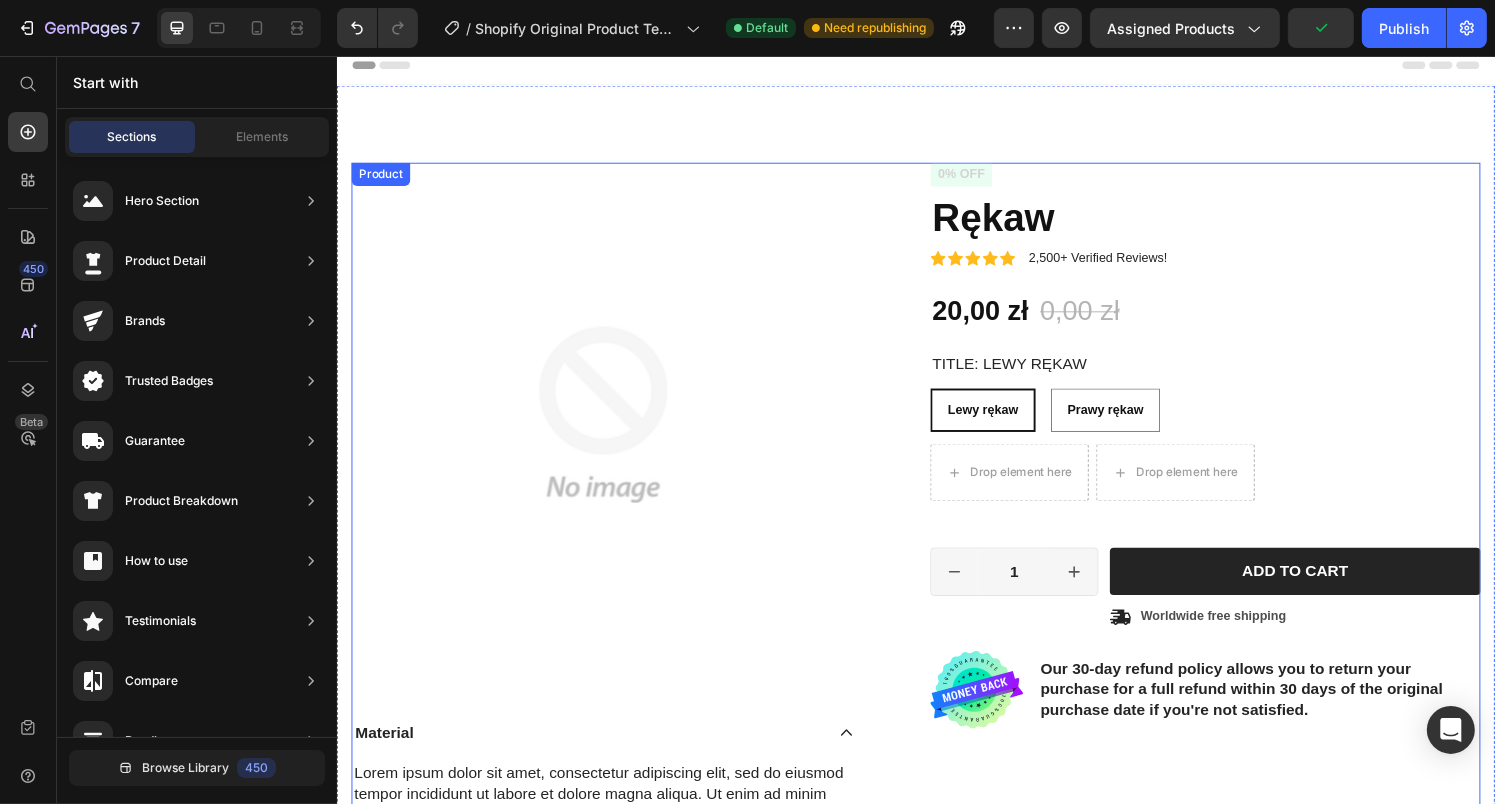 scroll, scrollTop: 0, scrollLeft: 0, axis: both 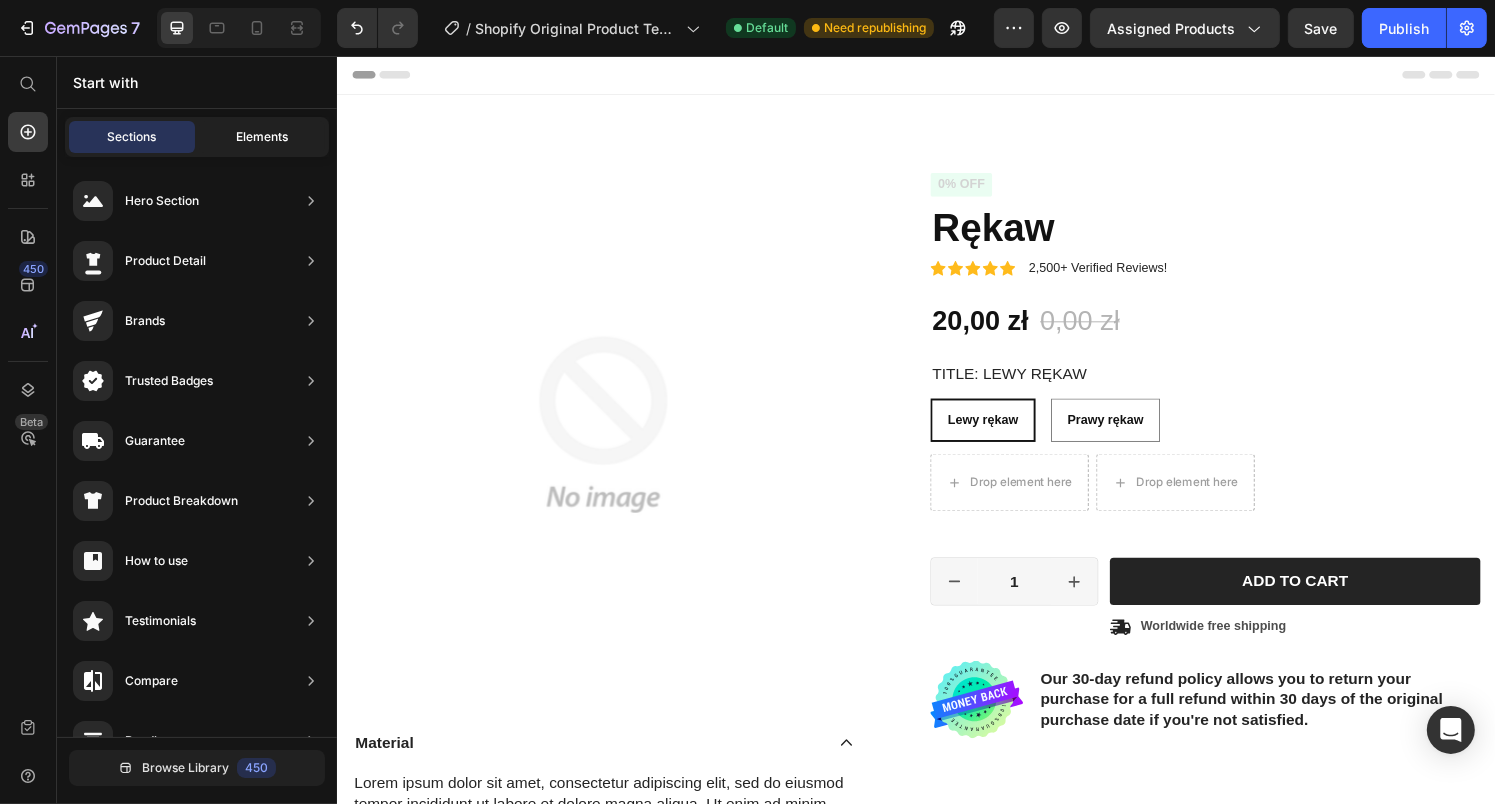 click on "Elements" 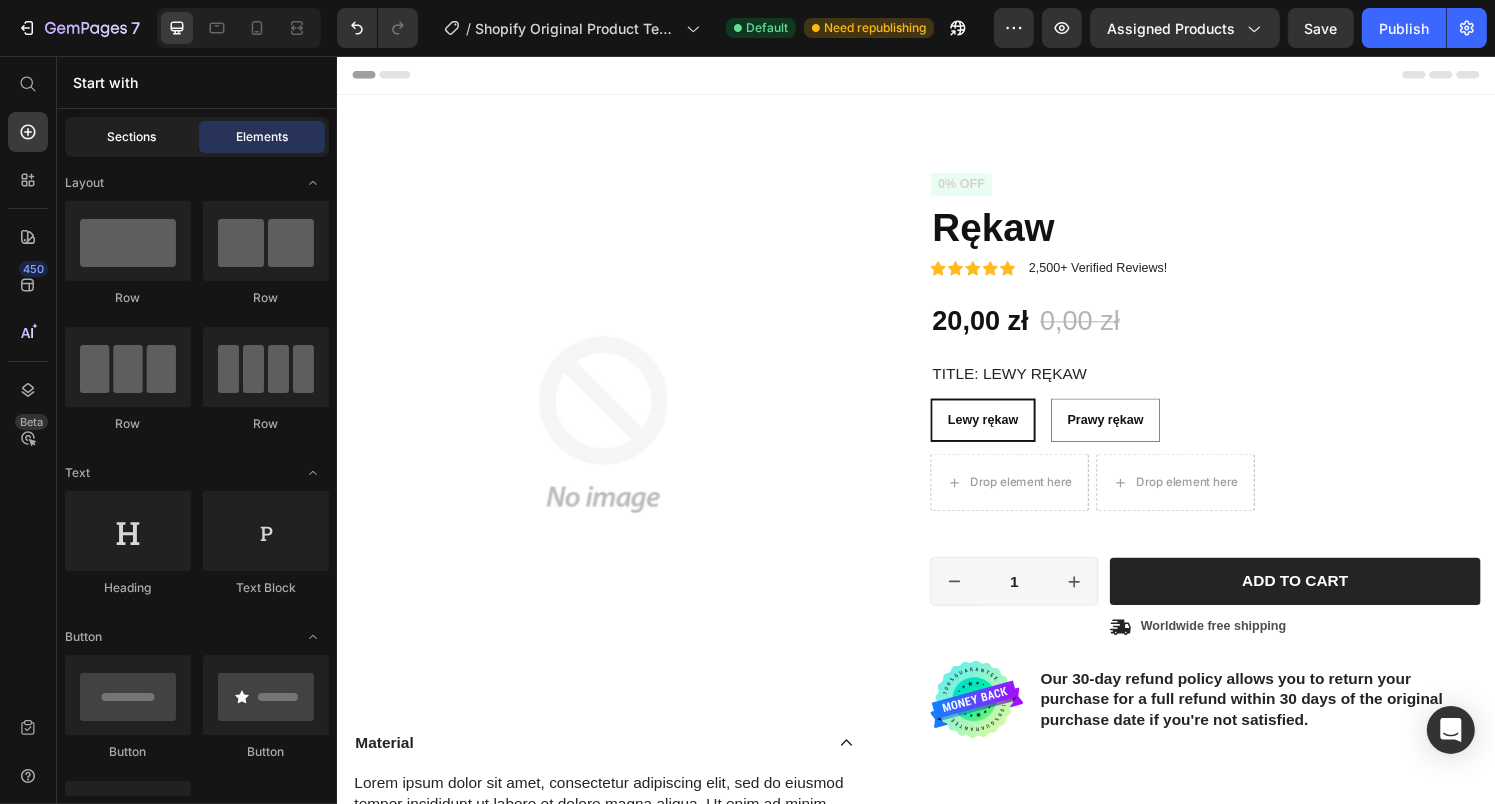 click on "Sections" at bounding box center (132, 137) 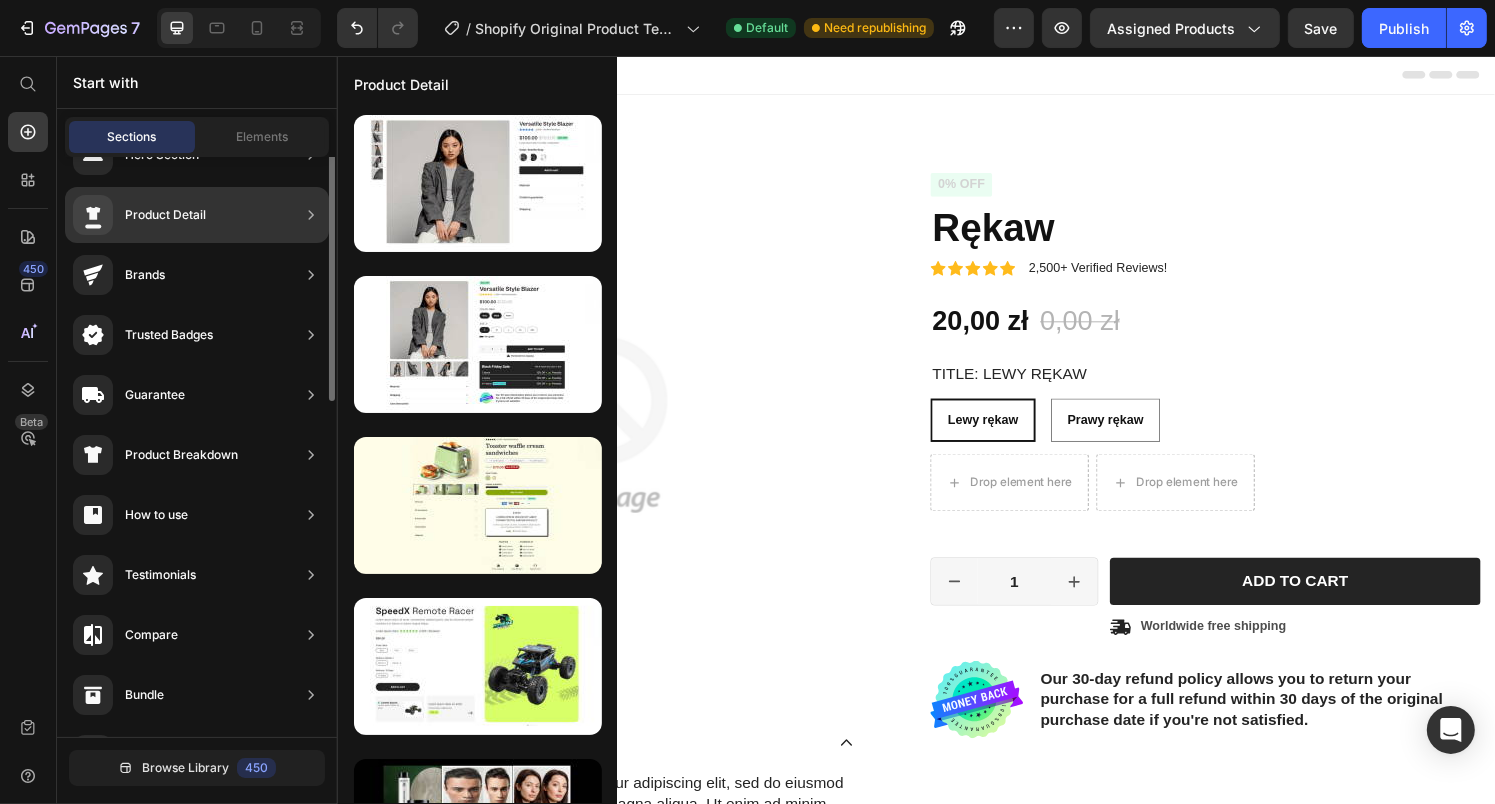scroll, scrollTop: 0, scrollLeft: 0, axis: both 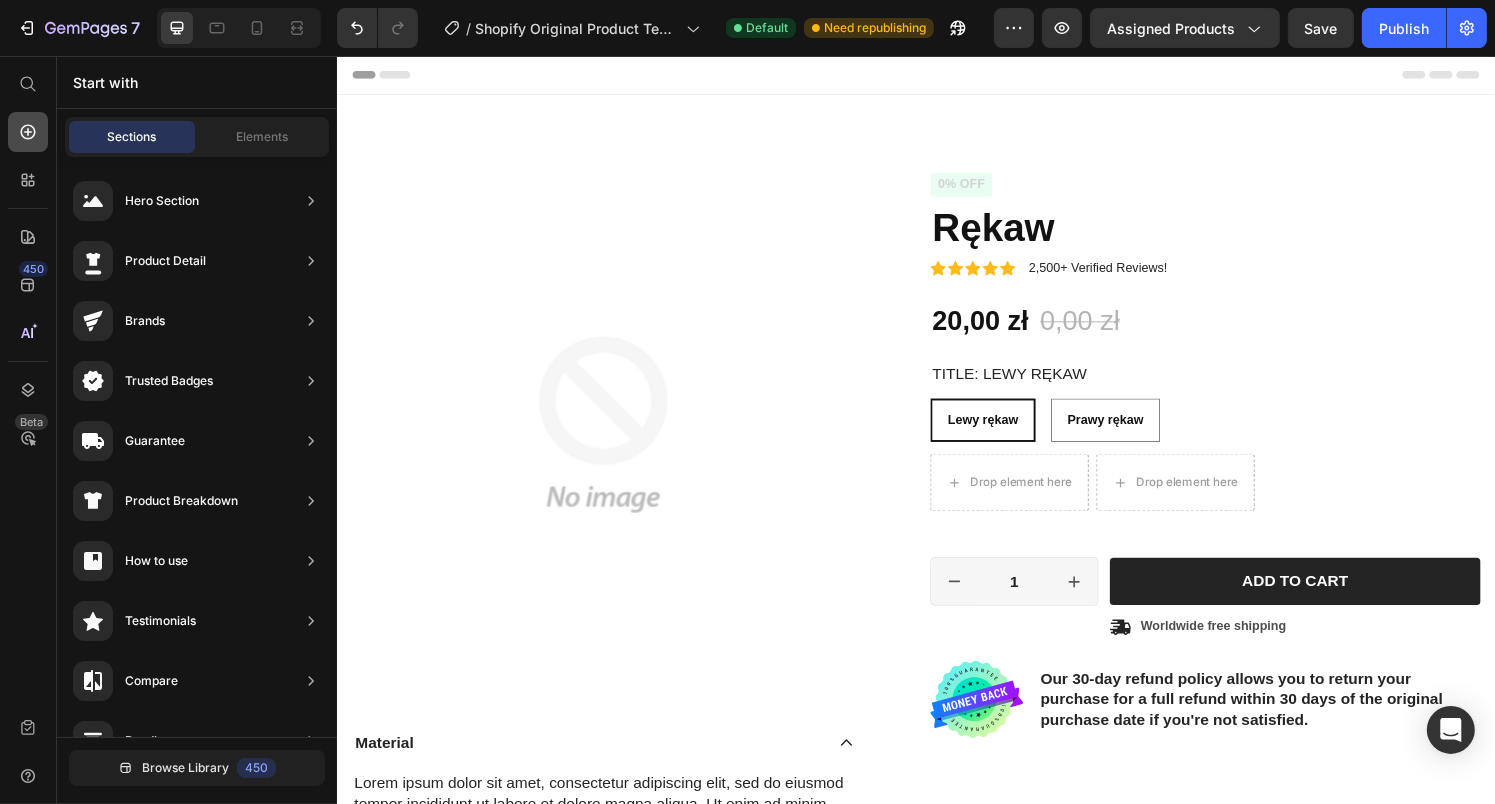 click 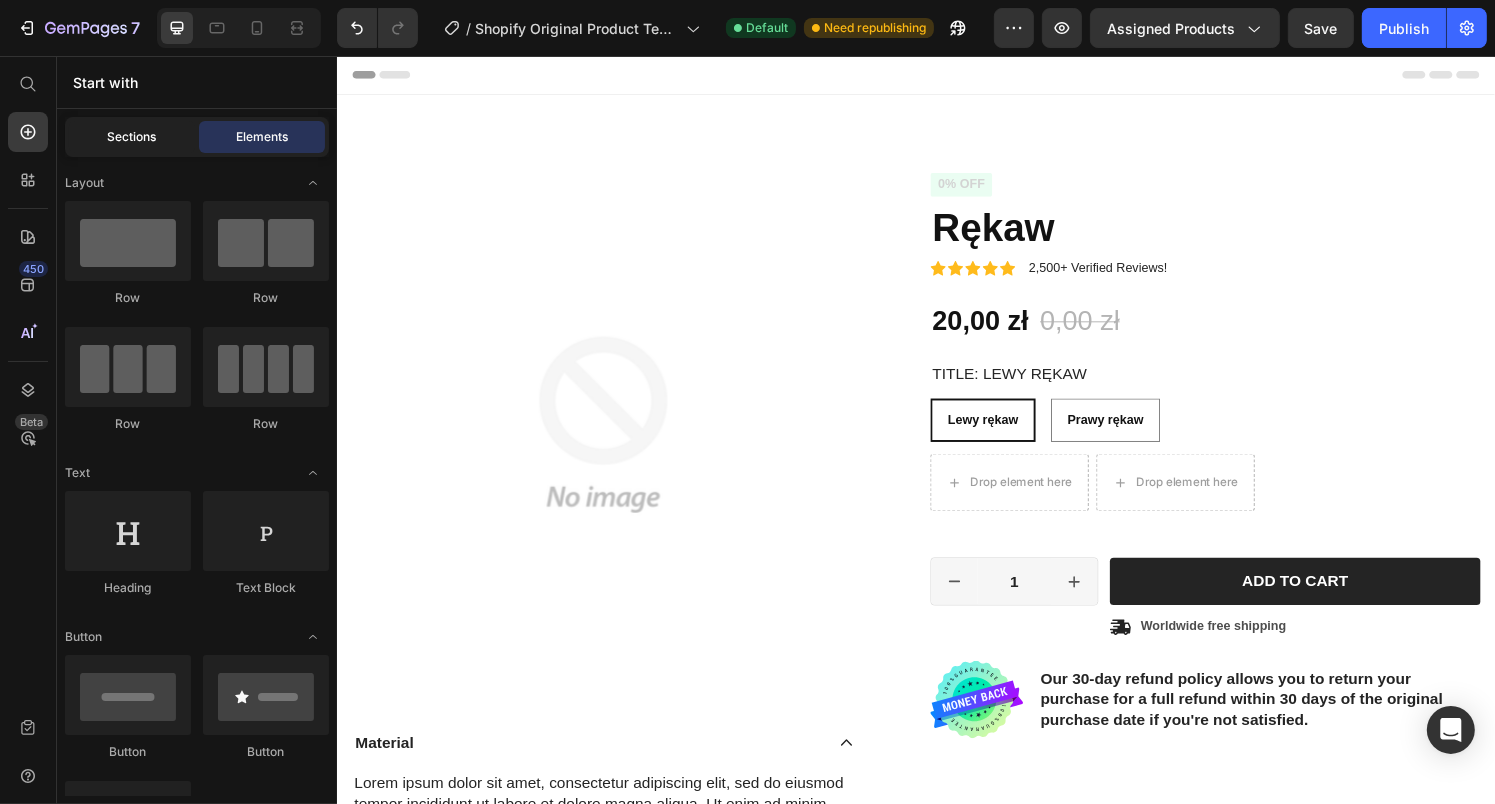 click on "Sections" at bounding box center [132, 137] 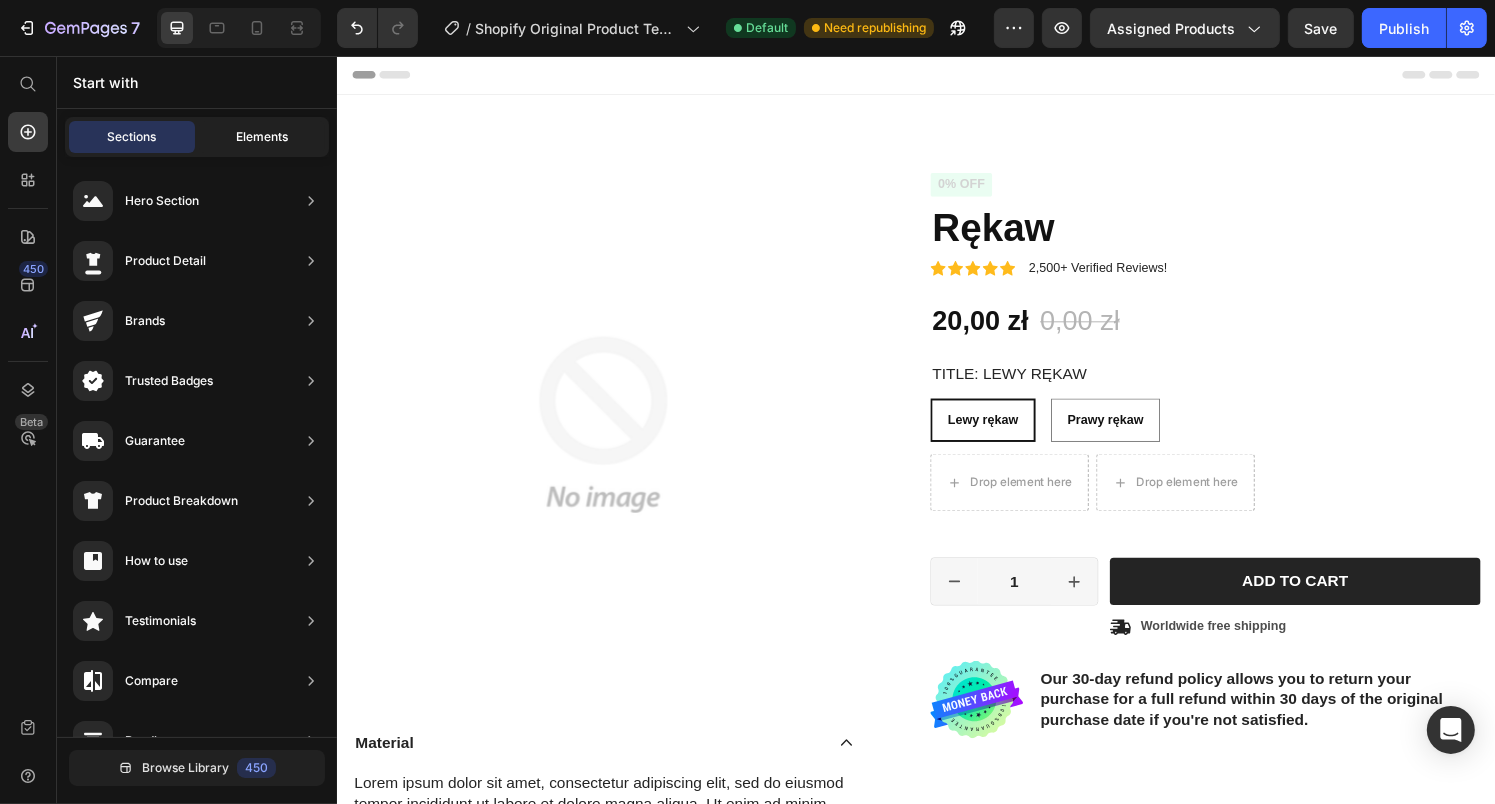 click on "Elements" 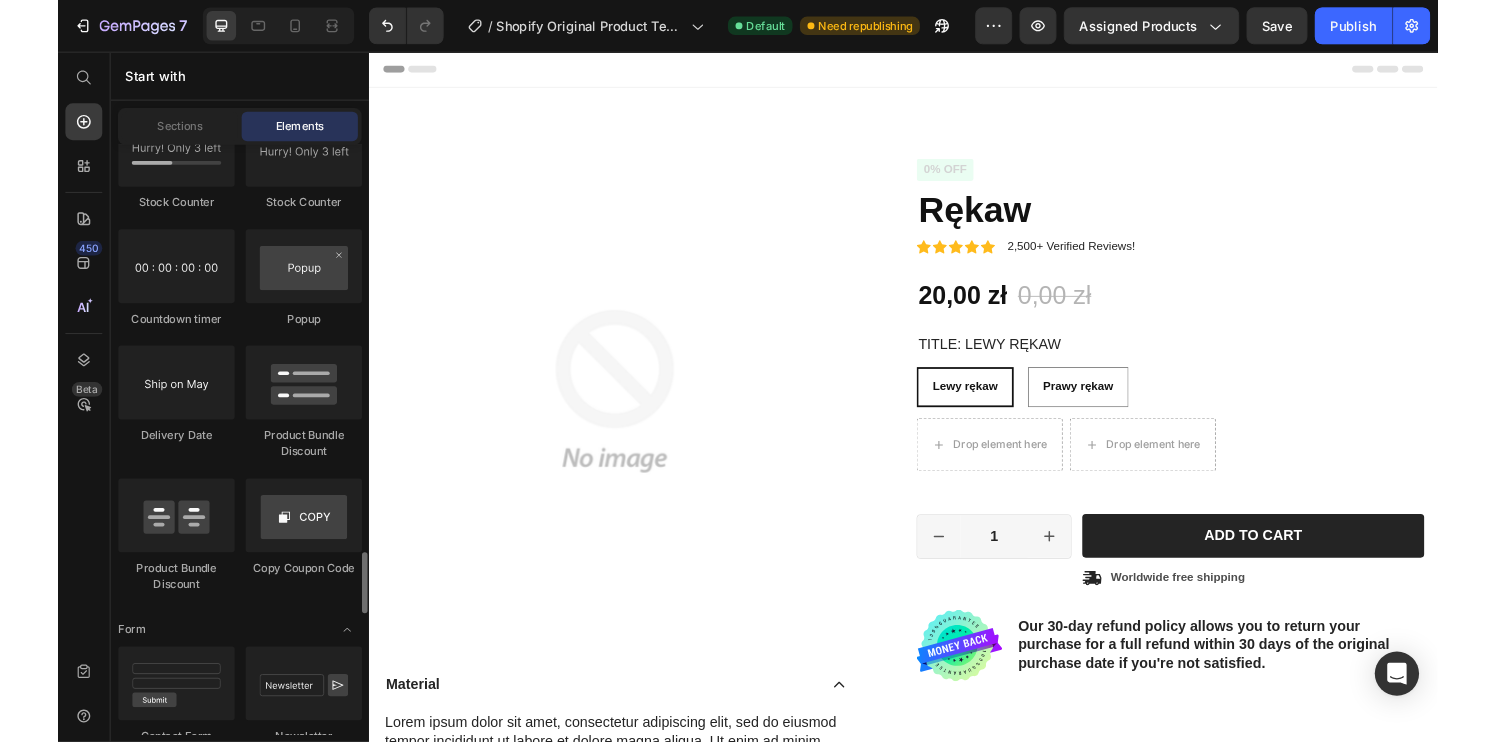 scroll, scrollTop: 4314, scrollLeft: 0, axis: vertical 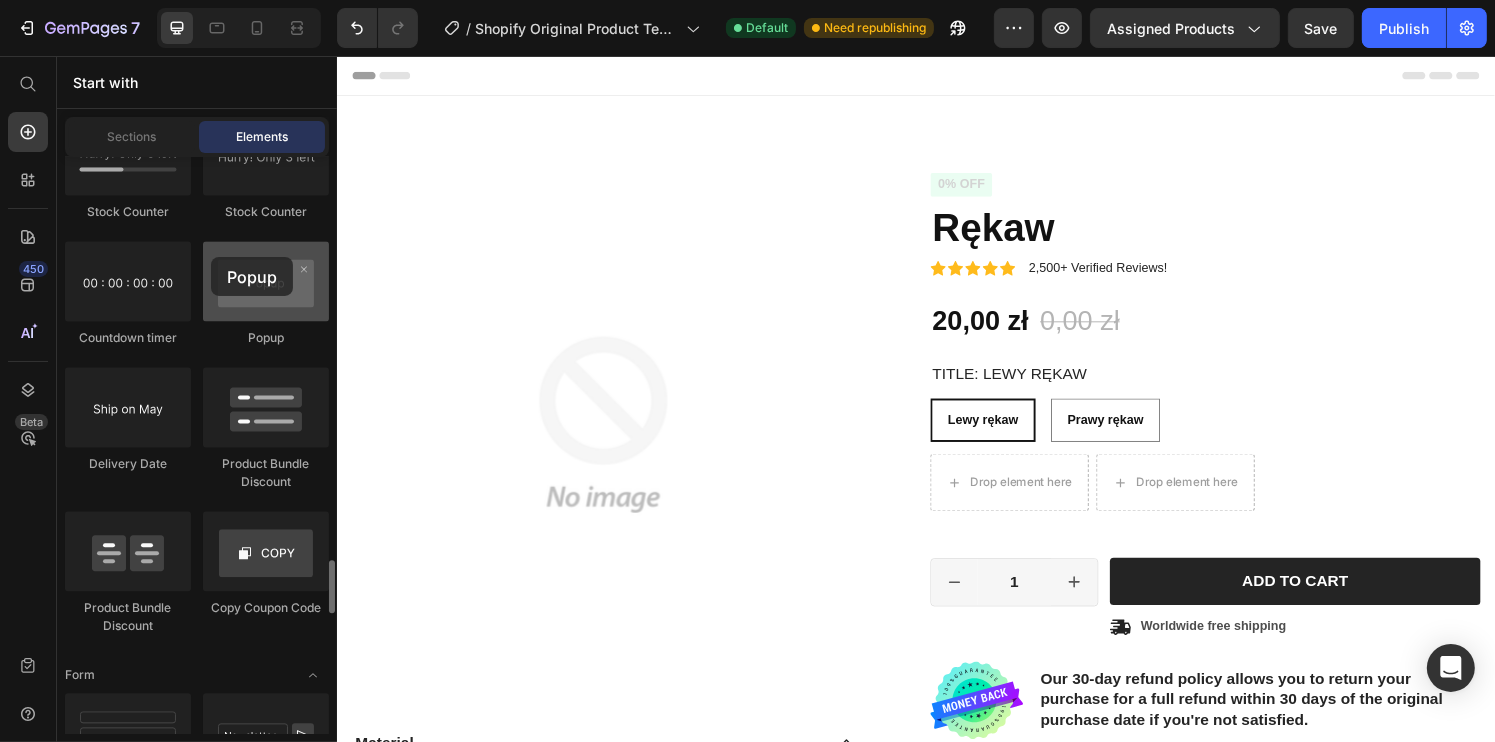 click at bounding box center (266, 281) 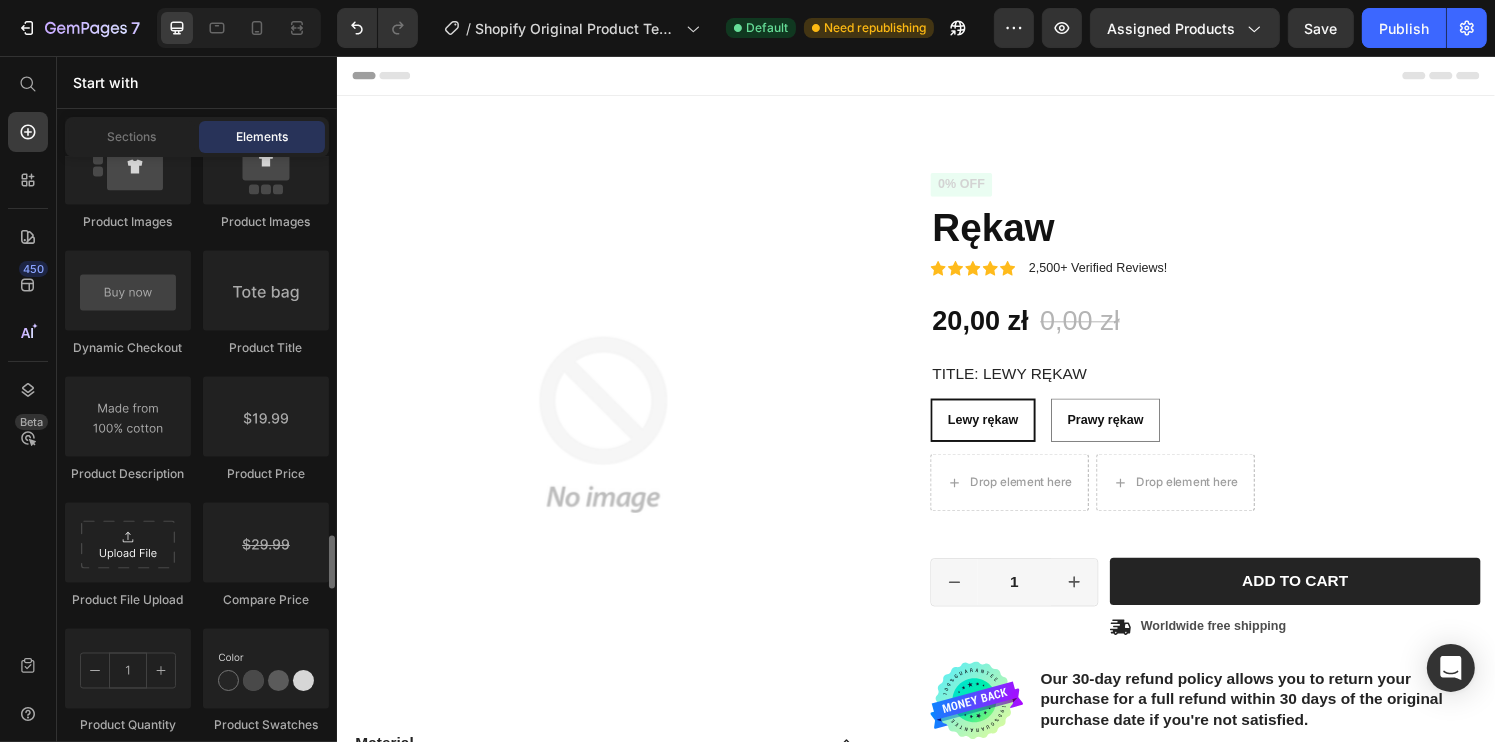 scroll, scrollTop: 3255, scrollLeft: 0, axis: vertical 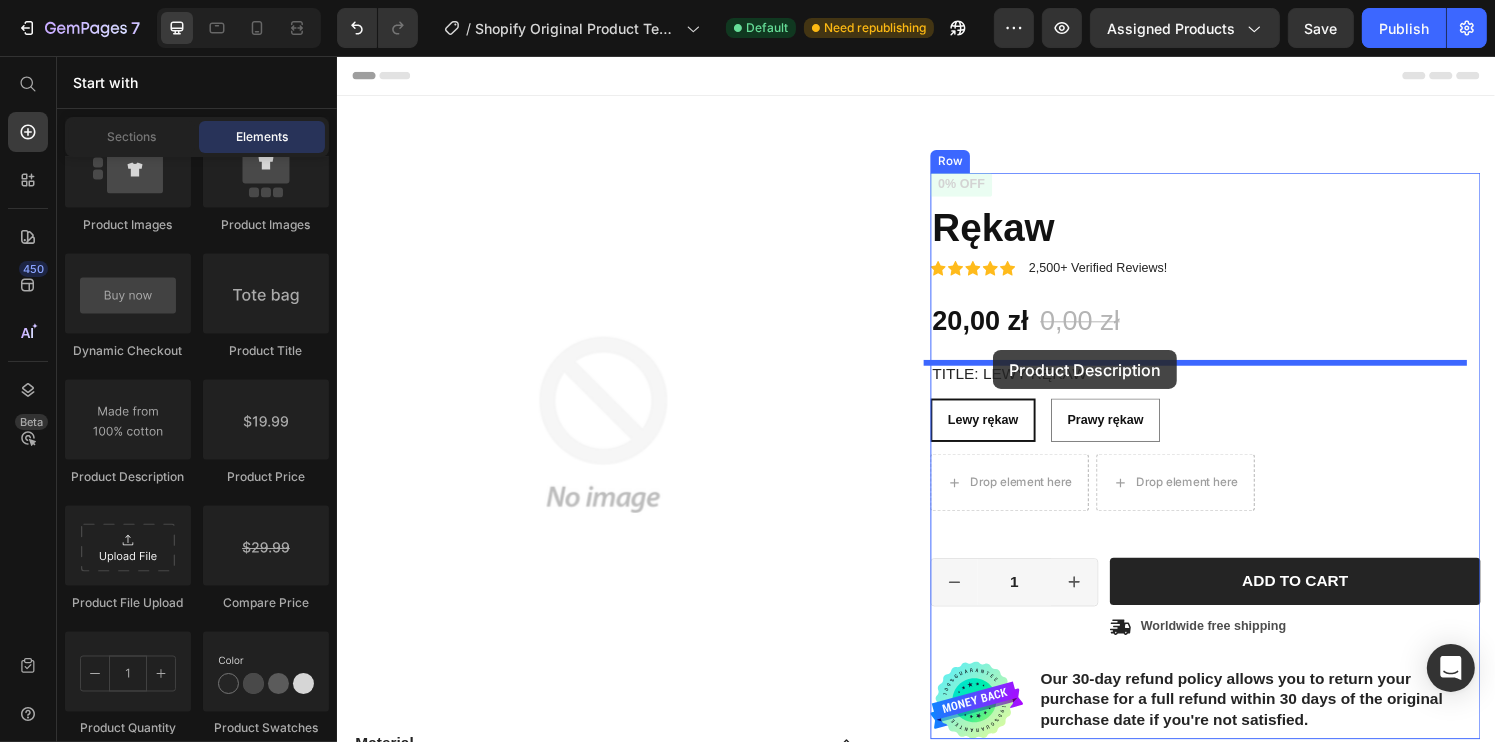 drag, startPoint x: 449, startPoint y: 502, endPoint x: 1016, endPoint y: 361, distance: 584.2688 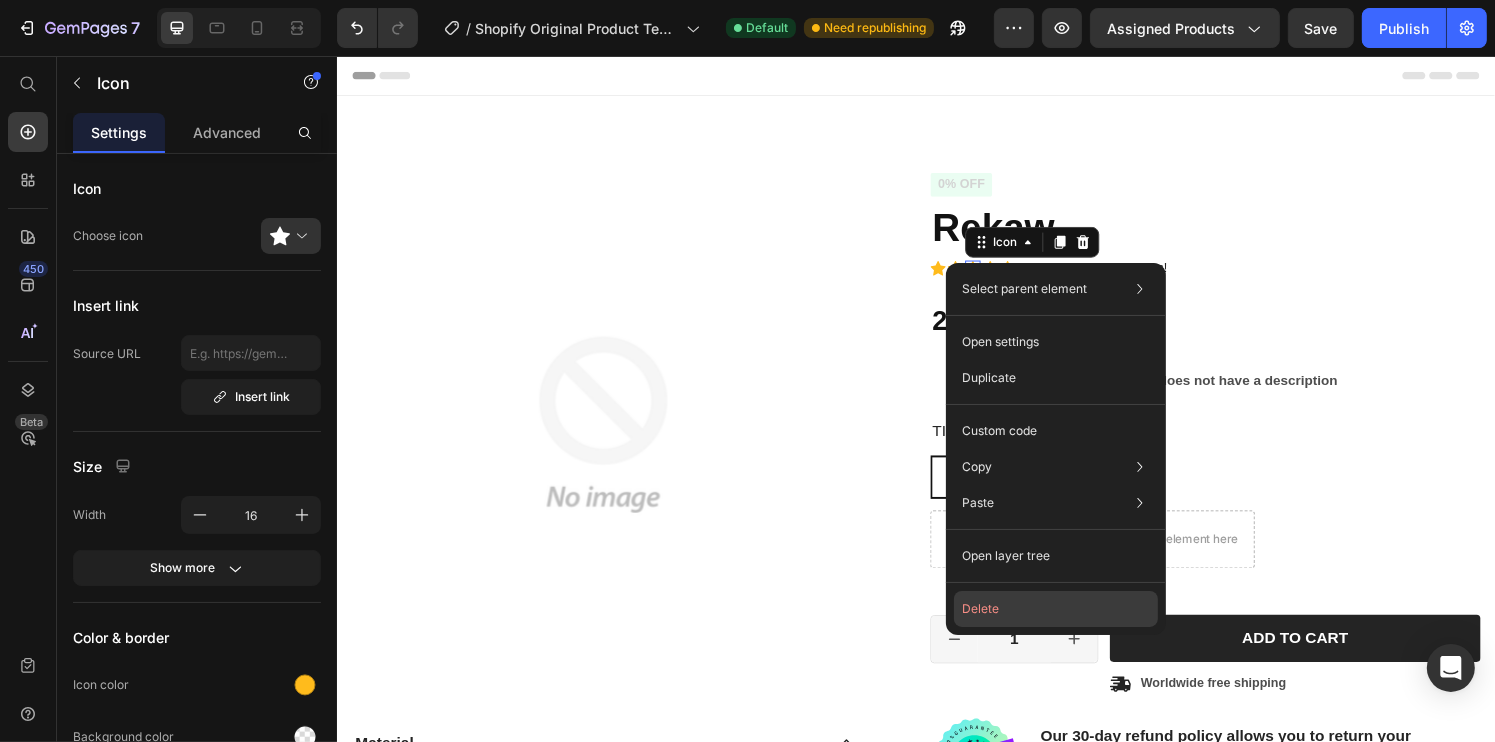 drag, startPoint x: 1042, startPoint y: 618, endPoint x: 730, endPoint y: 387, distance: 388.20743 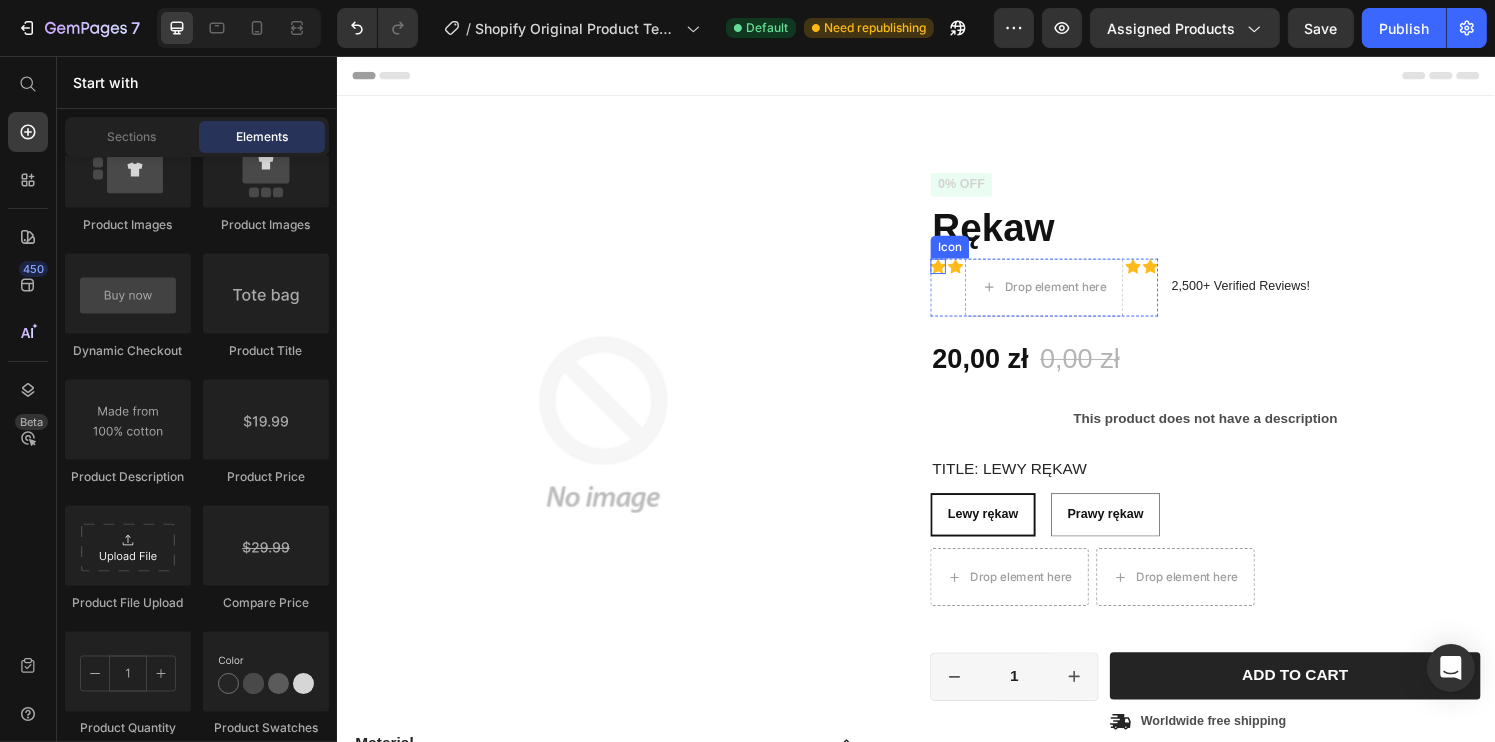 click on "Icon" at bounding box center (971, 254) 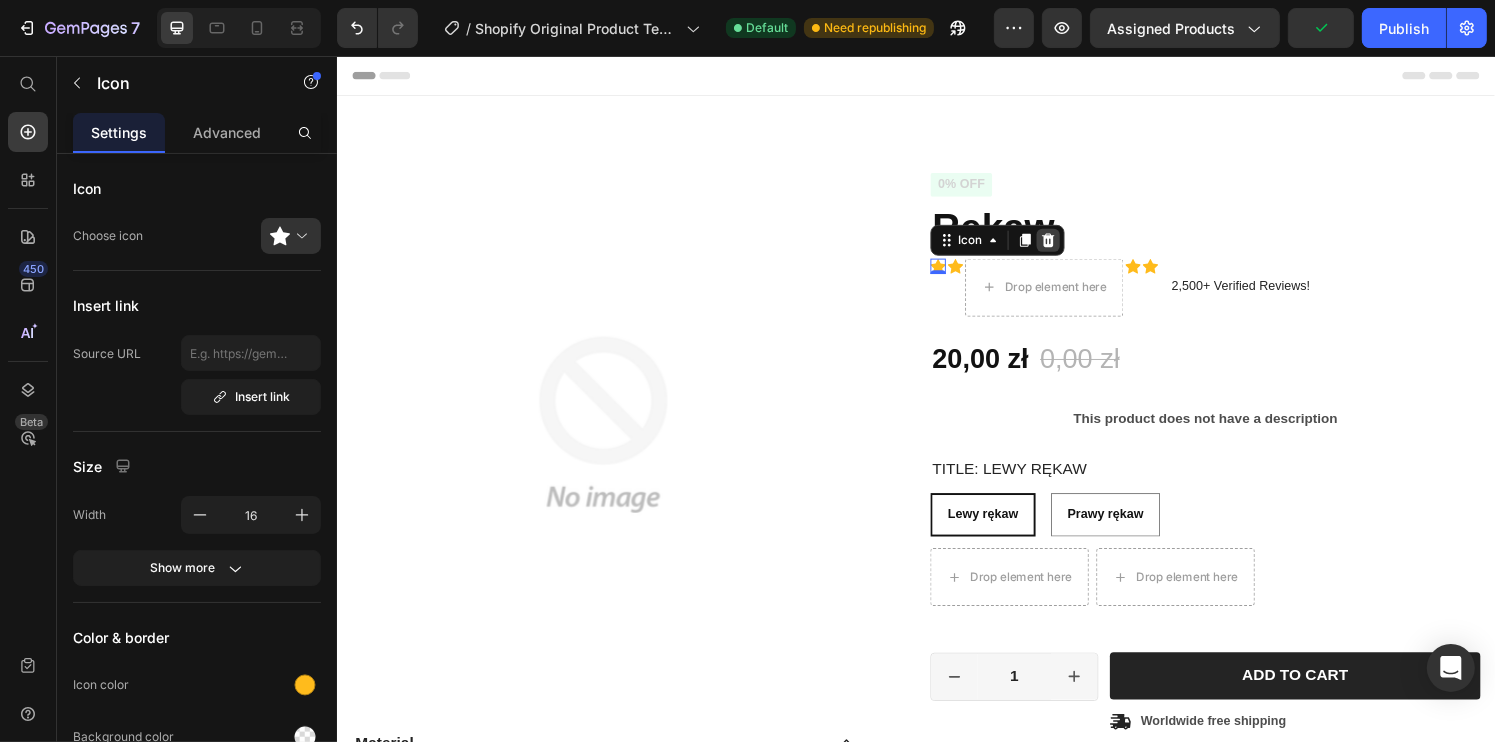 click 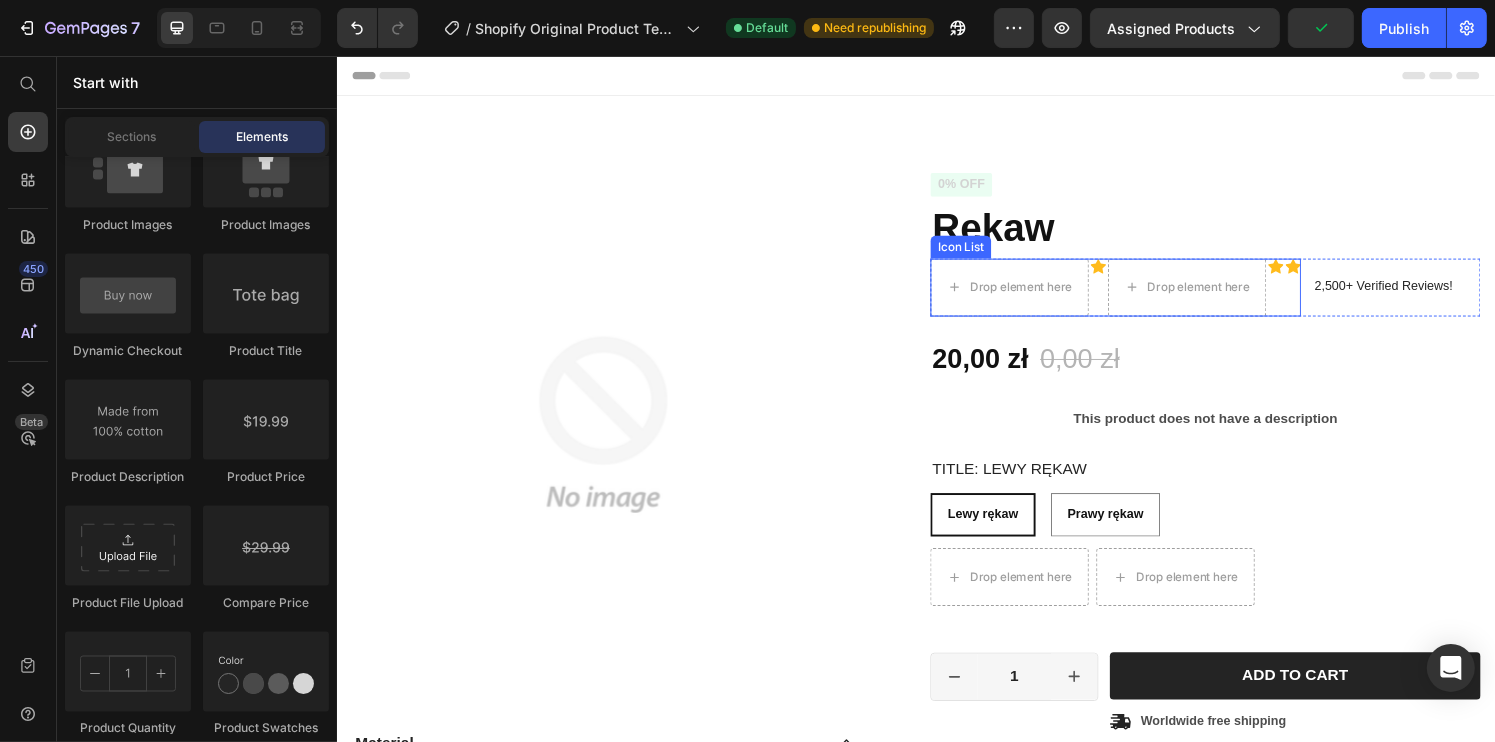 click on "Icon List" at bounding box center (982, 254) 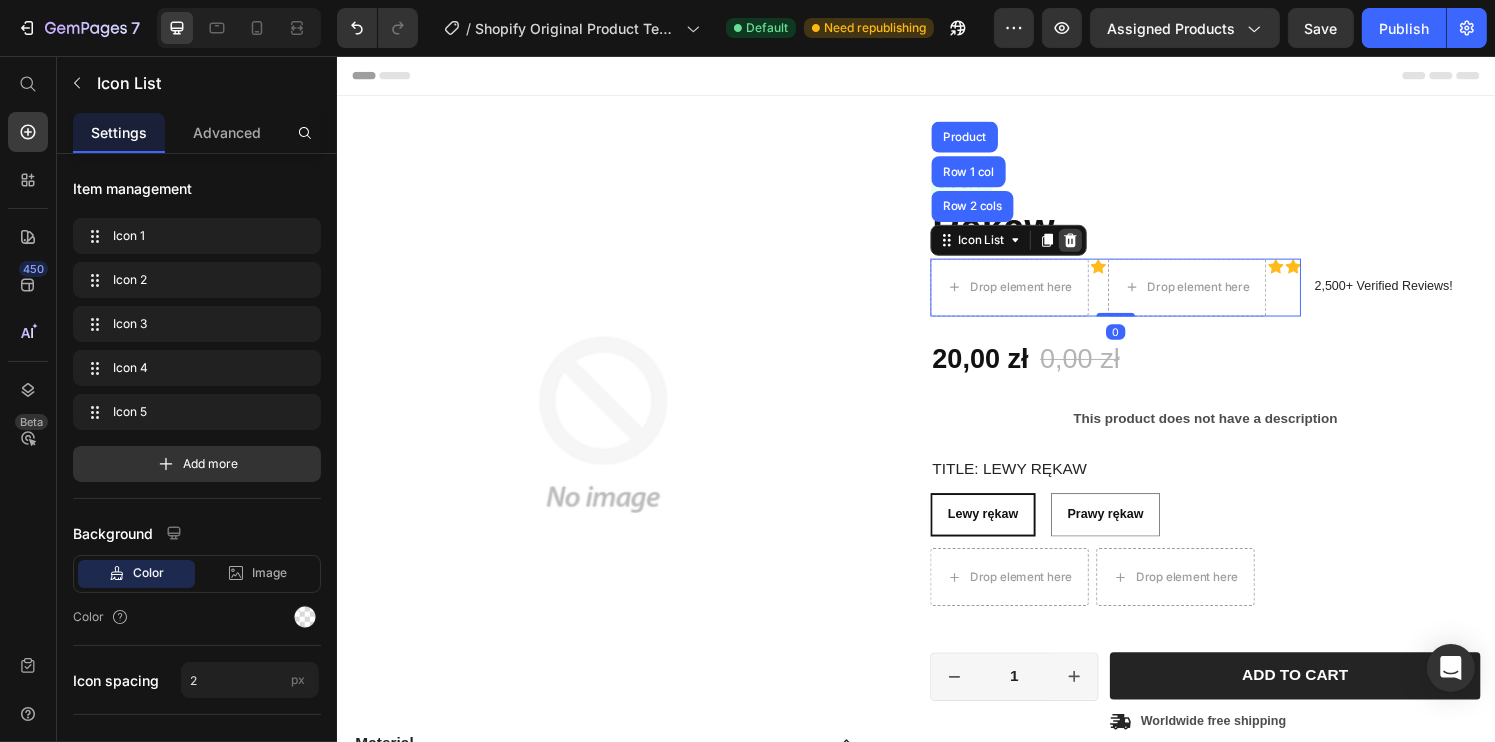 click 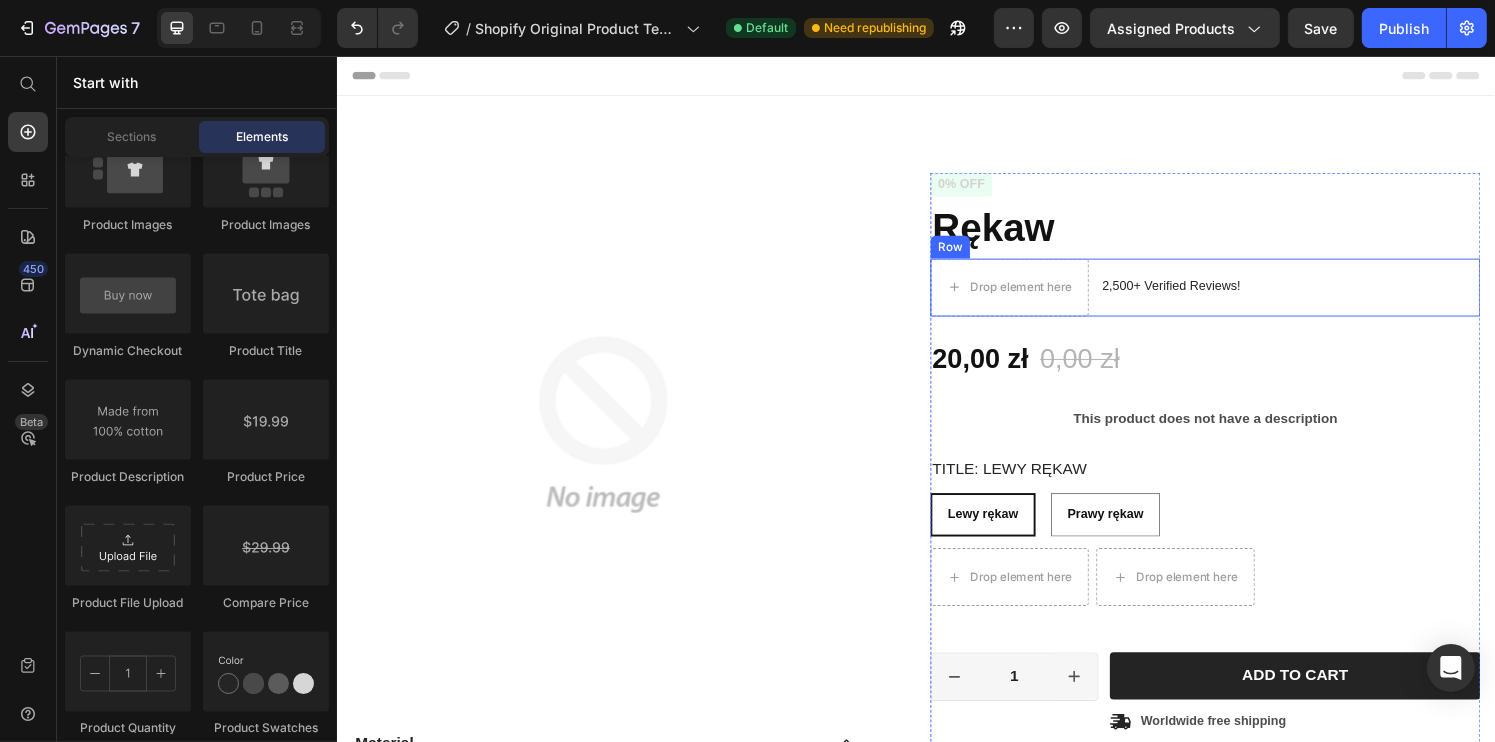 click on "Row" at bounding box center (971, 254) 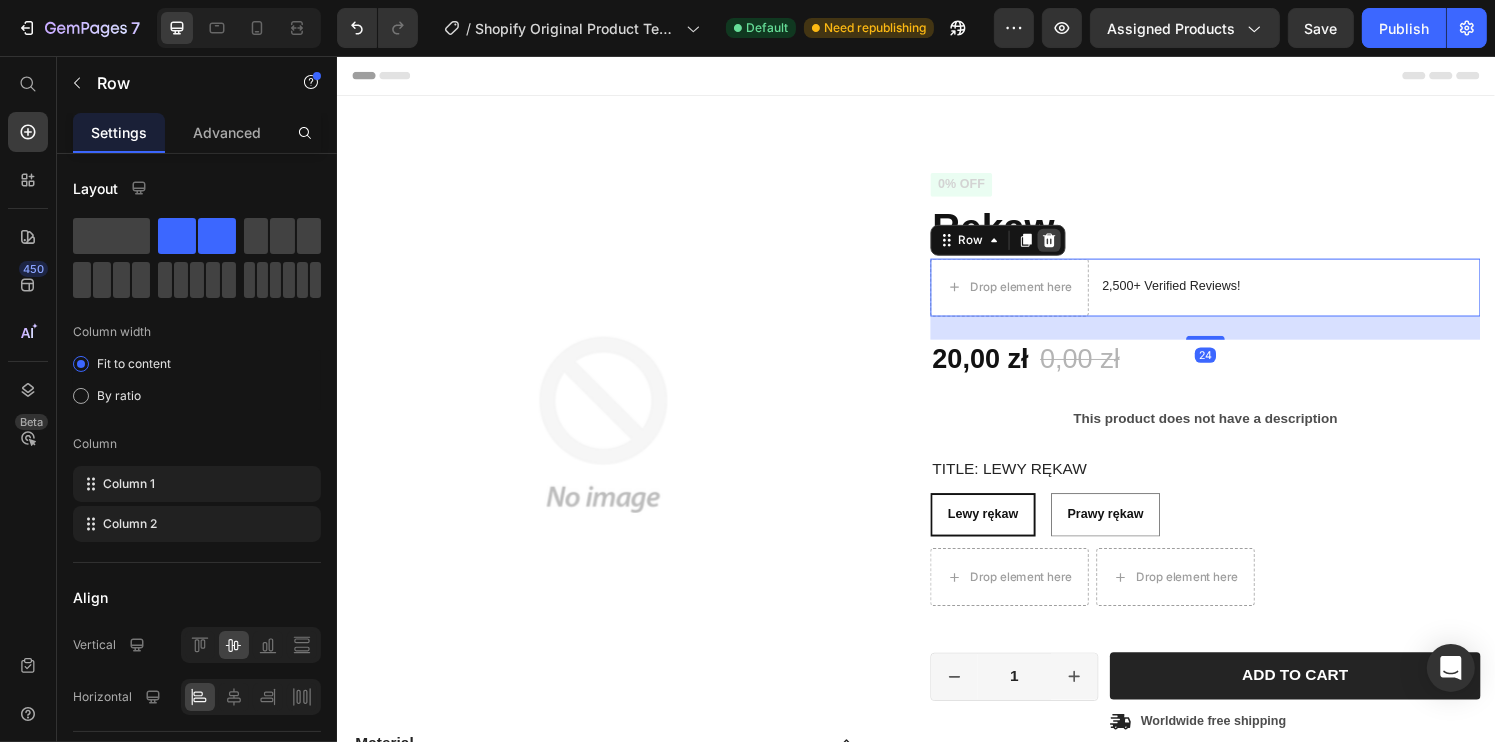 click at bounding box center (1074, 247) 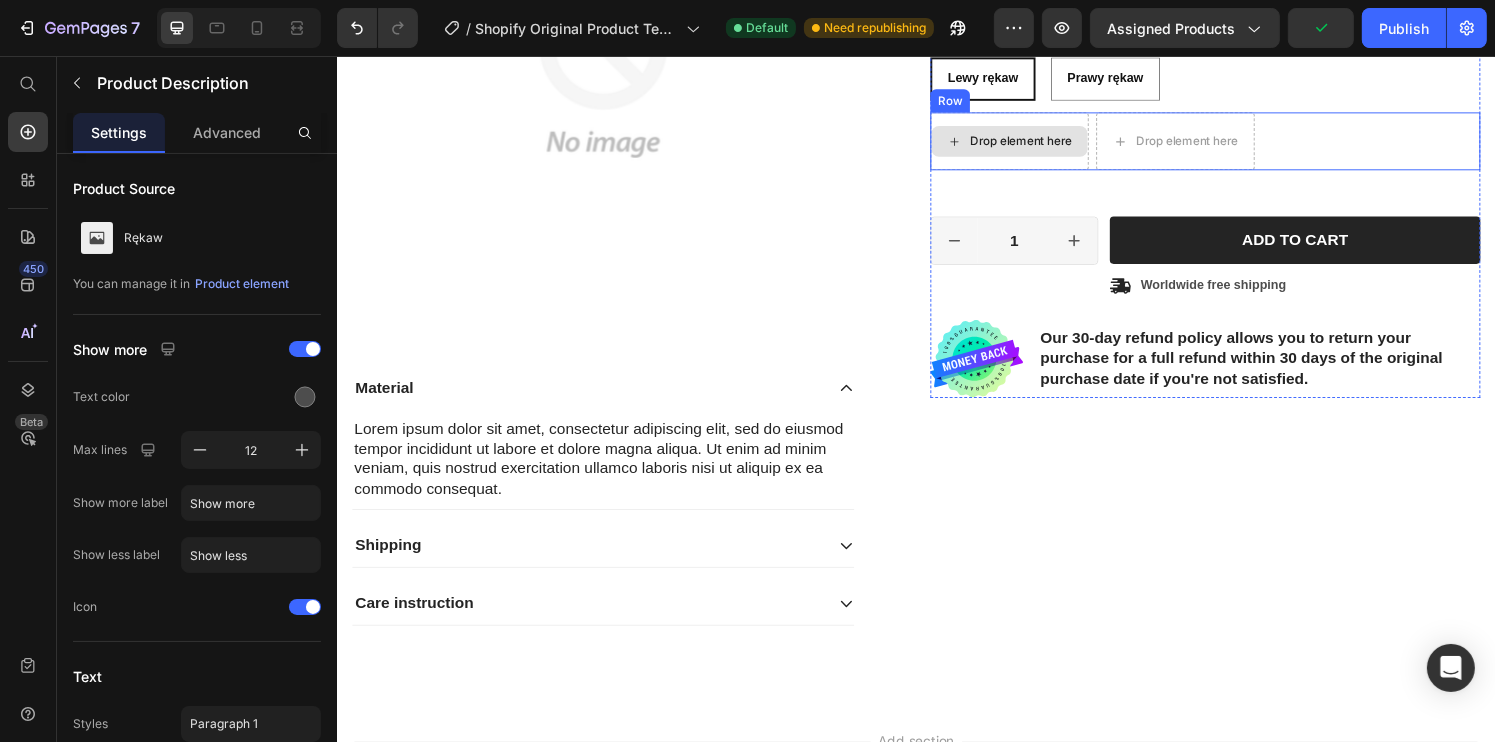 scroll, scrollTop: 371, scrollLeft: 0, axis: vertical 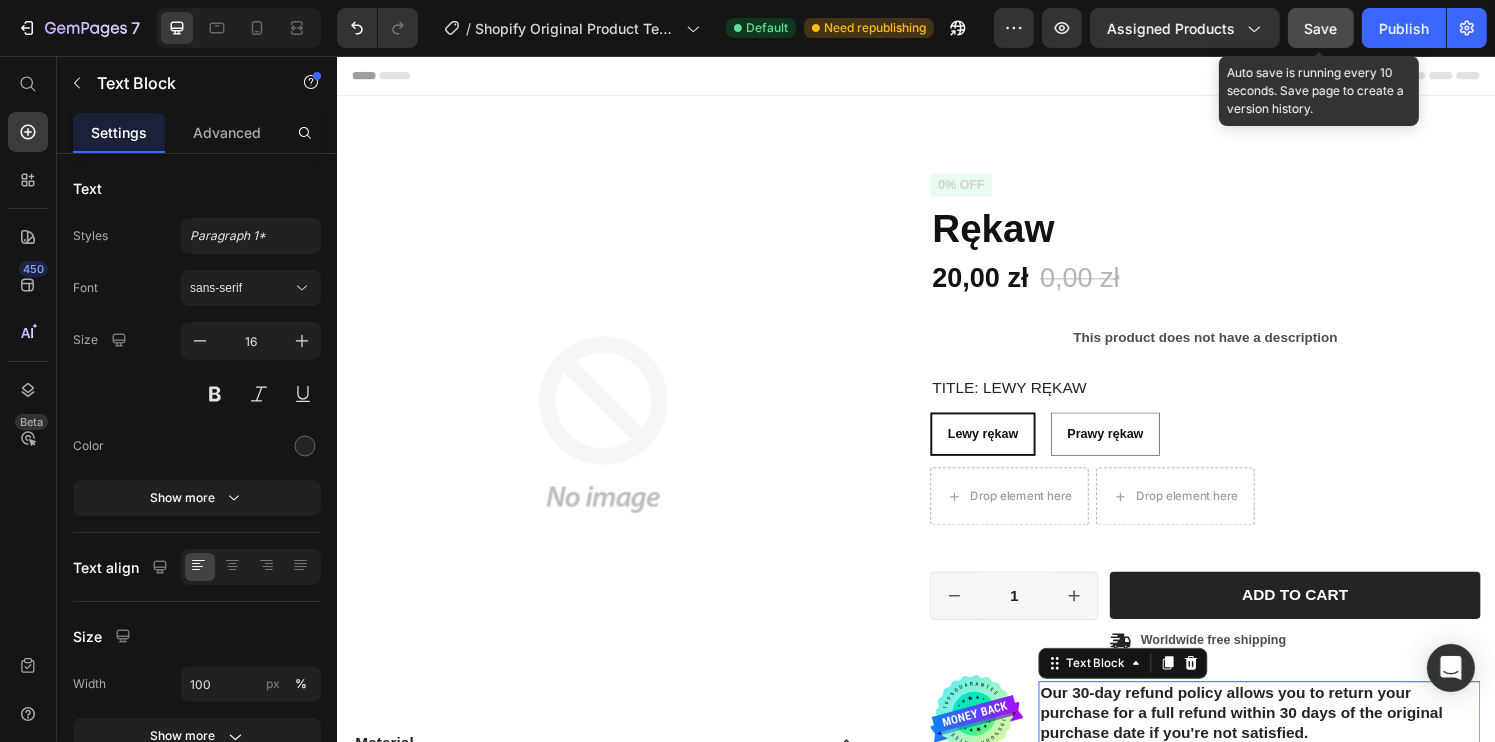 click on "Save" 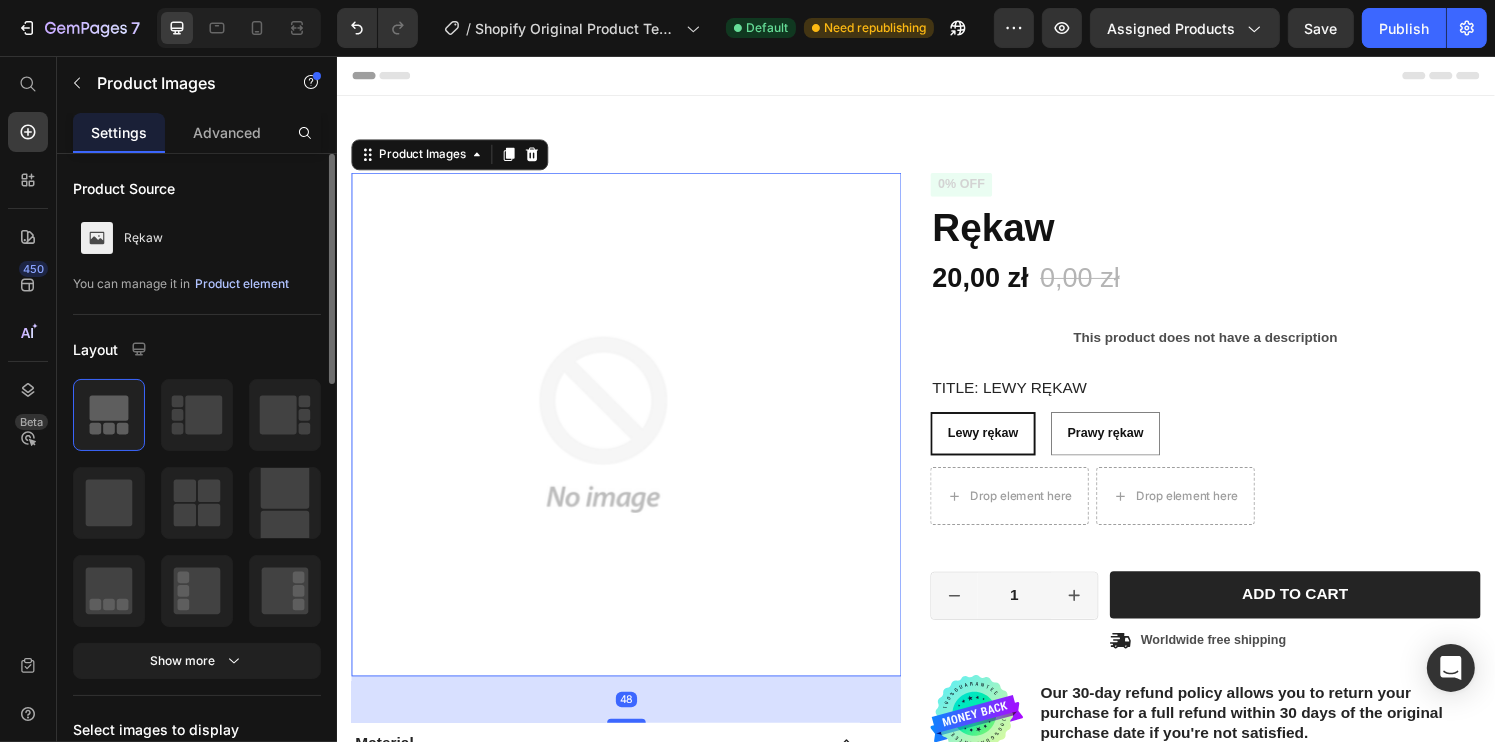 click on "Product element" at bounding box center [242, 284] 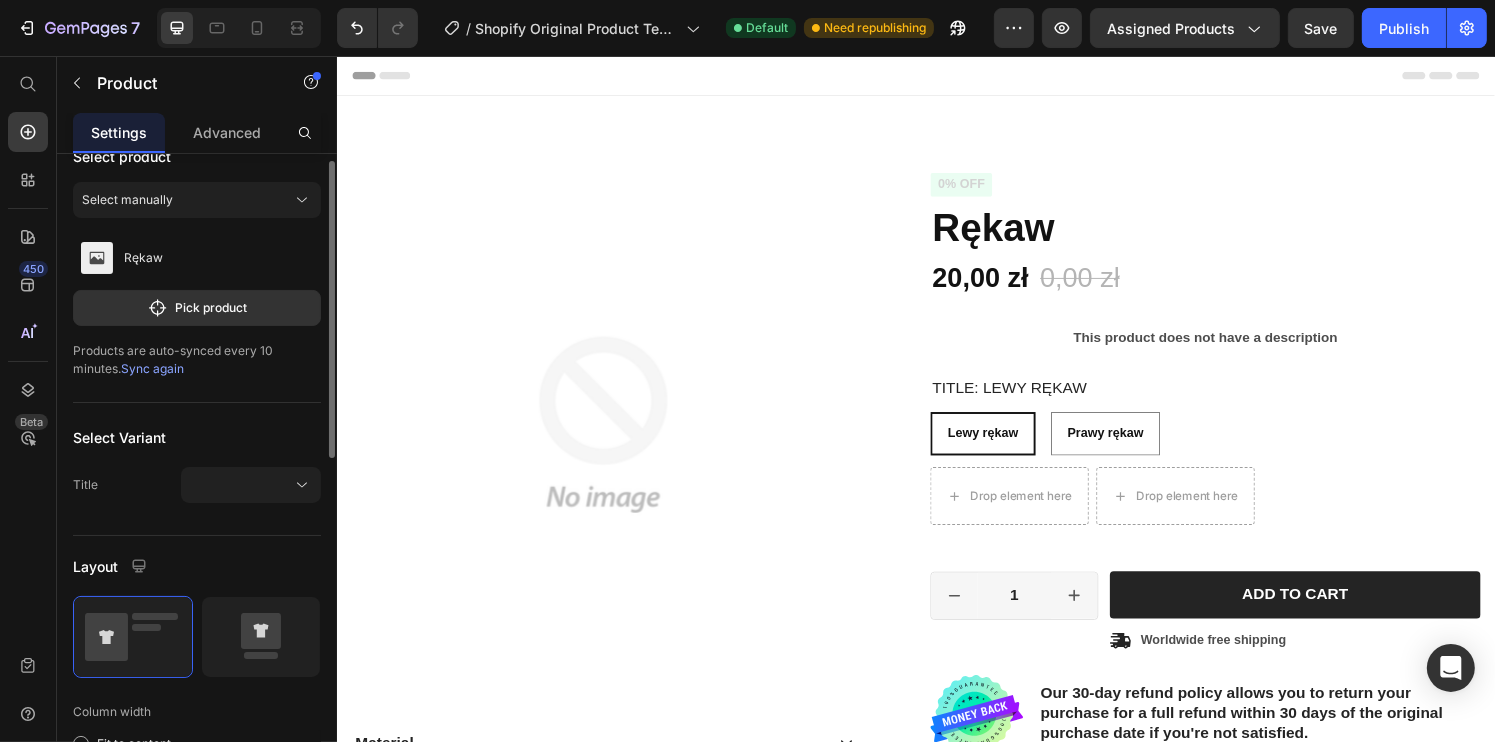 scroll, scrollTop: 32, scrollLeft: 0, axis: vertical 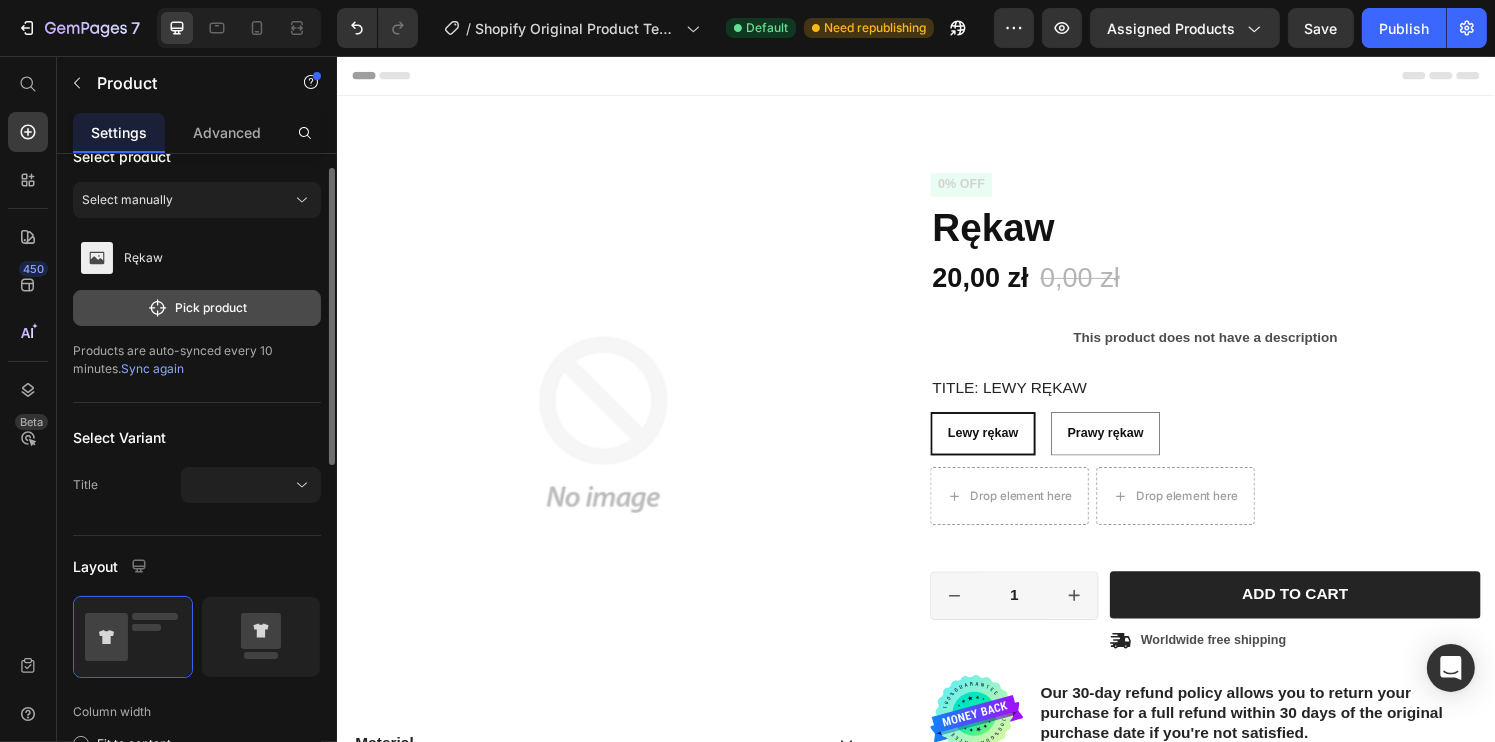 click on "Pick product" at bounding box center [197, 308] 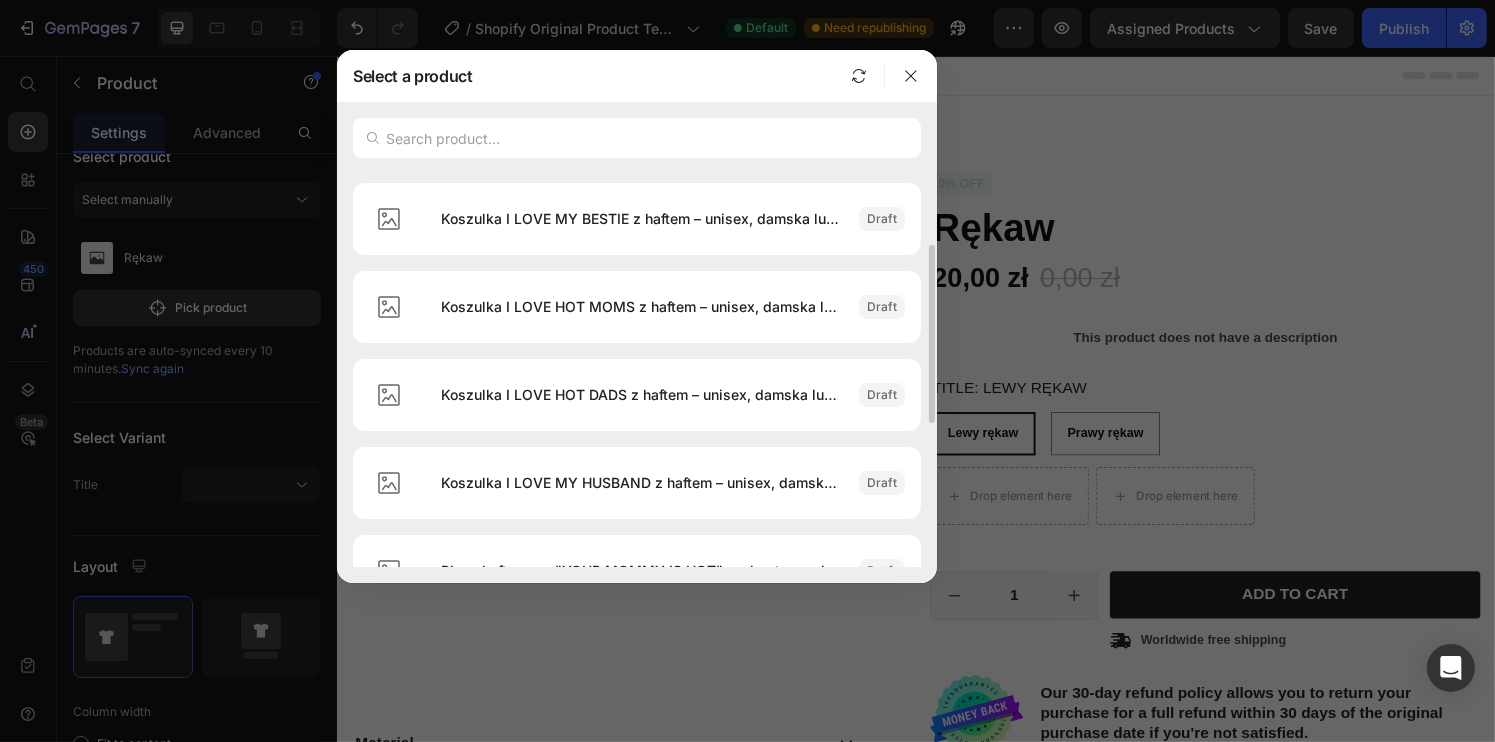 scroll, scrollTop: 0, scrollLeft: 0, axis: both 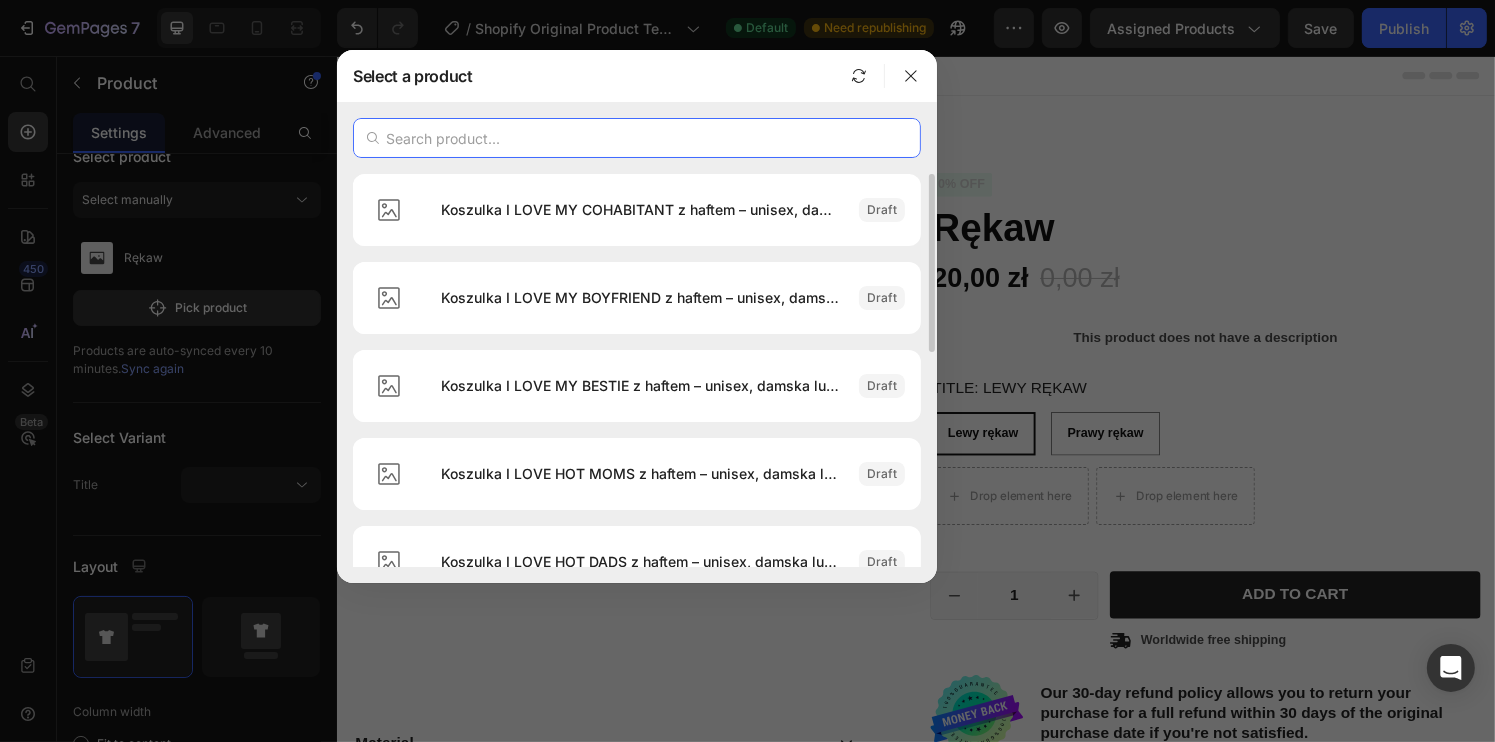 click at bounding box center (637, 138) 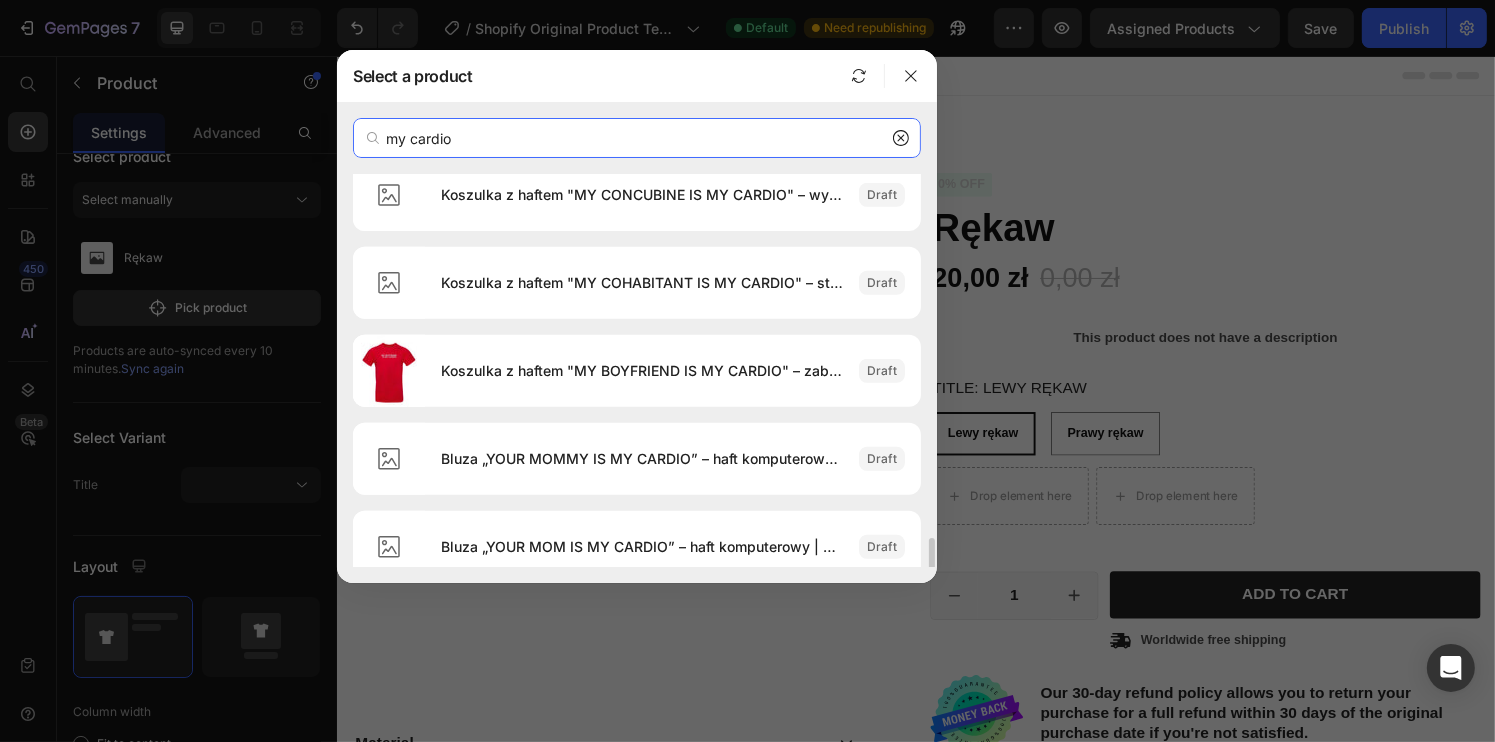 scroll, scrollTop: 976, scrollLeft: 0, axis: vertical 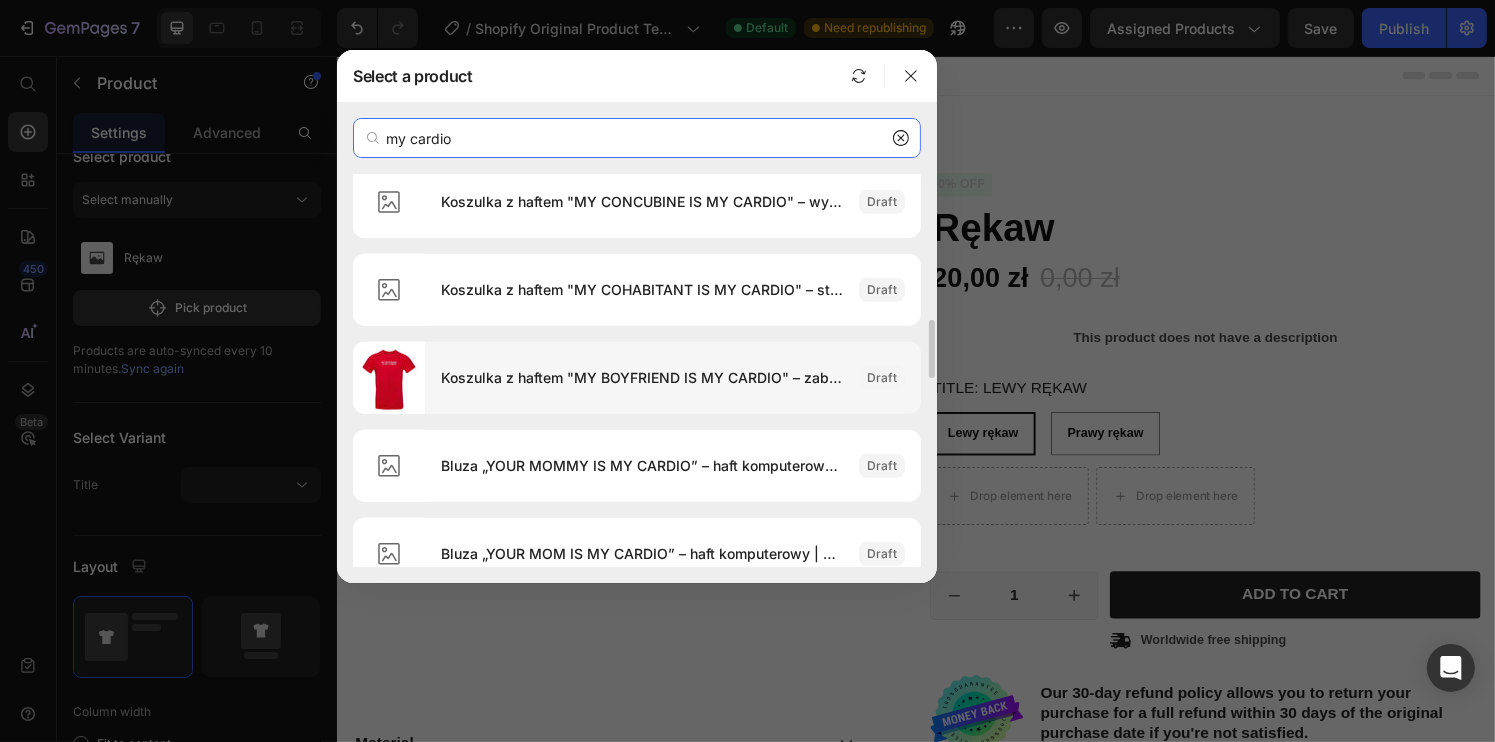 type on "my cardio" 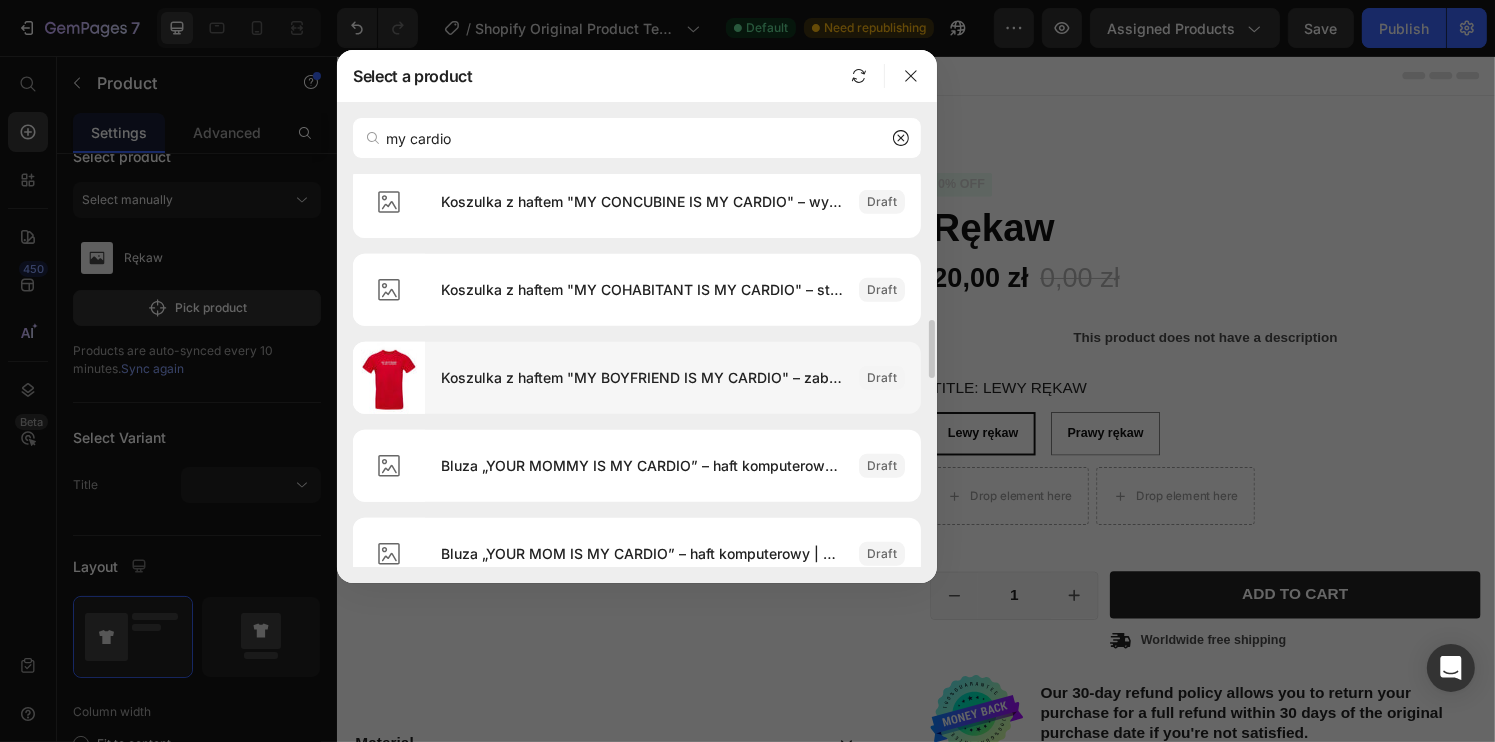 click on "Koszulka z haftem "MY BOYFRIEND IS MY CARDIO" – zabawna, trwała i stylowa" at bounding box center (642, 378) 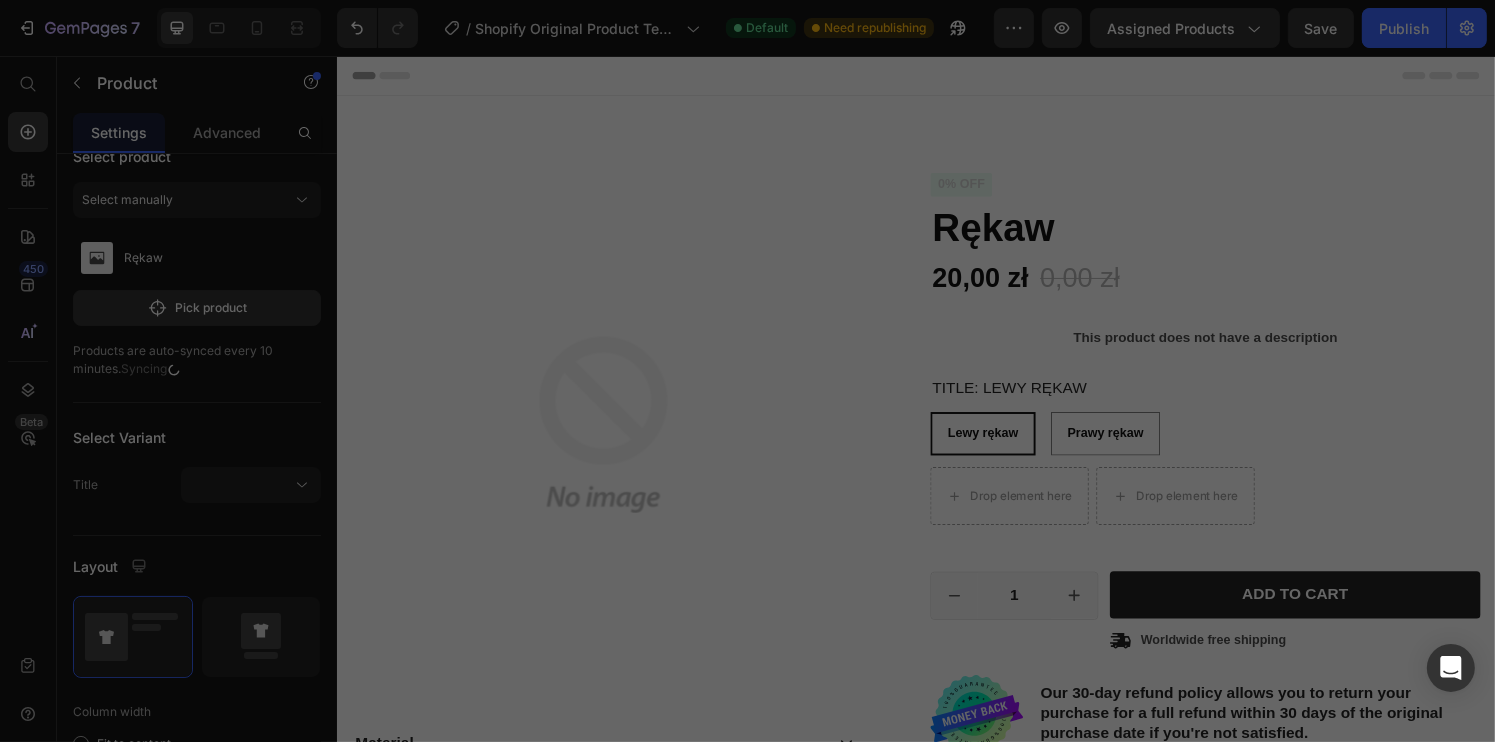 scroll, scrollTop: 0, scrollLeft: 0, axis: both 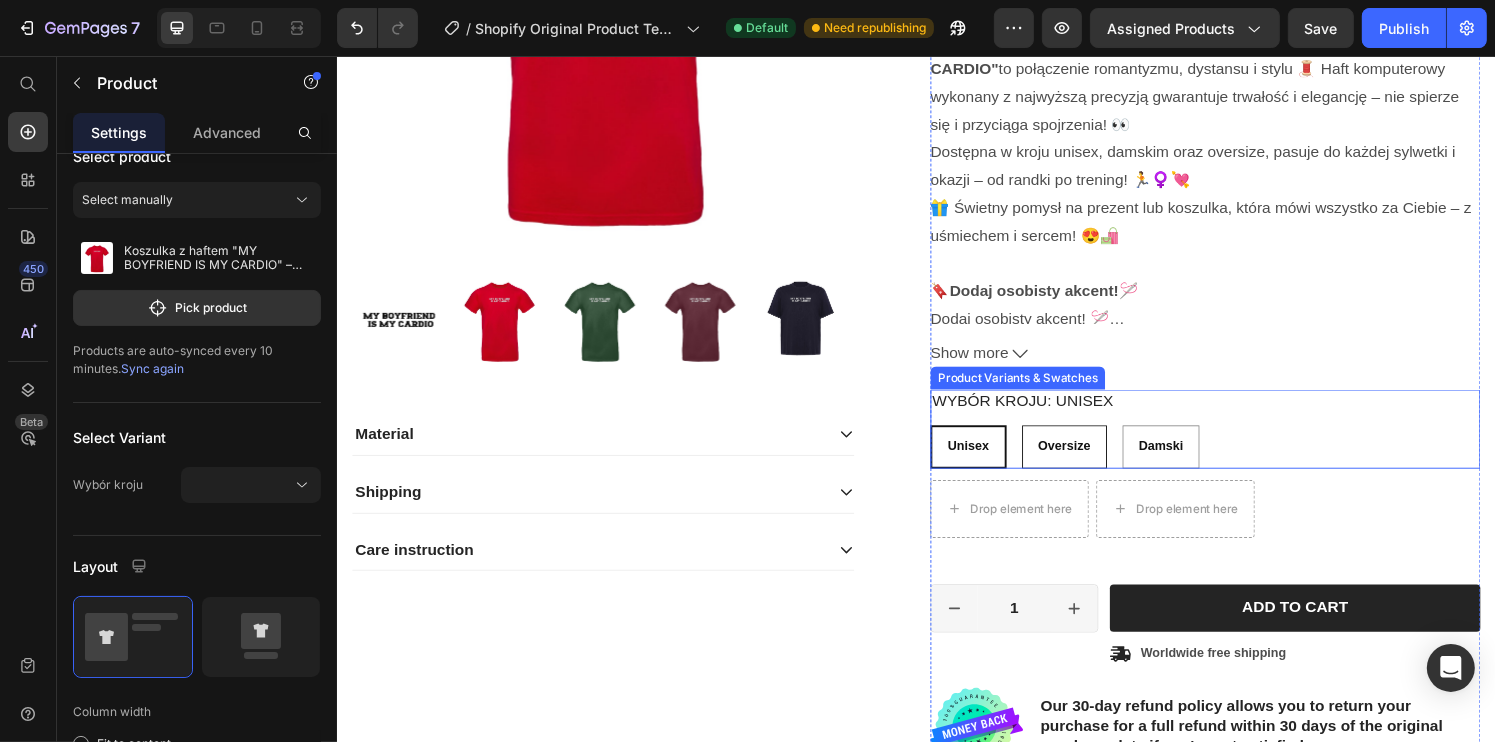 click on "Oversize" at bounding box center (1090, 460) 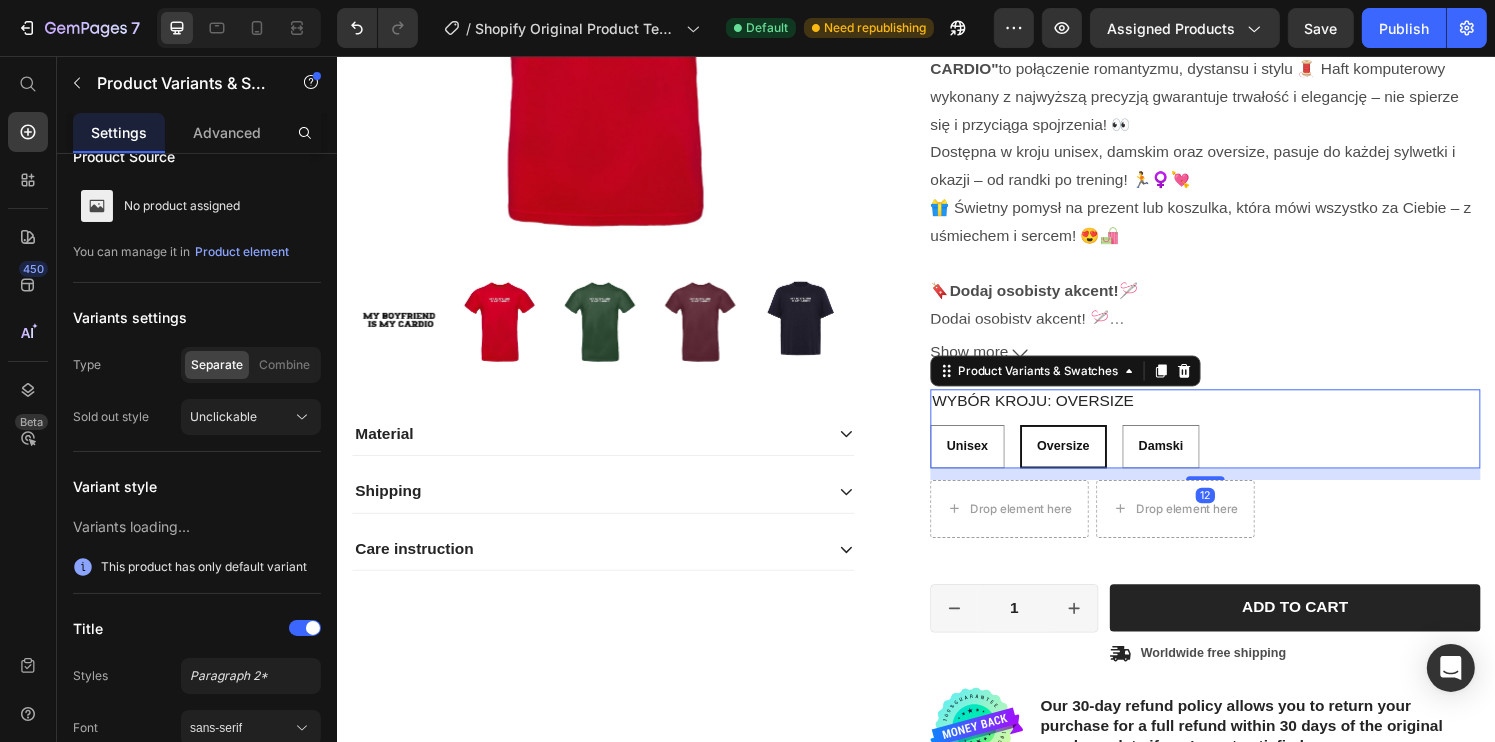 radio on "false" 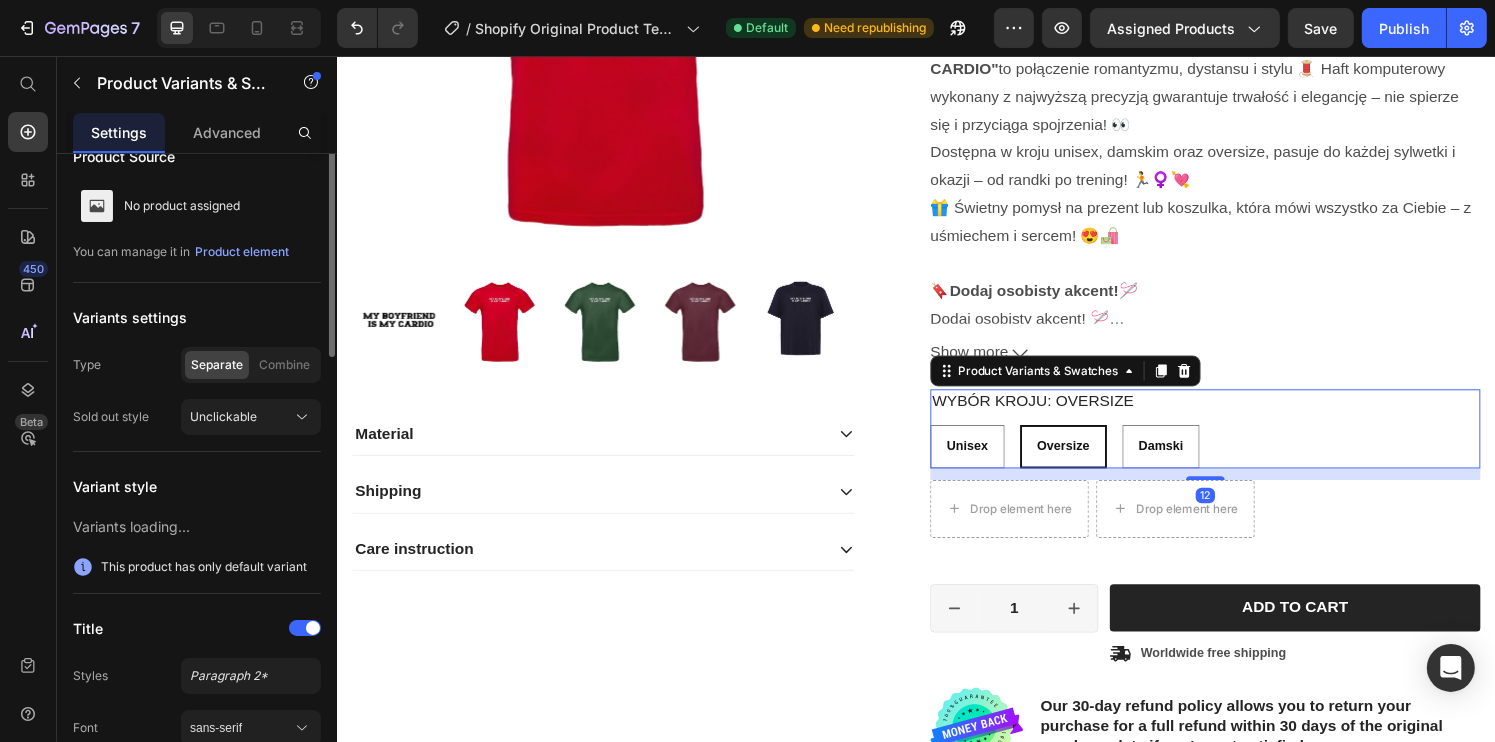 scroll, scrollTop: 0, scrollLeft: 0, axis: both 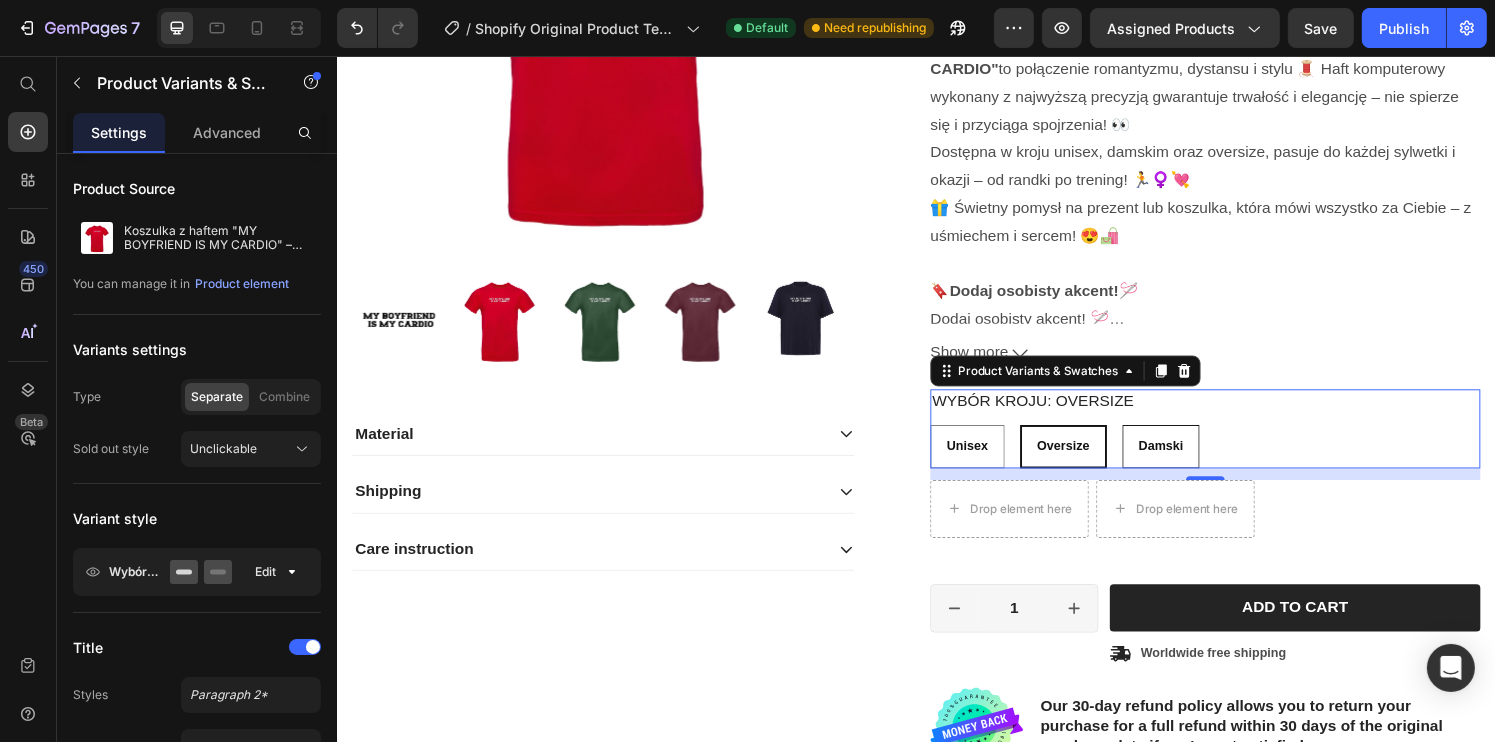 click on "Damski" at bounding box center (1190, 460) 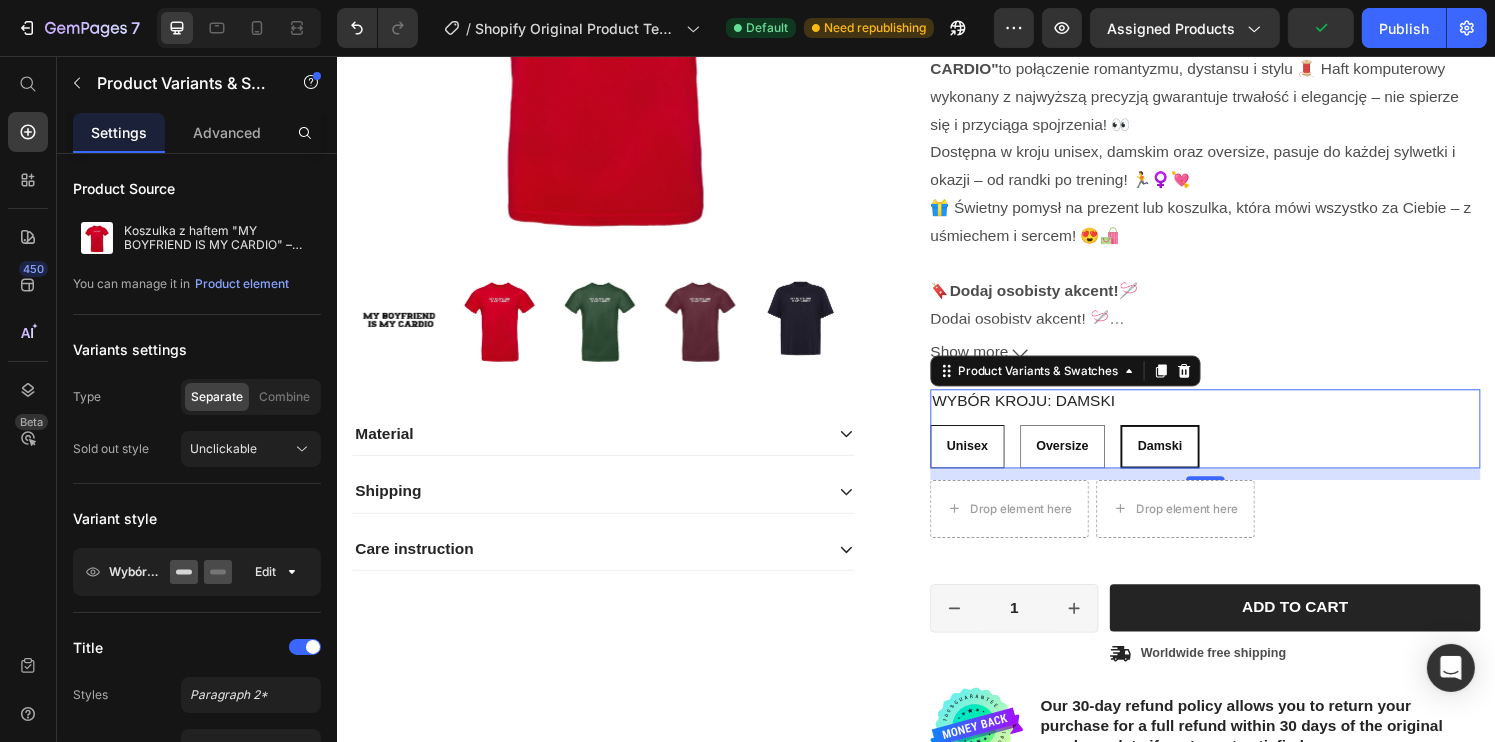 click on "Unisex" at bounding box center (989, 460) 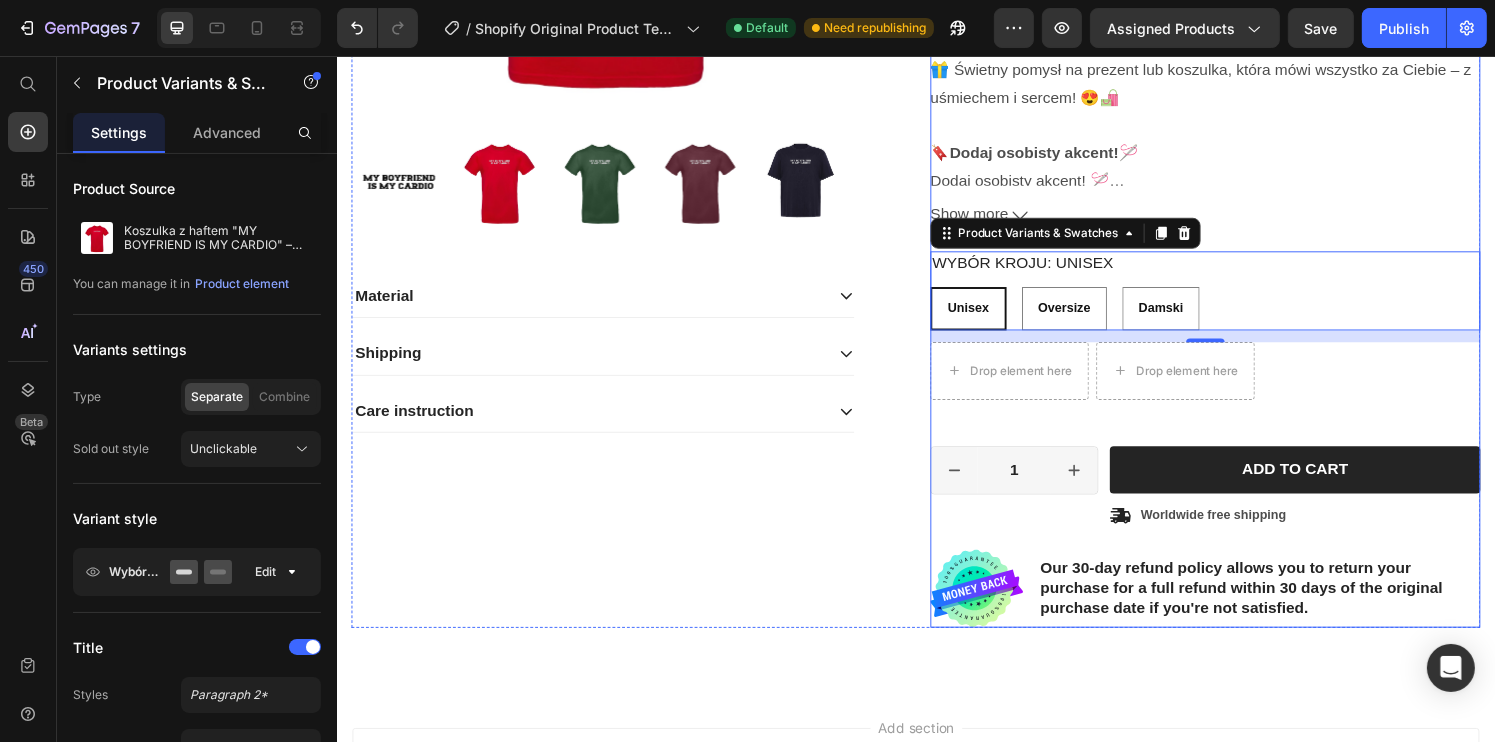 scroll, scrollTop: 594, scrollLeft: 0, axis: vertical 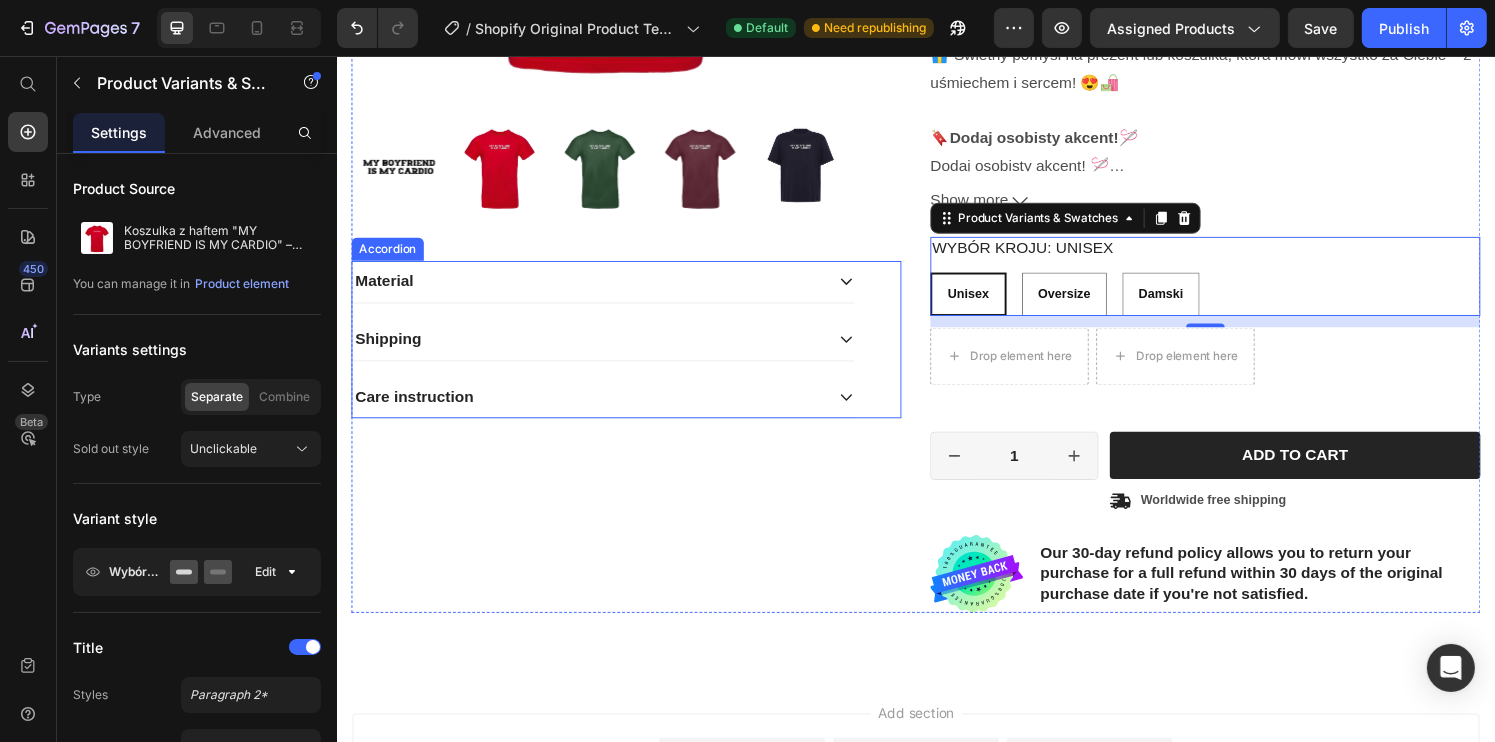 click on "Material" at bounding box center [612, 289] 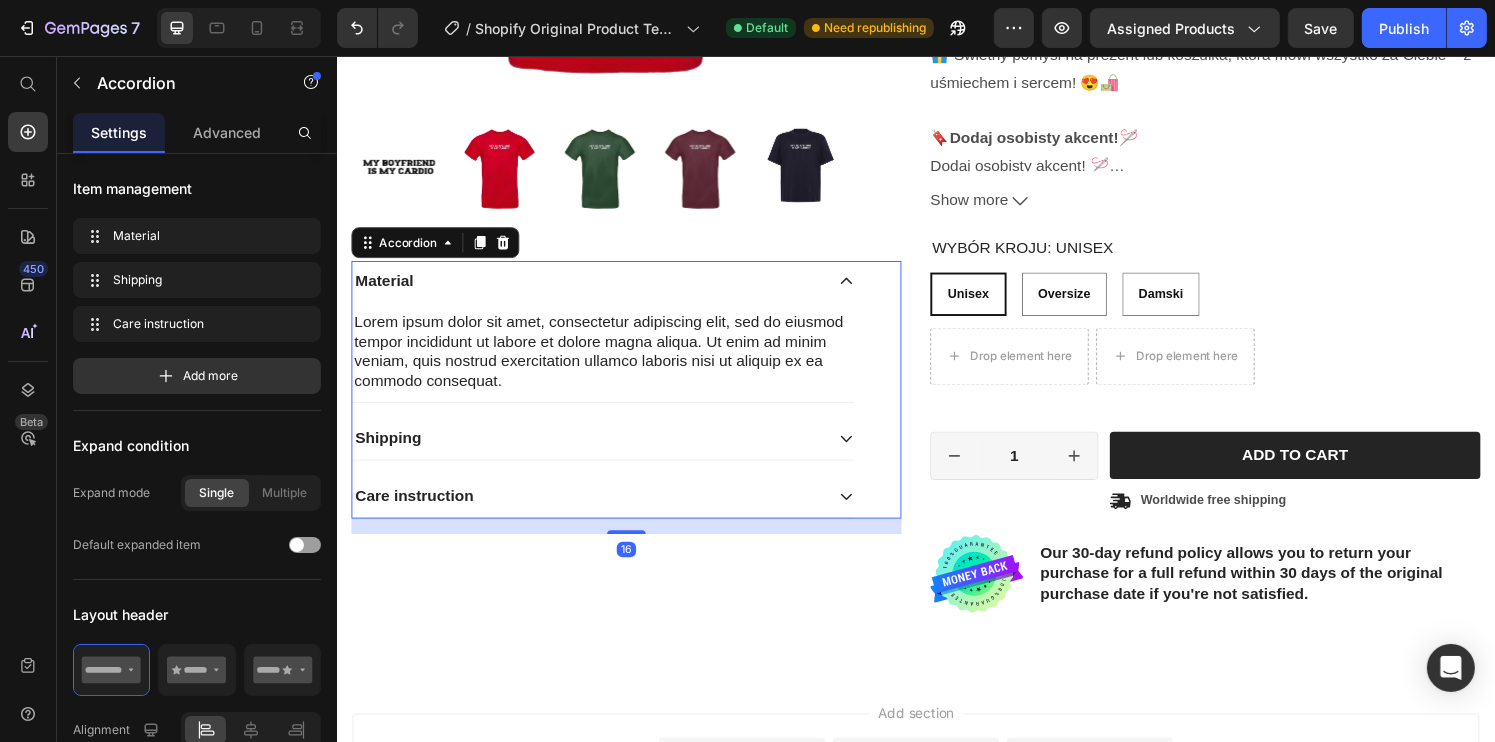 click on "Material" at bounding box center [612, 289] 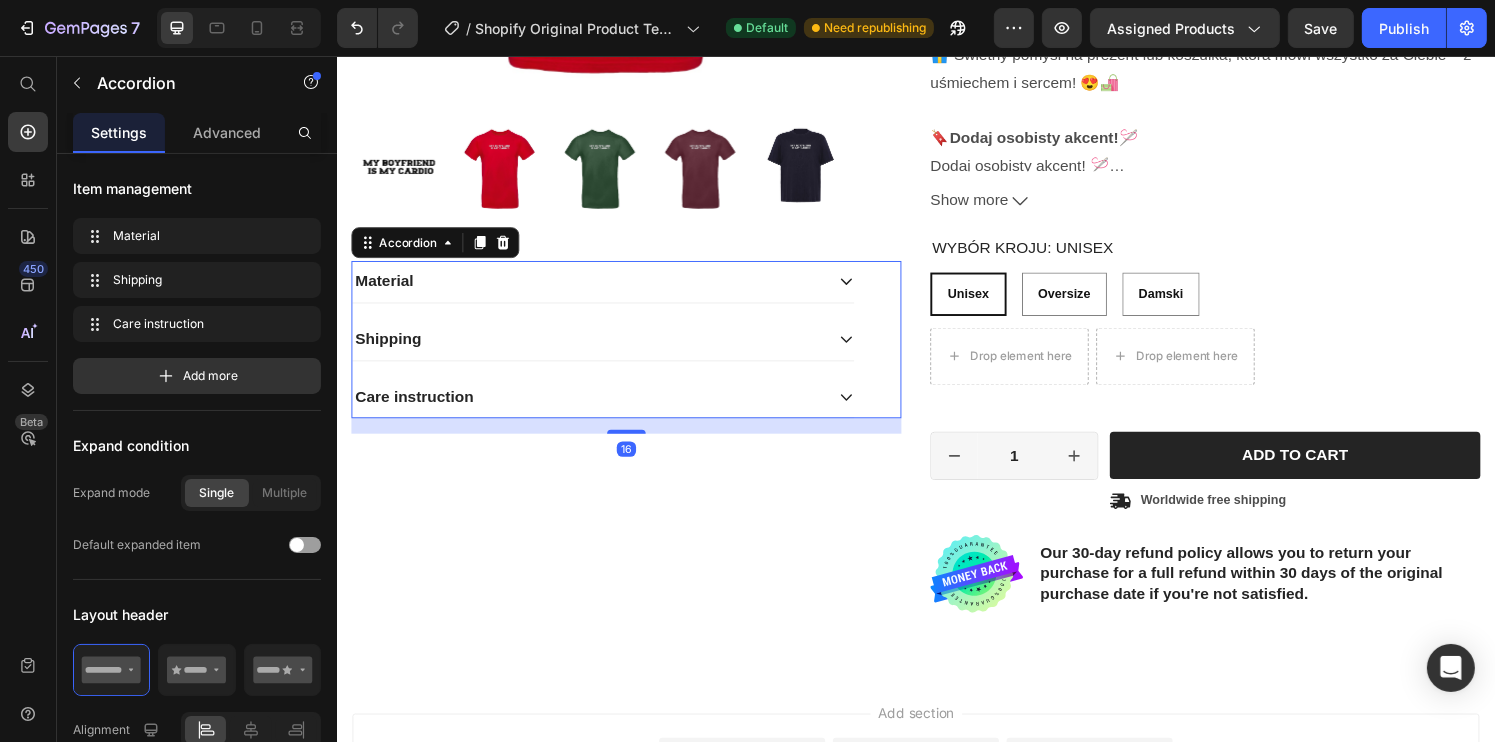 click on "Shipping" at bounding box center [612, 349] 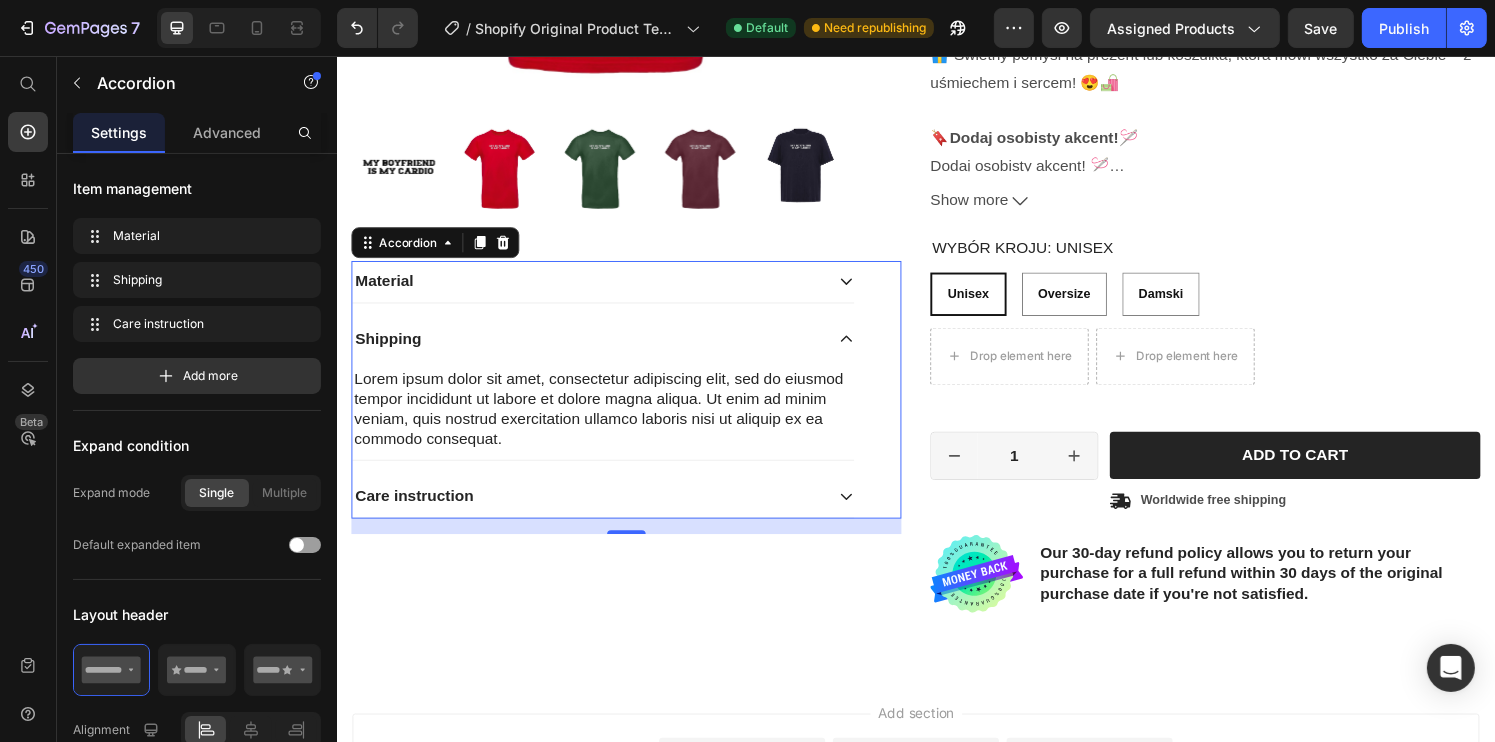 click on "Shipping" at bounding box center [612, 349] 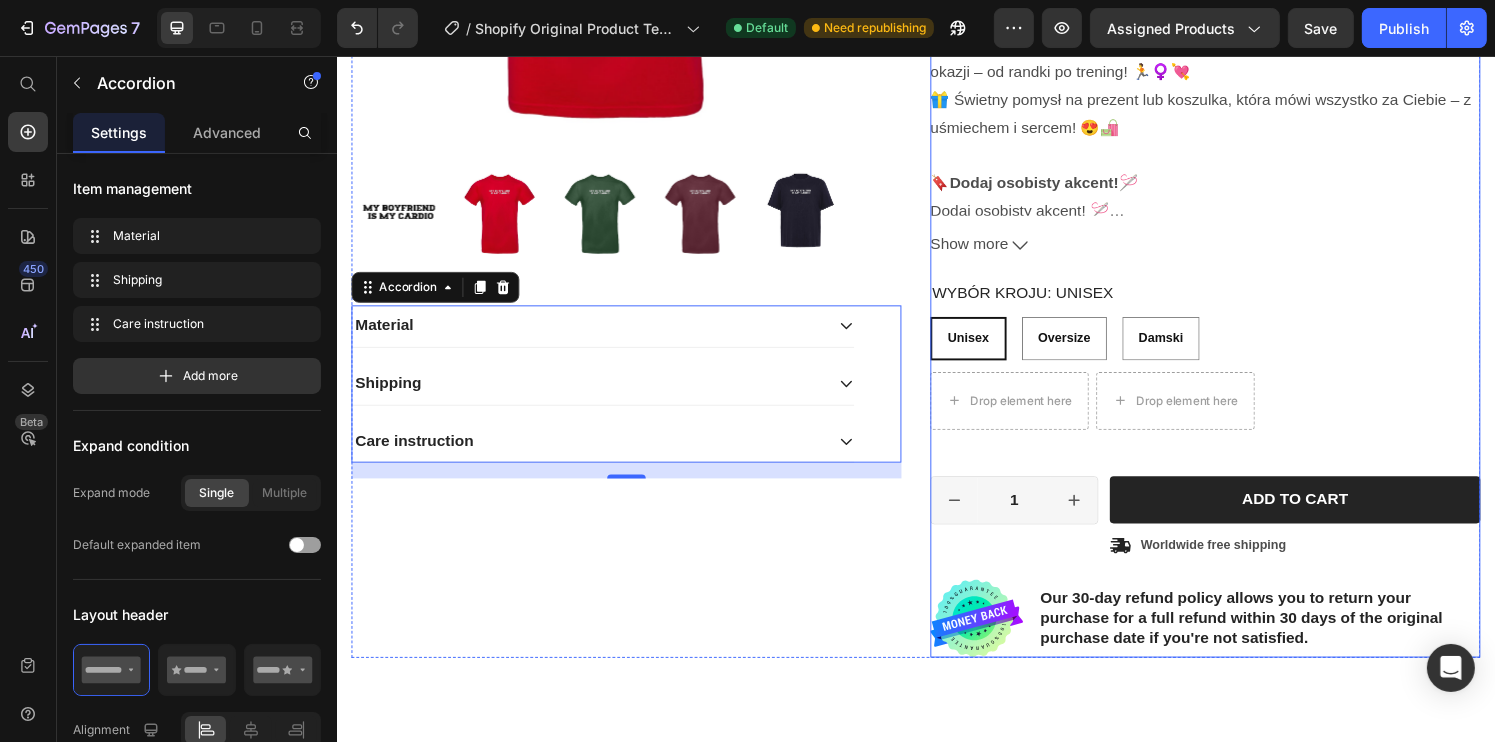 scroll, scrollTop: 584, scrollLeft: 0, axis: vertical 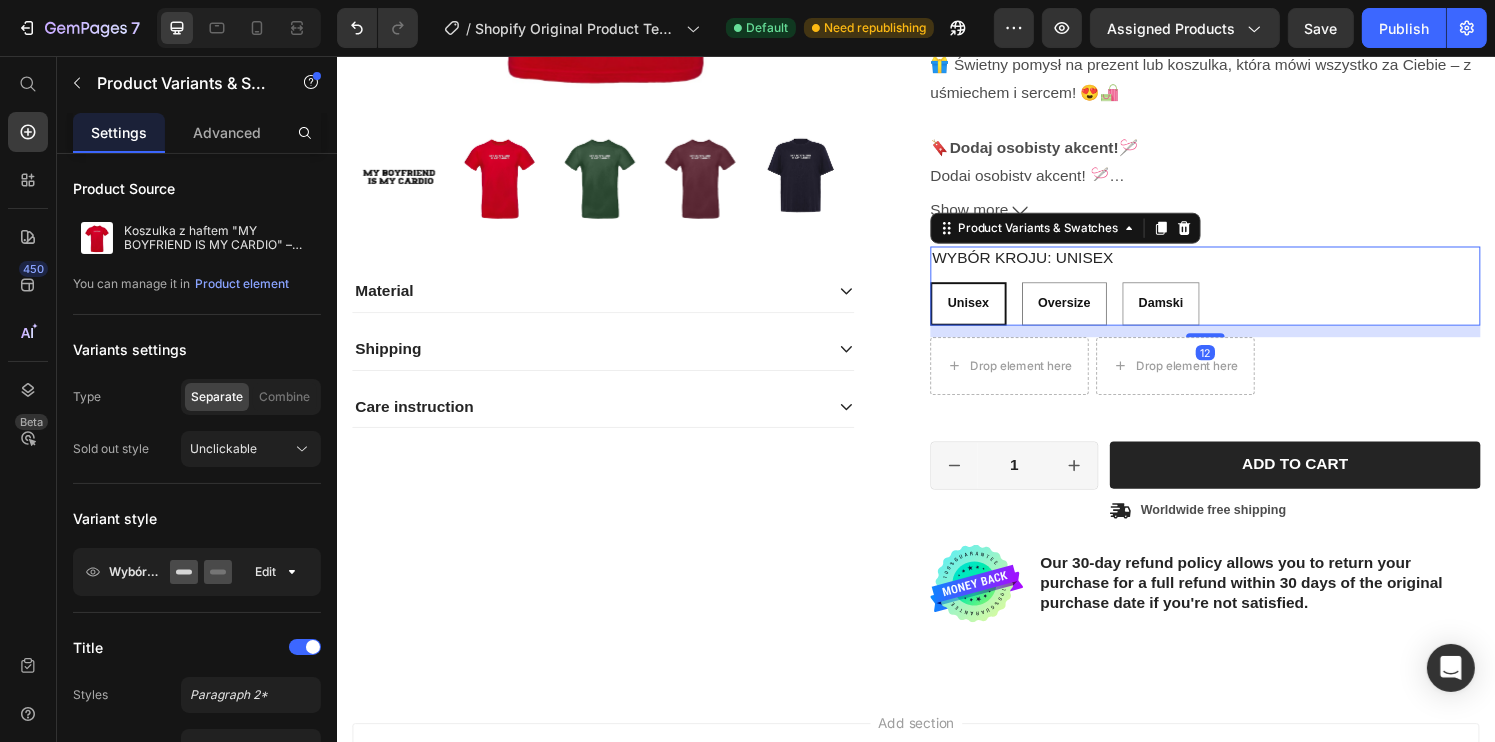 click on "Unisex Unisex Unisex Oversize Oversize Oversize Damski Damski Damski" at bounding box center [1236, 312] 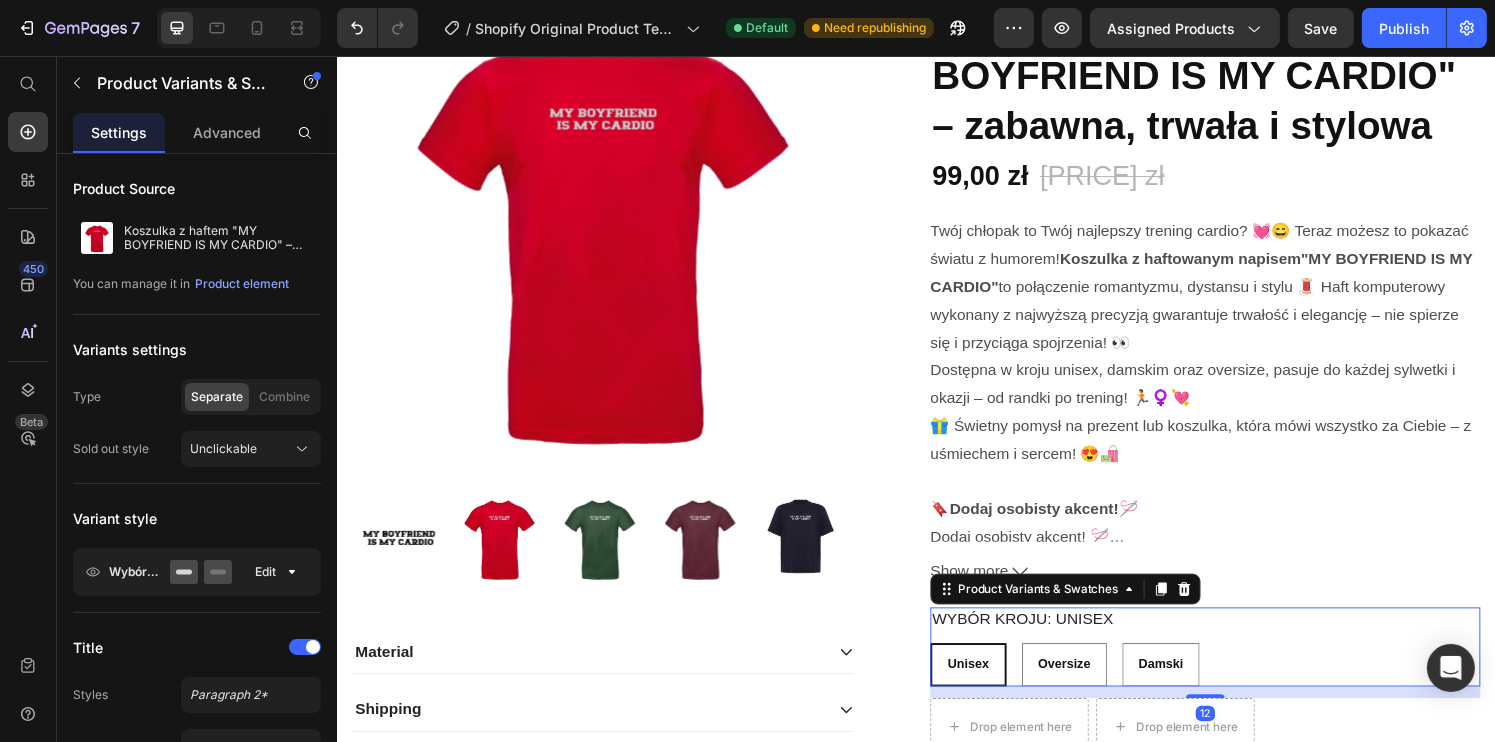 scroll, scrollTop: 0, scrollLeft: 0, axis: both 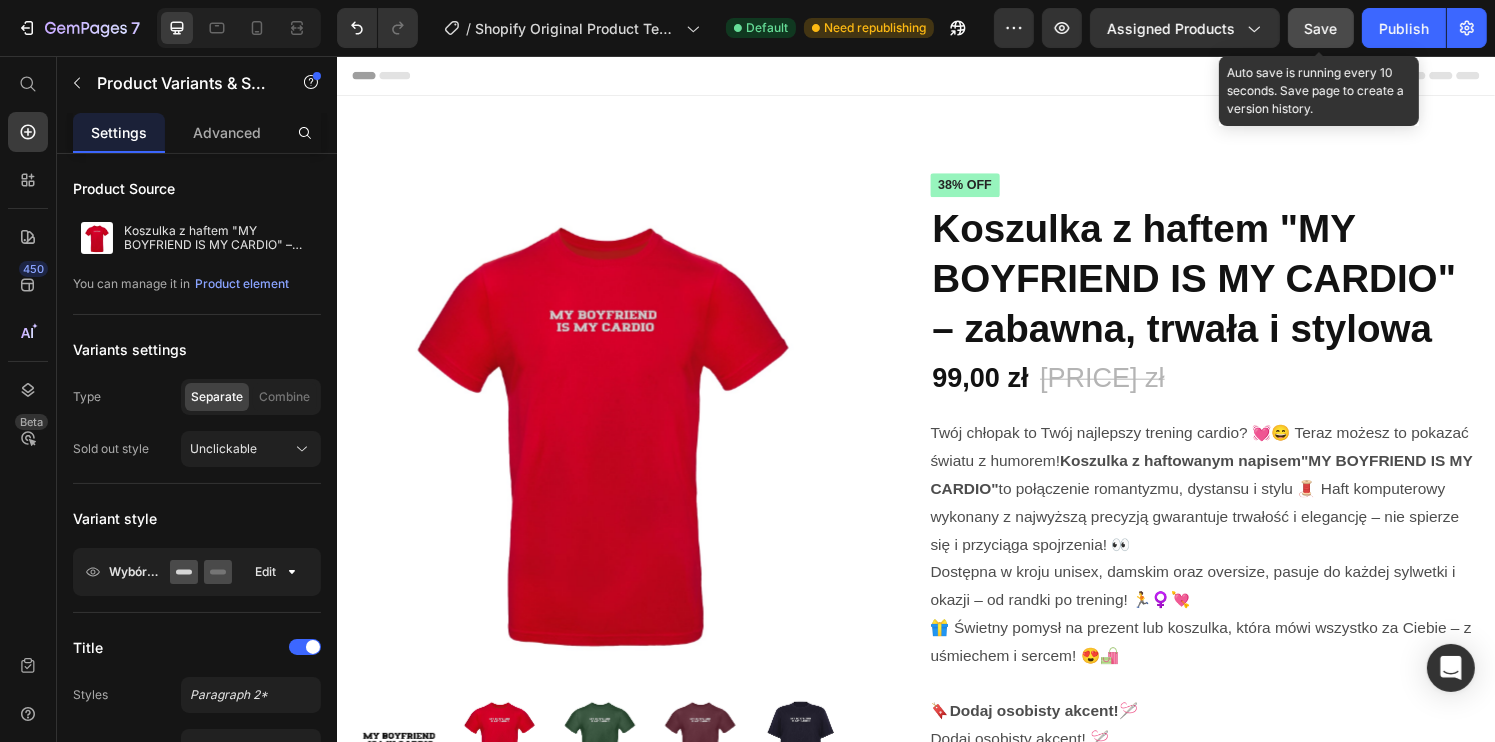 click on "Save" 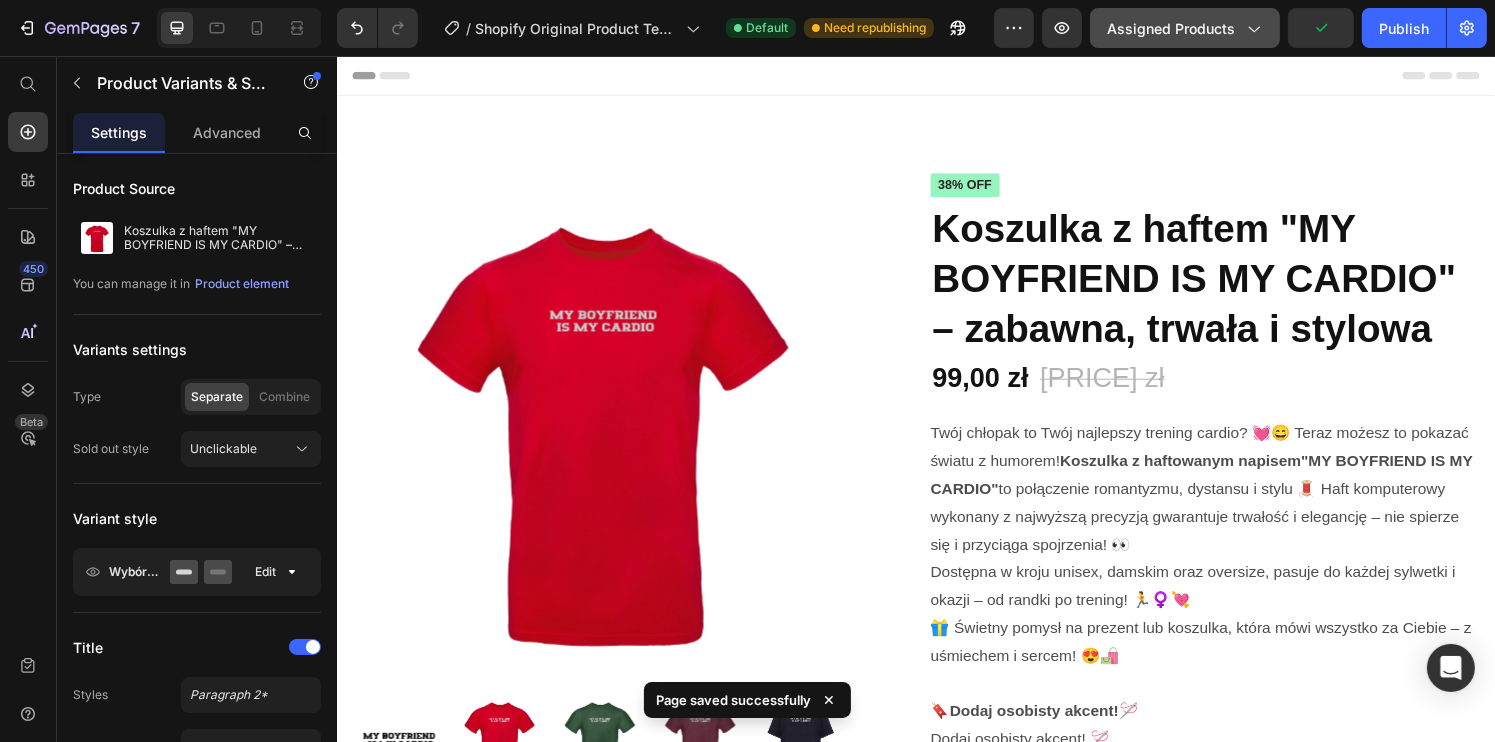 click 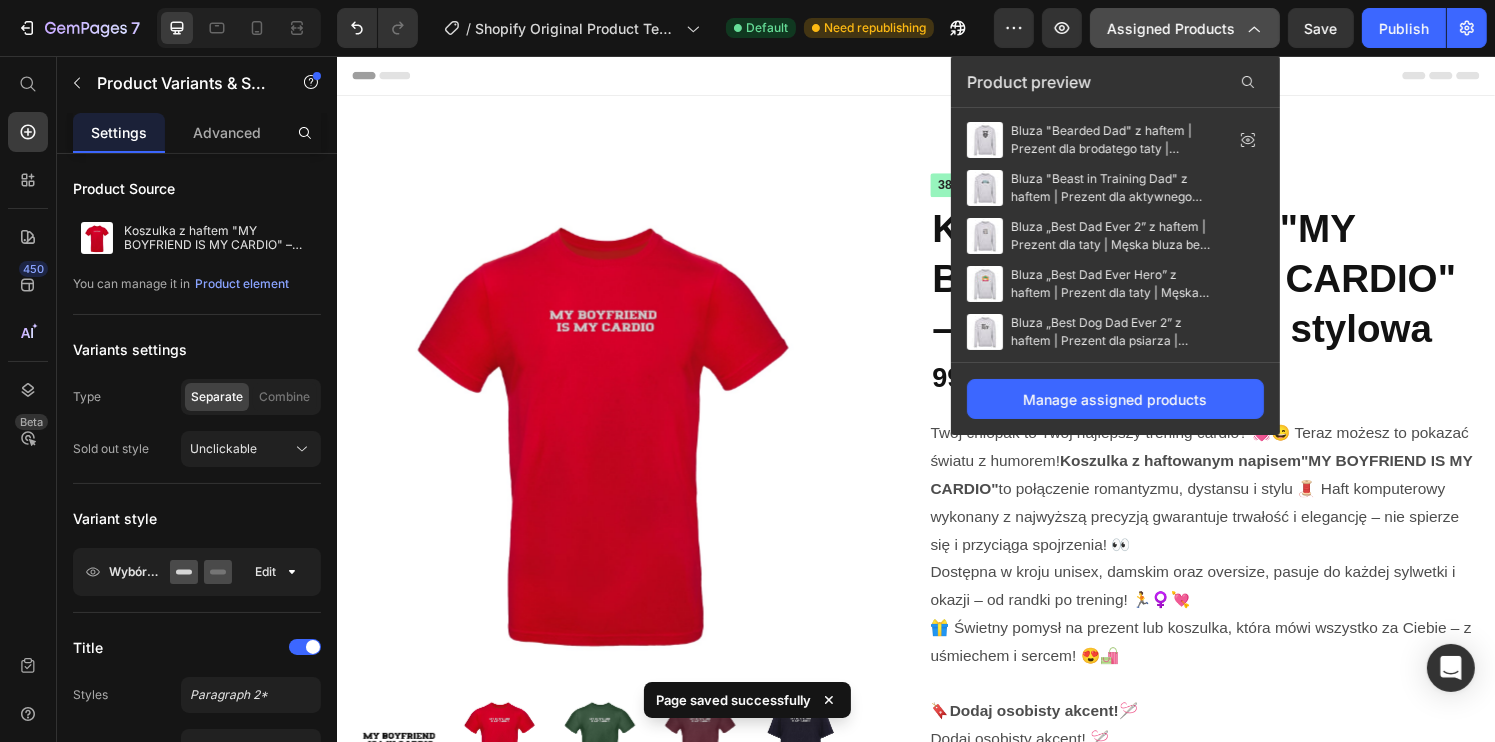 click 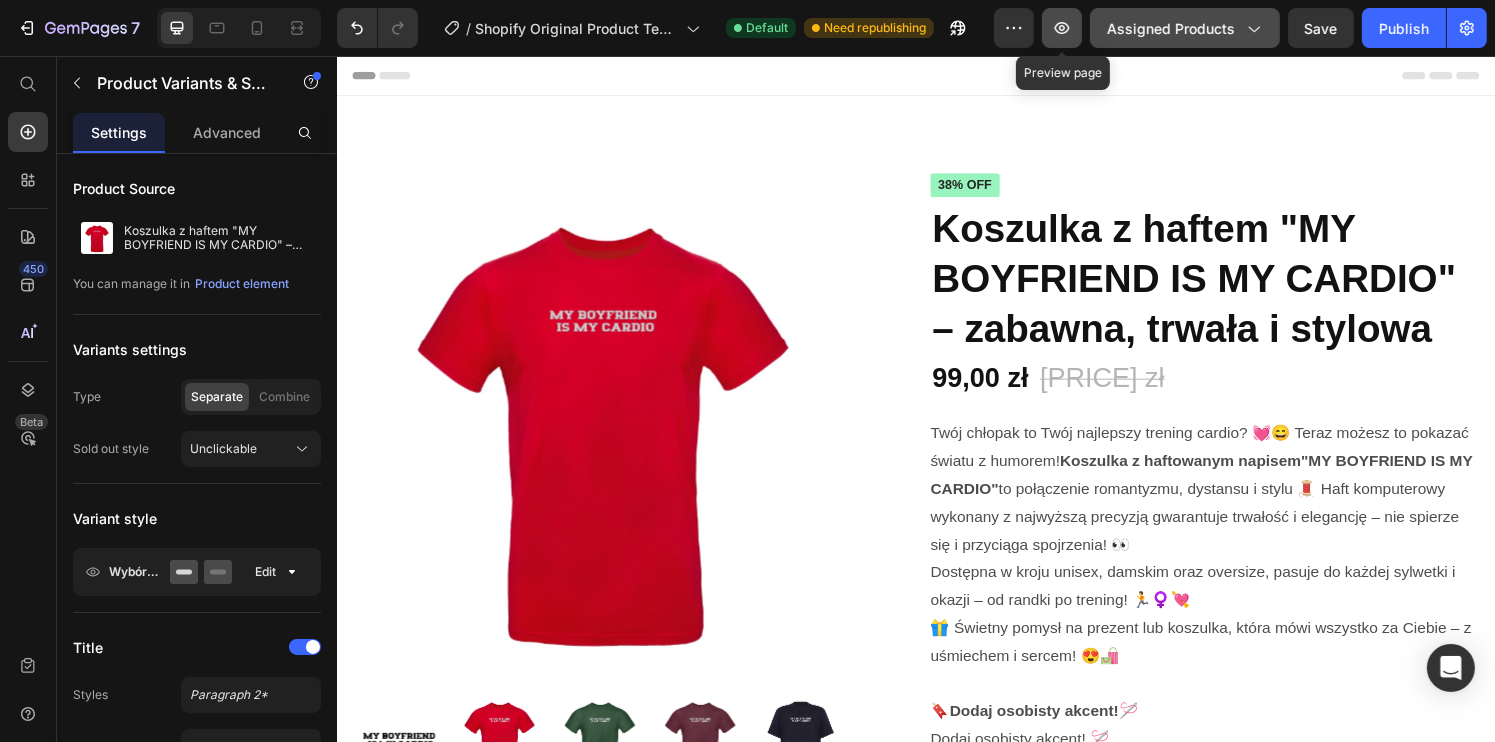 click 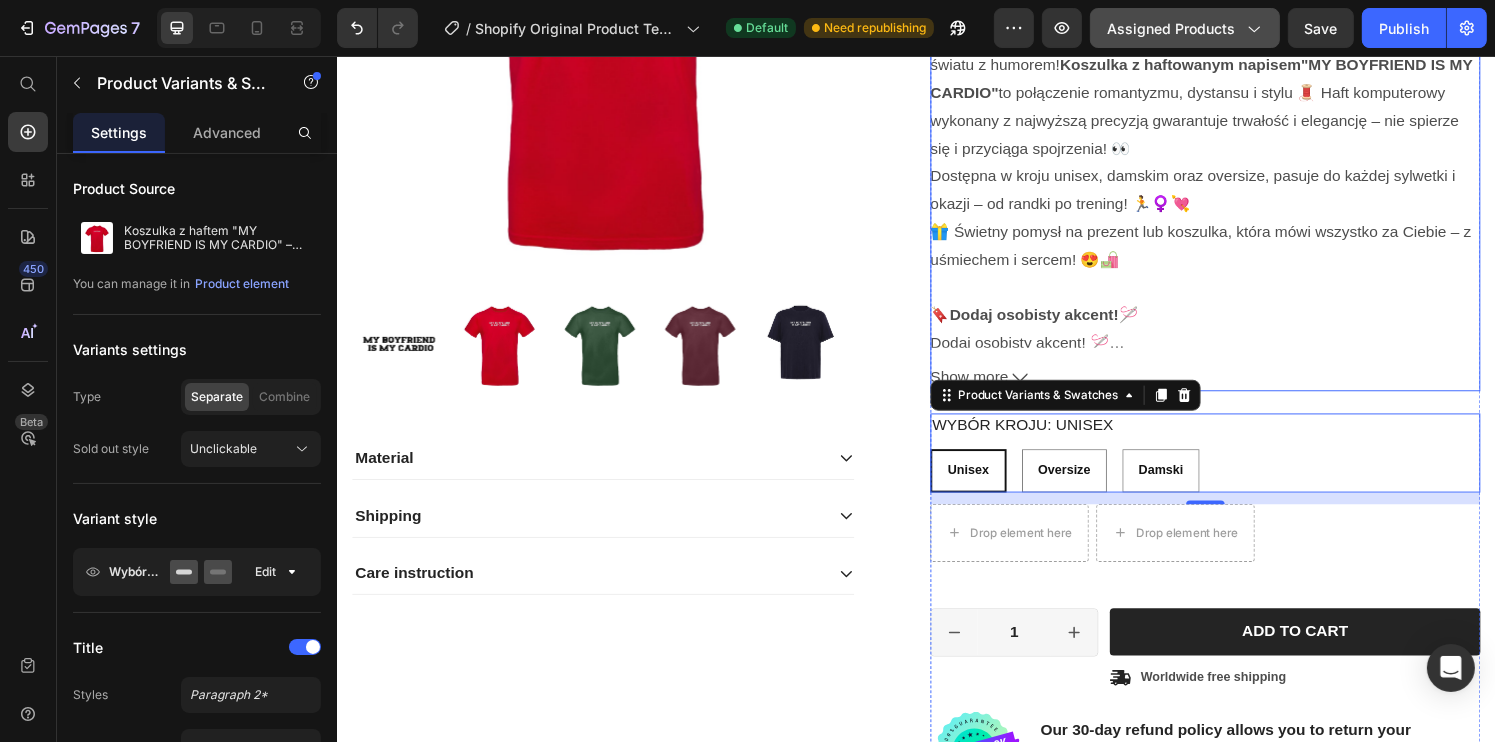 scroll, scrollTop: 412, scrollLeft: 0, axis: vertical 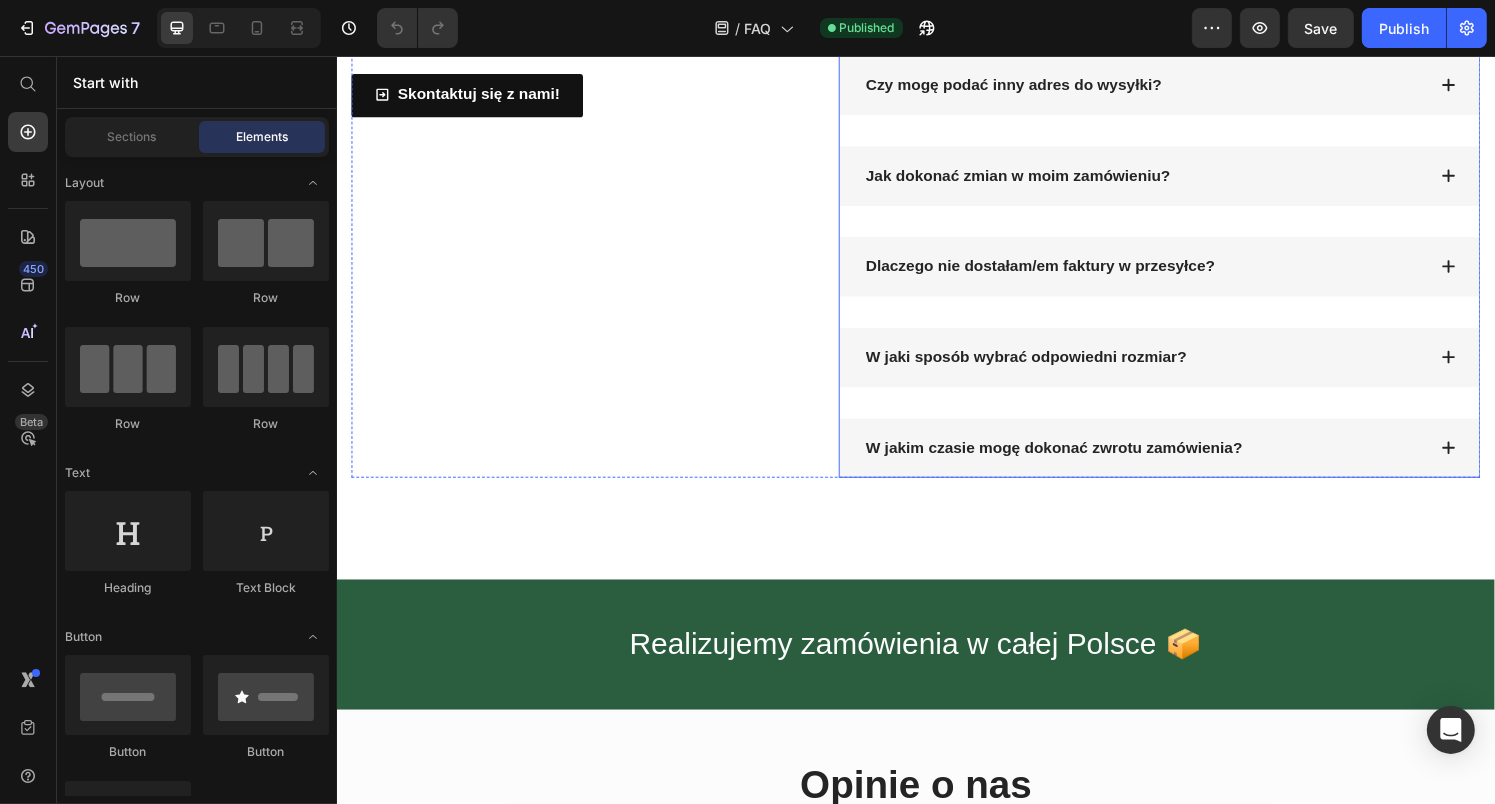 click on "W jakim czasie mogę dokonać zwrotu zamówienia?" at bounding box center (1079, 463) 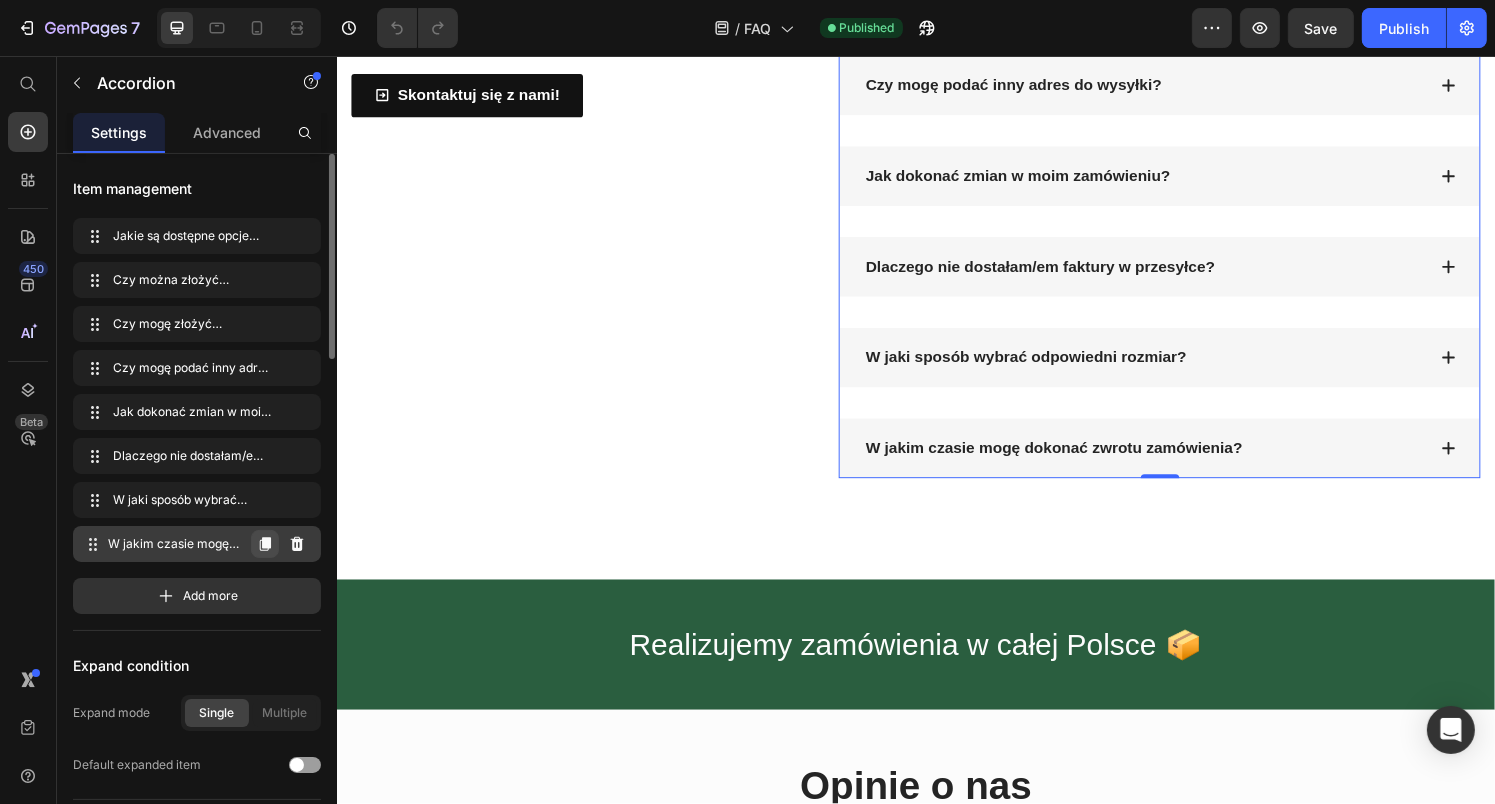 click 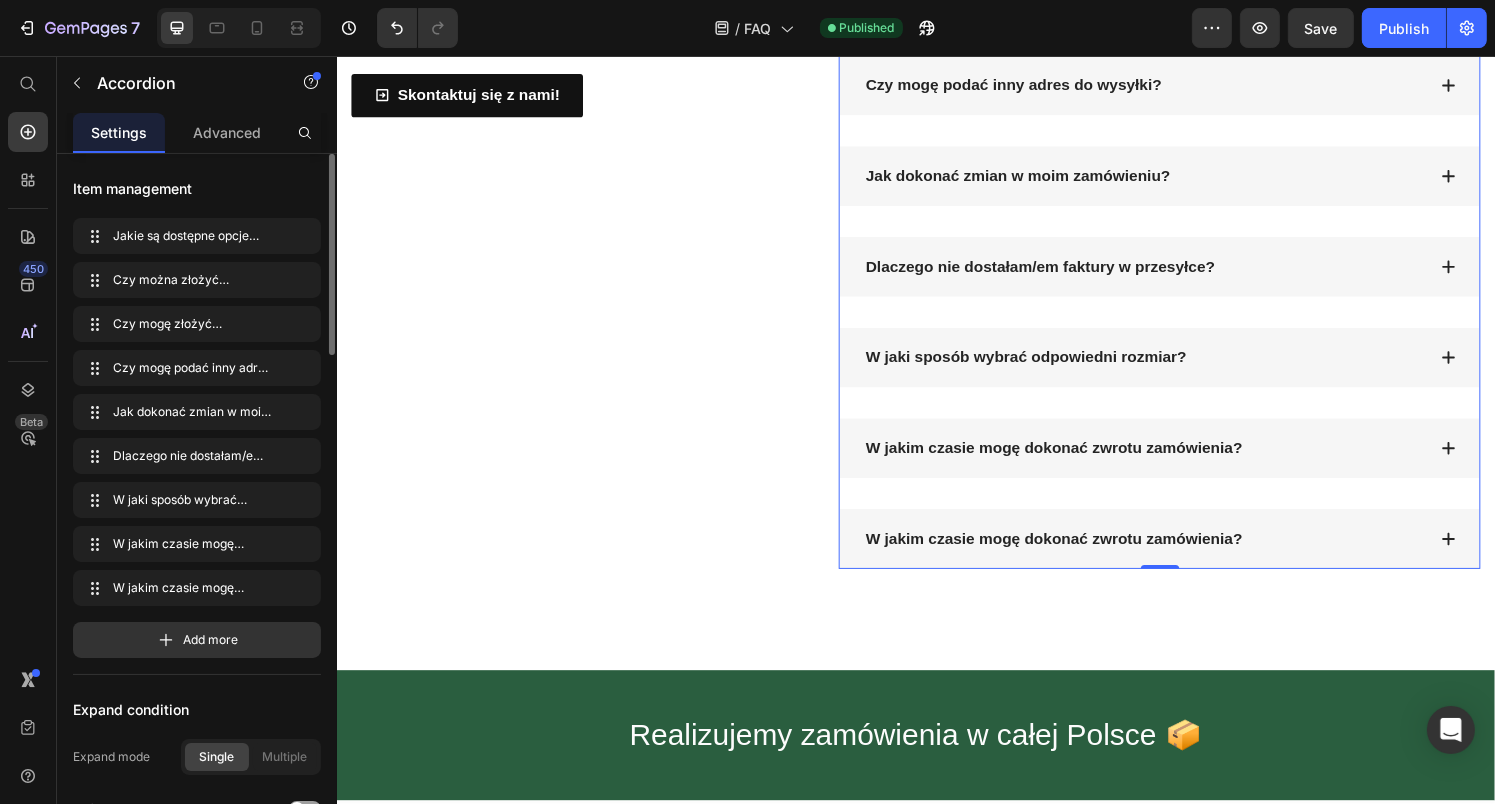 scroll, scrollTop: 0, scrollLeft: 0, axis: both 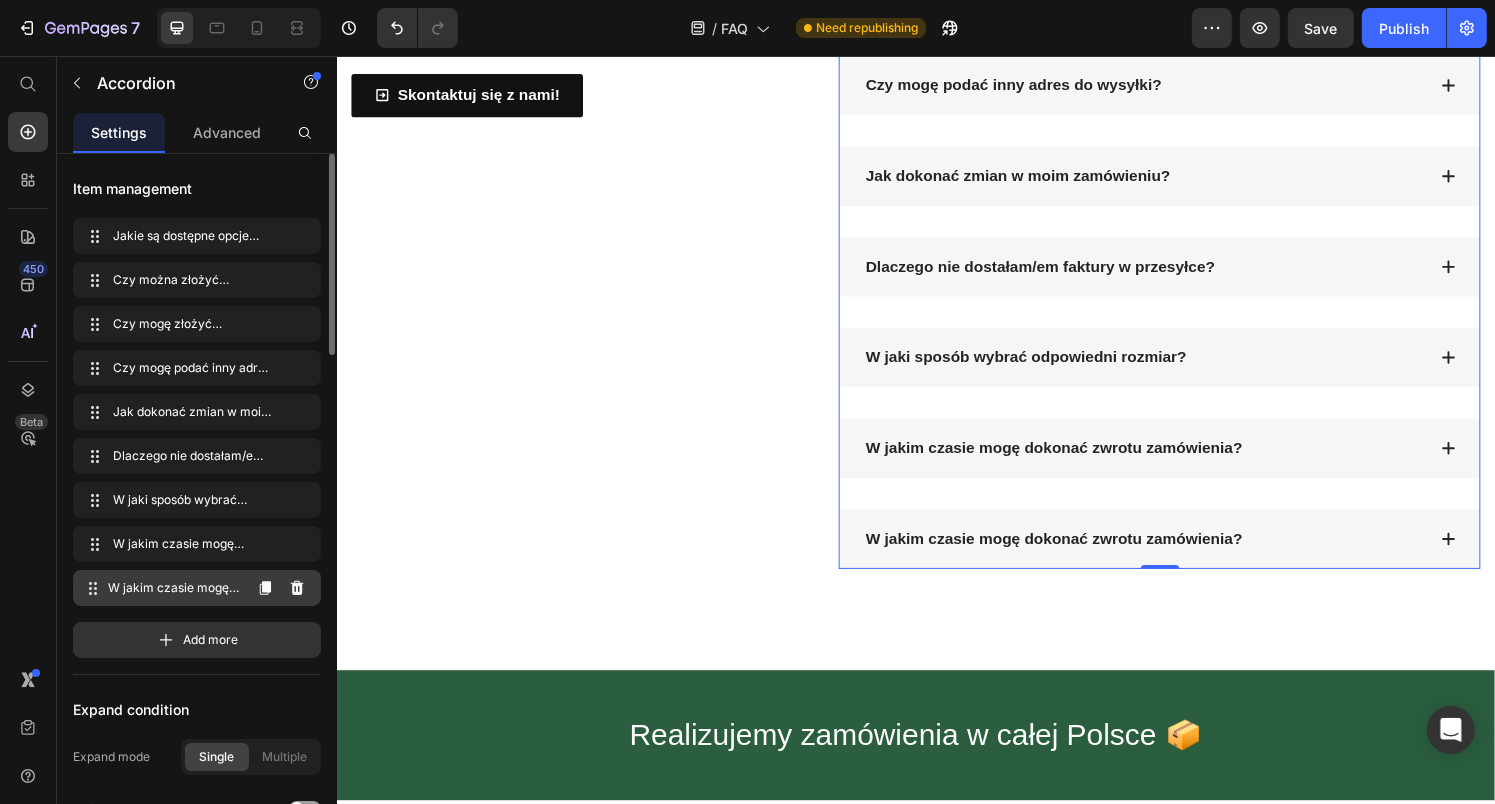 click on "W jakim czasie mogę dokonać zwrotu zamówienia?" at bounding box center (174, 588) 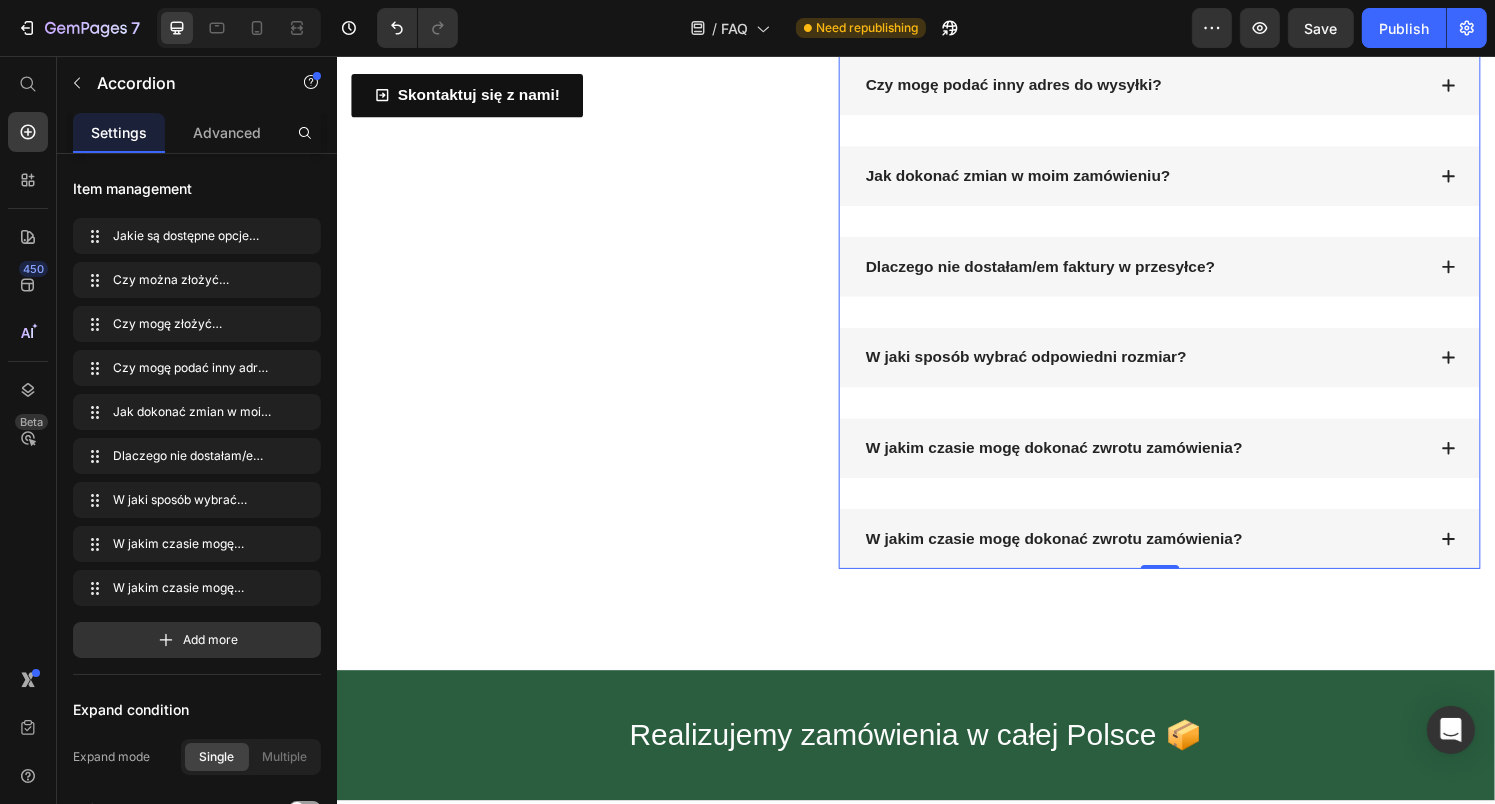 click on "W jakim czasie mogę dokonać zwrotu zamówienia?" at bounding box center [1079, 557] 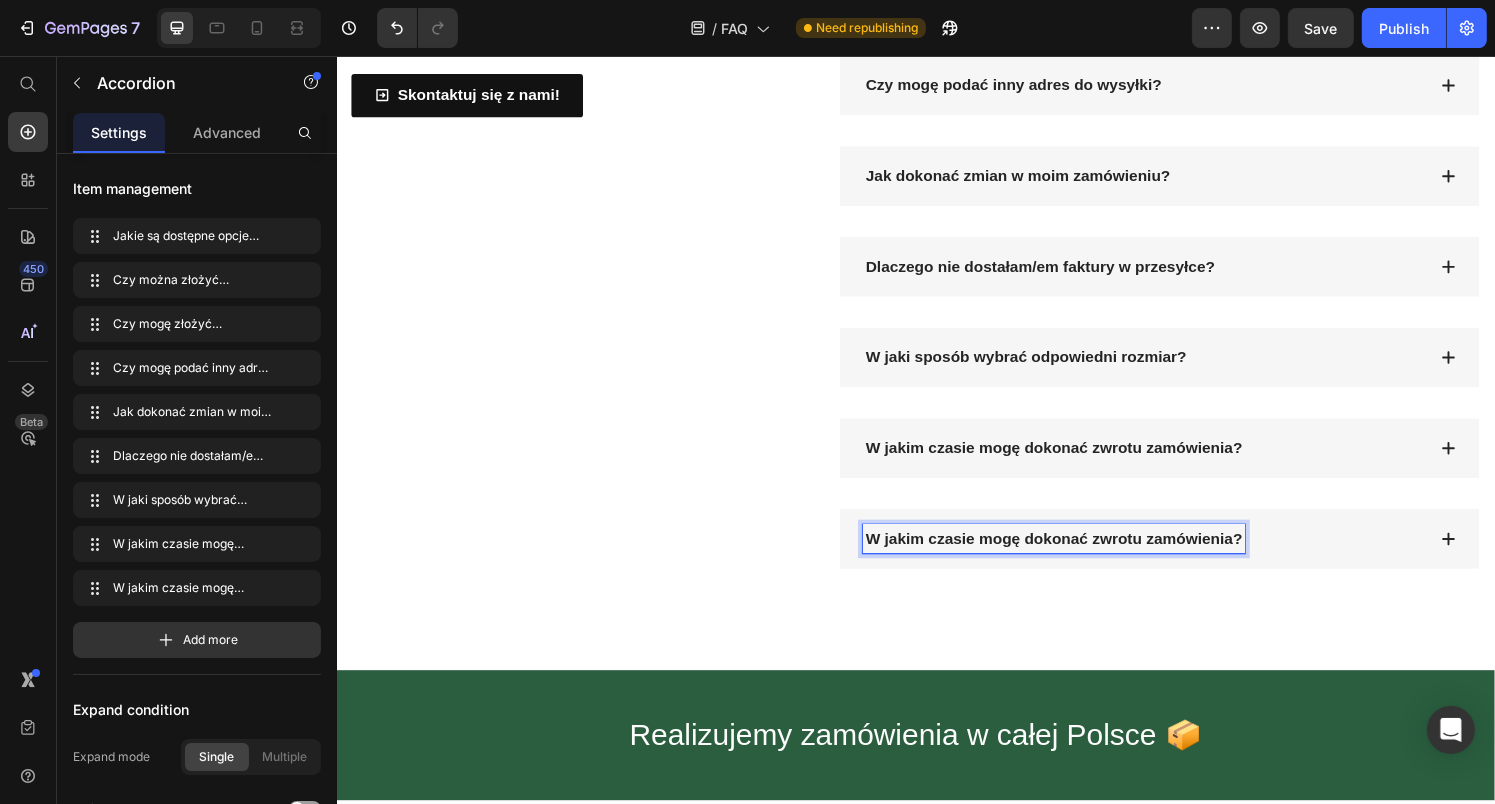 click on "W jakim czasie mogę dokonać zwrotu zamówienia?" at bounding box center [1079, 557] 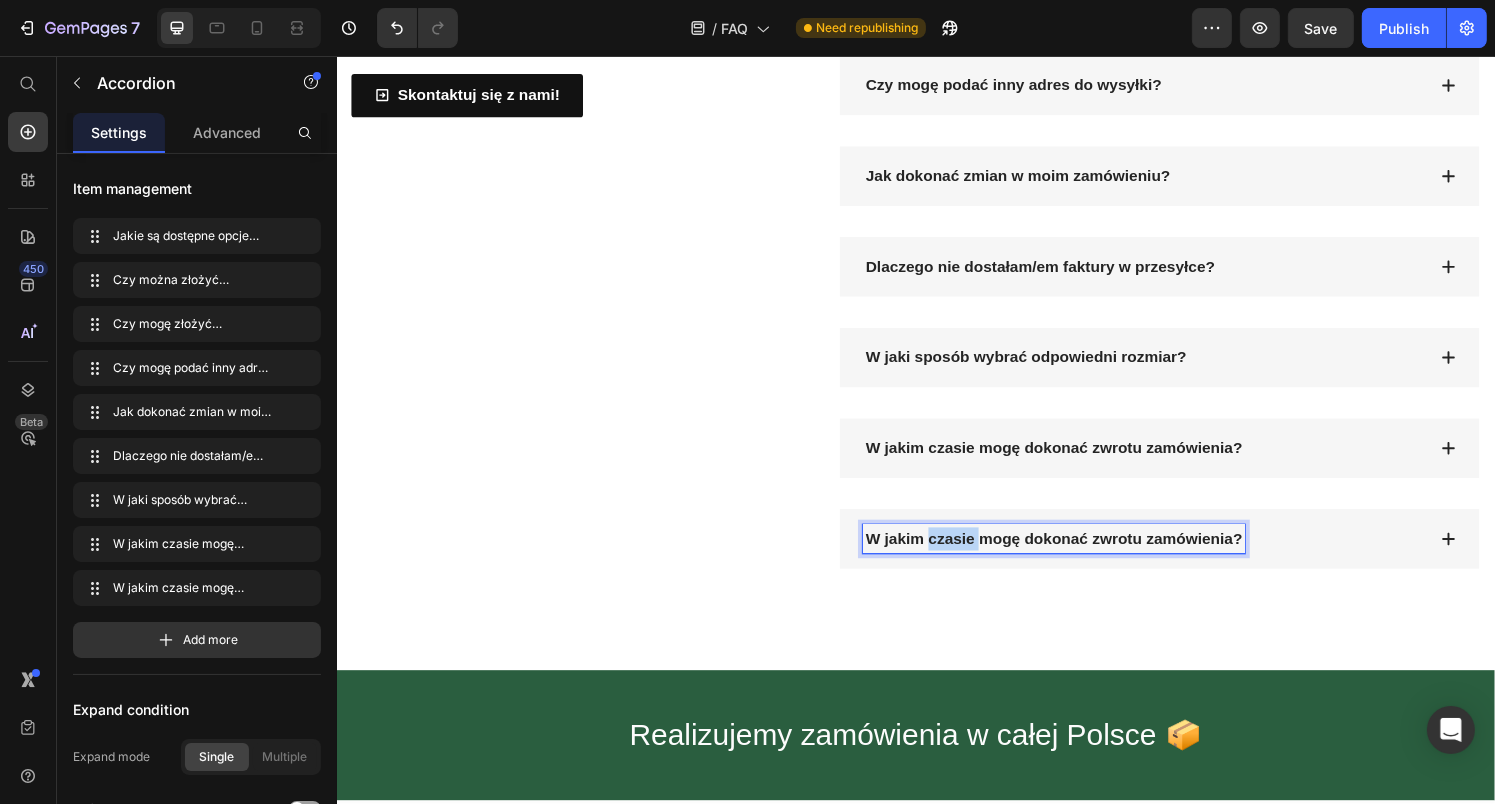 click on "W jakim czasie mogę dokonać zwrotu zamówienia?" at bounding box center [1079, 557] 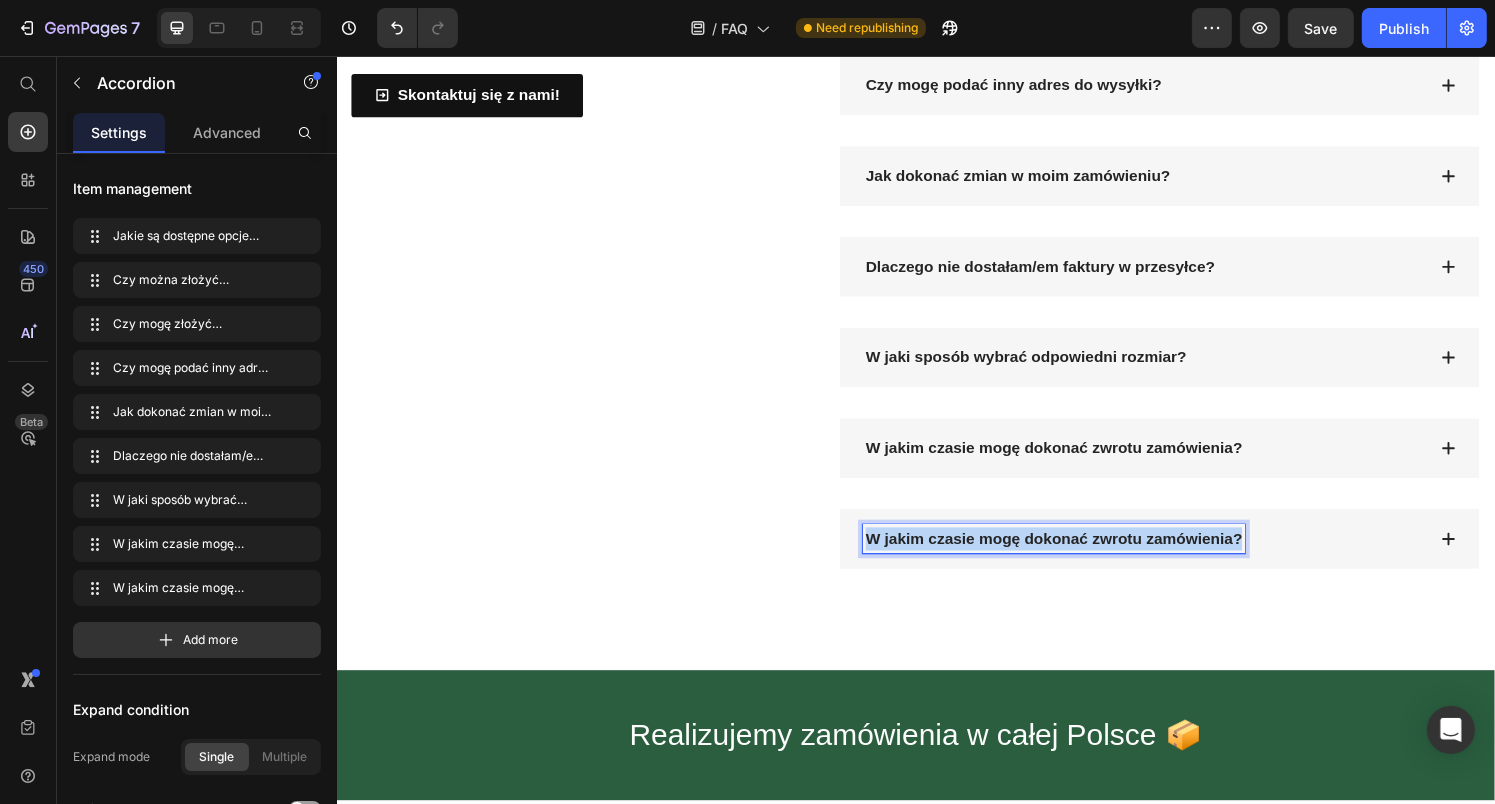 click on "W jakim czasie mogę dokonać zwrotu zamówienia?" at bounding box center (1079, 557) 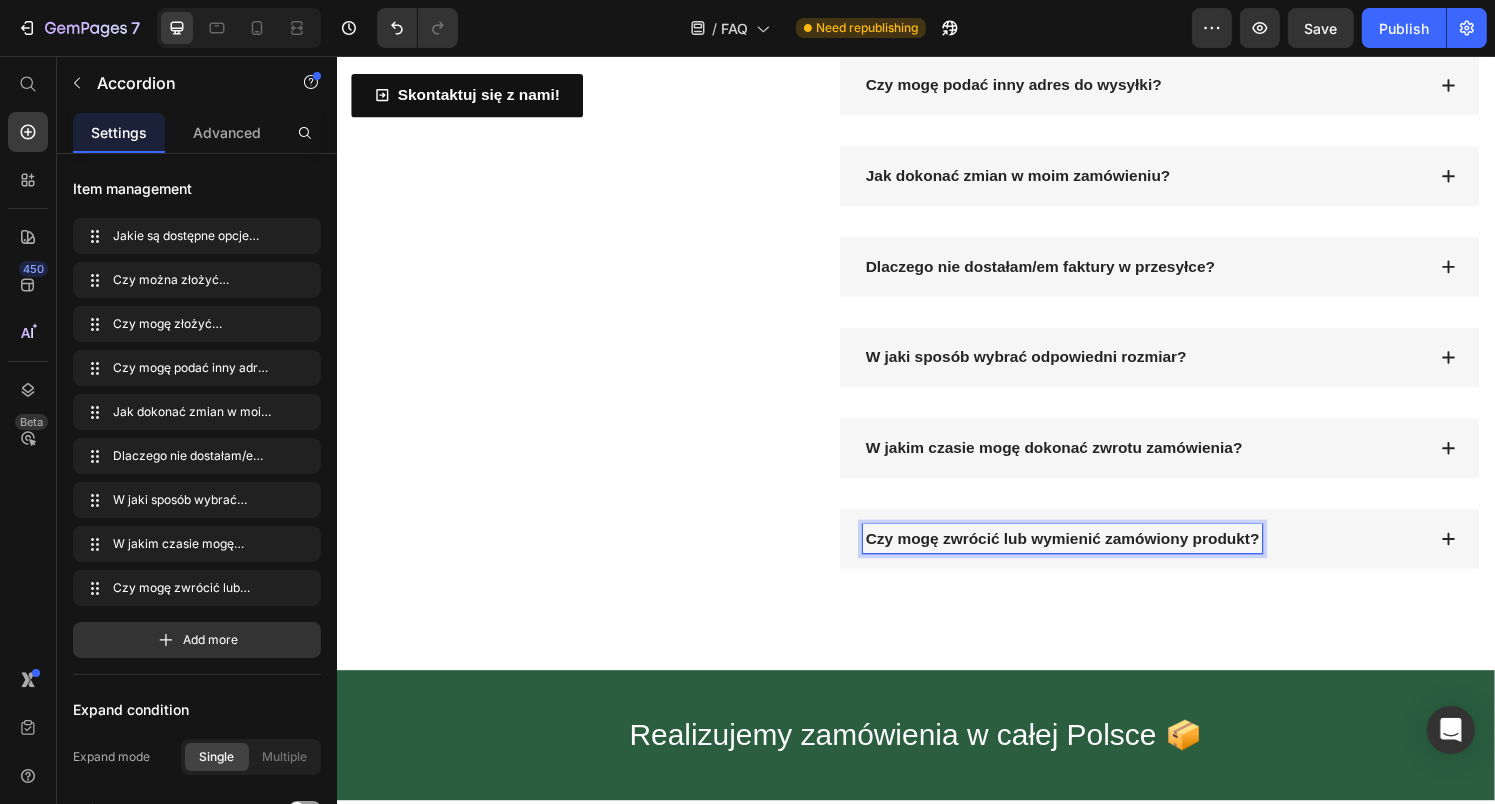 click on "Czy mogę zwrócić lub wymienić zamówiony produkt?" at bounding box center (1172, 557) 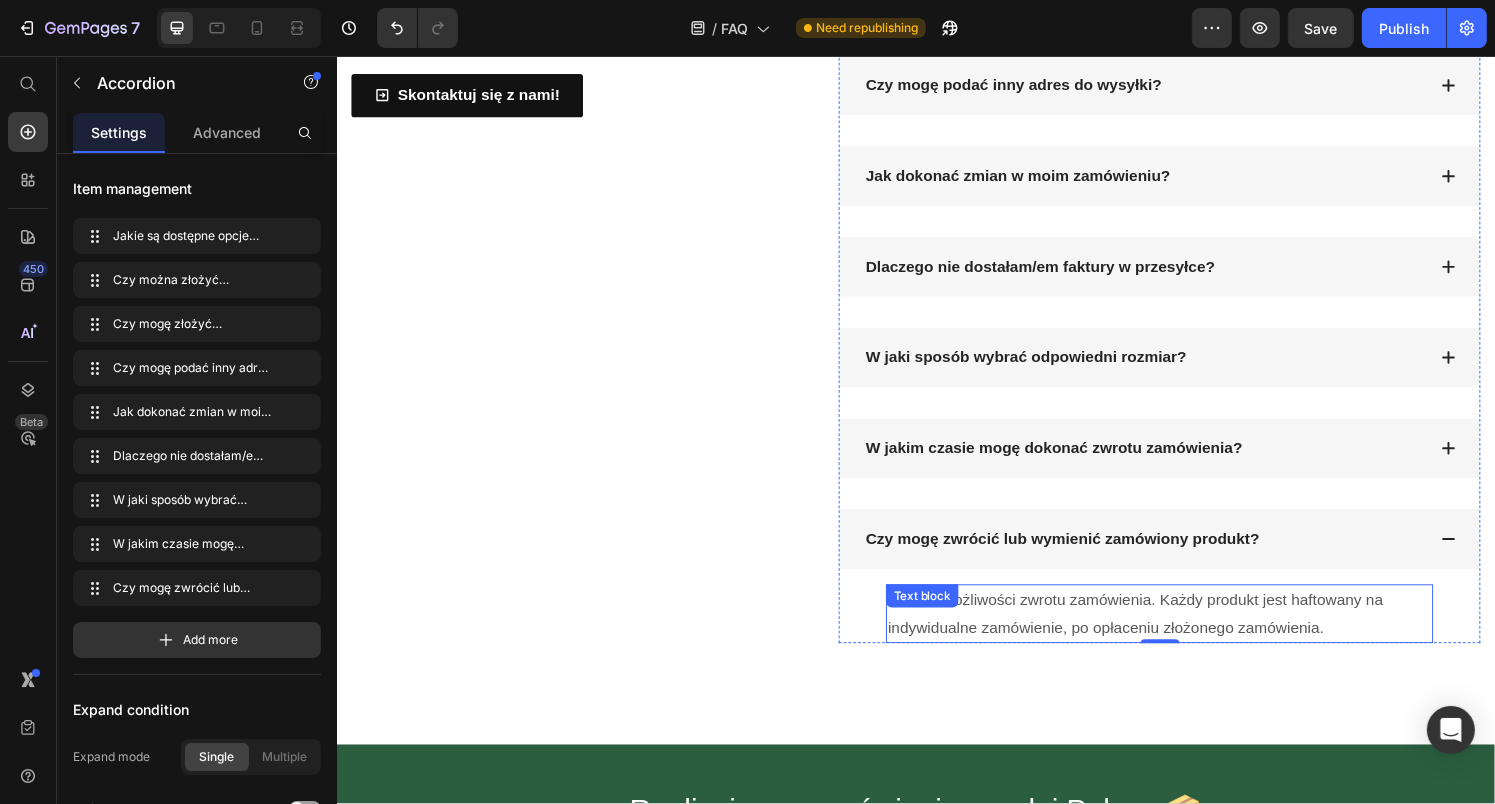 click on "Nie ma możliwości zwrotu zamówienia. Każdy produkt jest haftowany na indywidualne zamówienie, po opłaceniu złożonego zamówienia." at bounding box center [1188, 635] 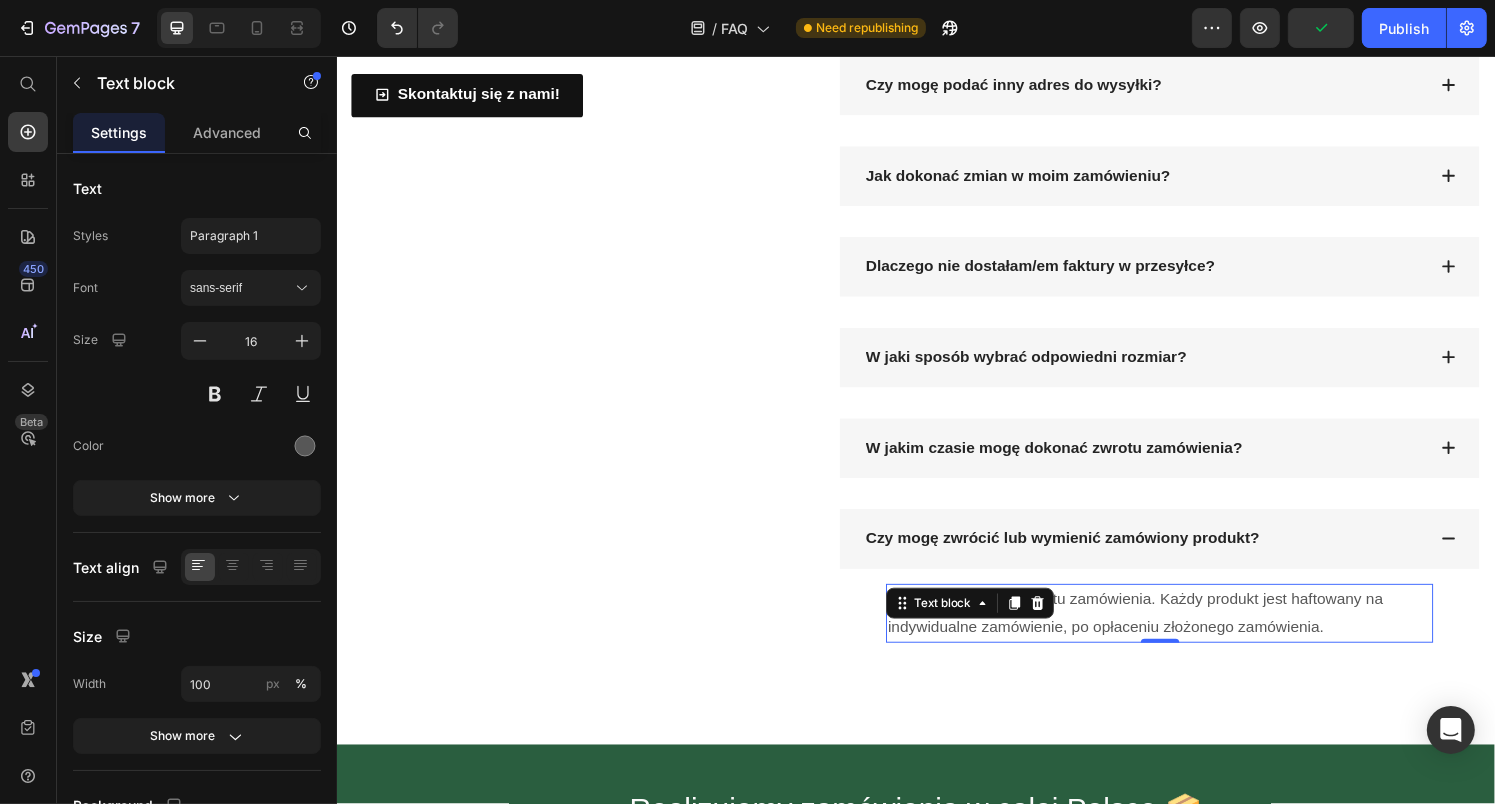 click on "Nie ma możliwości zwrotu zamówienia. Każdy produkt jest haftowany na indywidualne zamówienie, po opłaceniu złożonego zamówienia." at bounding box center [1188, 635] 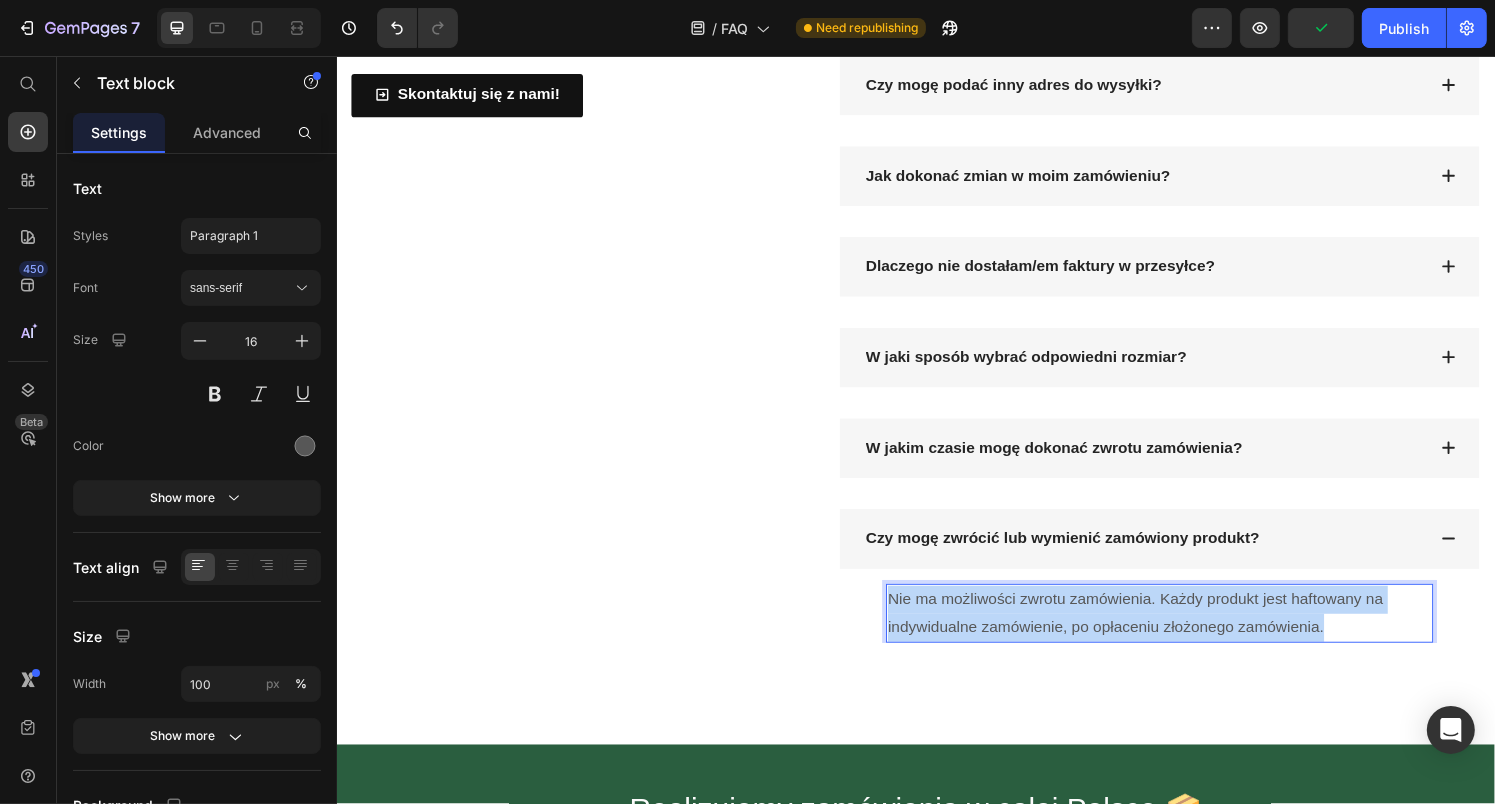 click on "Nie ma możliwości zwrotu zamówienia. Każdy produkt jest haftowany na indywidualne zamówienie, po opłaceniu złożonego zamówienia." at bounding box center (1188, 635) 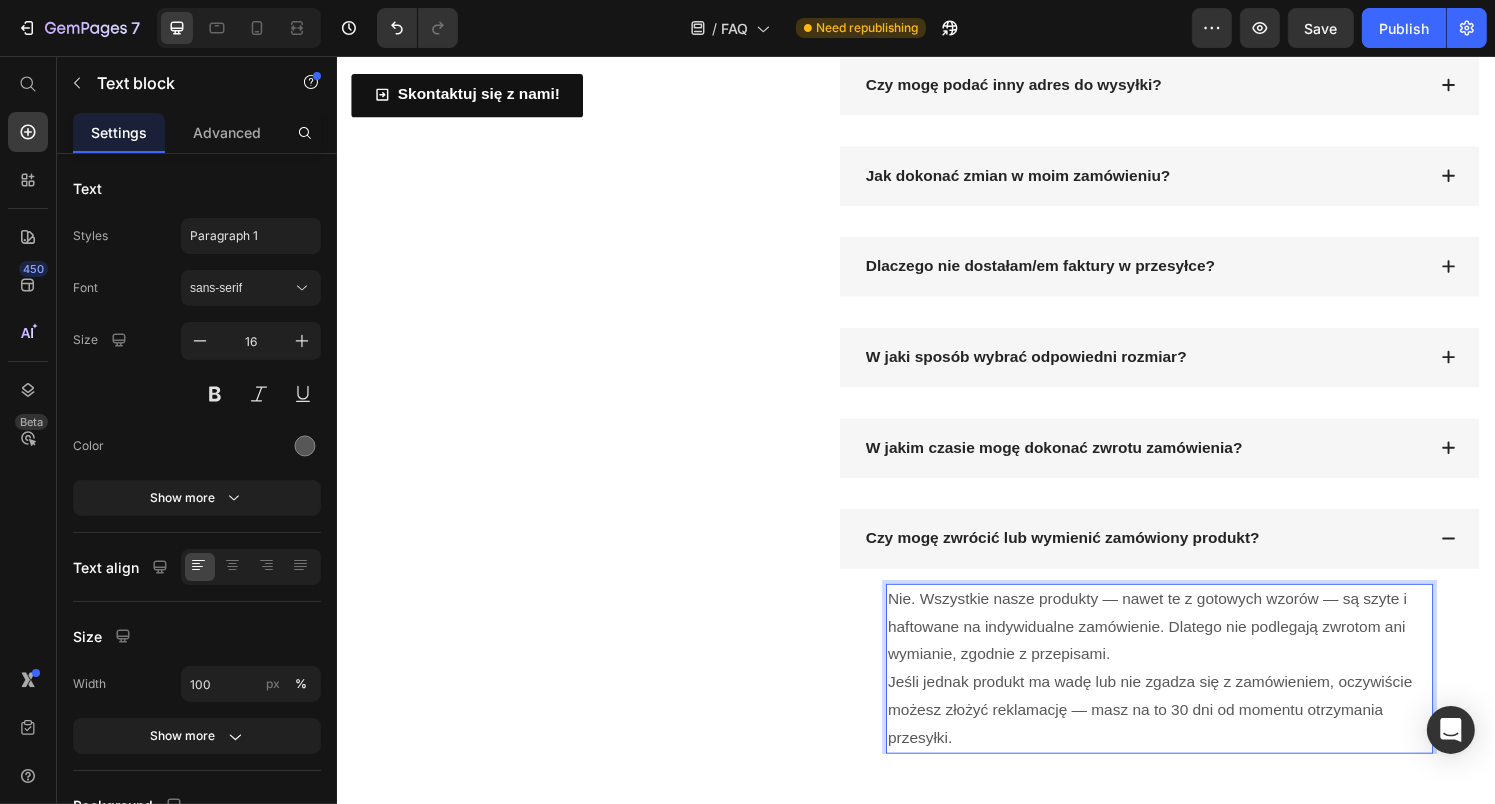 click on "Nie. Wszystkie nasze produkty — nawet te z gotowych wzorów — są szyte i haftowane na indywidualne zamówienie. Dlatego nie podlegają zwrotom ani wymianie, zgodnie z przepisami." at bounding box center [1188, 649] 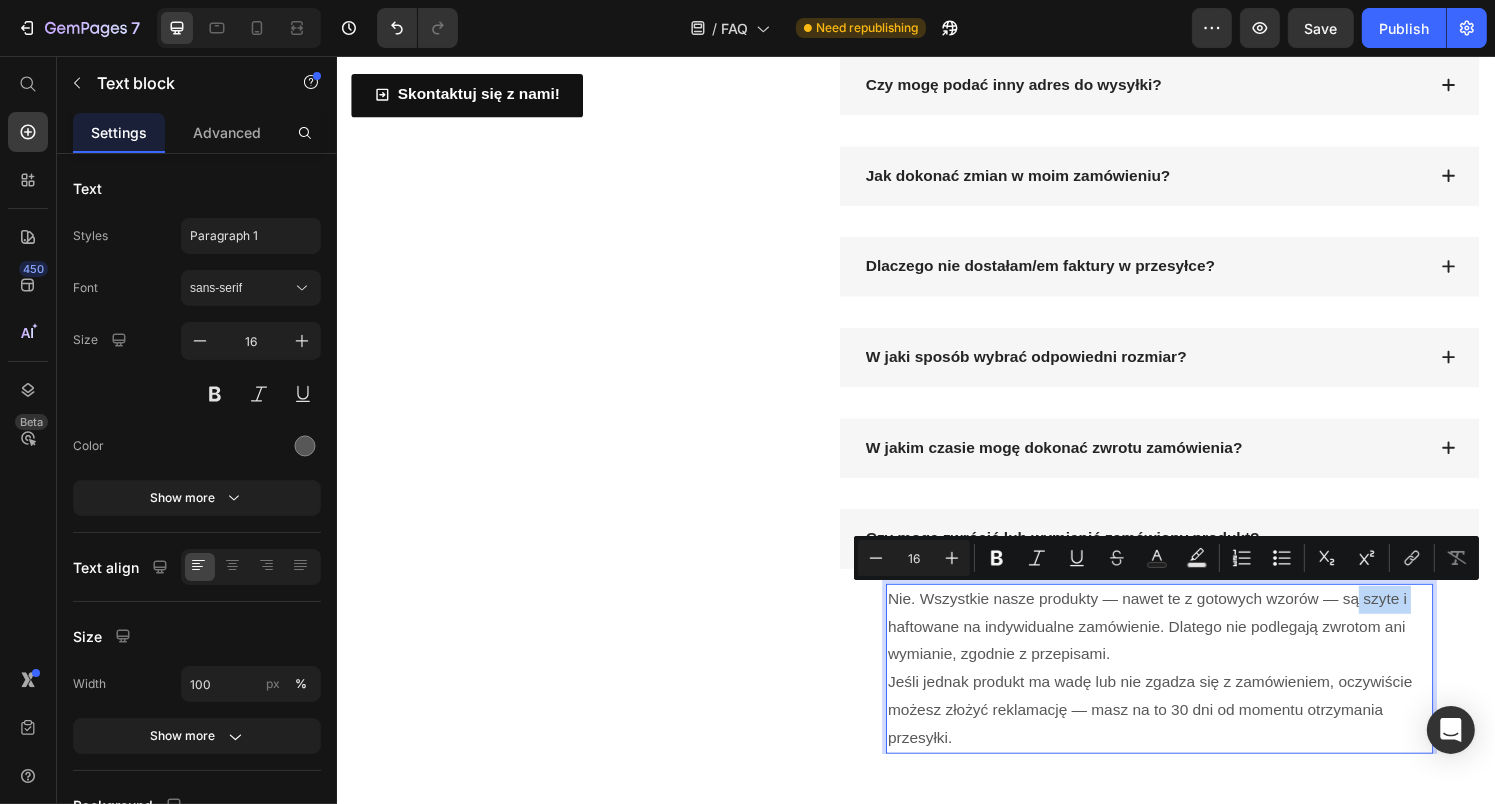 click on "Nie. Wszystkie nasze produkty — nawet te z gotowych wzorów — są szyte i haftowane na indywidualne zamówienie. Dlatego nie podlegają zwrotom ani wymianie, zgodnie z przepisami." at bounding box center (1188, 649) 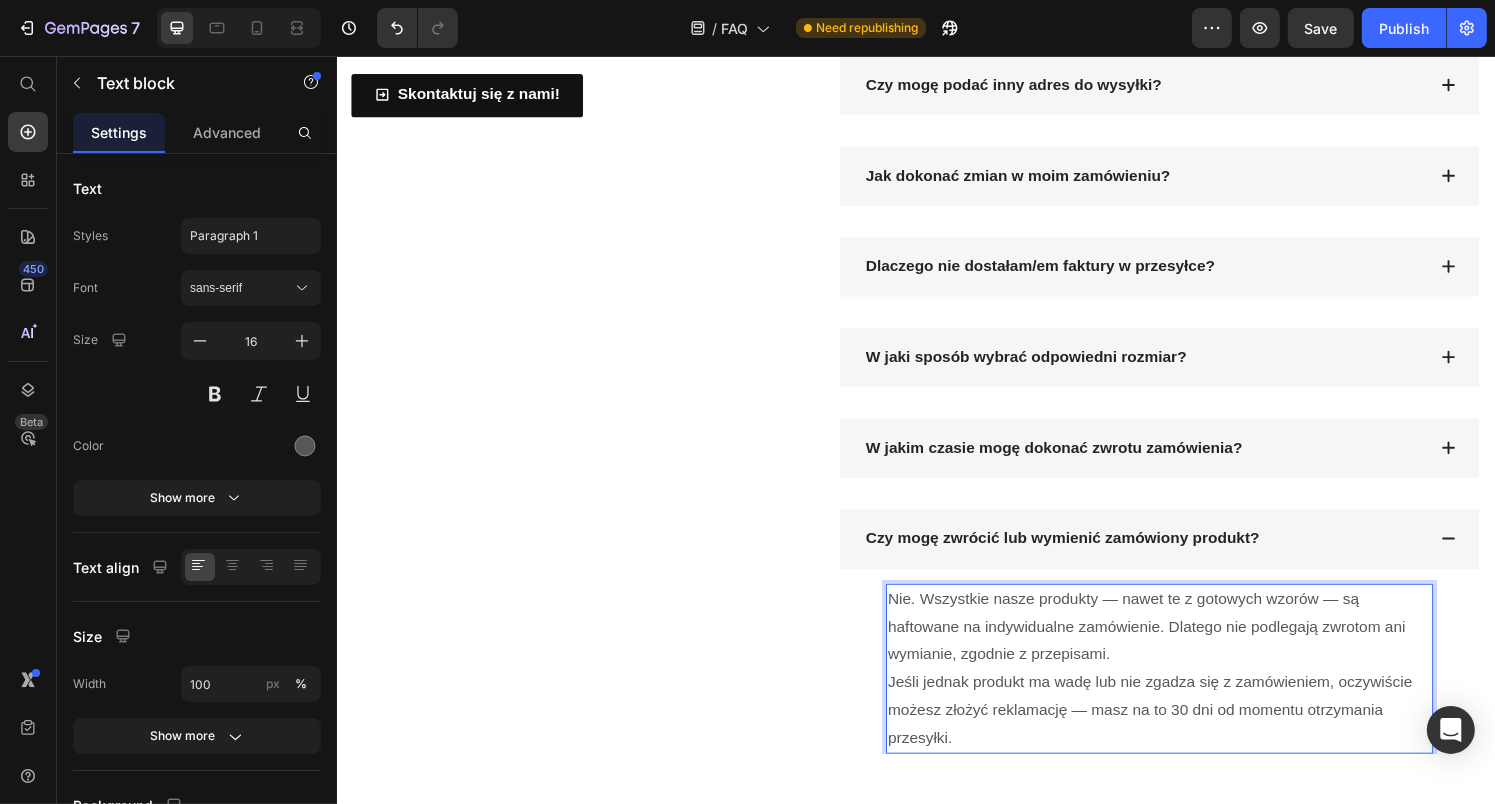click on "Nie. Wszystkie nasze produkty — nawet te z gotowych wzorów — są haftowane na indywidualne zamówienie. Dlatego nie podlegają zwrotom ani wymianie, zgodnie z przepisami." at bounding box center [1188, 649] 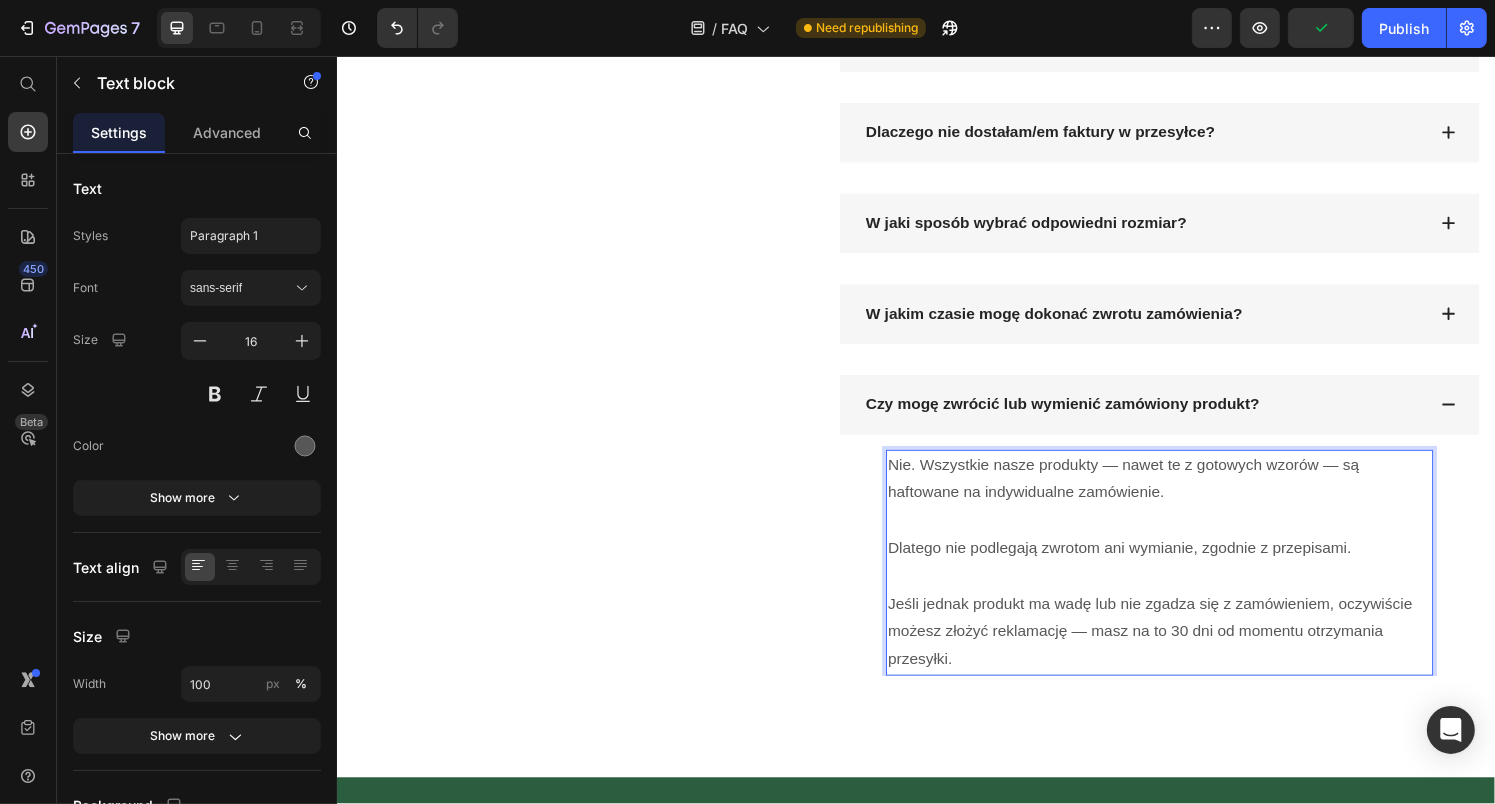 scroll, scrollTop: 792, scrollLeft: 0, axis: vertical 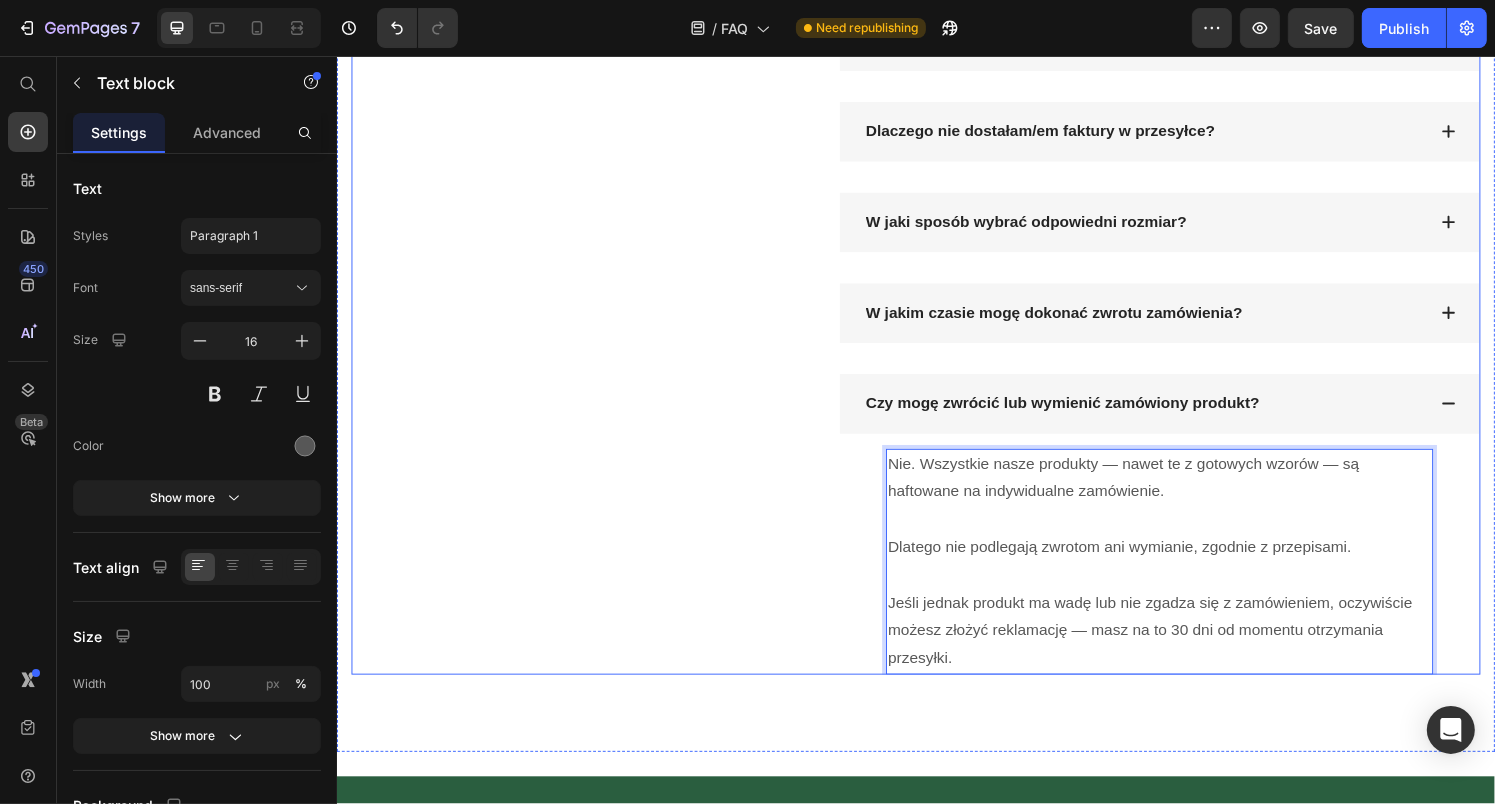 click on "Pytania i odpowiedzi Heading Masz pytania? Jesteśmy tutaj, aby pomóc Text block ZADZWOŃ Text block +48 881 931 914 Text block NAPISZ Text block kontakt@haftzradosci.pl Text block
Skontaktuj się z nami! Button" at bounding box center (588, 166) 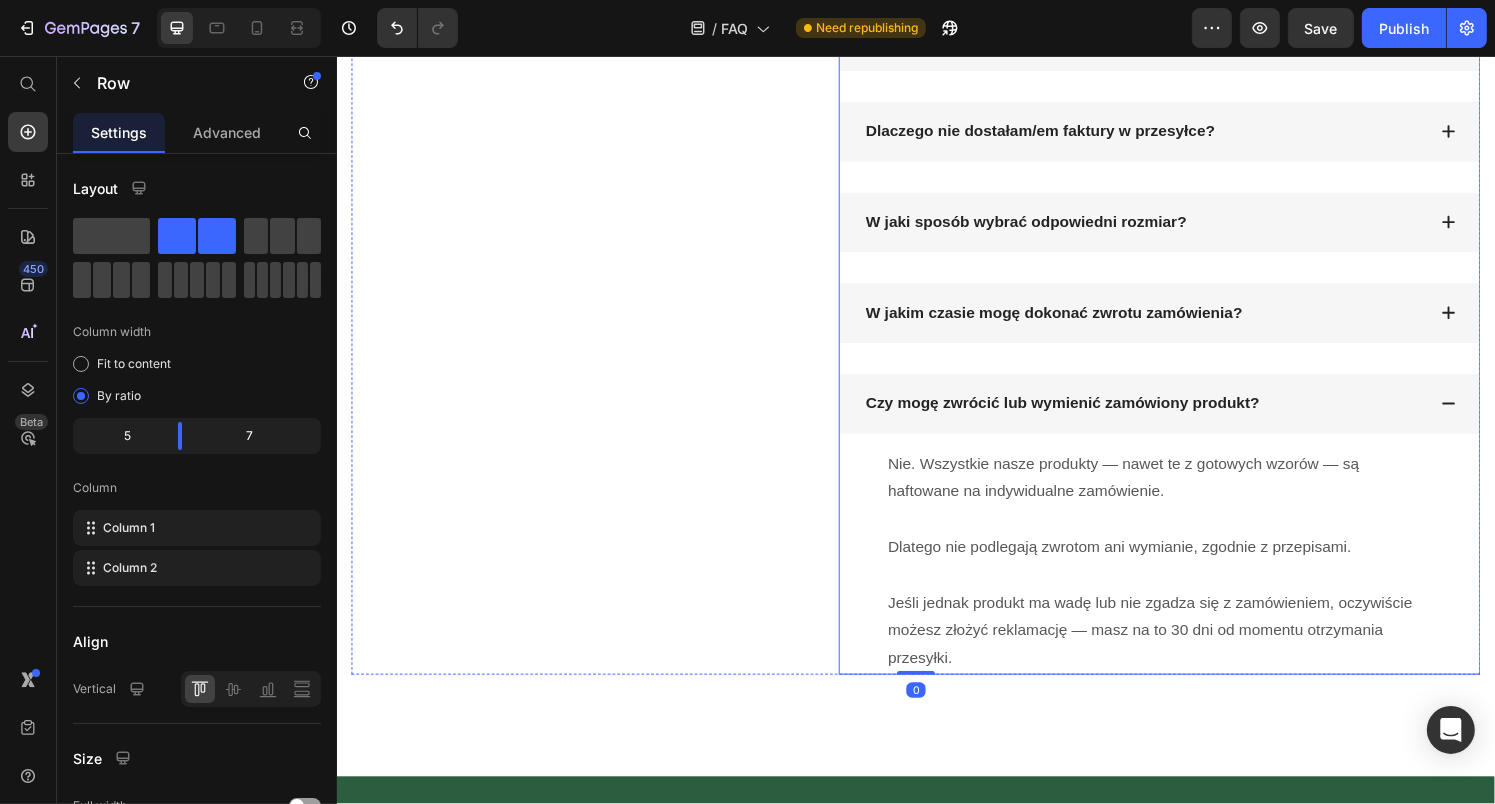 click on "W jakim czasie mogę dokonać zwrotu zamówienia?" at bounding box center [1079, 323] 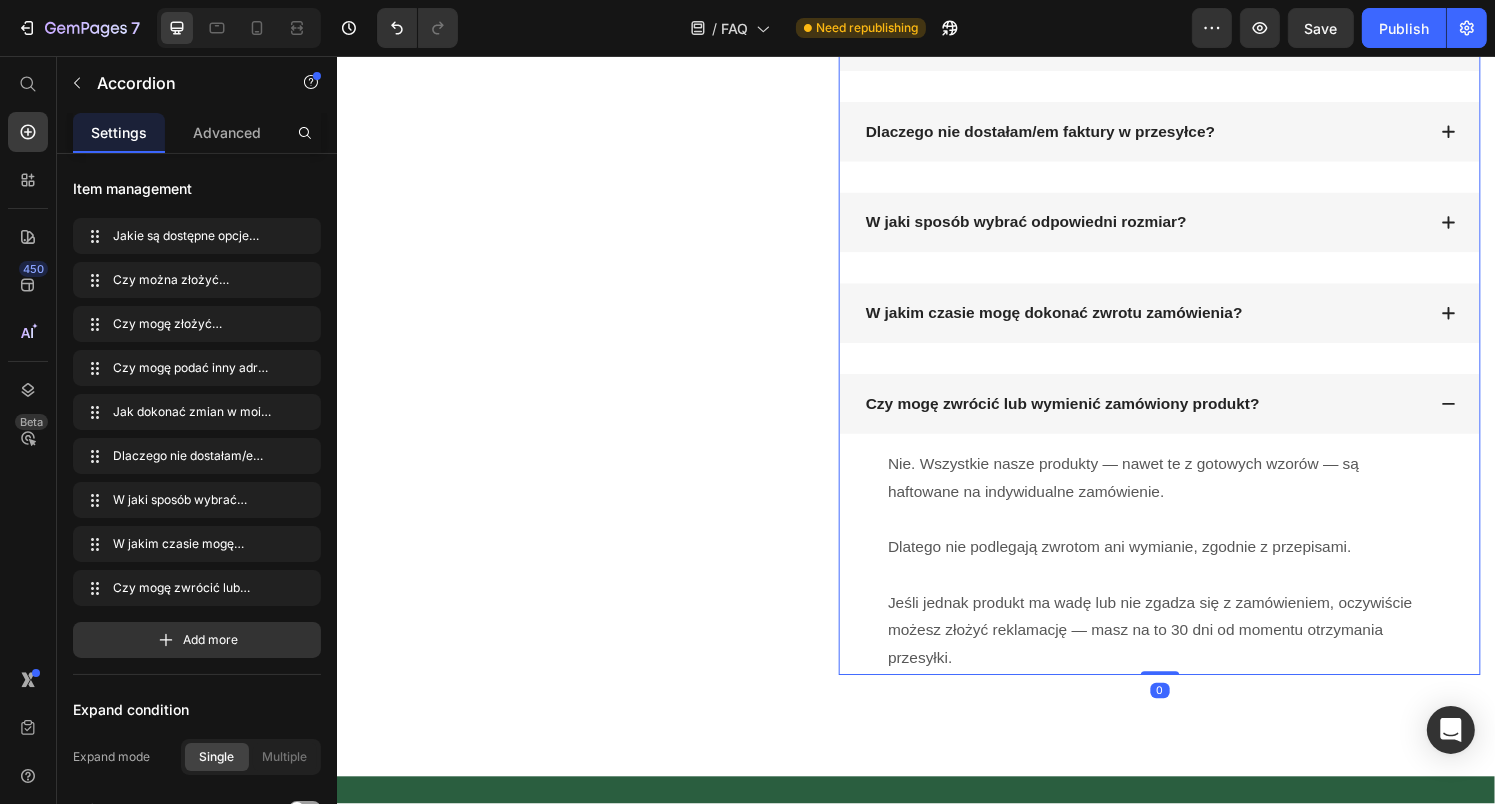 click 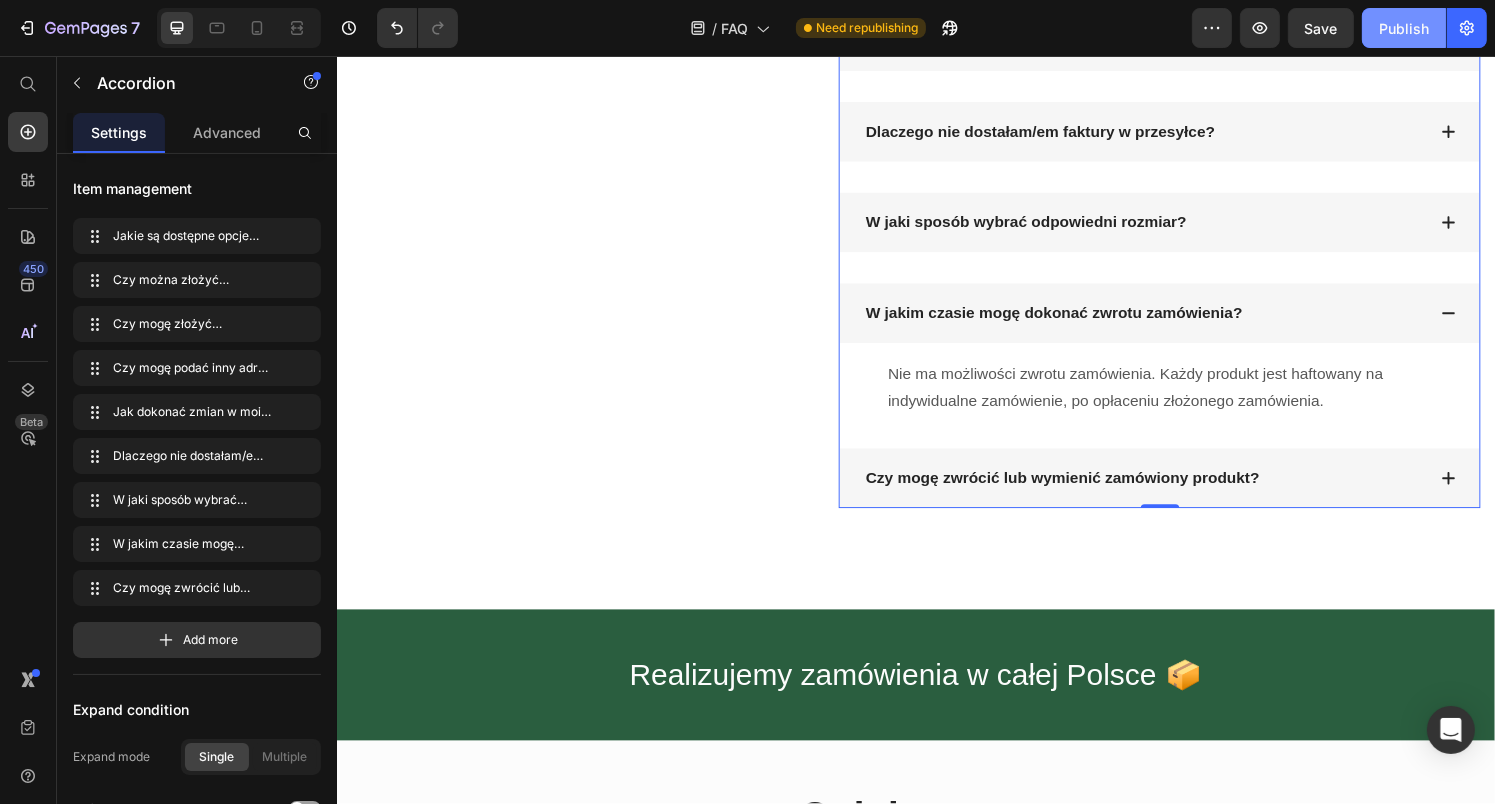 click on "Publish" 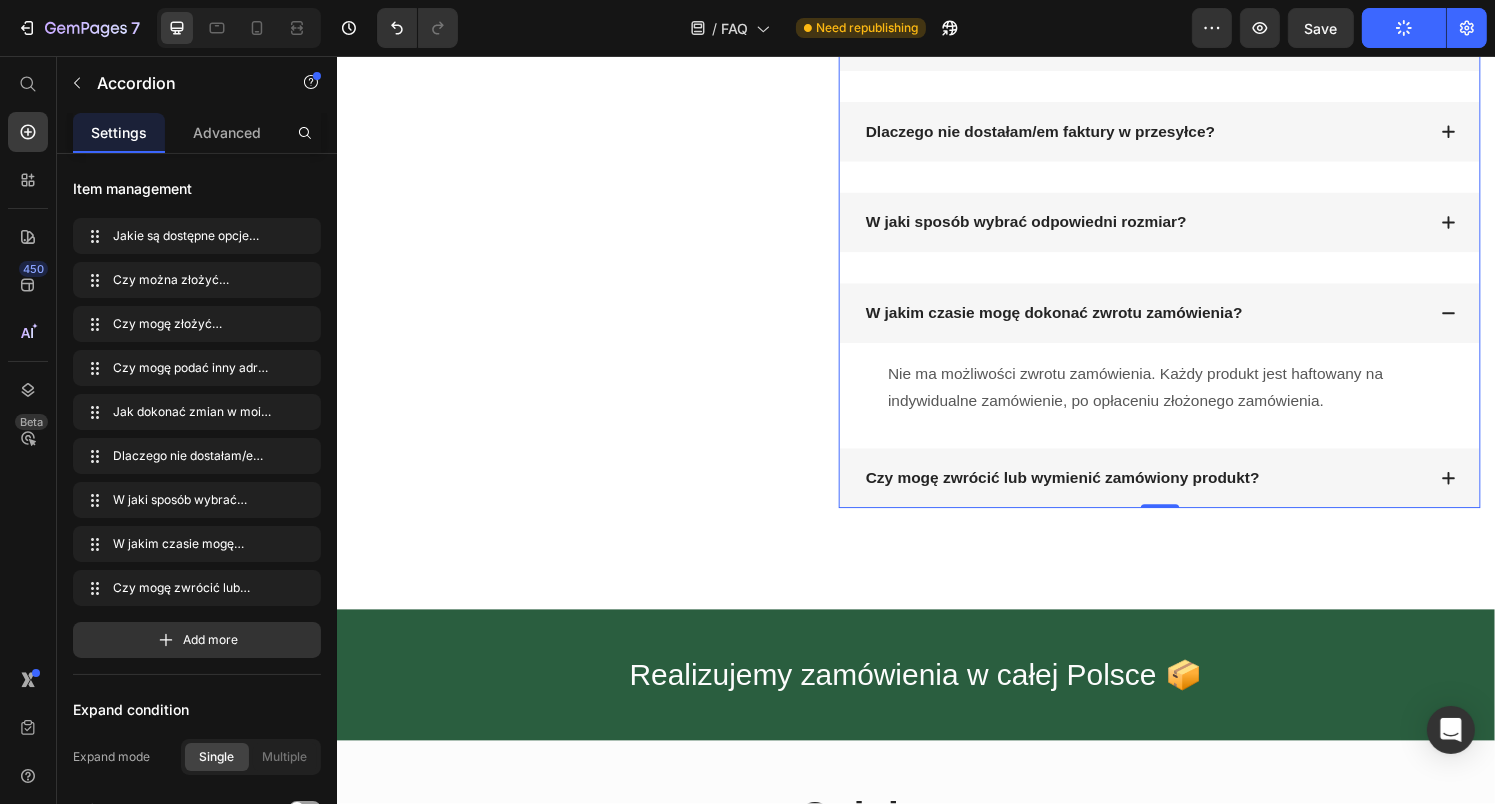 click on "Dlaczego nie dostałam/em faktury w przesyłce?" at bounding box center [1188, 135] 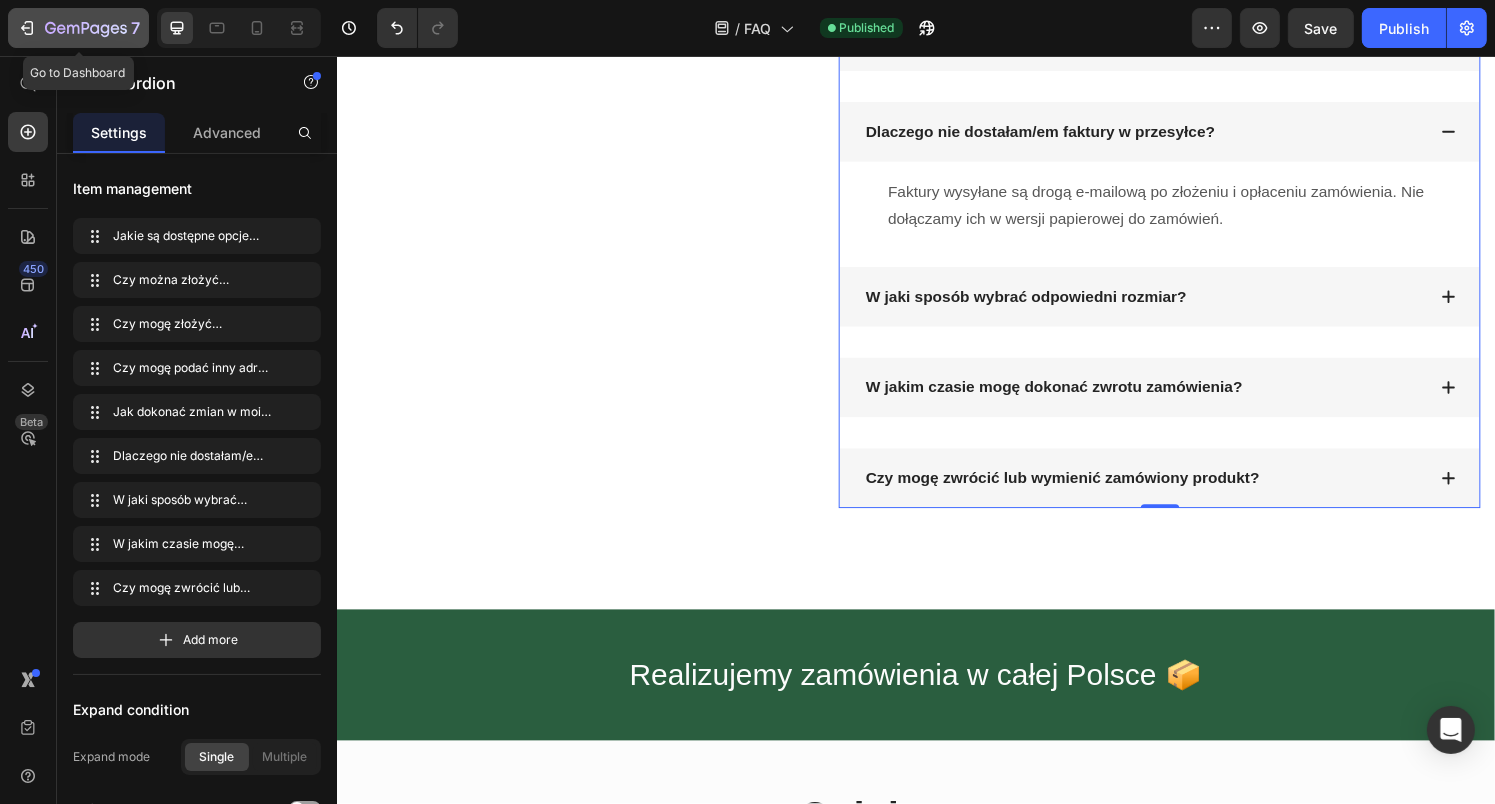 click on "7" 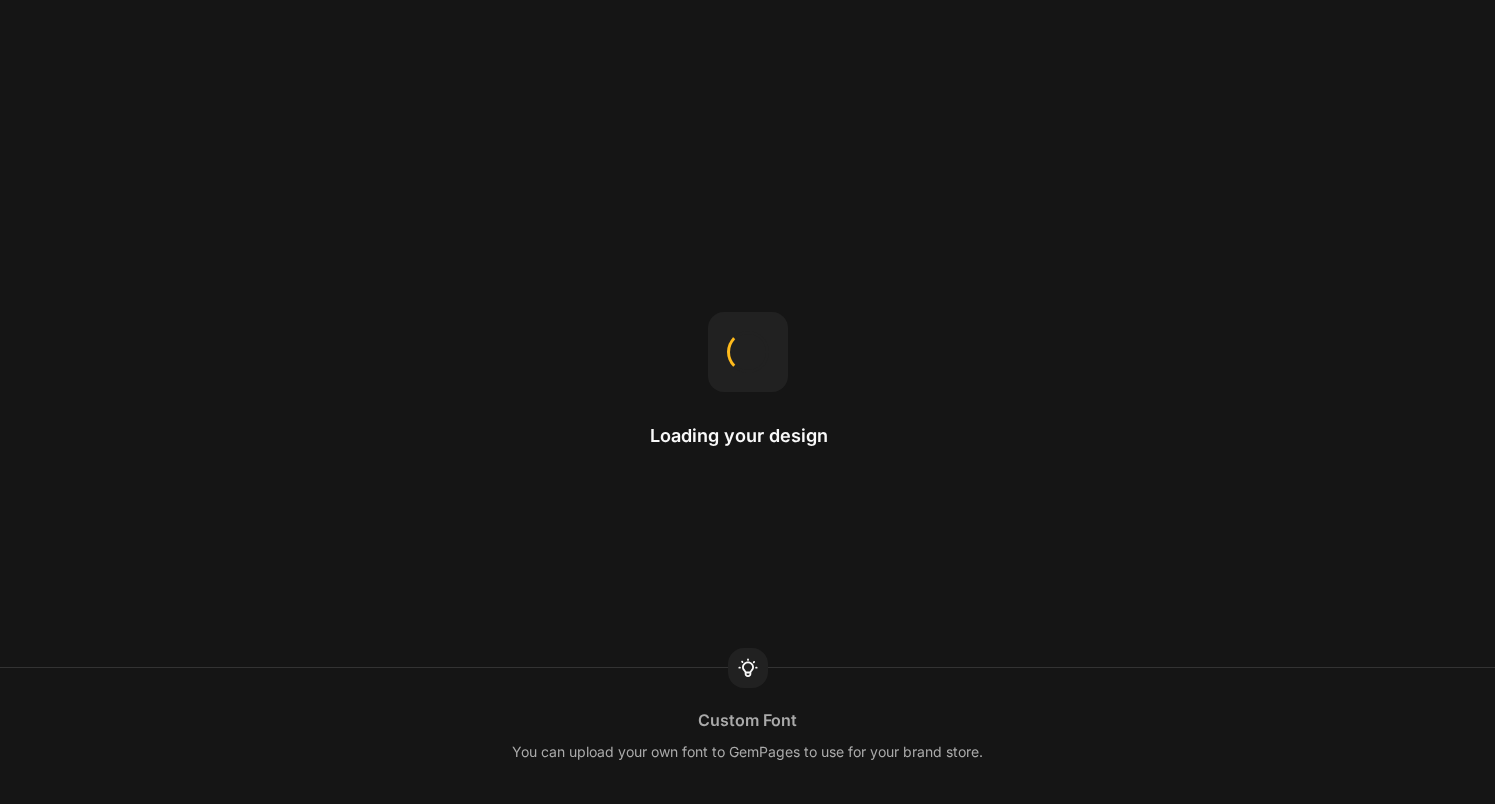 scroll, scrollTop: 0, scrollLeft: 0, axis: both 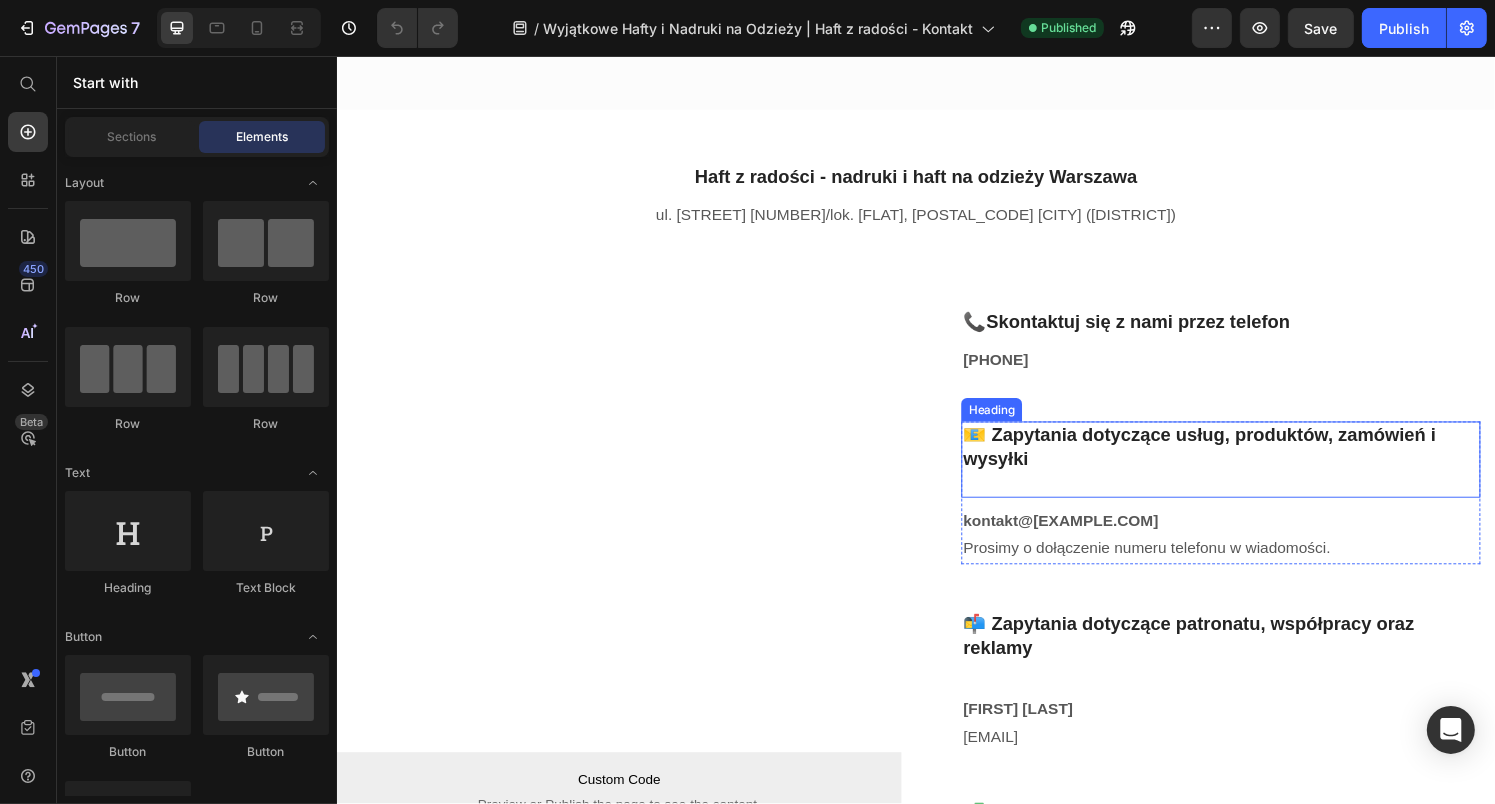 click on "📧 Zapytania dotyczące usług, produktów, zamówień i wysyłki" at bounding box center (1252, 474) 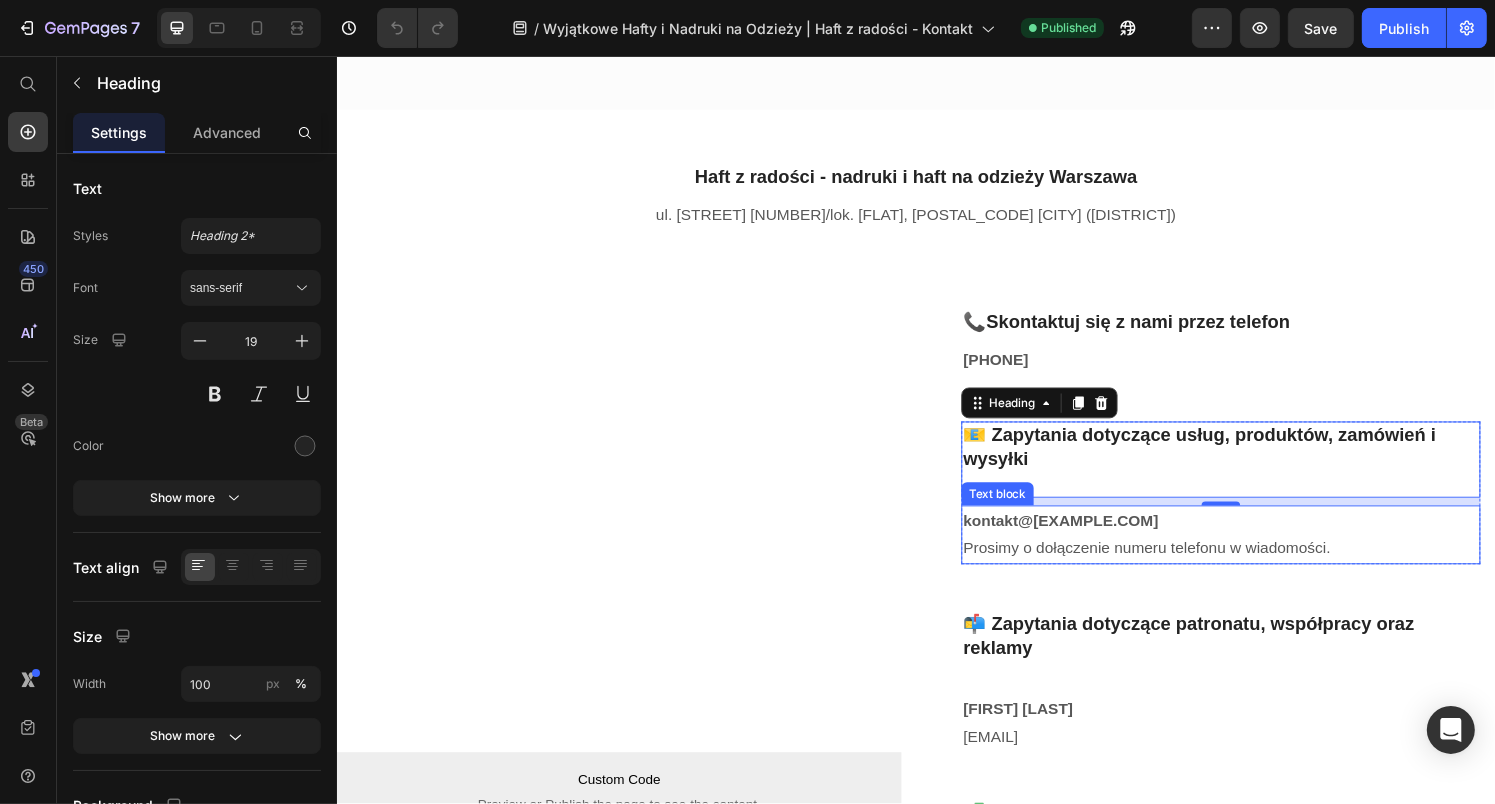 scroll, scrollTop: 0, scrollLeft: 0, axis: both 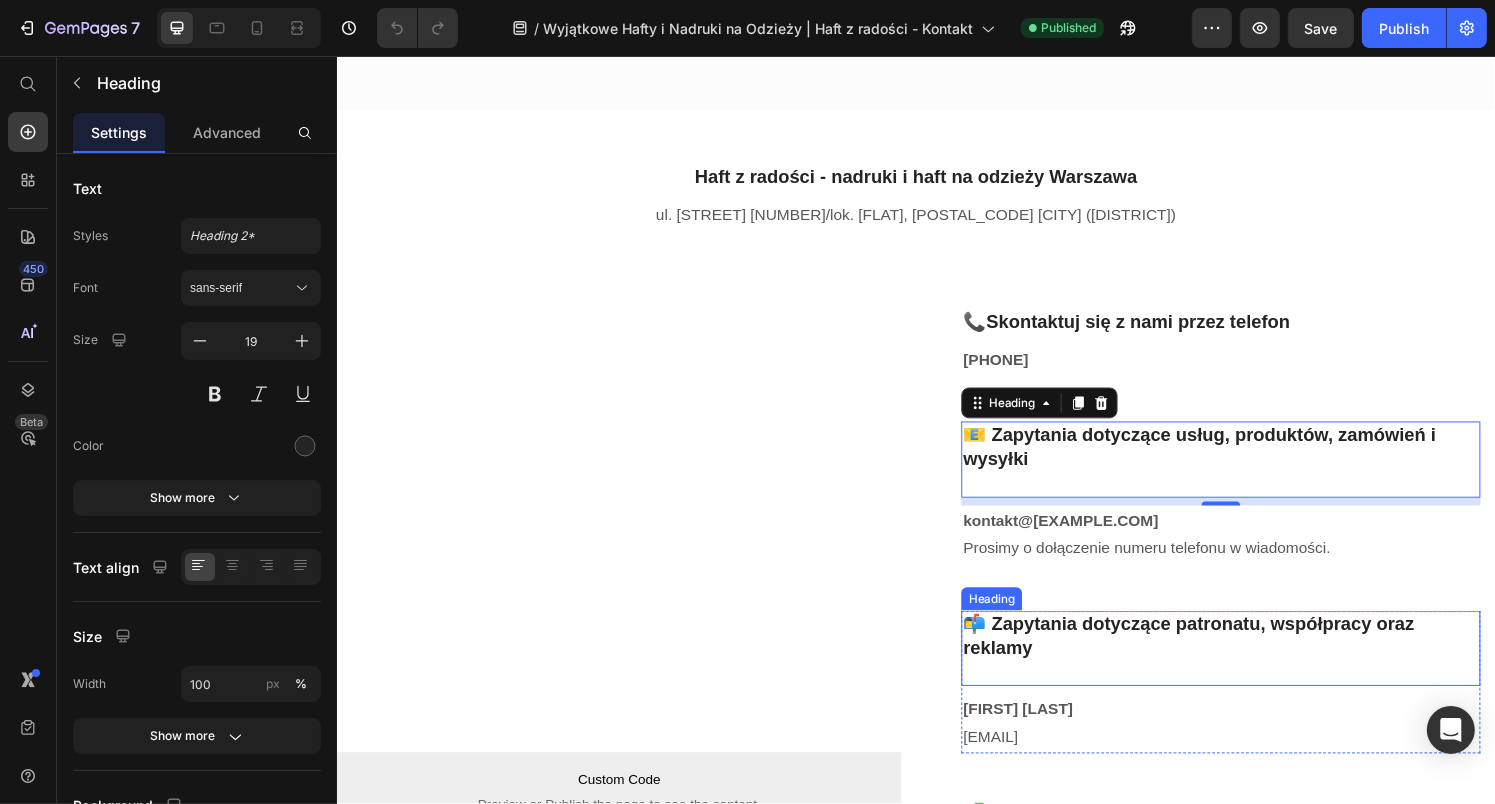 click on "📬 Zapytania dotyczące patronatu, współpracy oraz reklamy" at bounding box center [1252, 670] 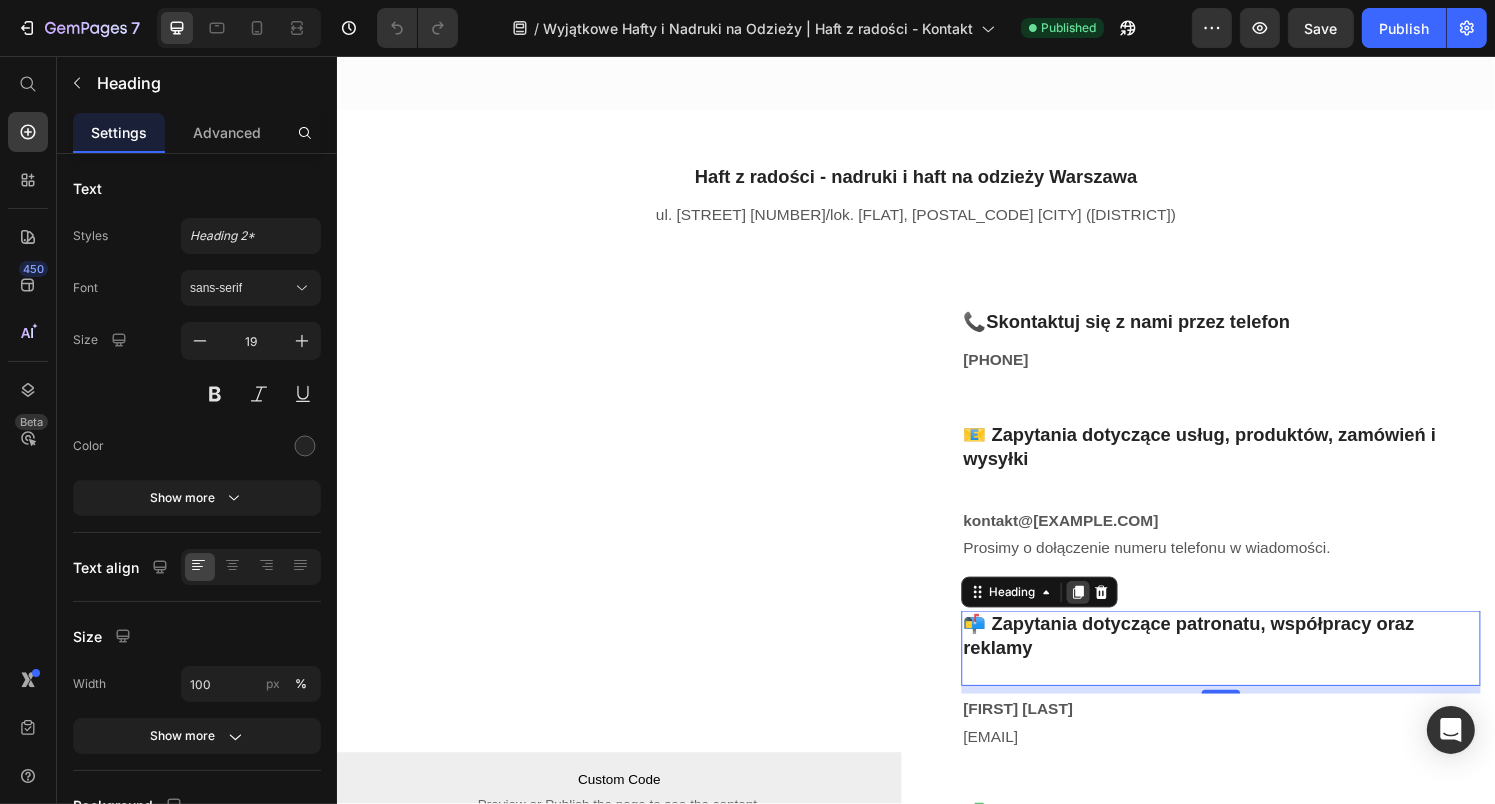 click 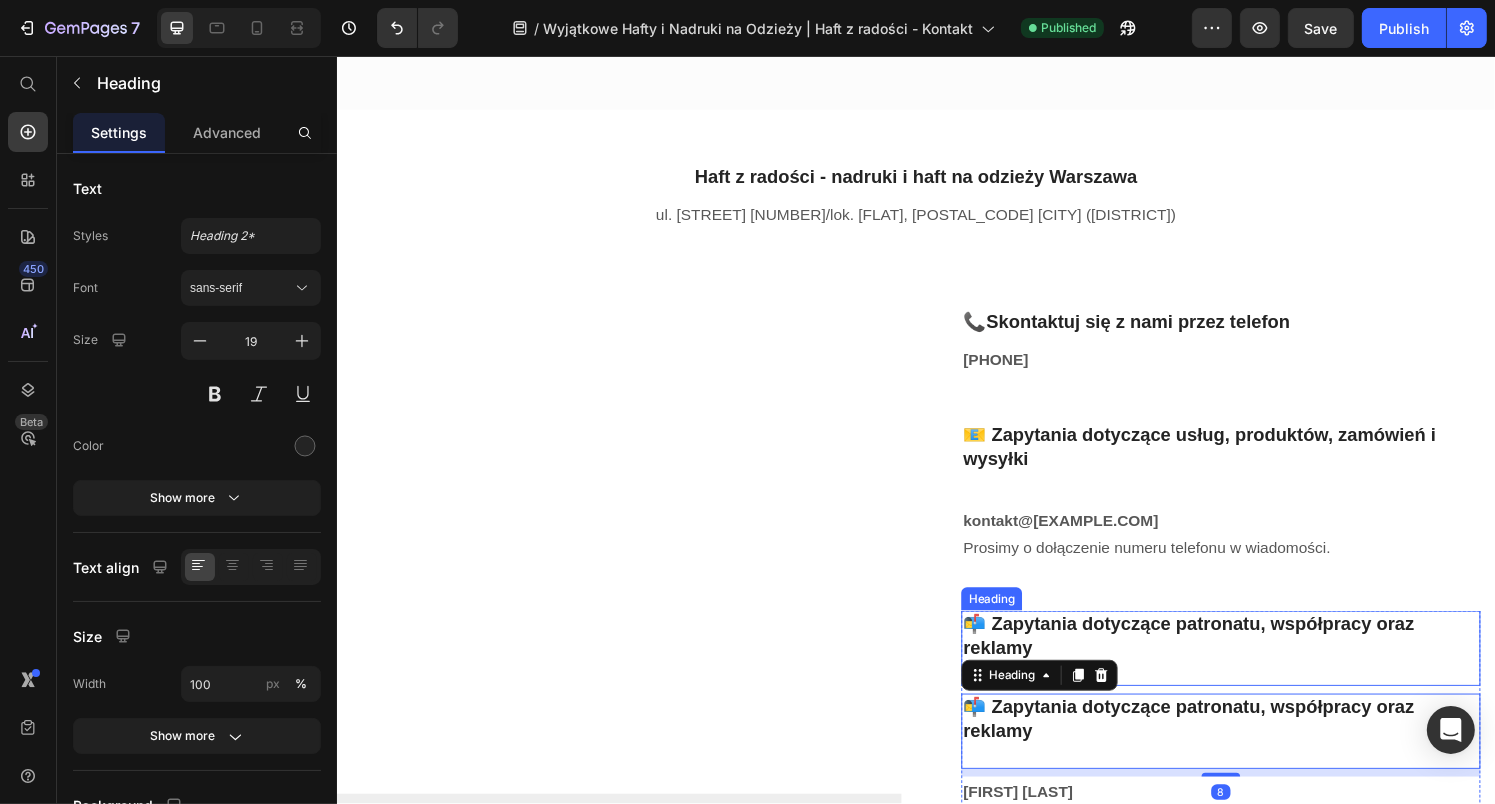 click on "📬 Zapytania dotyczące patronatu, współpracy oraz reklamy" at bounding box center (1252, 670) 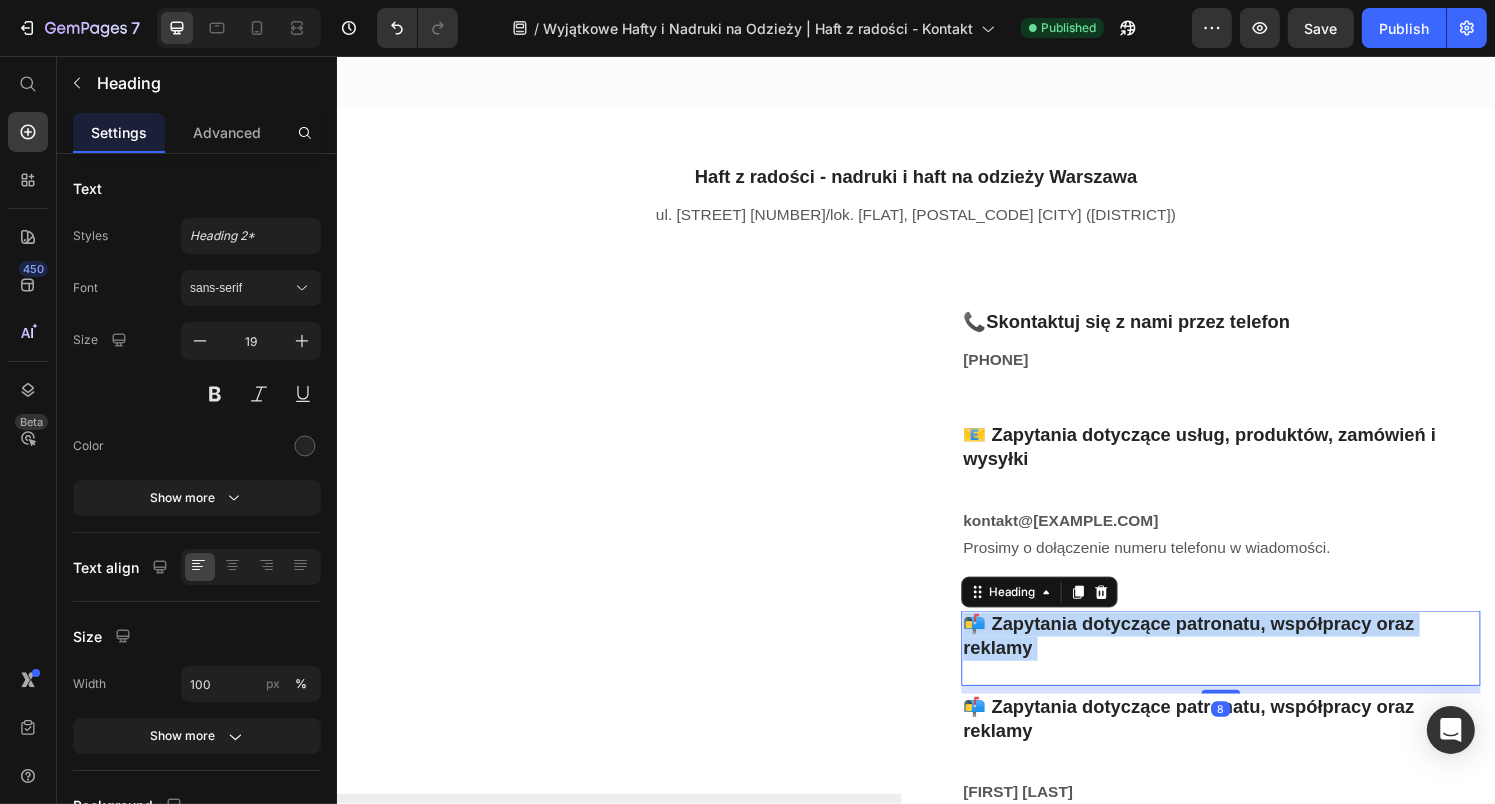 click on "📬 Zapytania dotyczące patronatu, współpracy oraz reklamy" at bounding box center (1252, 670) 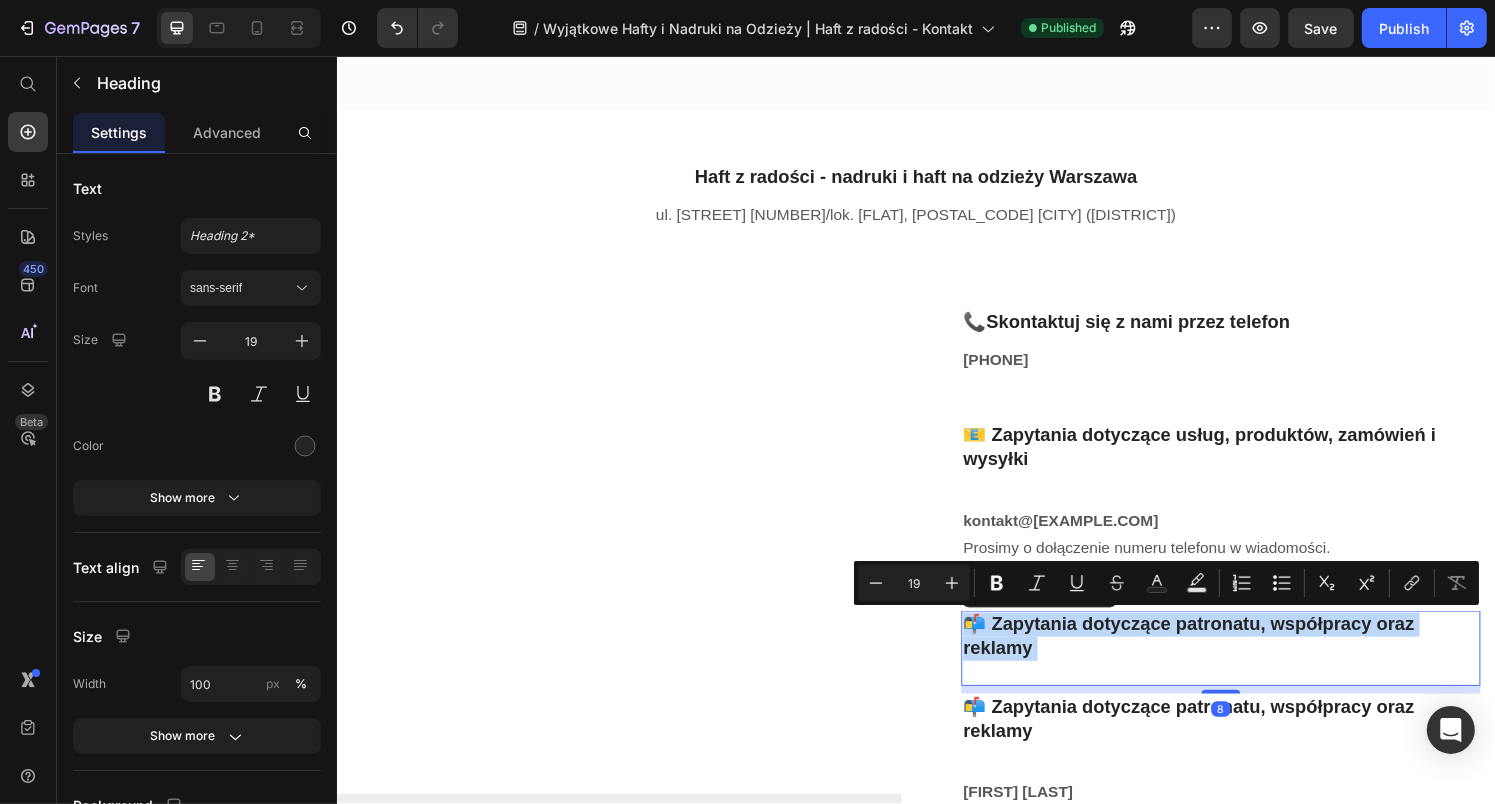 click on "📬 Zapytania dotyczące patronatu, współpracy oraz reklamy" at bounding box center (1252, 670) 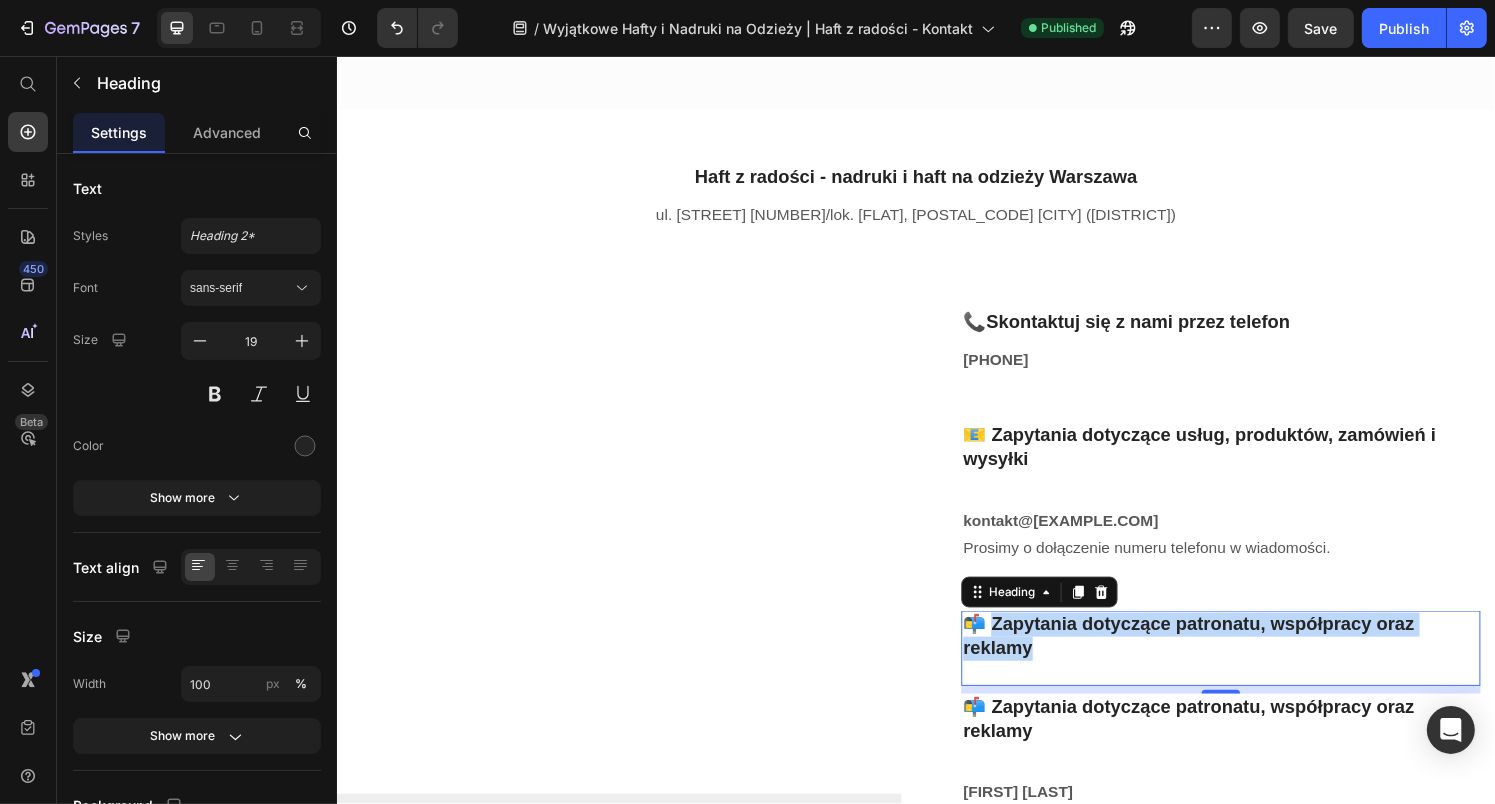 drag, startPoint x: 1011, startPoint y: 642, endPoint x: 1066, endPoint y: 678, distance: 65.734314 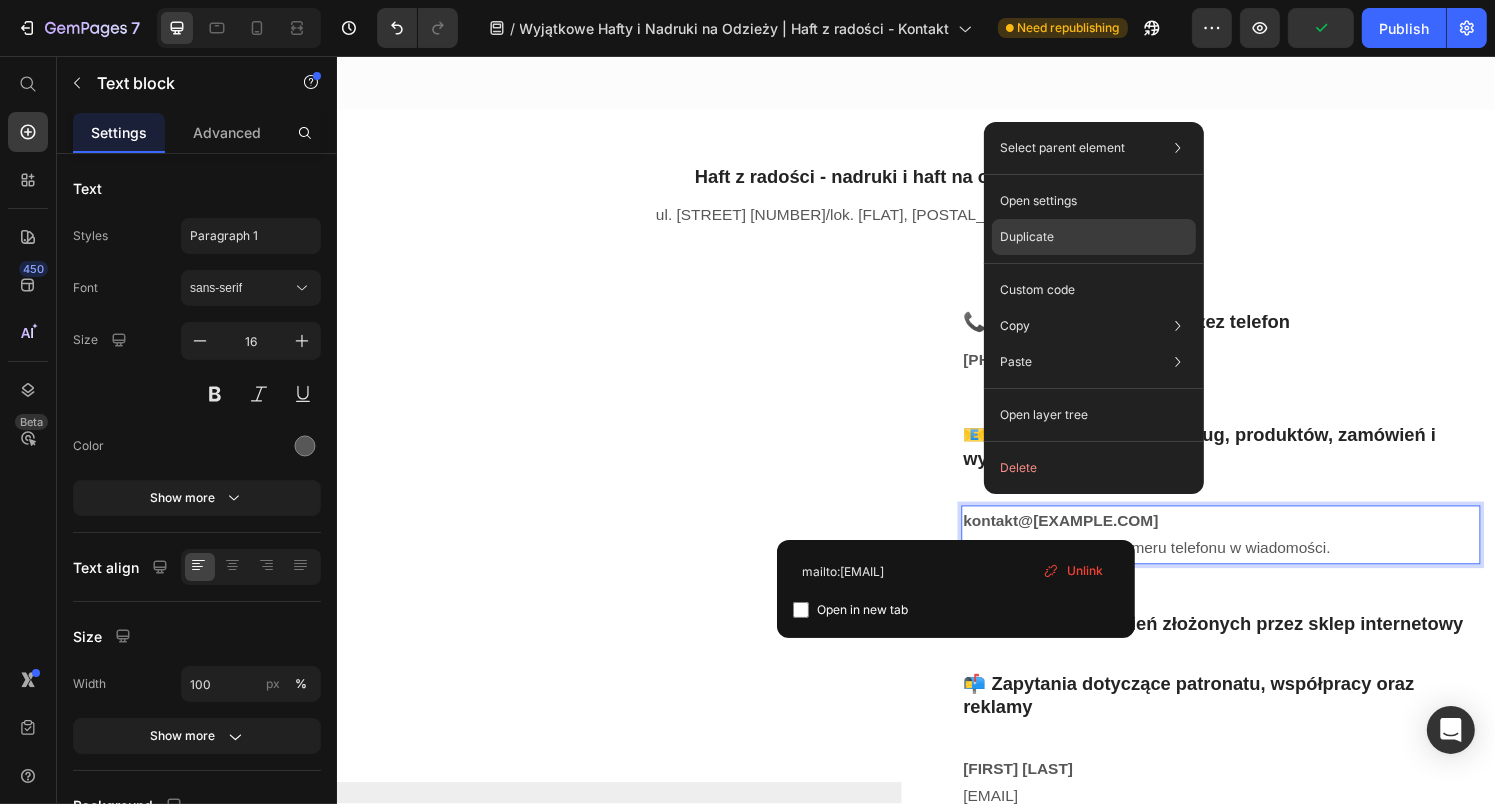 click on "Duplicate" 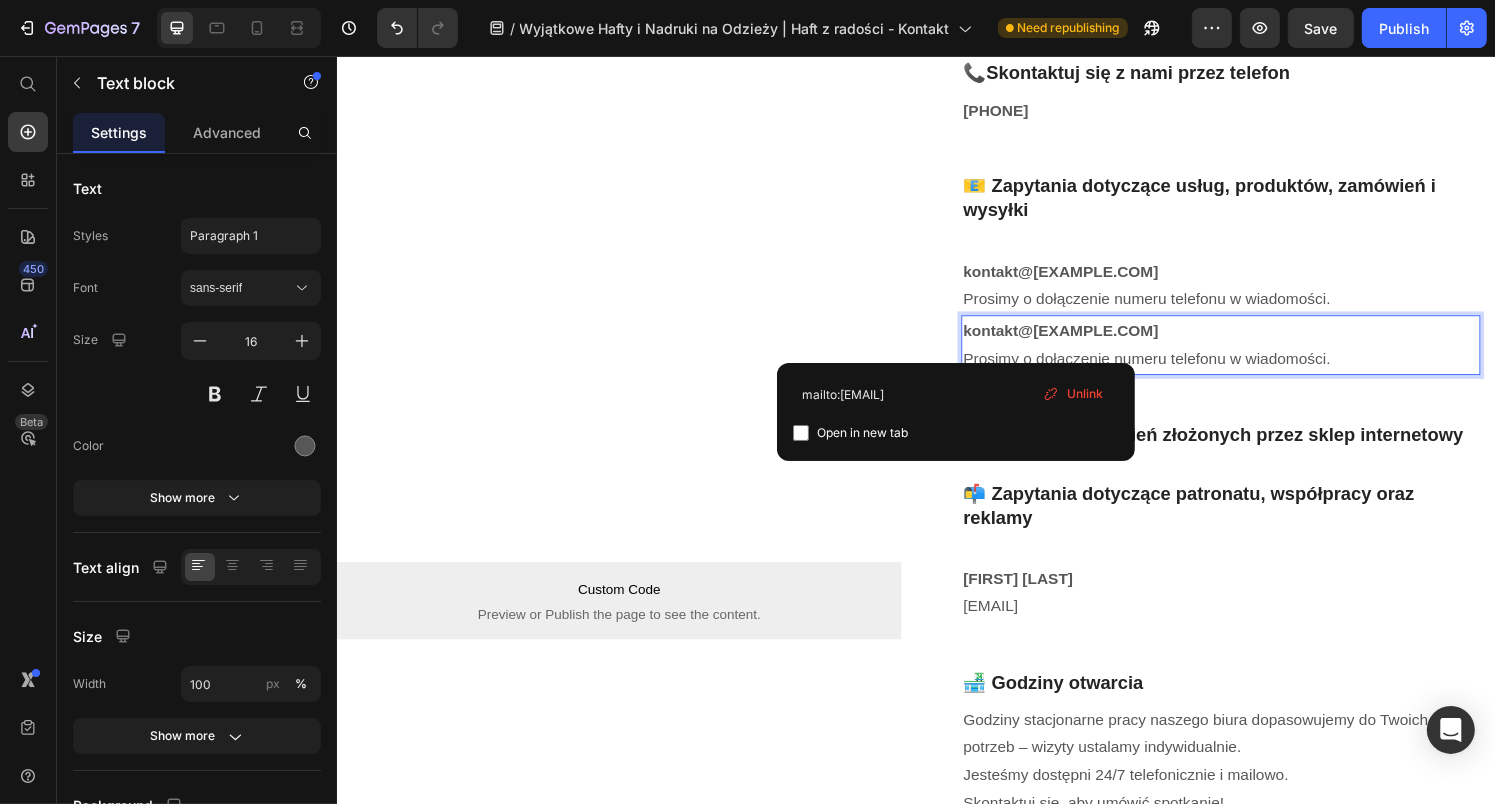 scroll, scrollTop: 510, scrollLeft: 0, axis: vertical 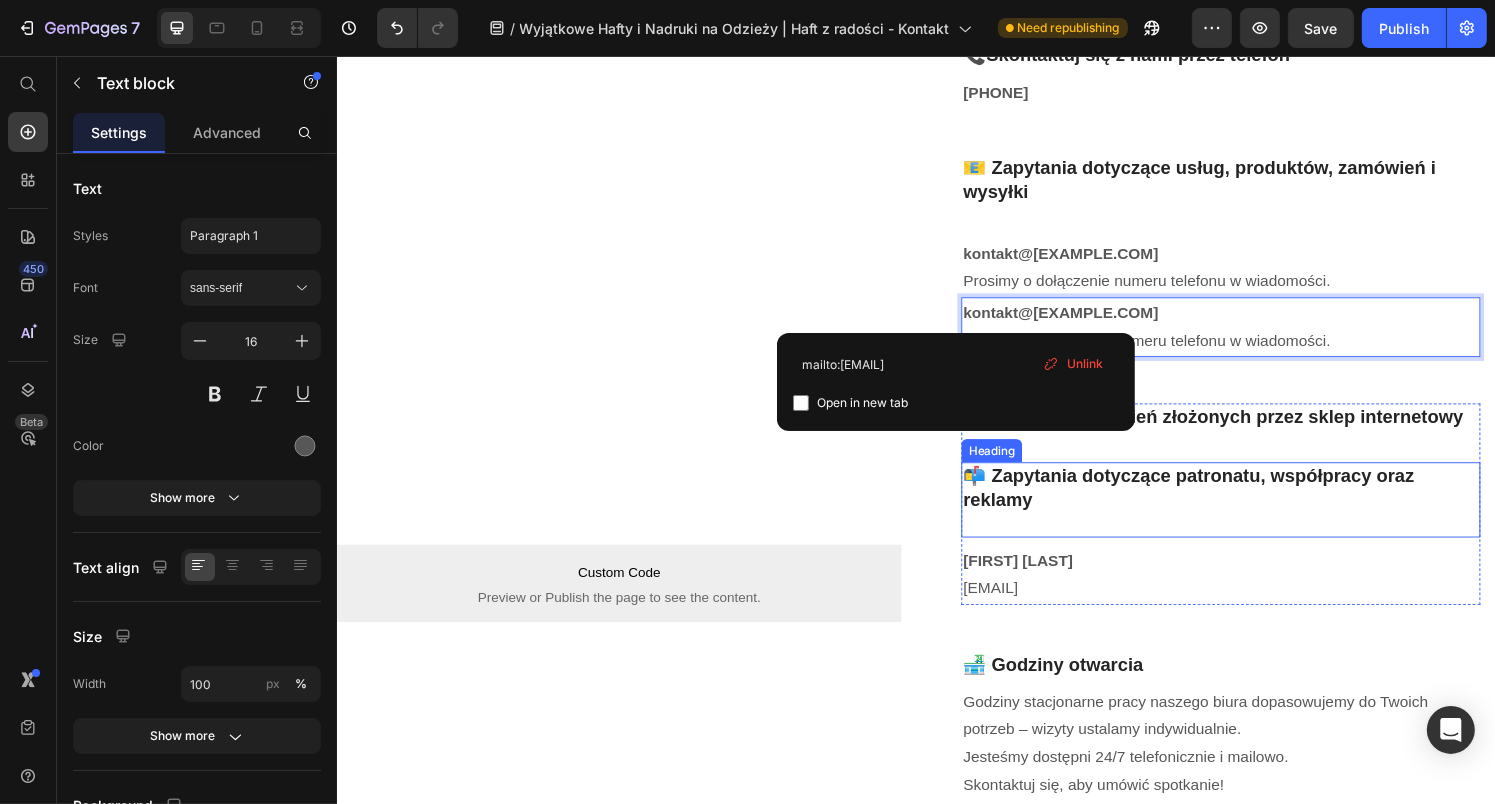 click on "📬 Zapytania dotyczące patronatu, współpracy oraz reklamy" at bounding box center (1252, 517) 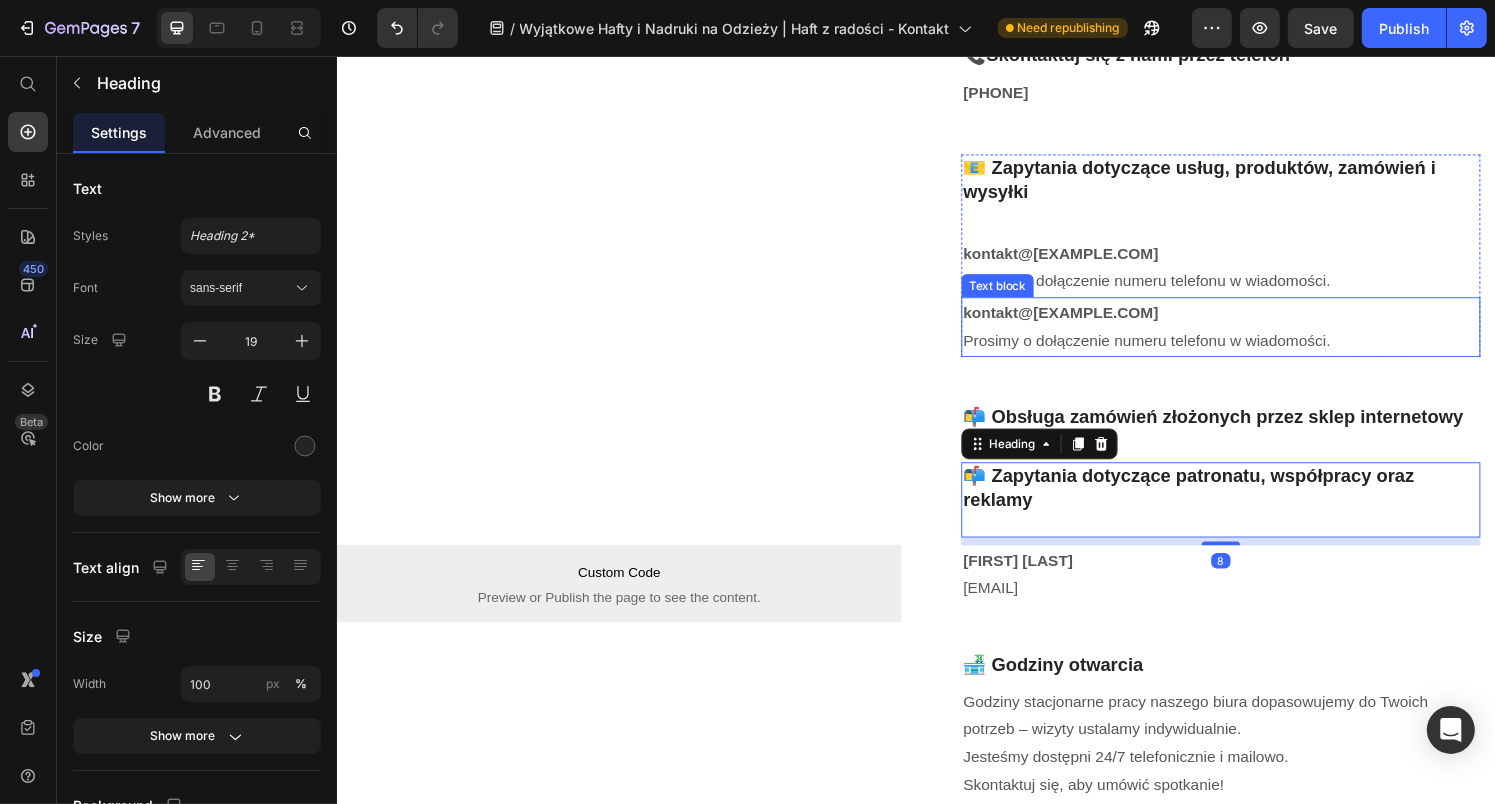 click on "kontakt@haftzradosci.pl" at bounding box center (1086, 322) 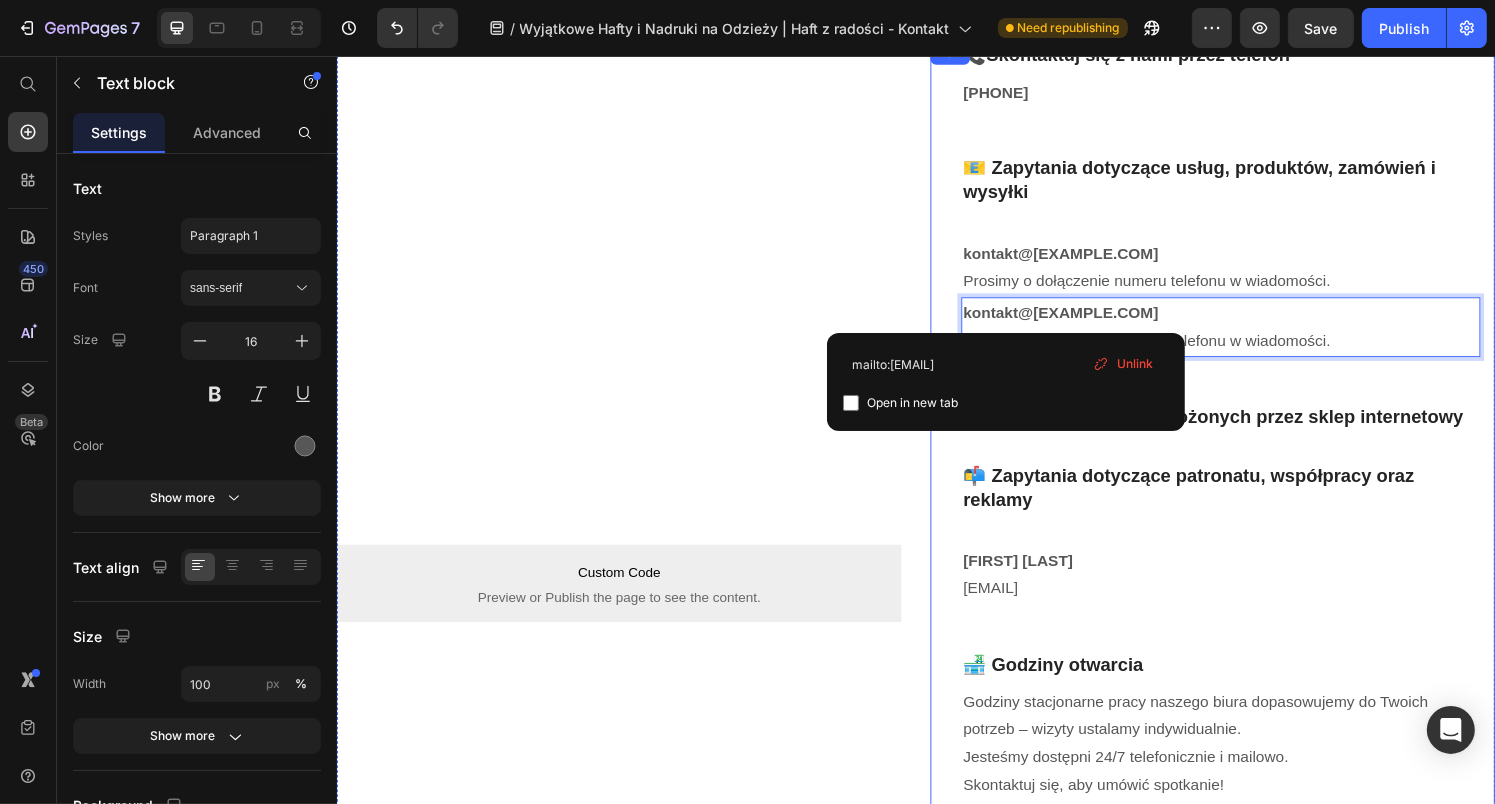 click on "📞Skontaktuj się z nami przez telefon Heading 881 931 914 Text block Row 📧 Zapytania dotyczące usług, produktów, zamówień i wysyłki   Heading kontakt@haftzradosci.pl ⁠⁠⁠⁠⁠⁠⁠ Prosimy o dołączenie numeru telefonu w wiadomości. Text block kontakt@haftzradosci.pl Prosimy o dołączenie numeru telefonu w wiadomości. Text block   0 Row 📬 Obsługa zamówień złożonych przez sklep internetowy   Heading 📬 Zapytania dotyczące patronatu, współpracy oraz reklamy   Heading Agnieszka Rybacka agnieszka@haftzradosci.pl Text block Row 🏪 Godziny otwarcia Heading Godziny stacjonarne pracy naszego biura dopasowujemy do Twoich potrzeb – wizyty ustalamy indywidualnie. Jesteśmy dostępni 24/7 telefonicznie i mailowo. Skontaktuj się, aby umówić spotkanie! Text block Row ⌨️ Dane rejestrowe Heading IGM ECOMMERCE Sp. z o.o. ul. Mrówcza 243/210 04-697 Warszawa Text block   NIP: 9731078257 REGON: 389134450 Text block Row Row" at bounding box center [1252, 603] 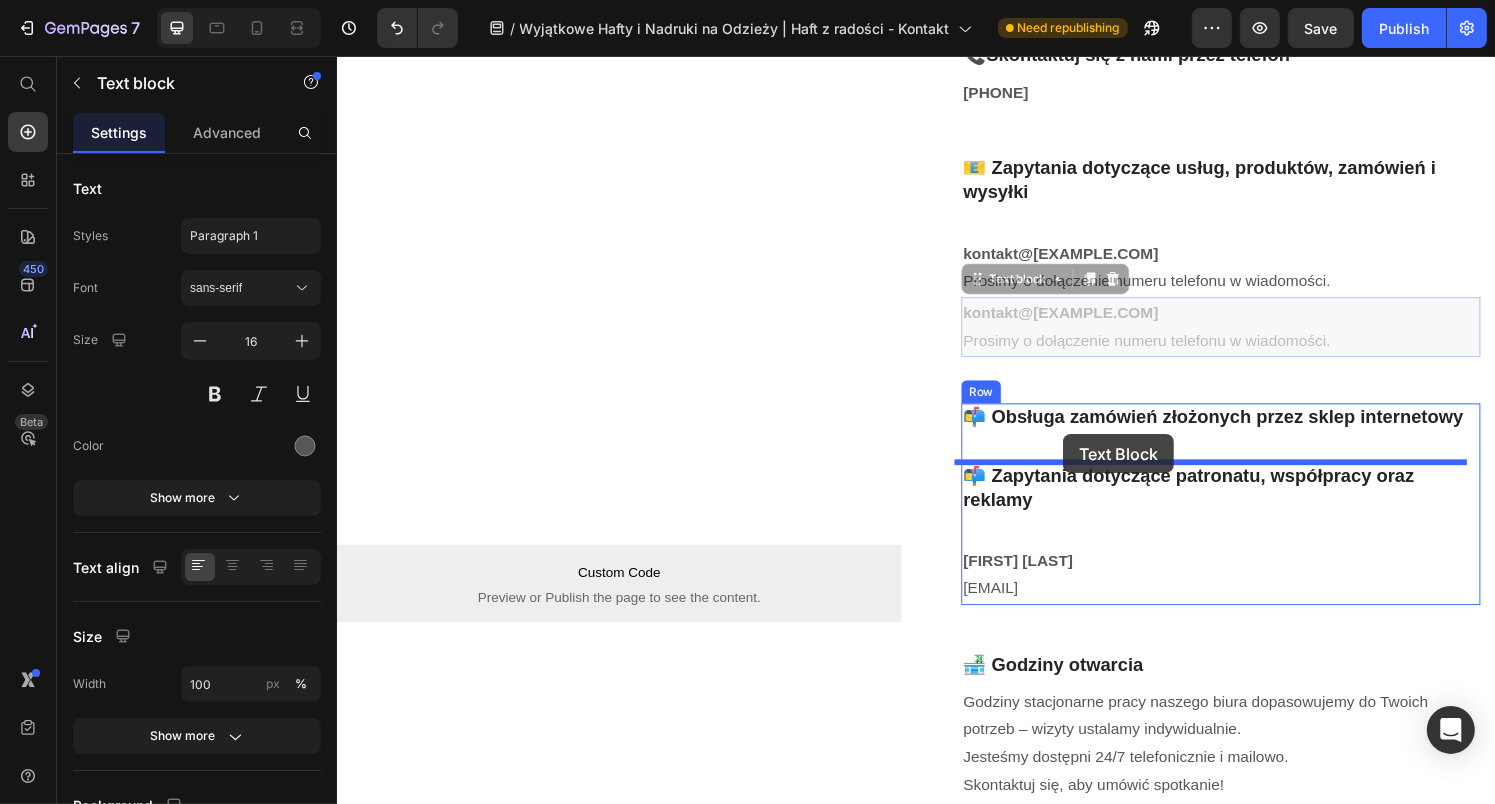 drag, startPoint x: 1004, startPoint y: 294, endPoint x: 1088, endPoint y: 448, distance: 175.4195 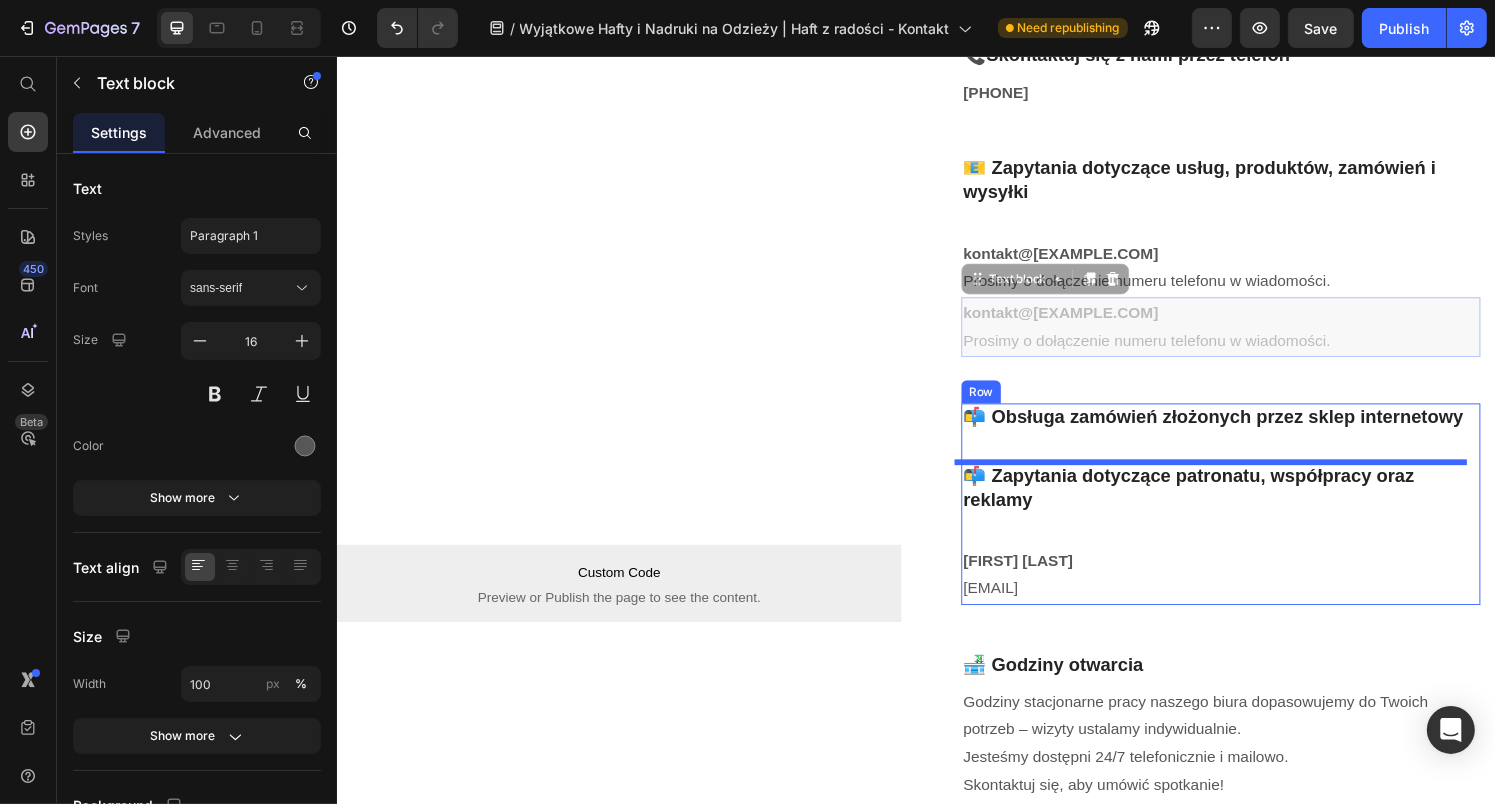 scroll, scrollTop: 514, scrollLeft: 0, axis: vertical 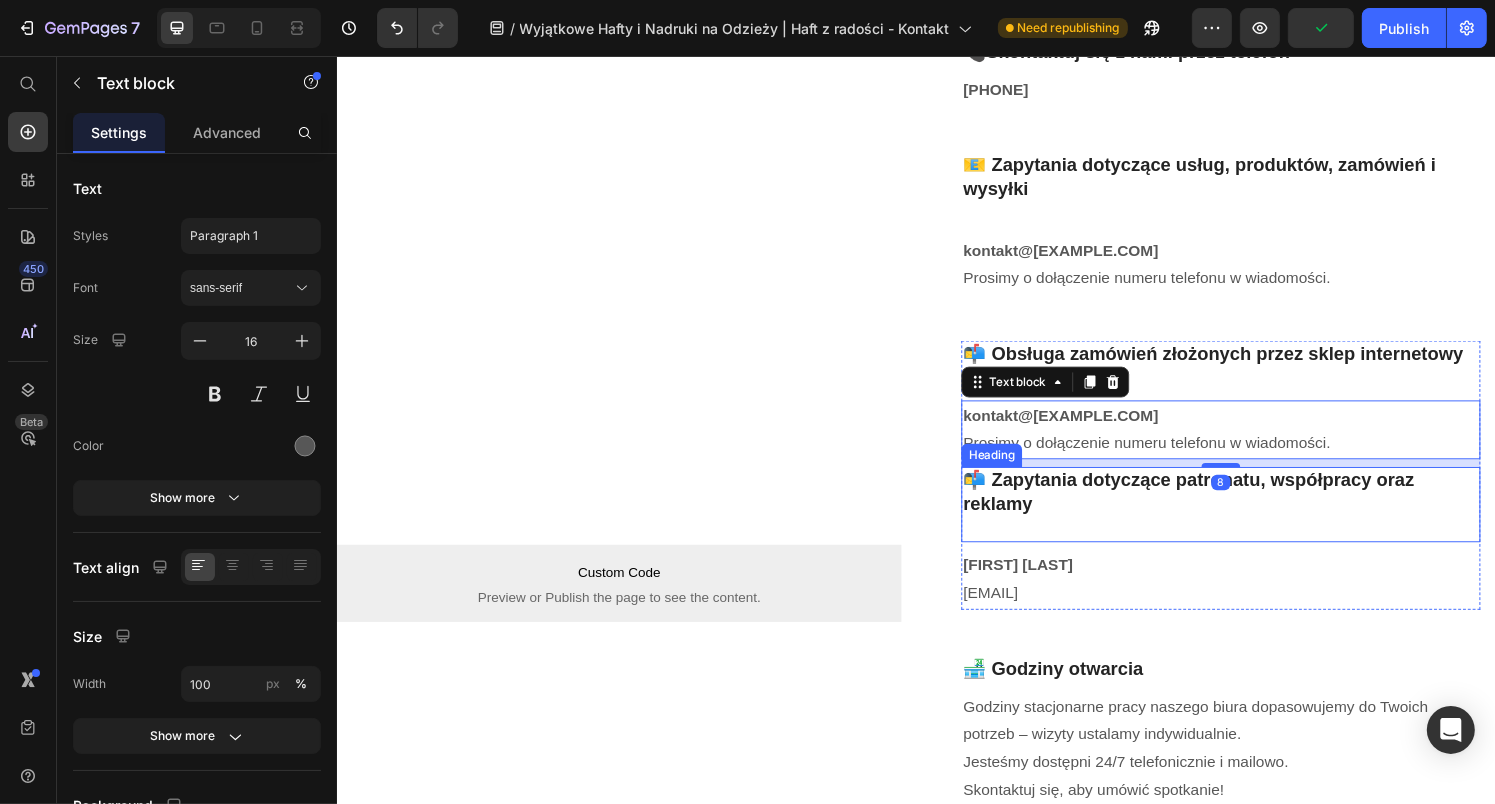 click on "📬 Zapytania dotyczące patronatu, współpracy oraz reklamy" at bounding box center (1252, 521) 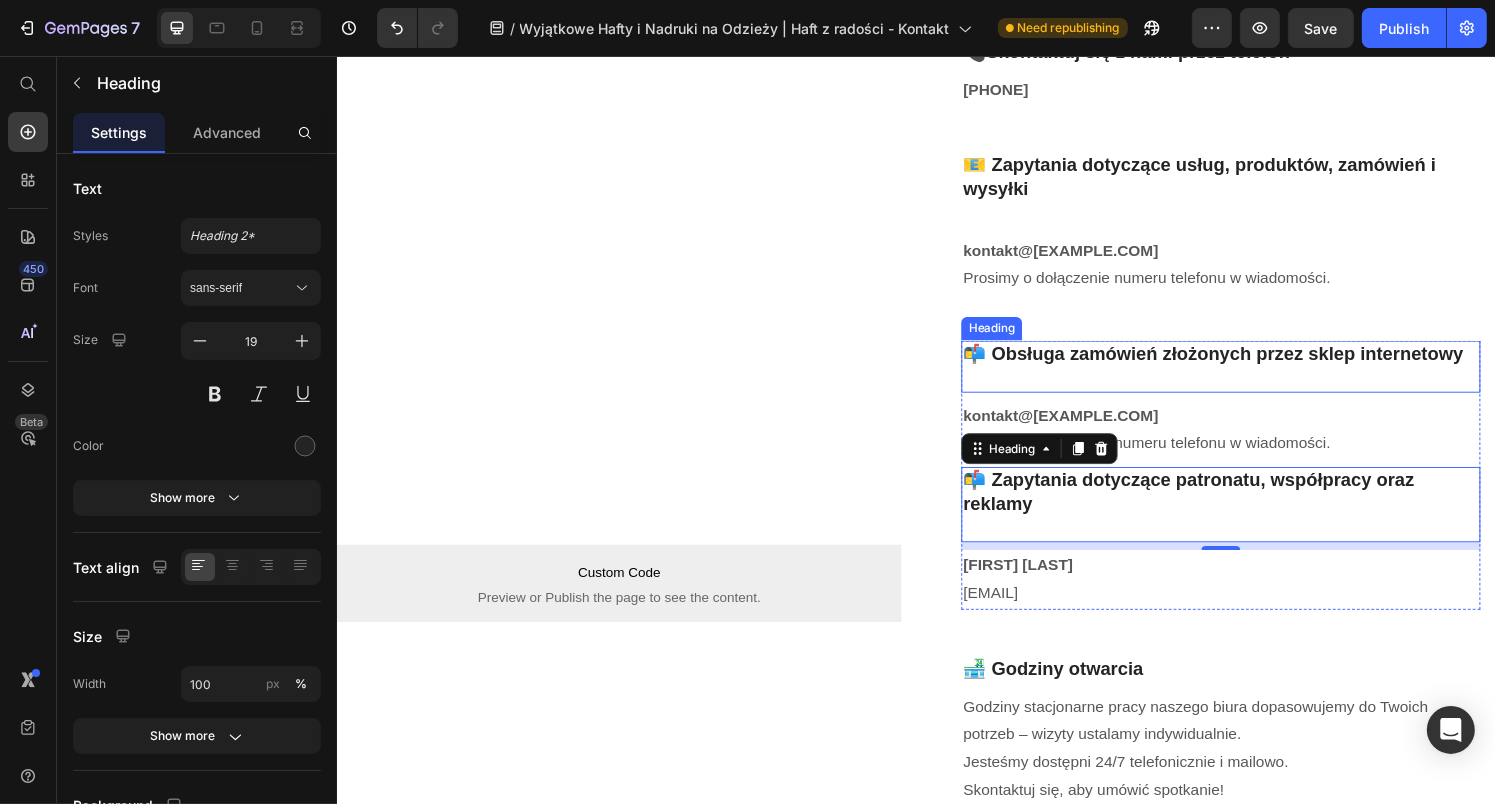 click on "📬 Obsługa zamówień złożonych przez sklep internetowy" at bounding box center [1252, 377] 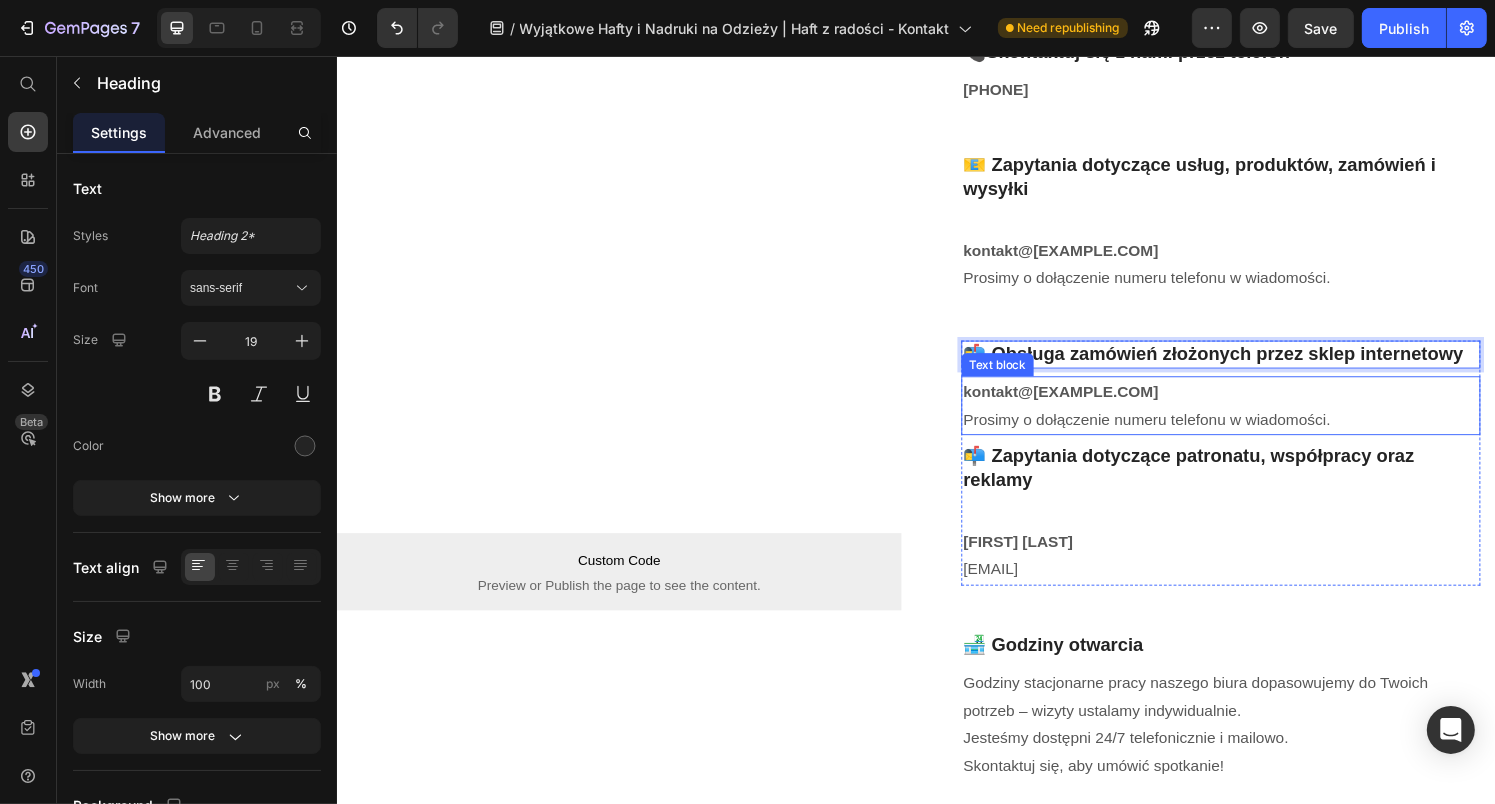 click on "kontakt@haftzradosci.pl Prosimy o dołączenie numeru telefonu w wiadomości." at bounding box center [1252, 419] 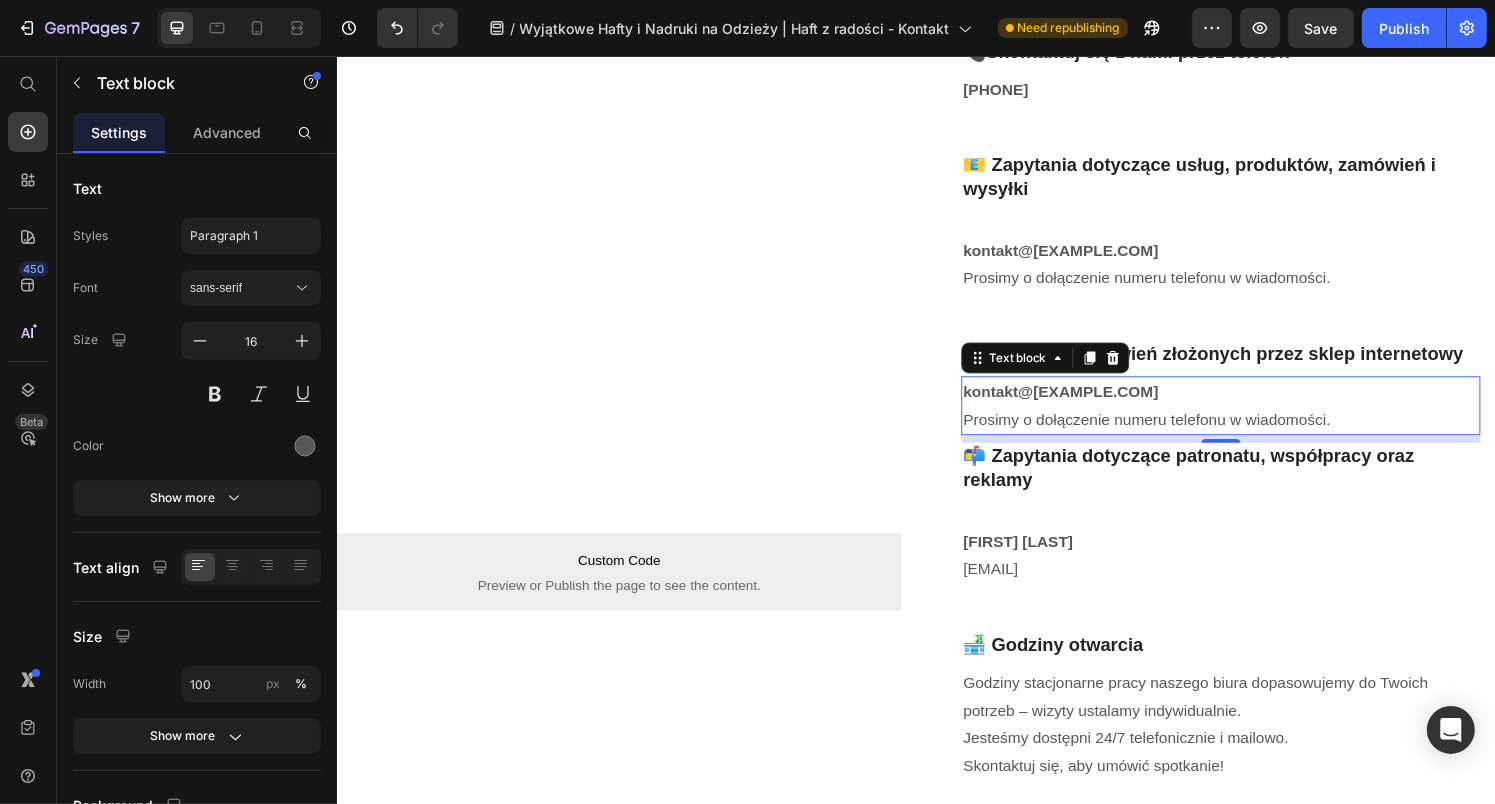 scroll, scrollTop: 479, scrollLeft: 0, axis: vertical 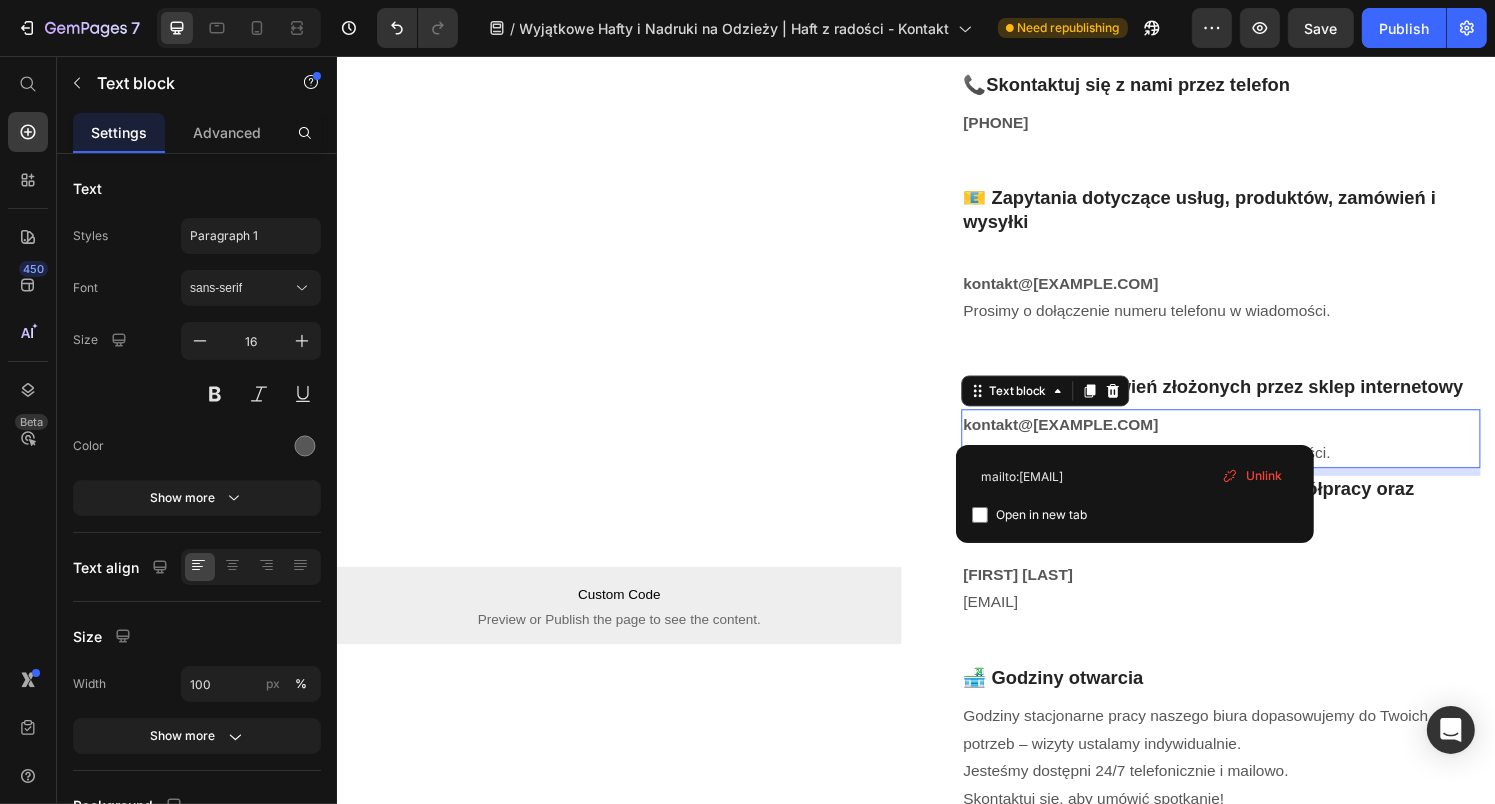 click on "kontakt@haftzradosci.pl Prosimy o dołączenie numeru telefonu w wiadomości." at bounding box center (1252, 454) 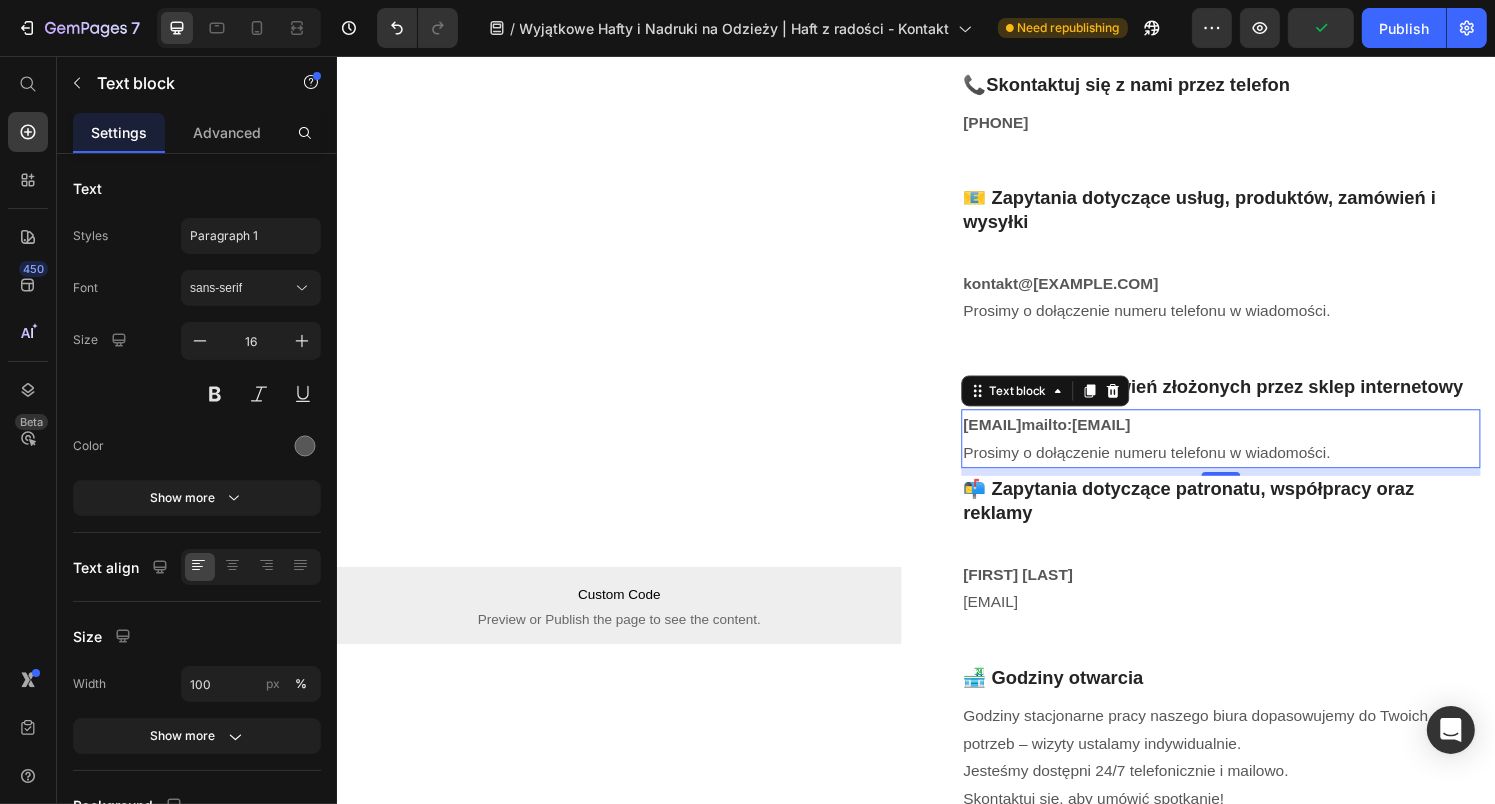 scroll, scrollTop: 493, scrollLeft: 0, axis: vertical 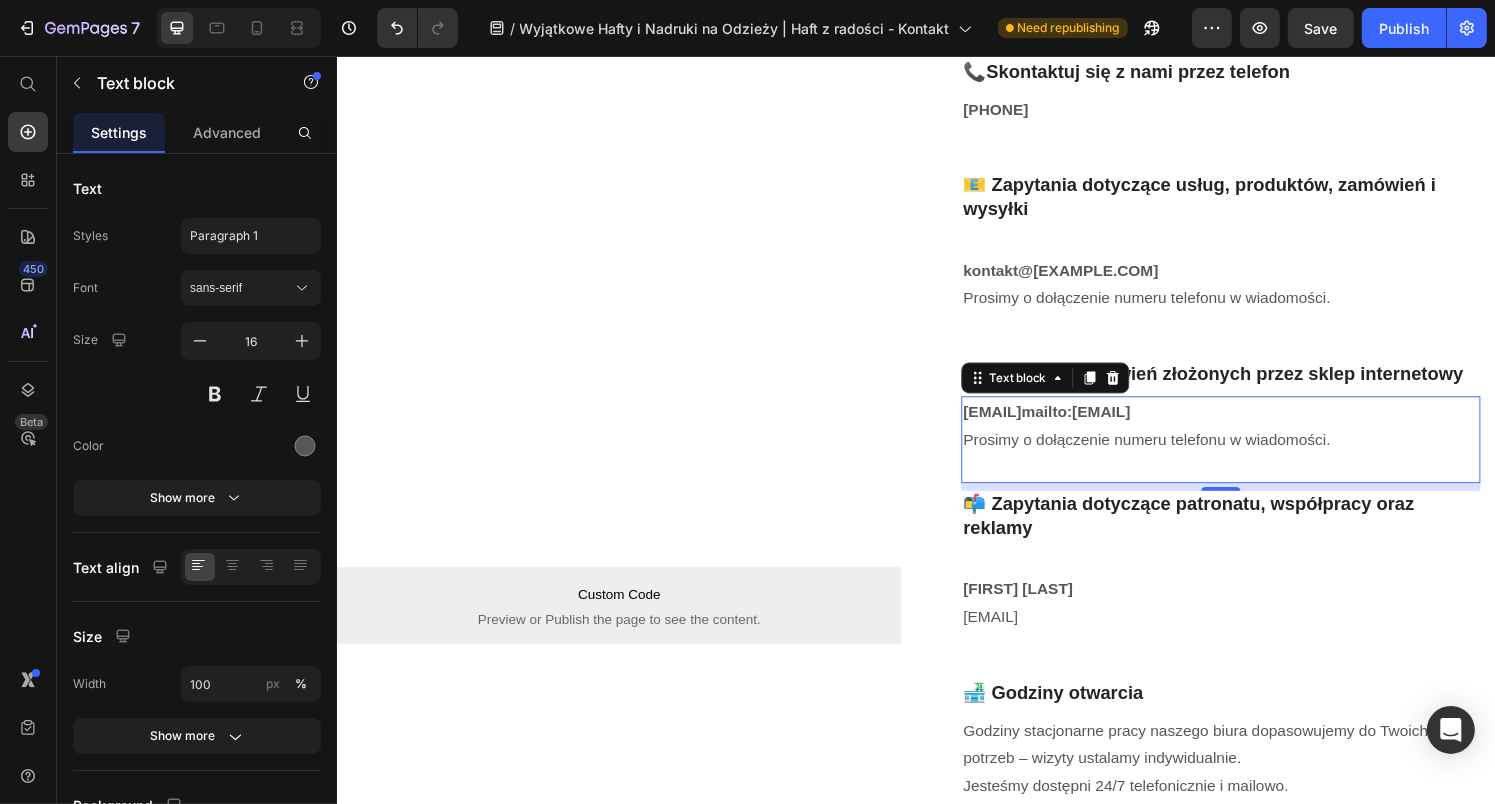 click on "kontakt@haftzradosci.plmailto:kontakt@haftzradosci.pl Prosimy o dołączenie numeru telefonu w wiadomości." at bounding box center [1252, 440] 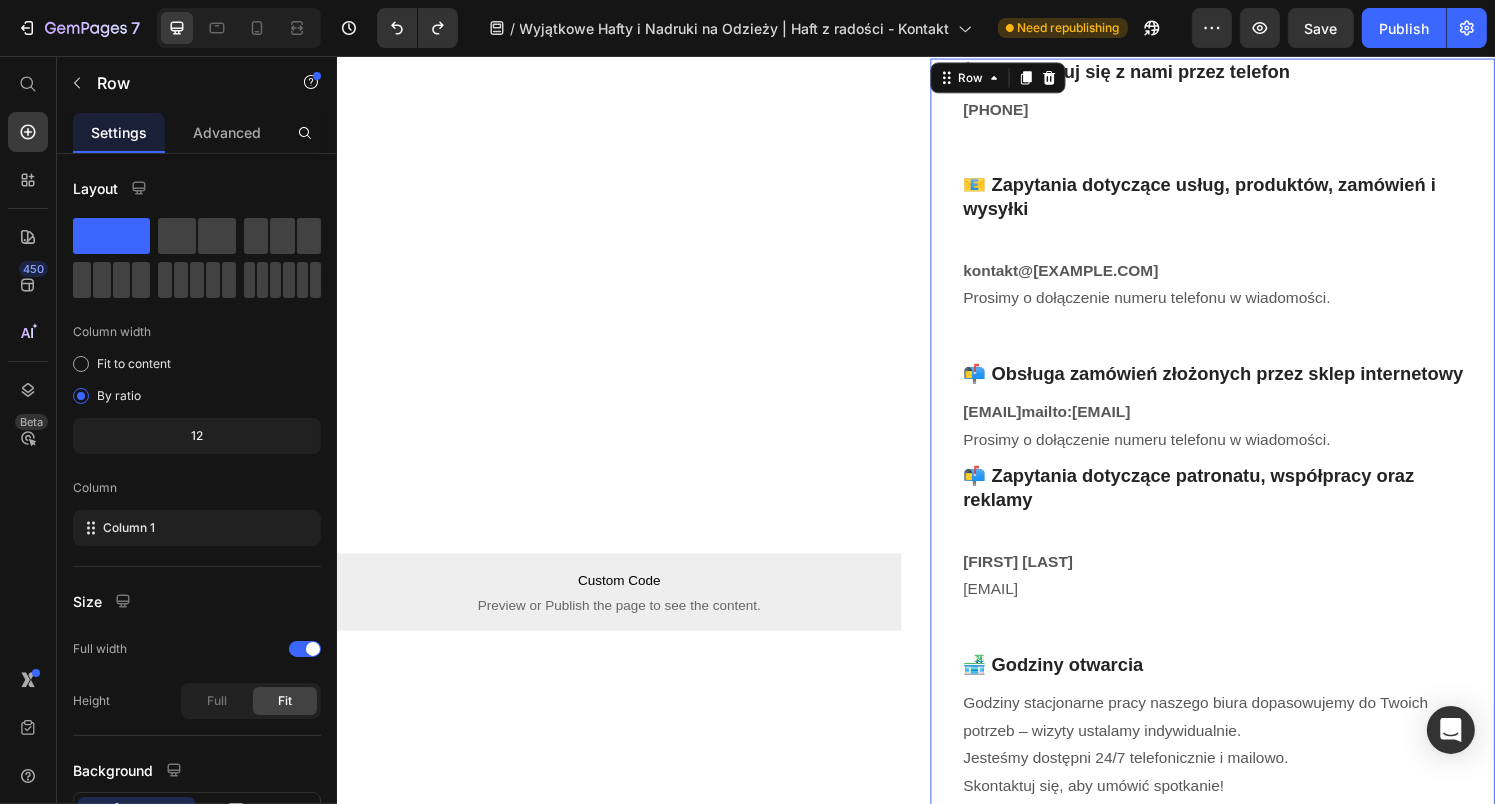 scroll, scrollTop: 479, scrollLeft: 0, axis: vertical 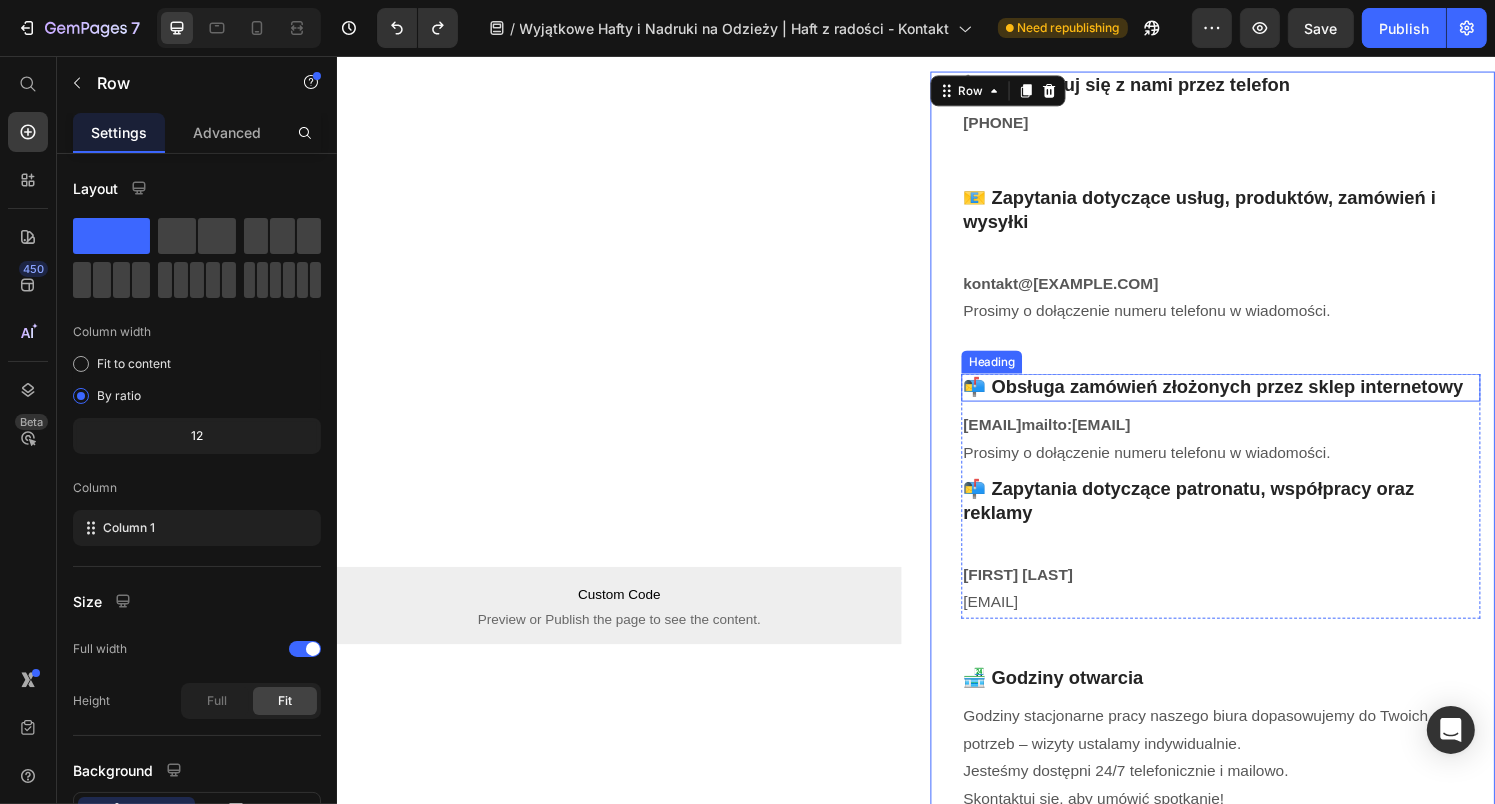 click on "📬 Obsługa zamówień złożonych przez sklep internetowy" at bounding box center (1252, 400) 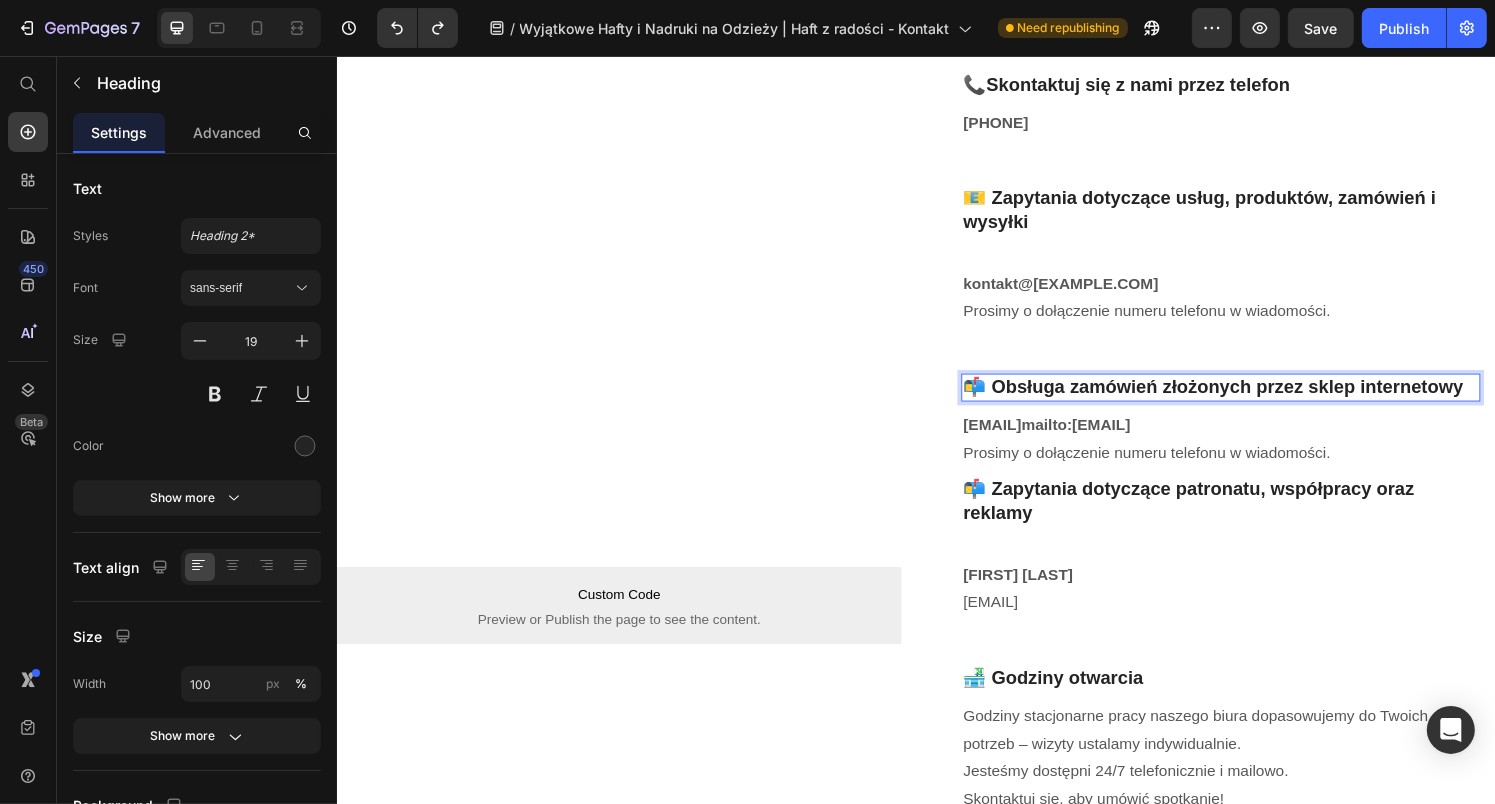 click on "📬 Obsługa zamówień złożonych przez sklep internetowy" at bounding box center [1252, 400] 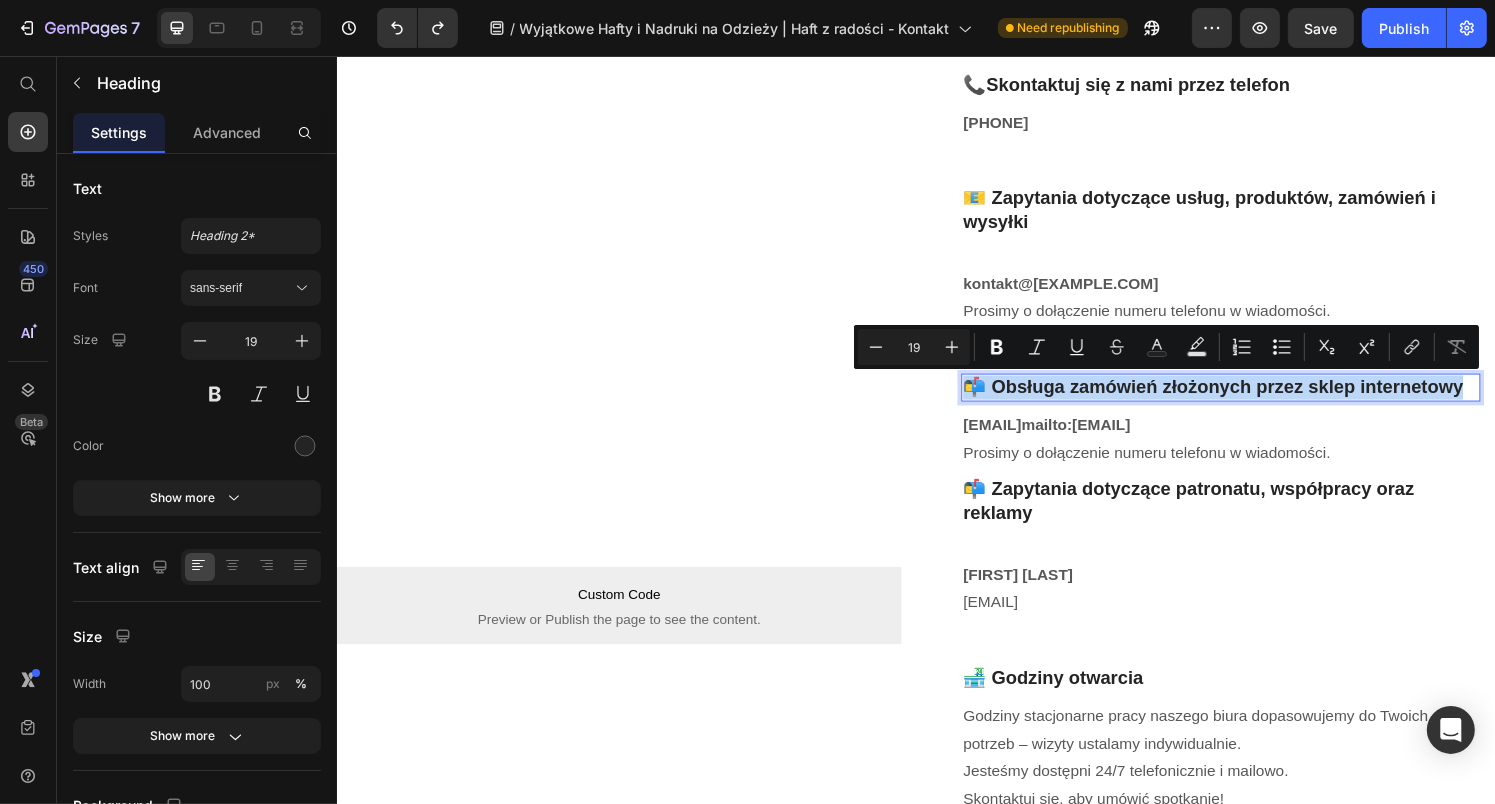 click on "📬 Obsługa zamówień złożonych przez sklep internetowy" at bounding box center (1252, 400) 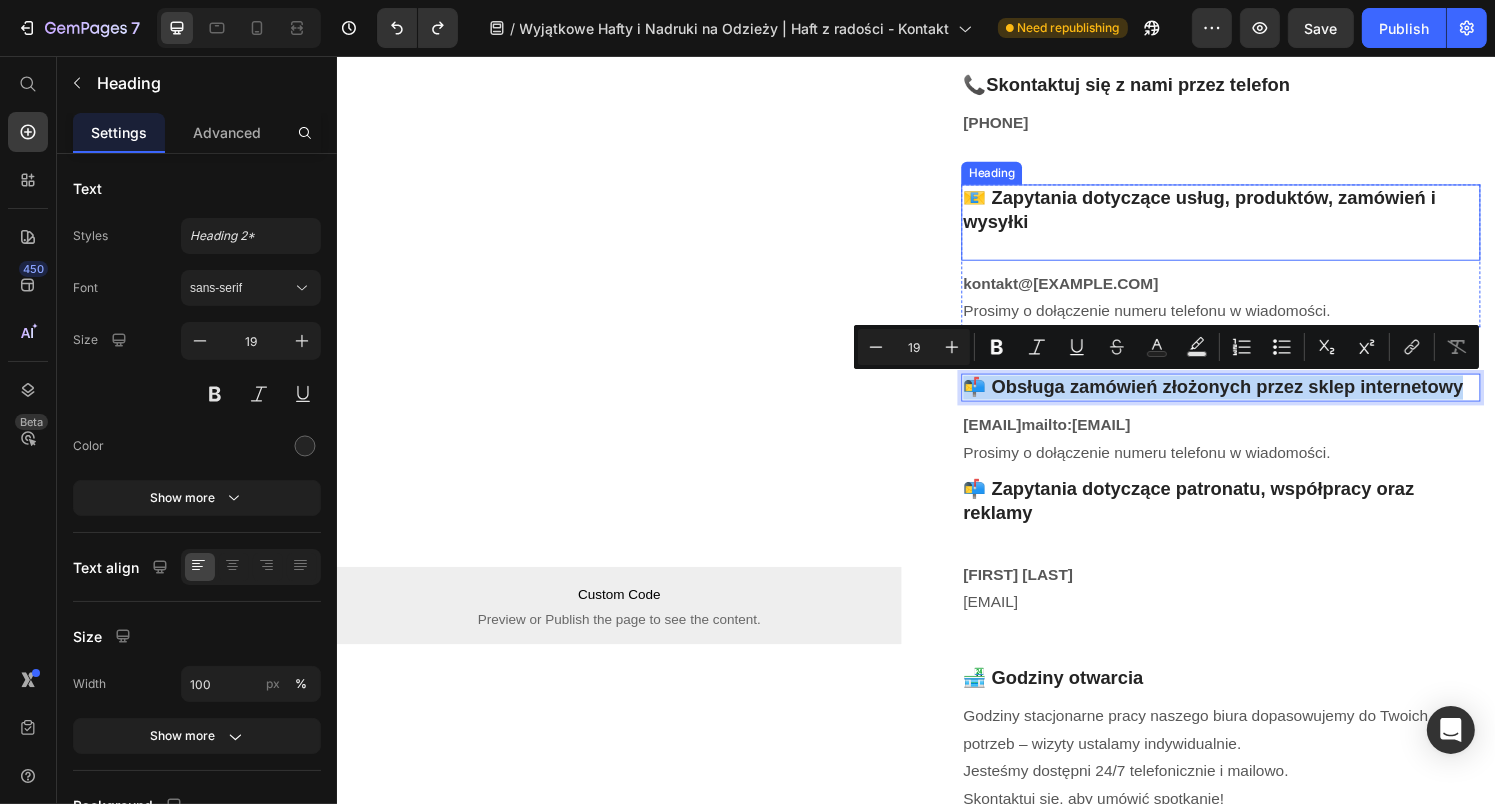 click on "📧 Zapytania dotyczące usług, produktów, zamówień i wysyłki" at bounding box center [1252, 229] 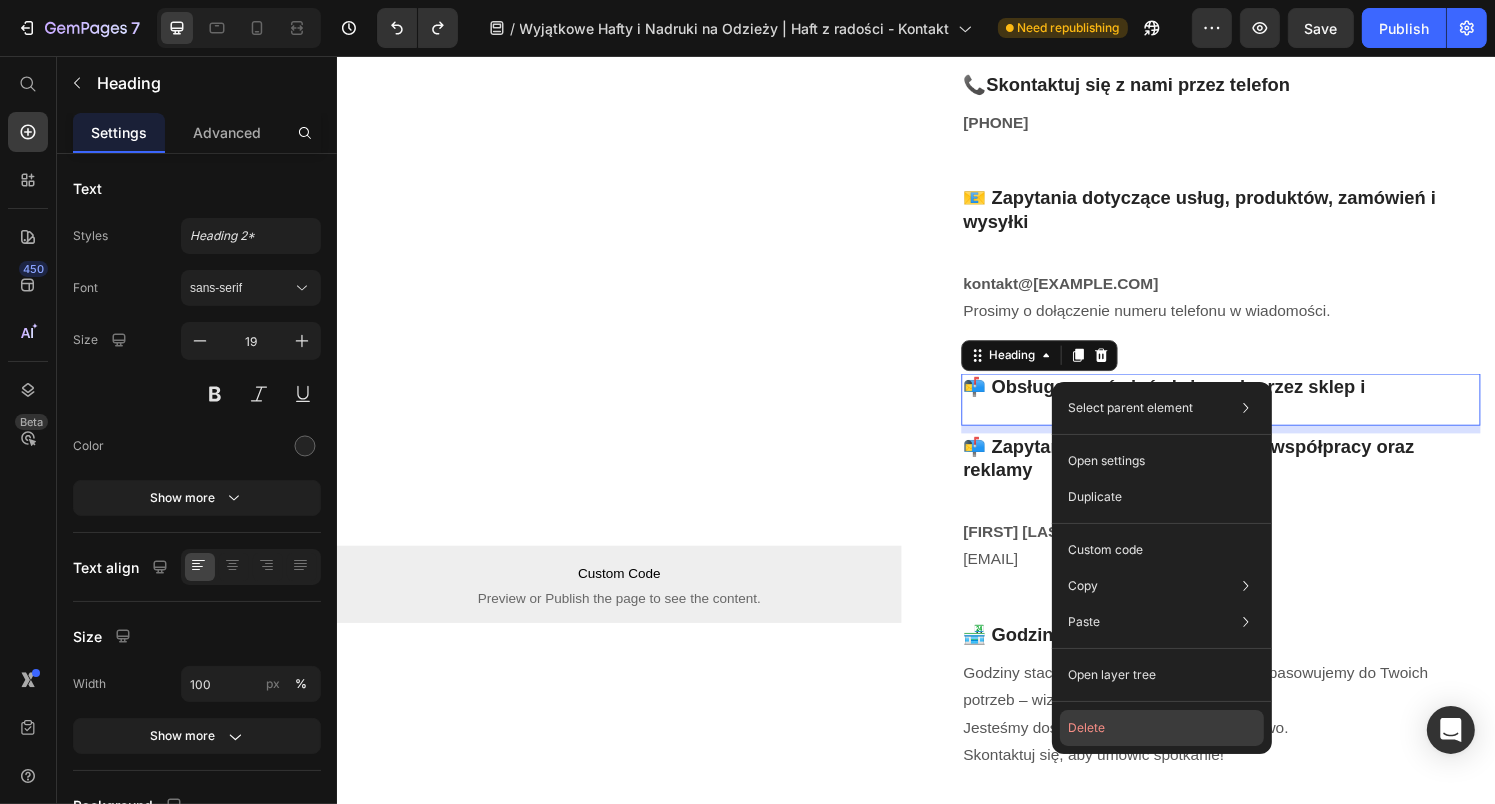click on "Delete" 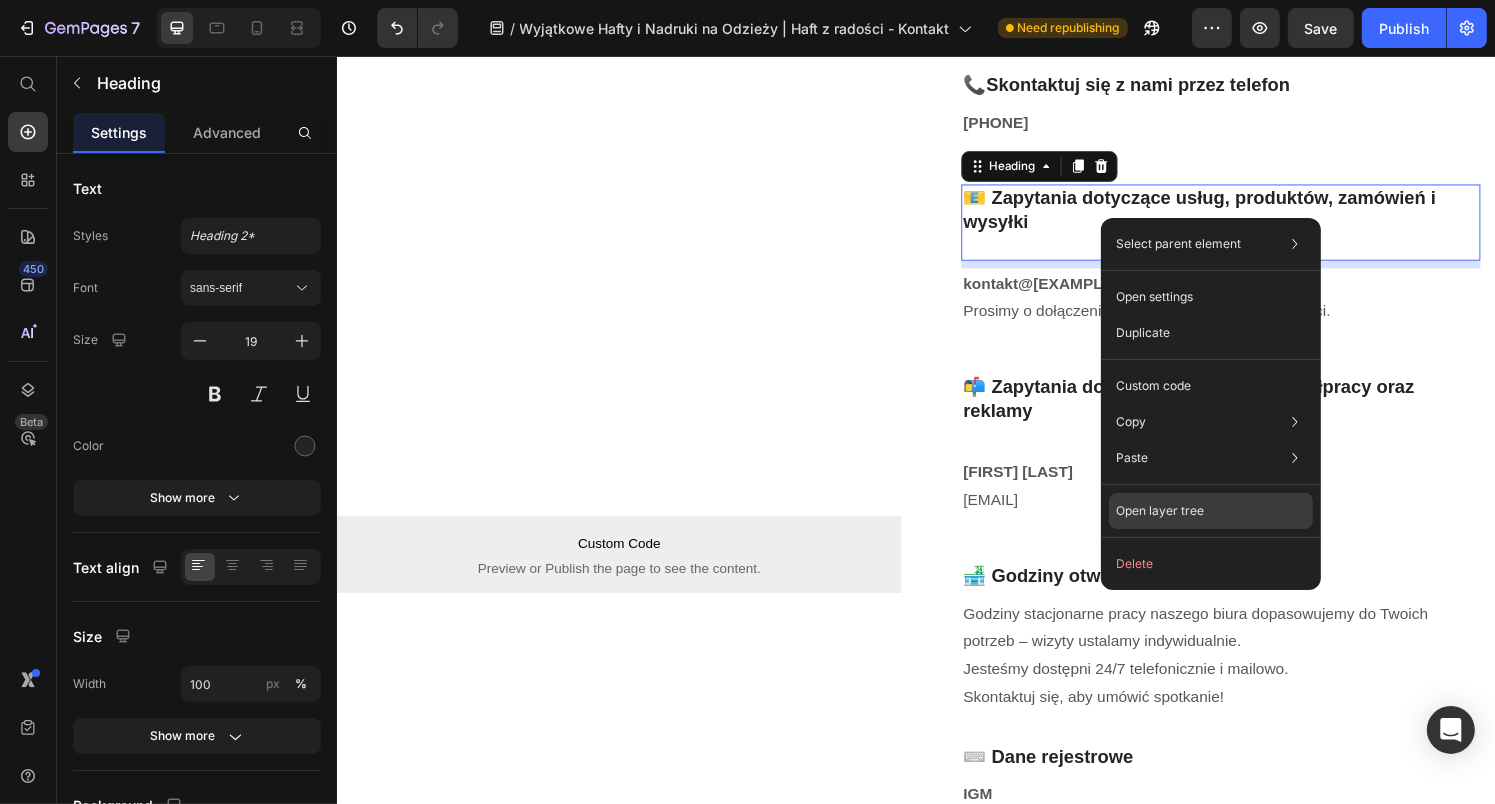 click on "Open layer tree" at bounding box center (1161, 511) 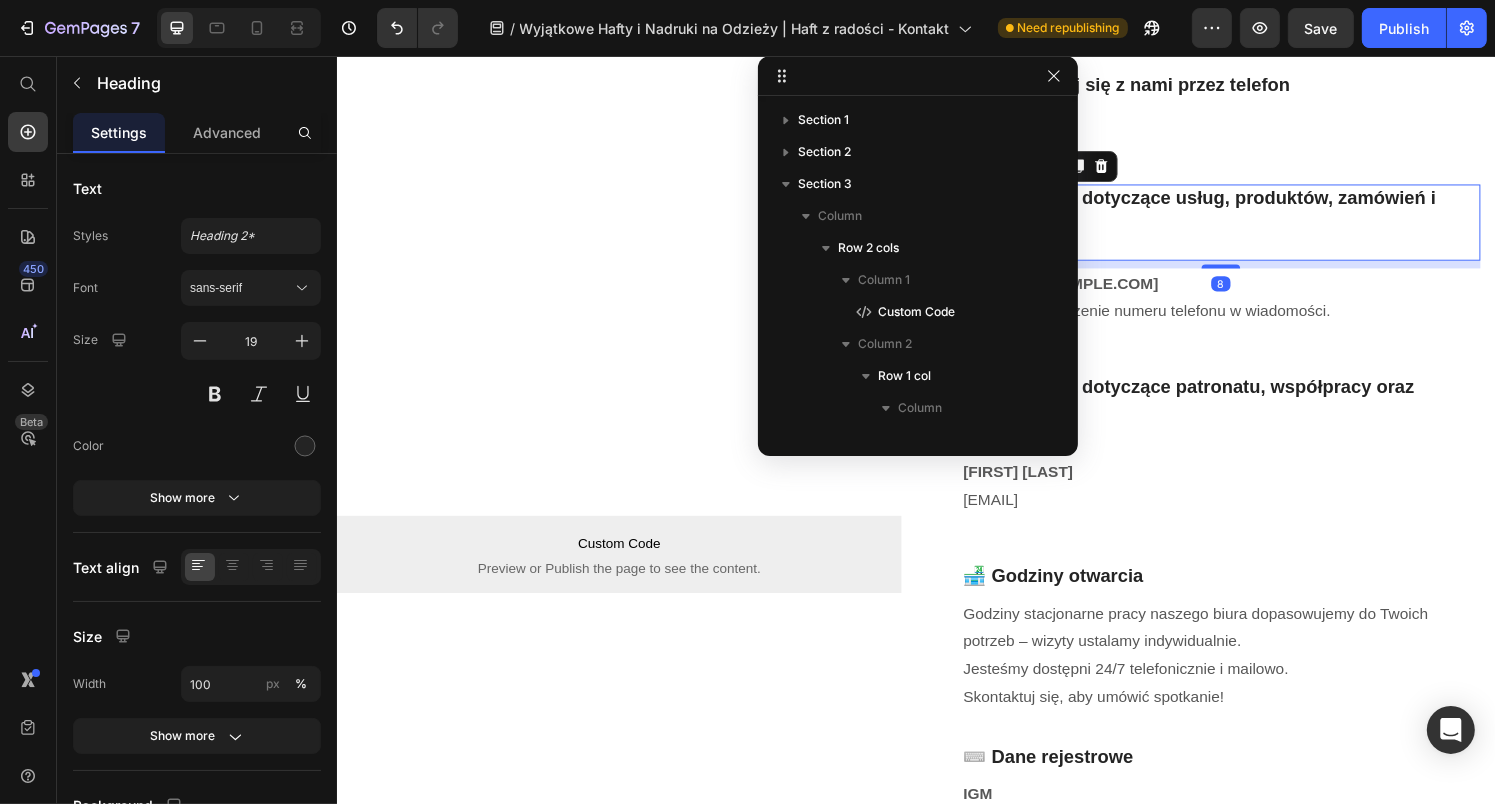 scroll, scrollTop: 282, scrollLeft: 0, axis: vertical 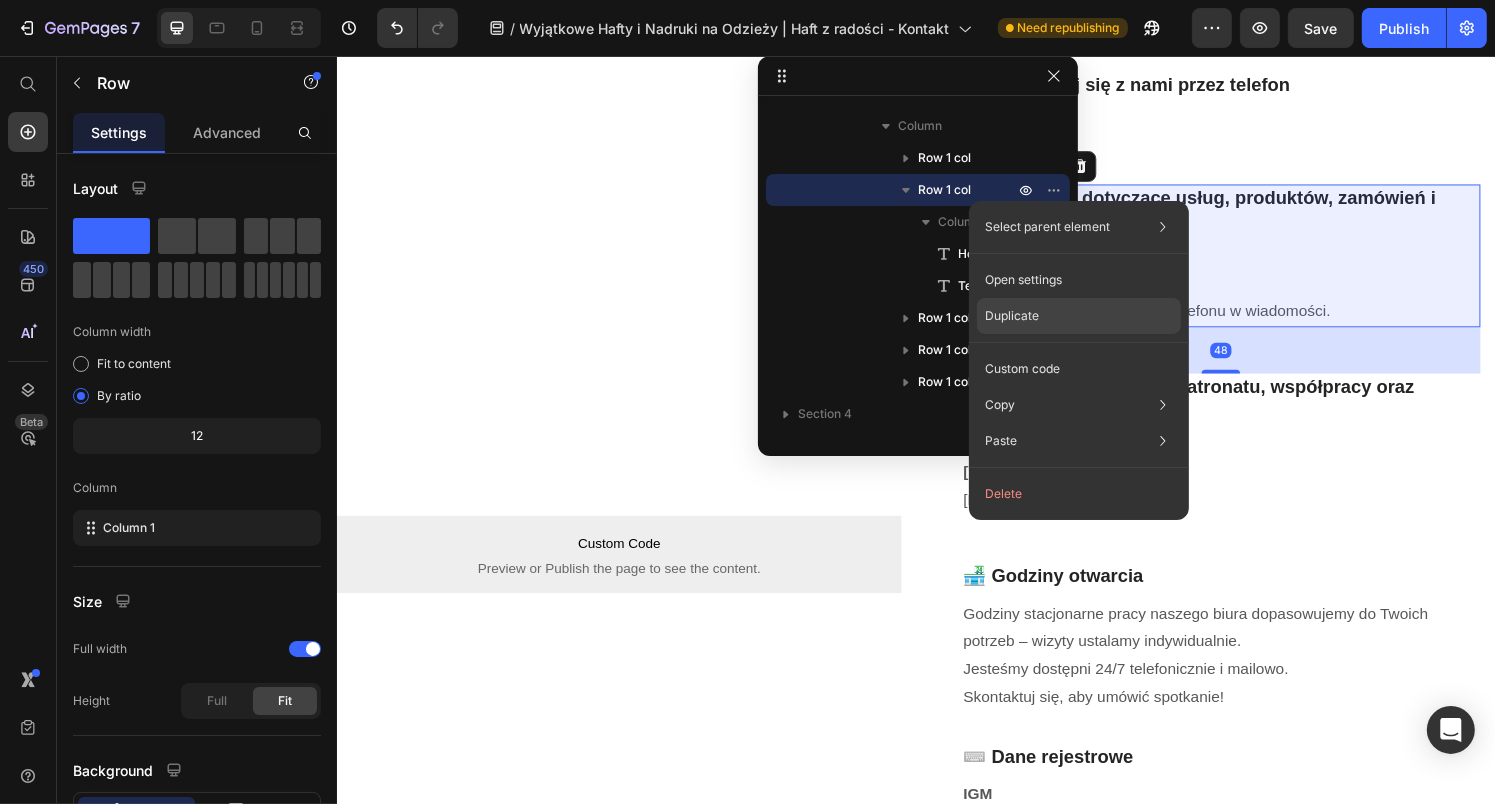click on "Duplicate" at bounding box center (1012, 316) 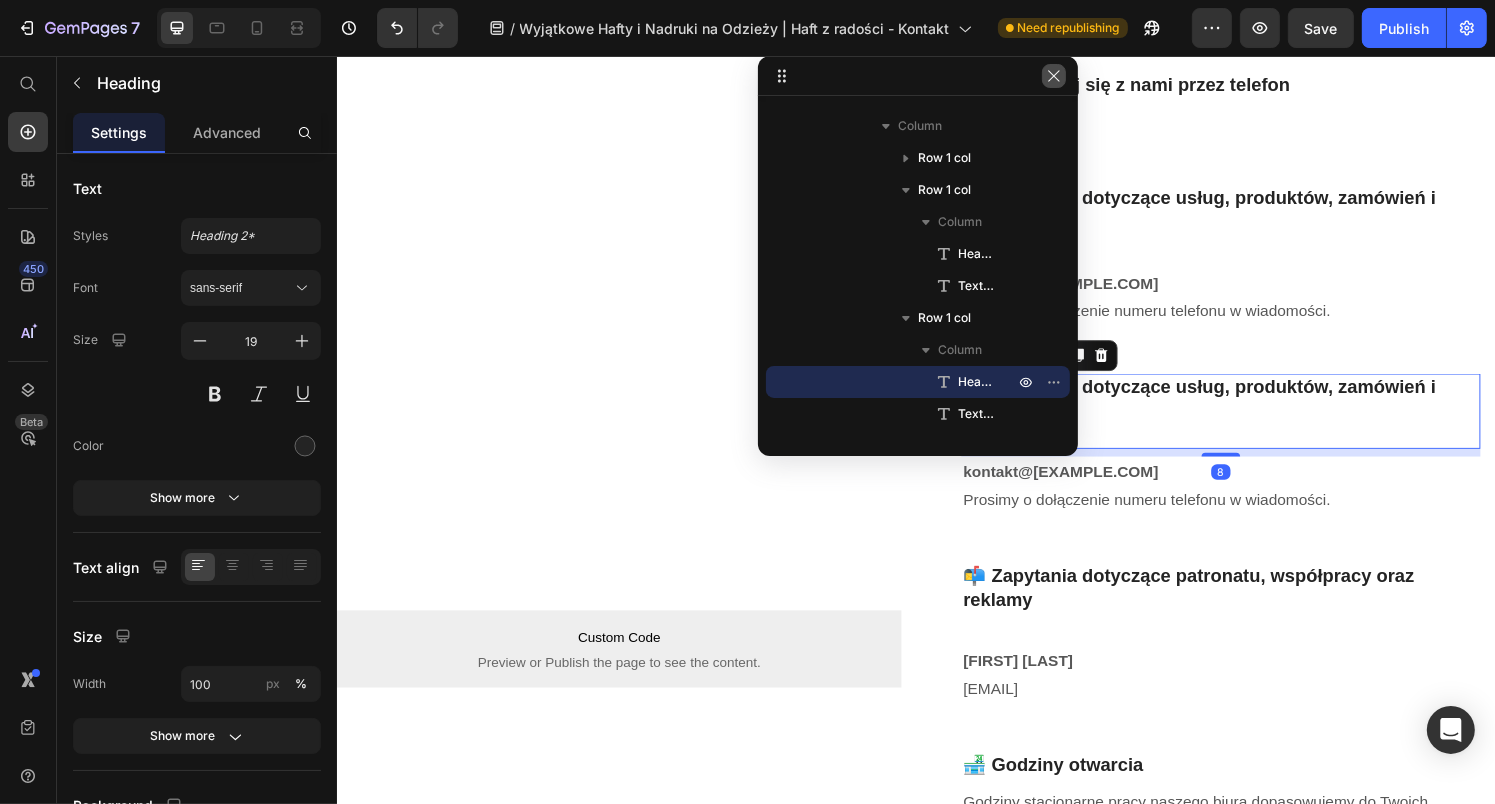 click at bounding box center [1054, 76] 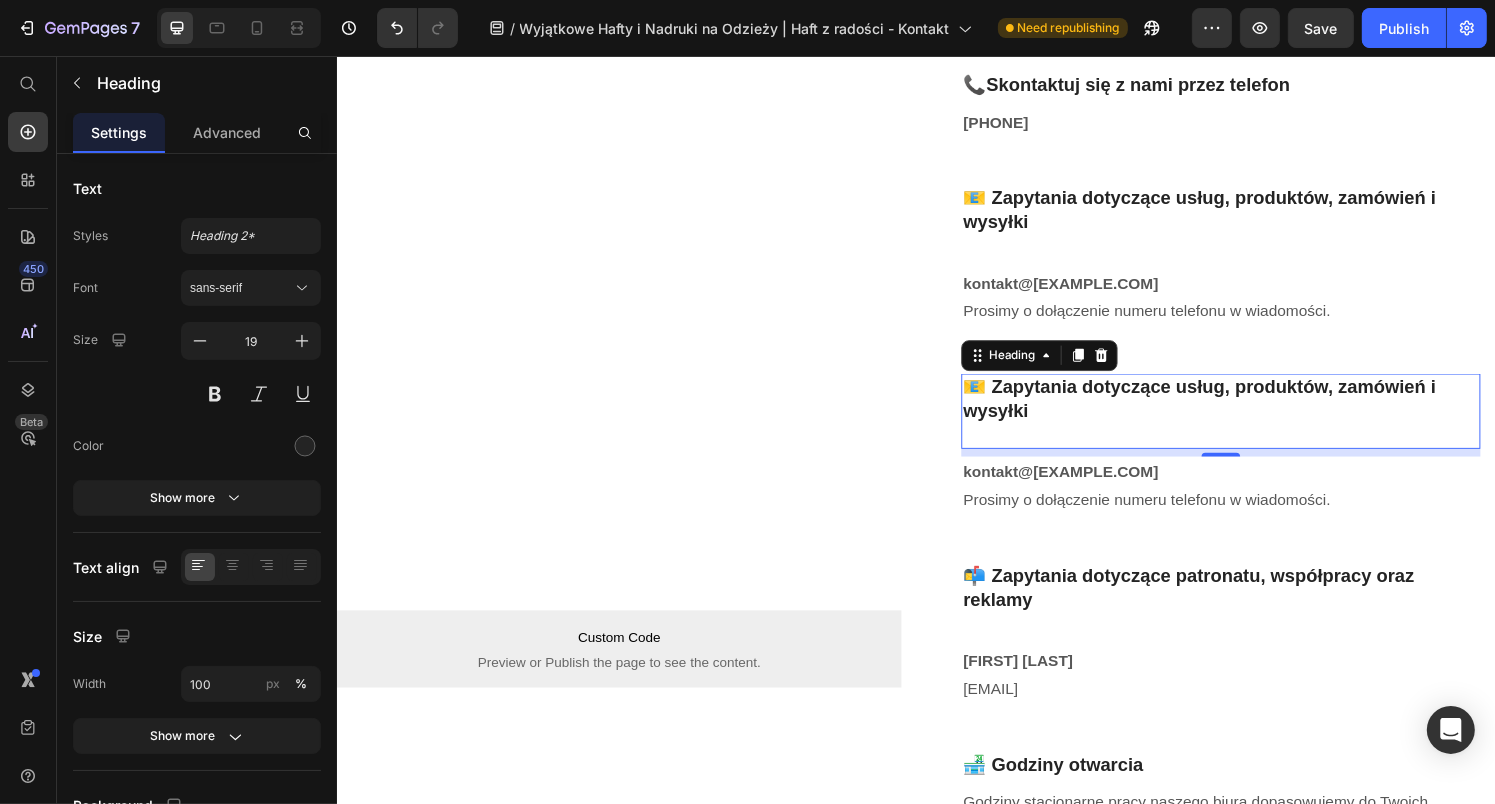 click on "📧 Zapytania dotyczące usług, produktów, zamówień i wysyłki" at bounding box center (1252, 425) 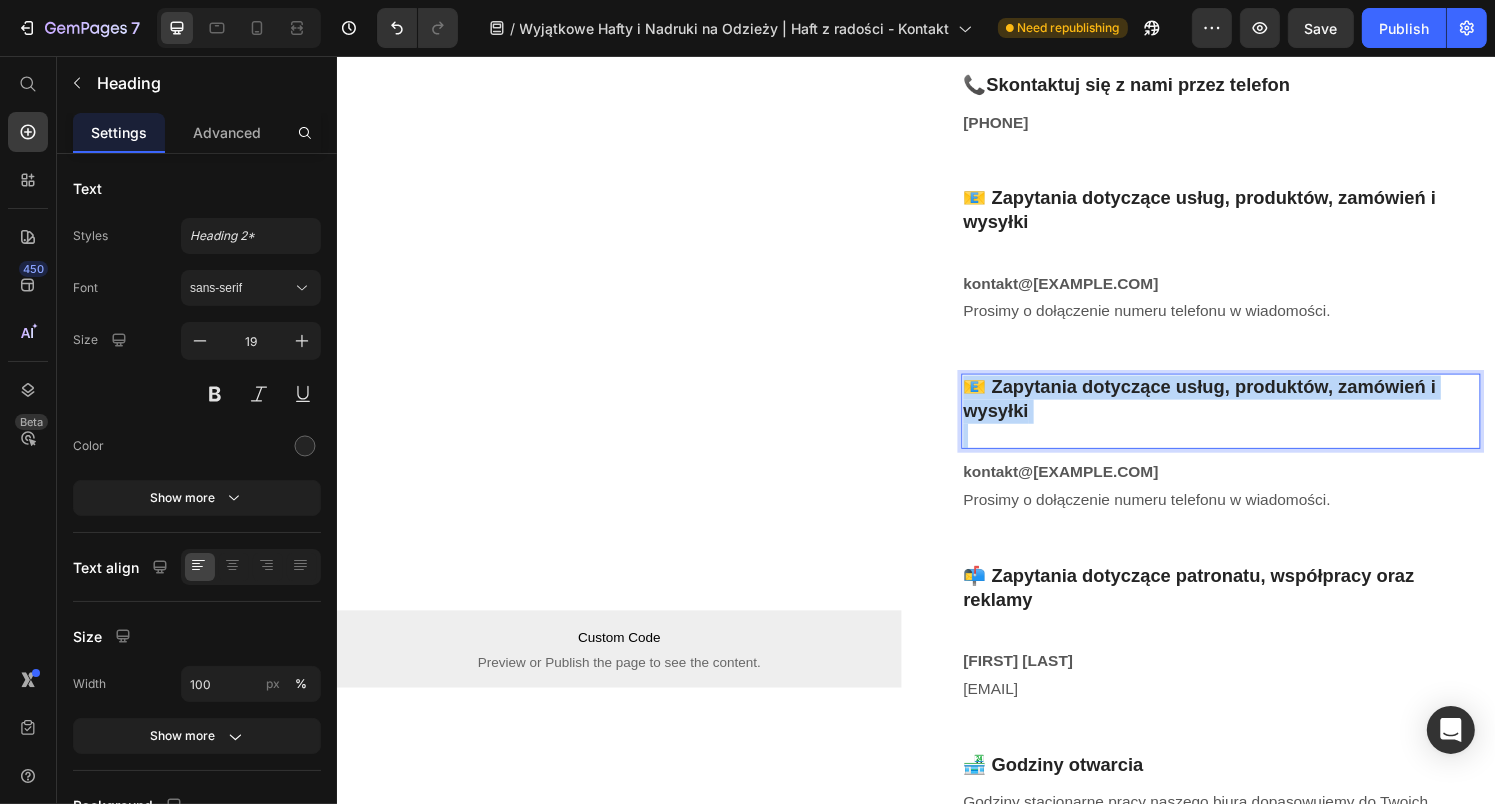 click on "📧 Zapytania dotyczące usług, produktów, zamówień i wysyłki" at bounding box center [1252, 425] 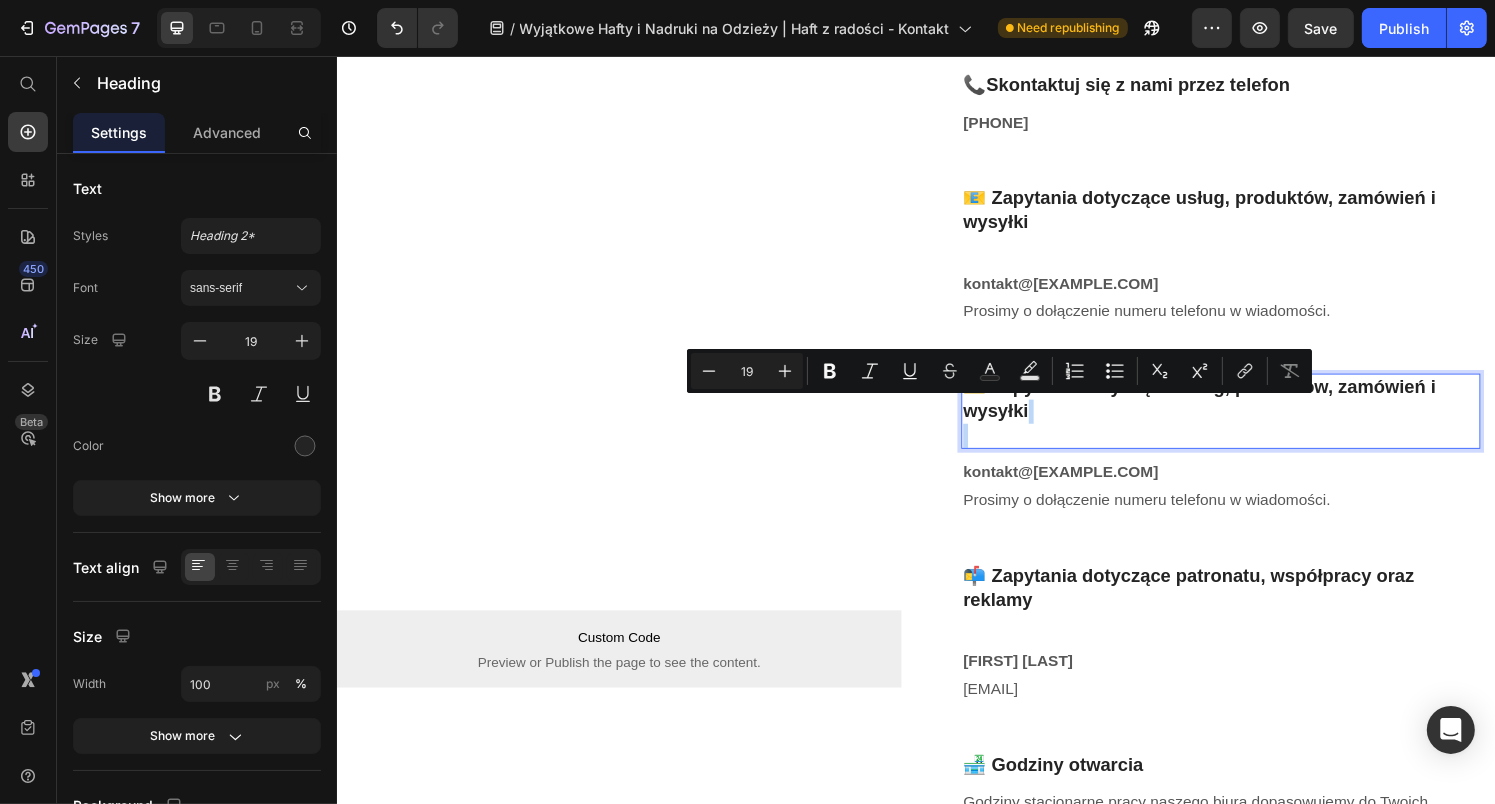 click on "📧 Zapytania dotyczące usług, produktów, zamówień i wysyłki" at bounding box center (1252, 425) 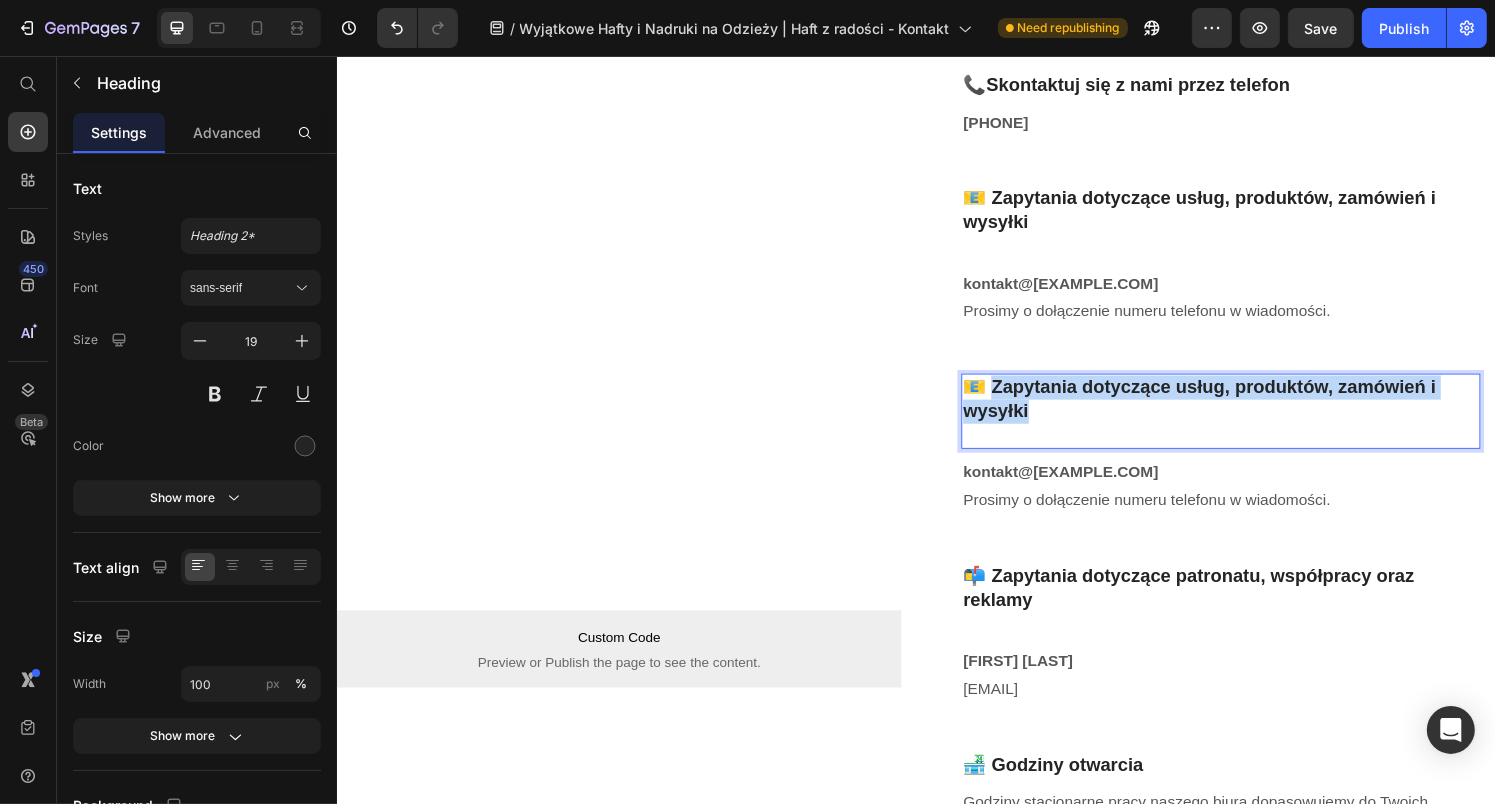 drag, startPoint x: 1061, startPoint y: 428, endPoint x: 1010, endPoint y: 407, distance: 55.154327 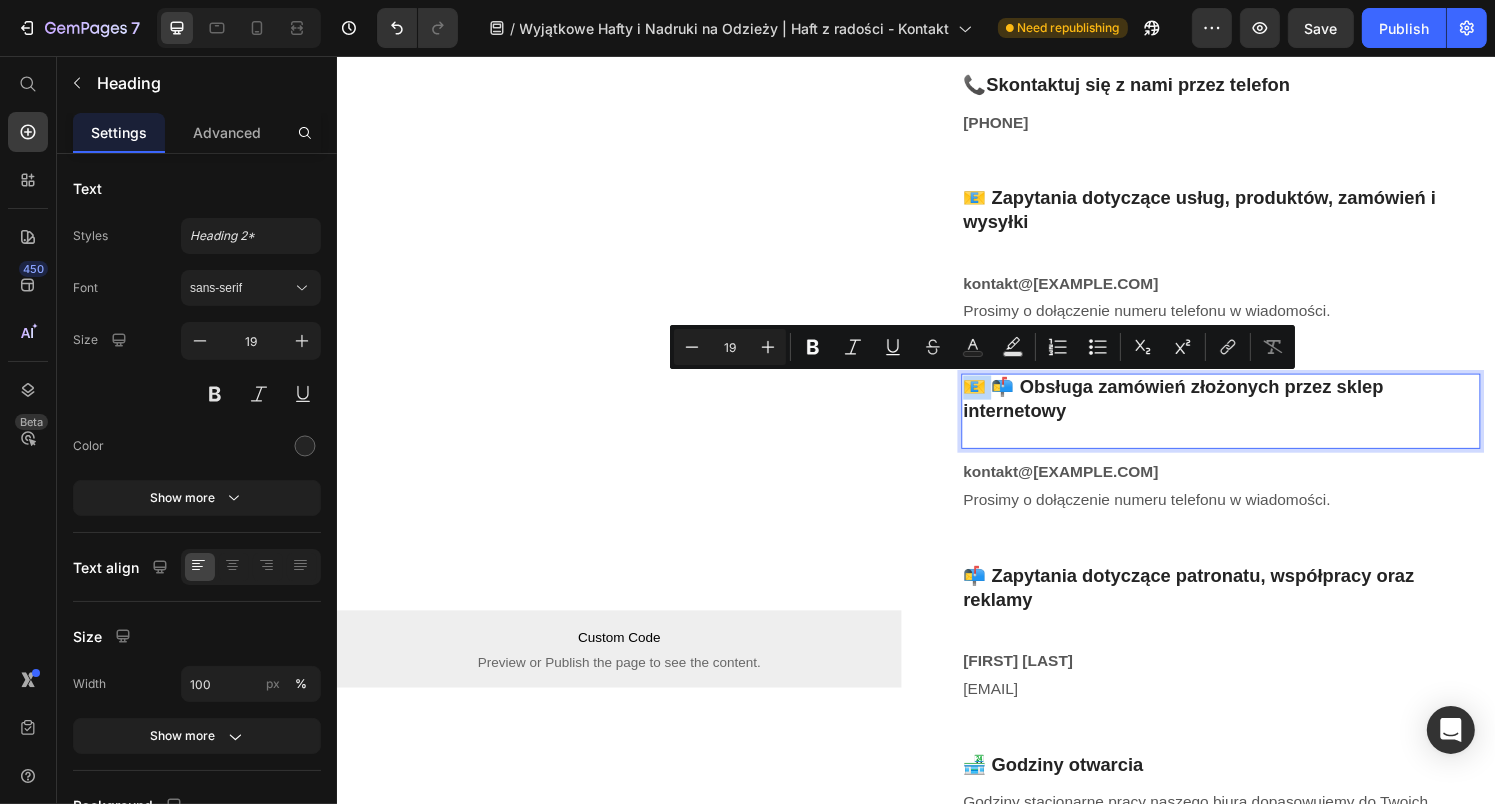 drag, startPoint x: 1010, startPoint y: 405, endPoint x: 984, endPoint y: 407, distance: 26.076809 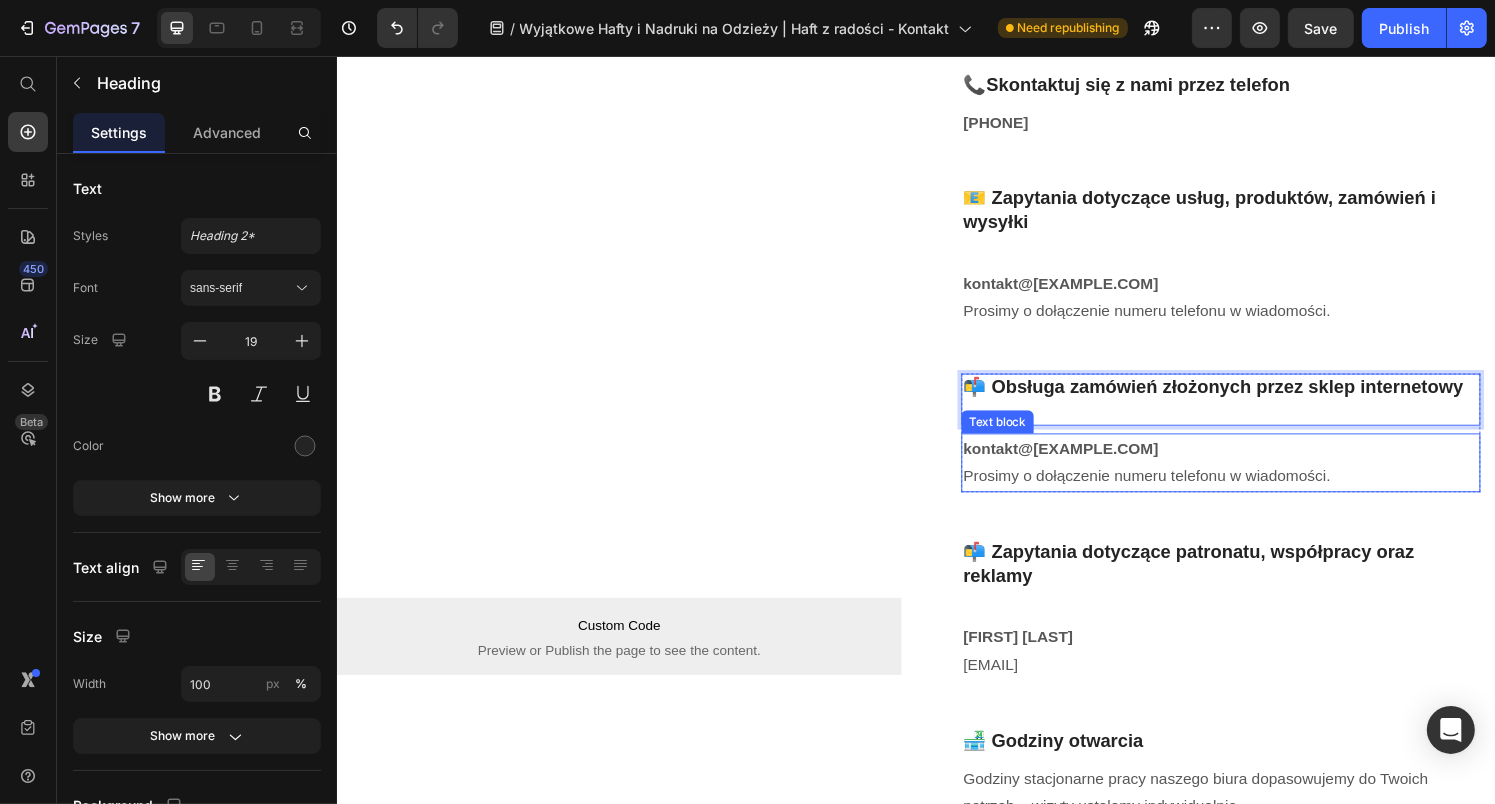 click on "kontakt@haftzradosci.pl" at bounding box center (1086, 463) 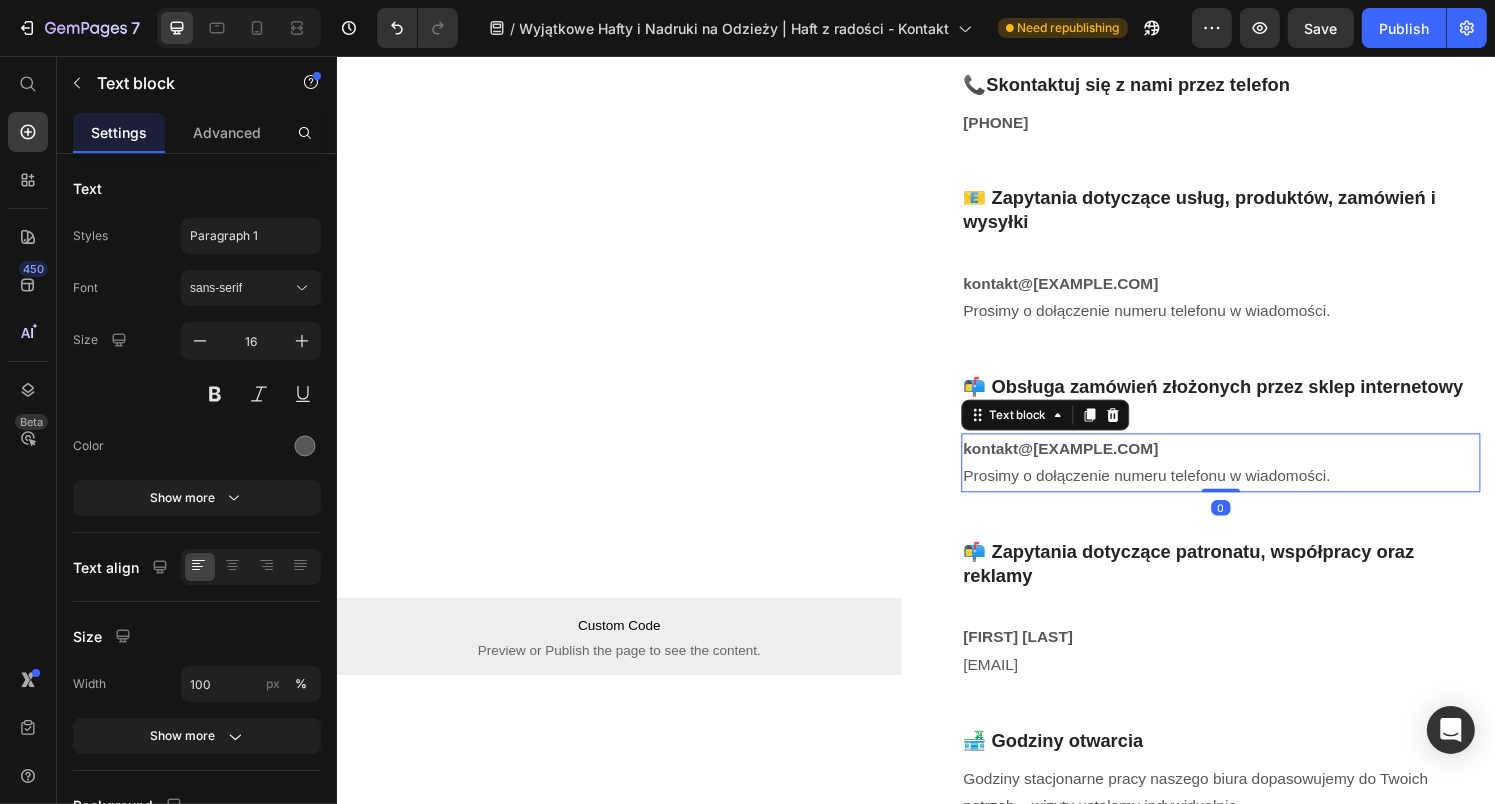 click on "kontakt@haftzradosci.pl" at bounding box center [1086, 463] 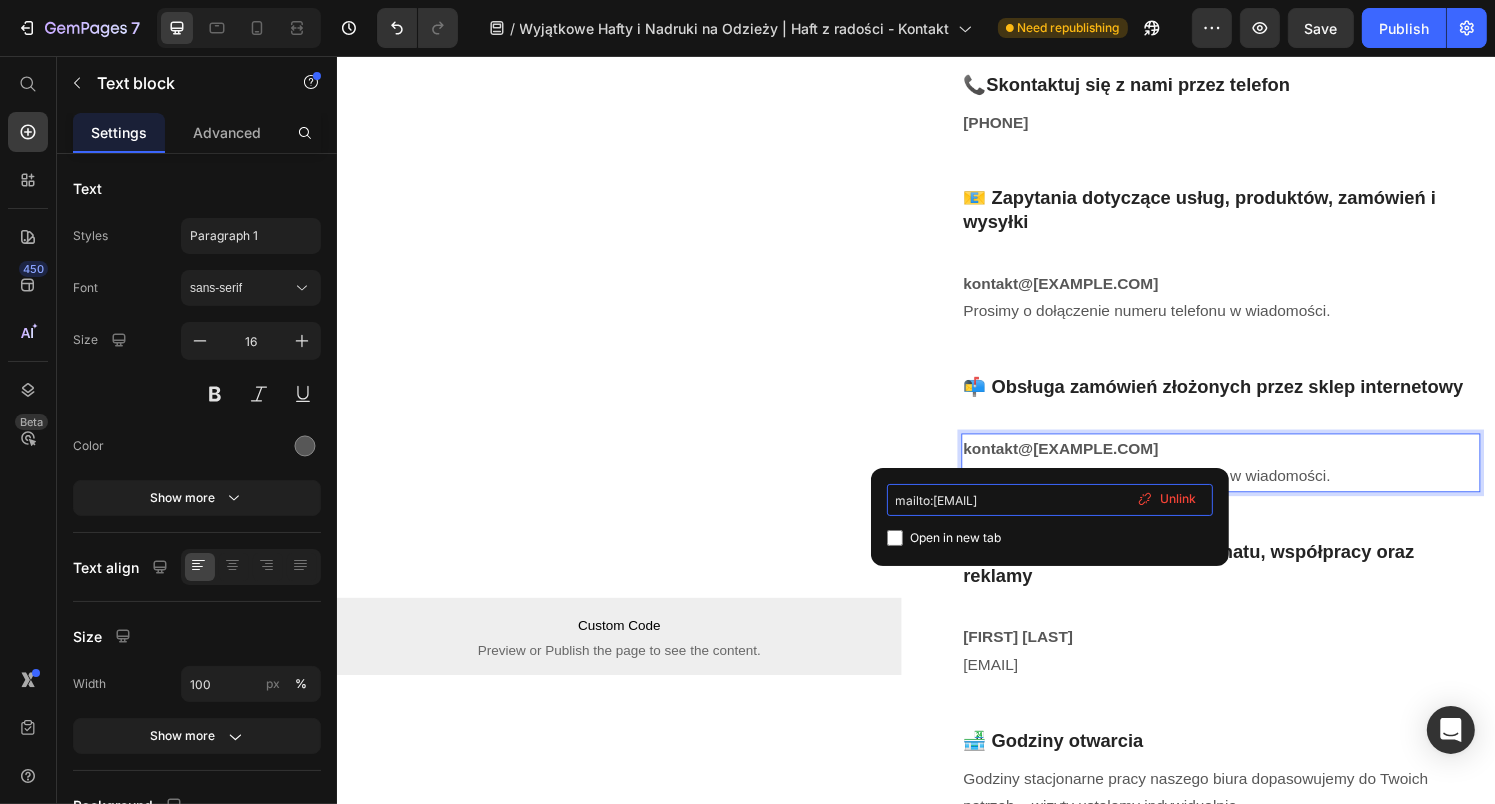 click on "mailto:kontakt@haftzradosci.pl" at bounding box center (1050, 500) 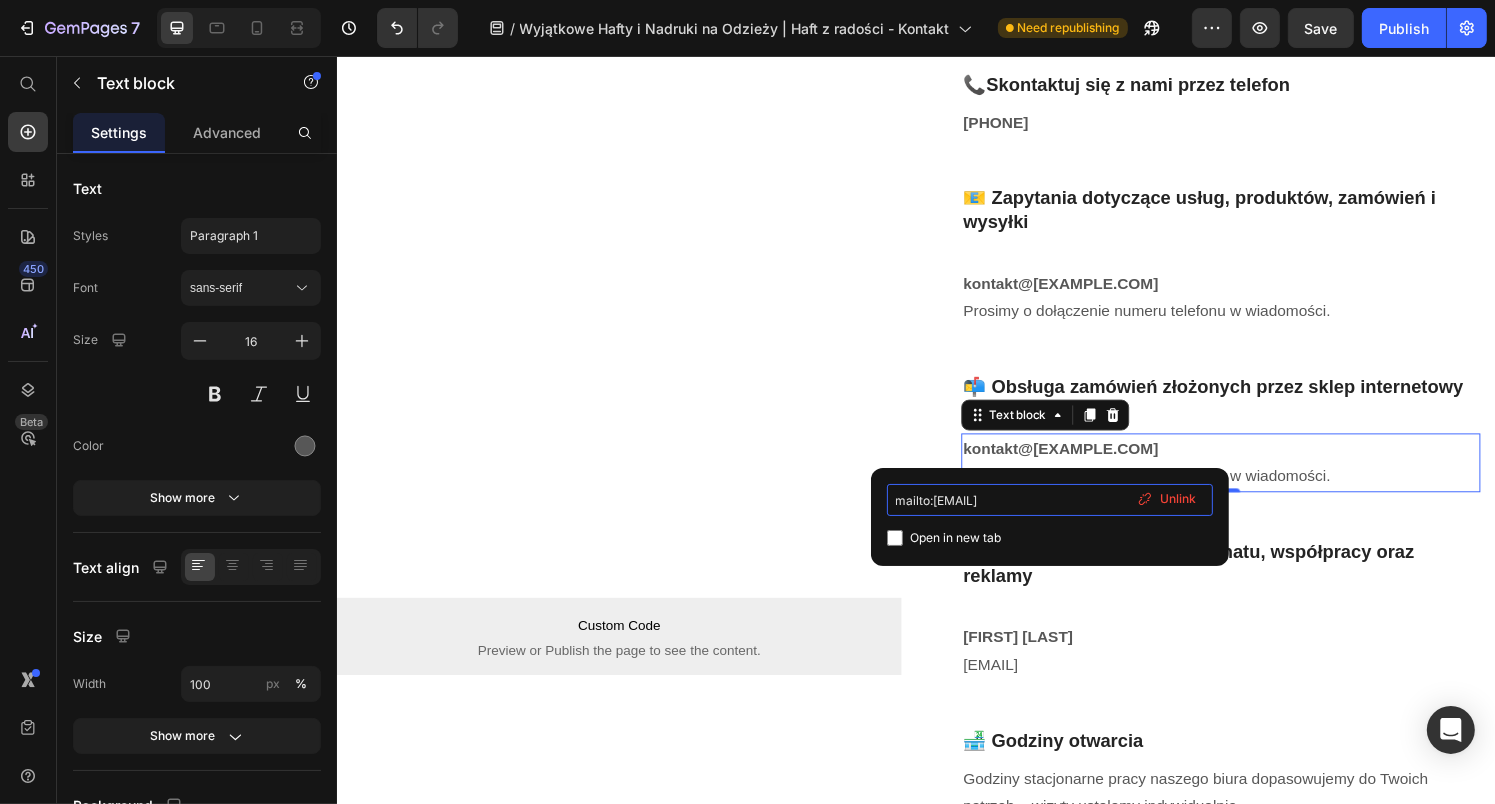 drag, startPoint x: 935, startPoint y: 501, endPoint x: 1095, endPoint y: 502, distance: 160.00313 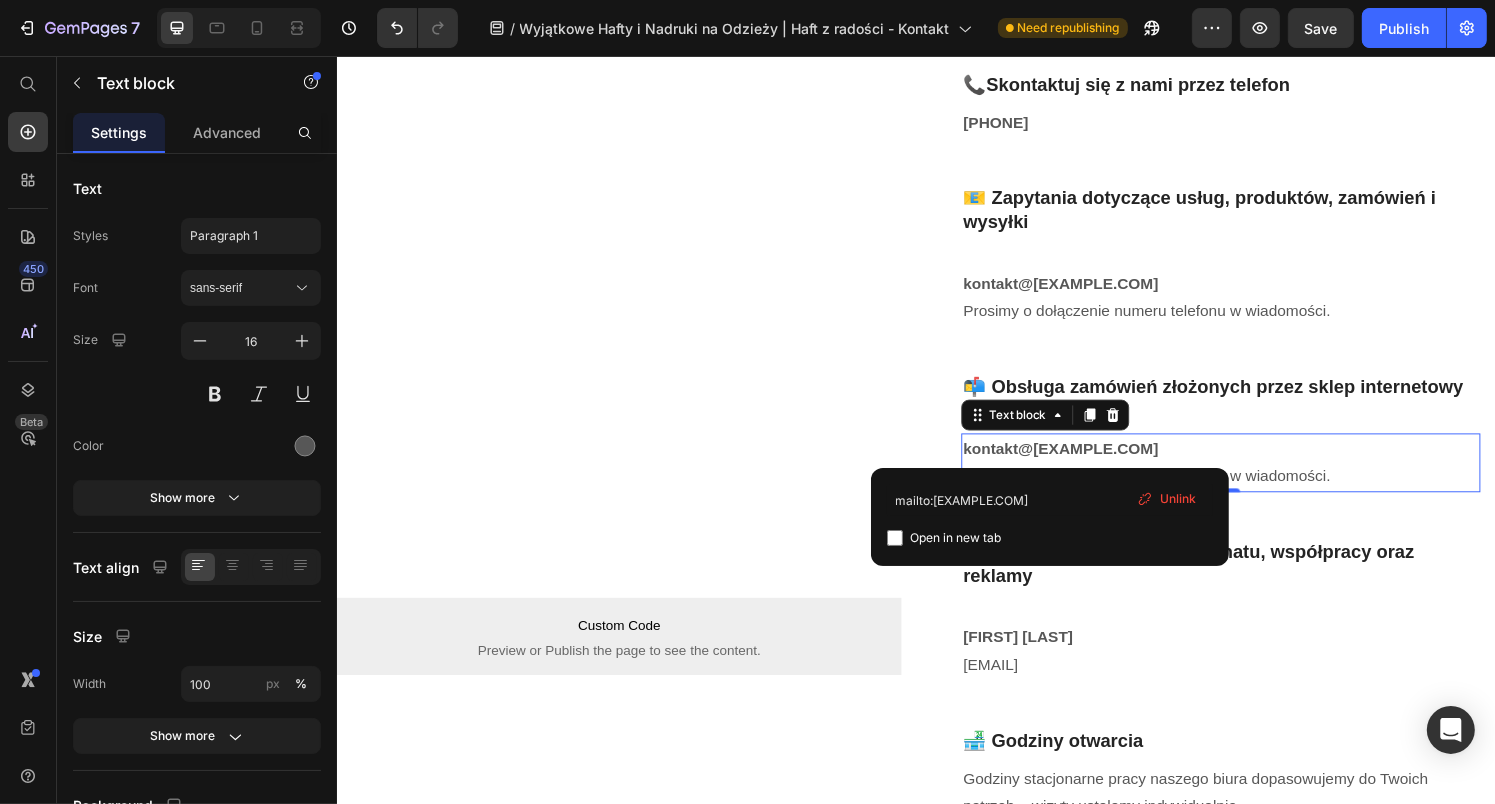 click on "kontakt@haftzradosci.pl Prosimy o dołączenie numeru telefonu w wiadomości." at bounding box center [1252, 479] 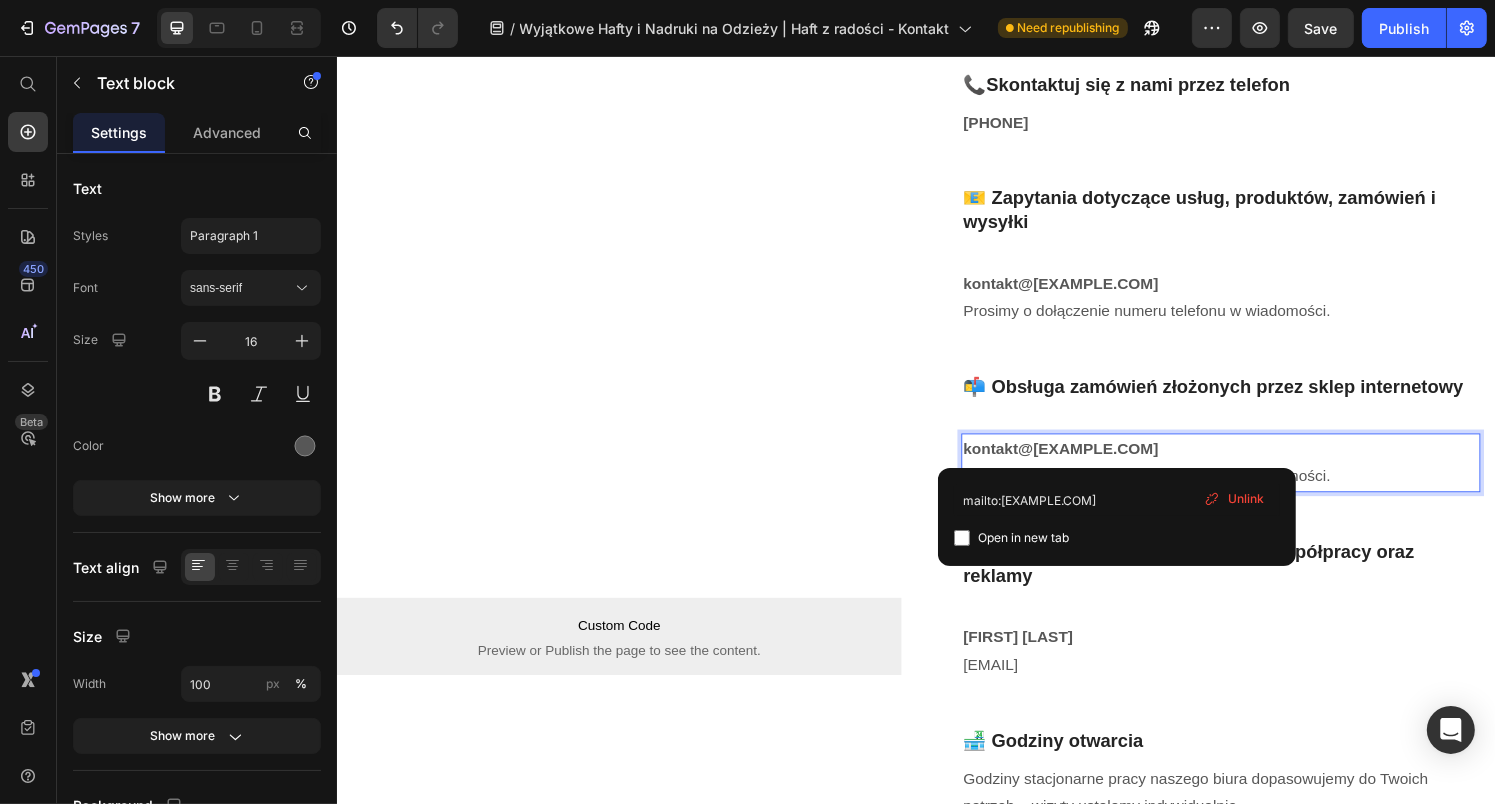 click on "kontakt@haftzradosci.pl" at bounding box center (1086, 463) 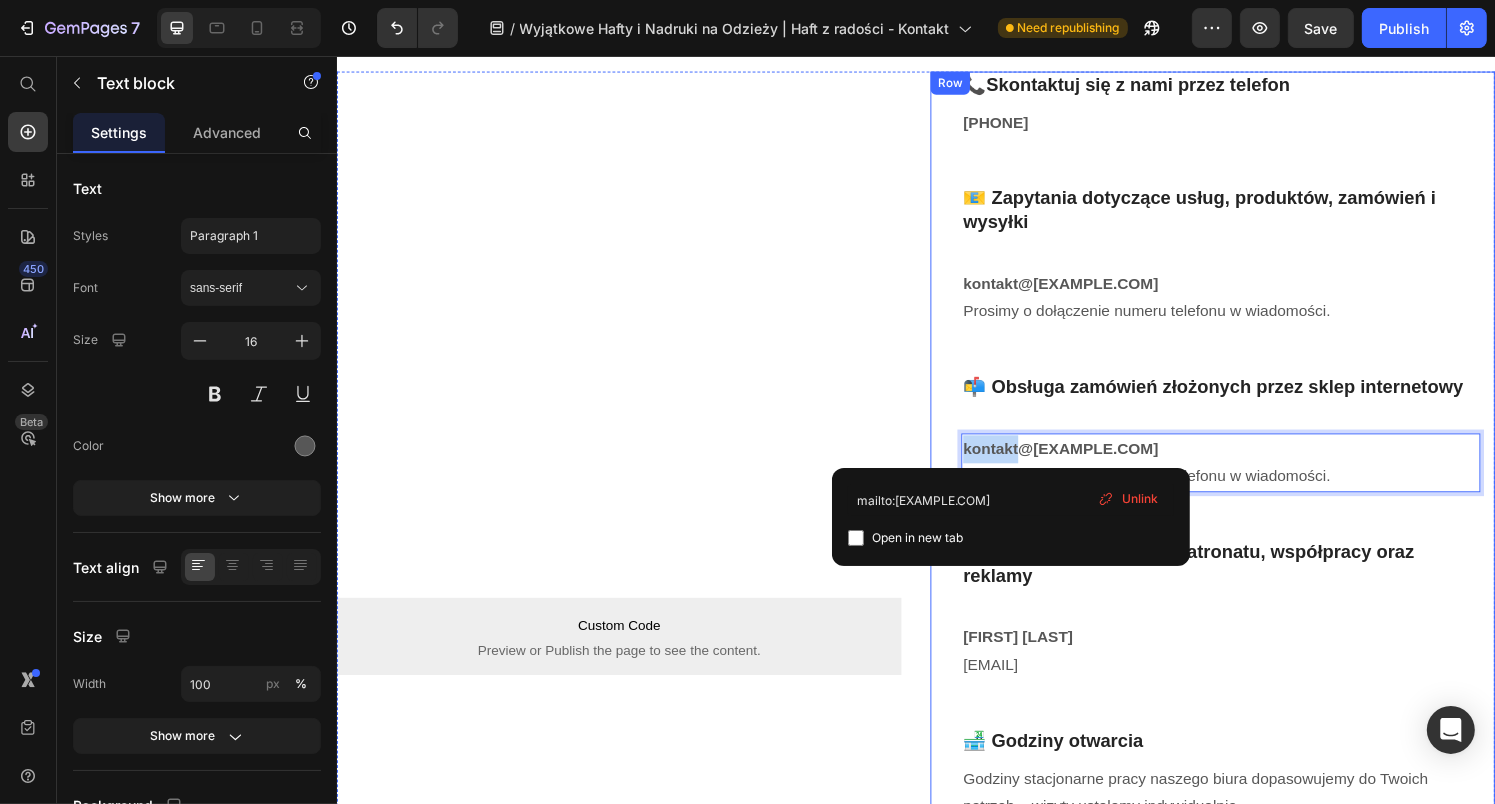 drag, startPoint x: 1035, startPoint y: 469, endPoint x: 954, endPoint y: 470, distance: 81.00617 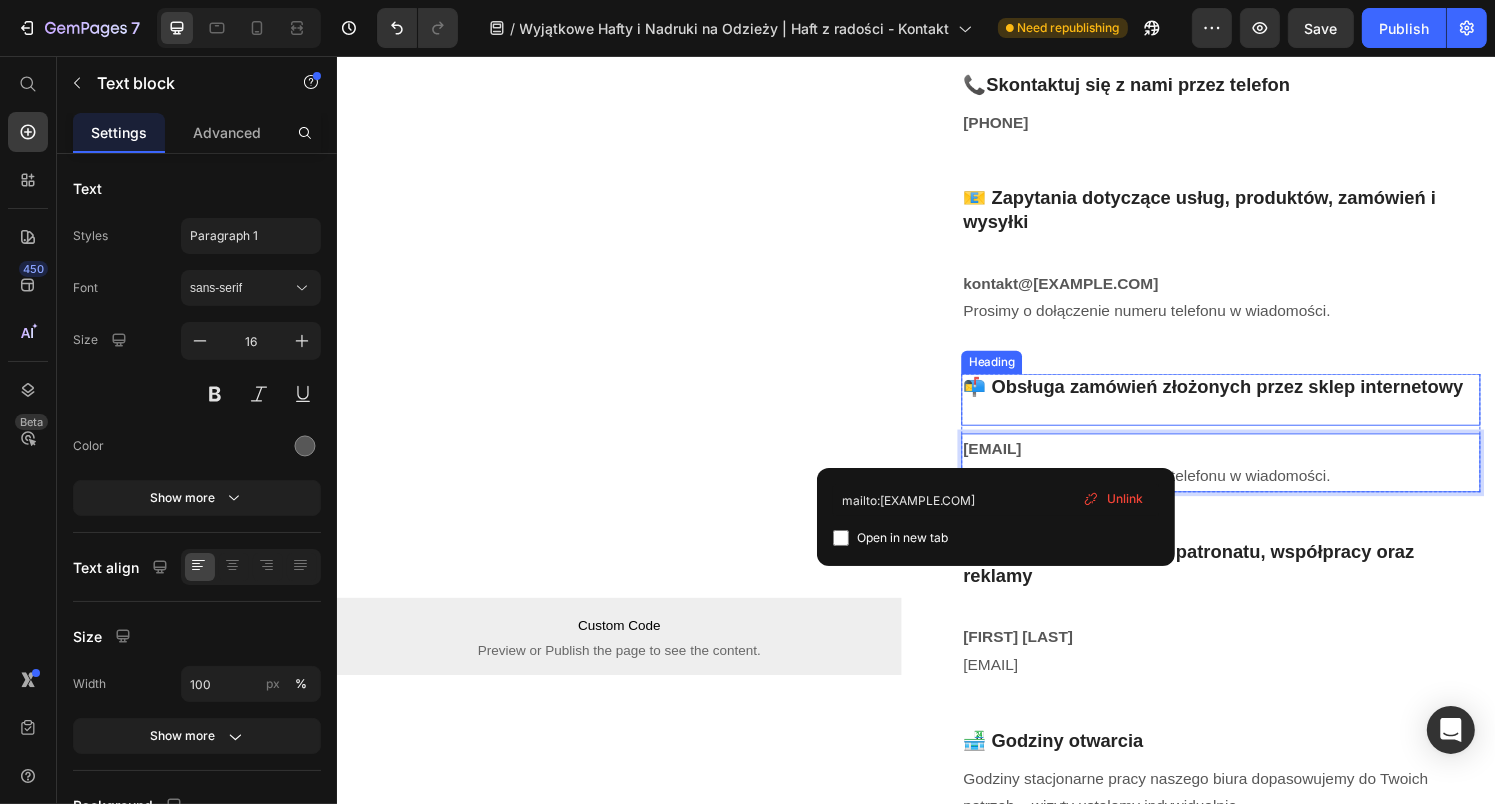 click on "📬 Obsługa zamówień złożonych przez sklep internetowy" at bounding box center (1252, 412) 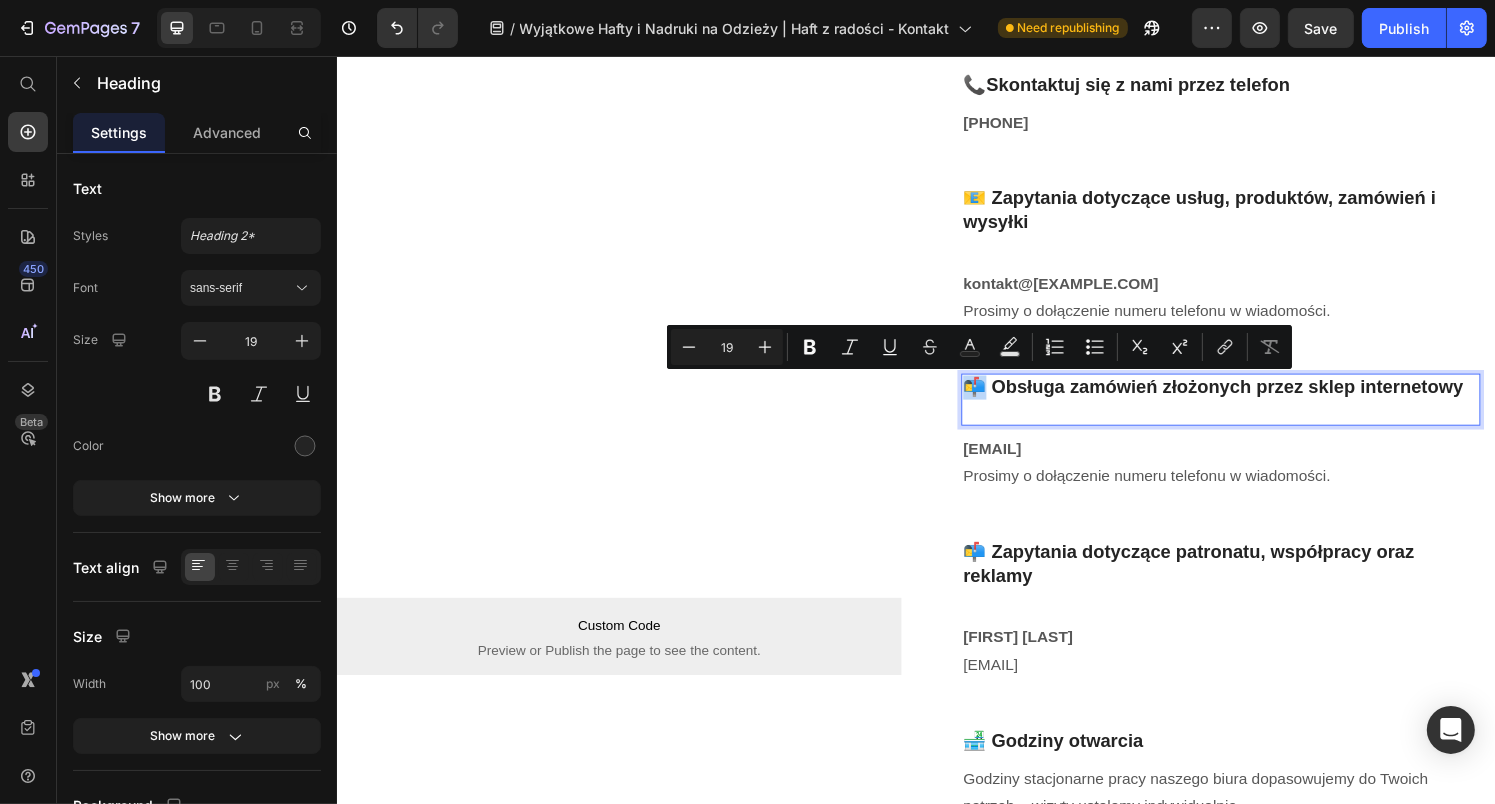 copy on "📬" 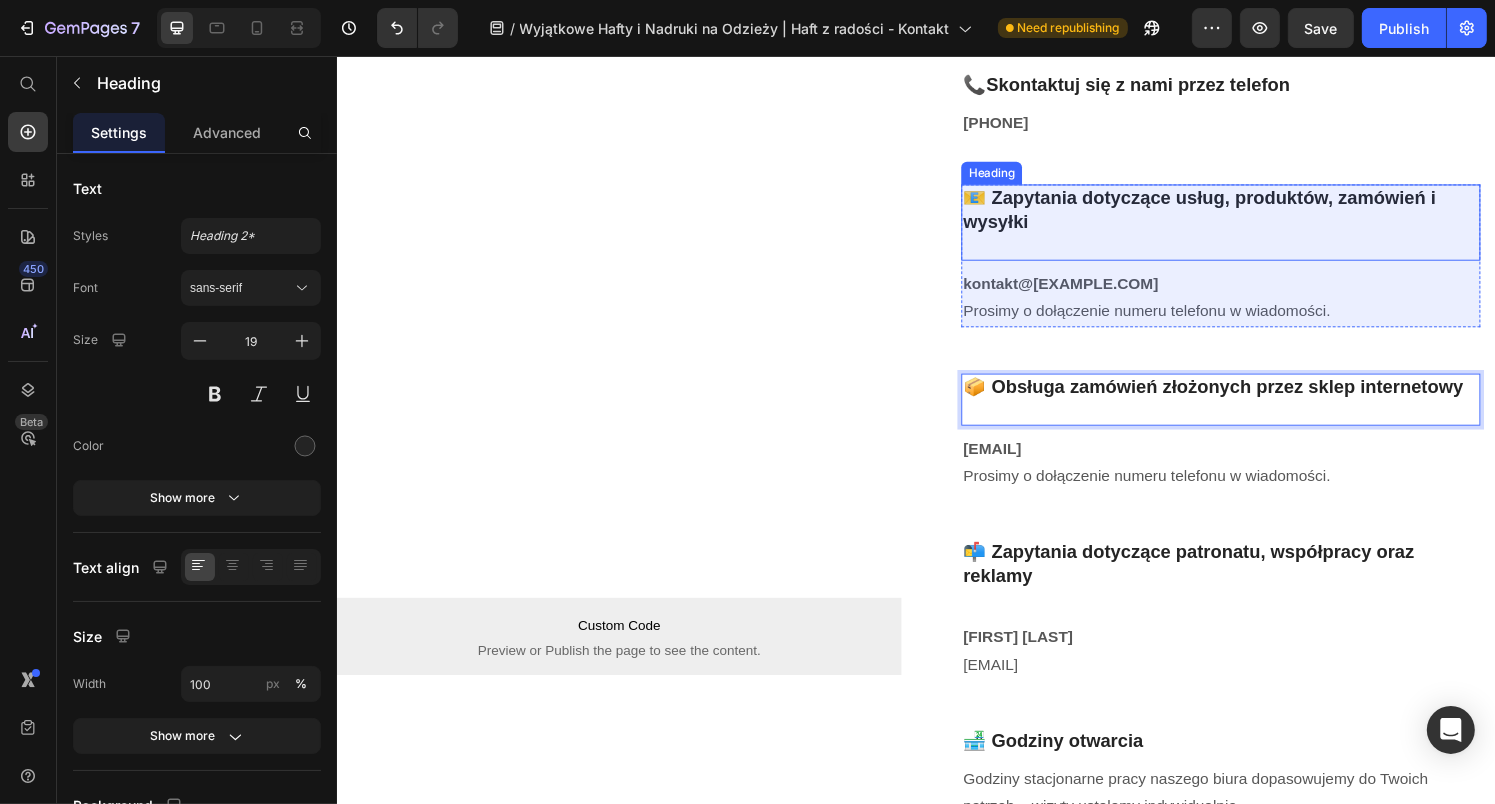 click on "📧 Zapytania dotyczące usług, produktów, zamówień i wysyłki" at bounding box center (1252, 229) 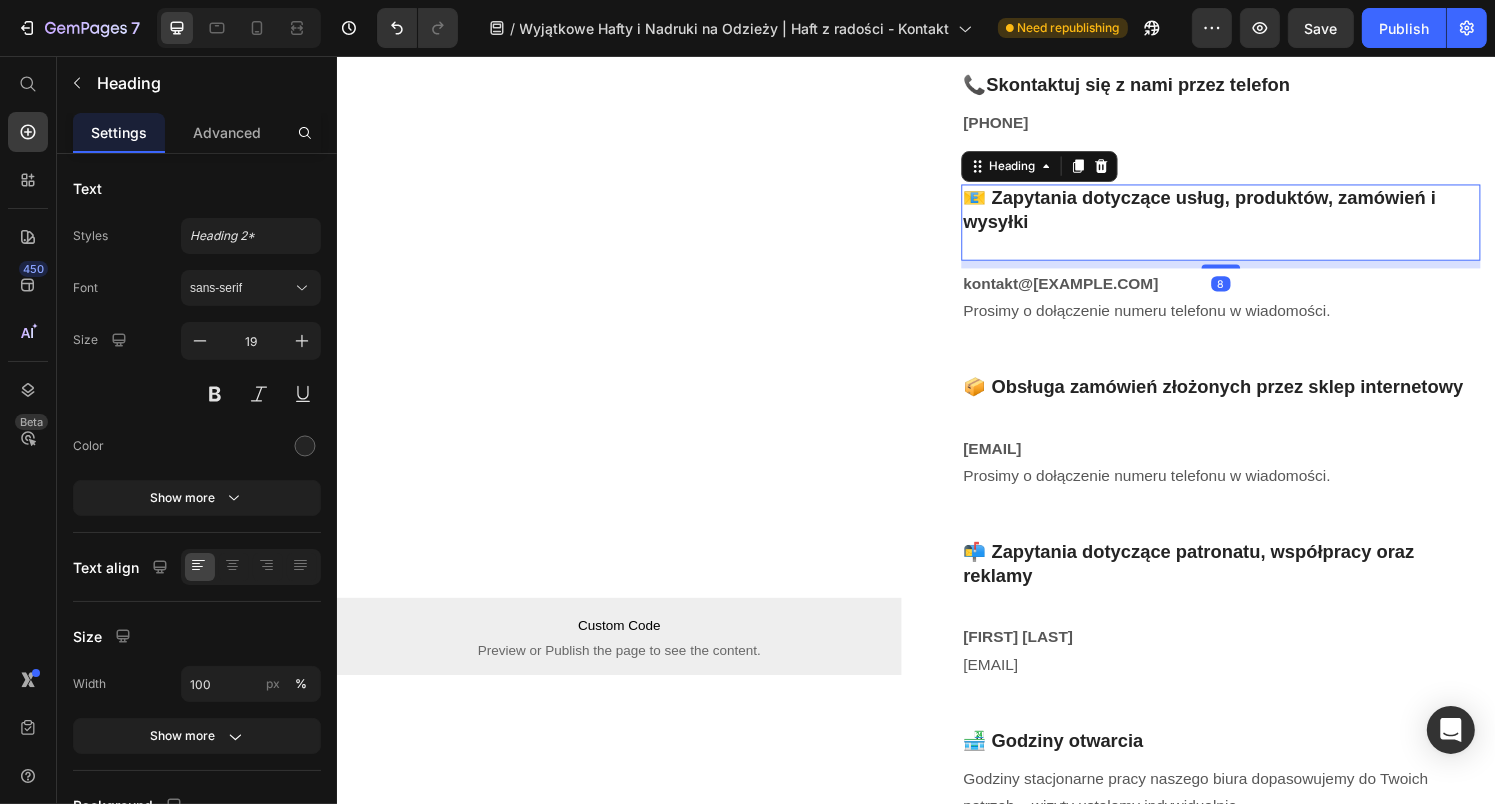 click on "📧 Zapytania dotyczące usług, produktów, zamówień i wysyłki" at bounding box center (1252, 229) 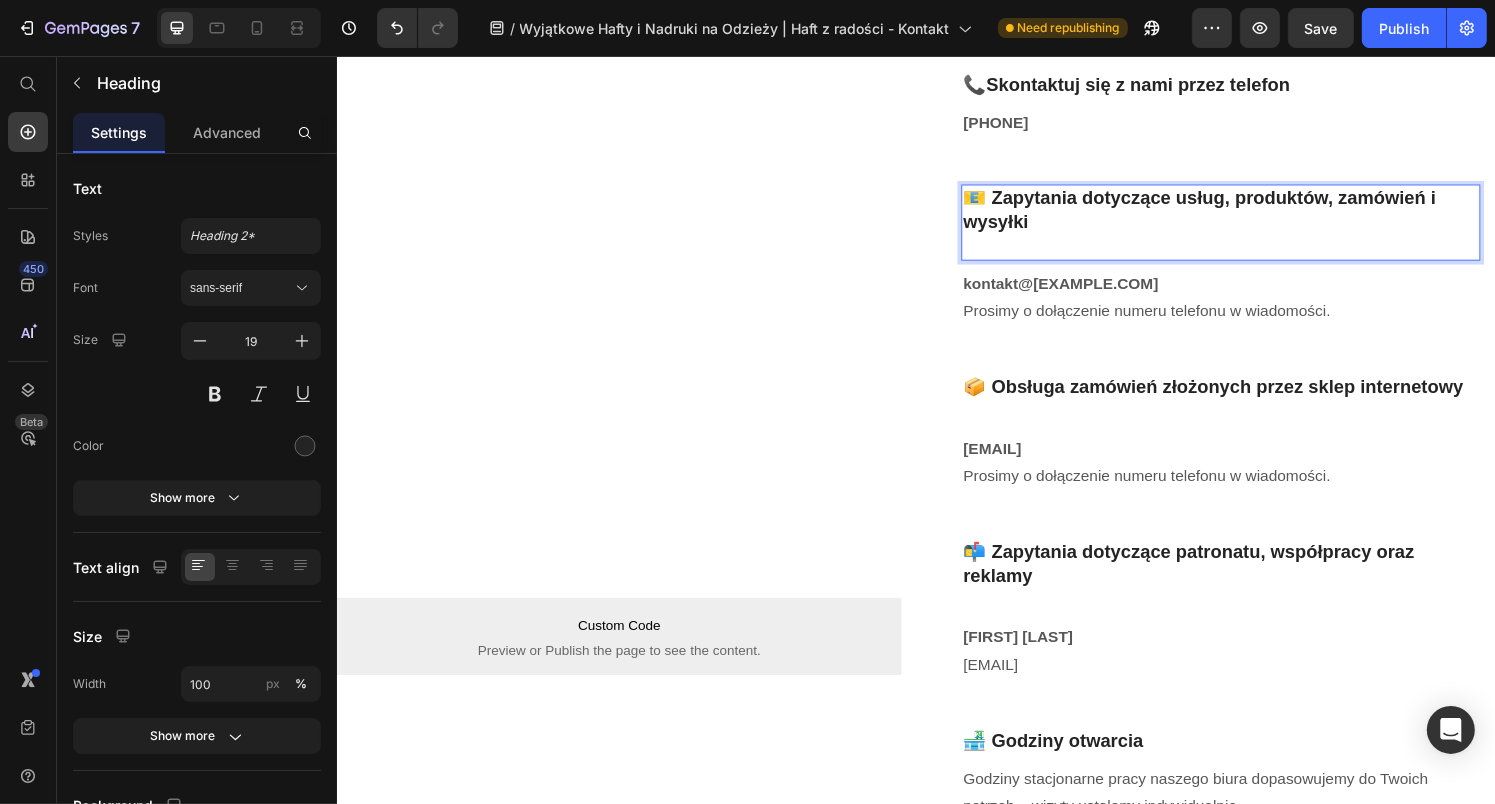 click on "📧 Zapytania dotyczące usług, produktów, zamówień i wysyłki" at bounding box center (1252, 229) 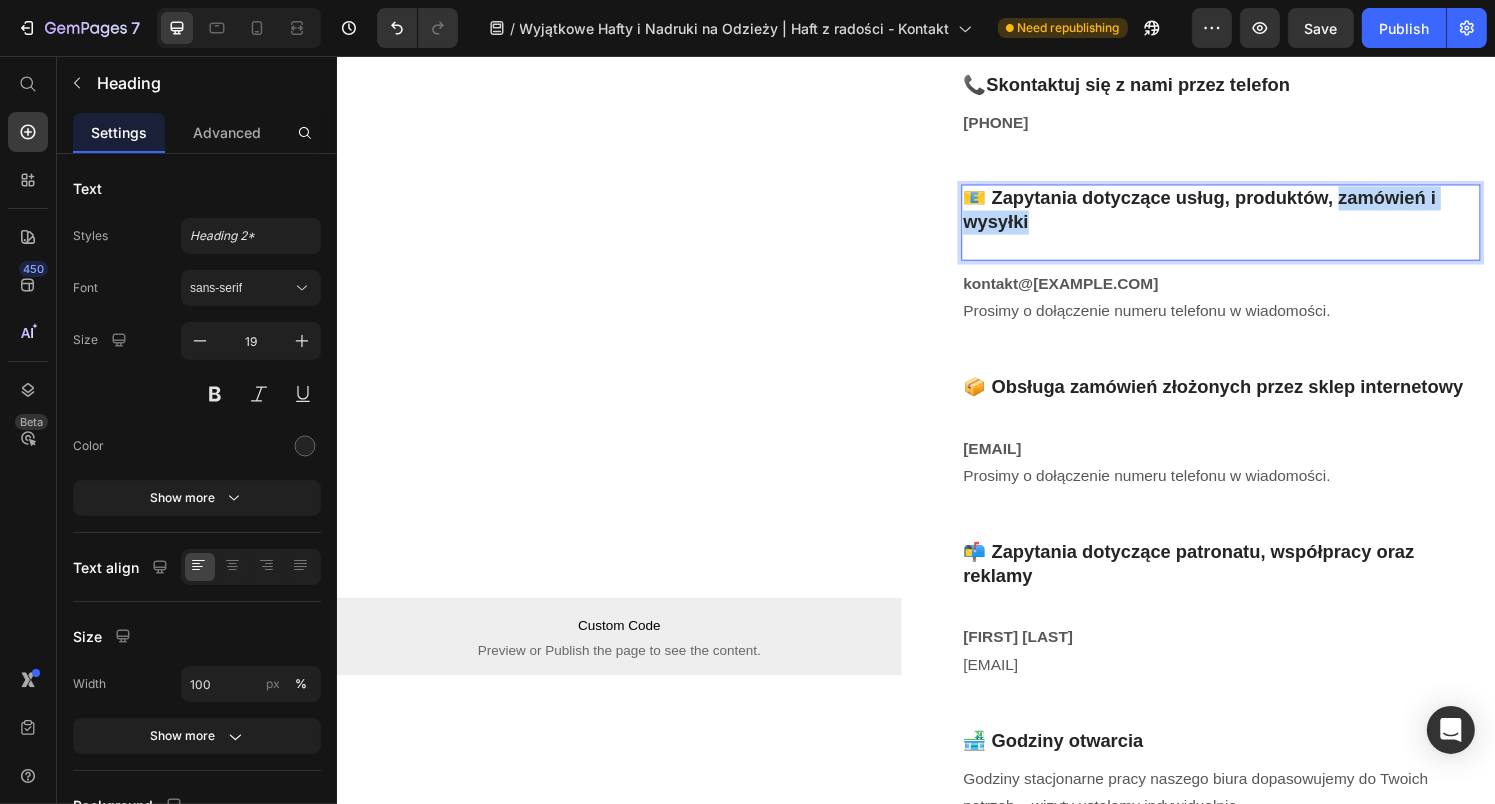 drag, startPoint x: 1370, startPoint y: 206, endPoint x: 1374, endPoint y: 221, distance: 15.524175 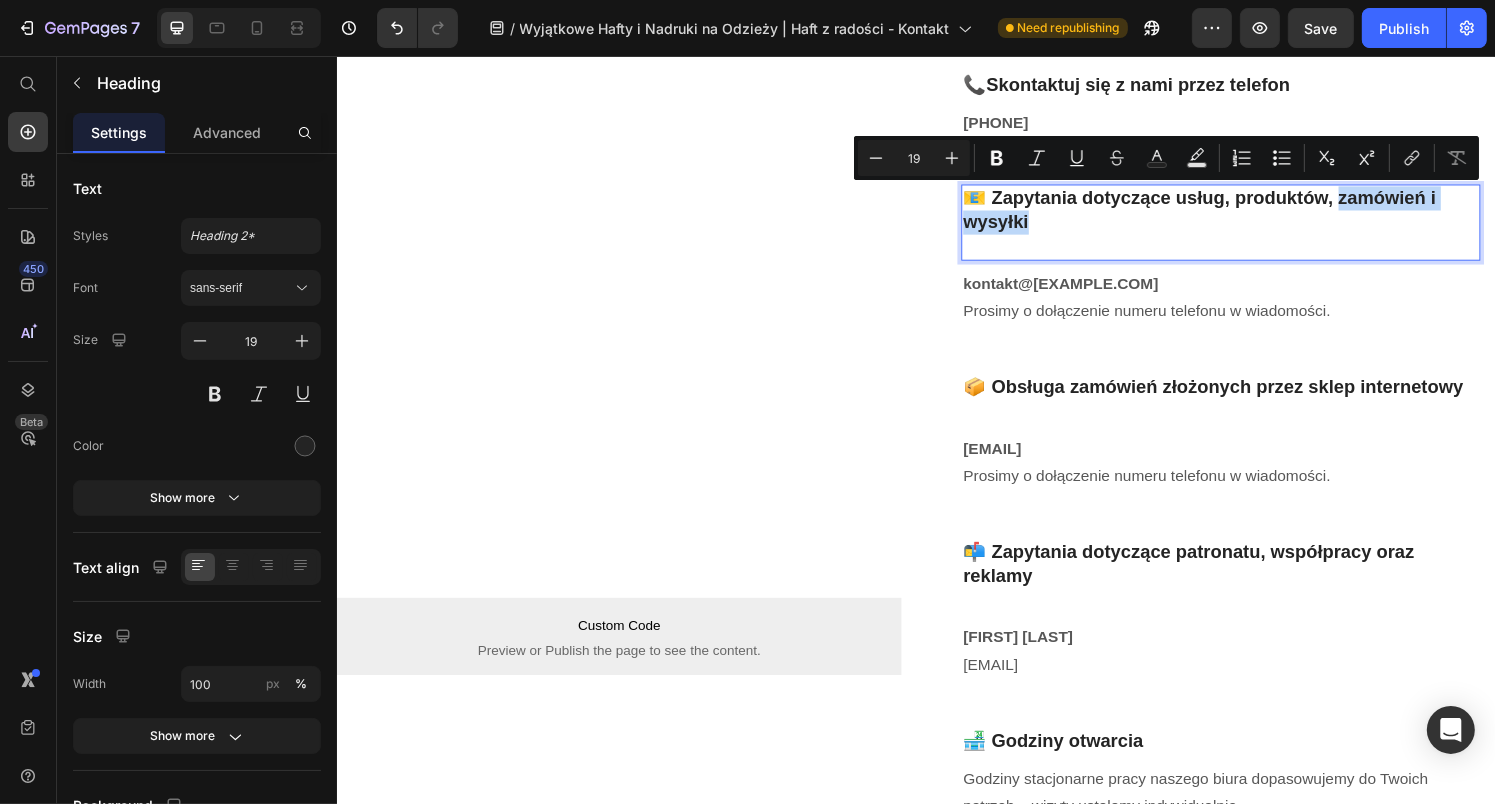 click on "📧 Zapytania dotyczące usług, produktów, zamówień i wysyłki" at bounding box center (1252, 229) 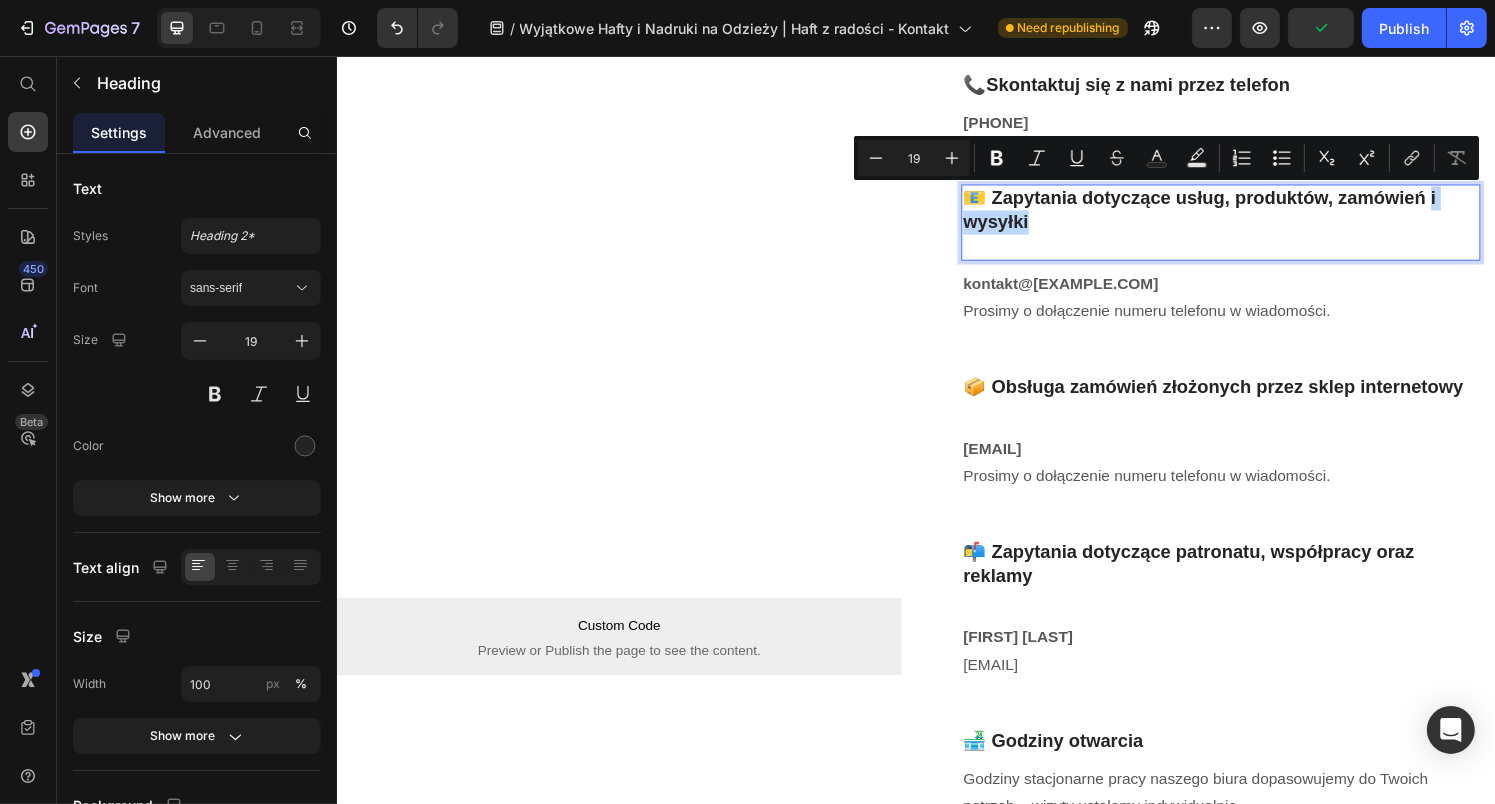 drag, startPoint x: 1359, startPoint y: 226, endPoint x: 1466, endPoint y: 208, distance: 108.503456 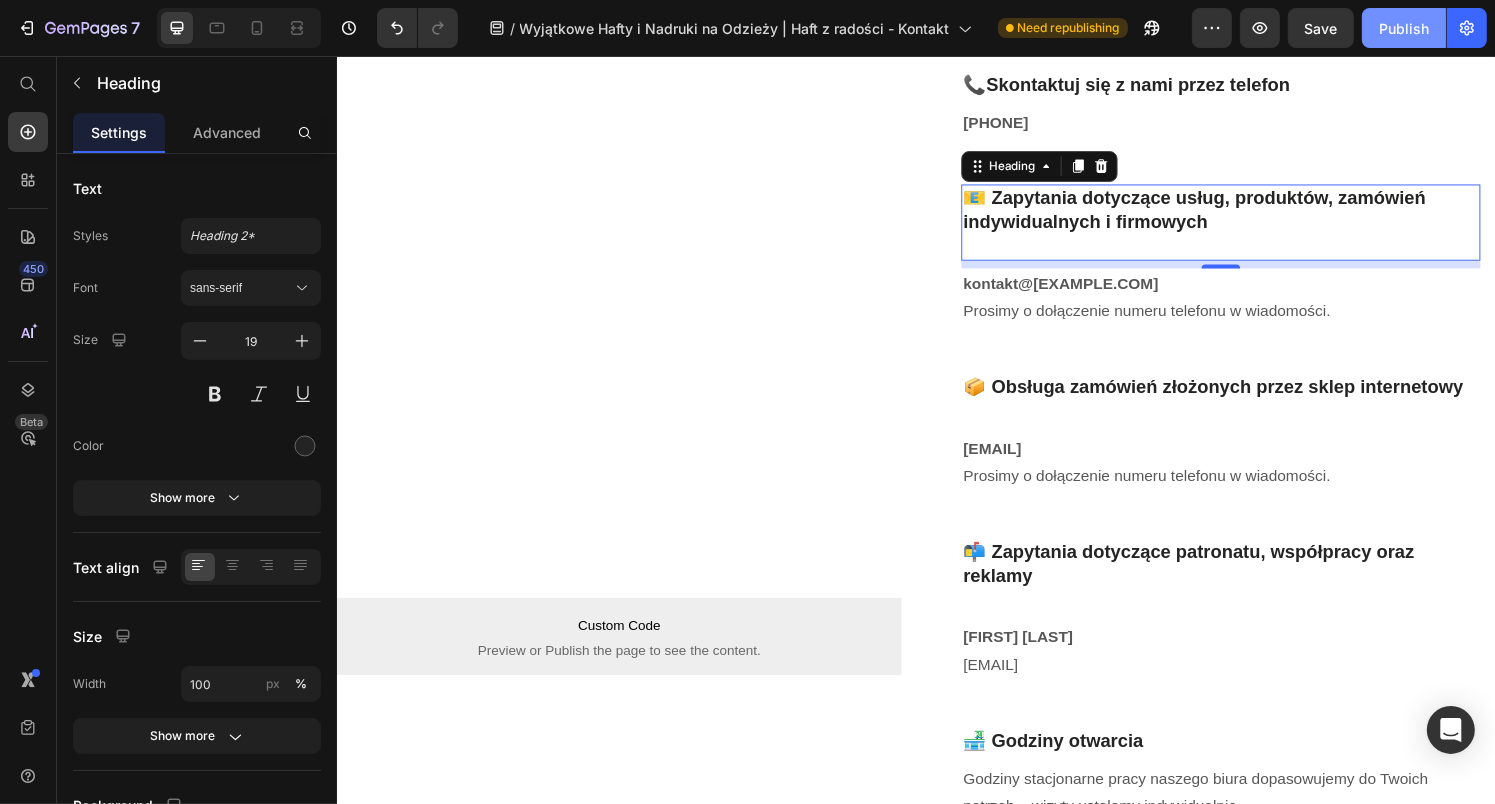 click on "Publish" at bounding box center [1404, 28] 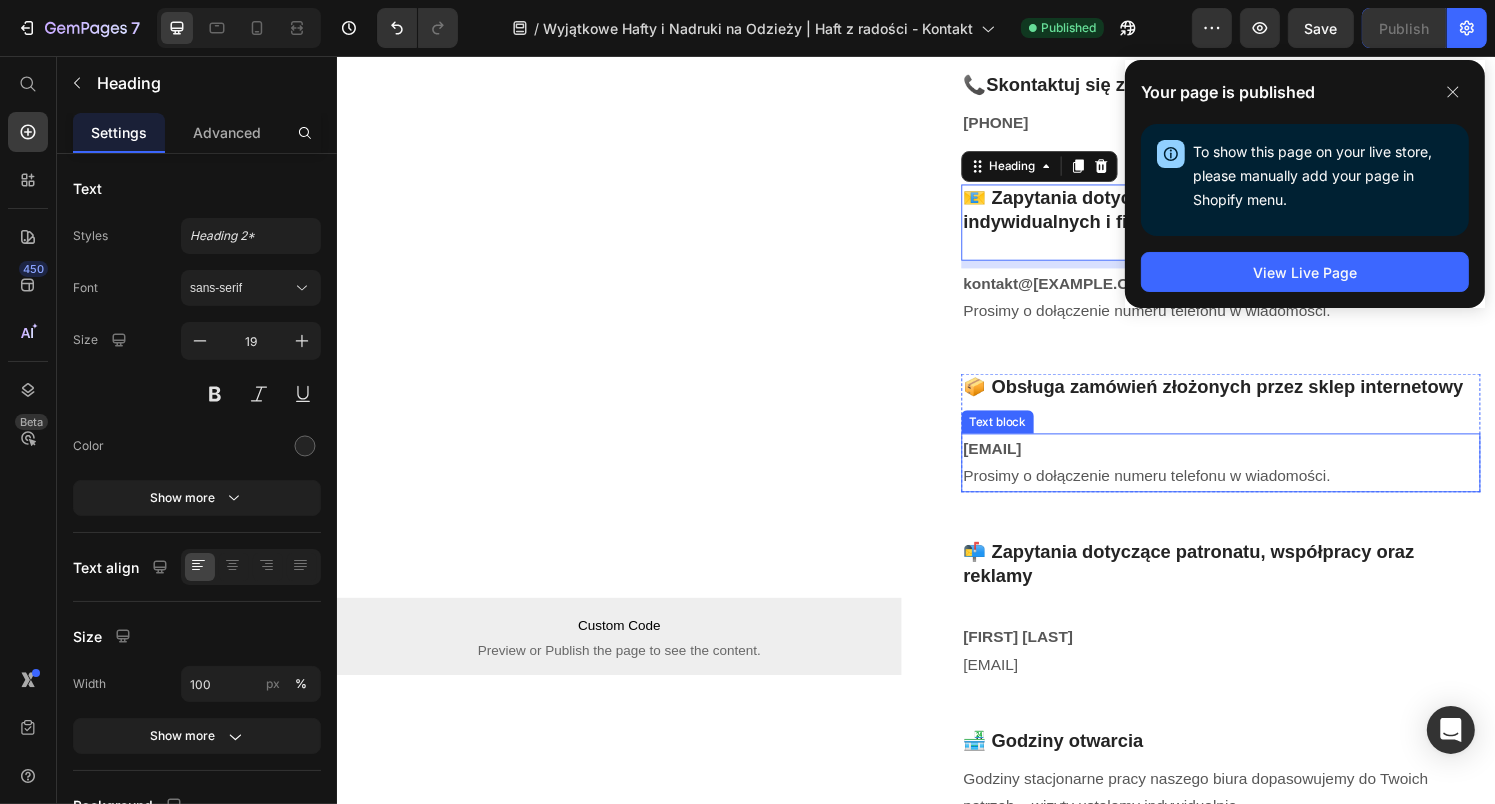 click on "sklep@haftzradosci.pl Prosimy o dołączenie numeru telefonu w wiadomości." at bounding box center (1252, 479) 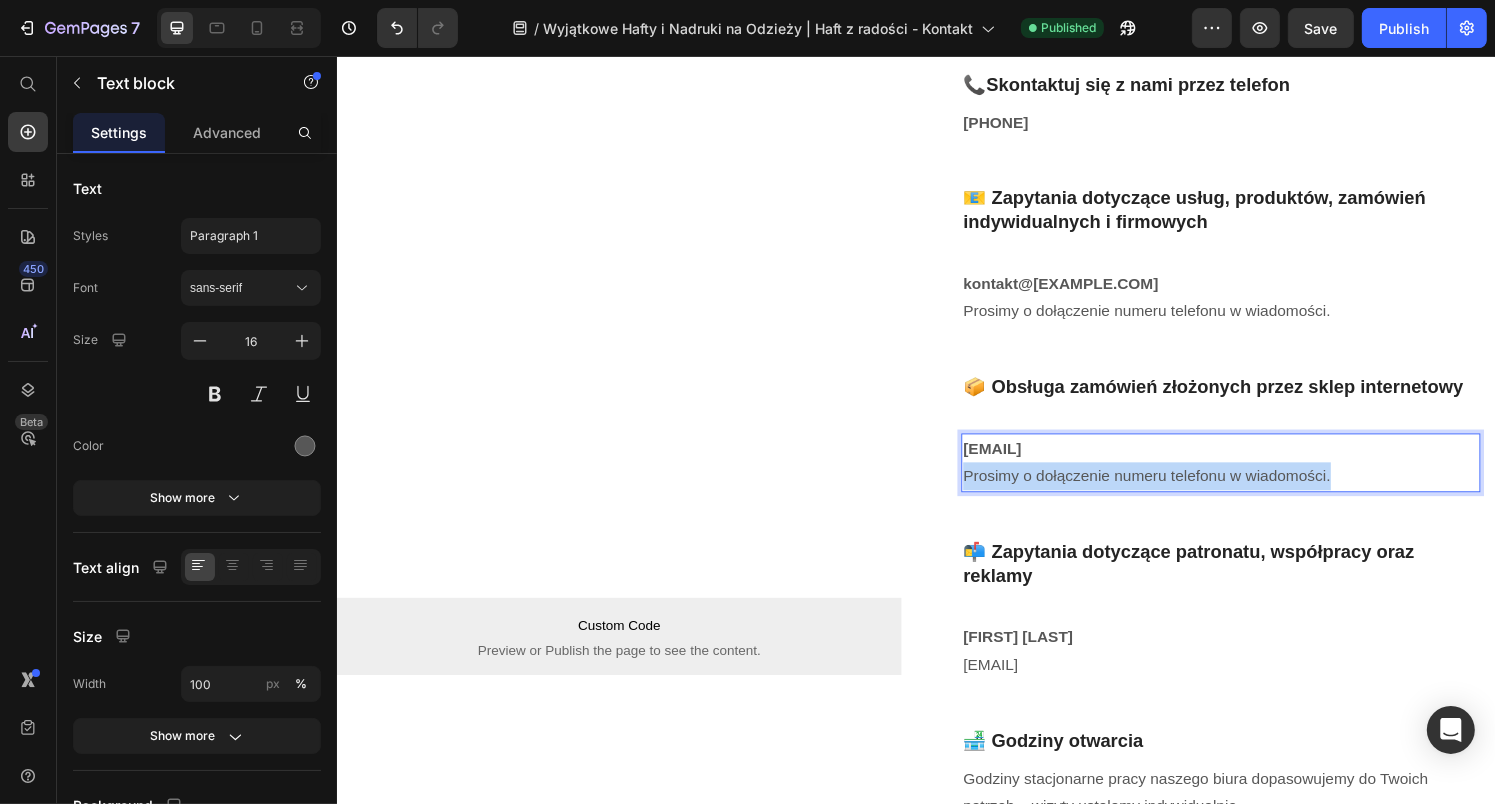 click on "sklep@haftzradosci.pl Prosimy o dołączenie numeru telefonu w wiadomości." at bounding box center (1252, 479) 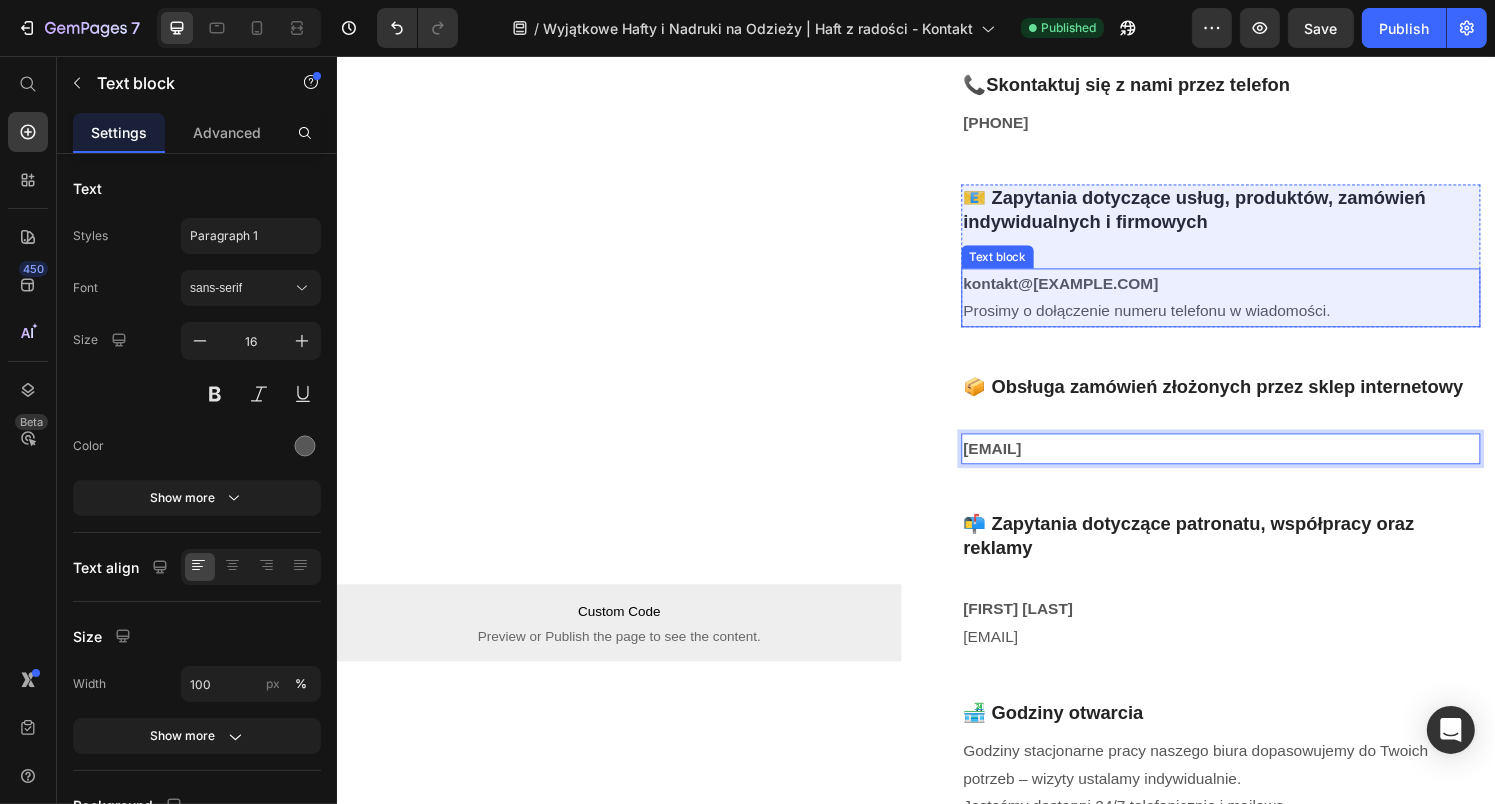 click on "kontakt@haftzradosci.pl ⁠⁠⁠⁠⁠⁠⁠ Prosimy o dołączenie numeru telefonu w wiadomości." at bounding box center [1252, 308] 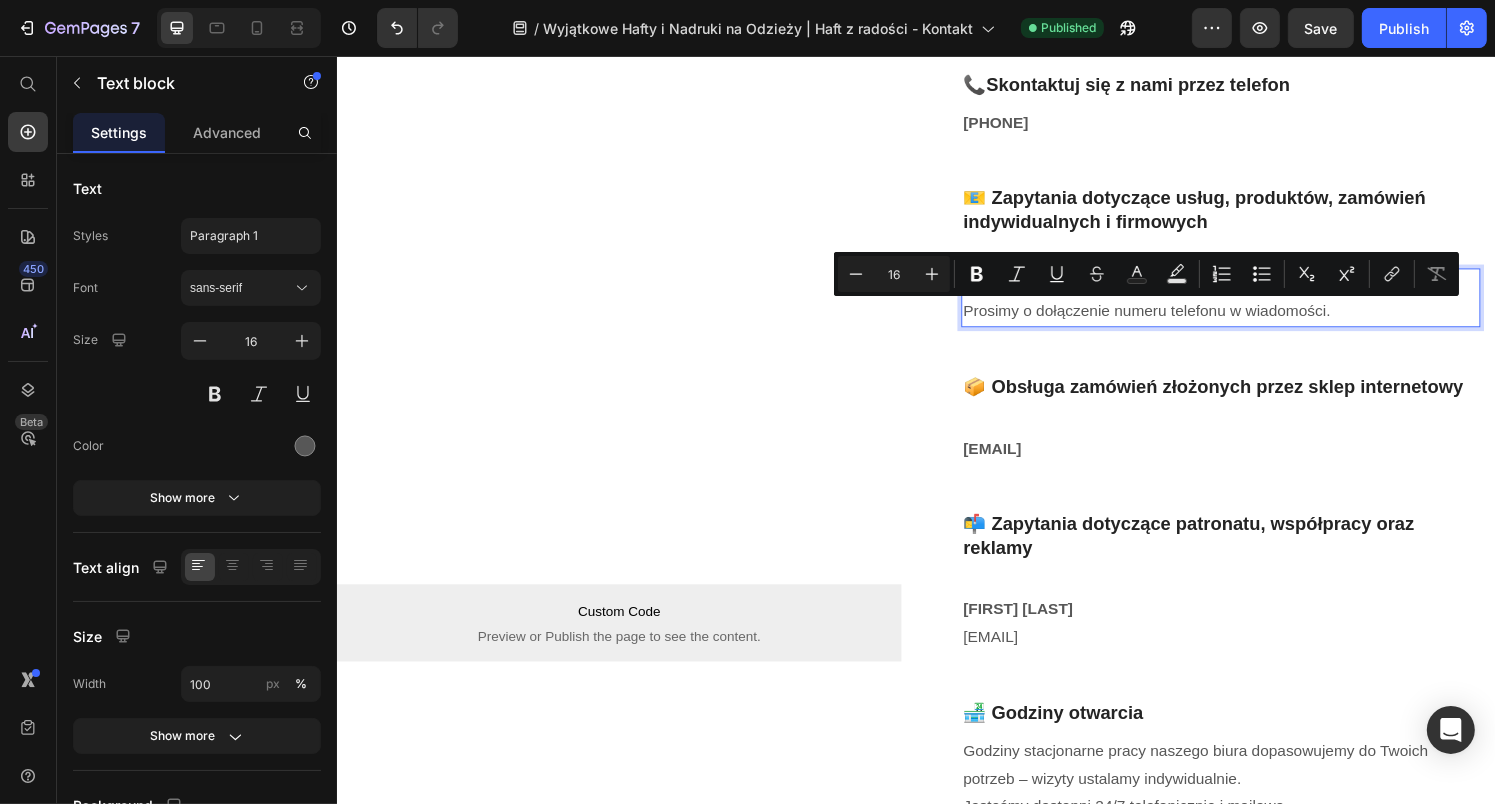 click on "kontakt@haftzradosci.pl Prosimy o dołączenie numeru telefonu w wiadomości." at bounding box center (1252, 308) 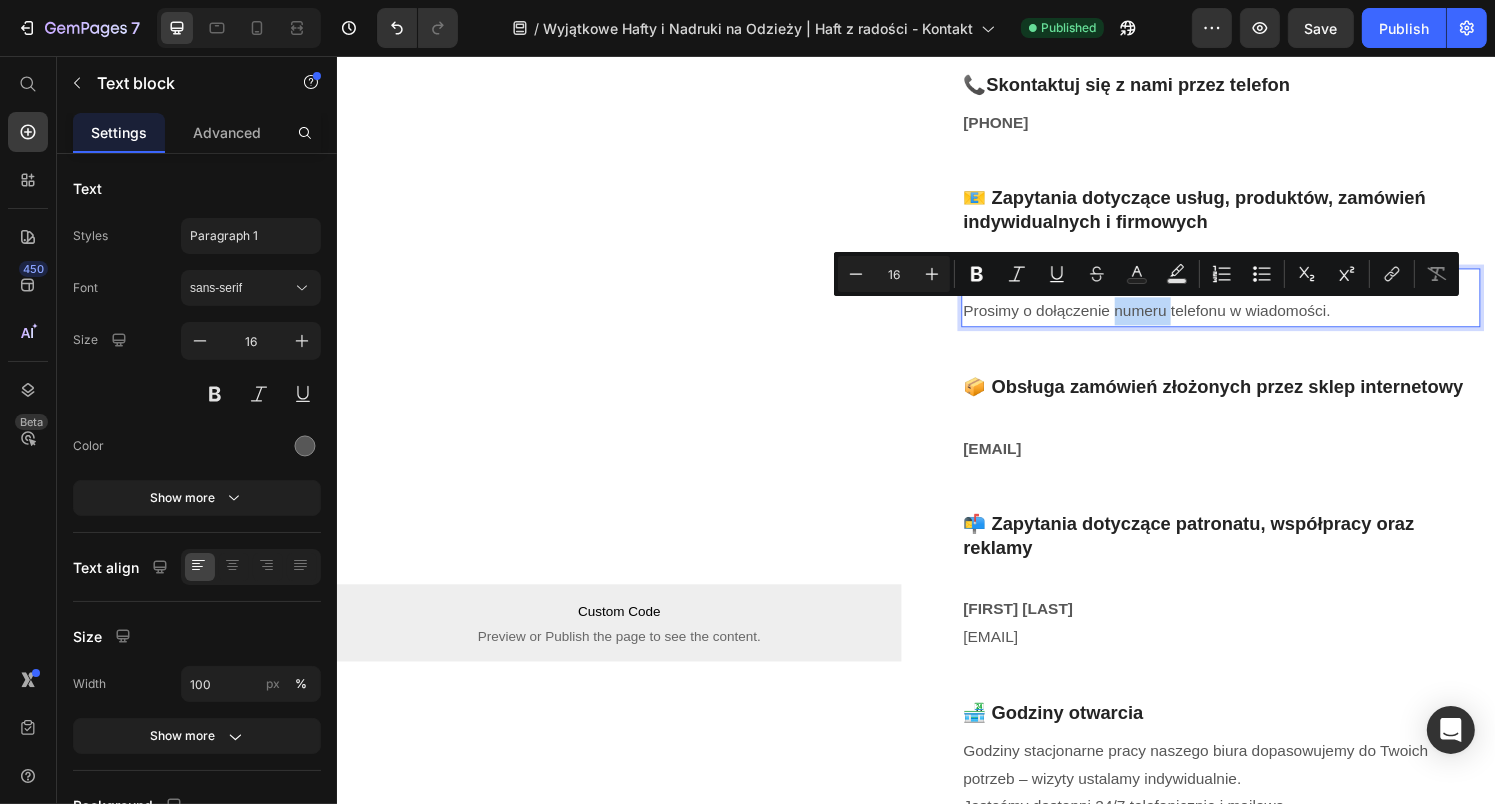 click on "kontakt@haftzradosci.pl Prosimy o dołączenie numeru telefonu w wiadomości." at bounding box center (1252, 308) 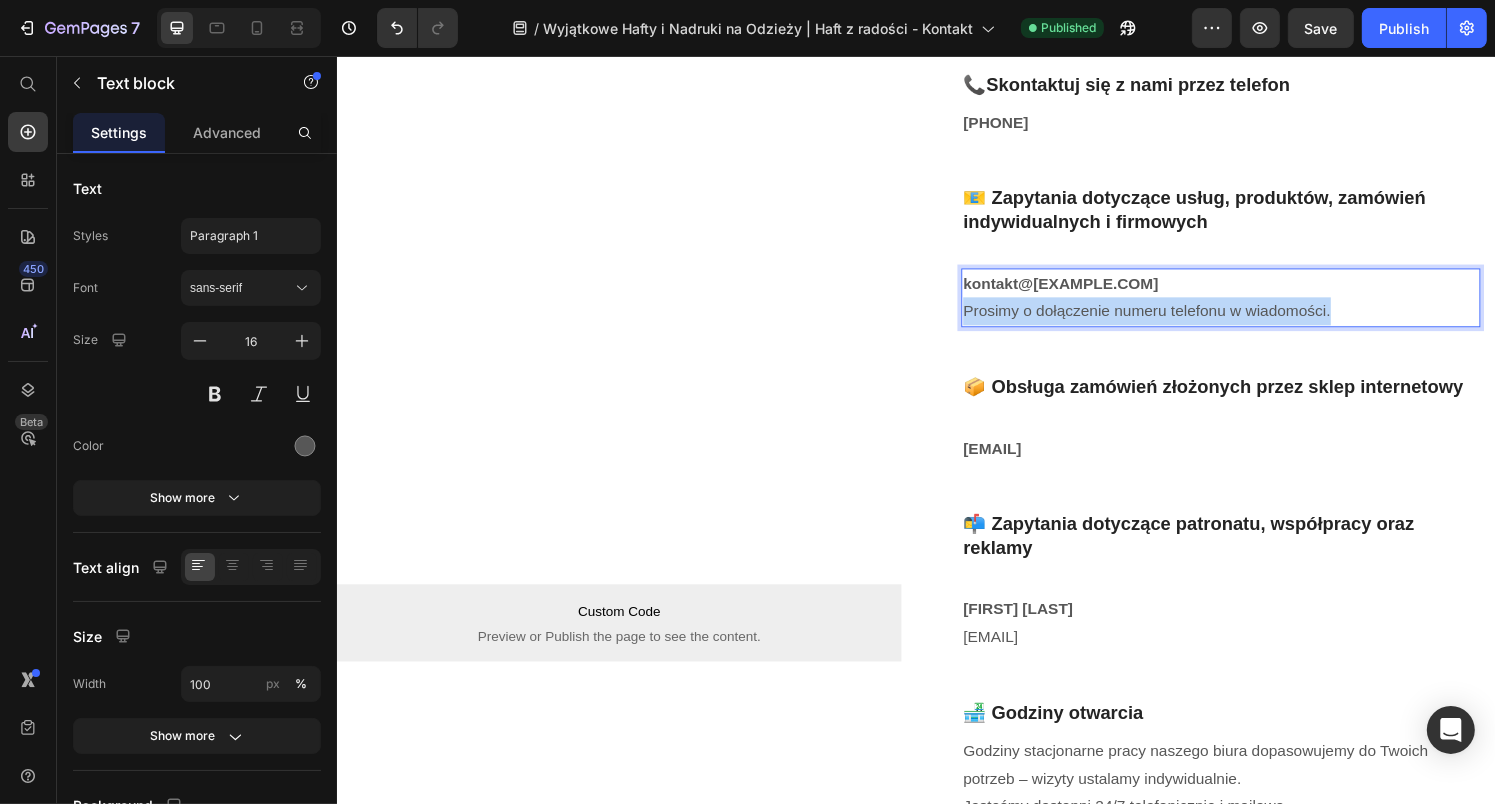 click on "kontakt@haftzradosci.pl Prosimy o dołączenie numeru telefonu w wiadomości." at bounding box center [1252, 308] 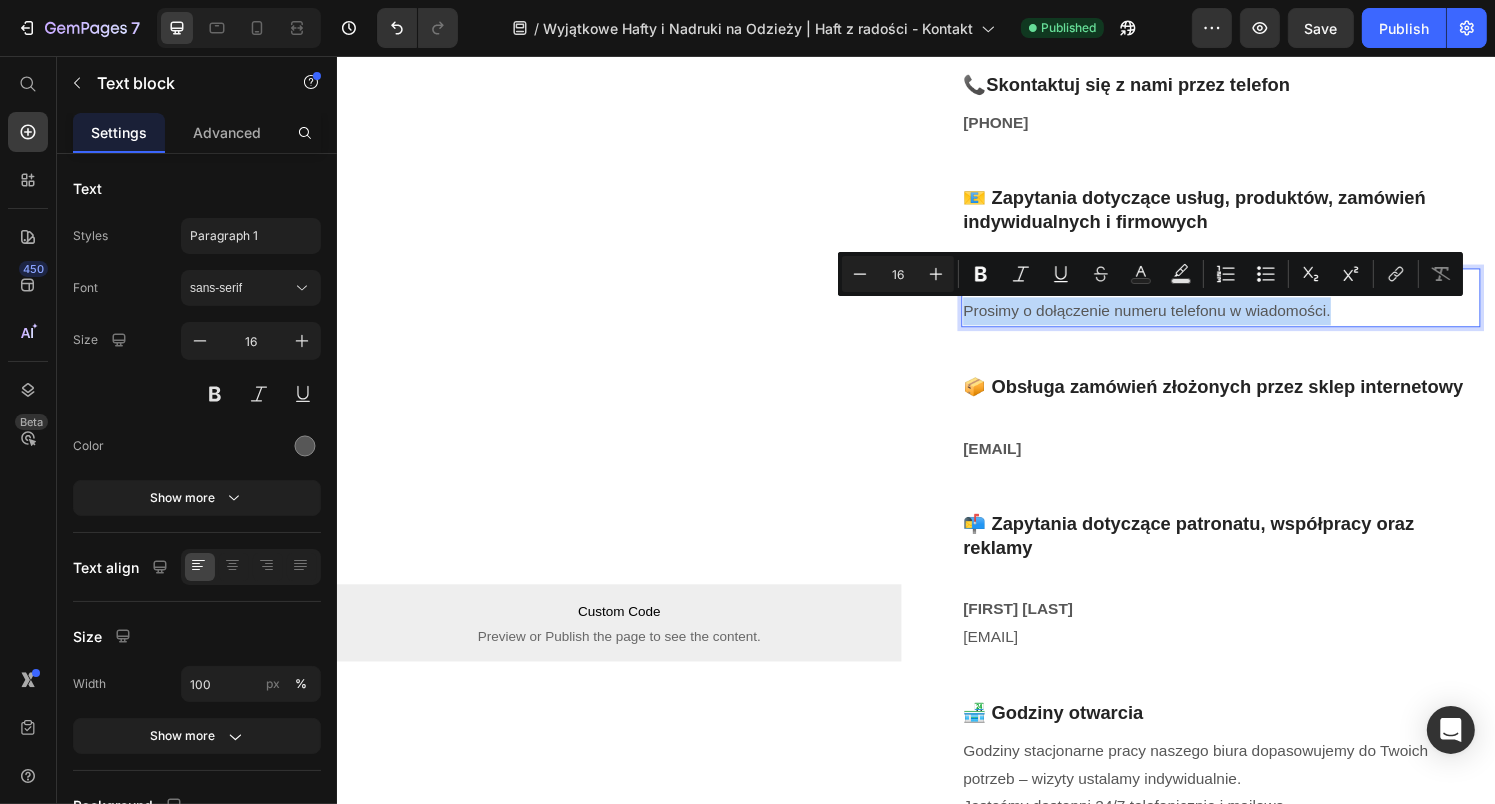 click on "kontakt@haftzradosci.pl Prosimy o dołączenie numeru telefonu w wiadomości." at bounding box center [1252, 308] 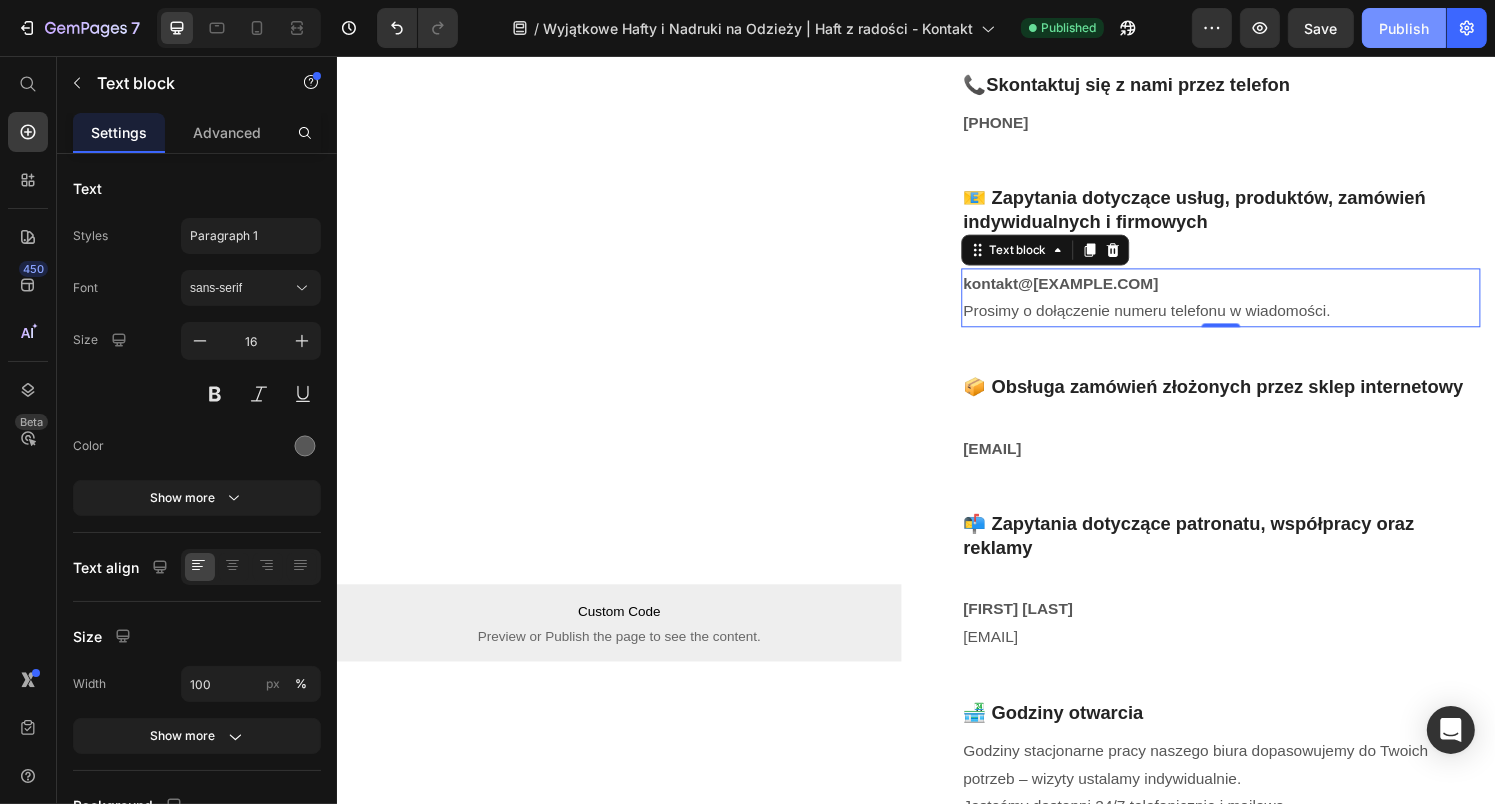 click on "Publish" at bounding box center [1404, 28] 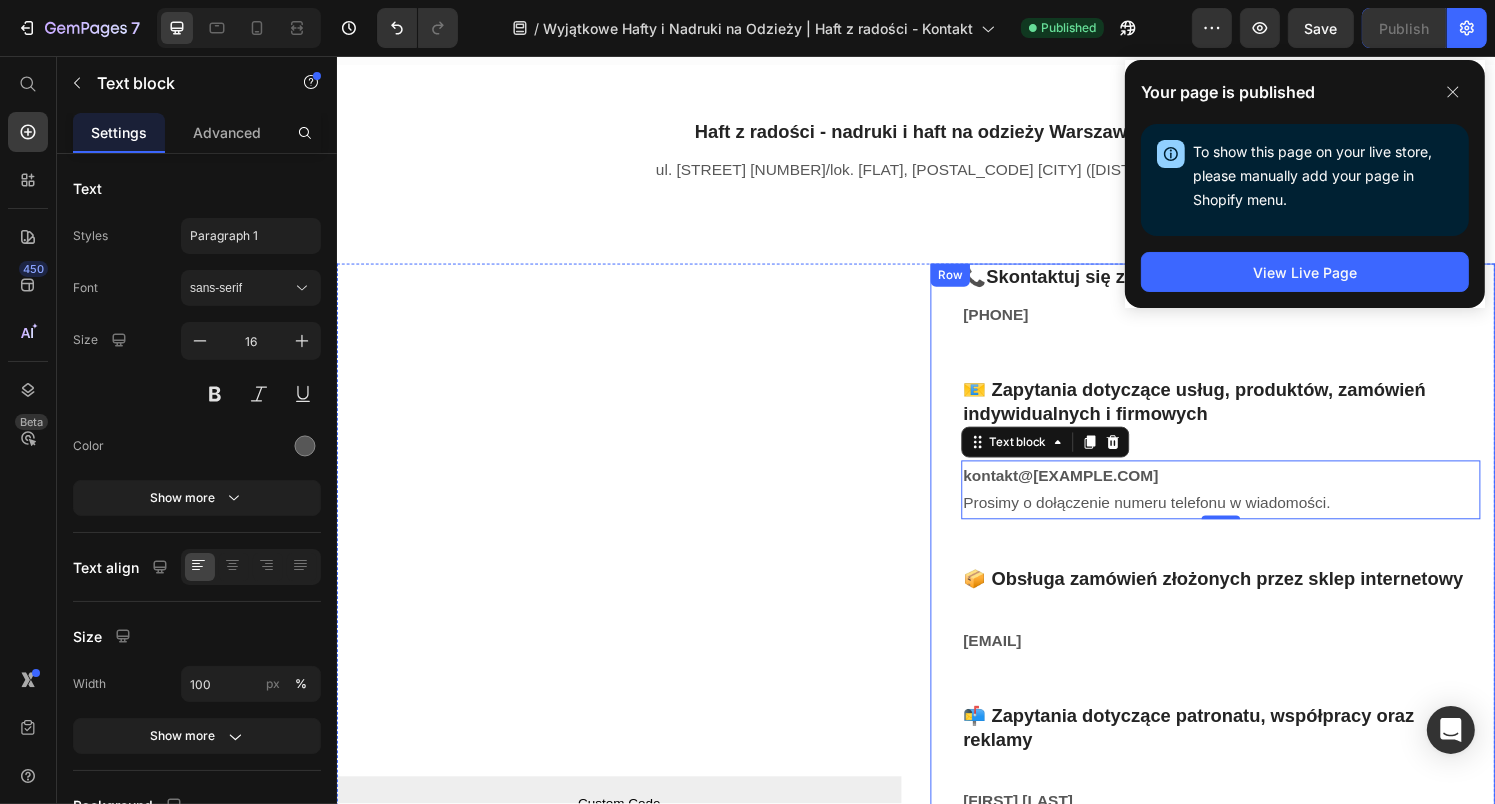 scroll, scrollTop: 400, scrollLeft: 0, axis: vertical 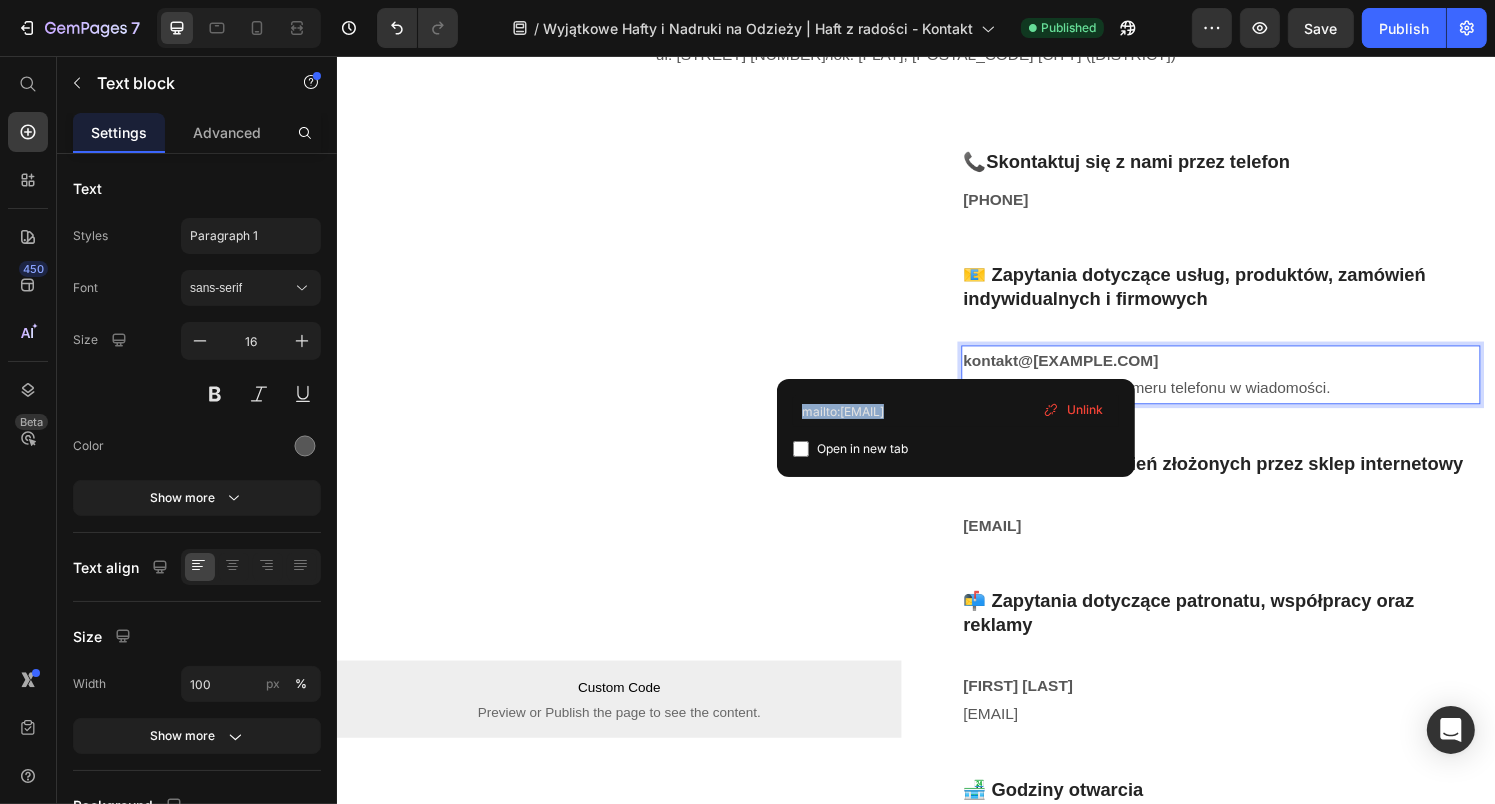 click on "mailto:kontakt@haftzradosci.pl Open in new tab Unlink" at bounding box center [956, 428] 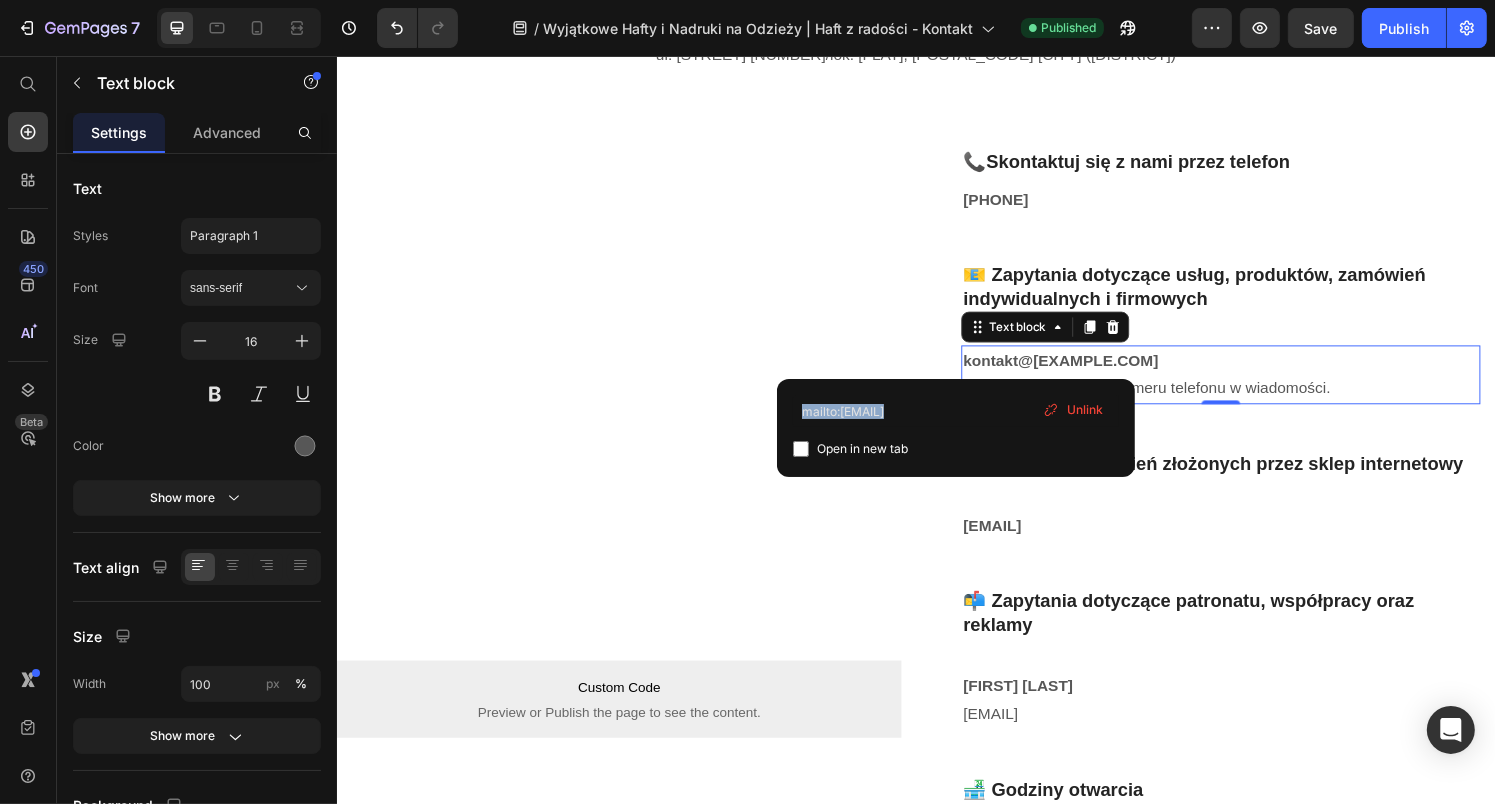 drag, startPoint x: 743, startPoint y: 336, endPoint x: 1054, endPoint y: 380, distance: 314.0971 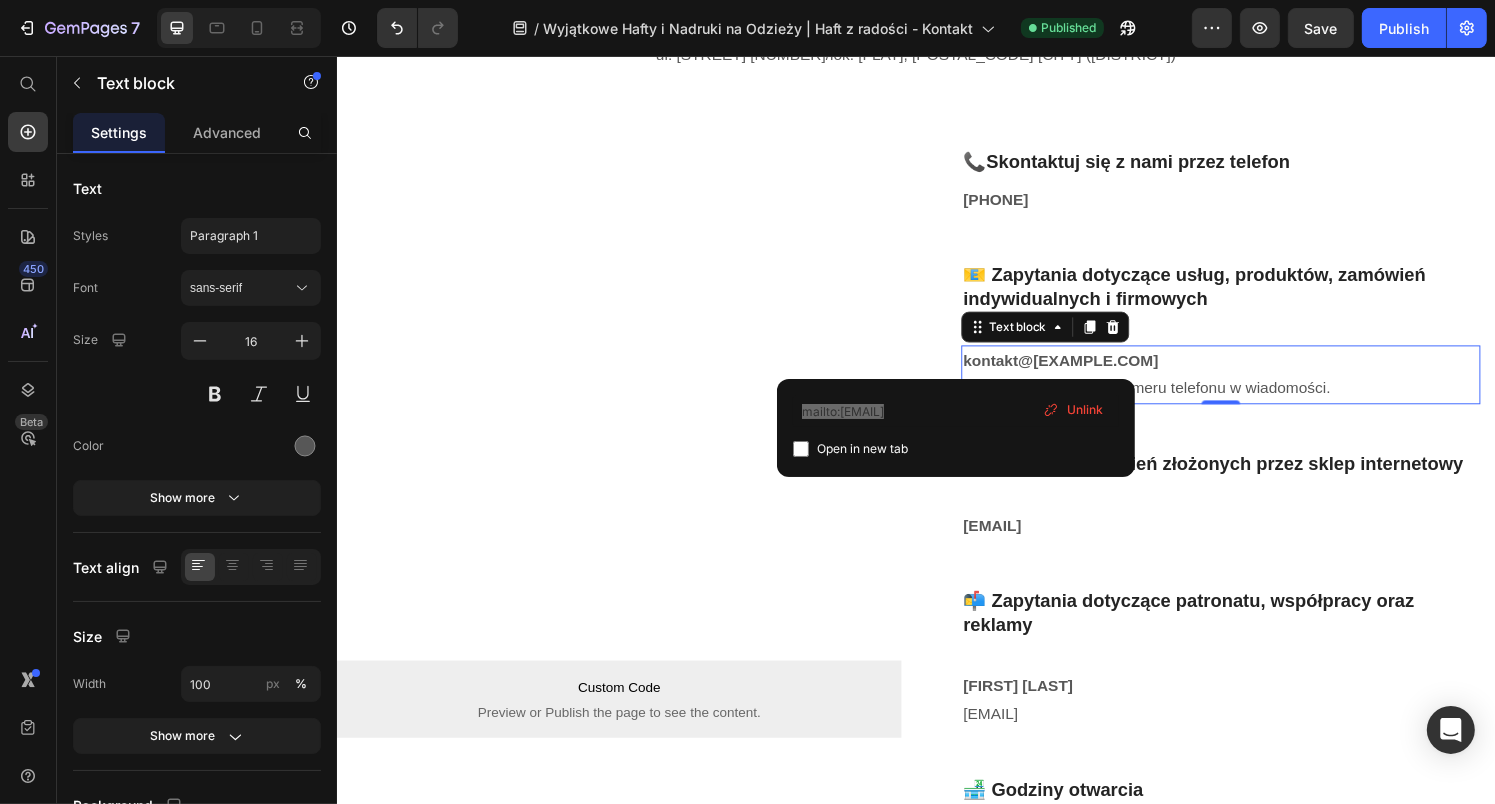 click on "kontakt@haftzradosci.pl Prosimy o dołączenie numeru telefonu w wiadomości." at bounding box center [1252, 387] 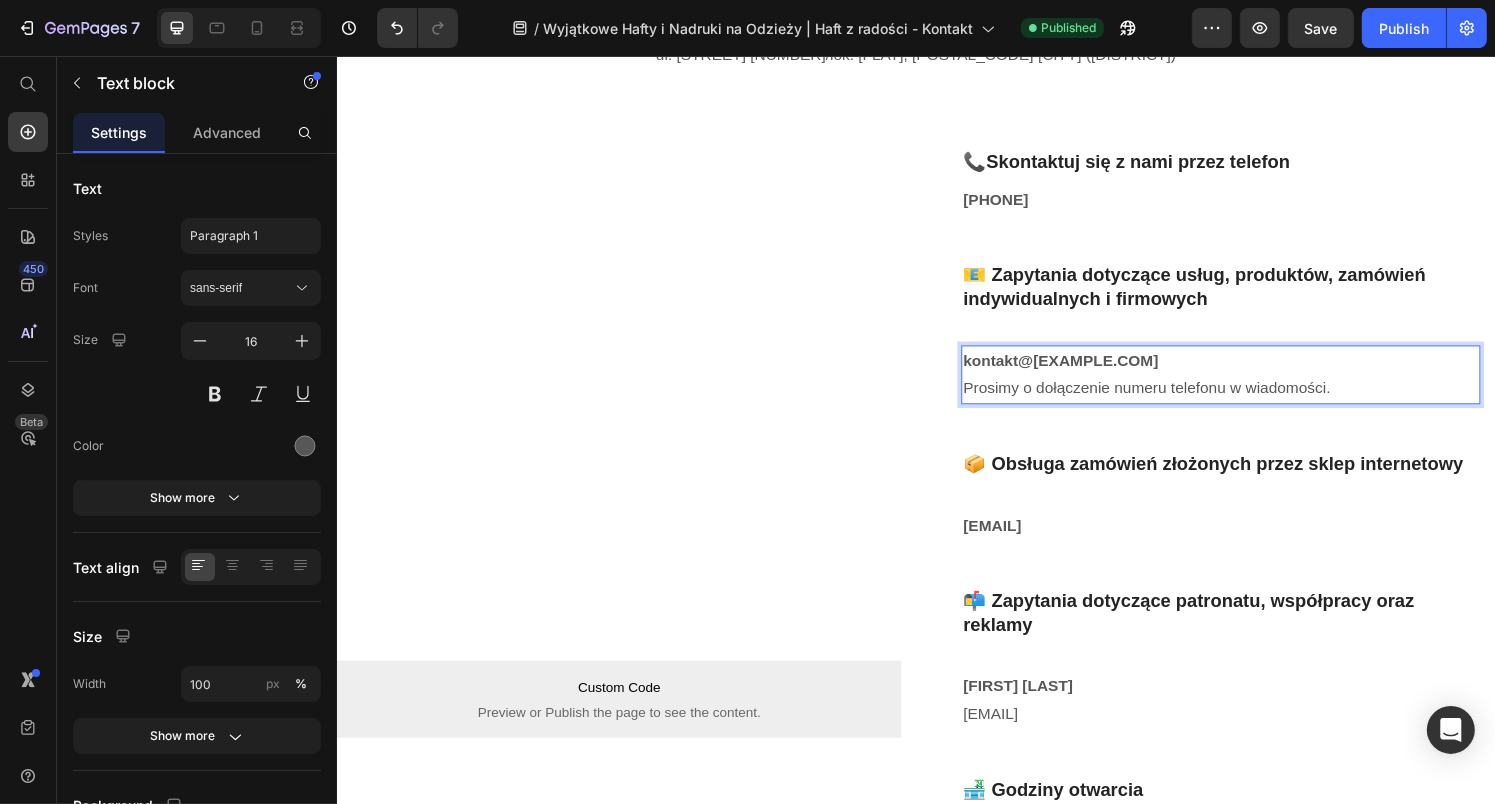 click on "kontakt@haftzradosci.pl Prosimy o dołączenie numeru telefonu w wiadomości." at bounding box center [1252, 387] 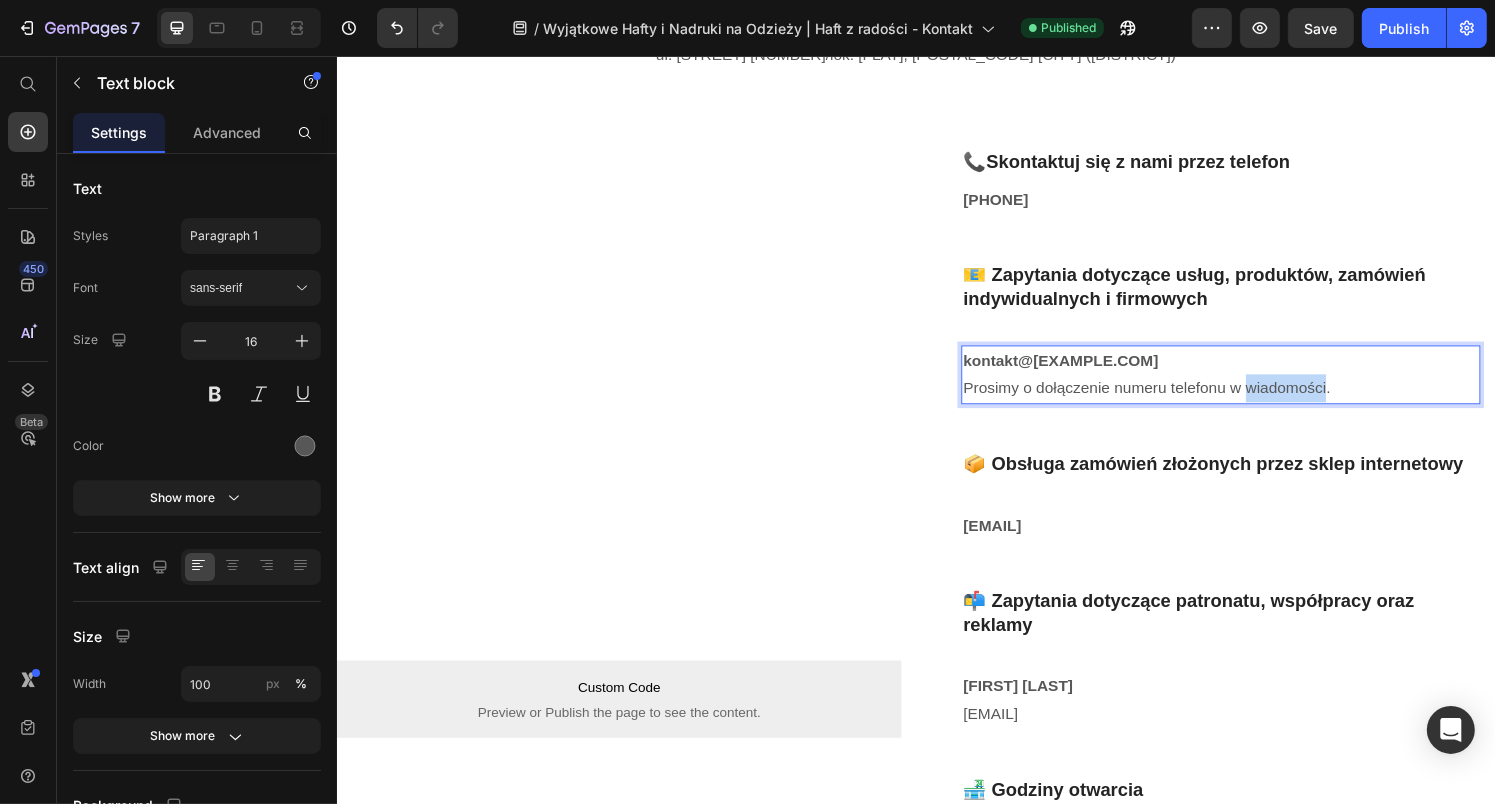 click on "kontakt@haftzradosci.pl Prosimy o dołączenie numeru telefonu w wiadomości." at bounding box center (1252, 387) 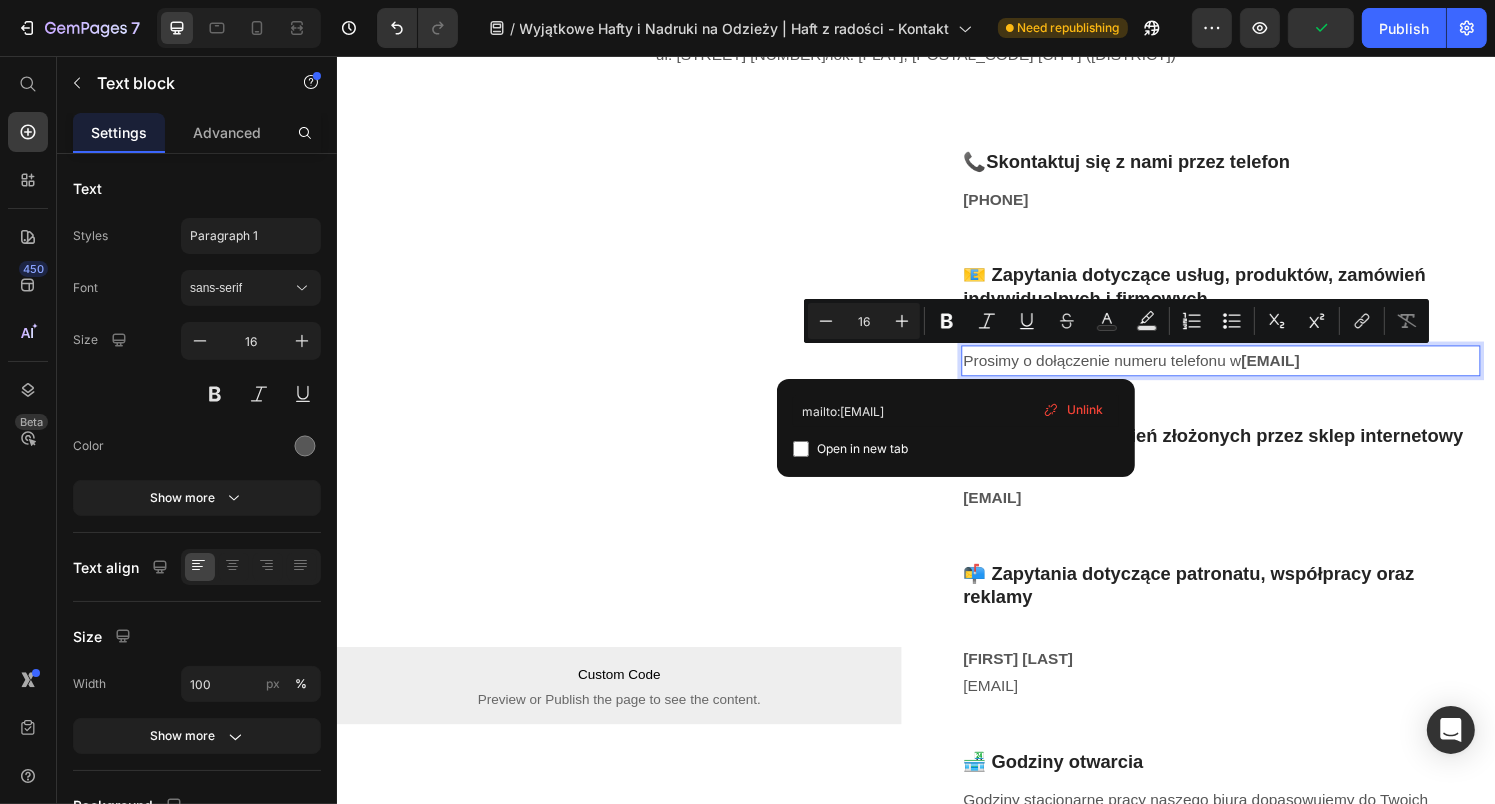click on "Prosimy o dołączenie numeru telefonu w  wiadomości.kontakt@haftzradosci.pl" at bounding box center [1252, 372] 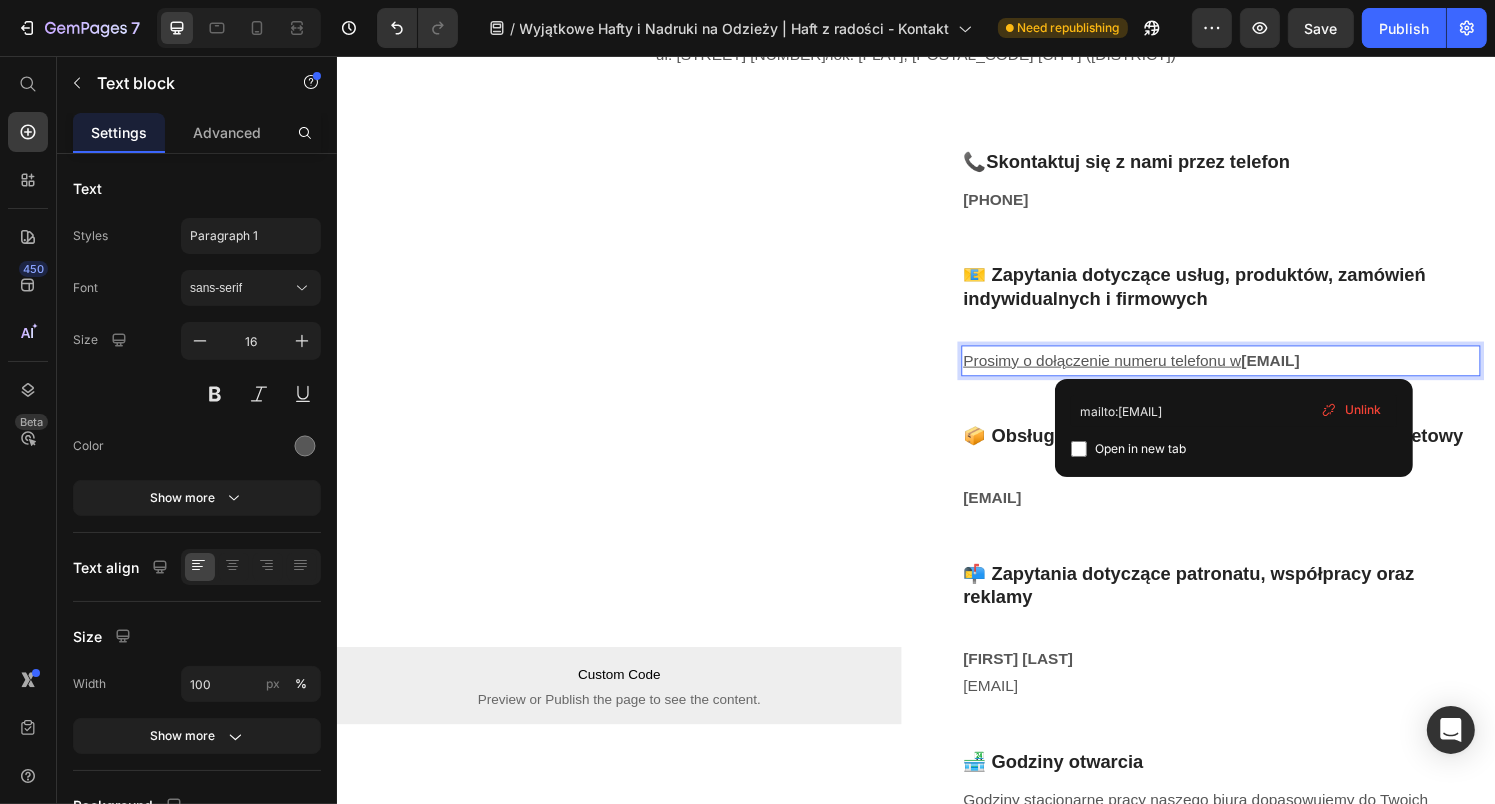 click on "Prosimy o dołączenie numeru telefonu w  wiadomości.kontakt@haftzradosci.pl" at bounding box center (1252, 372) 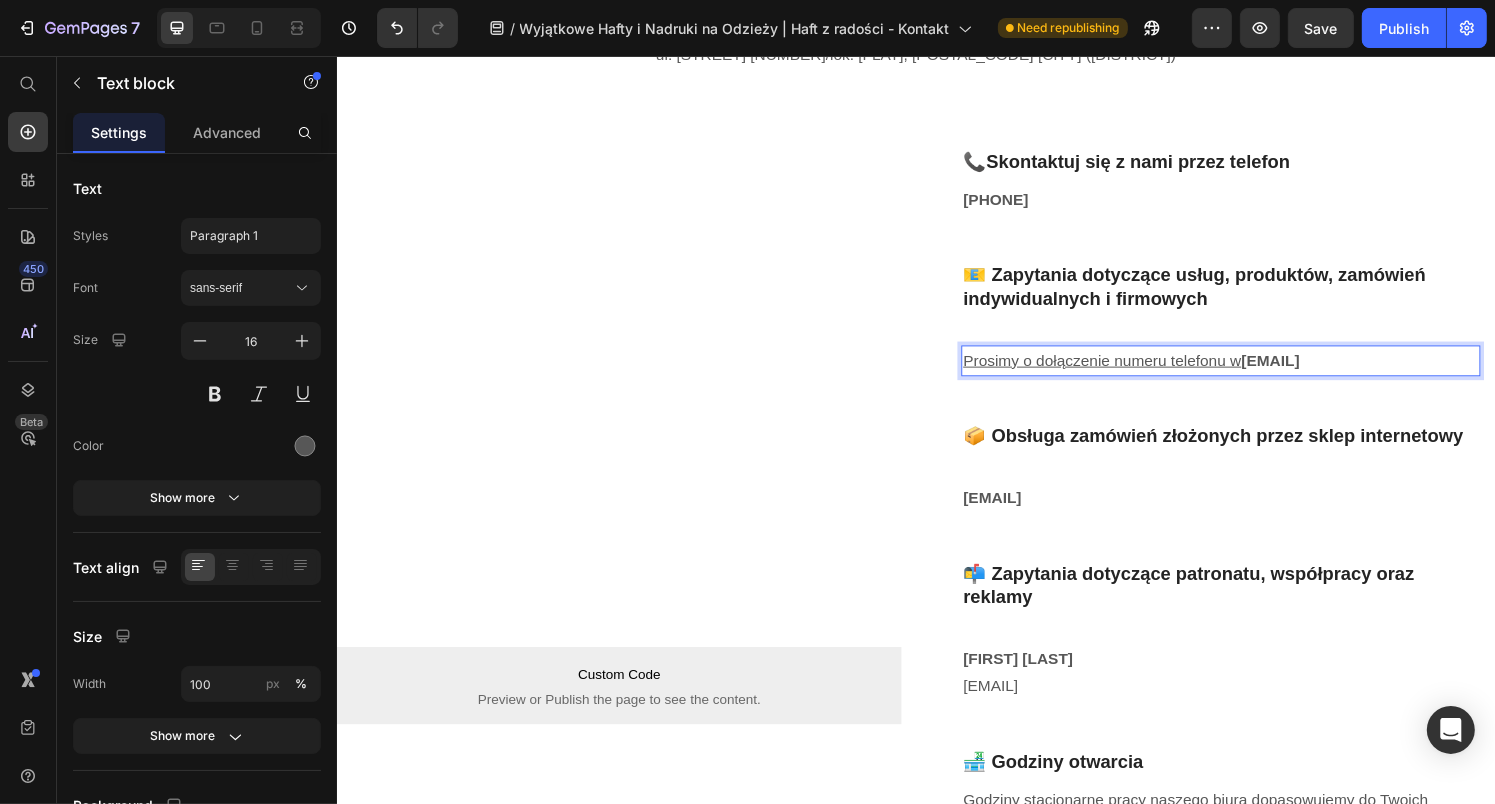 click on "Prosimy o dołączenie numeru telefonu w  wiadomości.kontakt@haftzradosci.pl" at bounding box center (1252, 372) 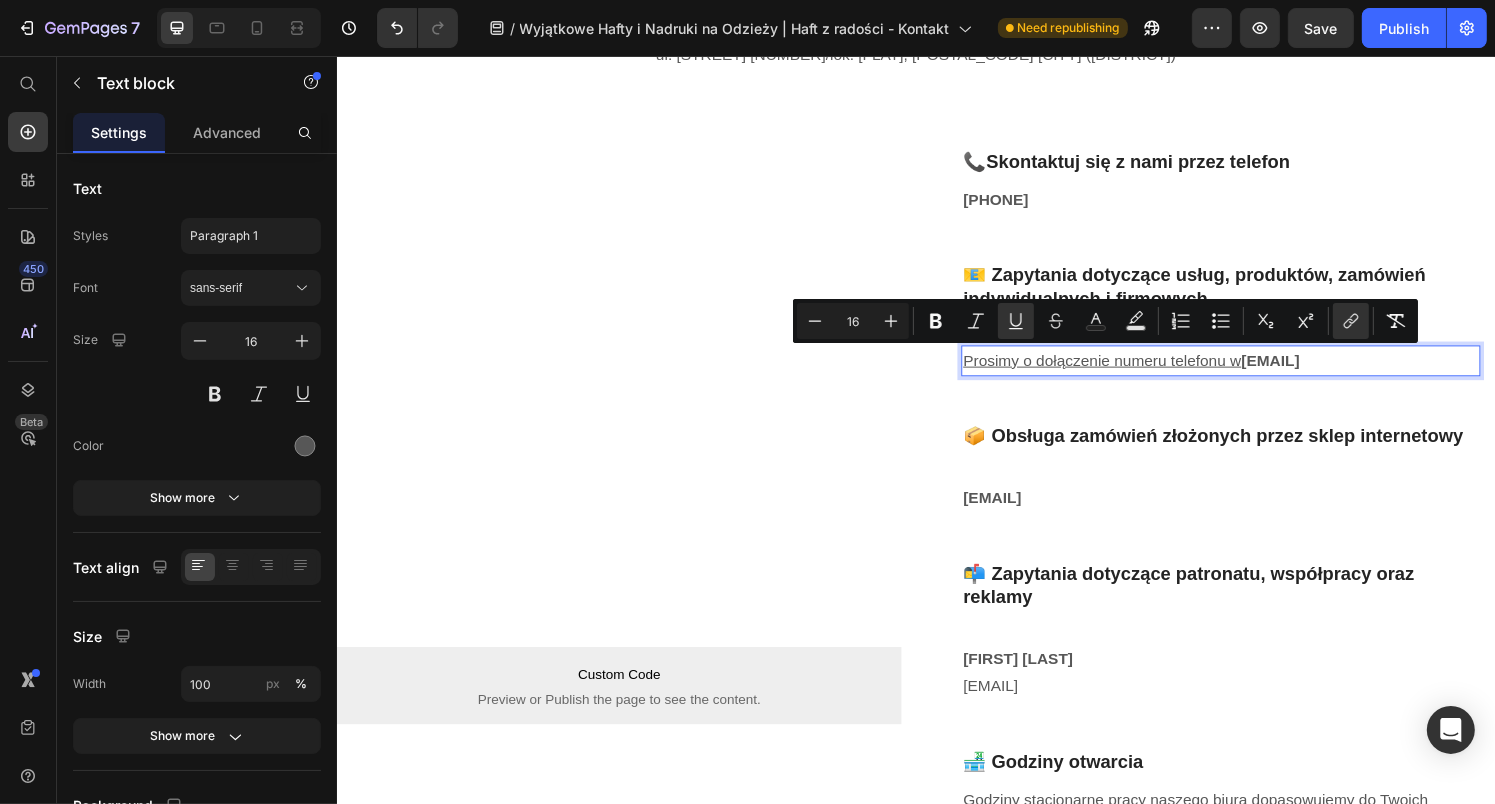 click on "Prosimy o dołączenie numeru telefonu w" at bounding box center (1129, 371) 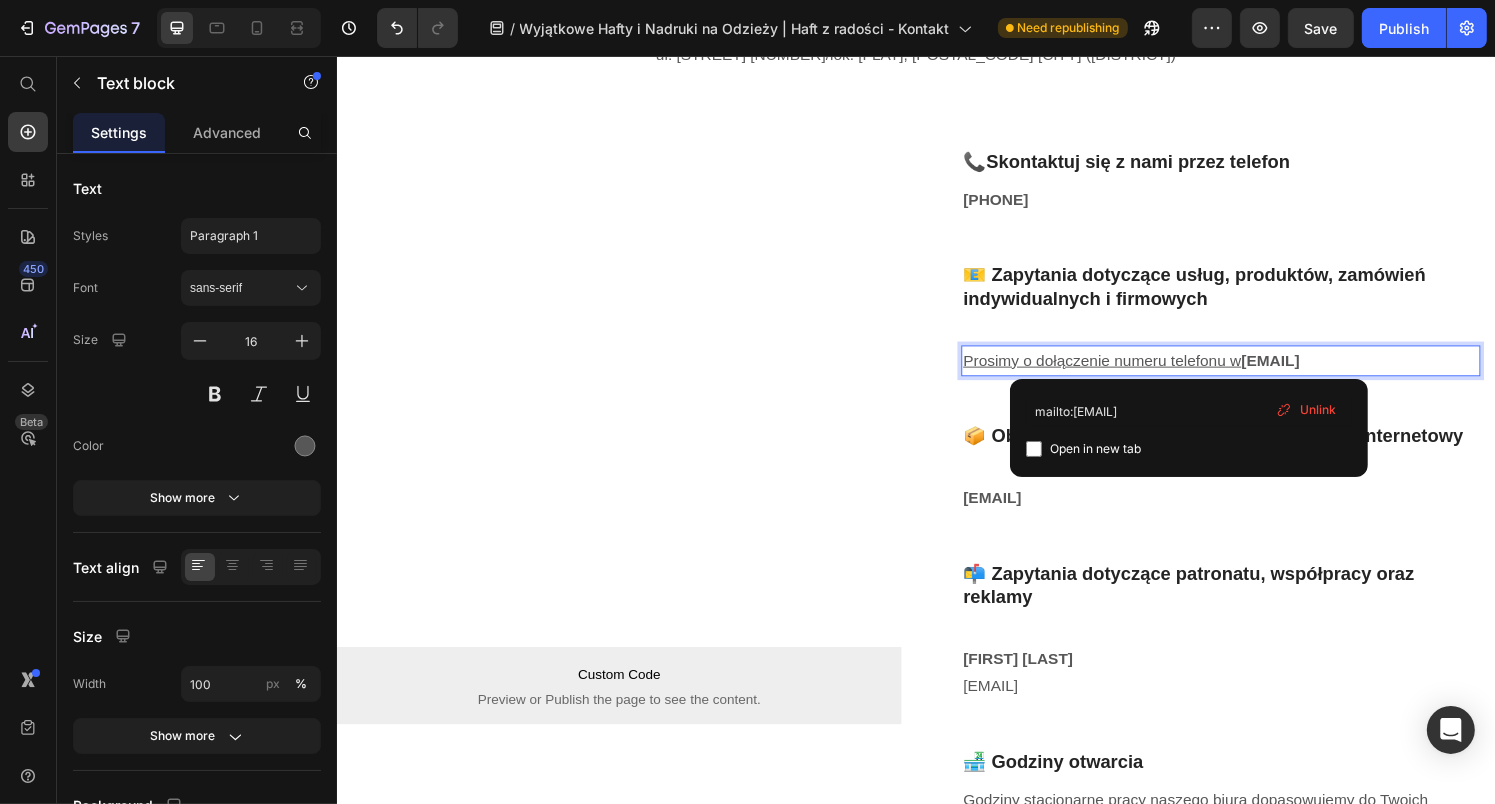 click on "Prosimy o dołączenie numeru telefonu w" at bounding box center [1129, 371] 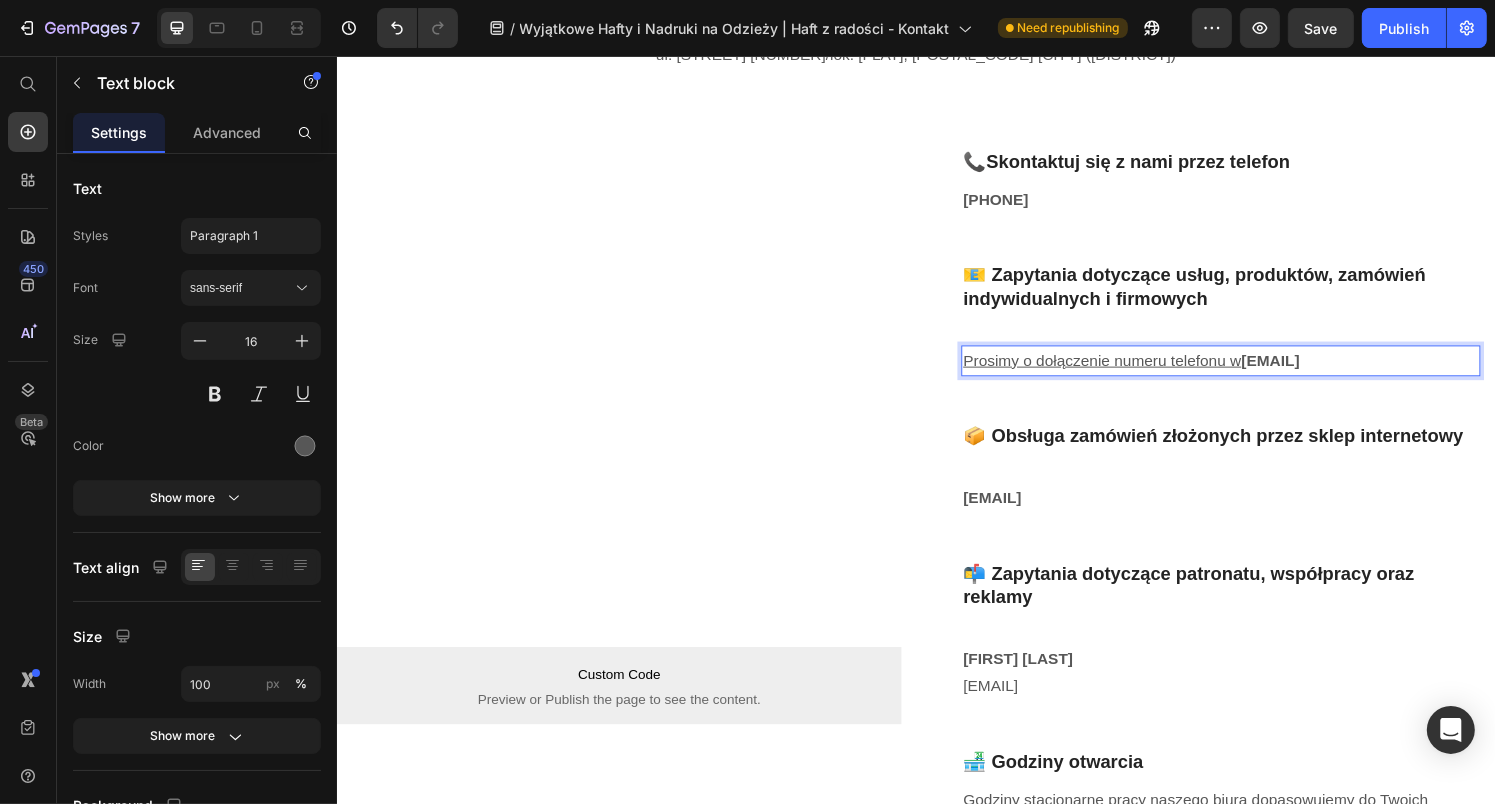 click on "Prosimy o dołączenie numeru telefonu w  wiadomości.kontakt@haftzradosci.pl" at bounding box center [1252, 372] 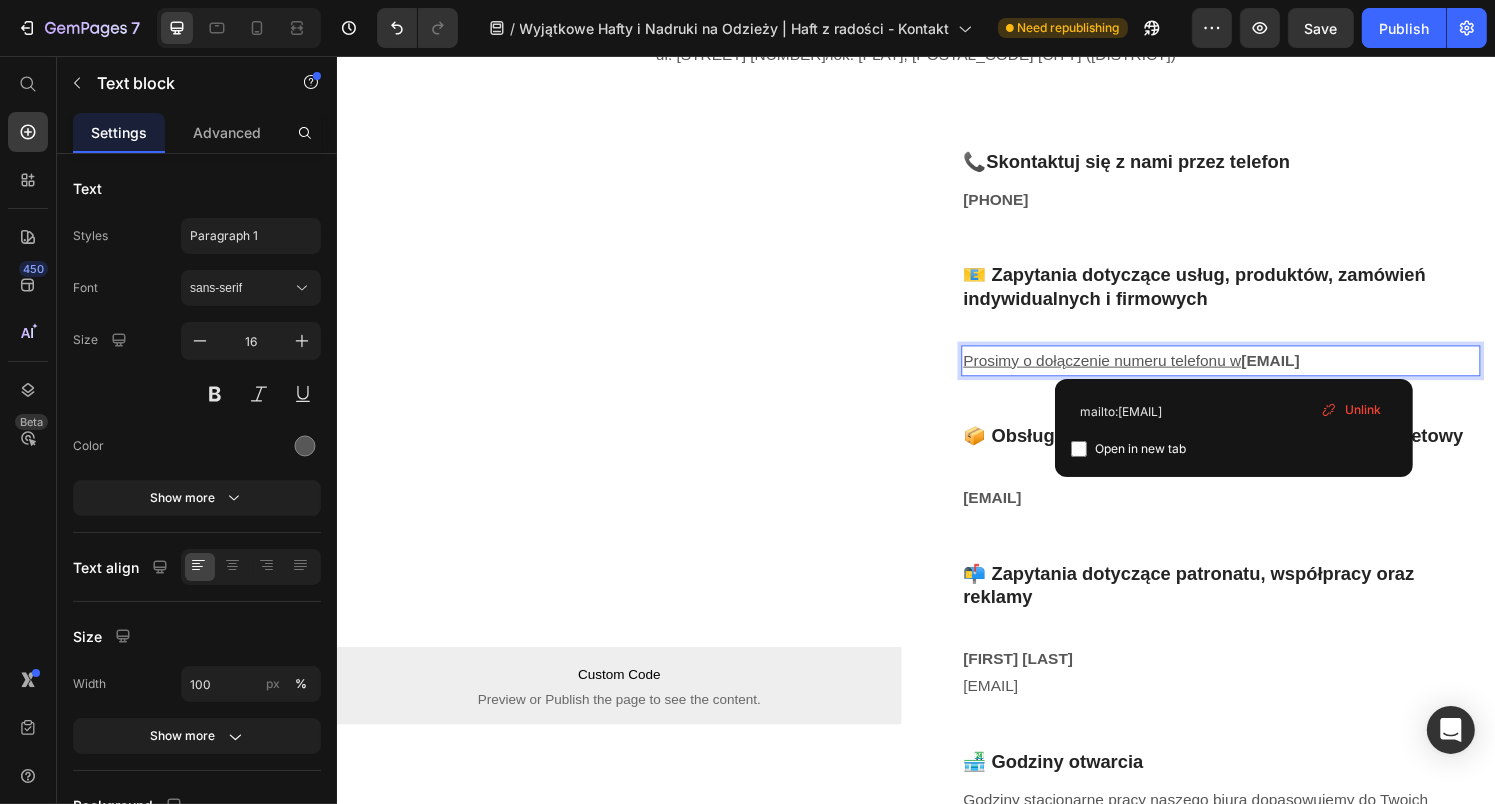 click on "Prosimy o dołączenie numeru telefonu w  wiadomości.kontakt@haftzradosci.pl" at bounding box center (1252, 372) 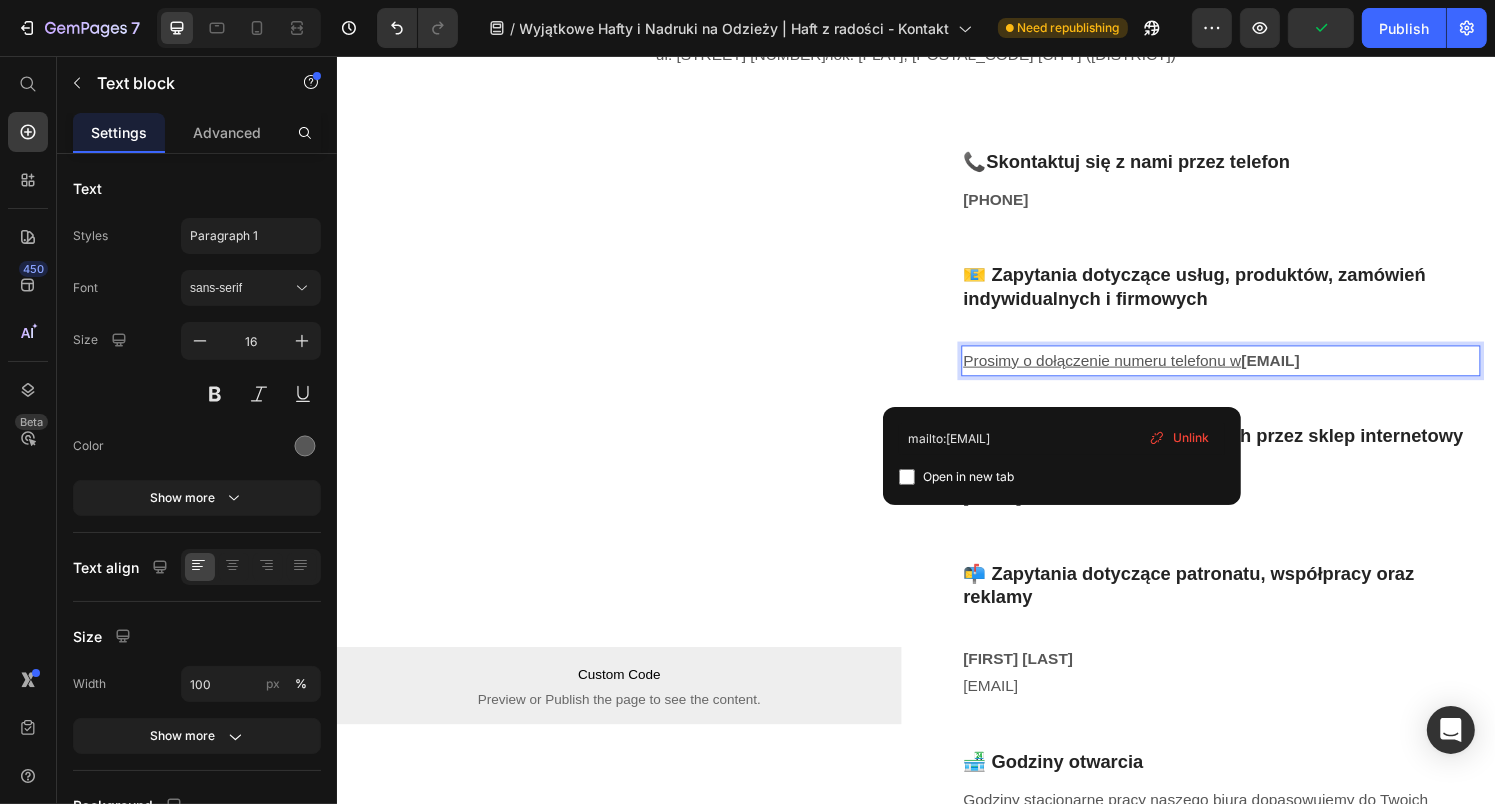 click on "wiadomości.kontakt@haftzradosci.pl" at bounding box center [1303, 371] 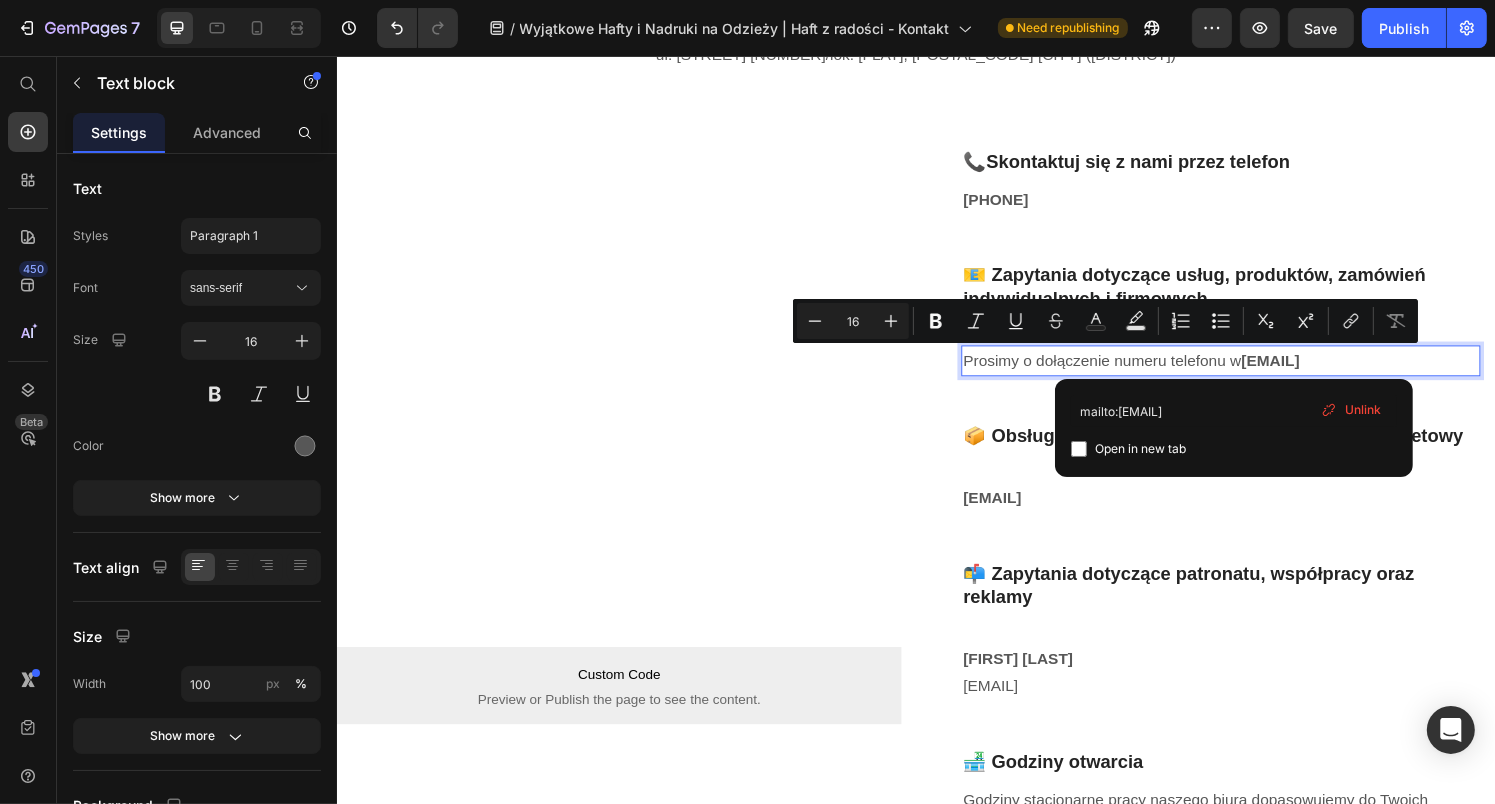 click on "mailto:kontakt@haftzradosci.pl Open in new tab Unlink" at bounding box center (1234, 428) 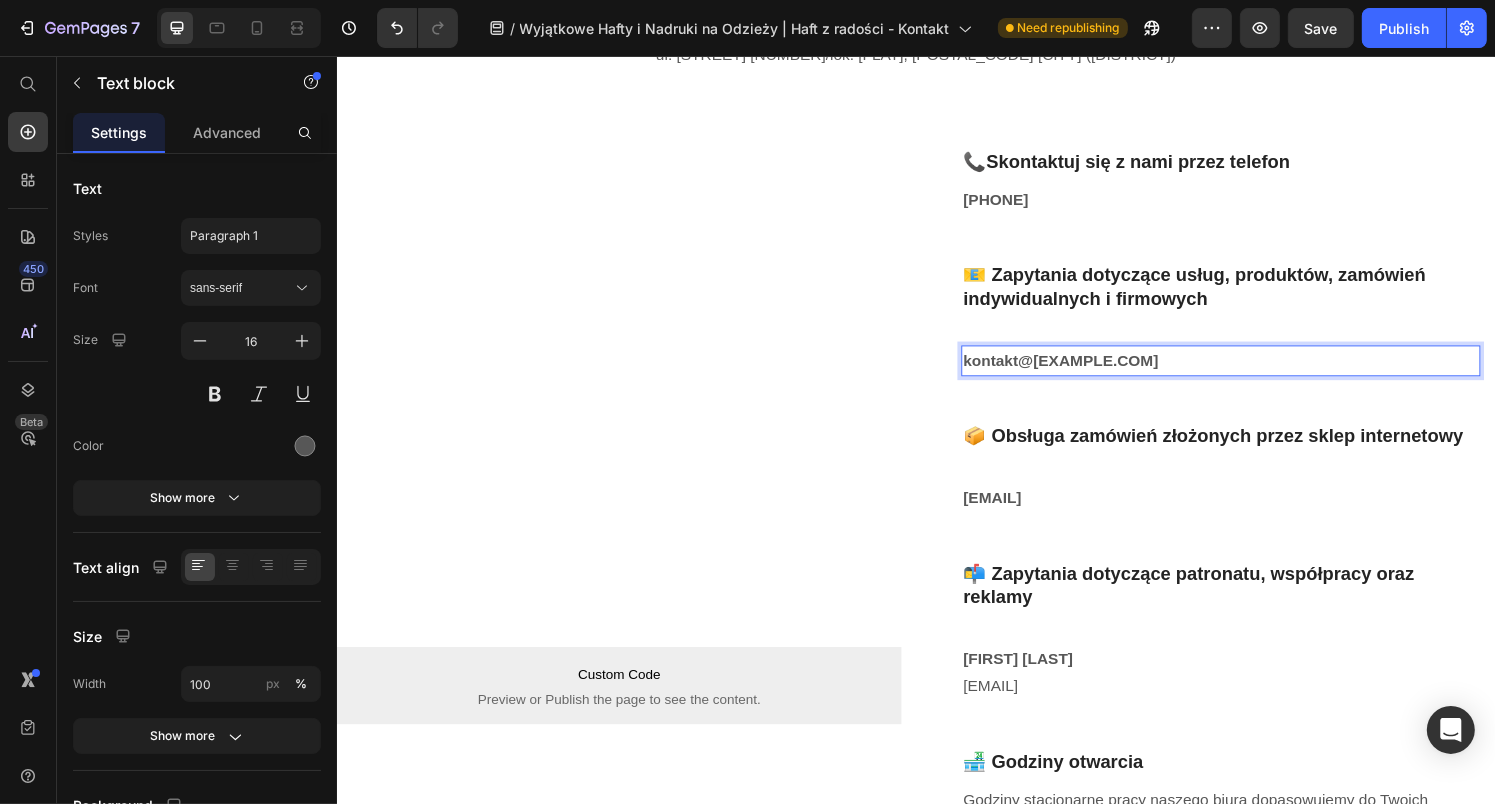 click on "kontakt@haftzradosci.pl ⁠⁠⁠⁠⁠⁠⁠" at bounding box center [1252, 372] 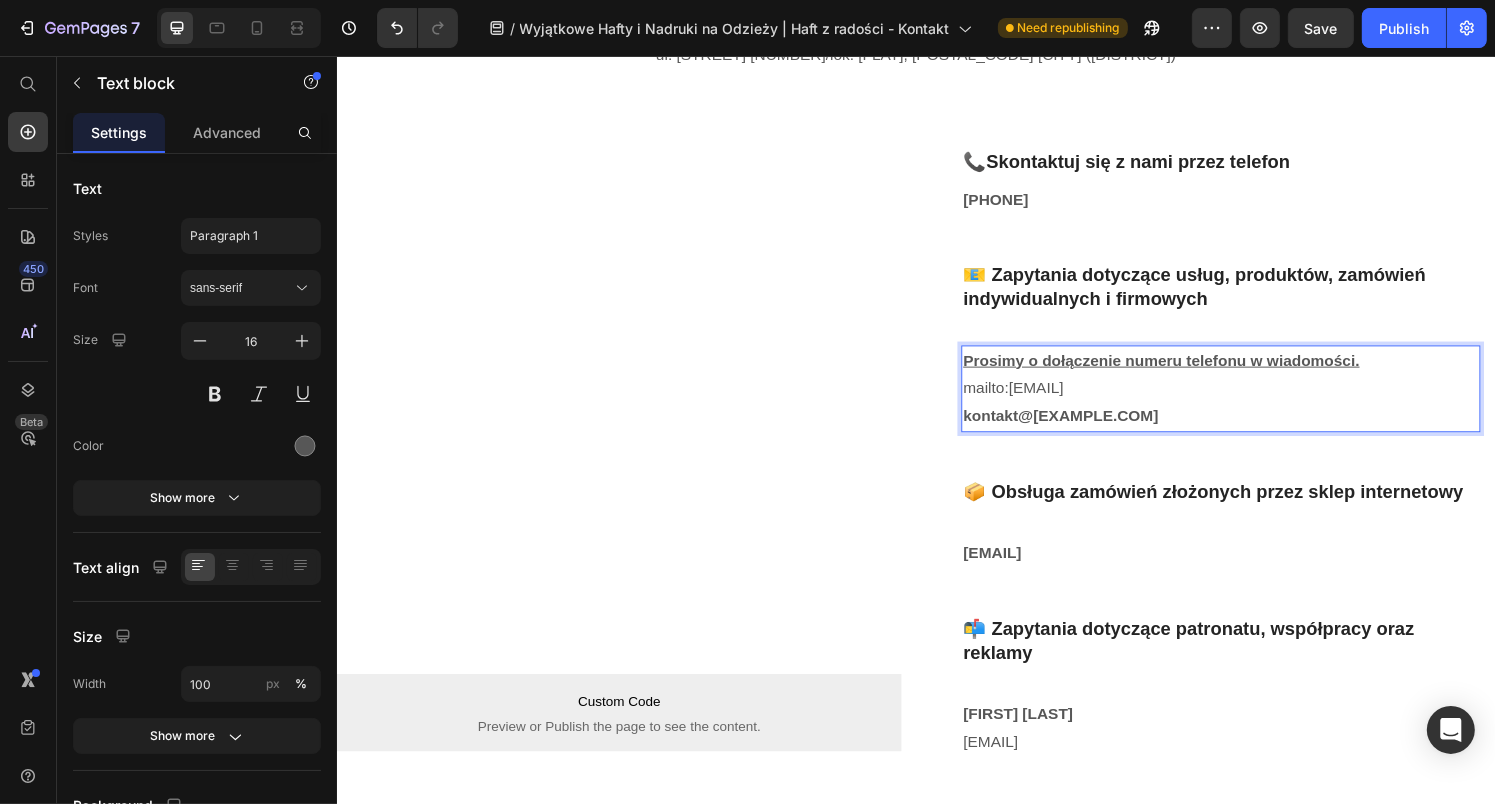 drag, startPoint x: 1142, startPoint y: 367, endPoint x: 1093, endPoint y: 367, distance: 49 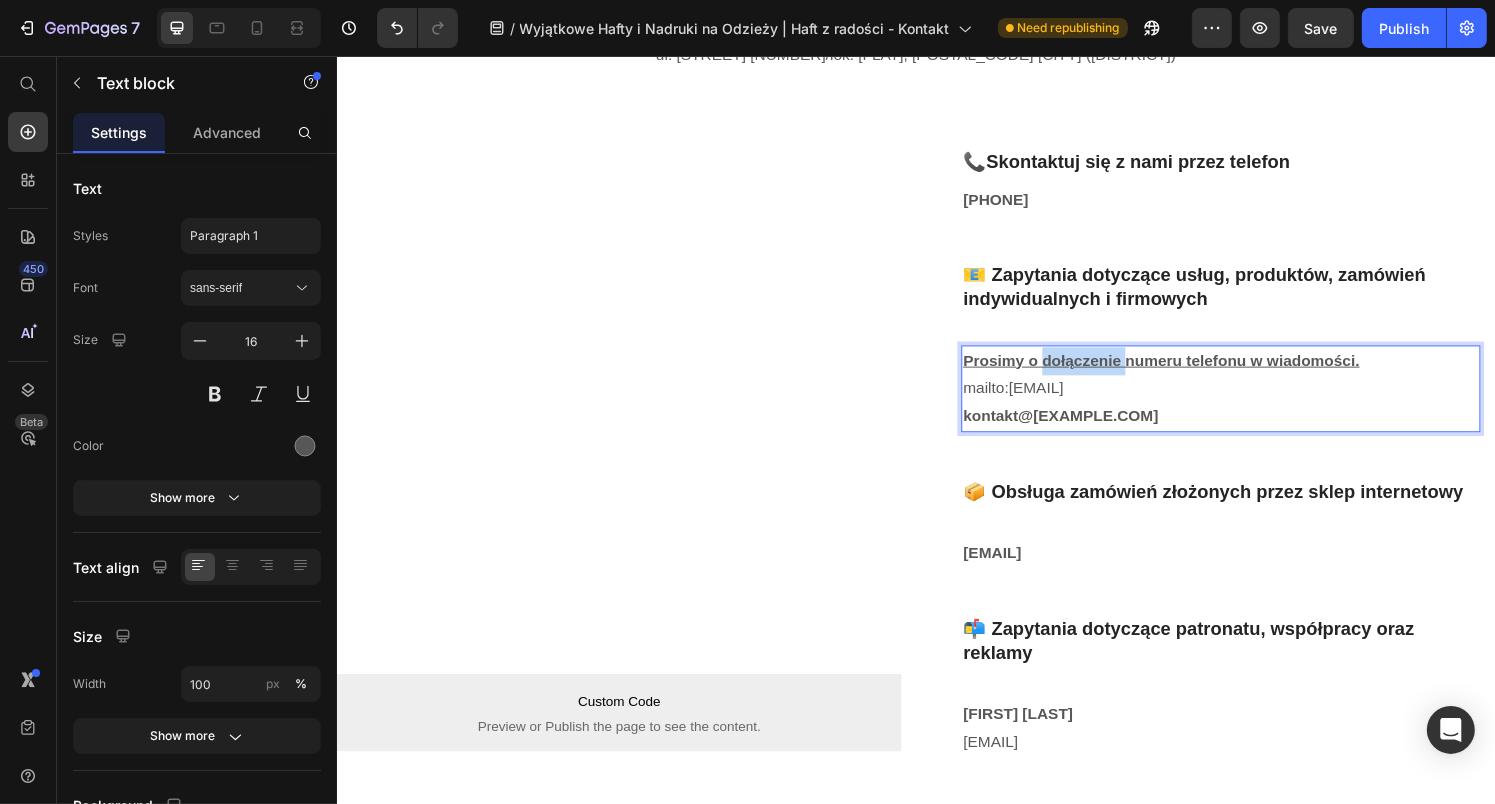 click on "Prosimy o dołączenie numeru telefonu w wiadomości." at bounding box center [1190, 371] 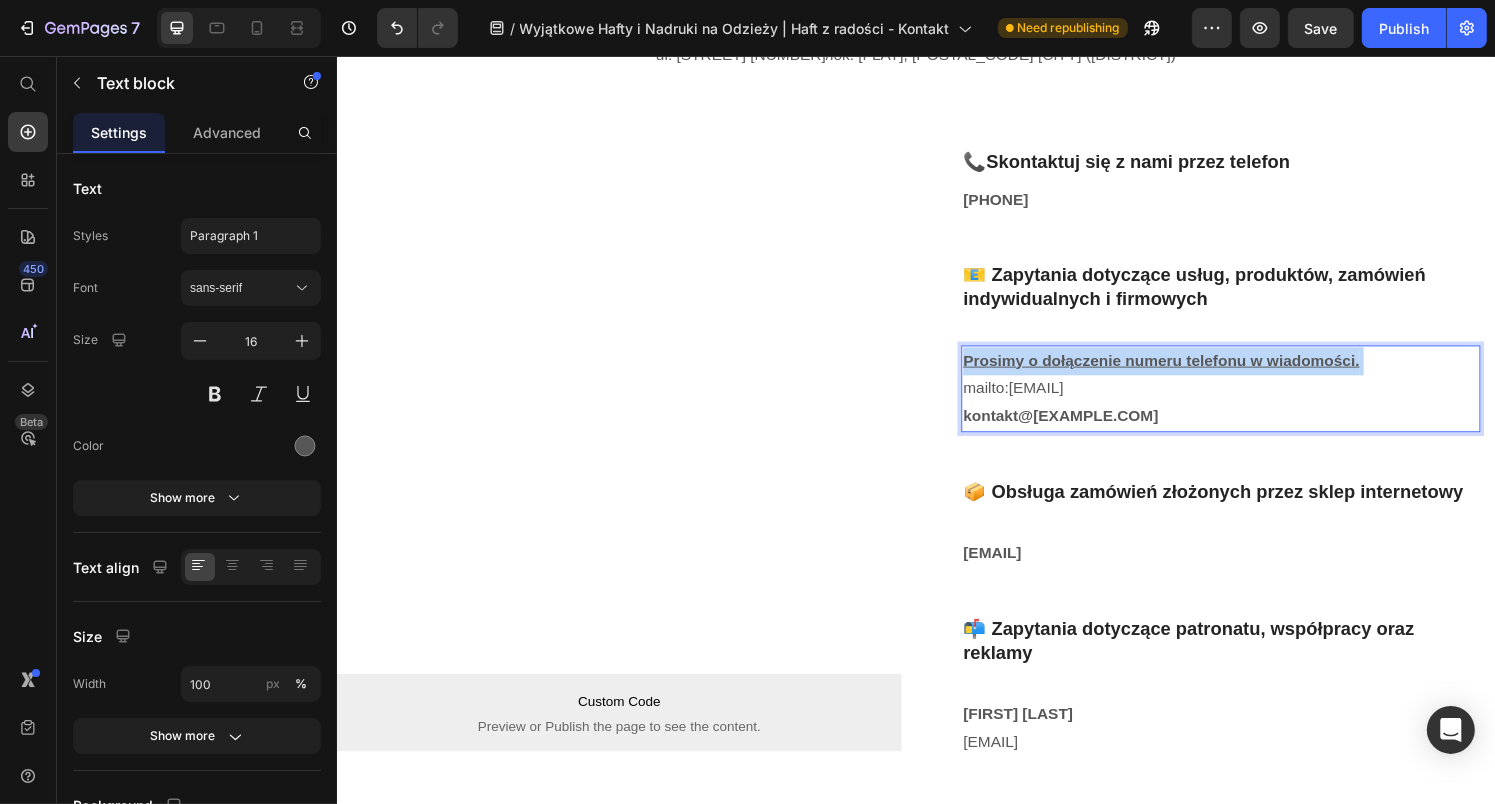 click on "Prosimy o dołączenie numeru telefonu w wiadomości." at bounding box center [1190, 371] 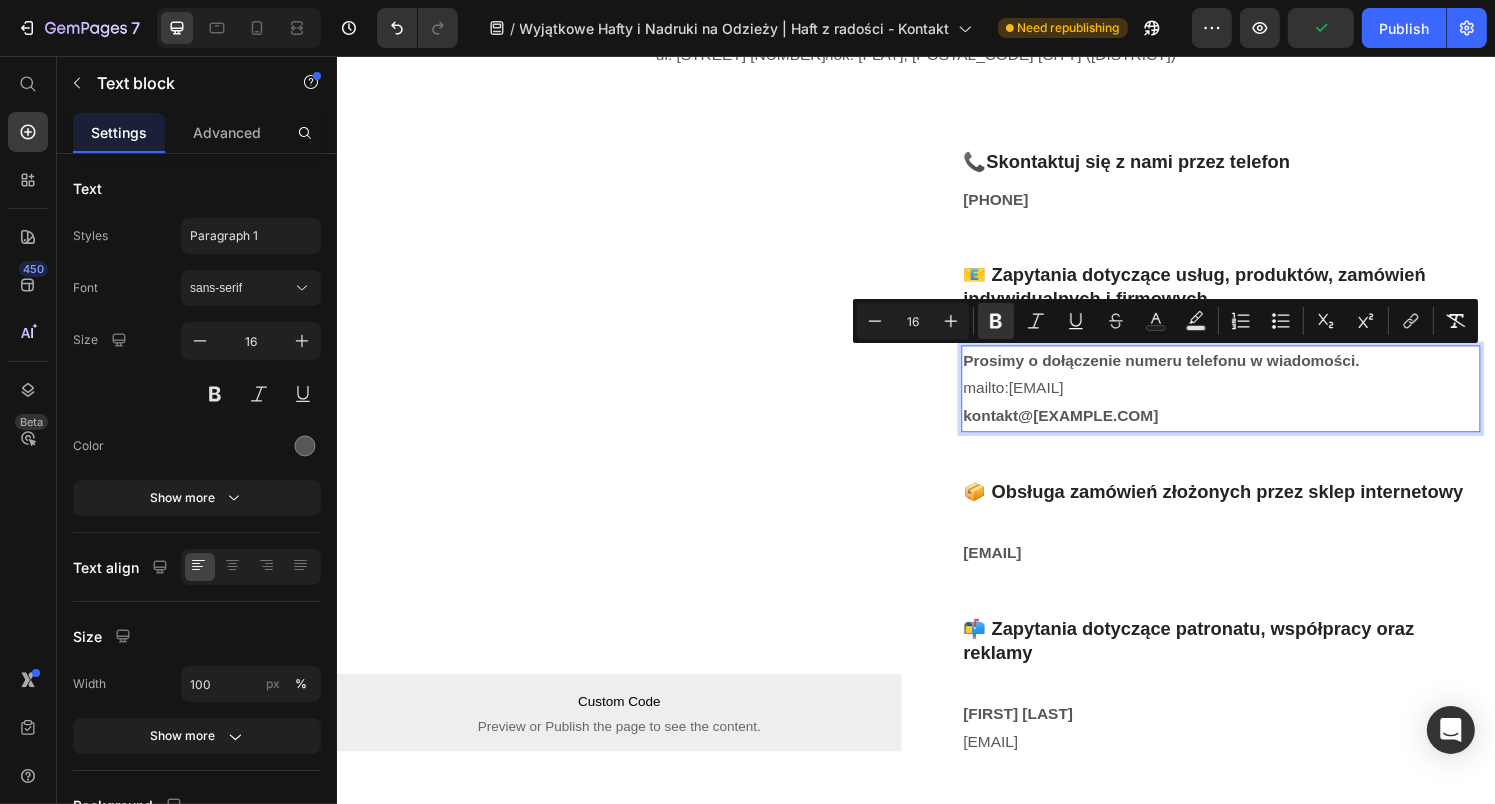 click on "mailto:kontakt@haftzradosci.pl" at bounding box center [1037, 399] 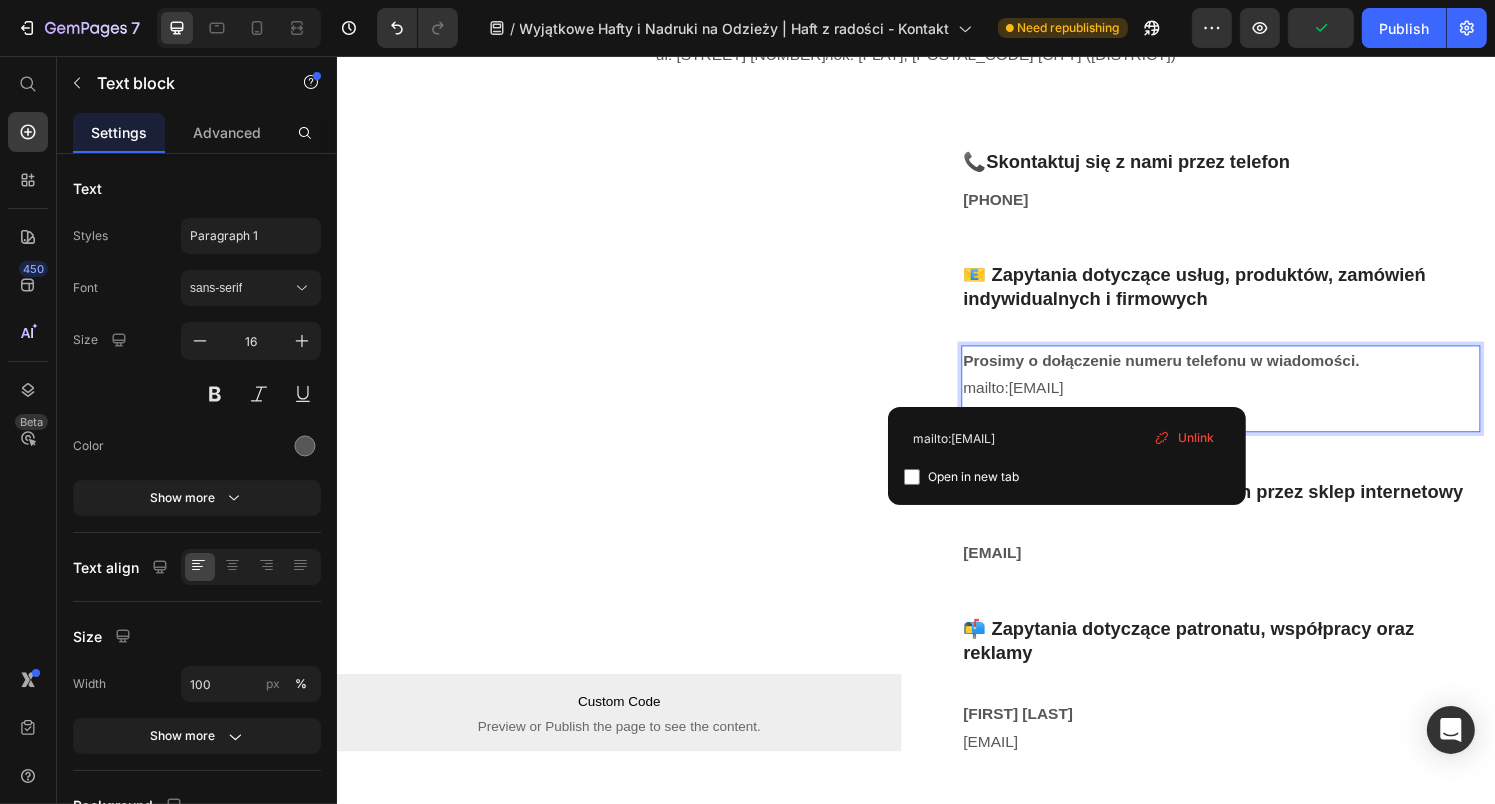 click on "mailto:kontakt@haftzradosci.pl" at bounding box center (1037, 399) 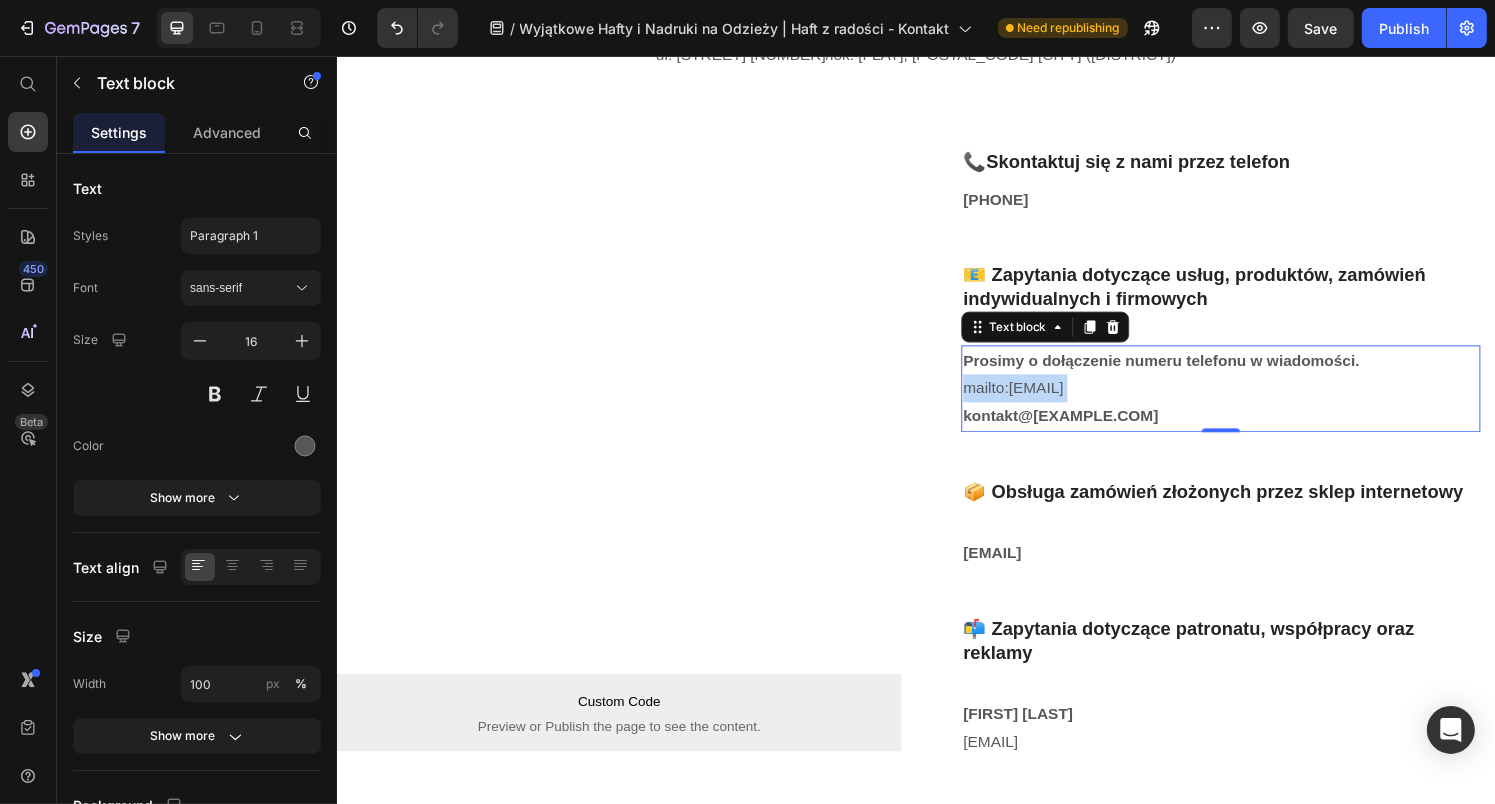 click on "mailto:kontakt@haftzradosci.pl" at bounding box center [1037, 399] 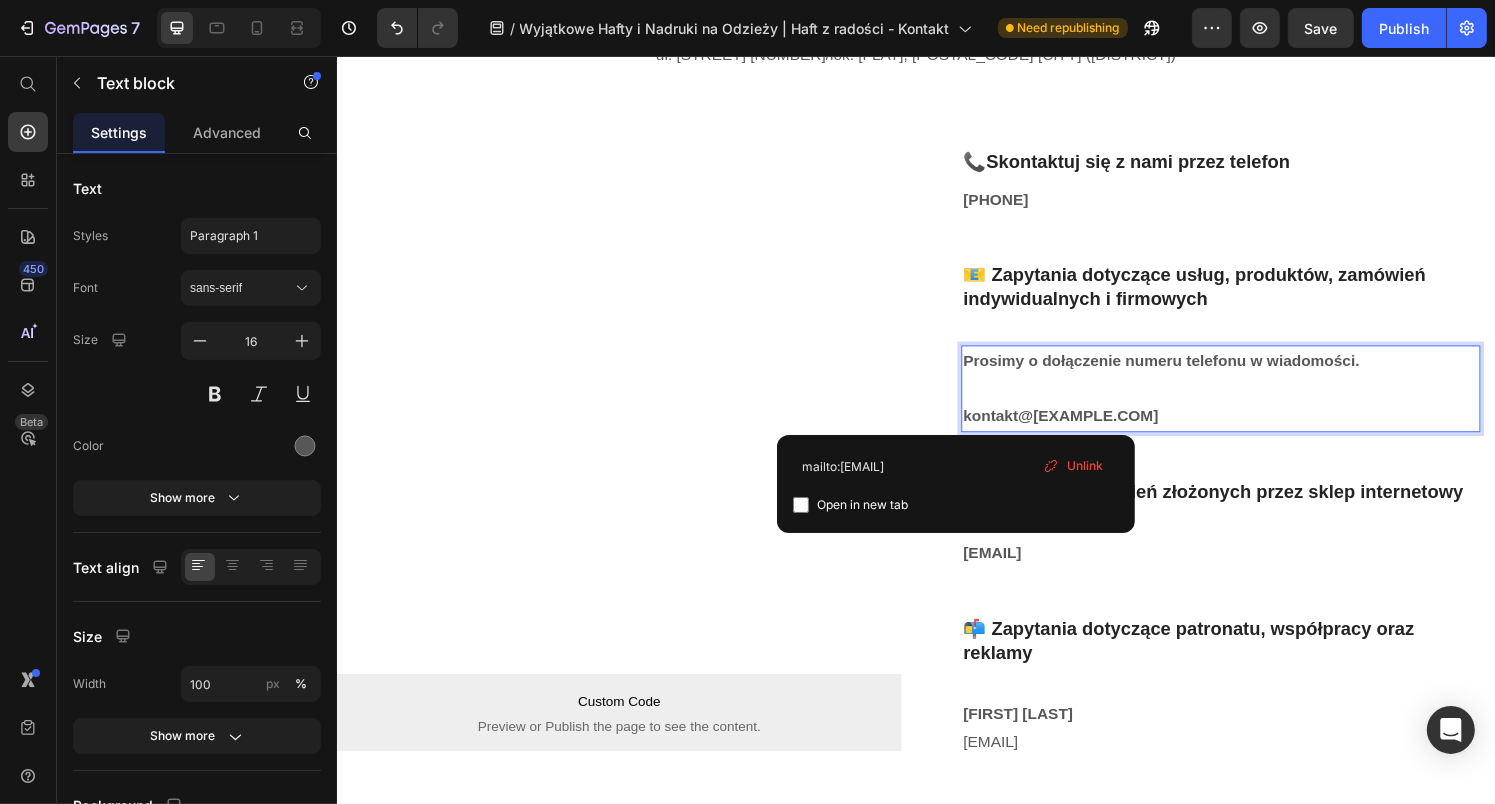 click on "kontakt@haftzradosci.pl" at bounding box center [1086, 428] 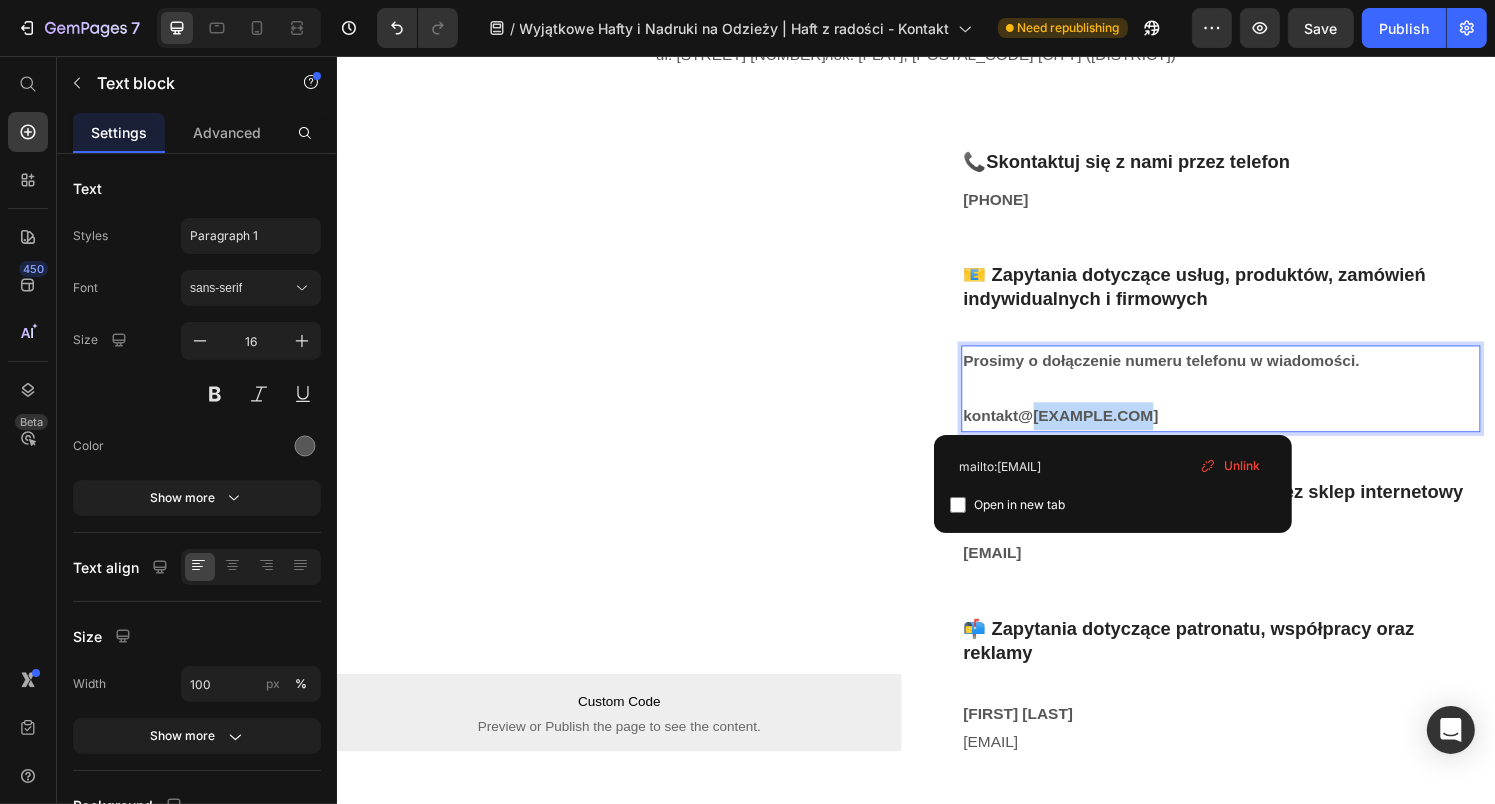 click on "kontakt@haftzradosci.pl" at bounding box center (1086, 428) 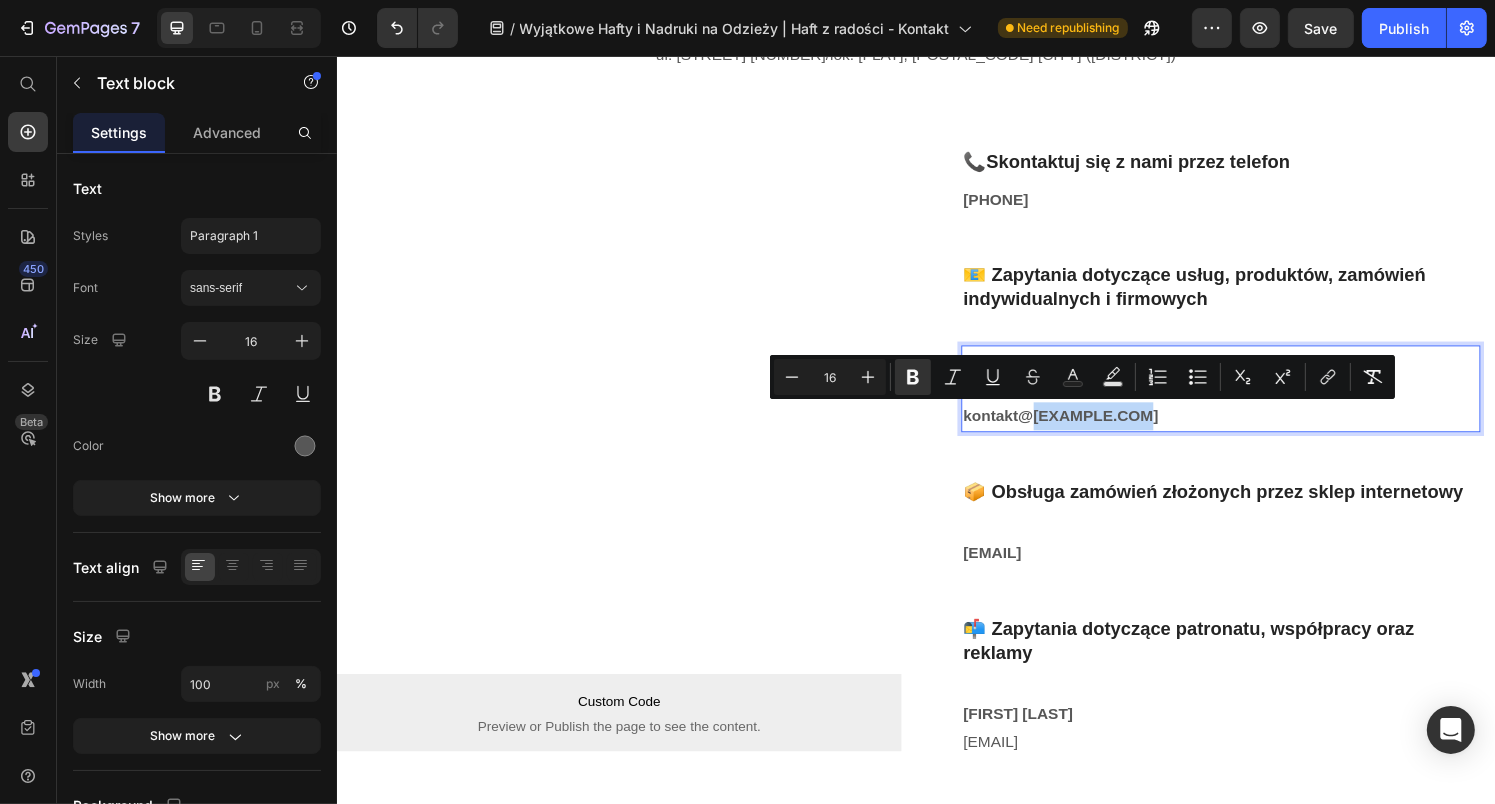 click on "kontakt@haftzradosci.pl" at bounding box center [1086, 428] 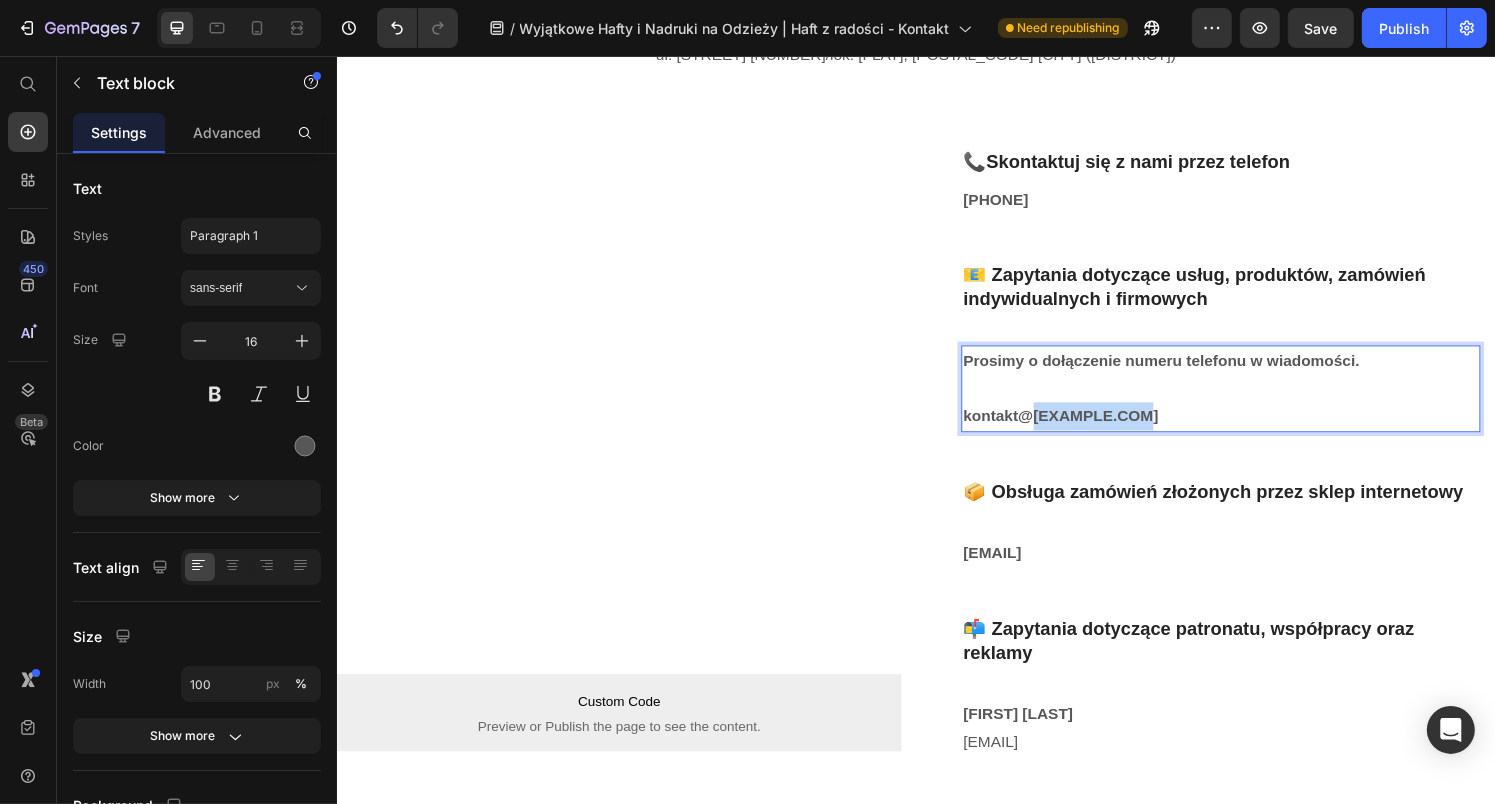 click on "kontakt@haftzradosci.pl" at bounding box center (1086, 428) 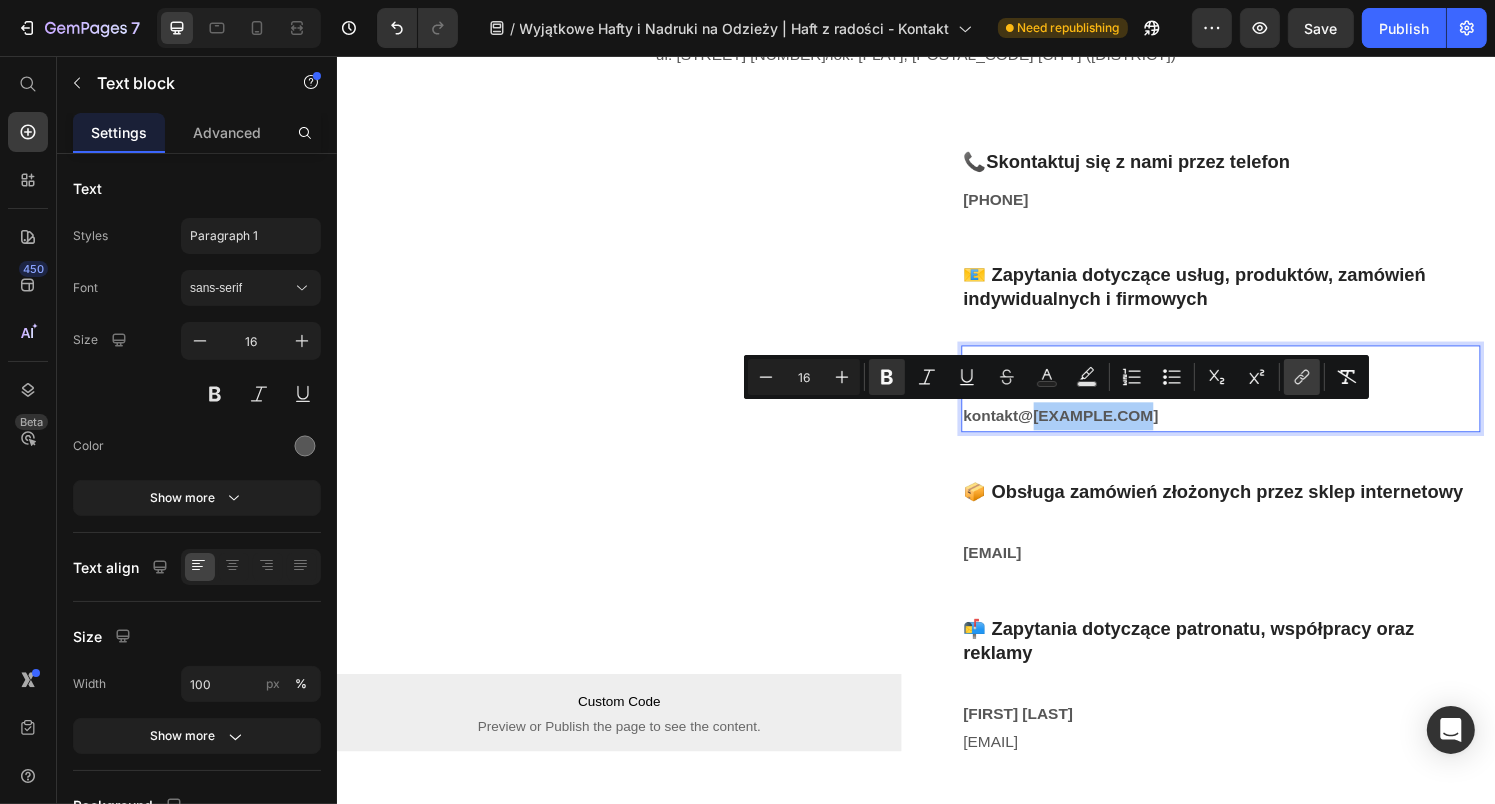click 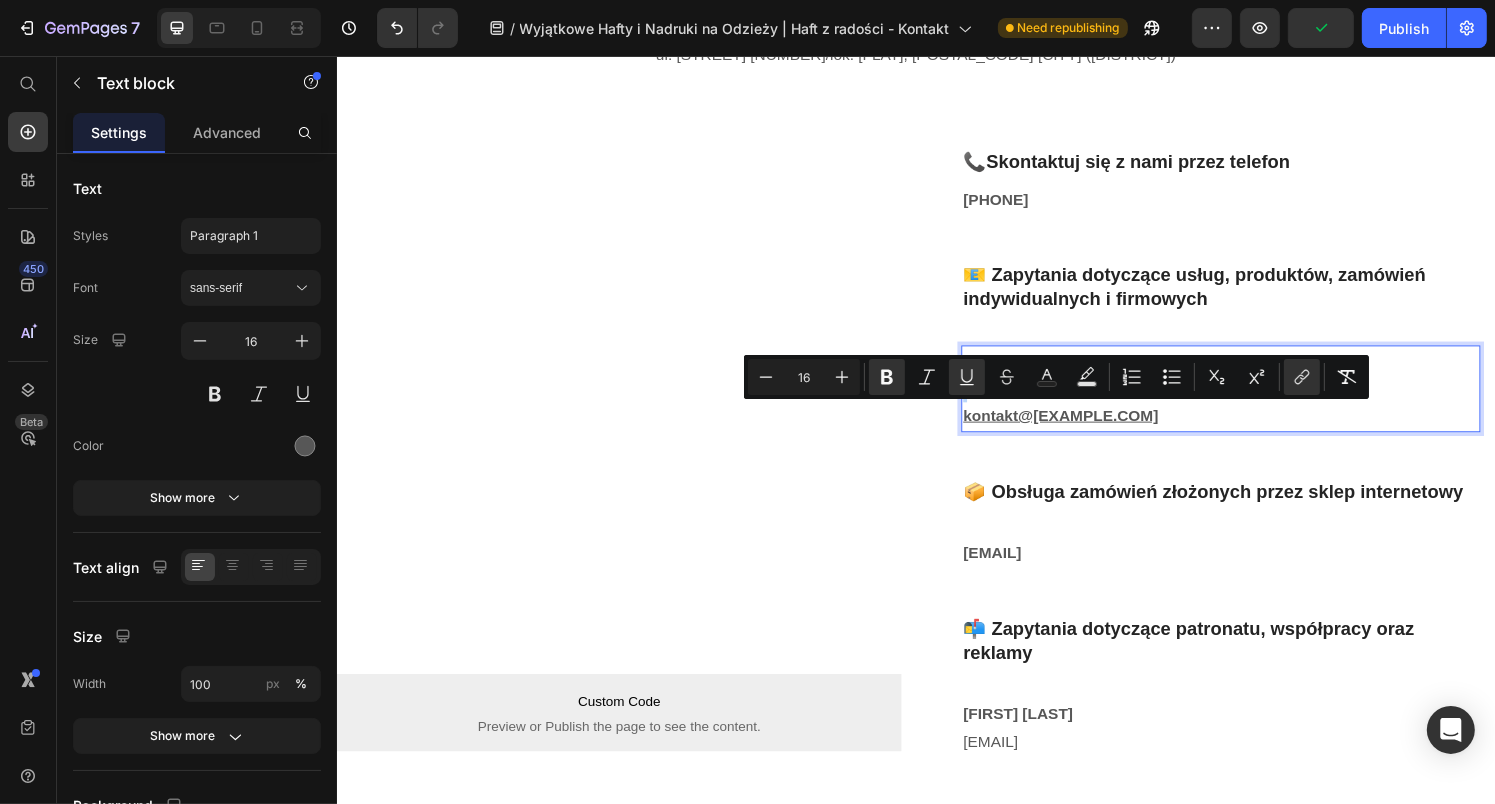 click on "Prosimy o dołączenie numeru telefonu w wiadomości. kontakt@haftzradosci.pl" at bounding box center (1252, 401) 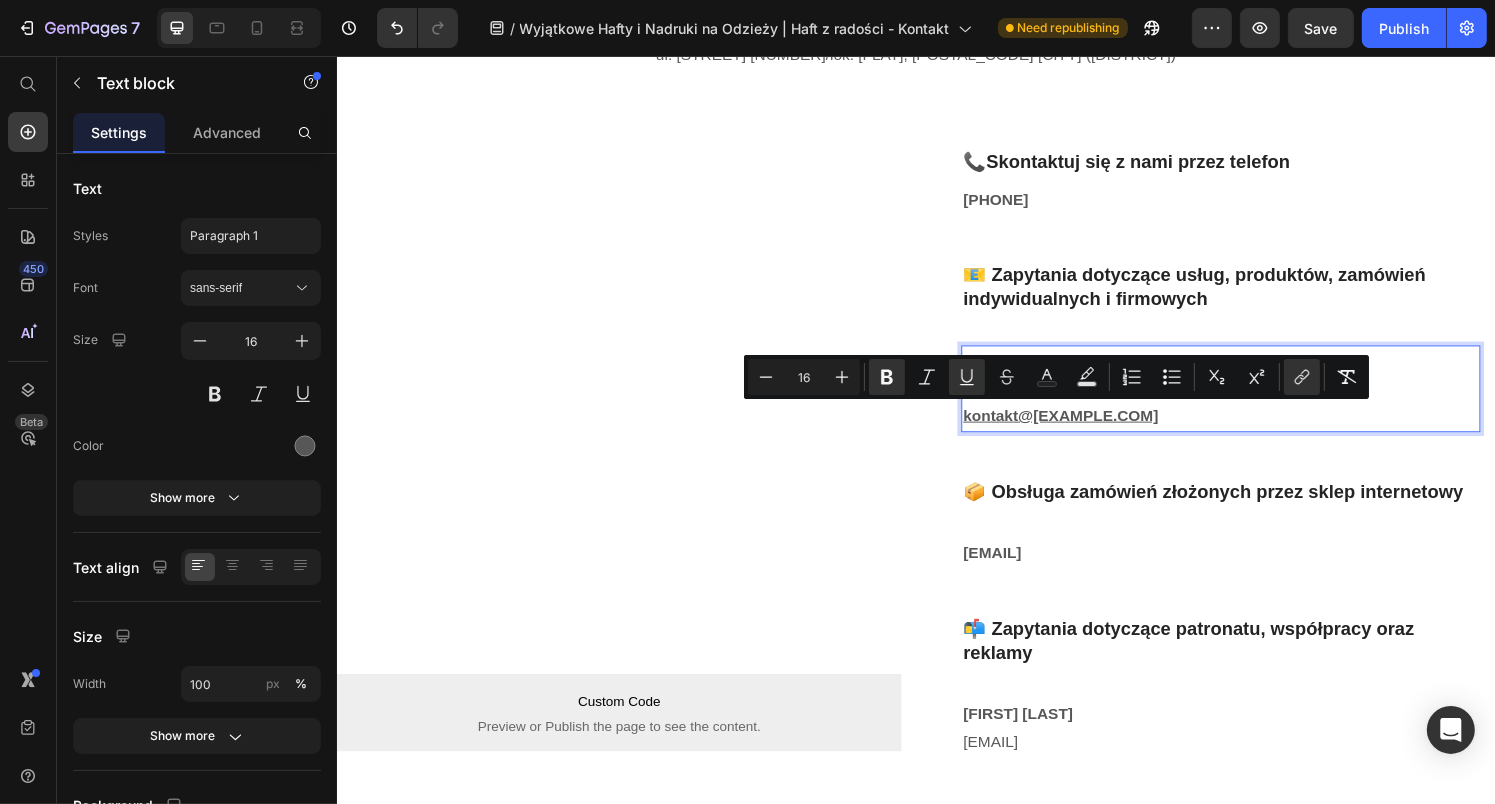 click on "Prosimy o dołączenie numeru telefonu w wiadomości. kontakt@haftzradosci.pl" at bounding box center [1252, 401] 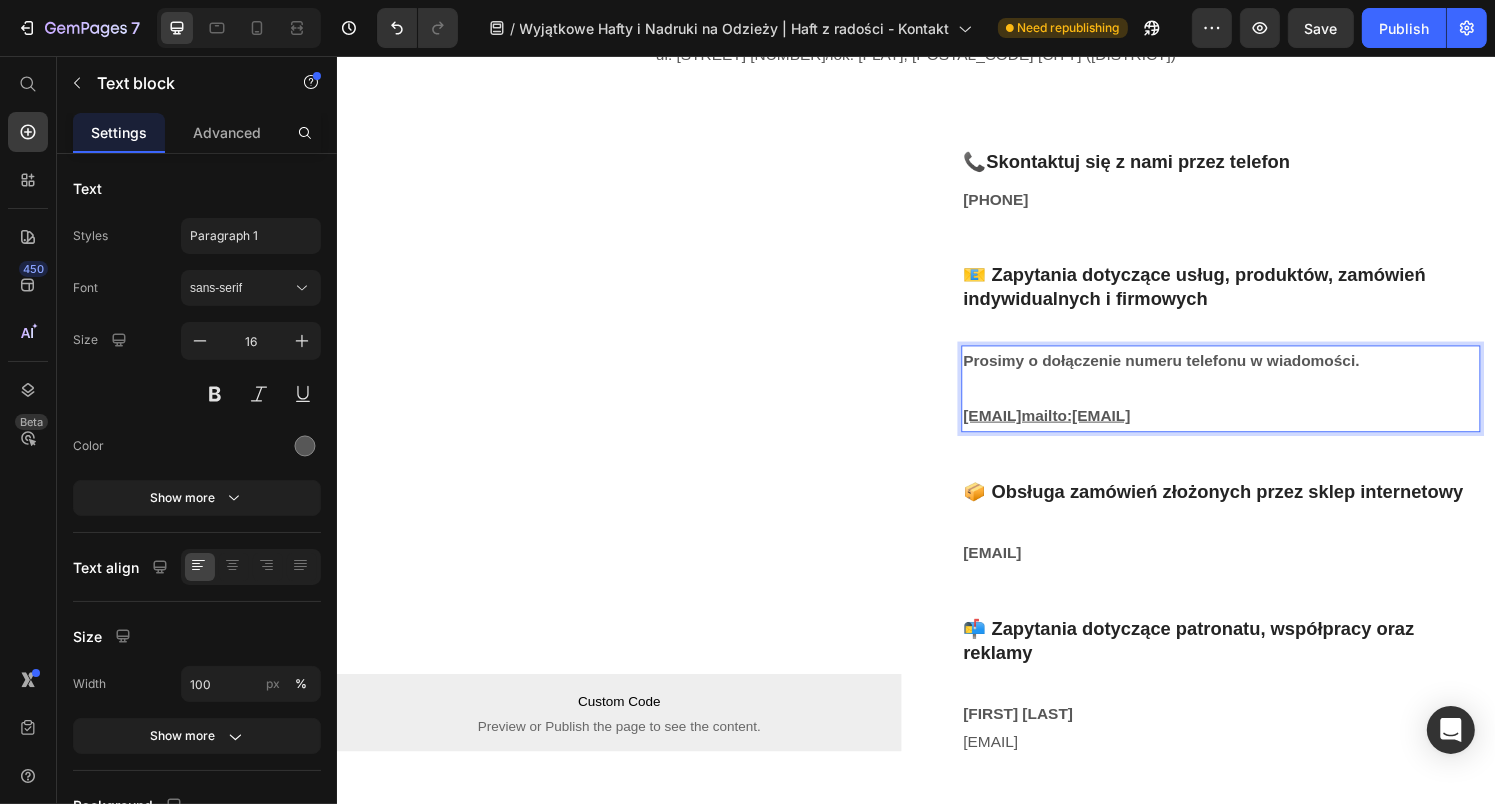 click on "kontakt@haftzradosci.plmailto:kontakt@haftzradosci.pl" at bounding box center (1071, 428) 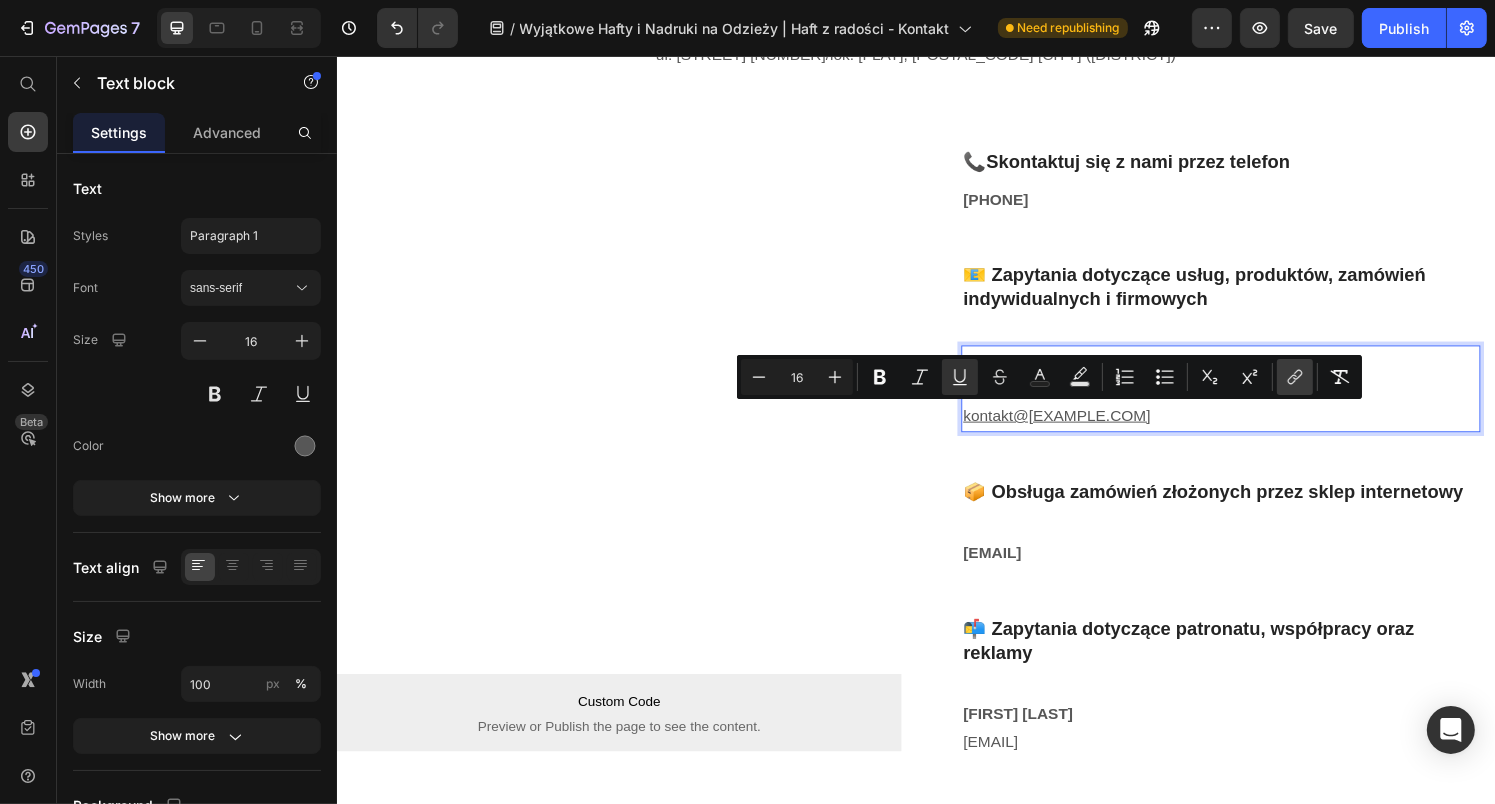 click 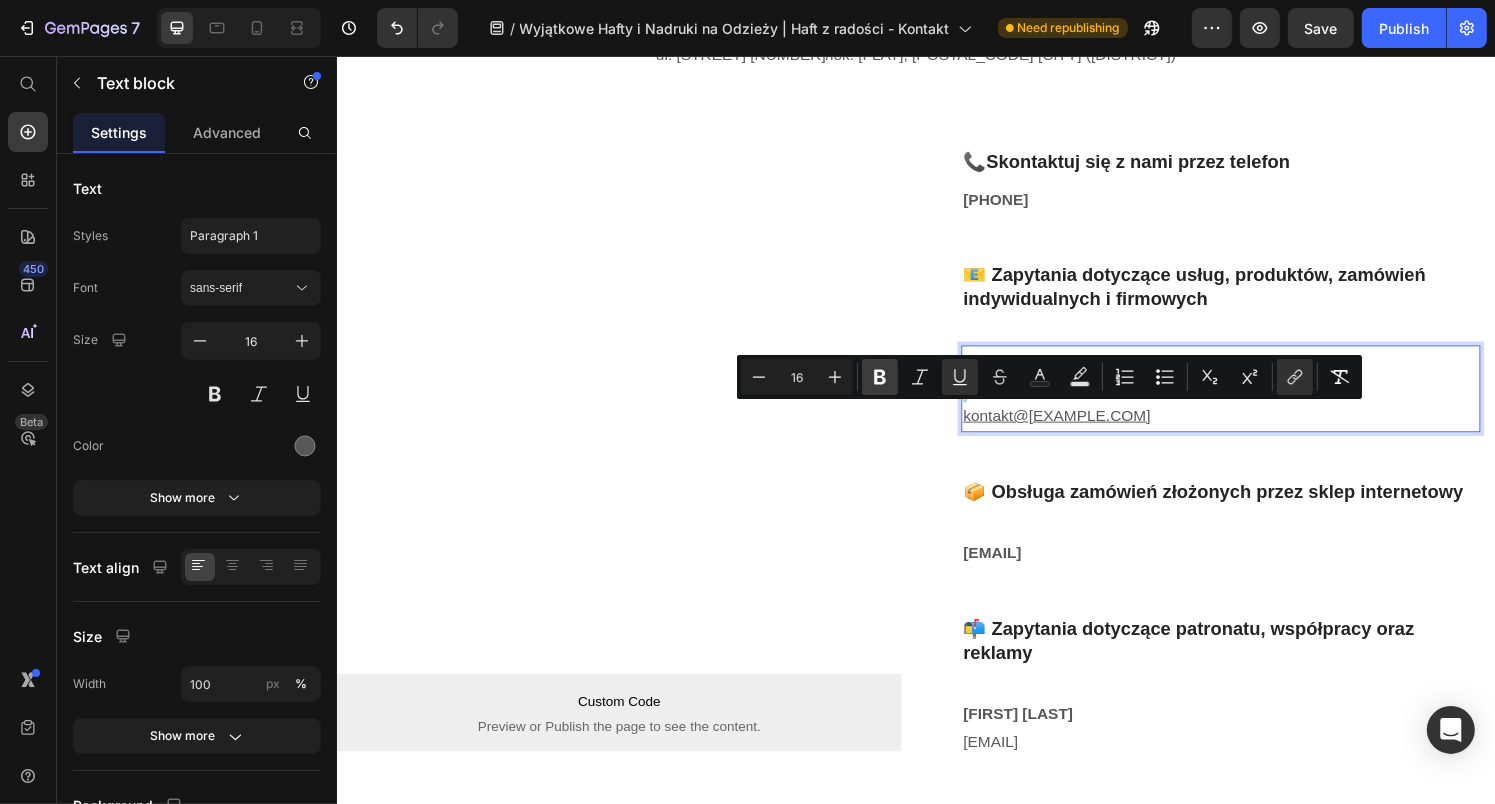 click on "Bold" at bounding box center [880, 377] 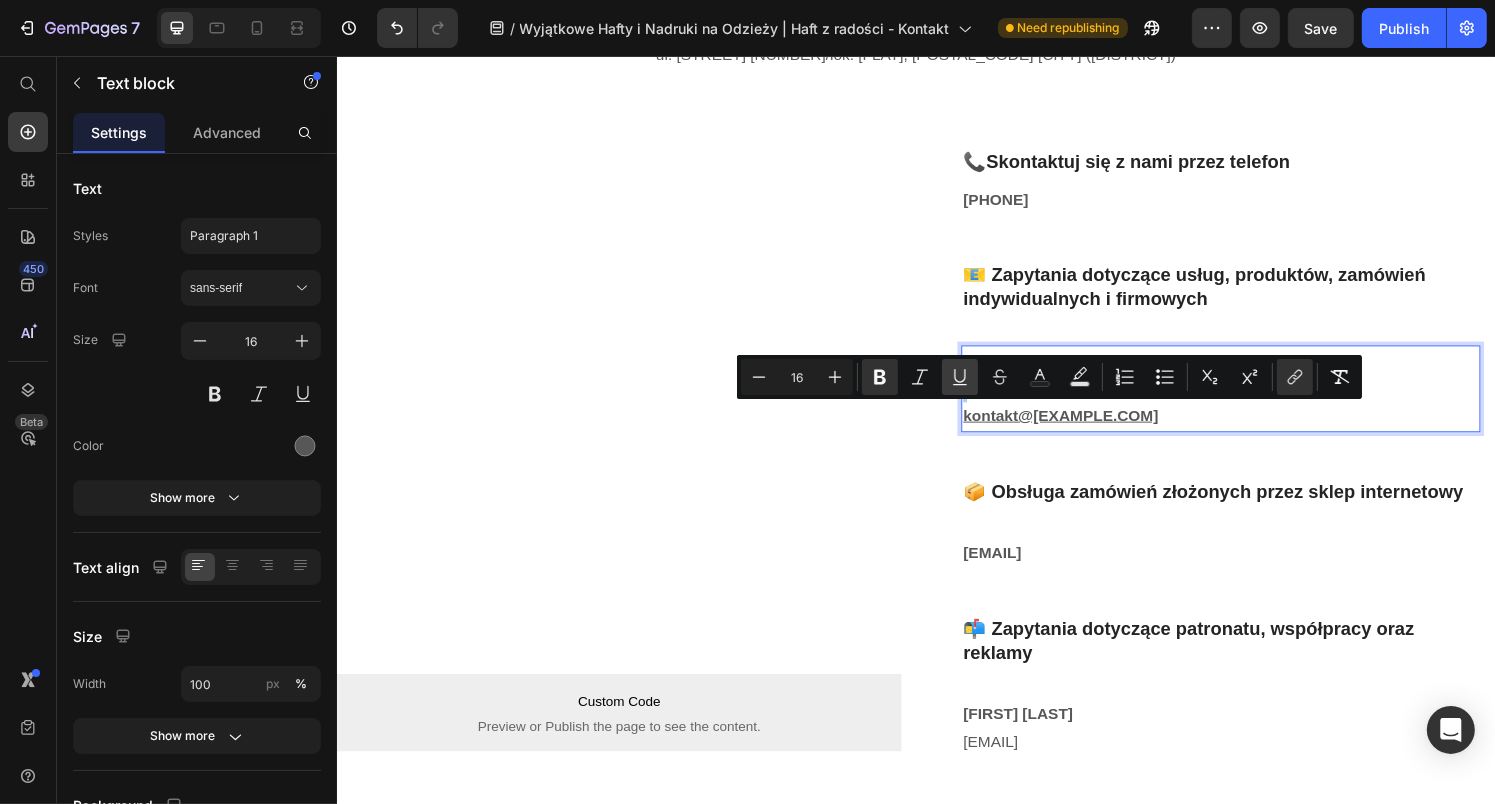 drag, startPoint x: 959, startPoint y: 384, endPoint x: 780, endPoint y: 397, distance: 179.47145 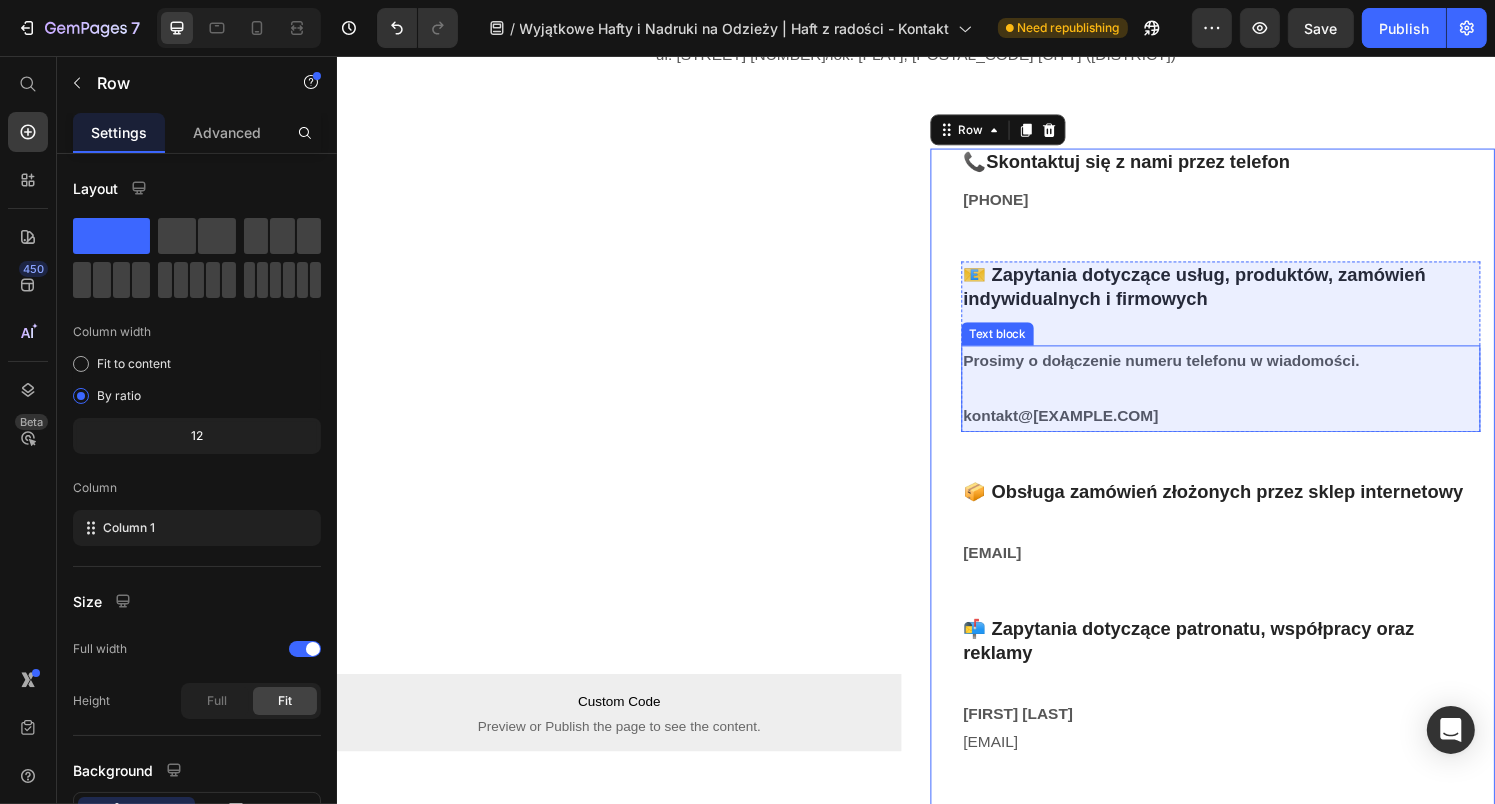 click on "Prosimy o dołączenie numeru telefonu w wiadomości." at bounding box center [1190, 371] 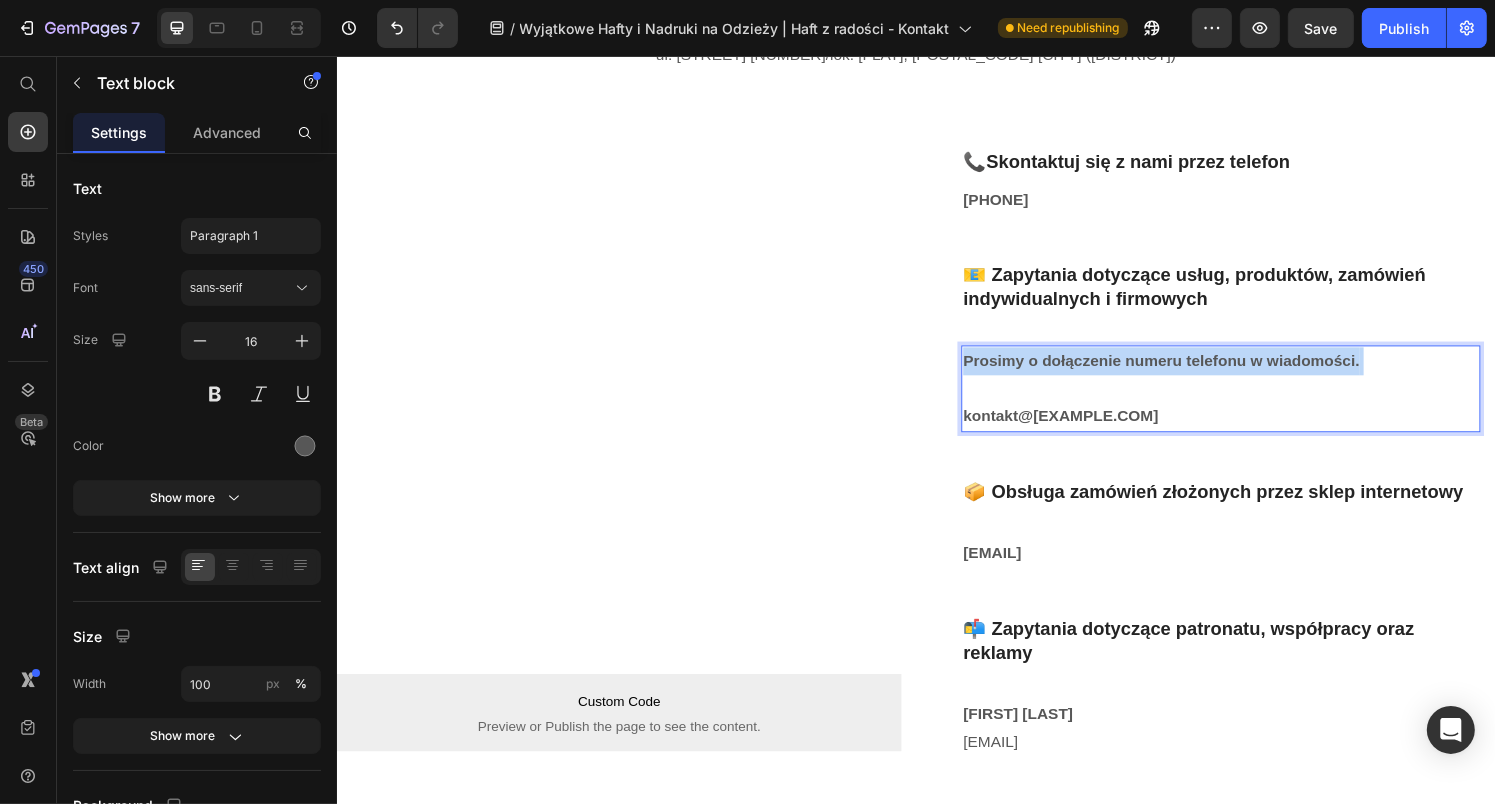 click on "Prosimy o dołączenie numeru telefonu w wiadomości." at bounding box center [1190, 371] 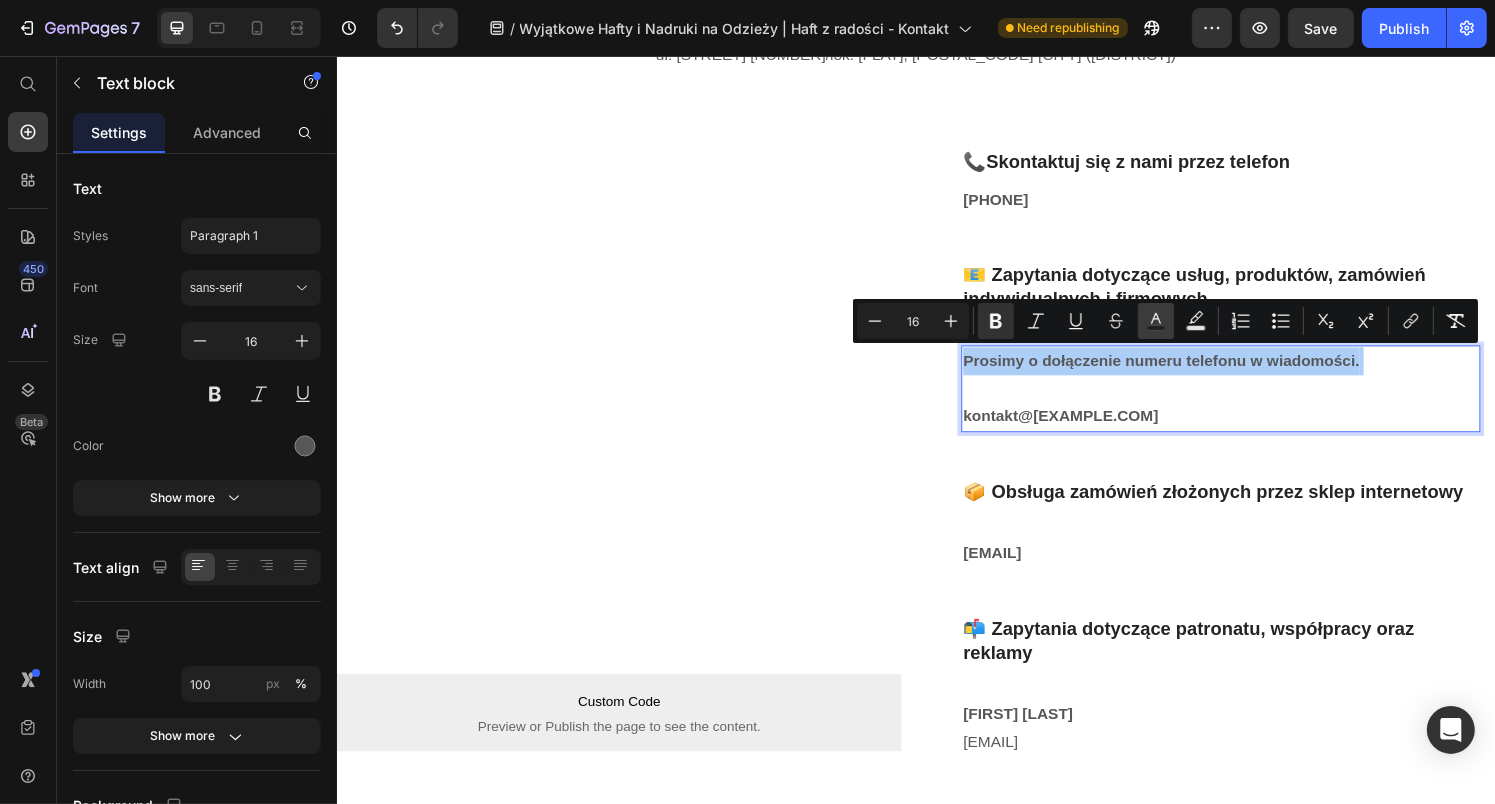 click on "Text Color" at bounding box center [1156, 321] 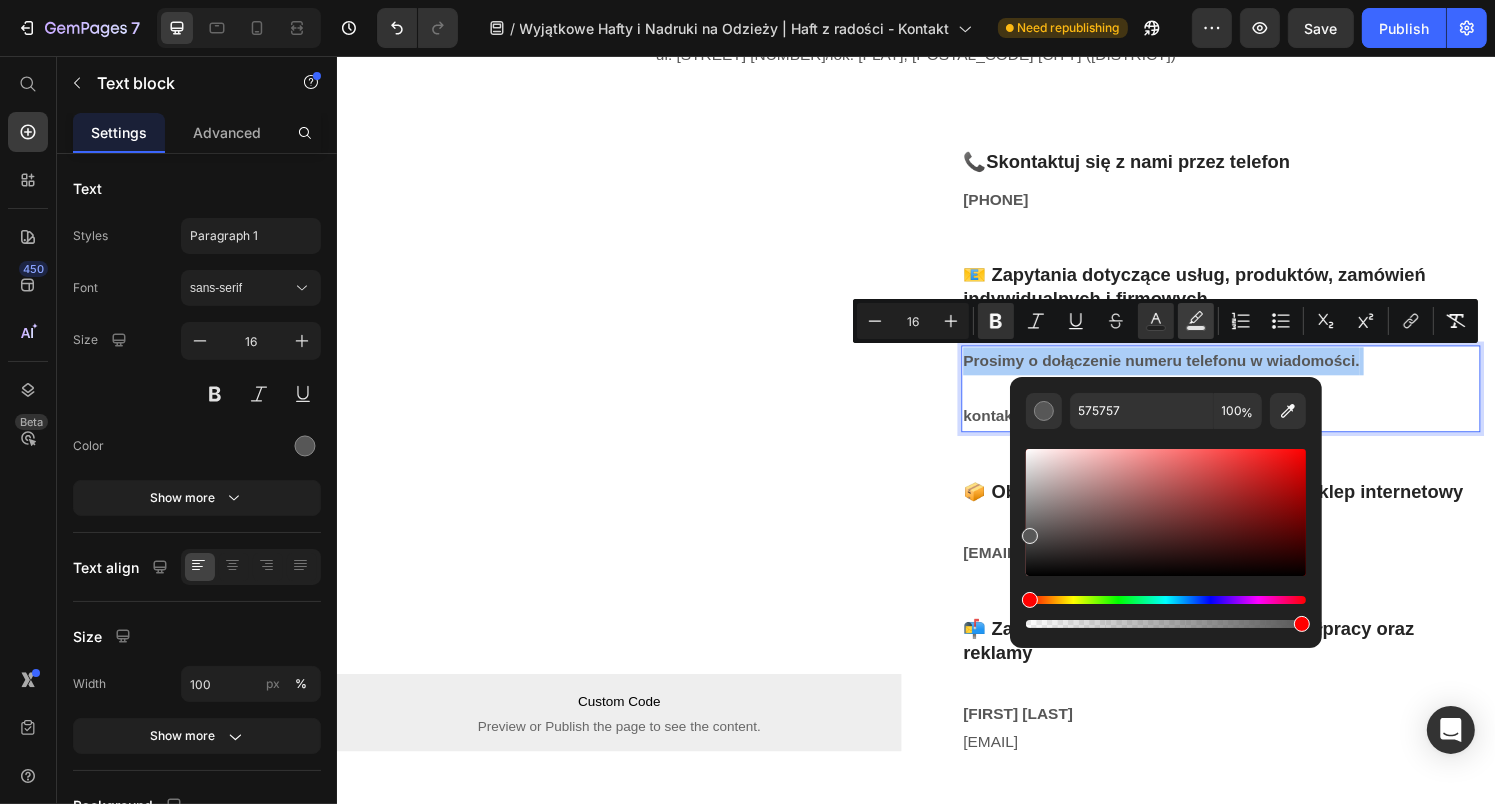 click 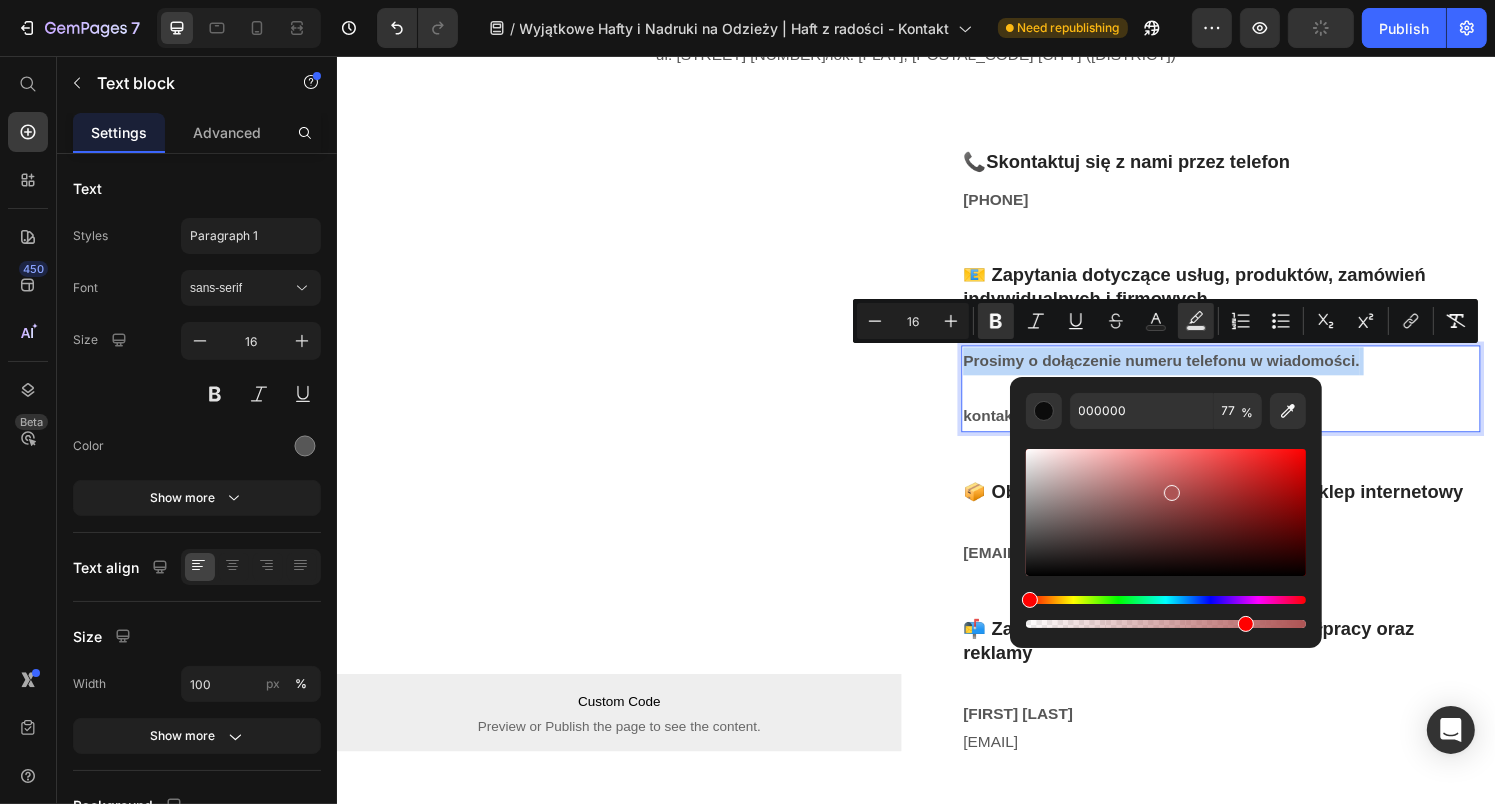 click at bounding box center [1166, 512] 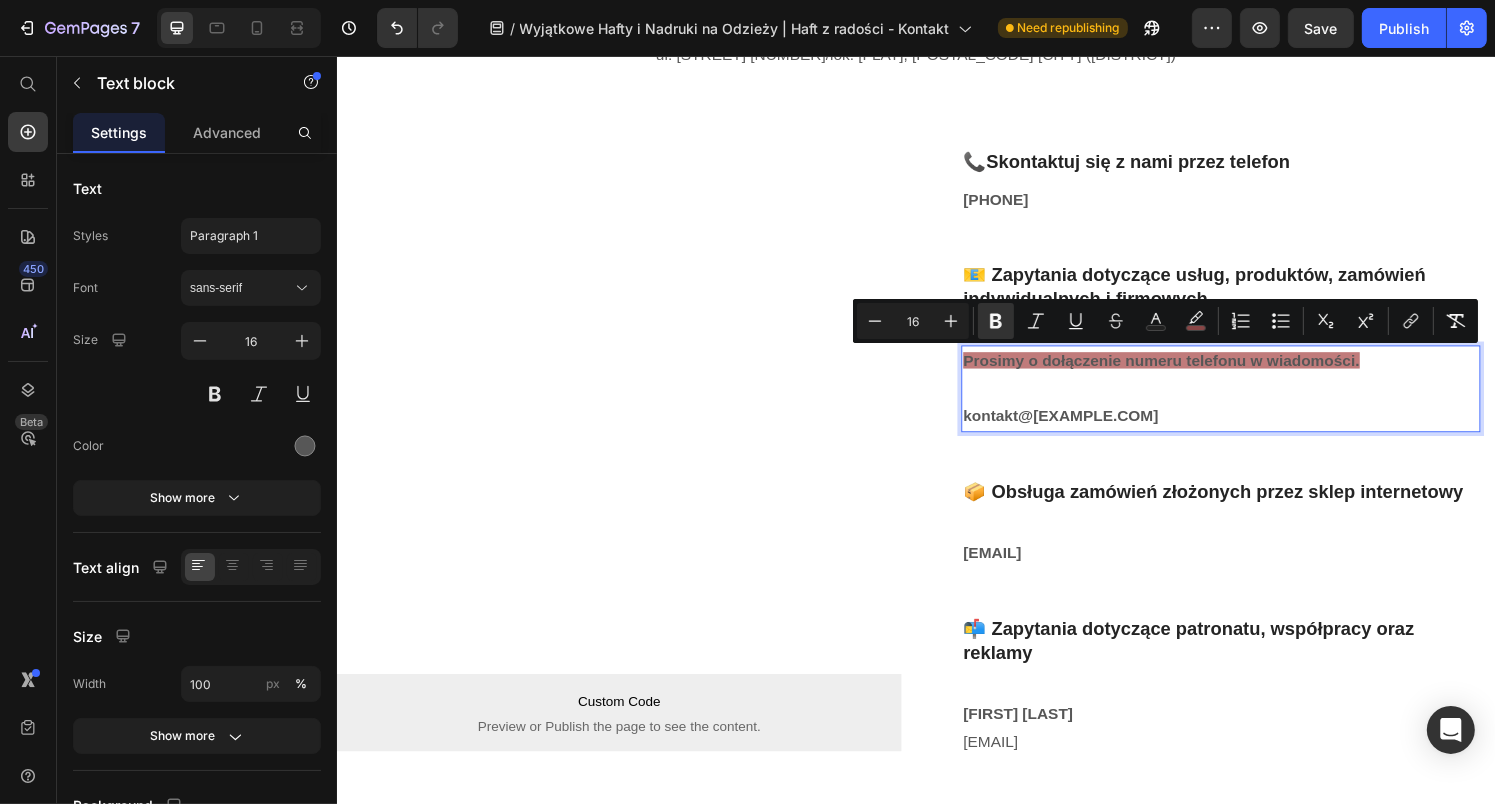 click on "Prosimy o dołączenie numeru telefonu w wiadomości. kontakt@haftzradosci.pl" at bounding box center [1252, 401] 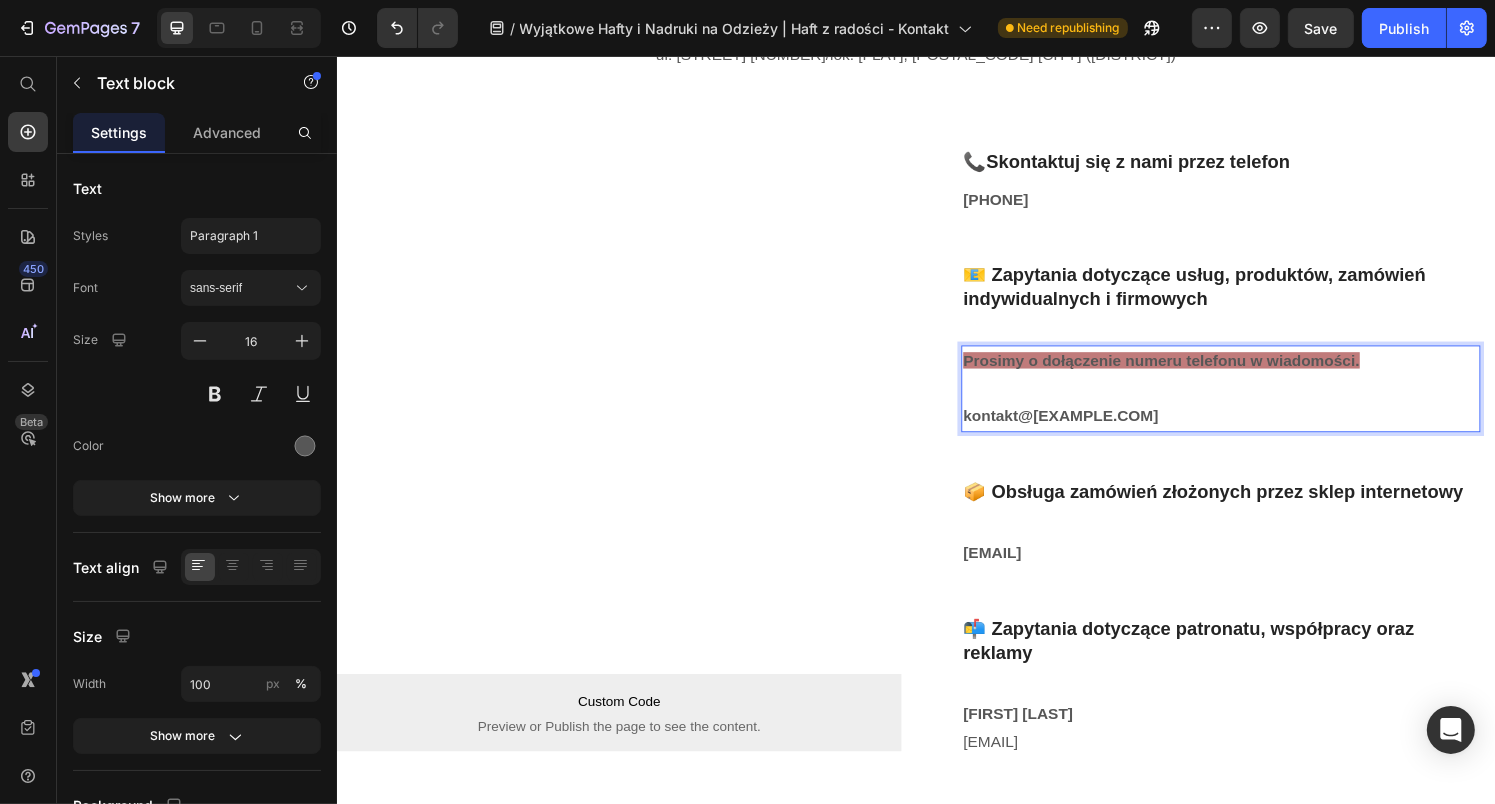 click on "Prosimy o dołączenie numeru telefonu w wiadomości." at bounding box center [1190, 371] 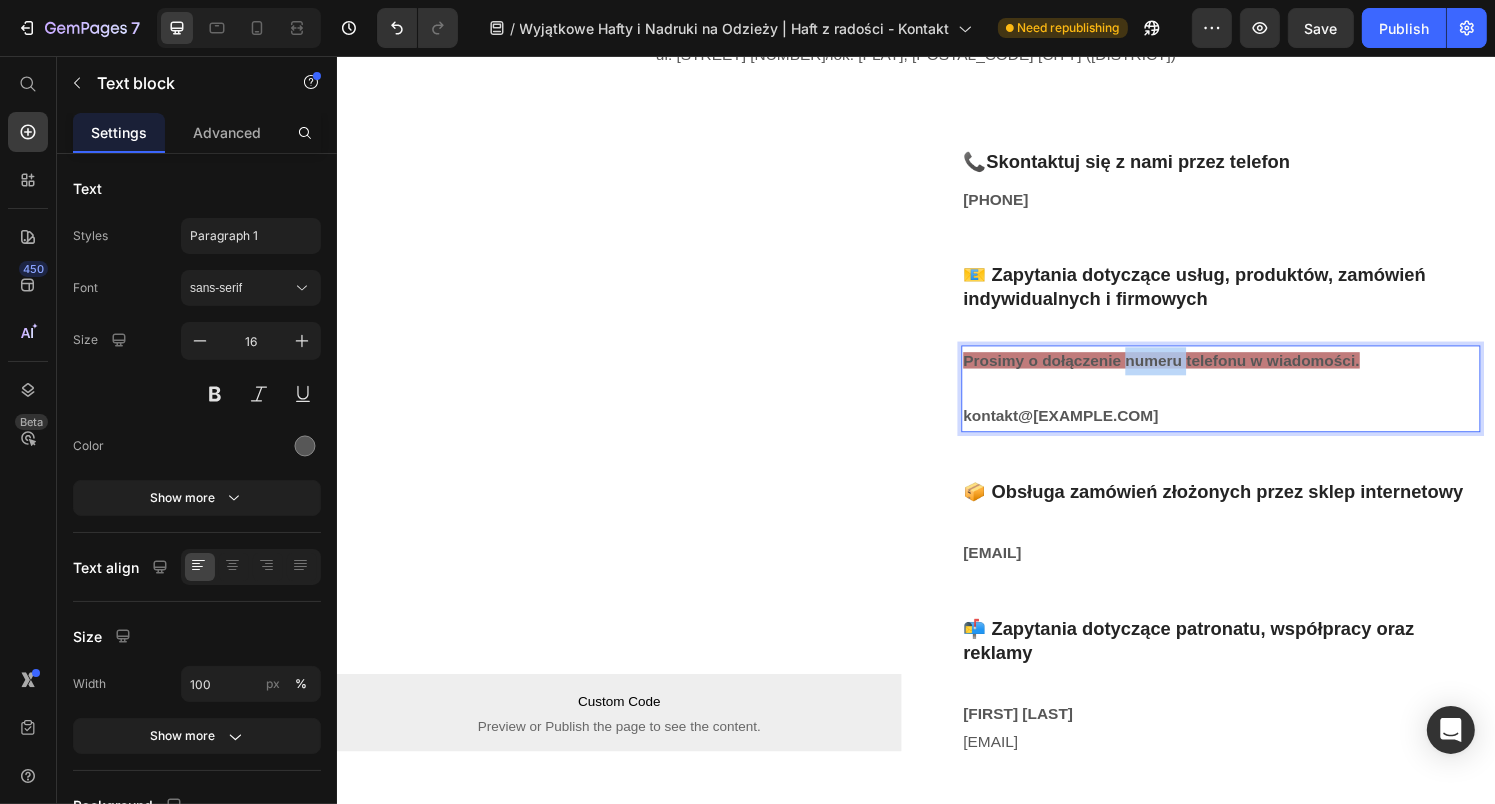 click on "Prosimy o dołączenie numeru telefonu w wiadomości." at bounding box center [1190, 371] 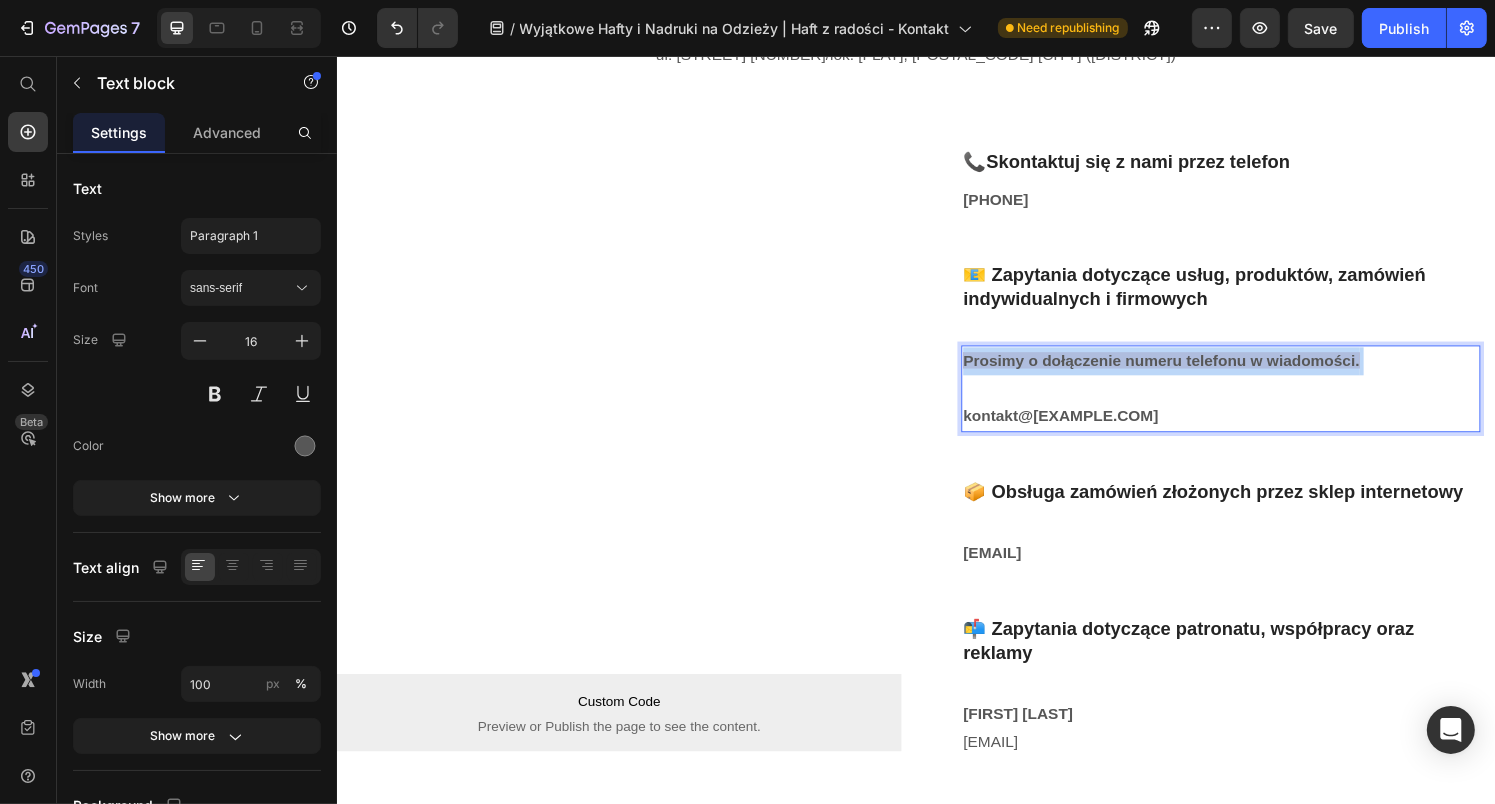 click on "Prosimy o dołączenie numeru telefonu w wiadomości." at bounding box center (1190, 371) 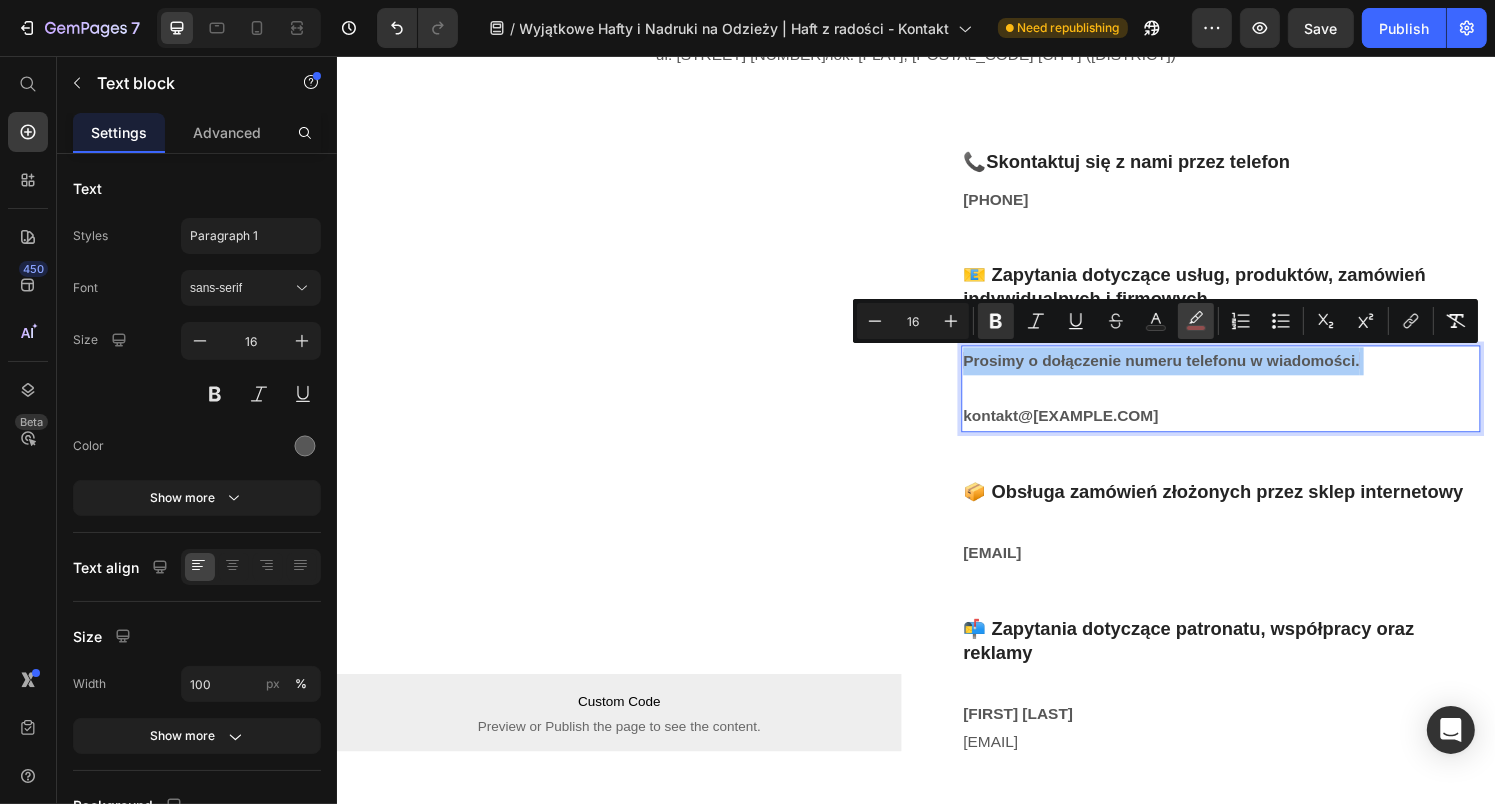 click 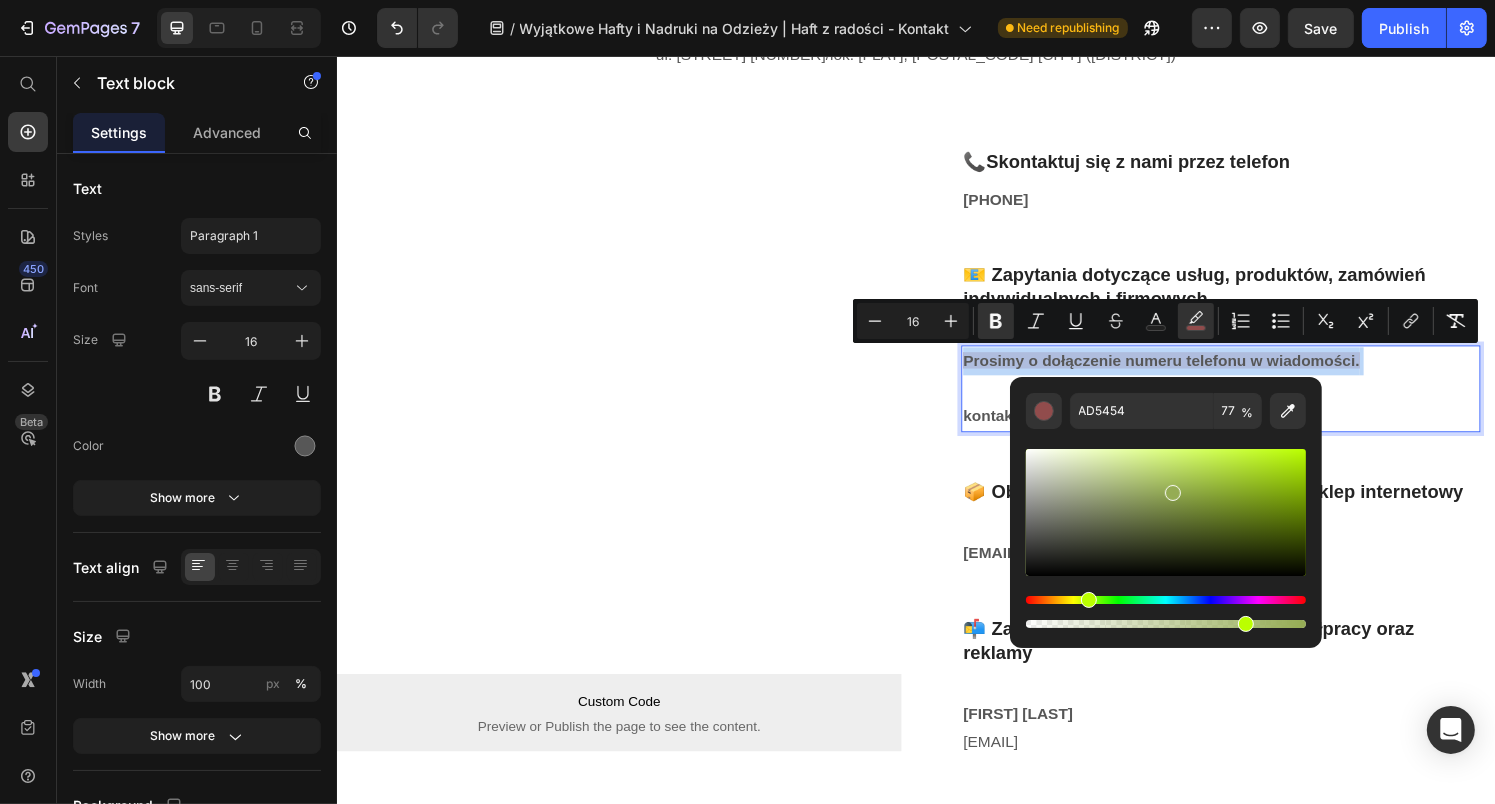 click at bounding box center [1166, 600] 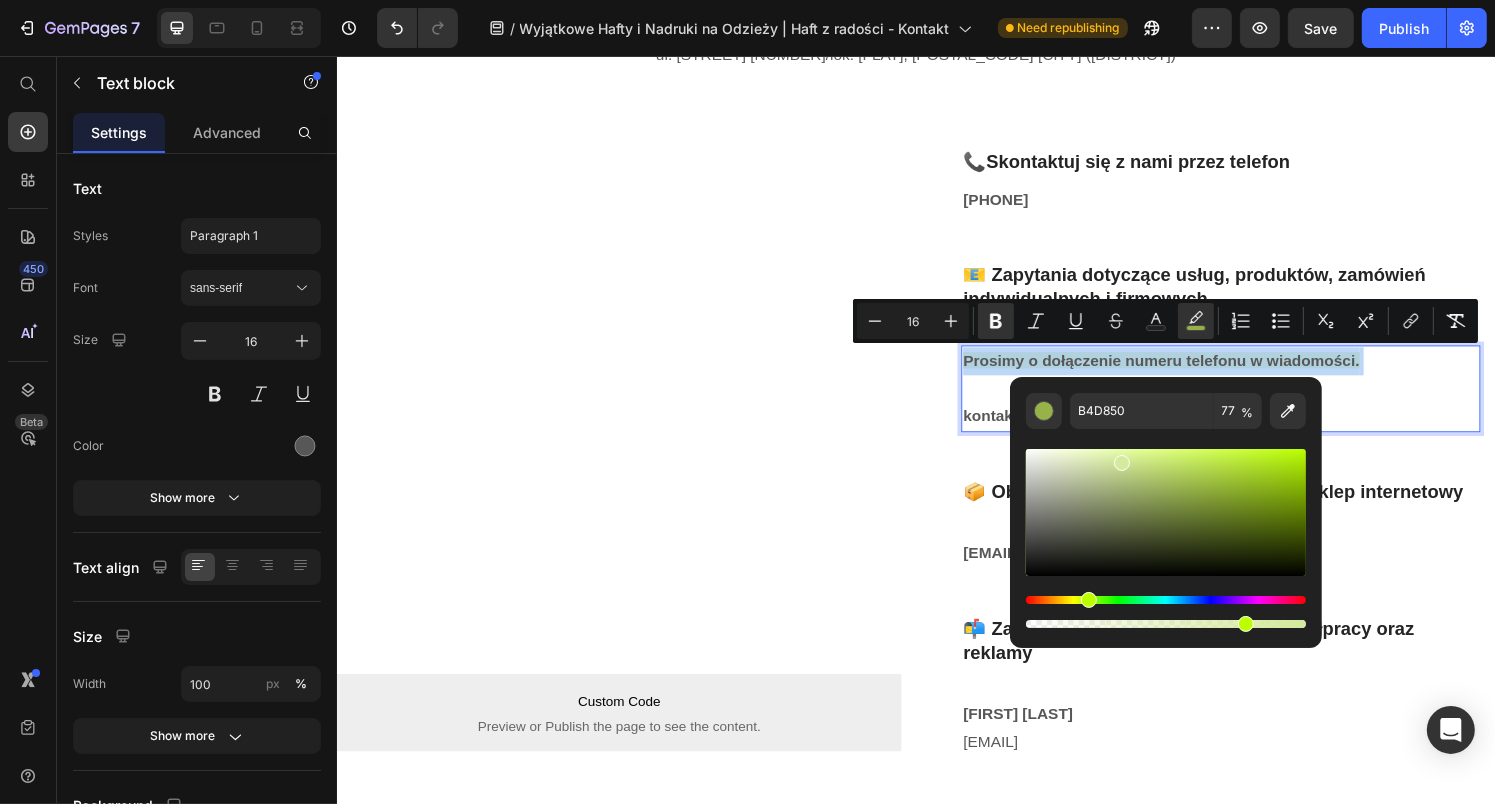 drag, startPoint x: 1203, startPoint y: 467, endPoint x: 1120, endPoint y: 458, distance: 83.48653 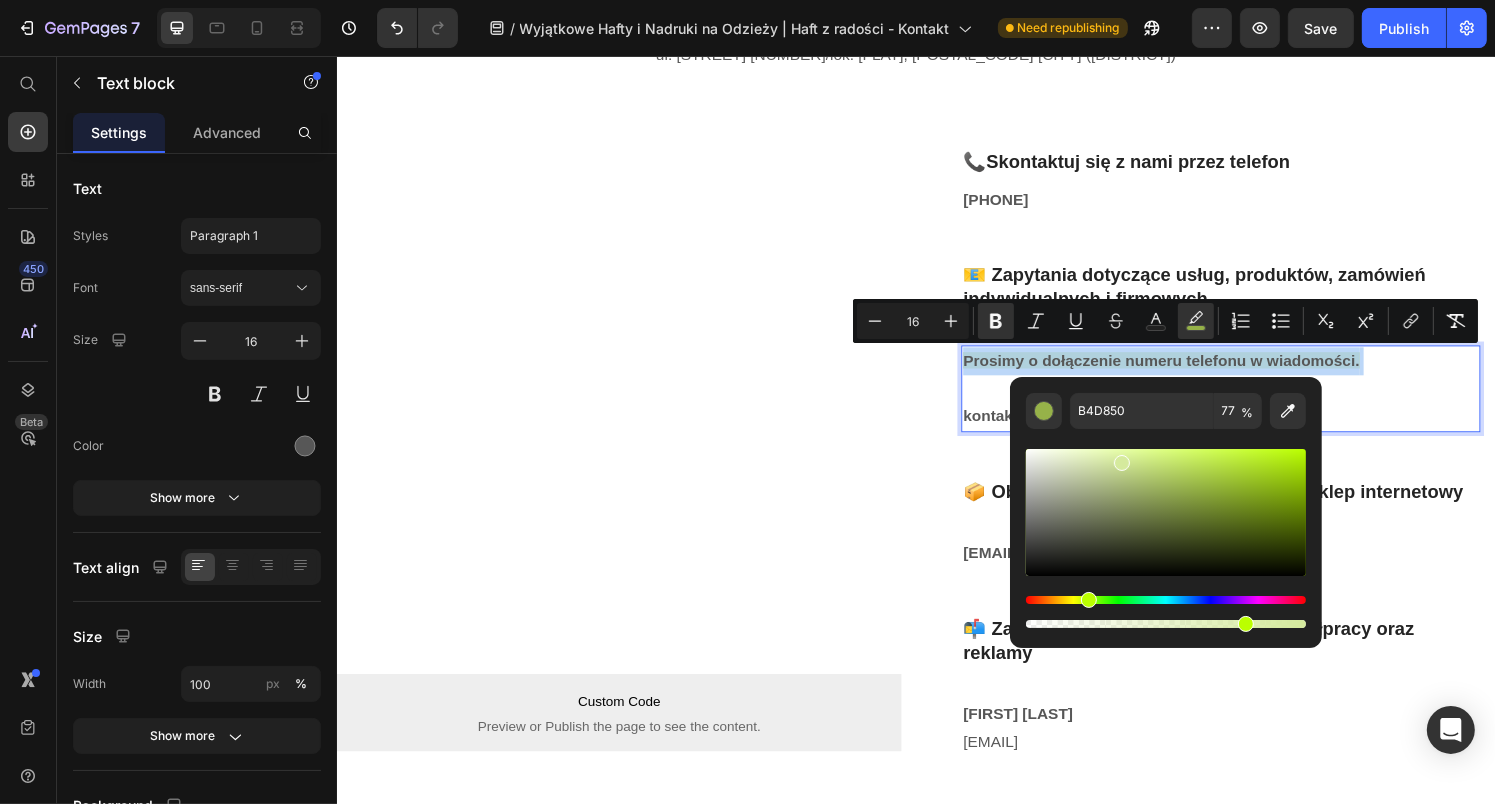 click at bounding box center [1166, 512] 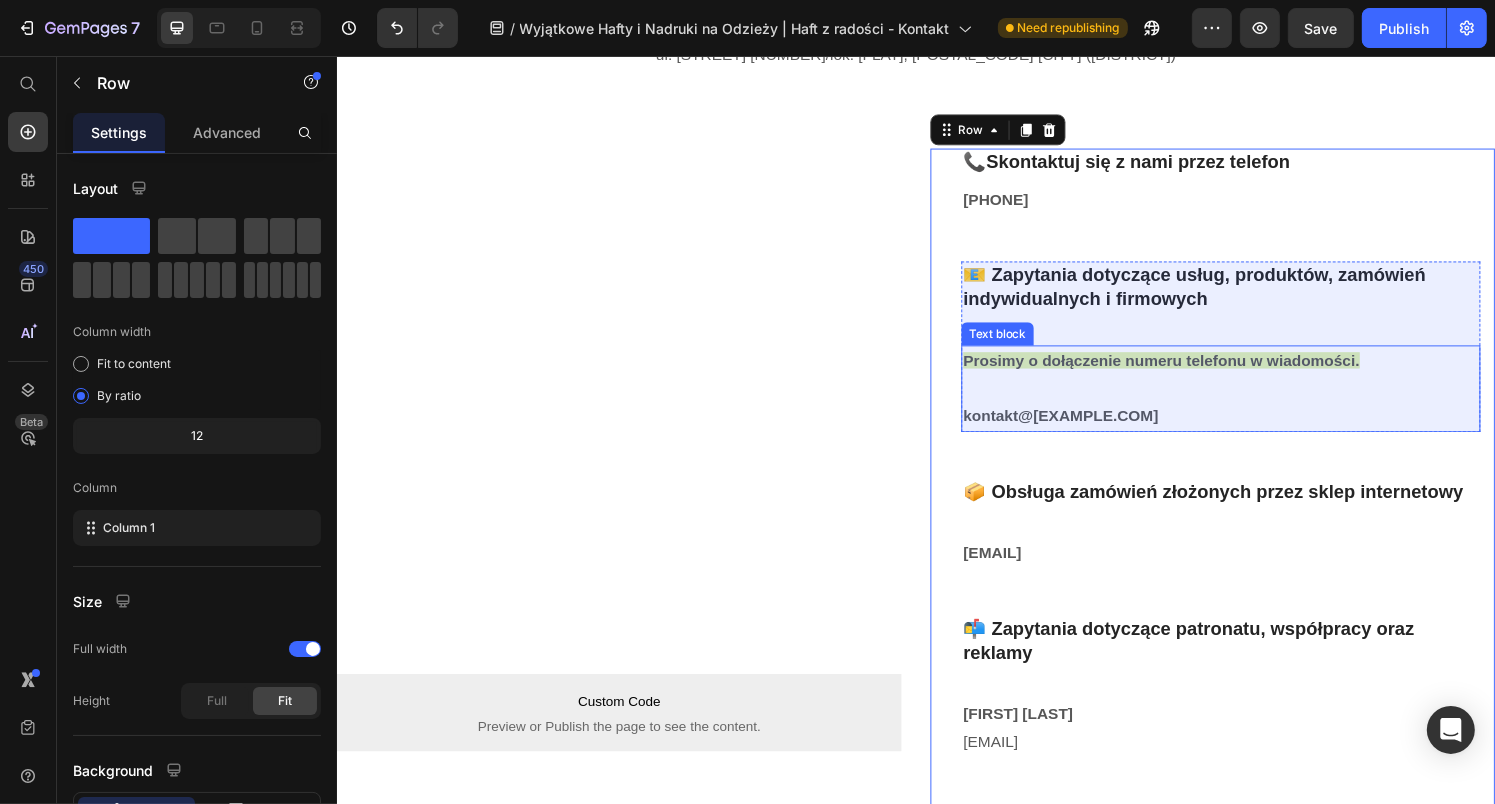 click on "Prosimy o dołączenie numeru telefonu w wiadomości." at bounding box center [1190, 371] 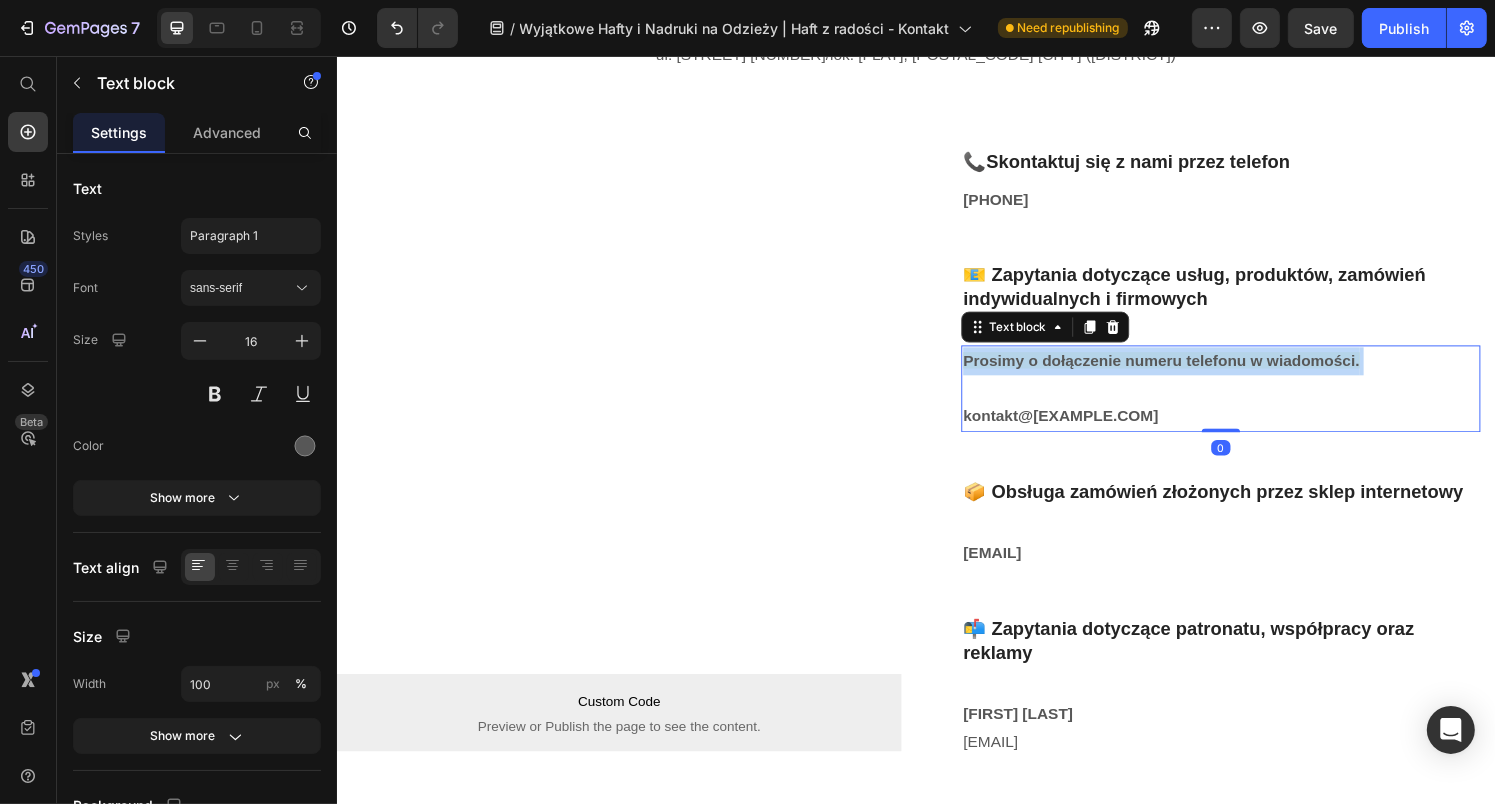 click on "Prosimy o dołączenie numeru telefonu w wiadomości." at bounding box center (1190, 371) 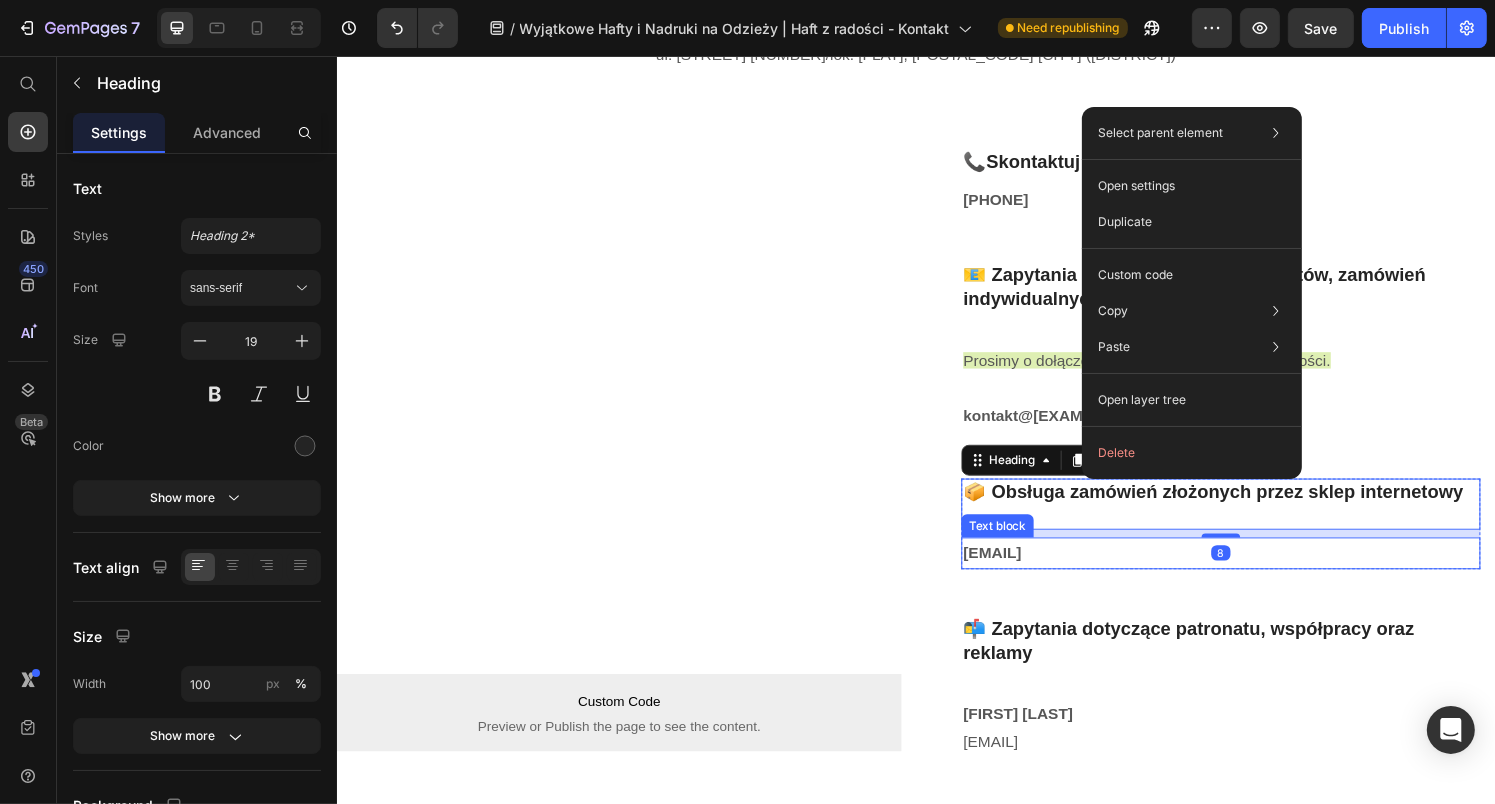 click on "sklep@haftzradosci.pl ⁠⁠⁠⁠⁠⁠⁠" at bounding box center [1252, 571] 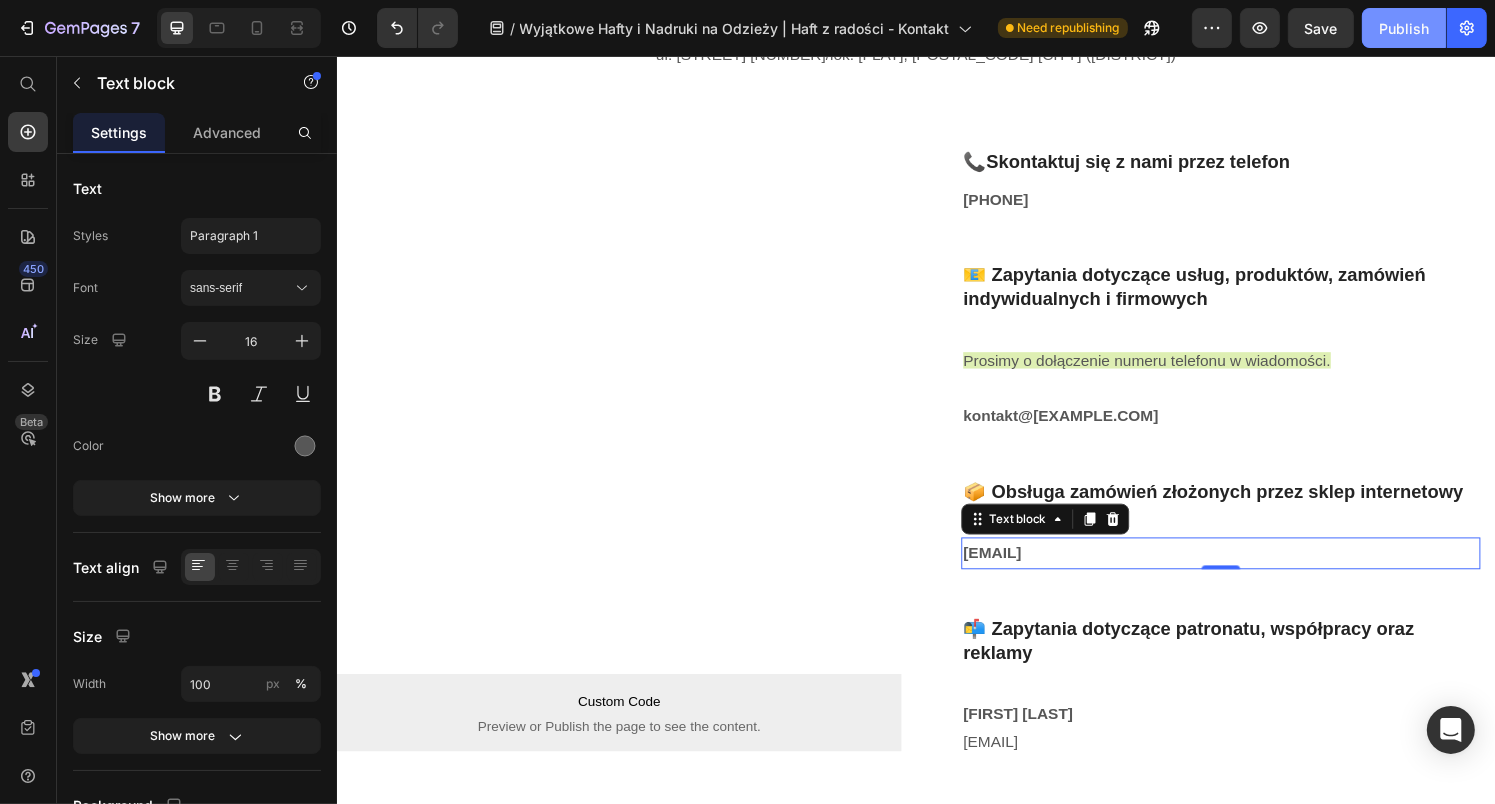 click on "Publish" at bounding box center [1404, 28] 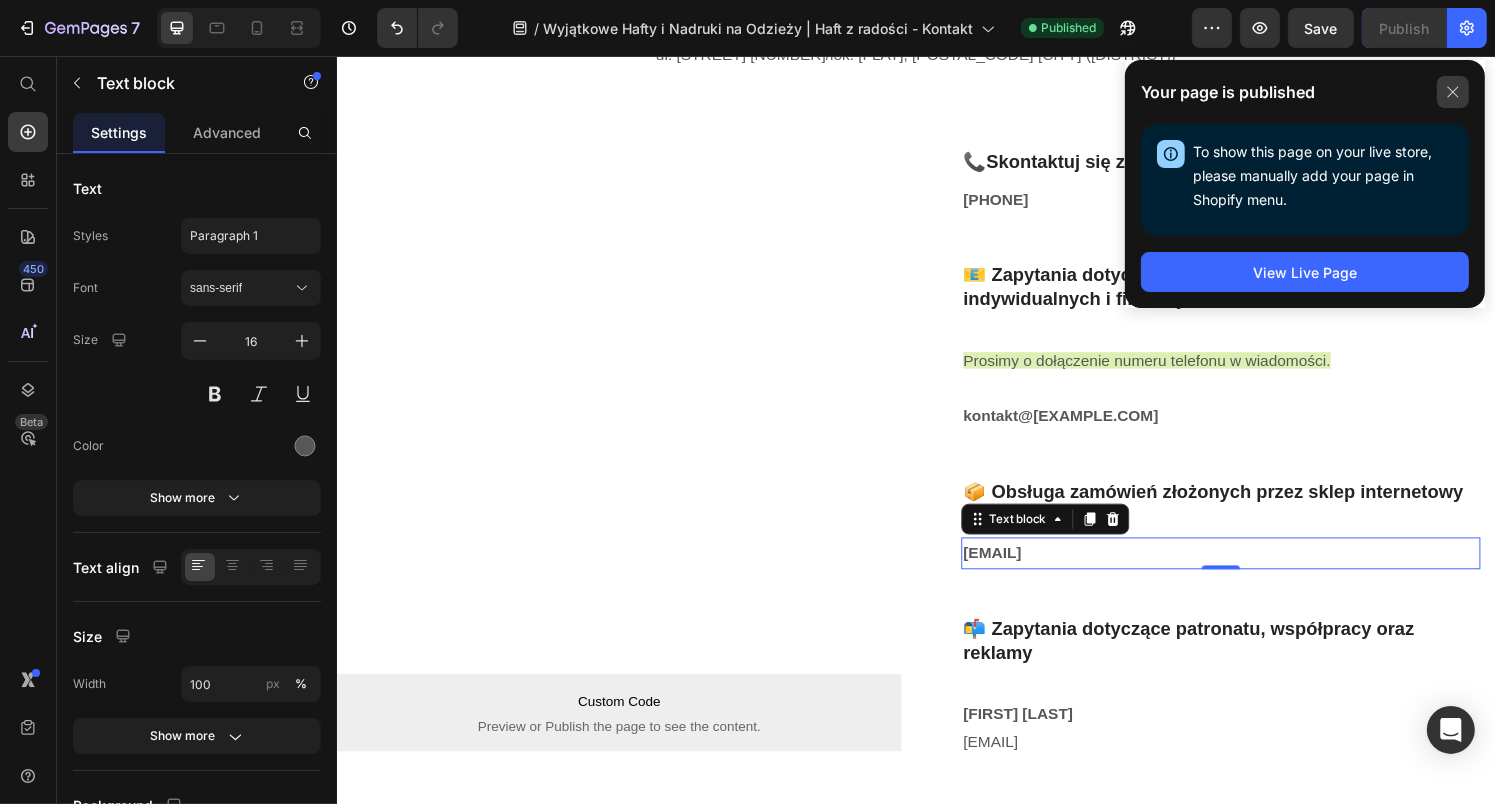 click 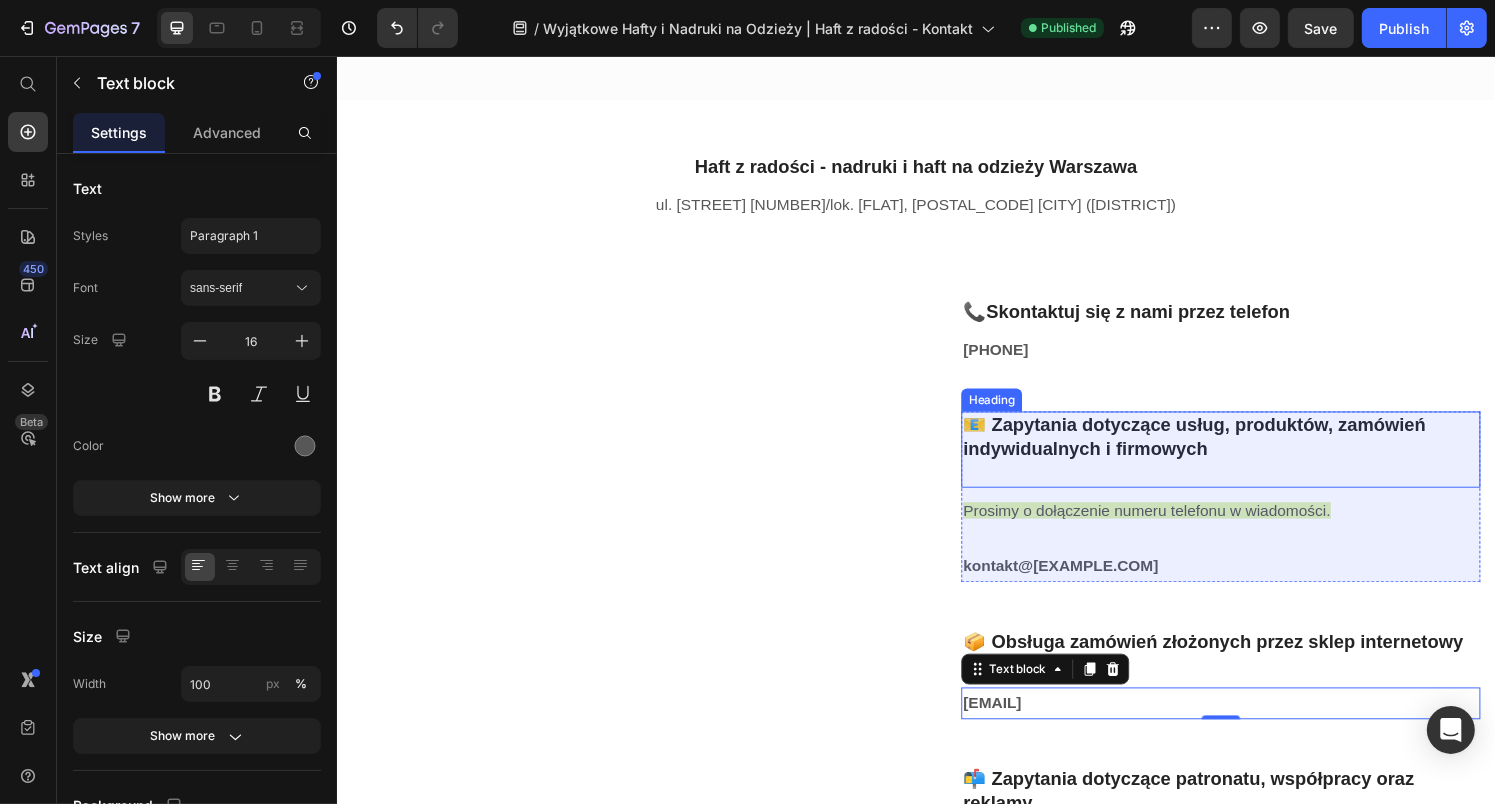 scroll, scrollTop: 248, scrollLeft: 0, axis: vertical 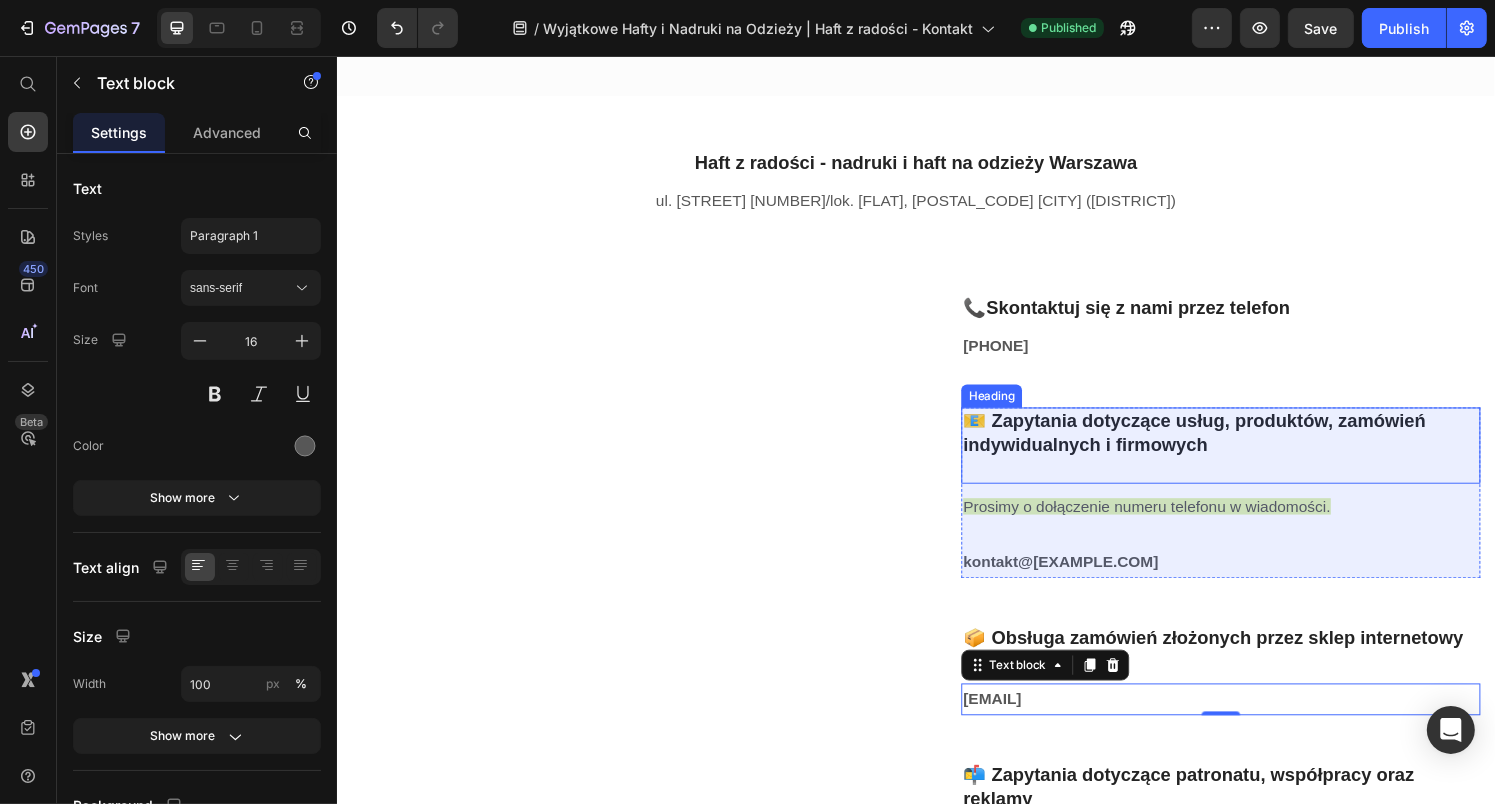 click on "📧 Zapytania dotyczące usług, produktów, zamówień indywidualnych i firmowych" at bounding box center [1252, 460] 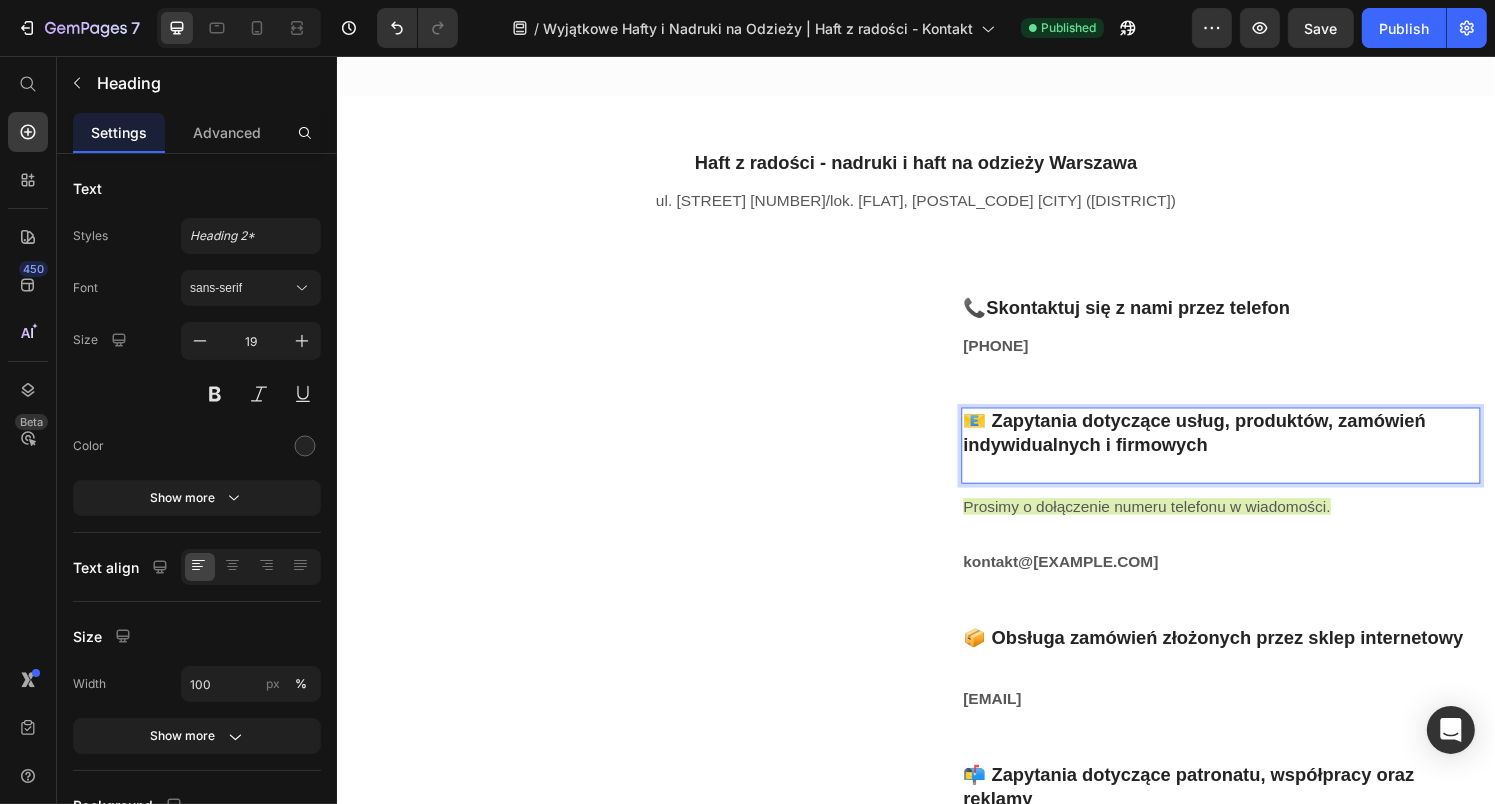 click on "📧 Zapytania dotyczące usług, produktów, zamówień indywidualnych i firmowych" at bounding box center (1252, 460) 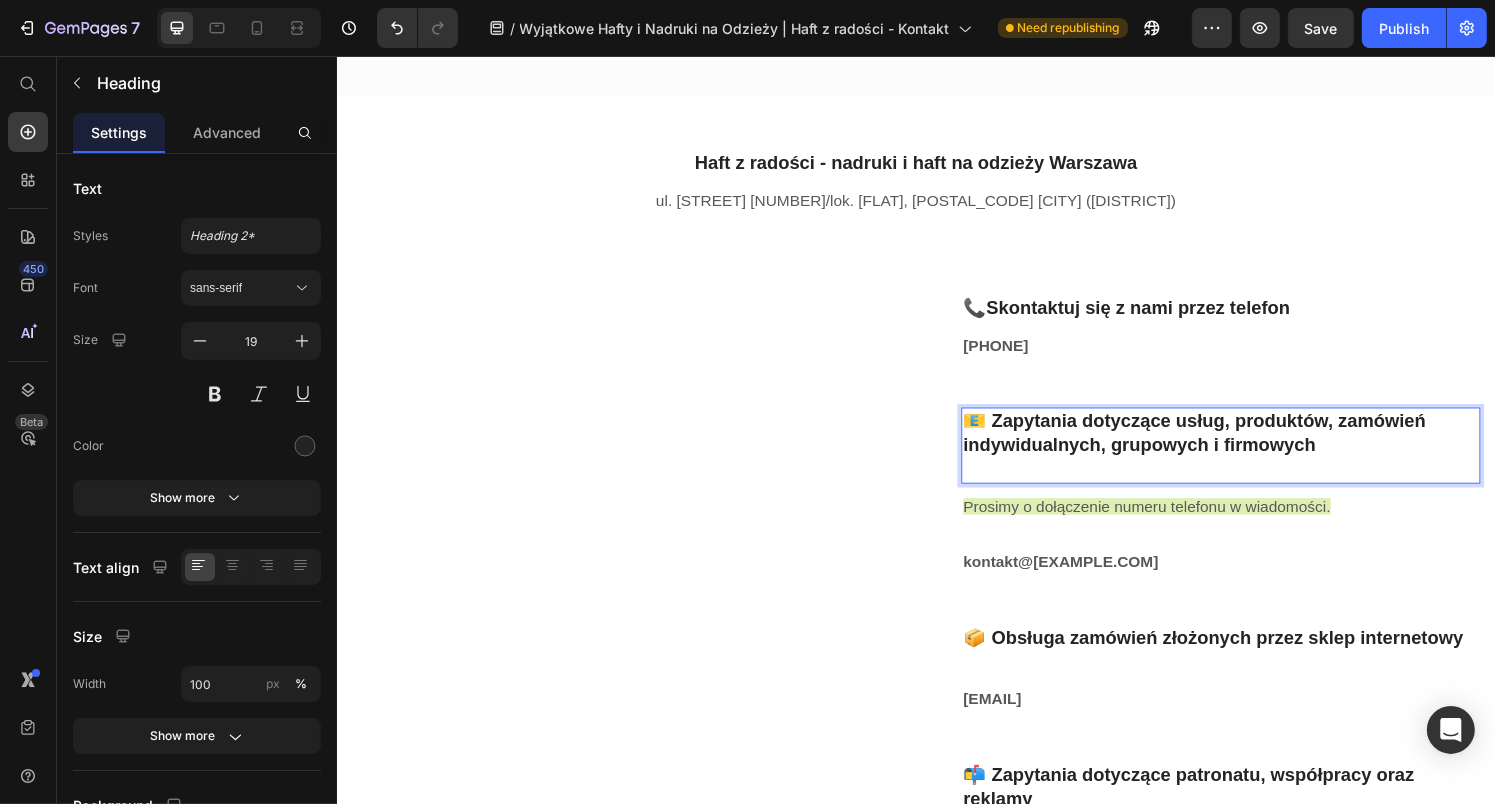 click on "📧 Zapytania dotyczące usług, produktów, zamówień indywidualnych, grupowych i firmowych" at bounding box center [1252, 460] 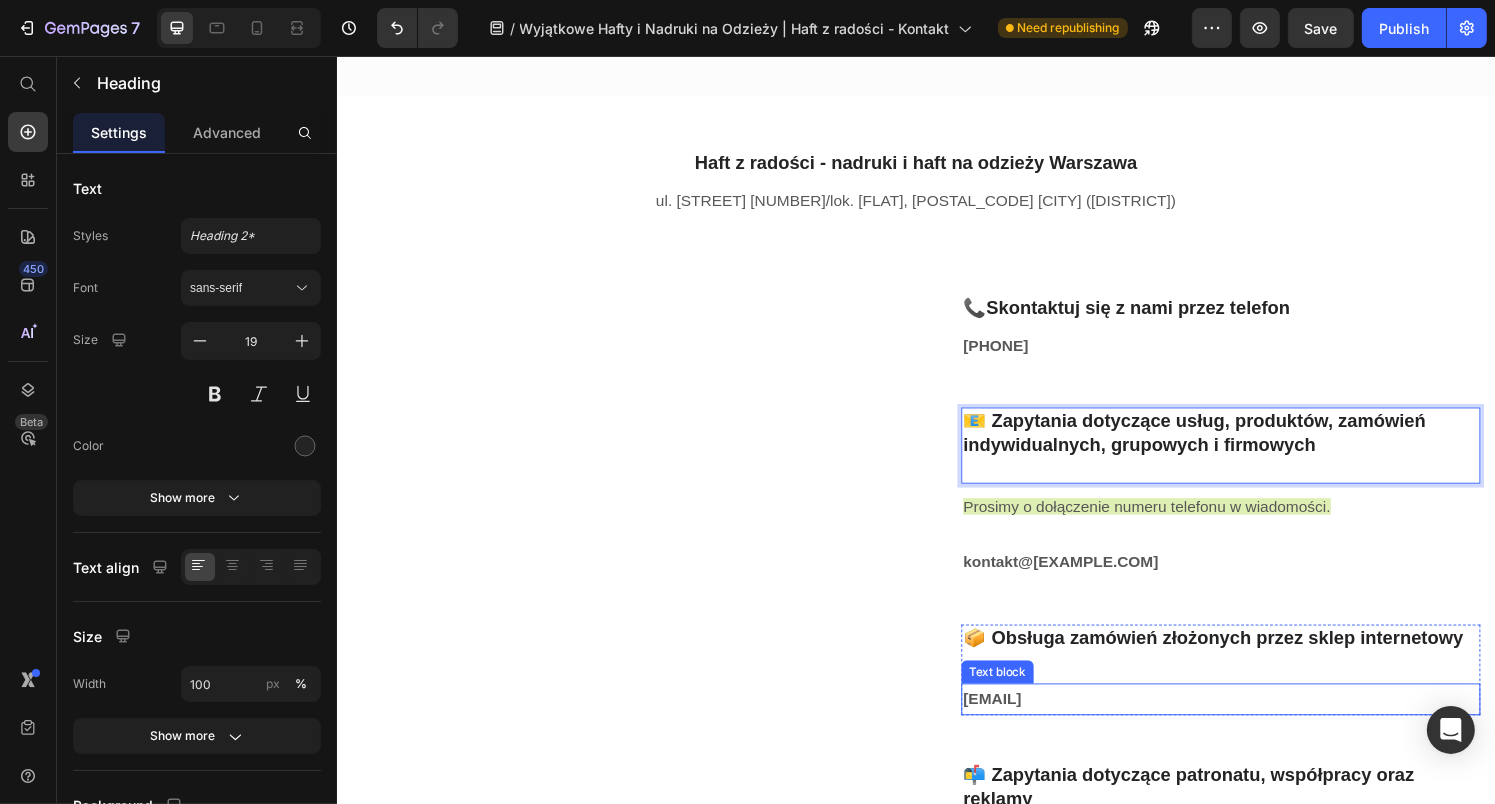 scroll, scrollTop: 563, scrollLeft: 0, axis: vertical 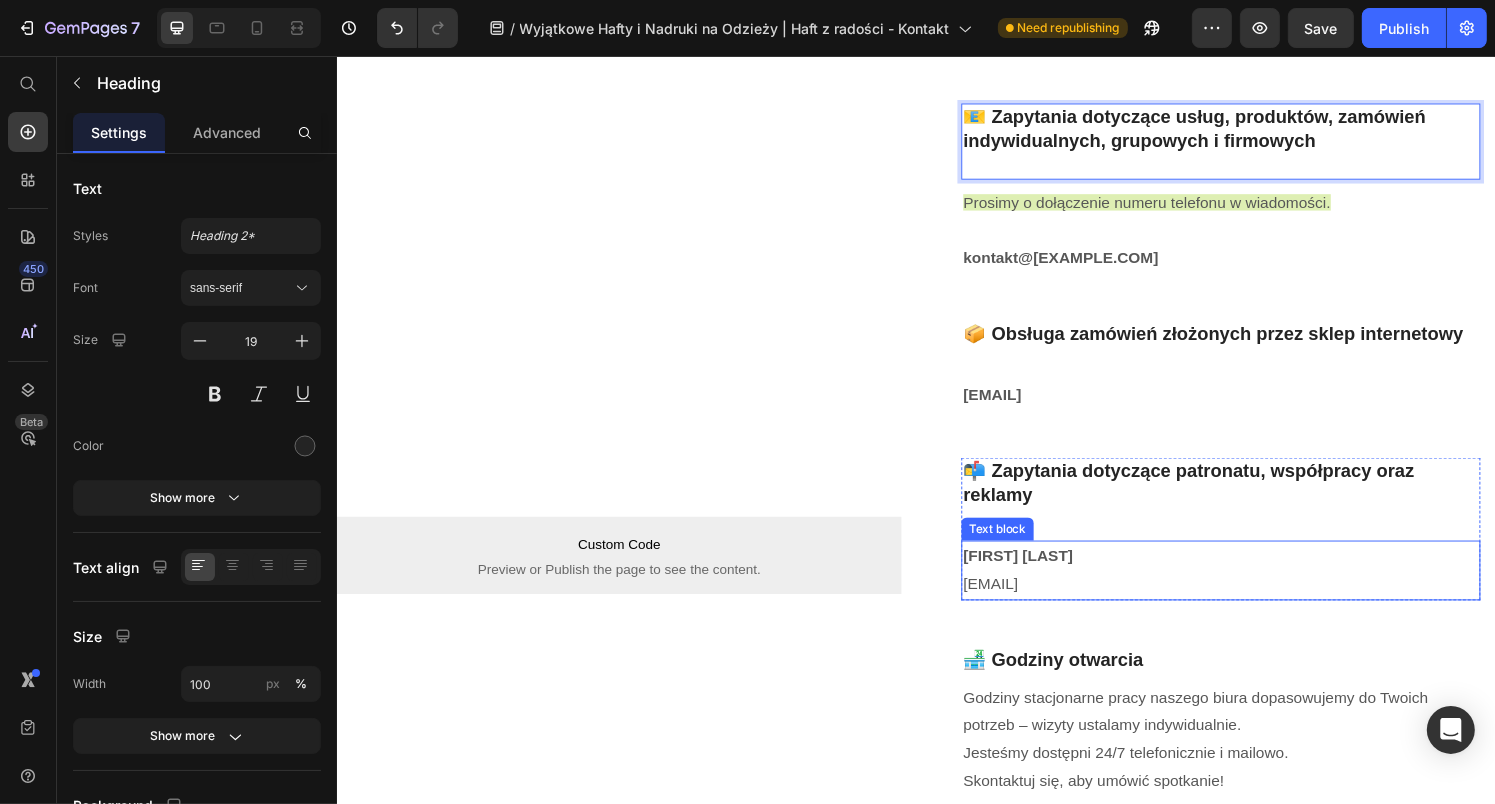 click on "Agnieszka Rybacka" at bounding box center [1042, 574] 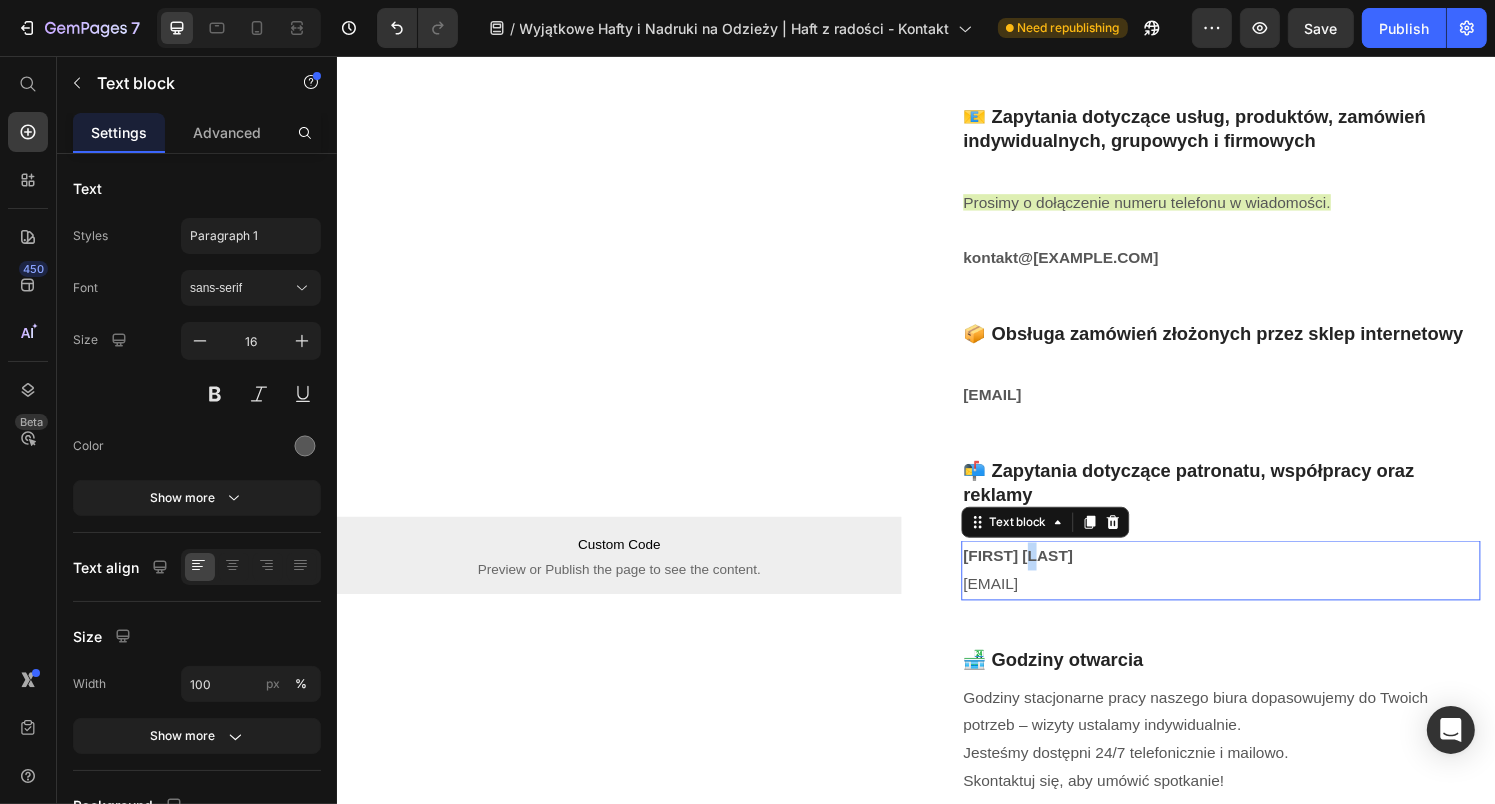 click on "Agnieszka Rybacka" at bounding box center [1042, 574] 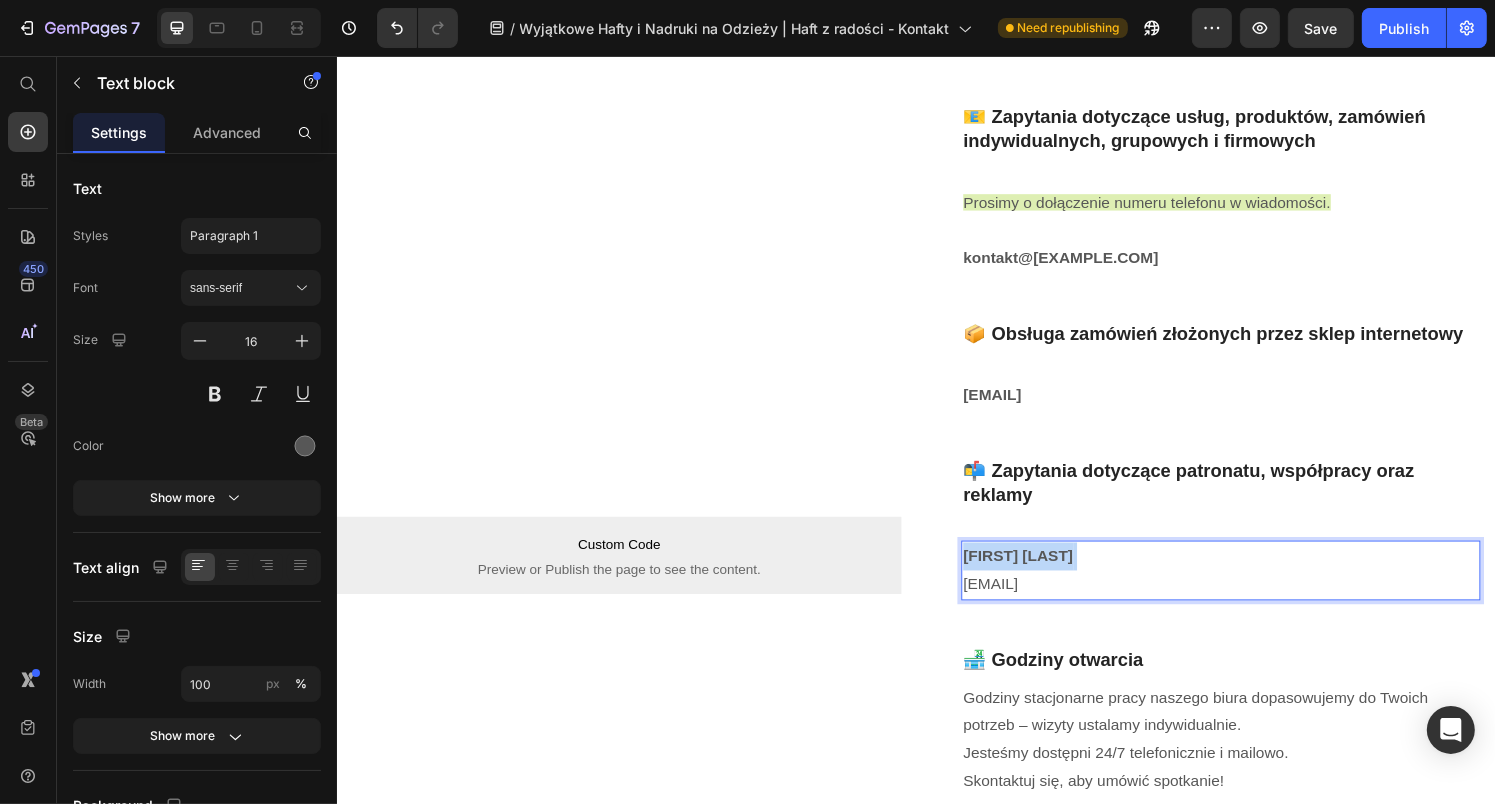 click on "Agnieszka Rybacka" at bounding box center (1042, 574) 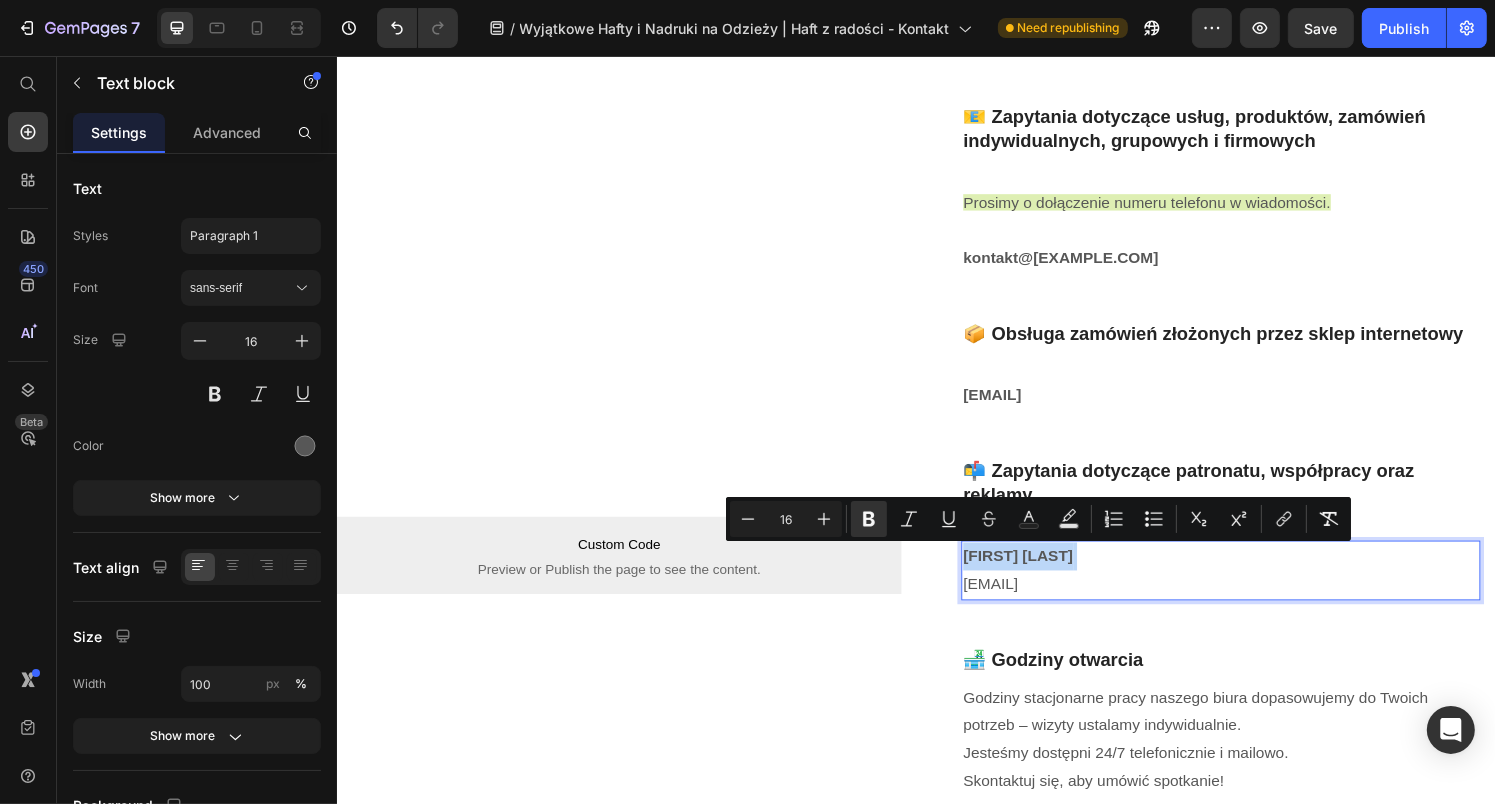 copy on "Agnieszka Rybacka" 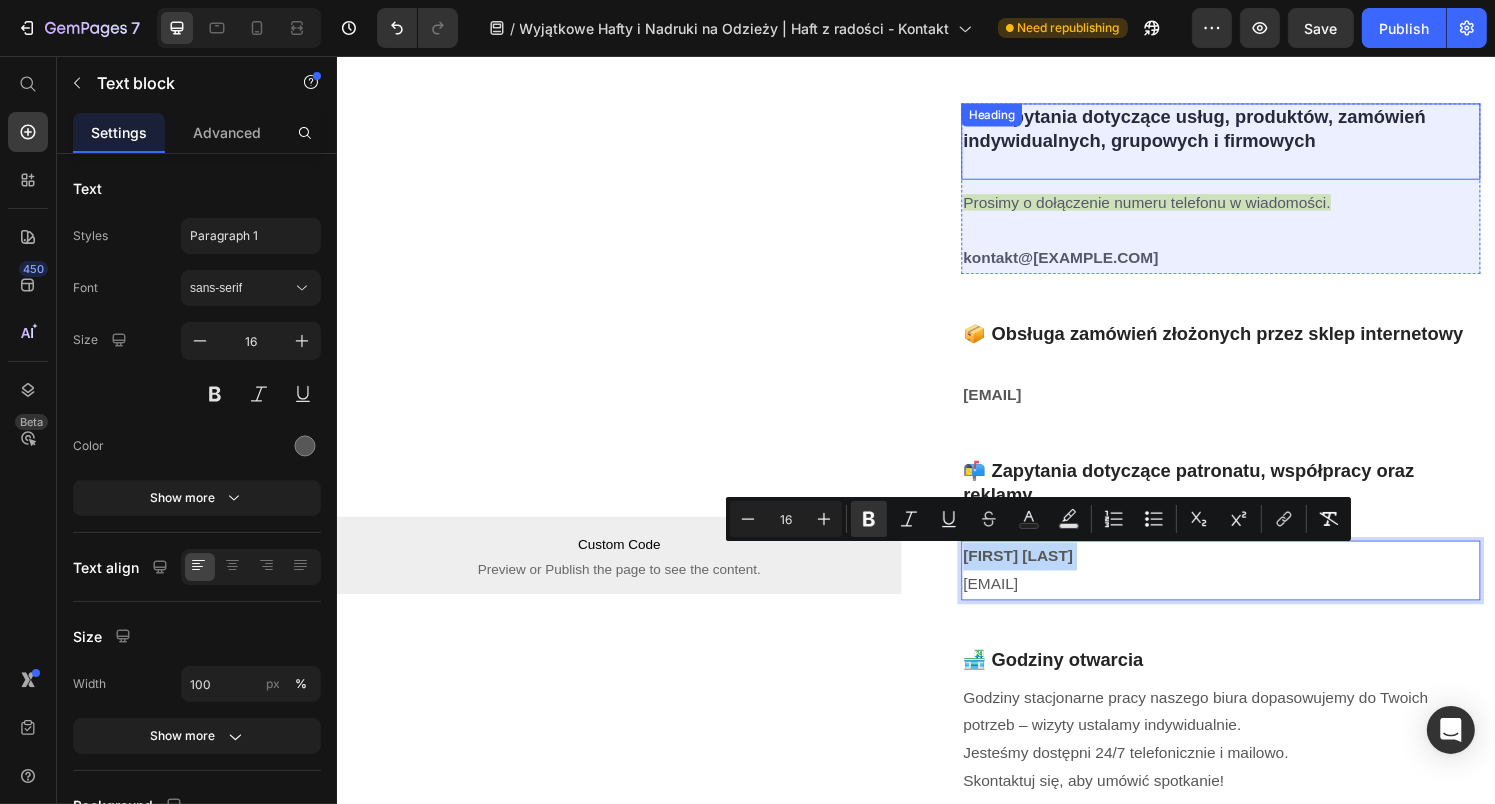 click on "📧 Zapytania dotyczące usług, produktów, zamówień indywidualnych, grupowych i firmowych" at bounding box center (1252, 145) 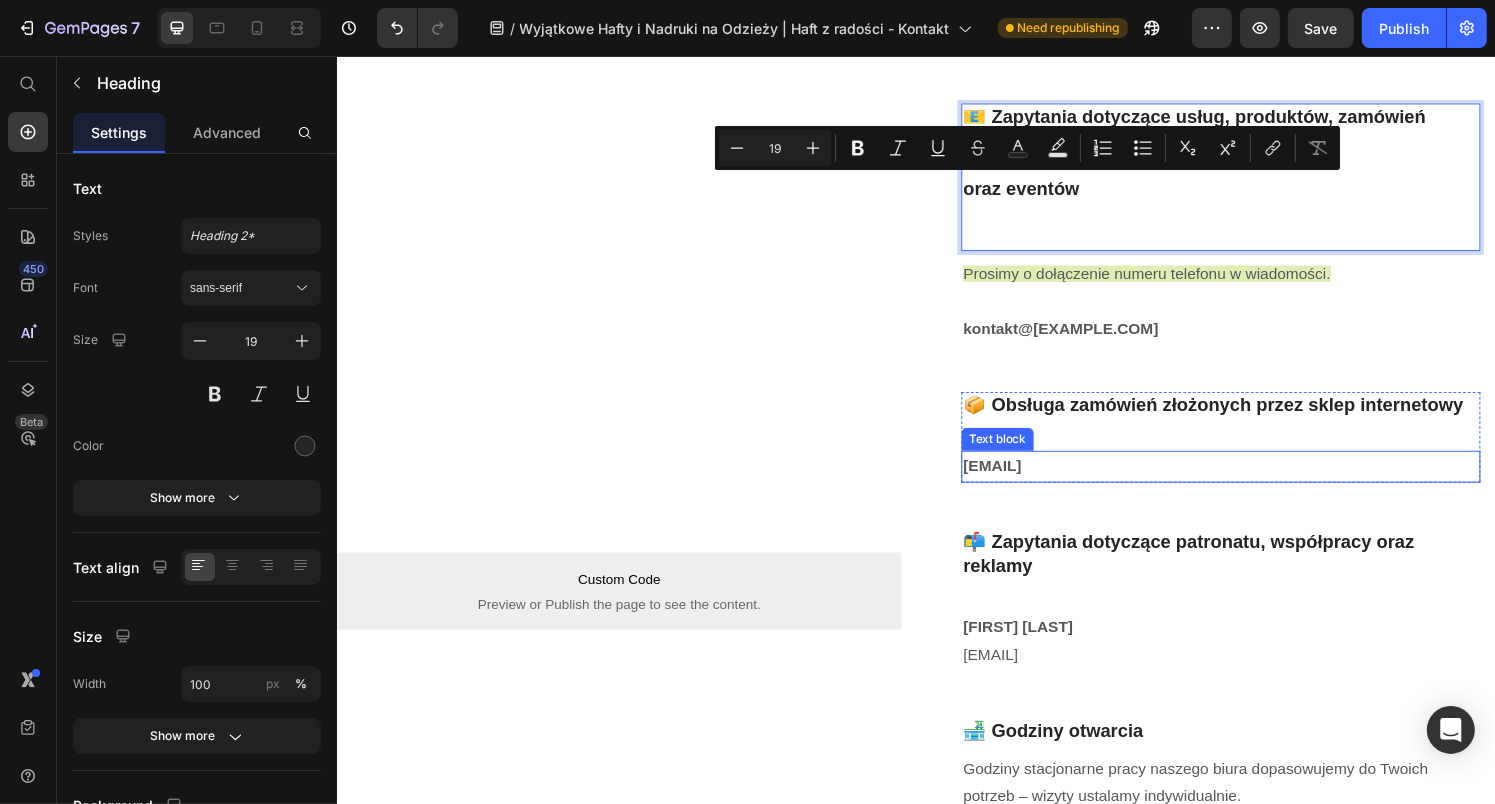 click on "sklep@haftzradosci.pl" at bounding box center (1015, 481) 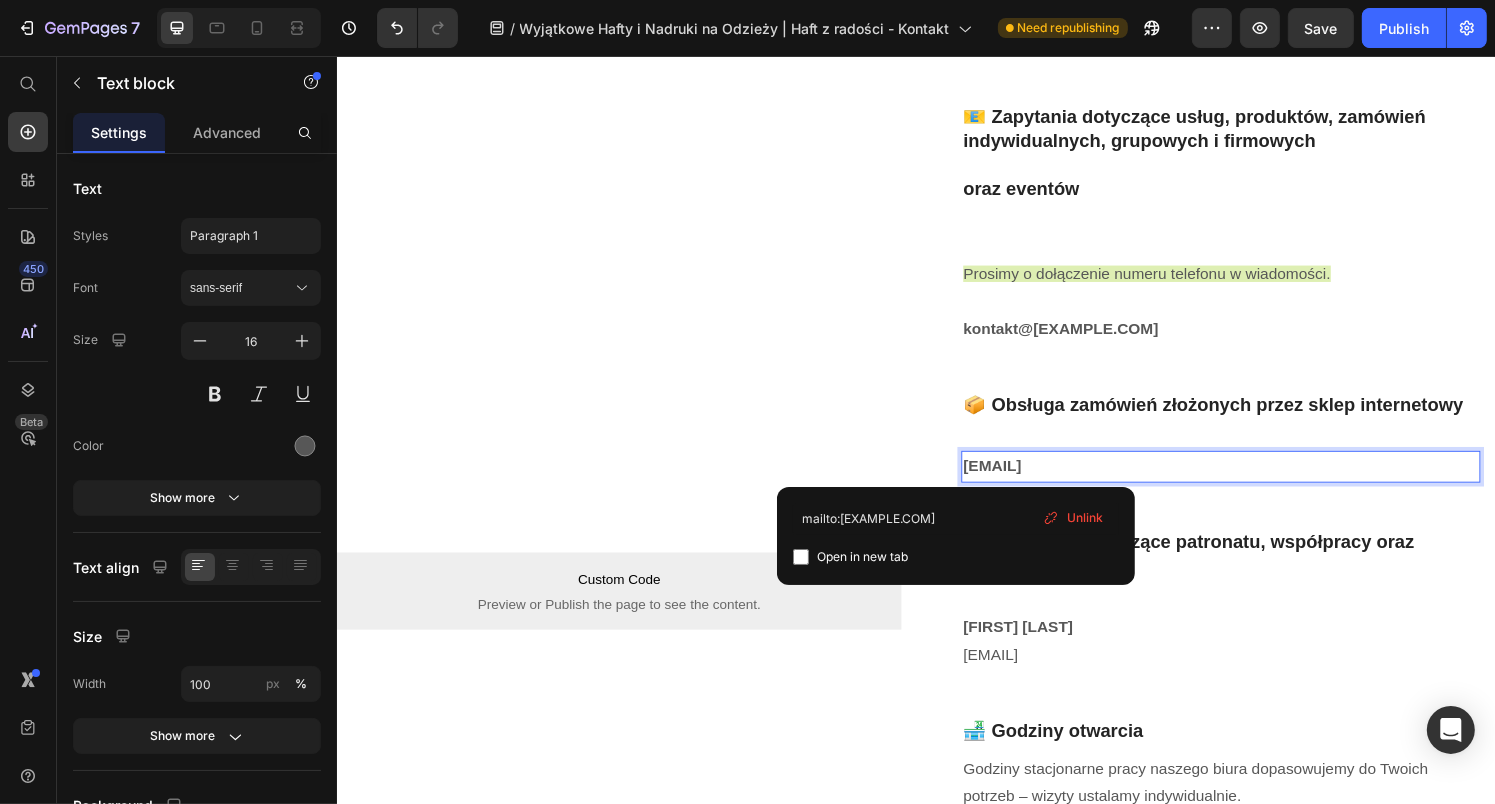 click on "sklep@haftzradosci.pl" at bounding box center [1015, 481] 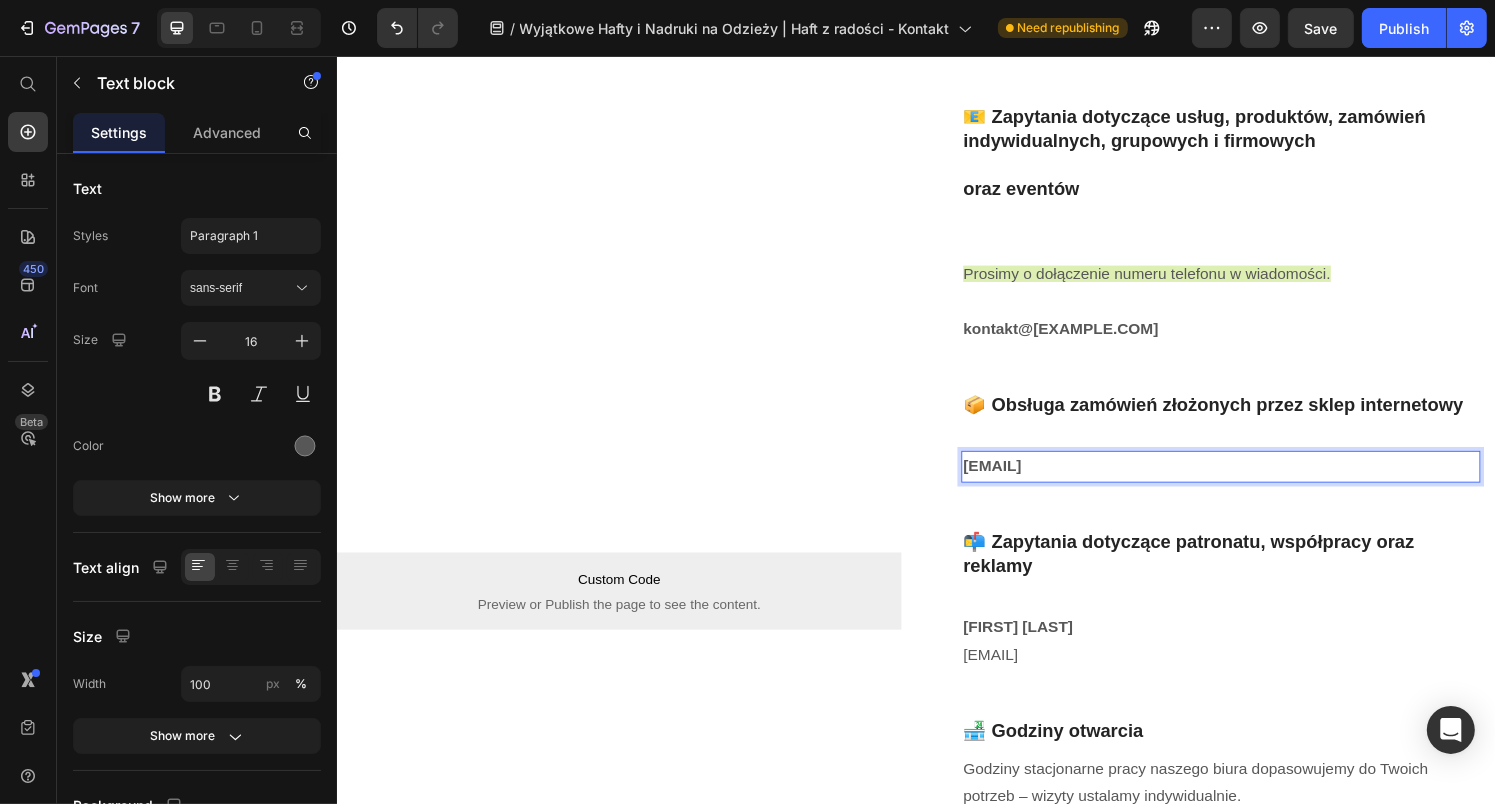 click on "sklep@haftzradosci.pl" at bounding box center (1015, 481) 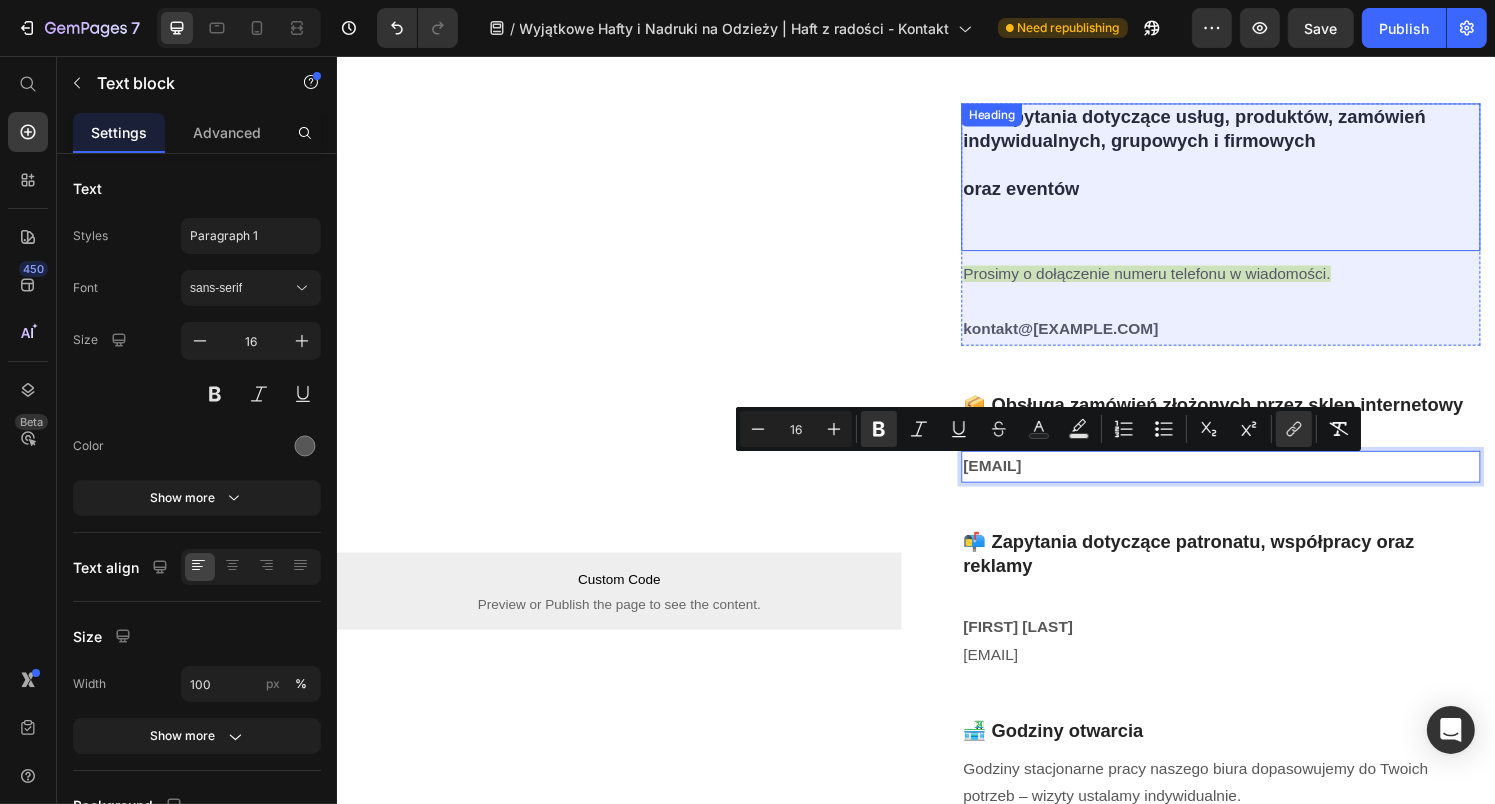 click on "📧 Zapytania dotyczące usług, produktów, zamówień indywidualnych, grupowych i firmowych oraz eventów" at bounding box center [1252, 182] 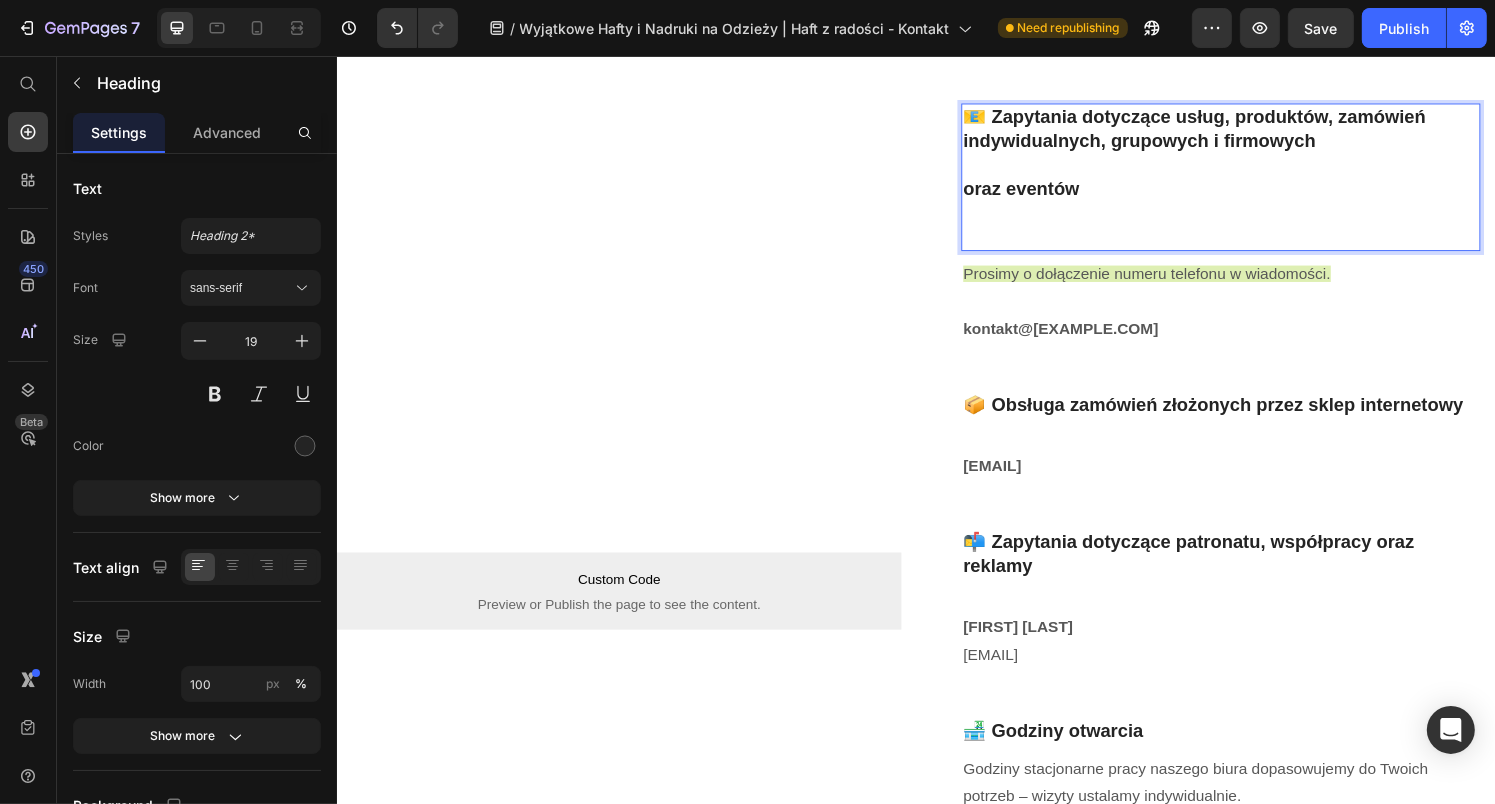 click on "📧 Zapytania dotyczące usług, produktów, zamówień indywidualnych, grupowych i firmowych oraz eventów" at bounding box center [1252, 182] 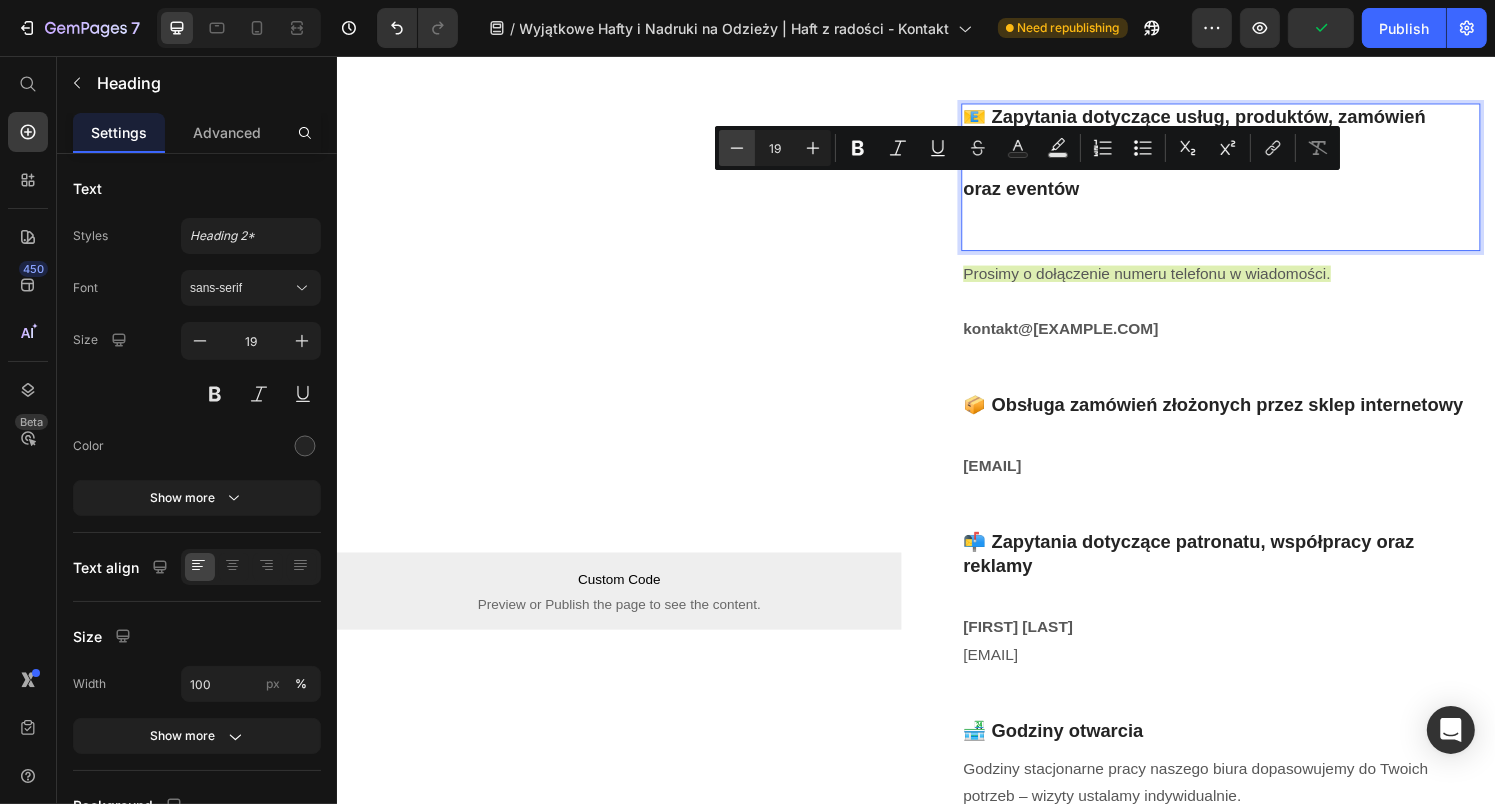 click 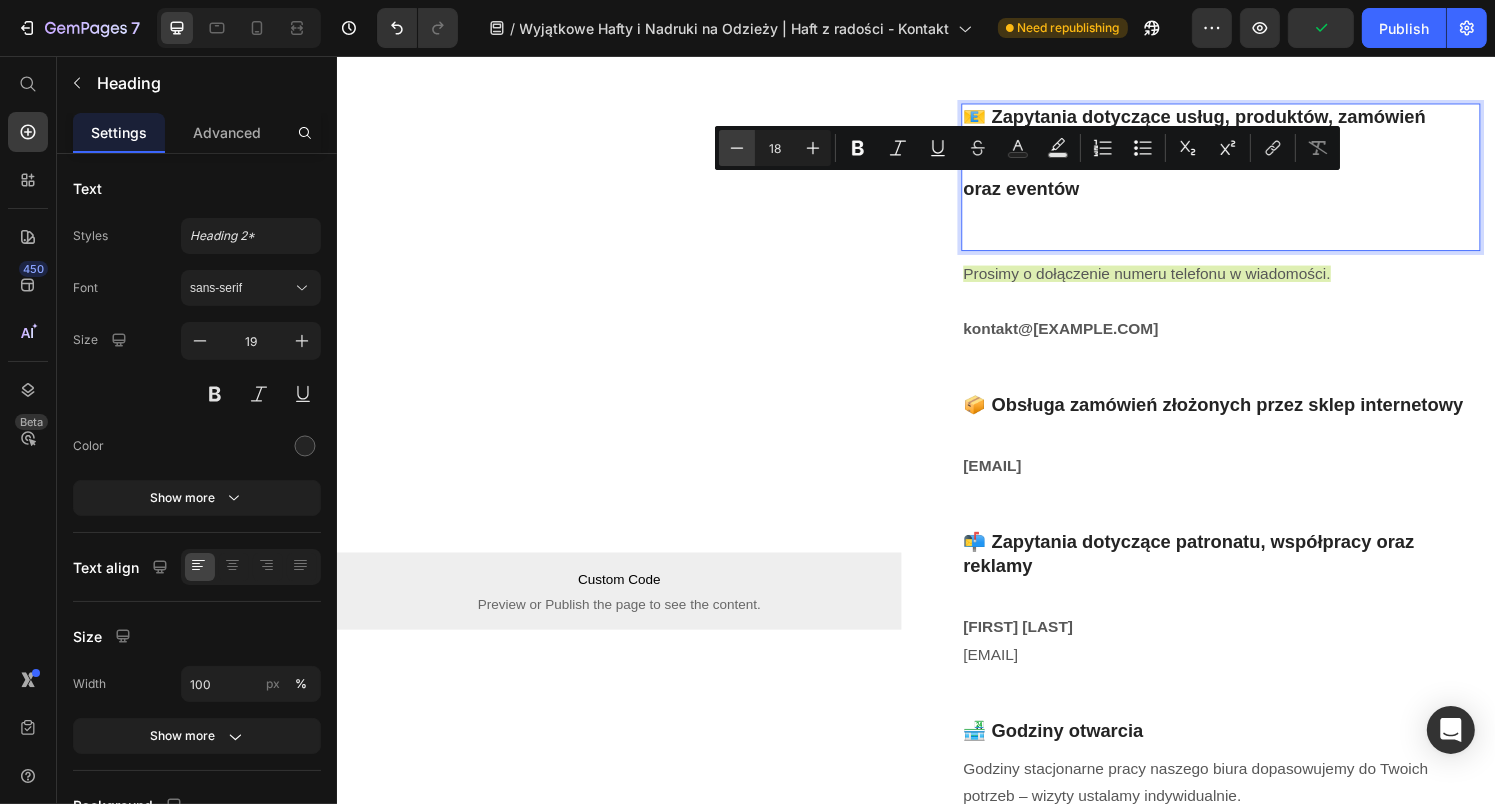 click 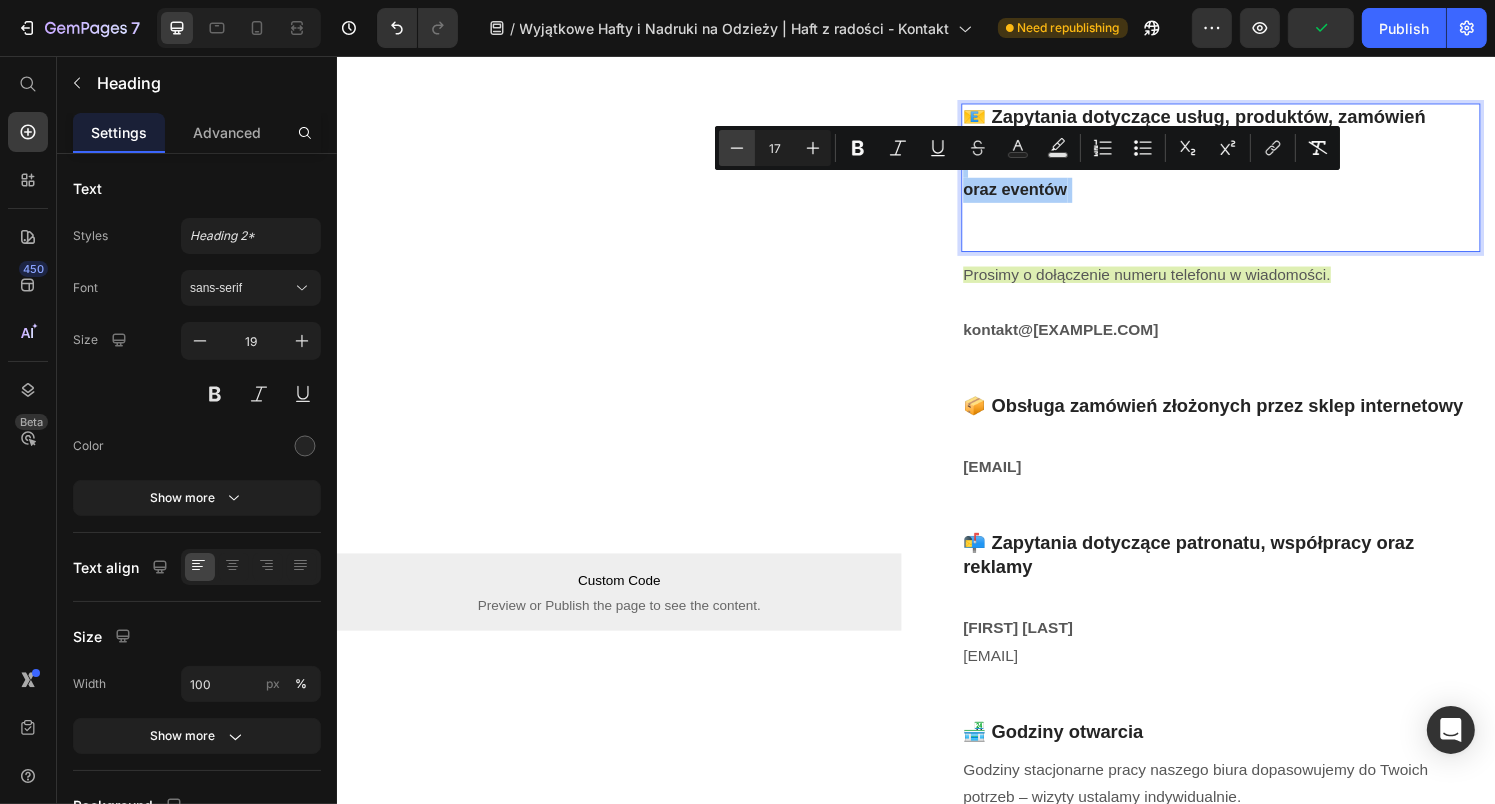 click 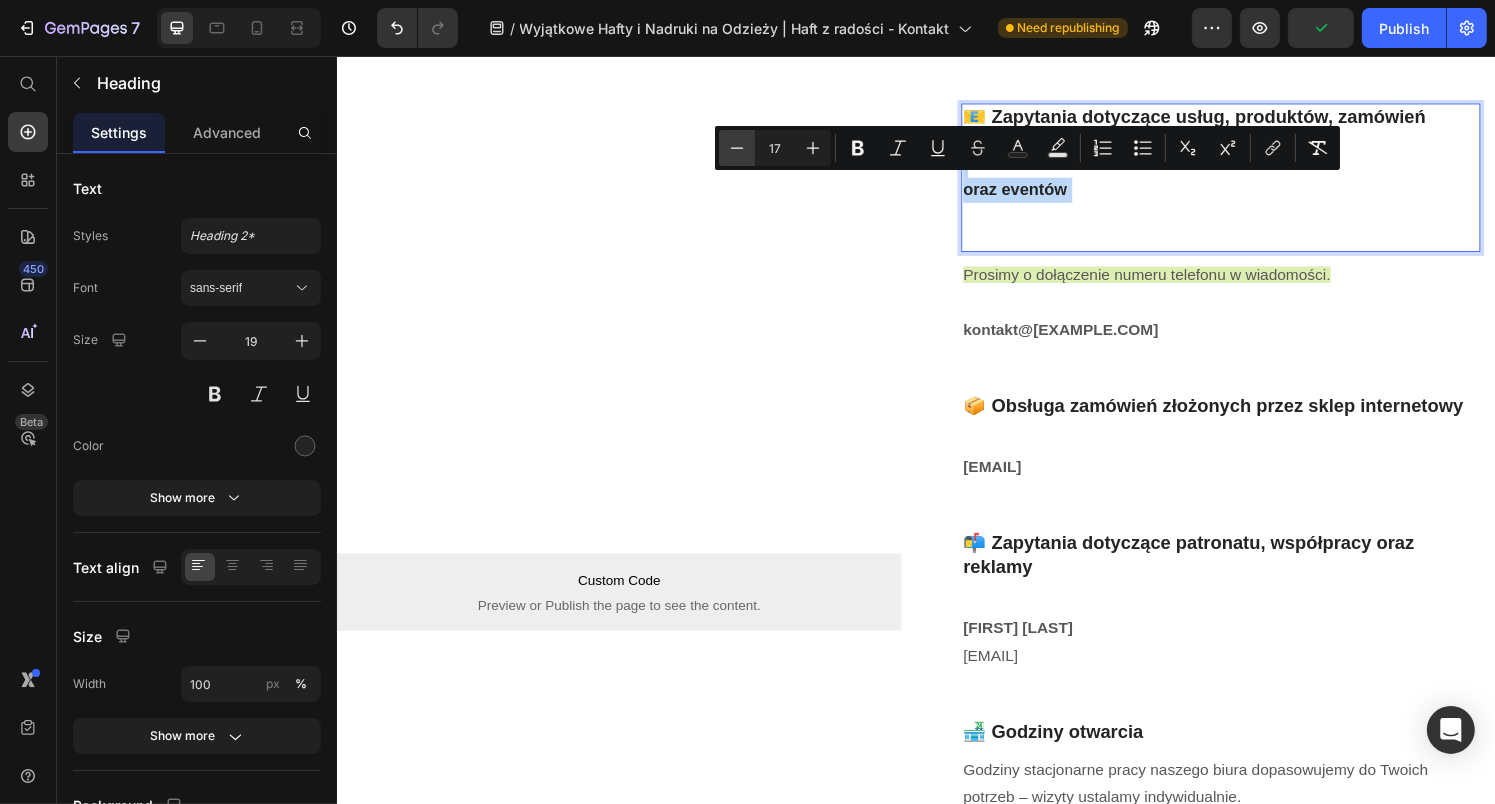 type on "16" 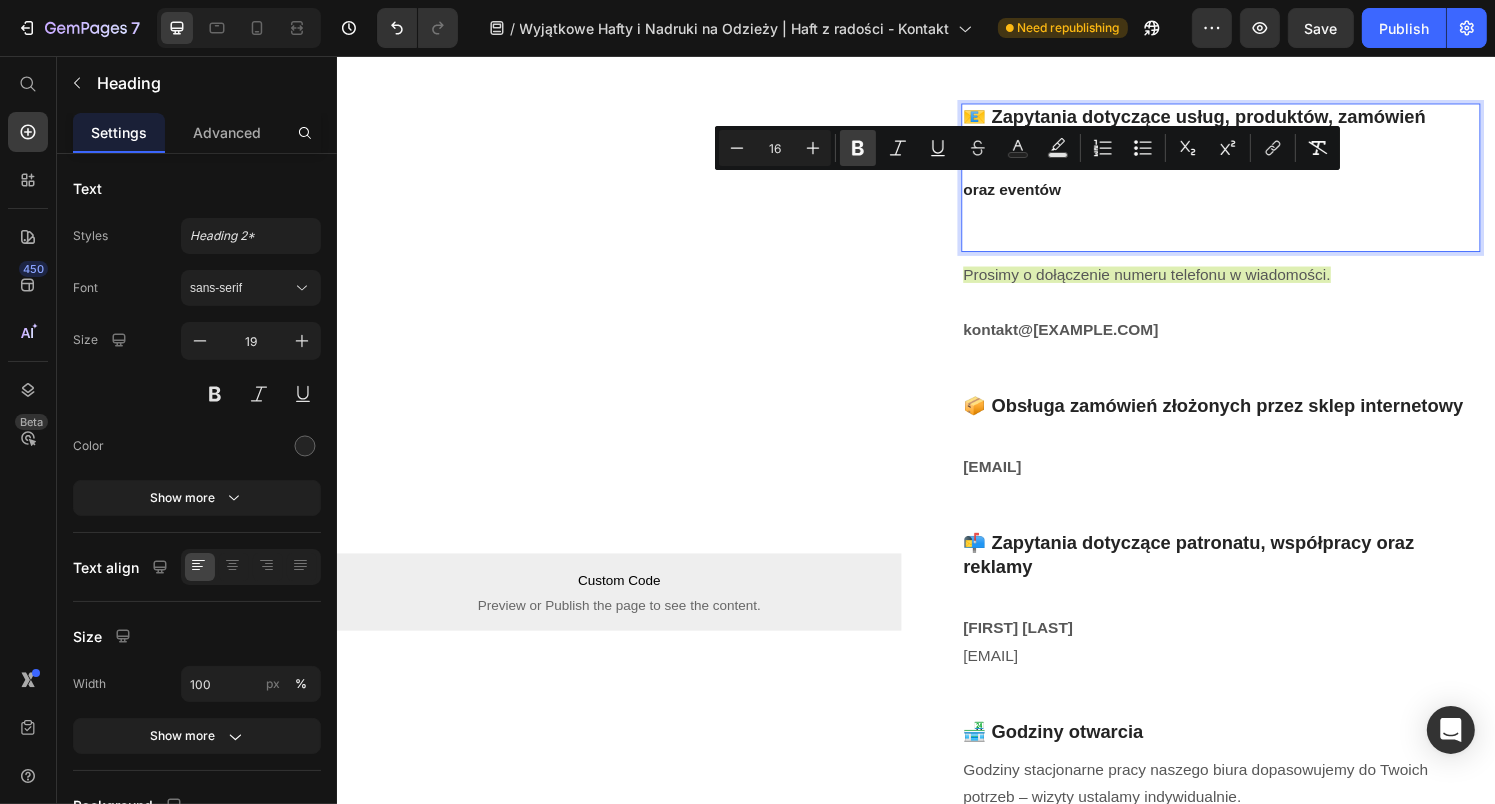 click 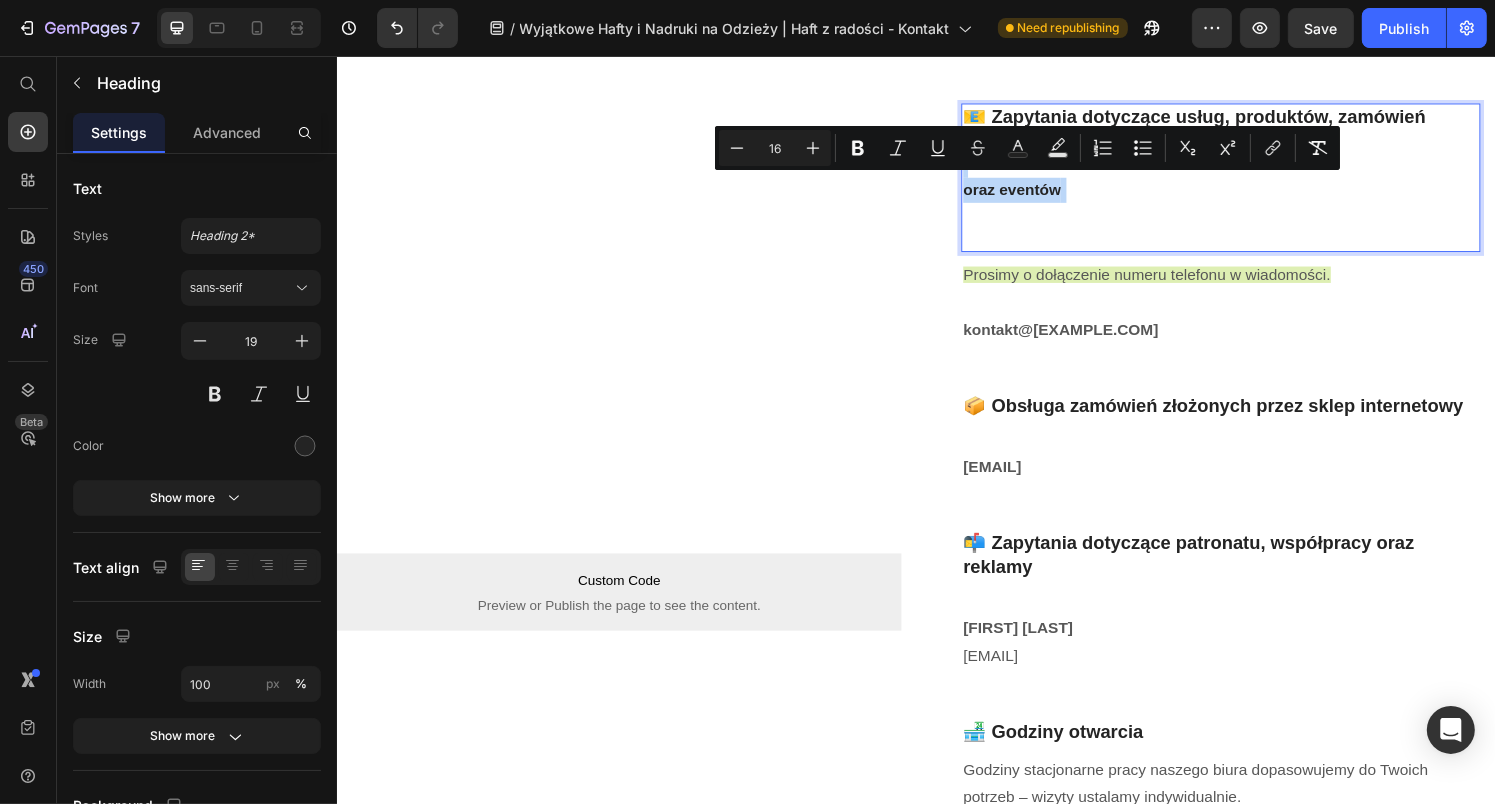 click on "📧 Zapytania dotyczące usług, produktów, zamówień indywidualnych, grupowych i firmowych oraz eventów" at bounding box center [1252, 182] 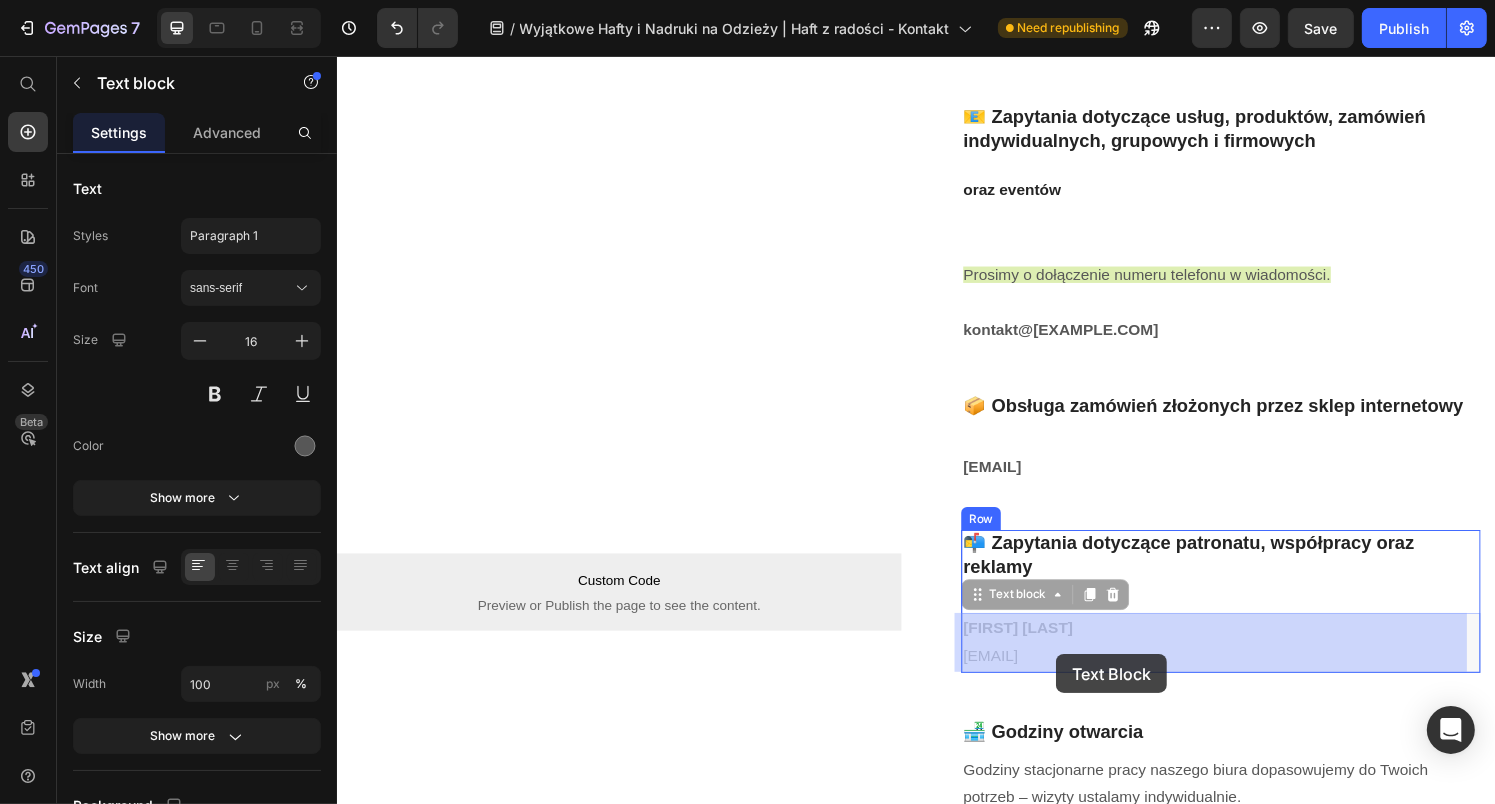 drag, startPoint x: 1187, startPoint y: 677, endPoint x: 1081, endPoint y: 676, distance: 106.004715 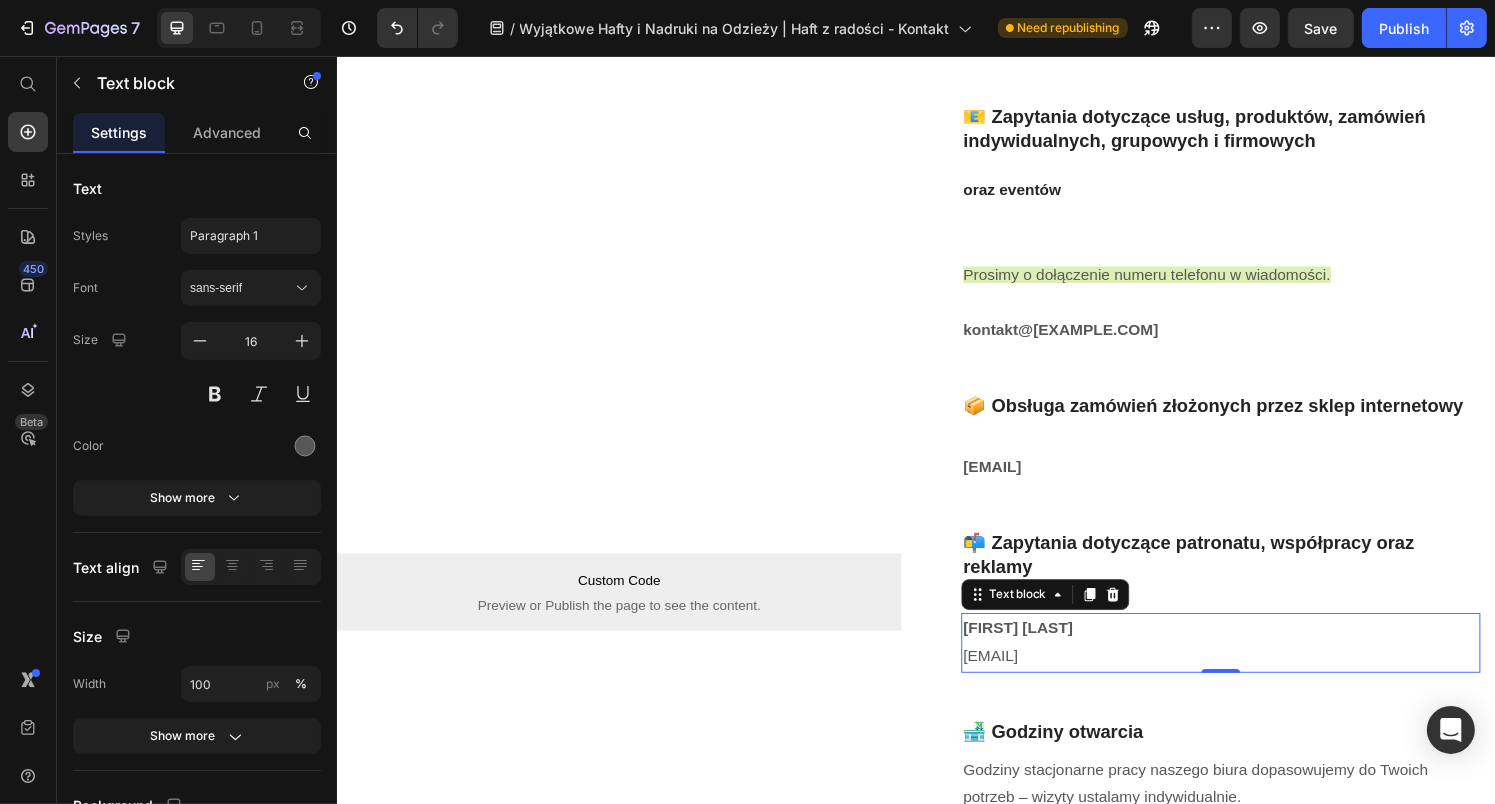 click on "agnieszka@haftzradosci.pl" at bounding box center (1013, 678) 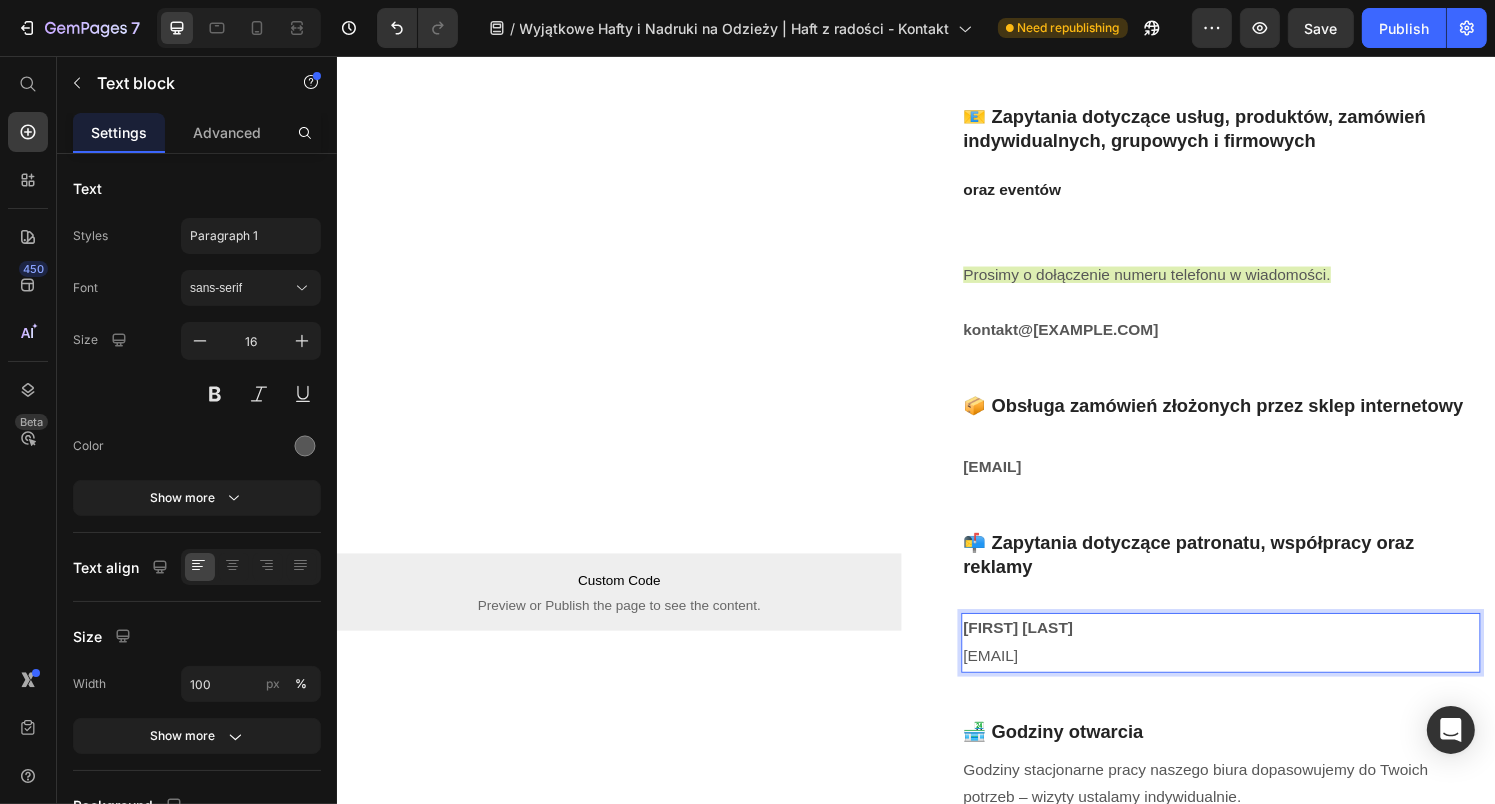 click on "agnieszka@haftzradosci.pl" at bounding box center [1013, 678] 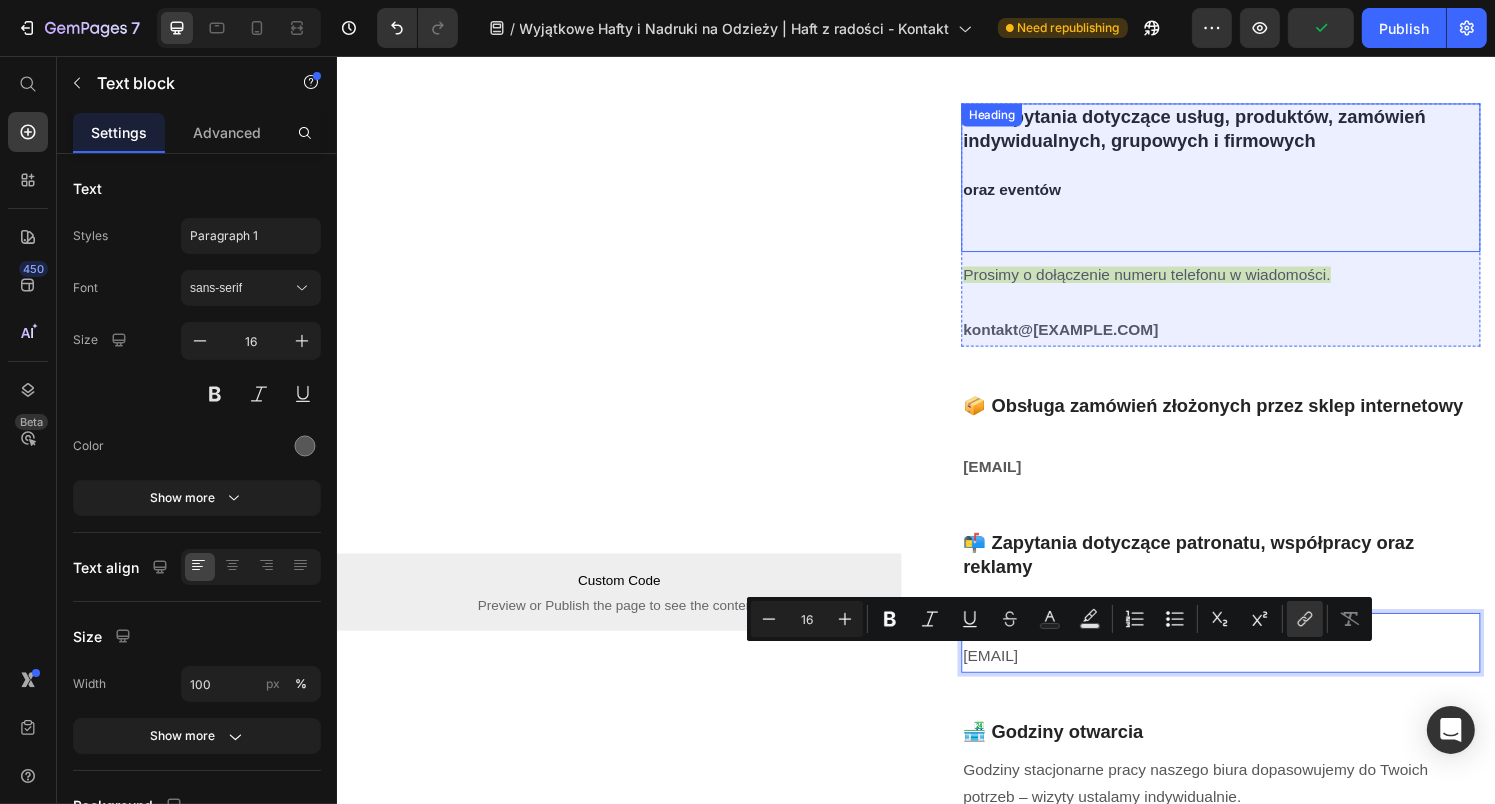 click on "oraz eventów" at bounding box center [1035, 195] 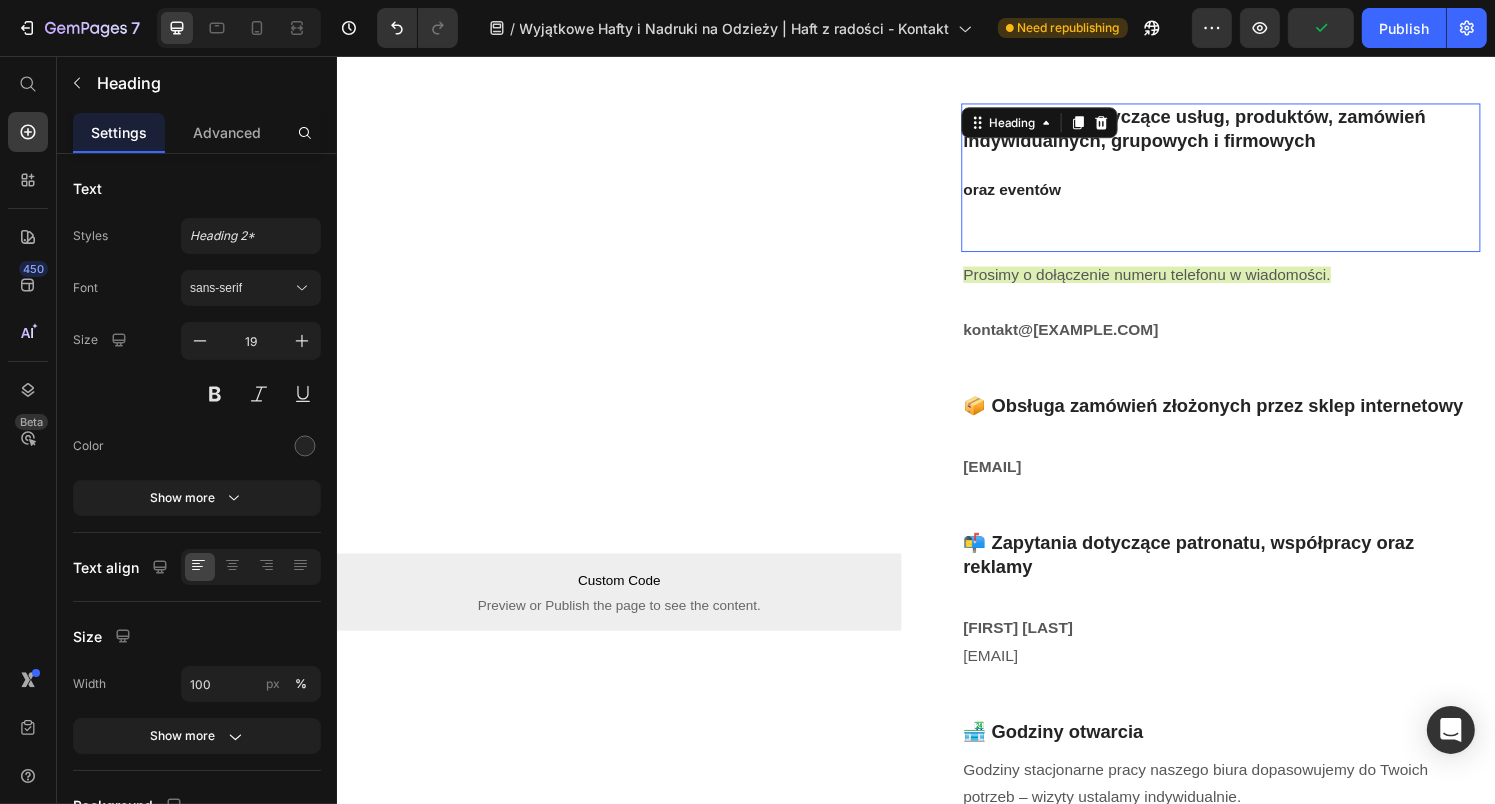 click on "oraz eventów" at bounding box center (1035, 195) 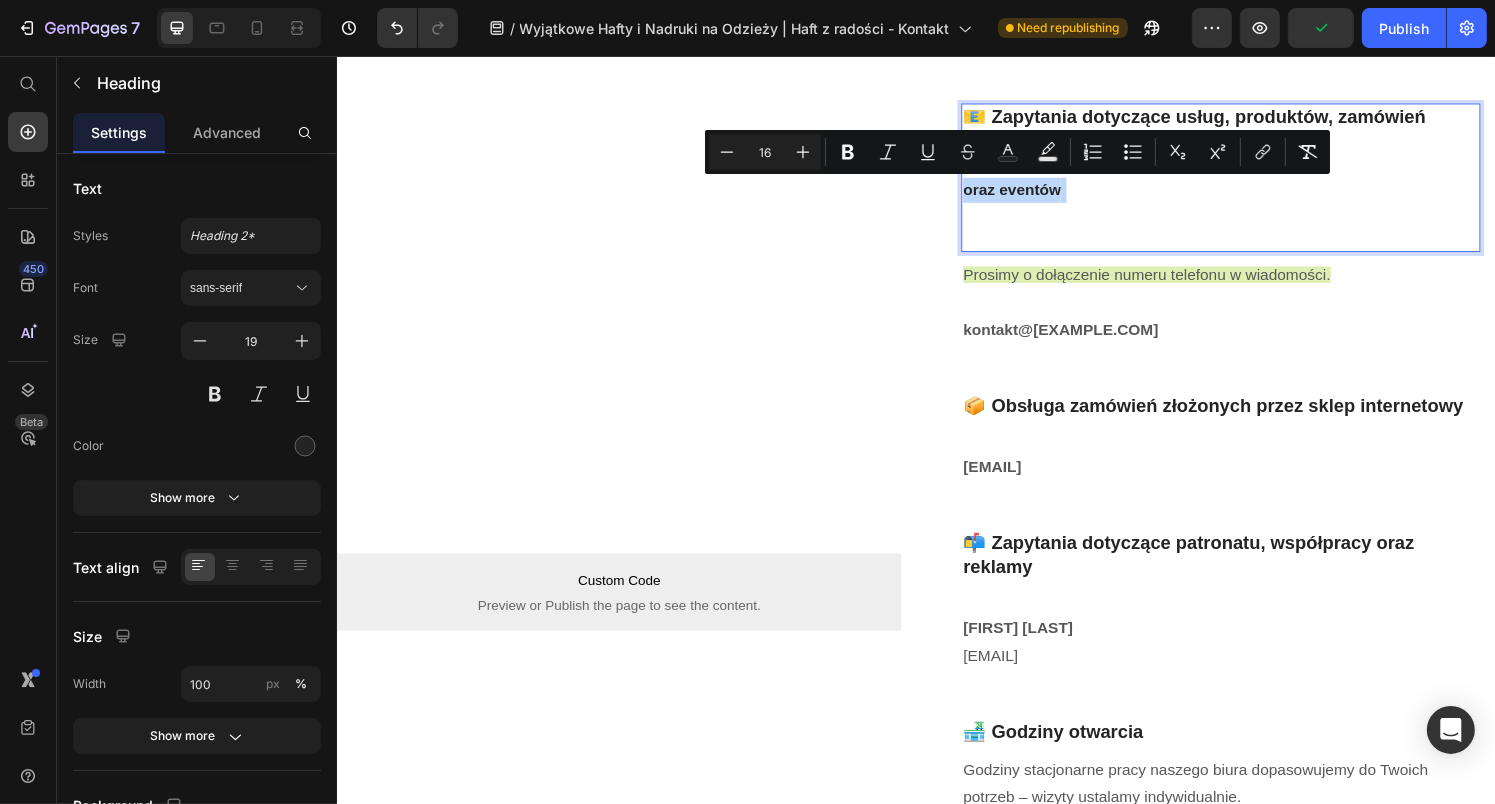 type on "19" 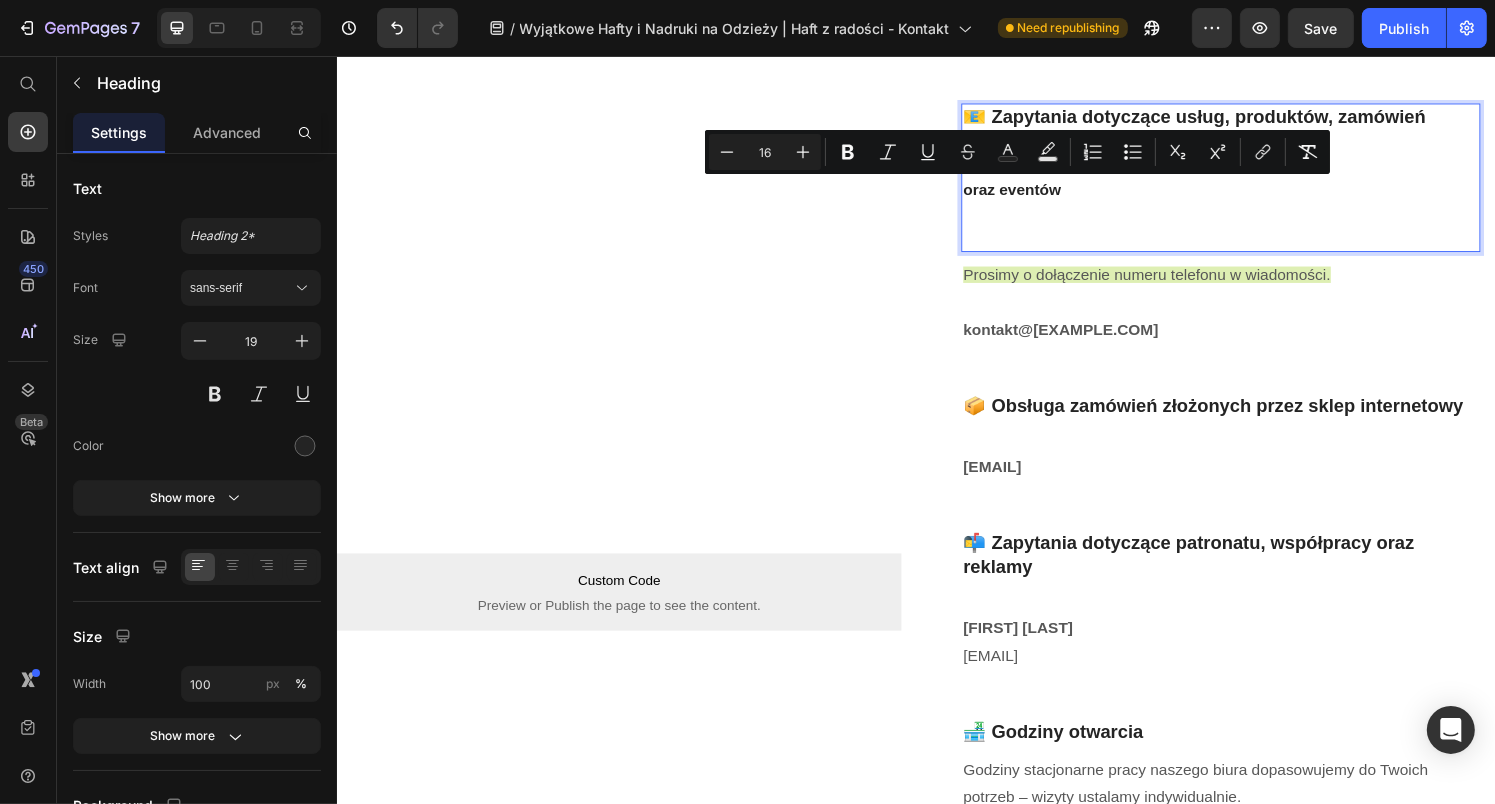 click on "📧 Zapytania dotyczące usług, produktów, zamówień indywidualnych, grupowych i firmowych oraz eventów" at bounding box center [1252, 182] 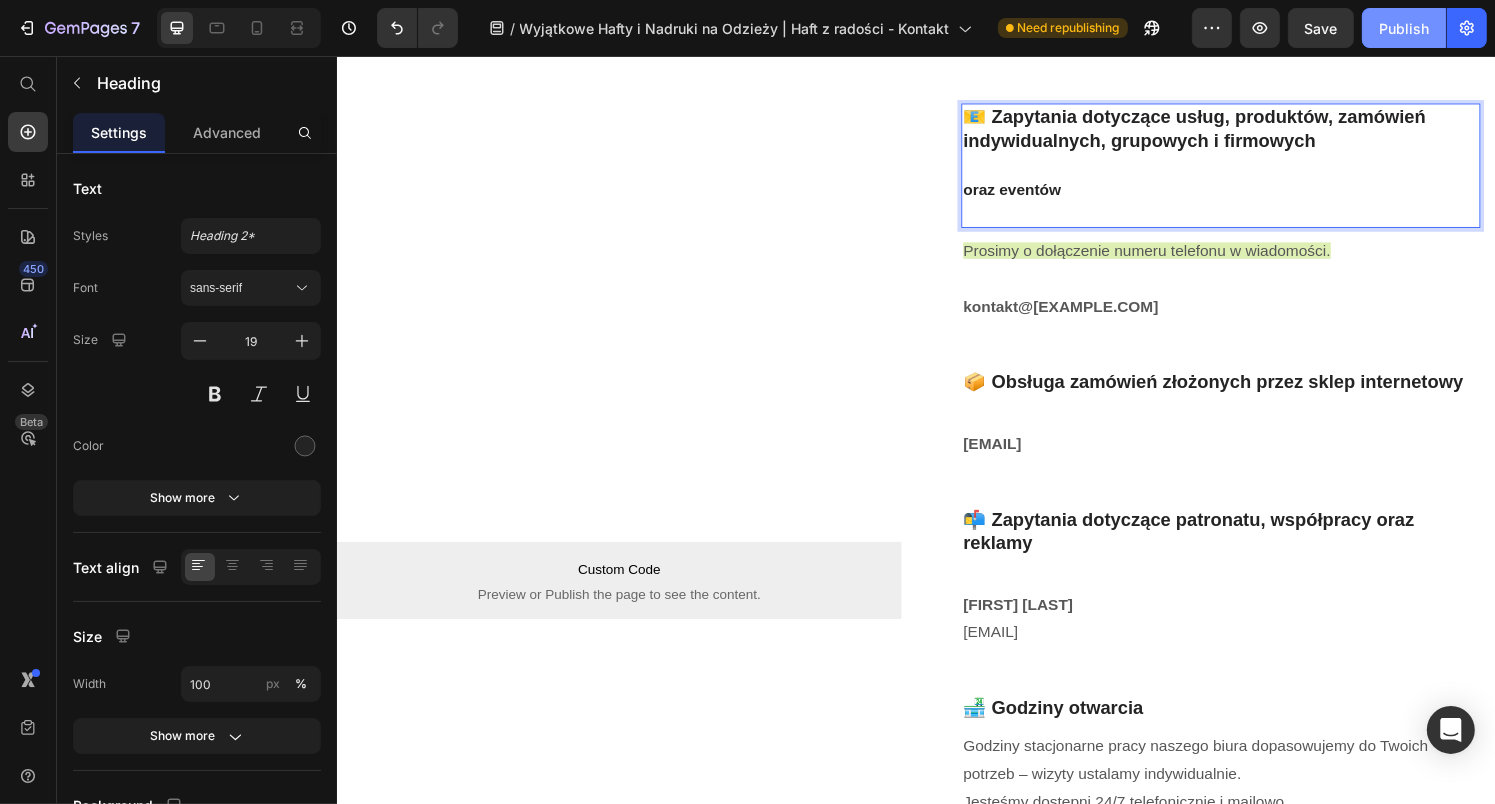 click on "Publish" at bounding box center (1404, 28) 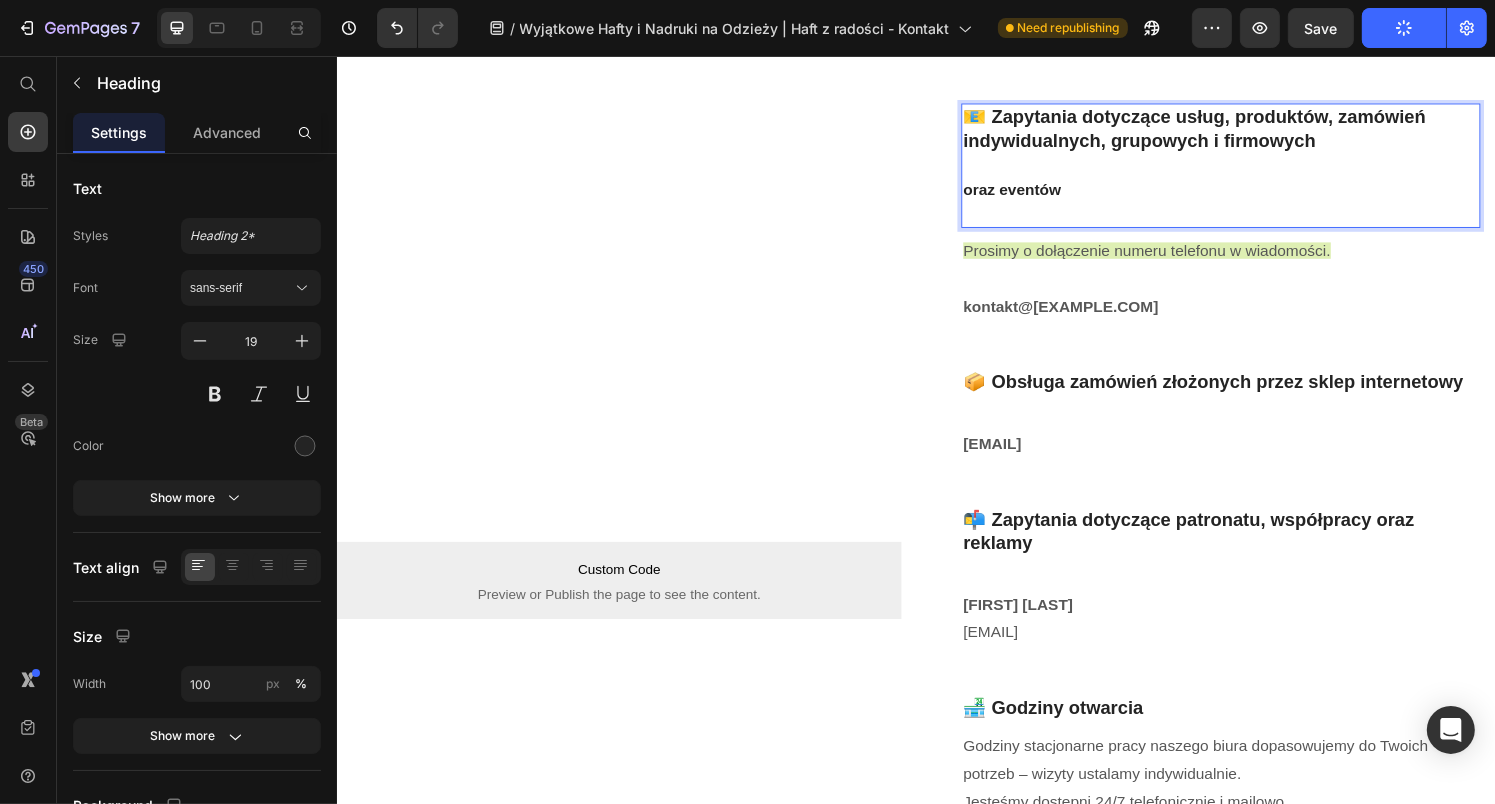 click on "oraz eventów" at bounding box center (1035, 195) 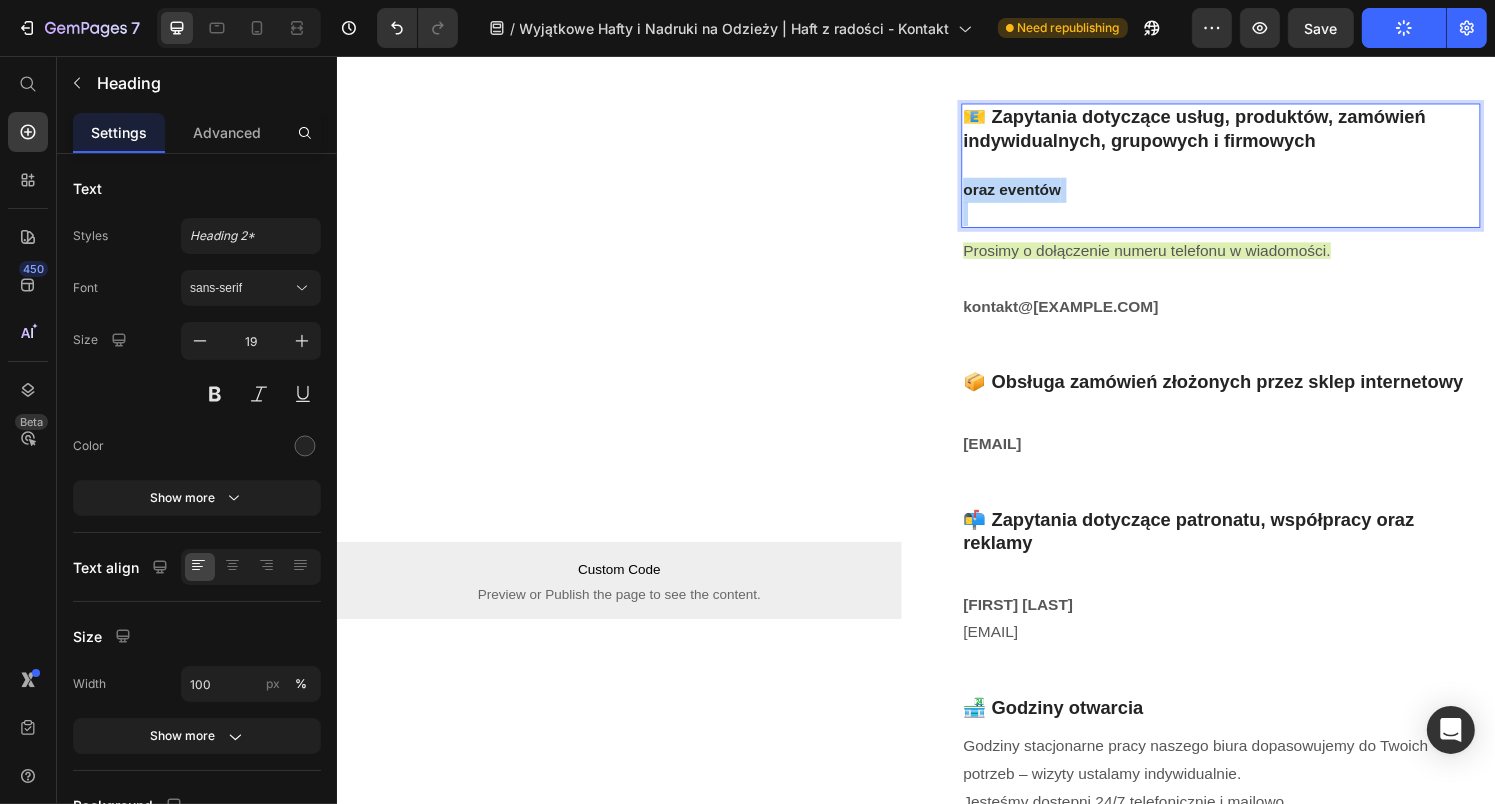 click on "oraz eventów" at bounding box center (1035, 195) 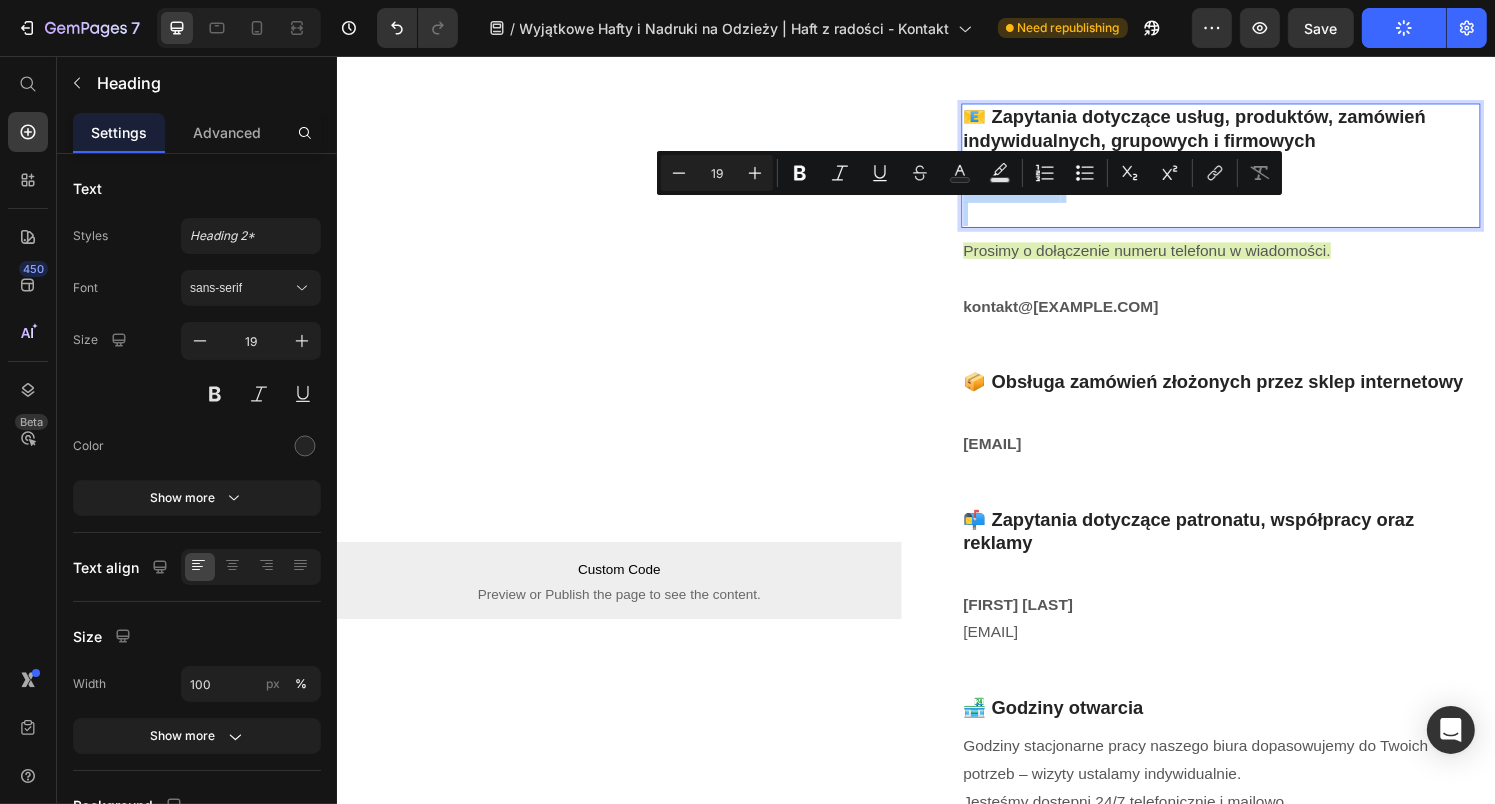 click on "📧 Zapytania dotyczące usług, produktów, zamówień indywidualnych, grupowych i firmowych oraz eventów" at bounding box center [1252, 170] 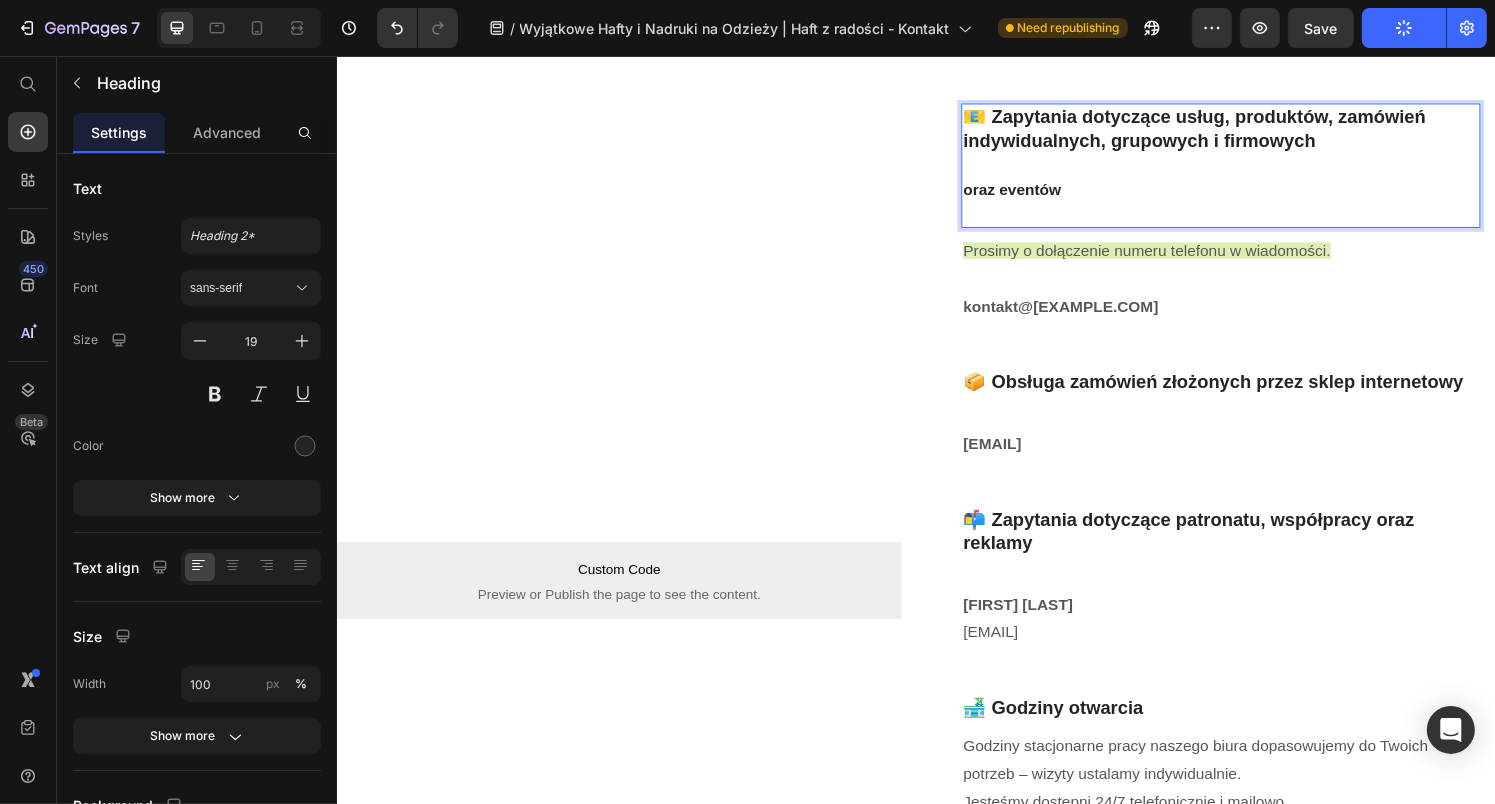 click on "📧 Zapytania dotyczące usług, produktów, zamówień indywidualnych, grupowych i firmowych oraz eventów" at bounding box center (1252, 170) 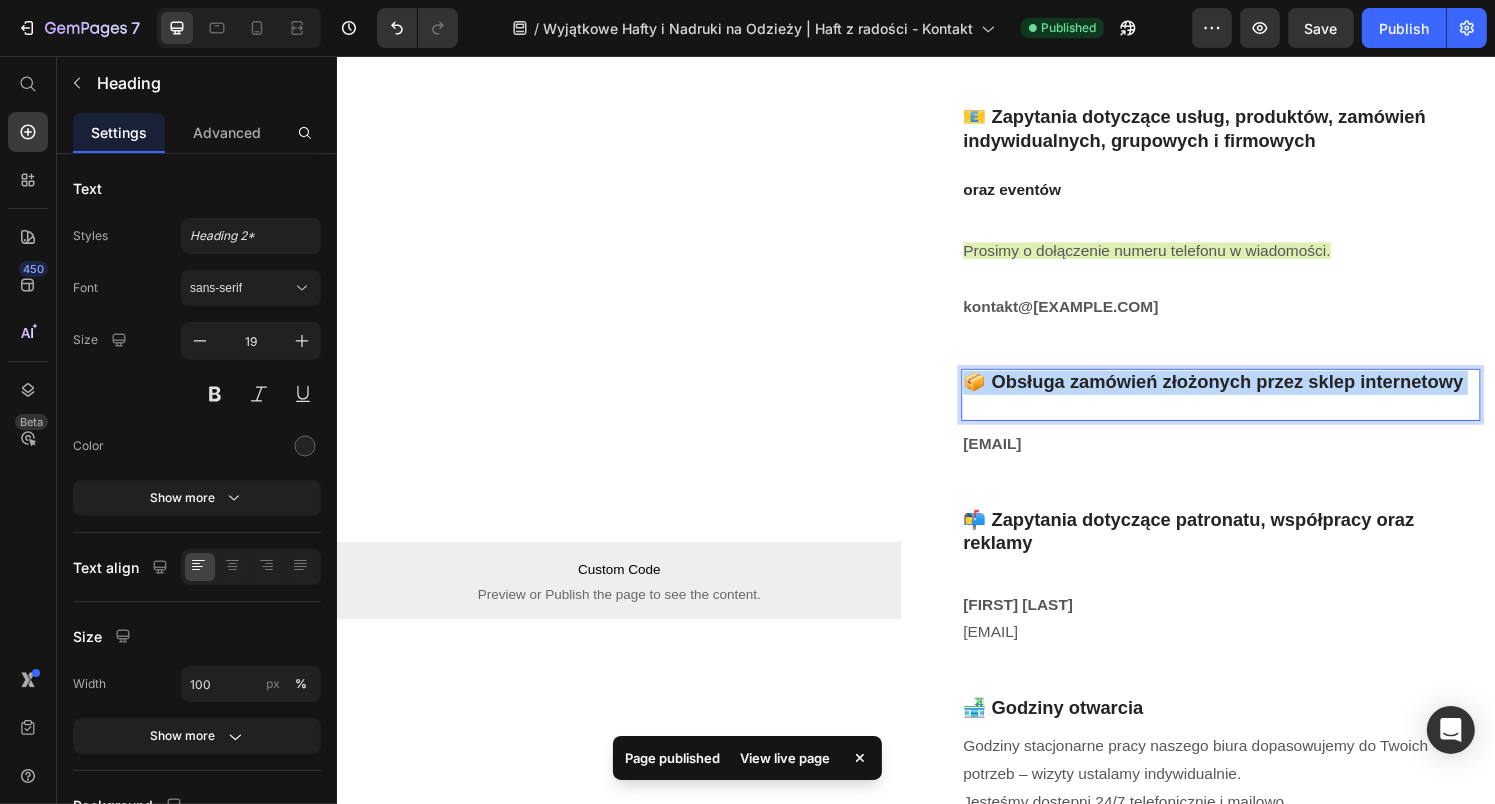 click on "📦 Obsługa zamówień złożonych przez sklep internetowy" at bounding box center [1252, 407] 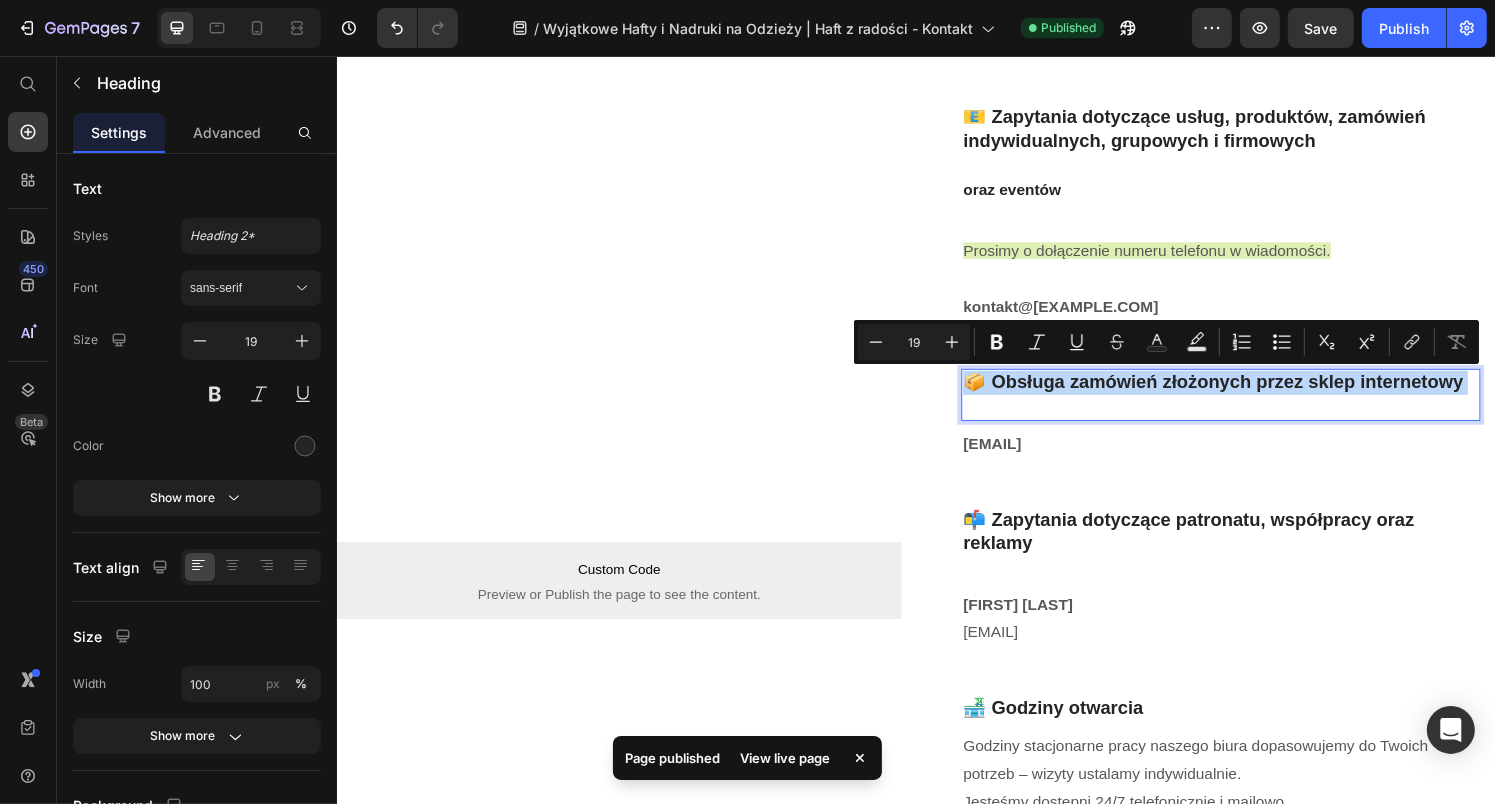 click on "📦 Obsługa zamówień złożonych przez sklep internetowy" at bounding box center [1252, 407] 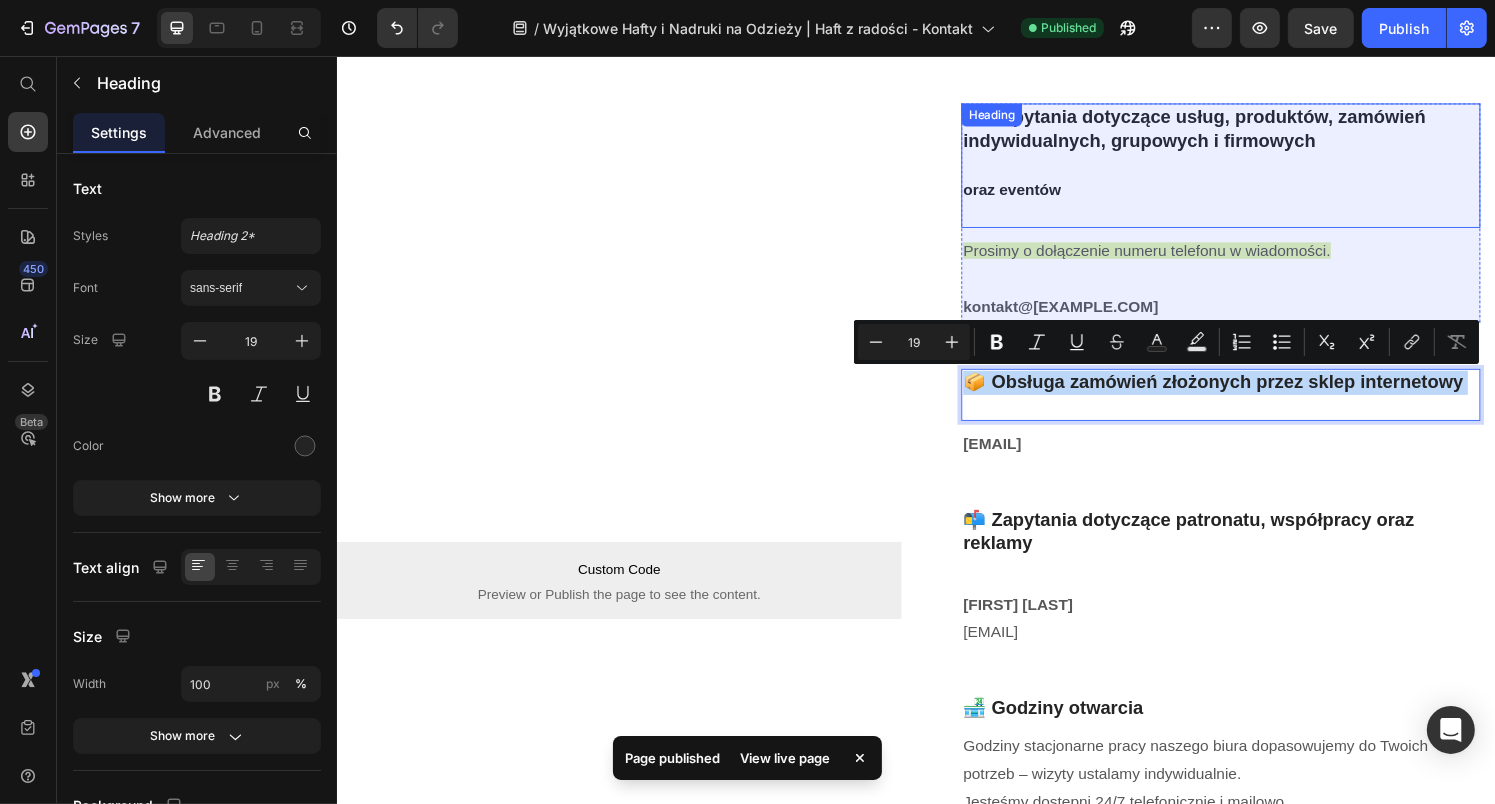 click on "oraz eventów" at bounding box center [1035, 195] 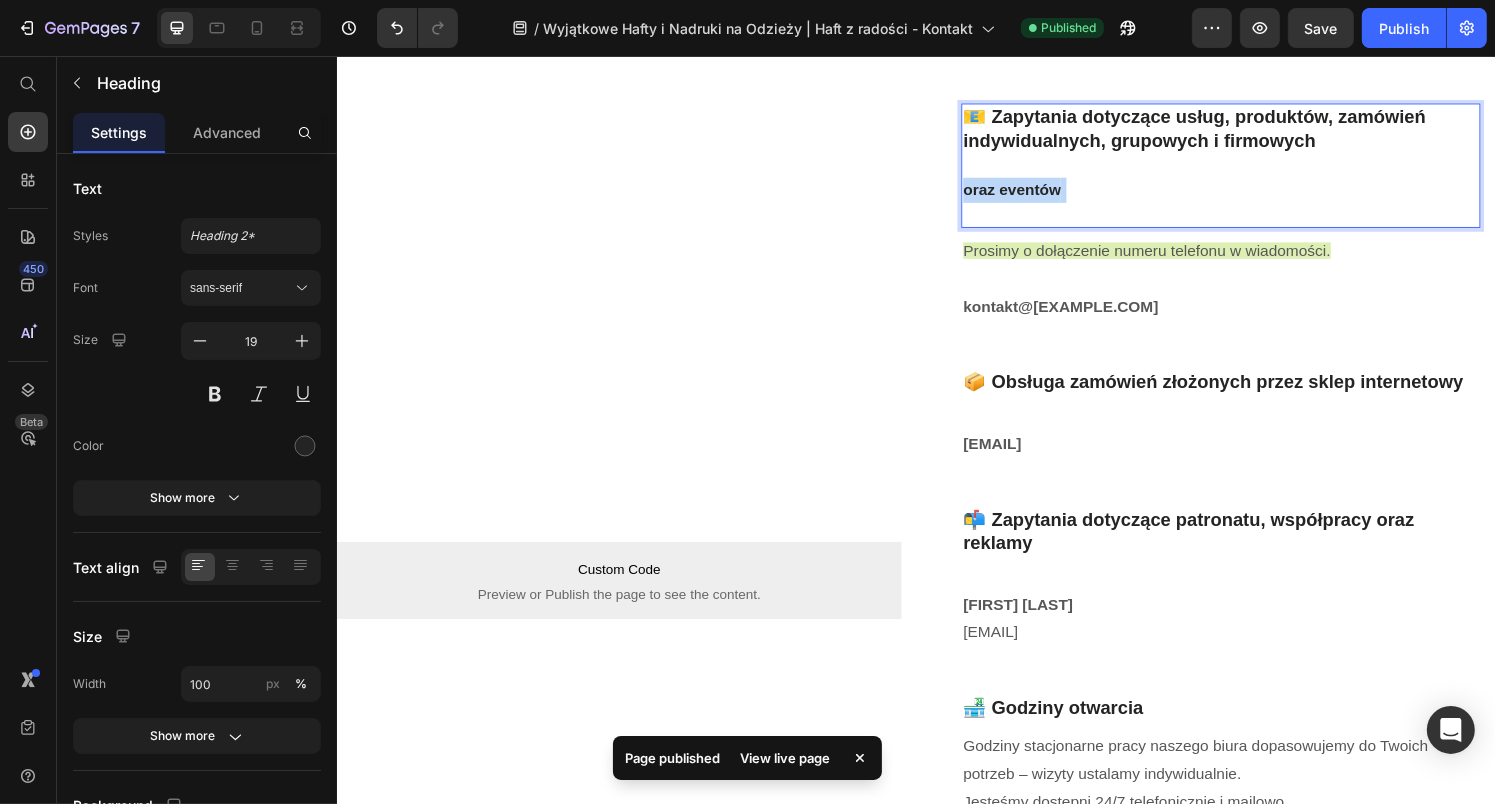 click on "oraz eventów" at bounding box center (1035, 195) 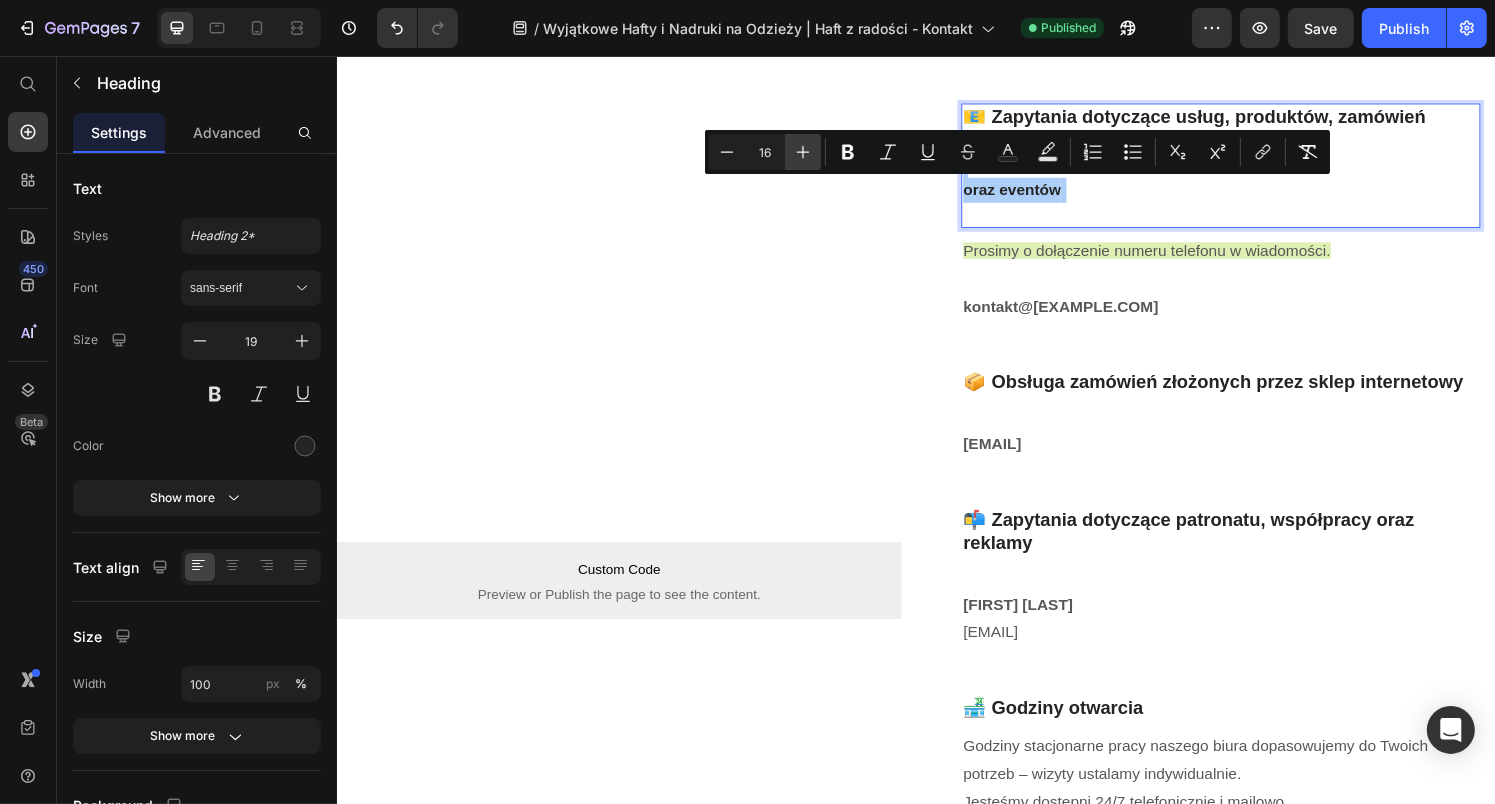 click on "Plus" at bounding box center [803, 152] 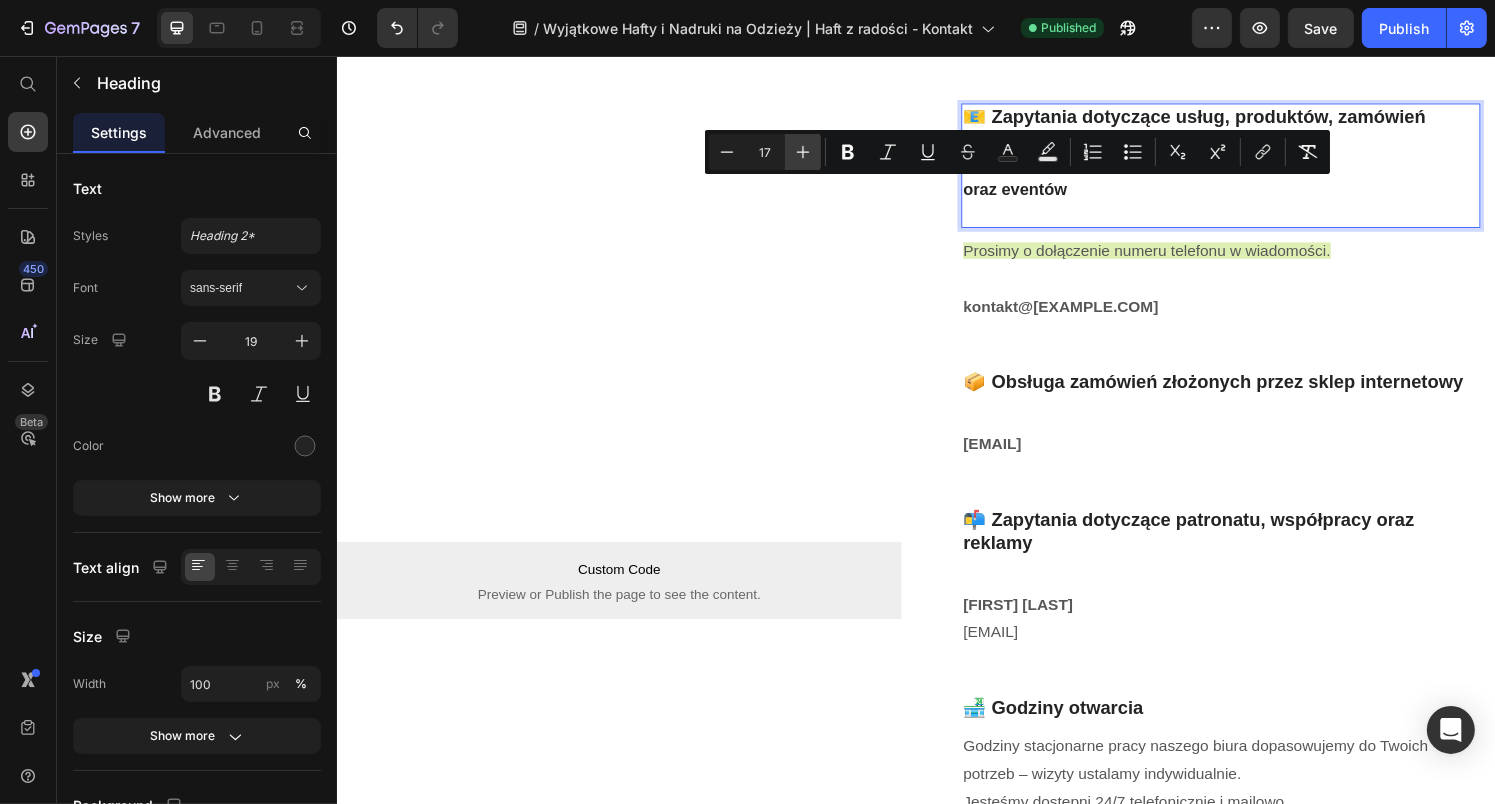 click on "Plus" at bounding box center [803, 152] 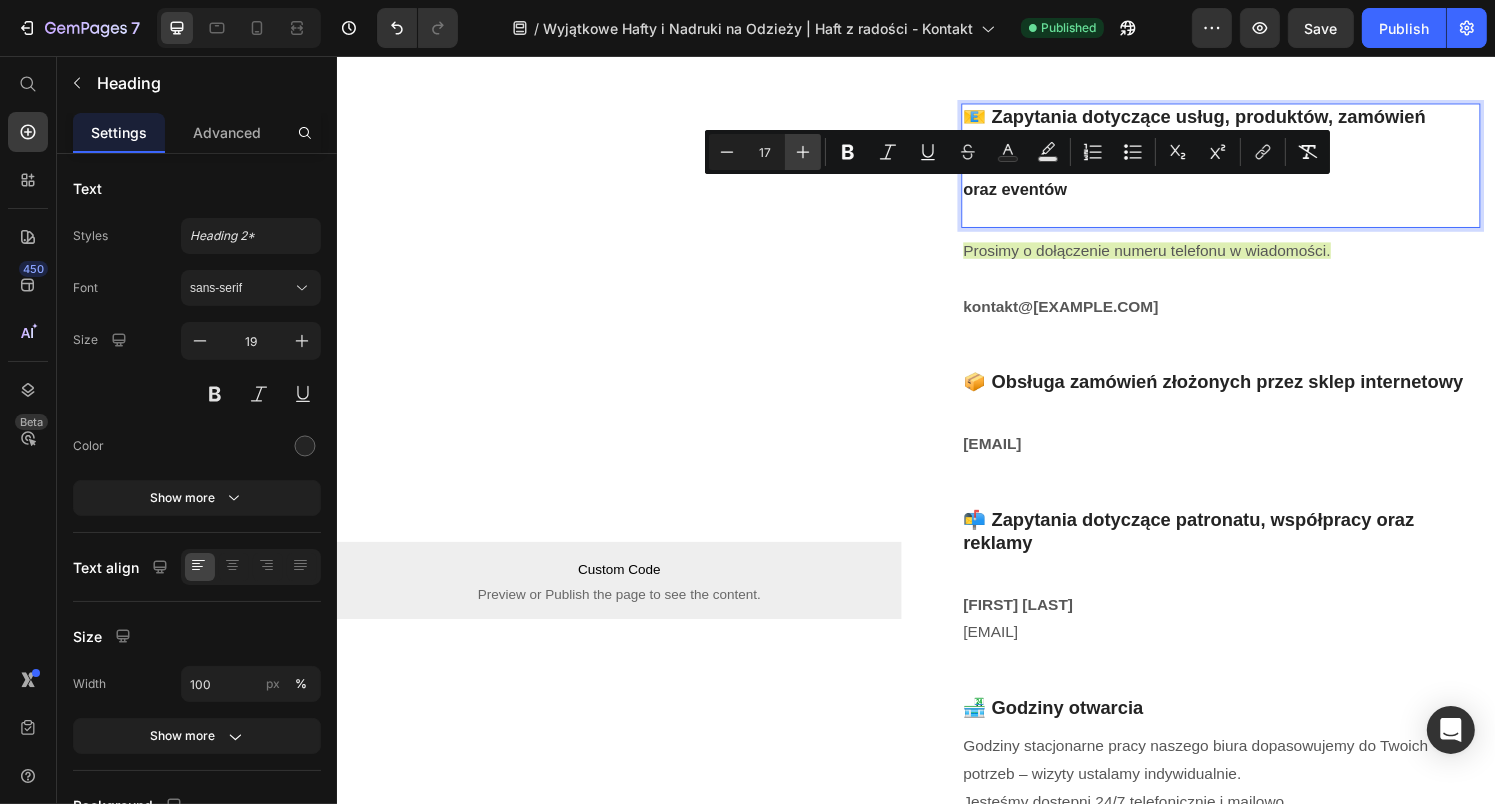 type on "18" 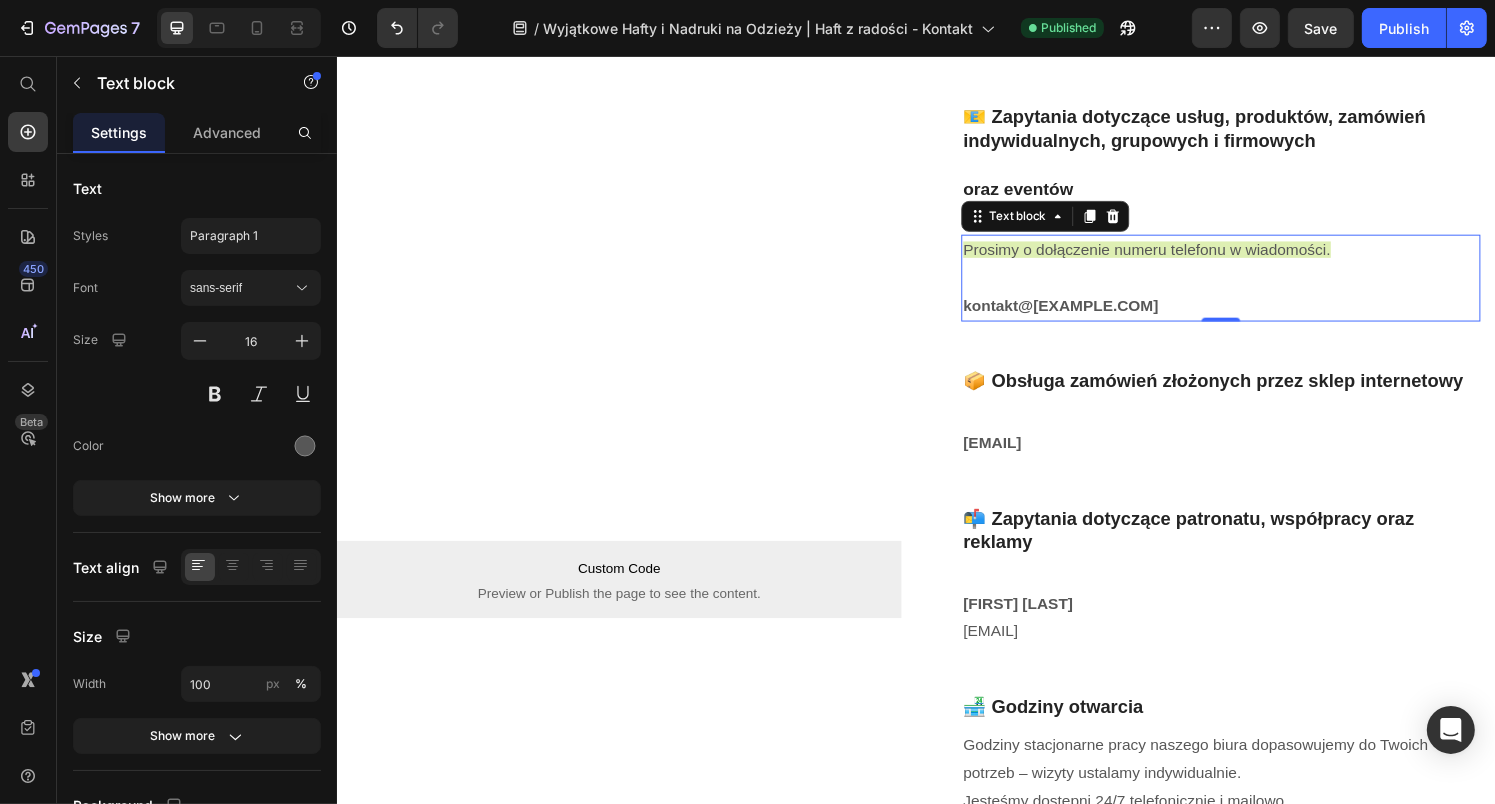 click on "Prosimy o dołączenie numeru telefonu w wiadomości. kontakt@haftzradosci.pl" at bounding box center (1252, 287) 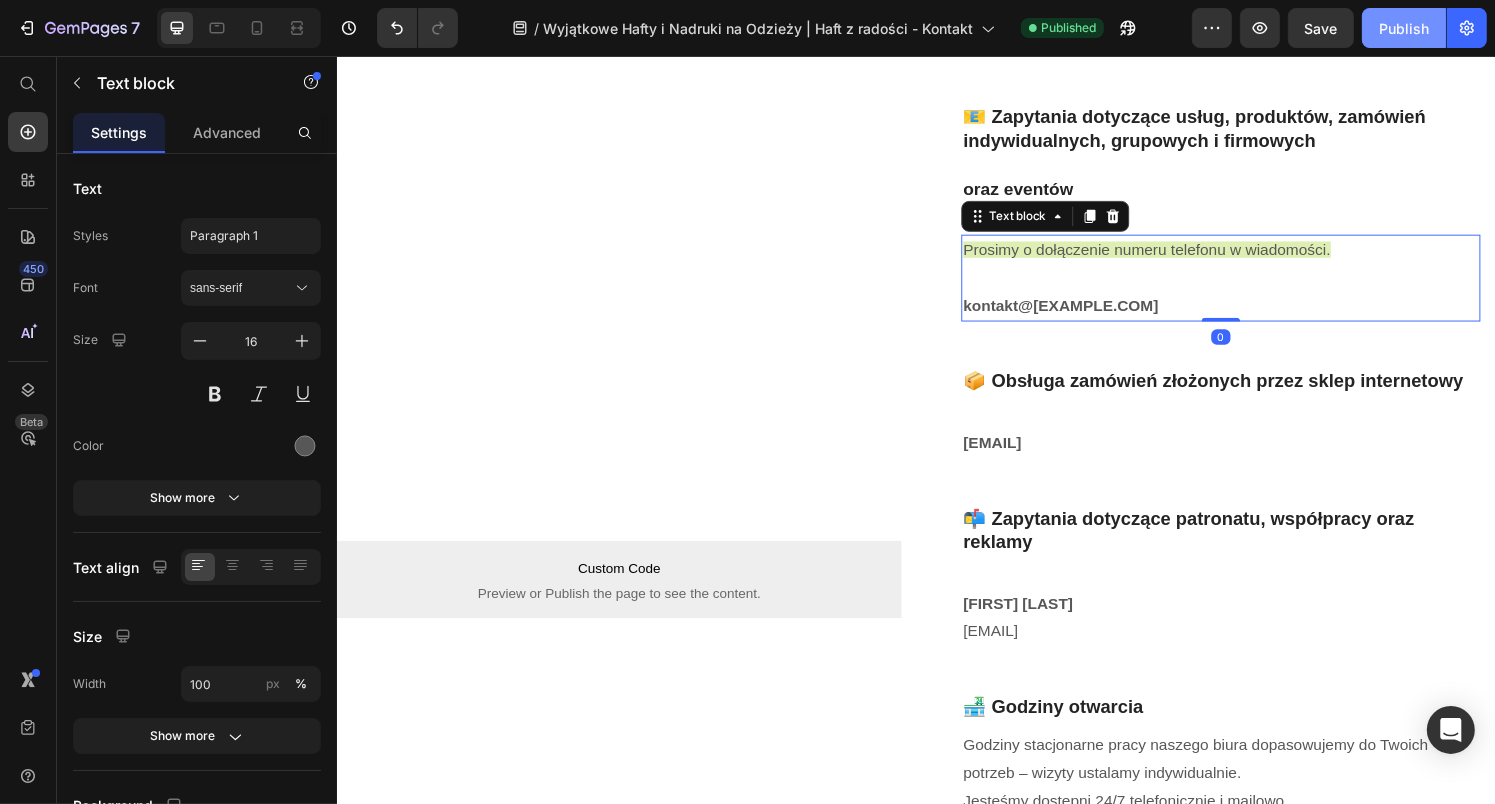 click on "Publish" at bounding box center (1404, 28) 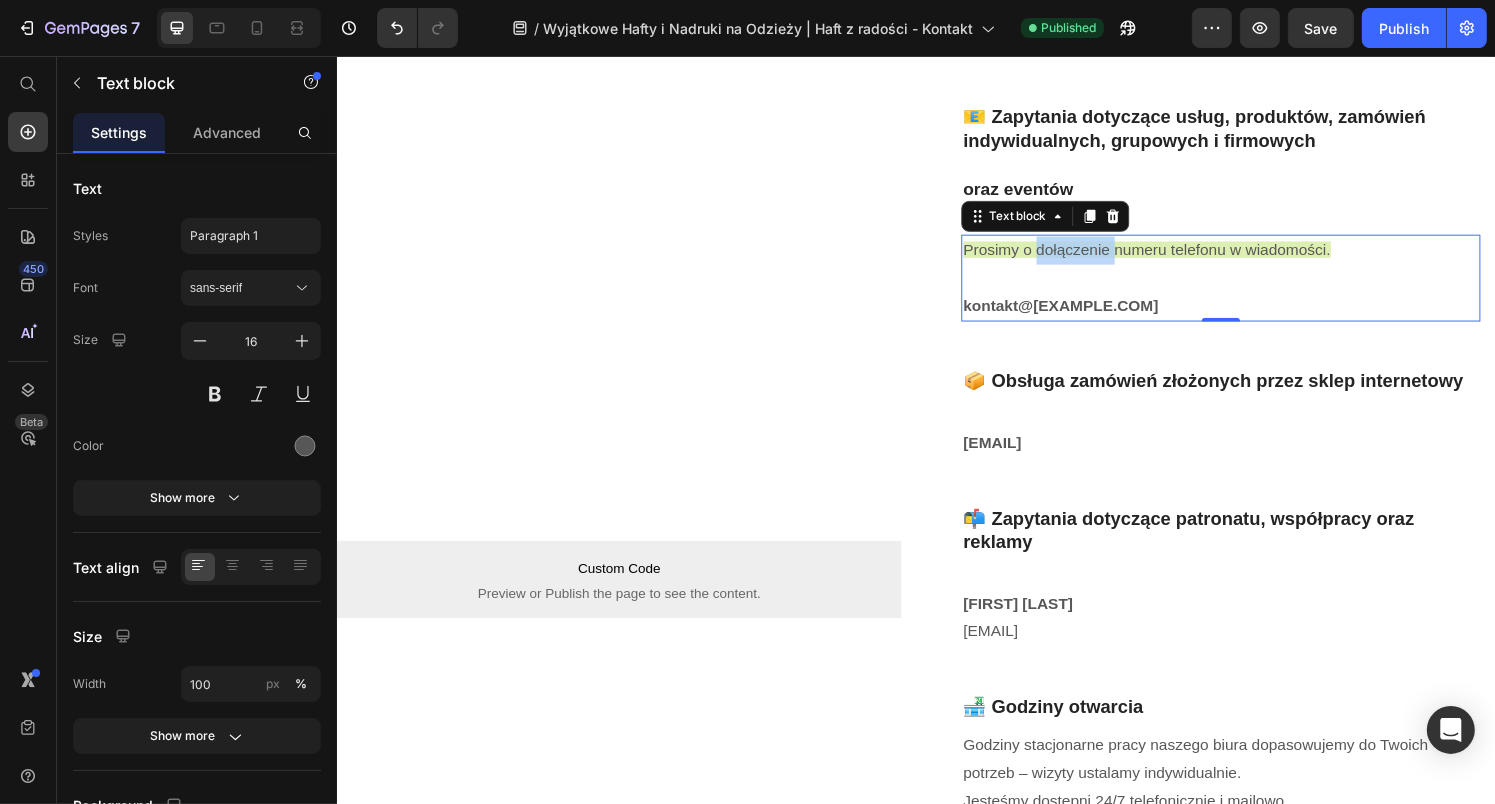 click on "Prosimy o dołączenie numeru telefonu w wiadomości." at bounding box center [1175, 257] 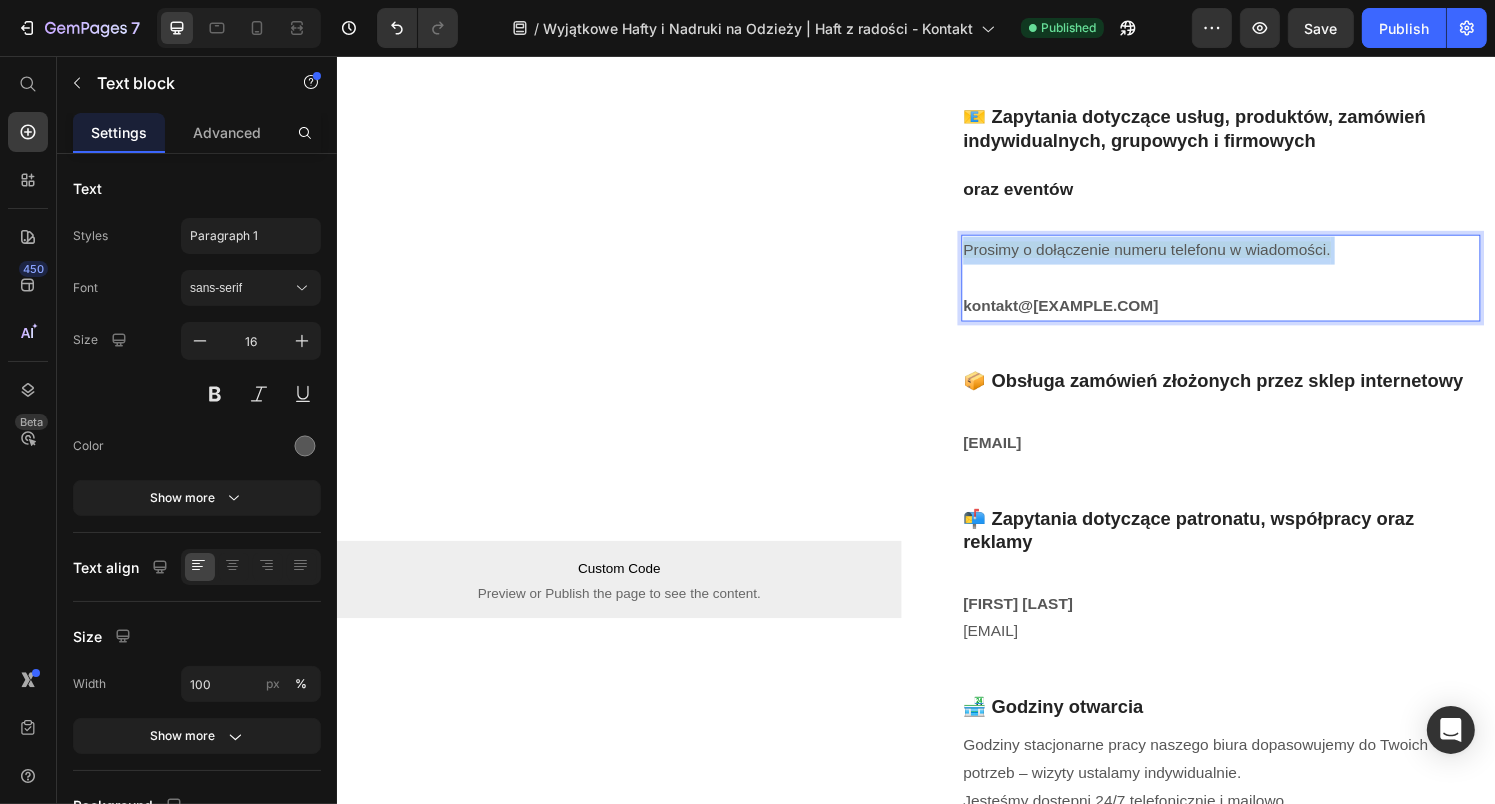 click on "Prosimy o dołączenie numeru telefonu w wiadomości." at bounding box center [1175, 257] 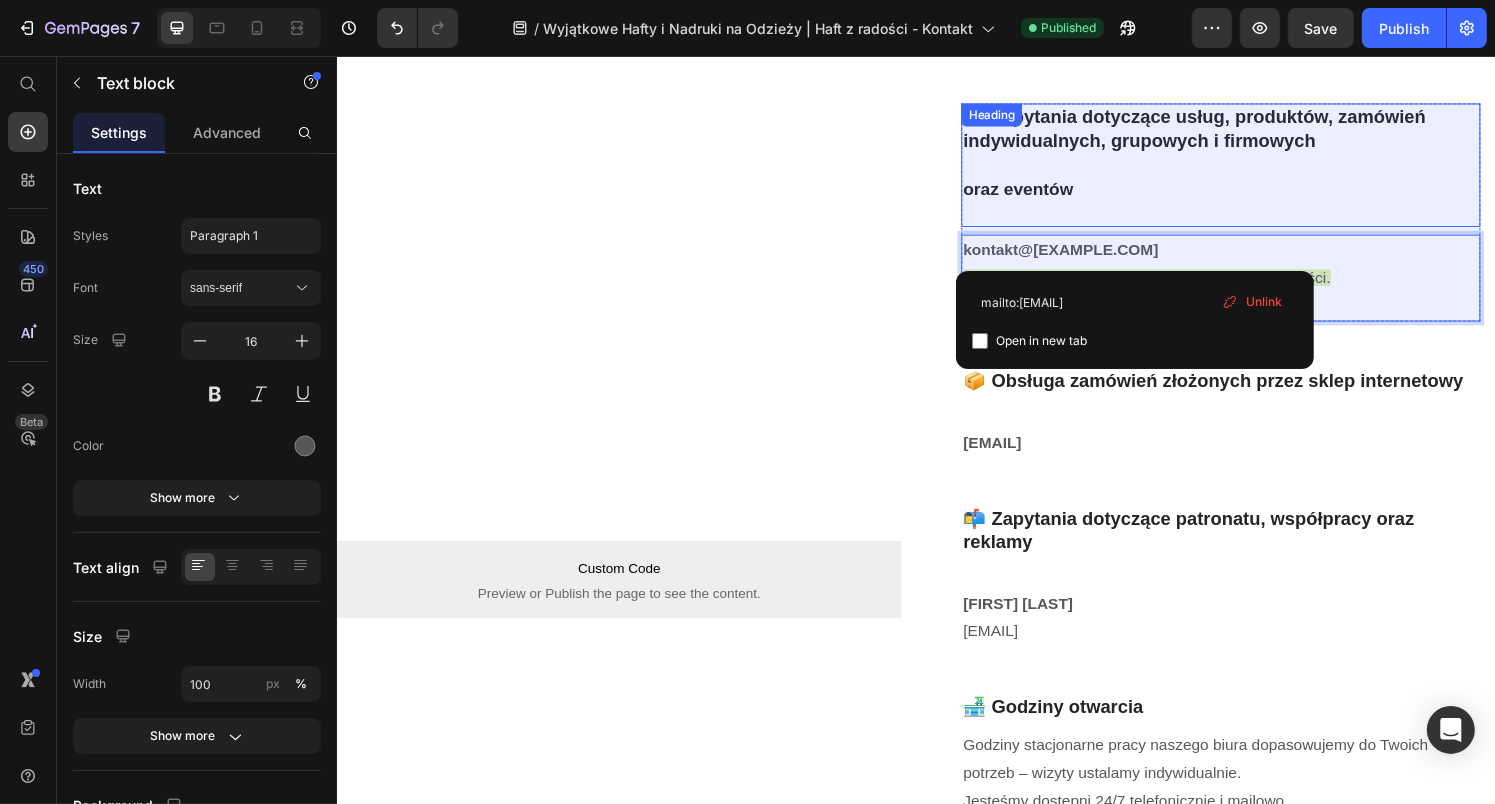 click on "📧 Zapytania dotyczące usług, produktów, zamówień indywidualnych, grupowych i firmowych oraz eventów" at bounding box center (1252, 170) 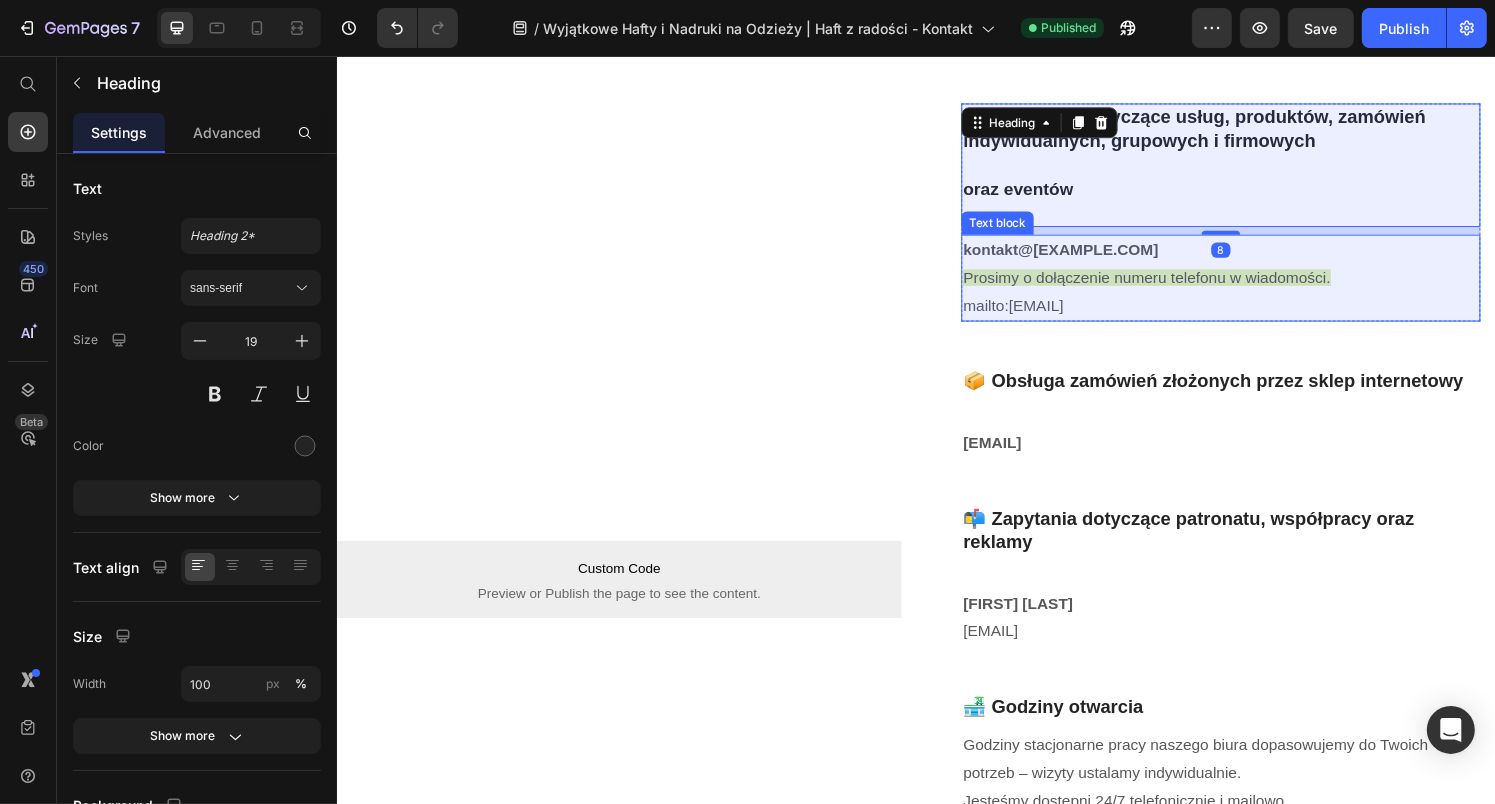 click on "Prosimy o dołączenie numeru telefonu w wiadomości. mailto:kontakt@haftzradosci.pl" at bounding box center (1252, 302) 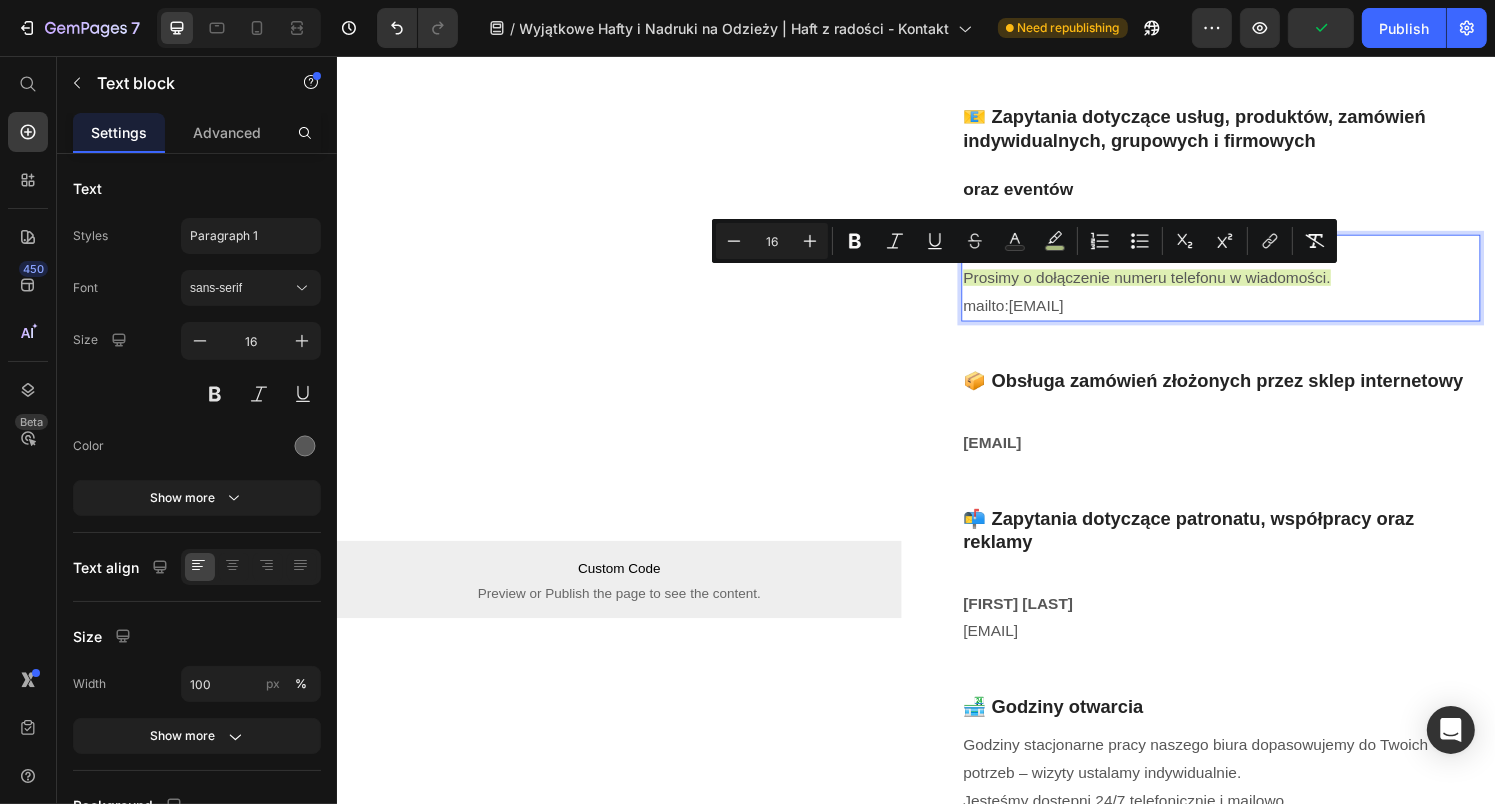 click on "mailto:kontakt@haftzradosci.pl" at bounding box center (1037, 315) 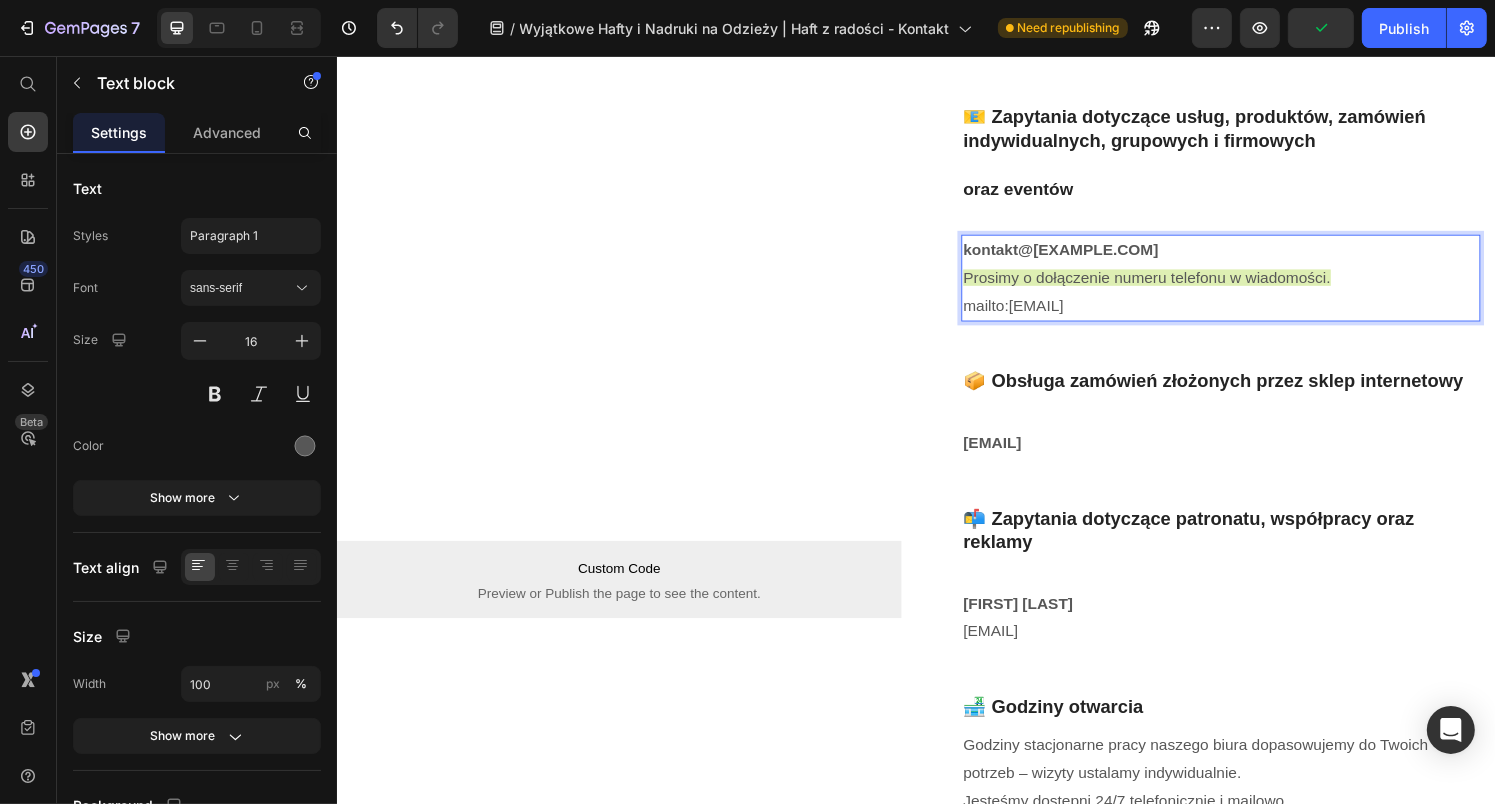 click on "mailto:kontakt@haftzradosci.pl" at bounding box center (1037, 315) 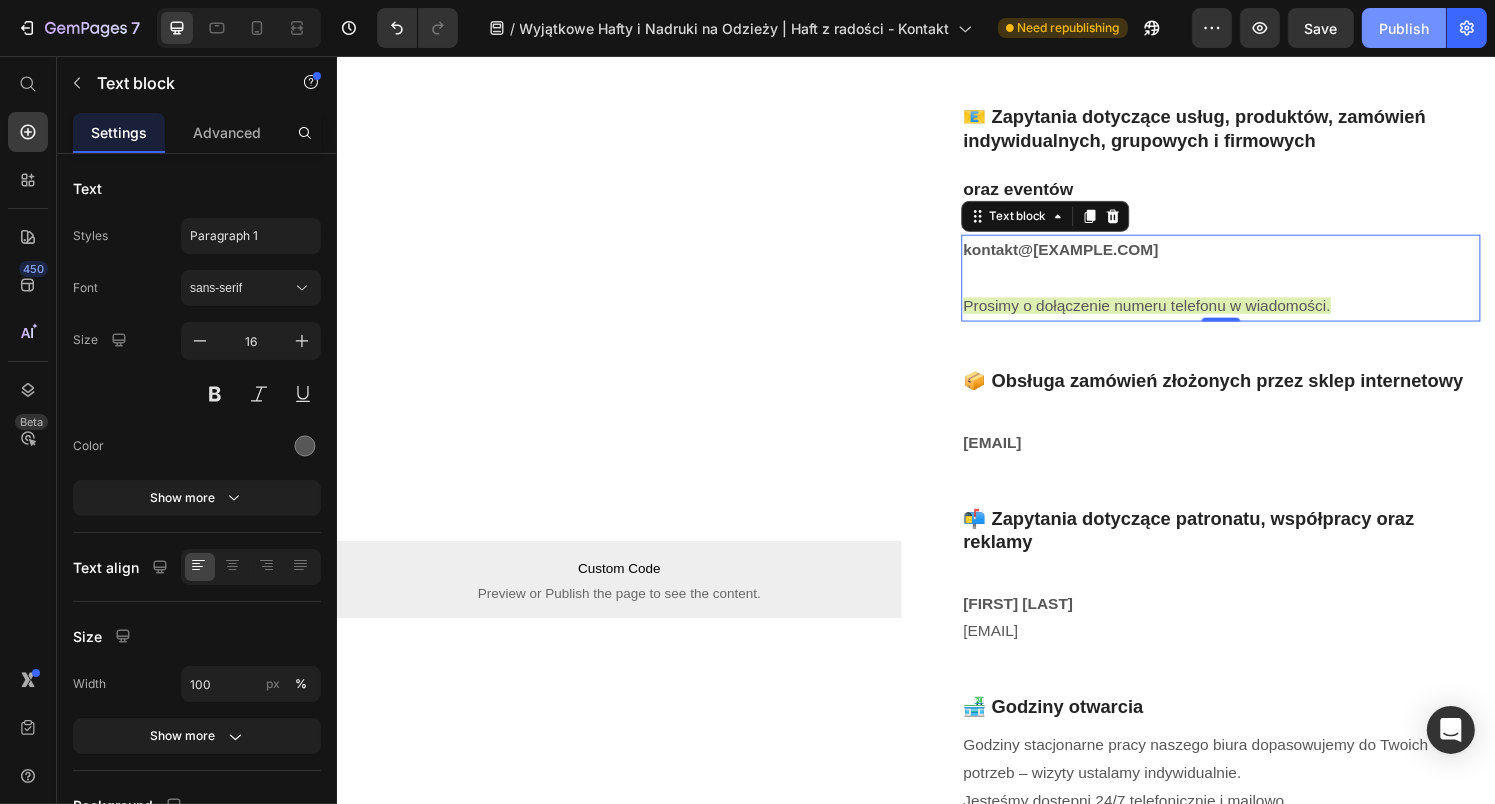 click on "Publish" 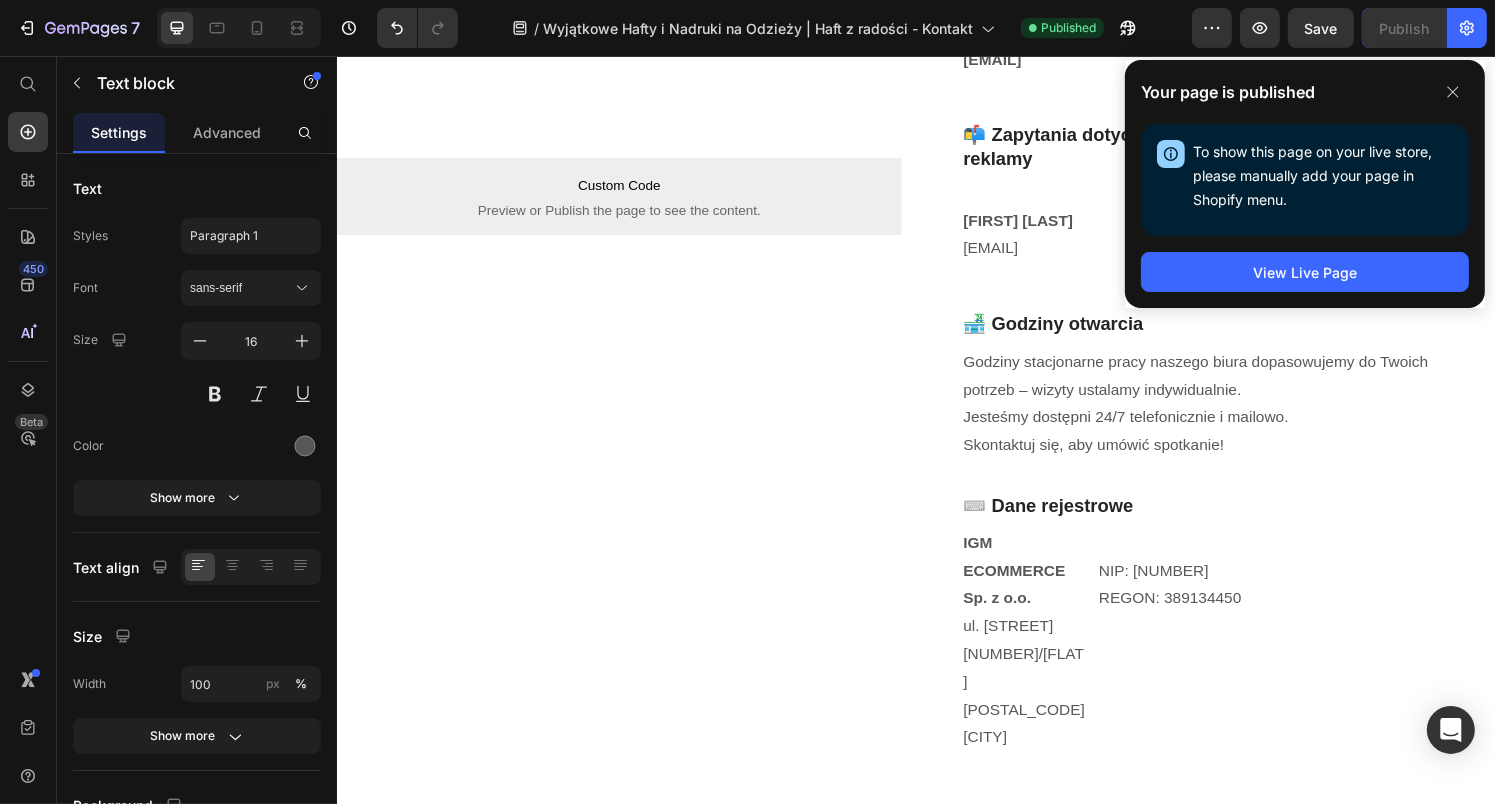 scroll, scrollTop: 1000, scrollLeft: 0, axis: vertical 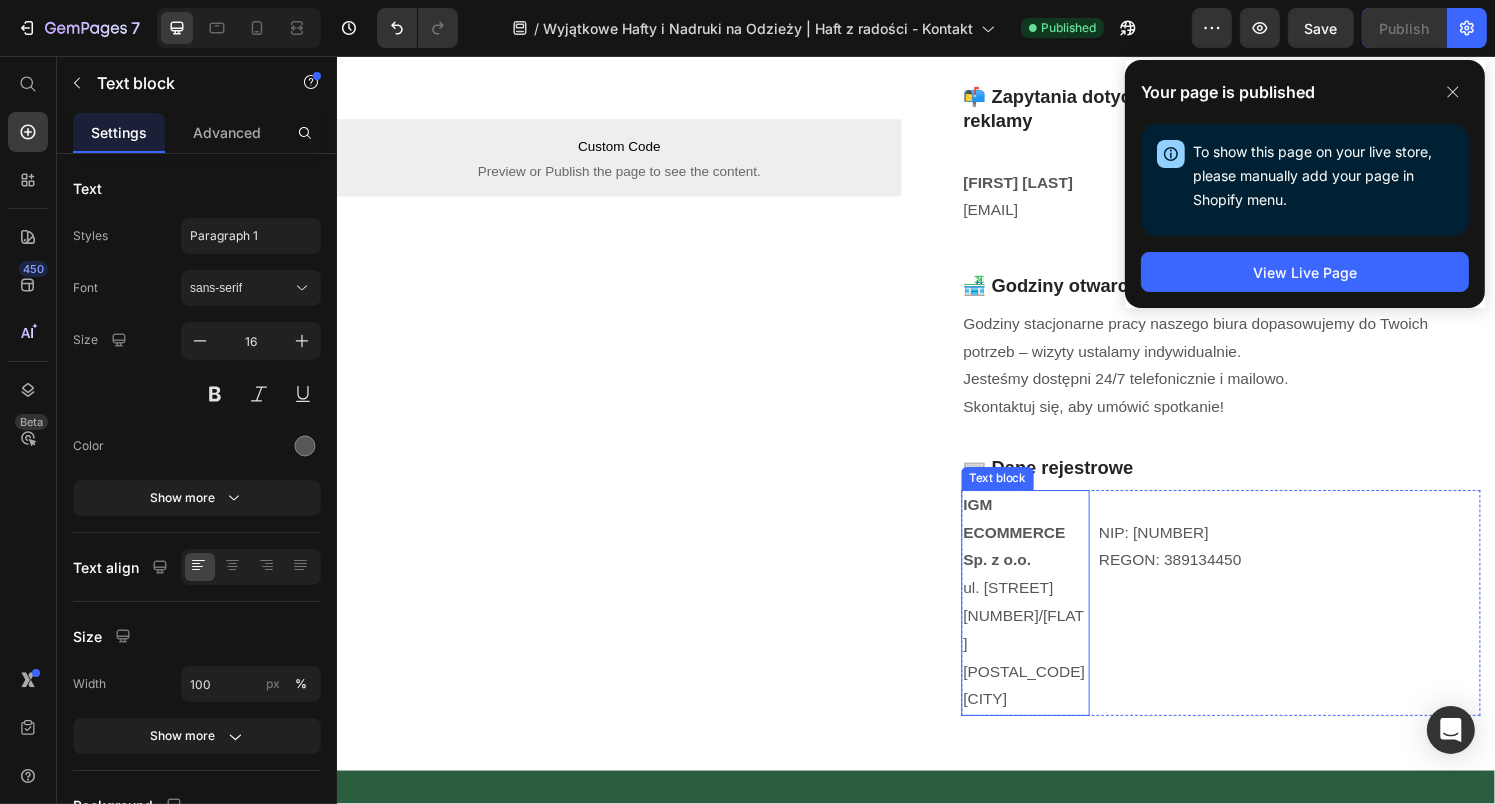 click on "IGM ECOMMERCE Sp. z o.o. ul. Mrówcza 243/210 04-697 Warszawa" at bounding box center (1049, 623) 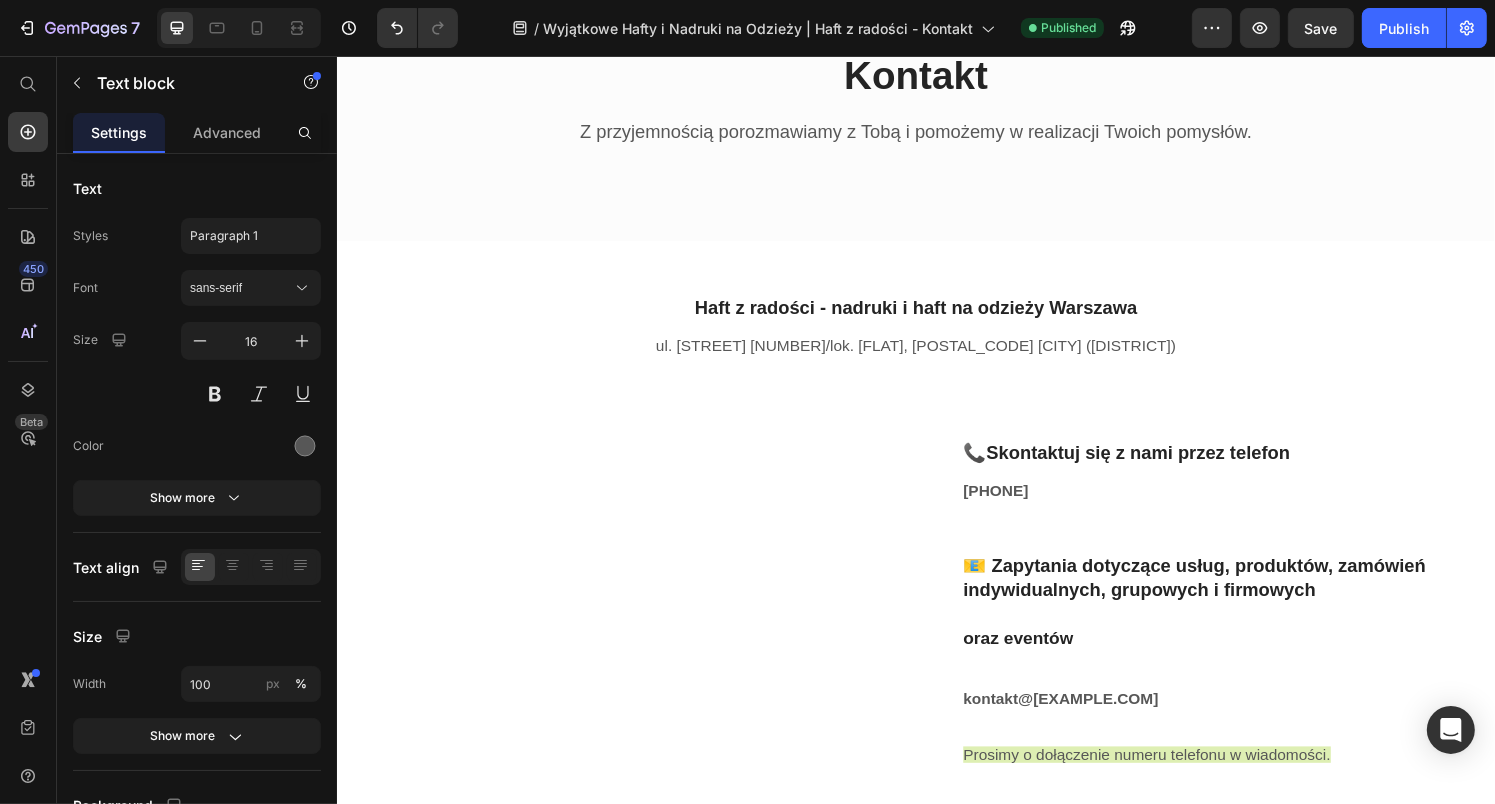 scroll, scrollTop: 96, scrollLeft: 0, axis: vertical 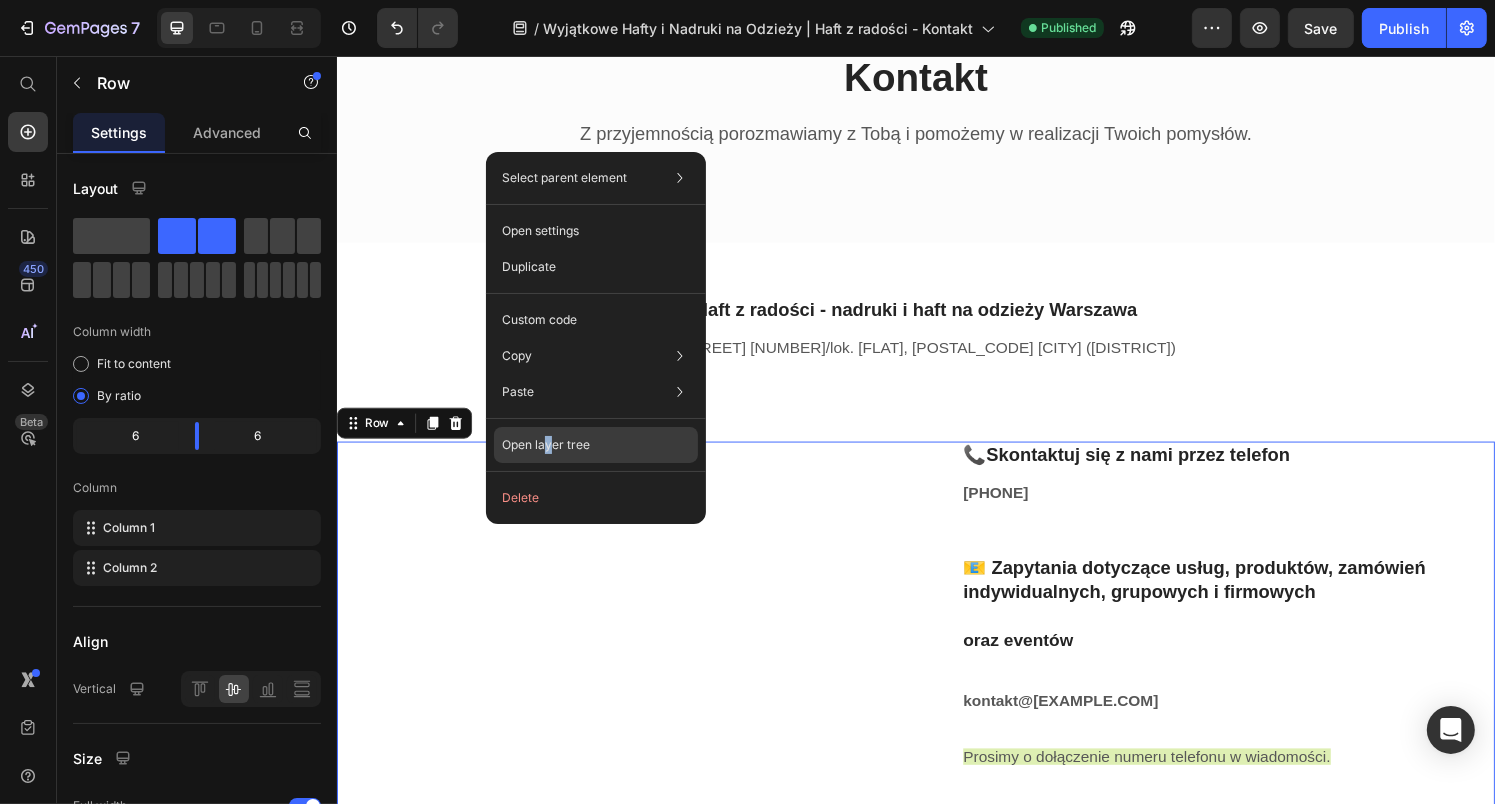 drag, startPoint x: 555, startPoint y: 422, endPoint x: 547, endPoint y: 432, distance: 12.806249 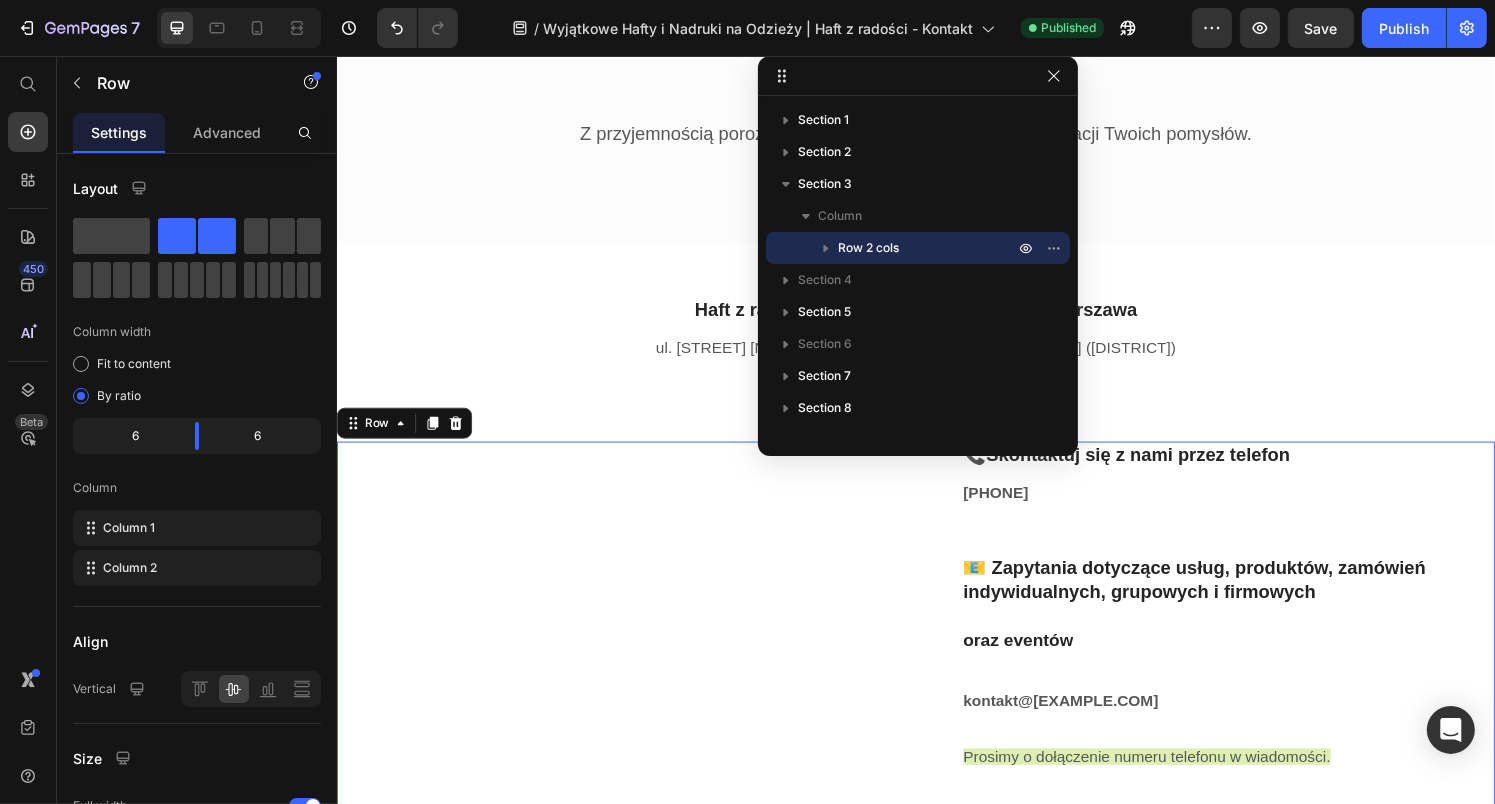 click 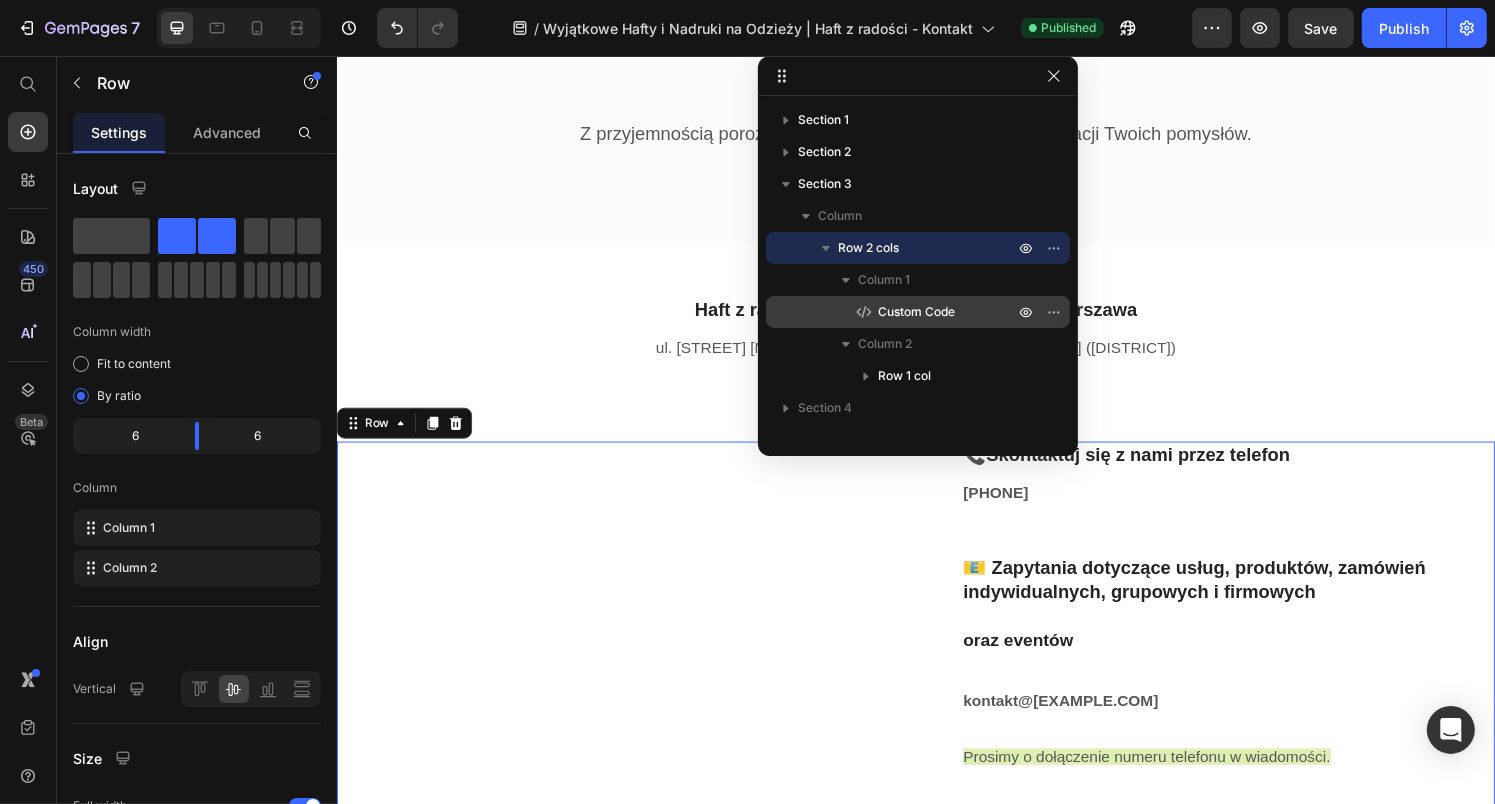 click on "Custom Code" at bounding box center [916, 312] 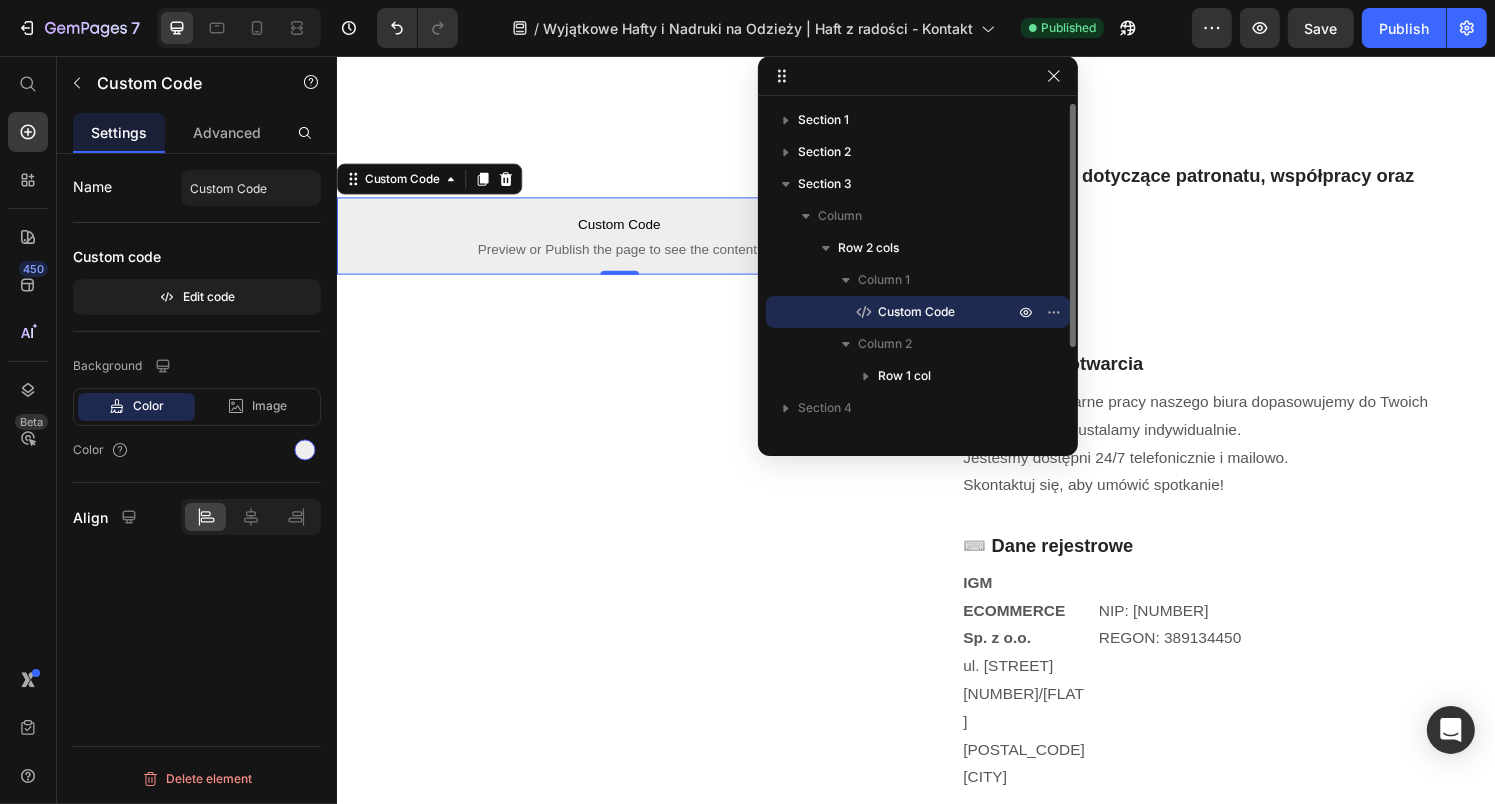 scroll, scrollTop: 981, scrollLeft: 0, axis: vertical 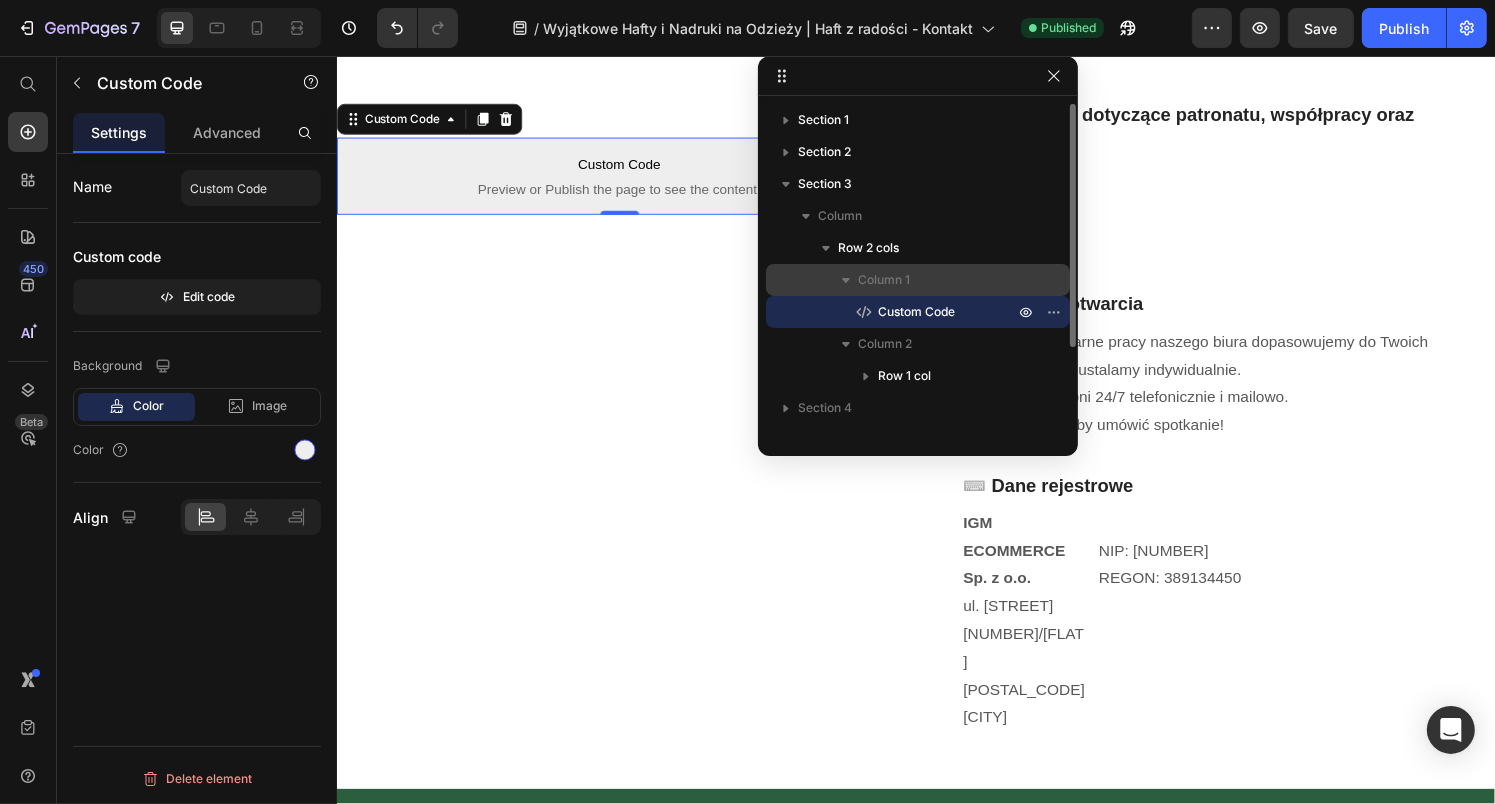 click on "Column 1" at bounding box center [884, 280] 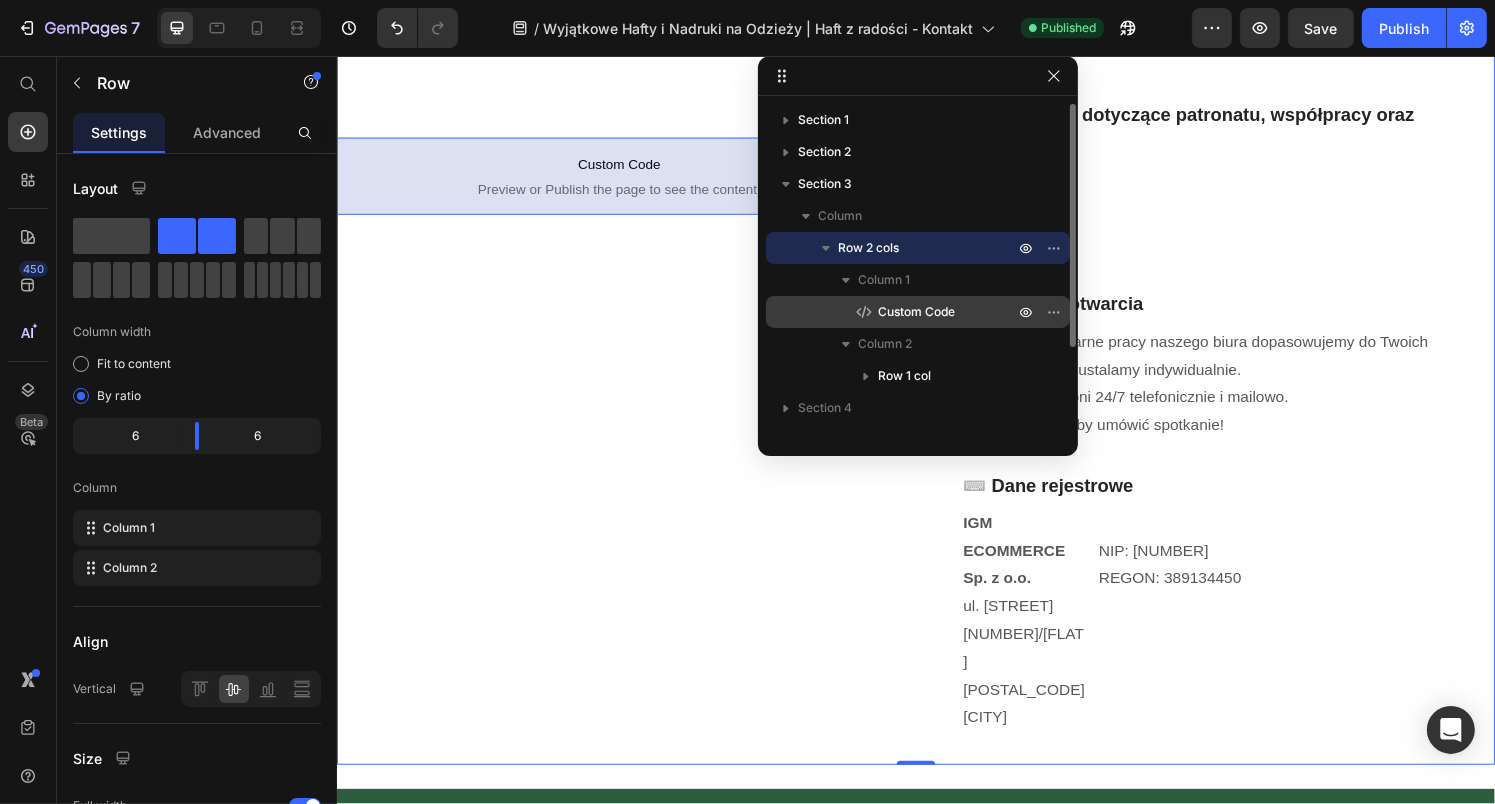 click on "Custom Code" at bounding box center [916, 312] 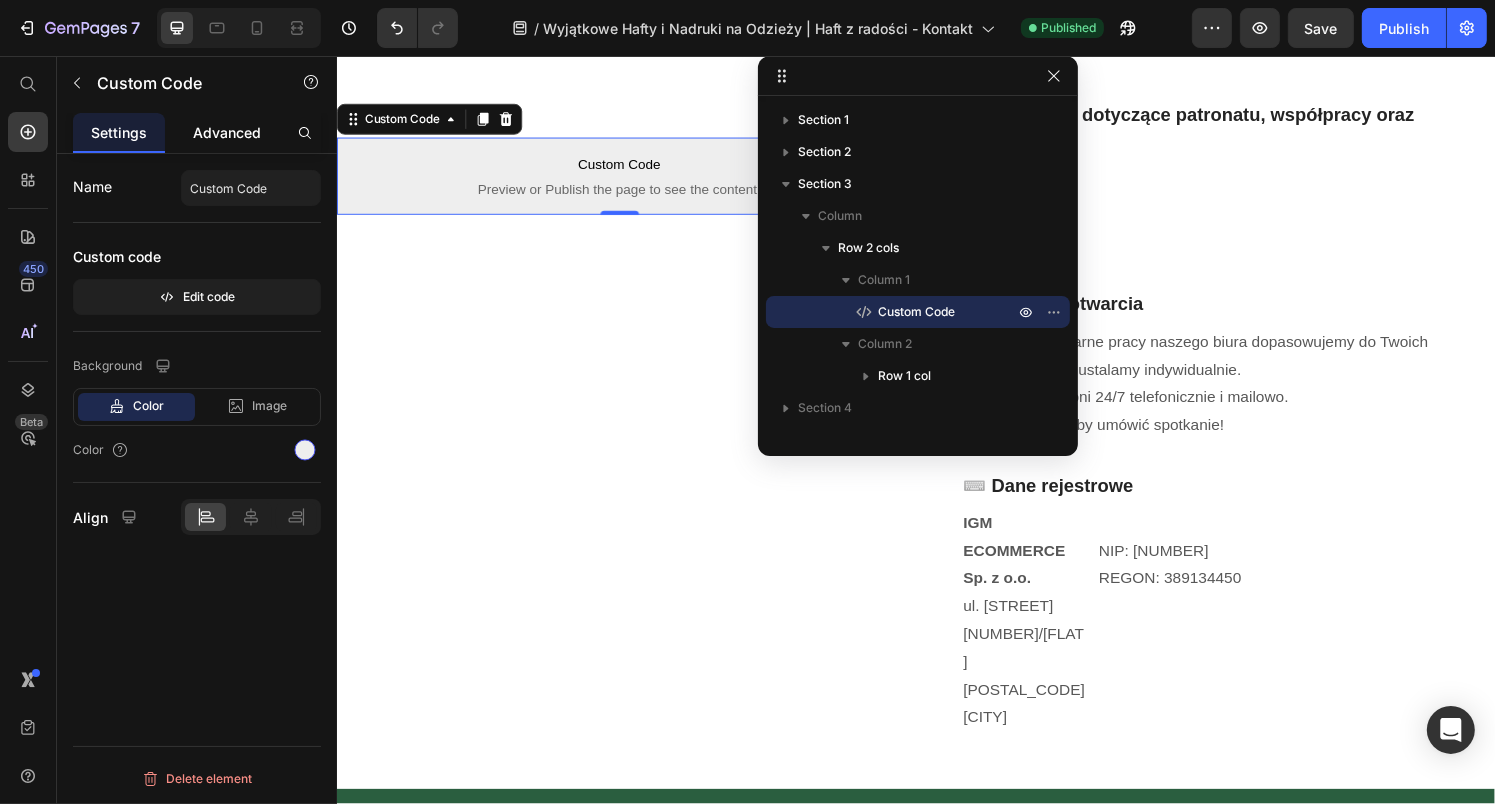 click on "Advanced" at bounding box center (227, 132) 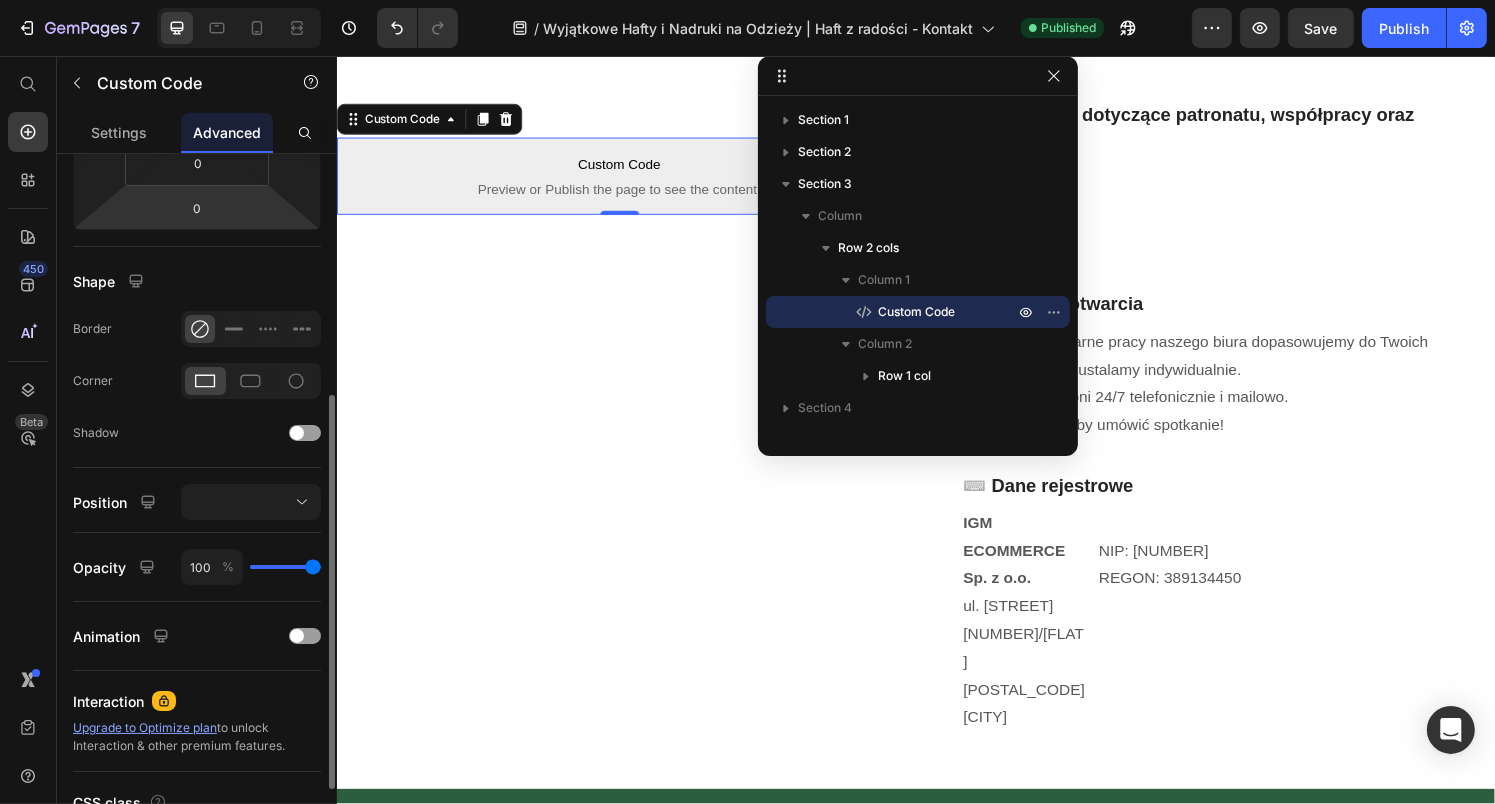 scroll, scrollTop: 415, scrollLeft: 0, axis: vertical 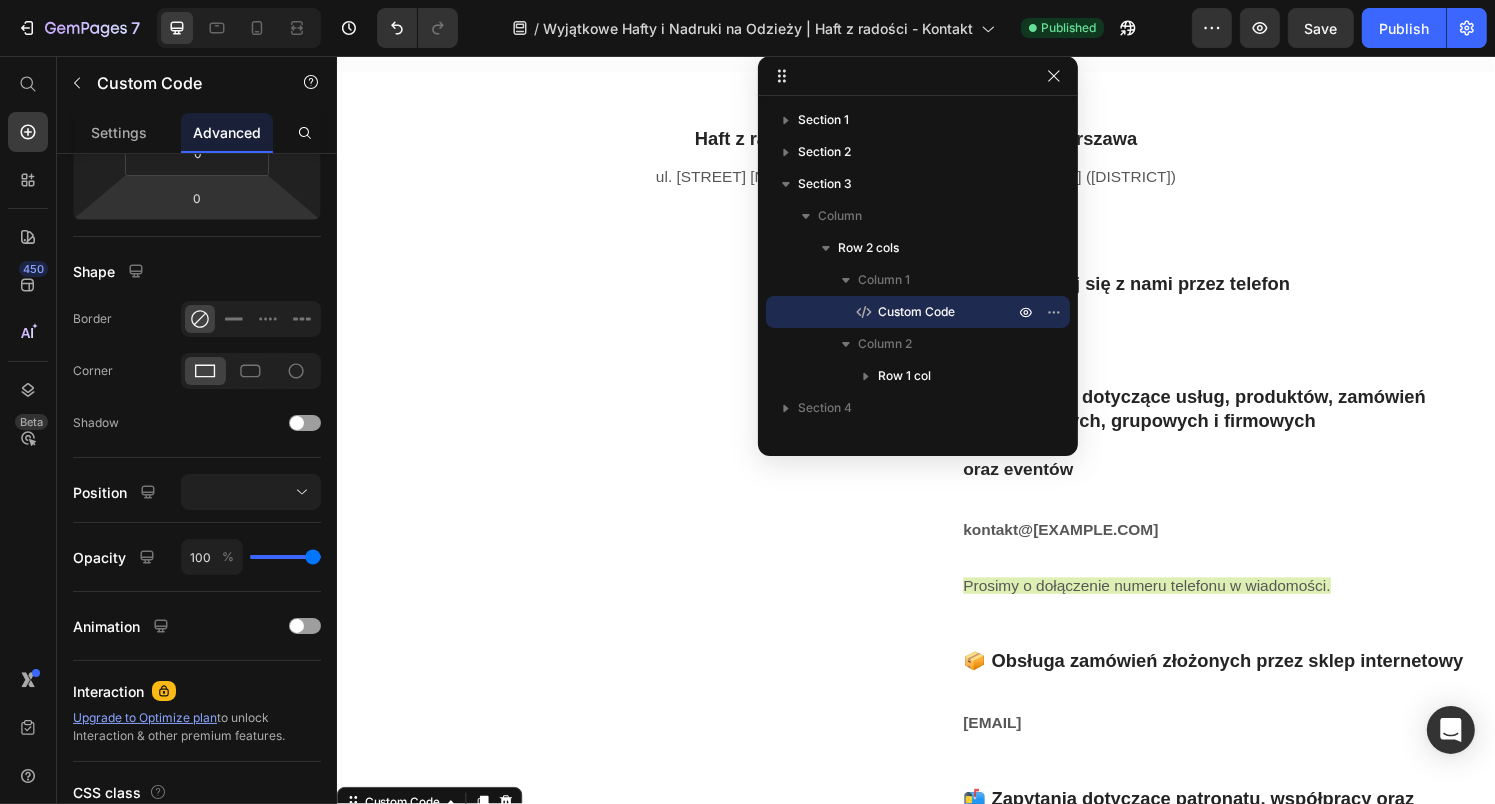 click 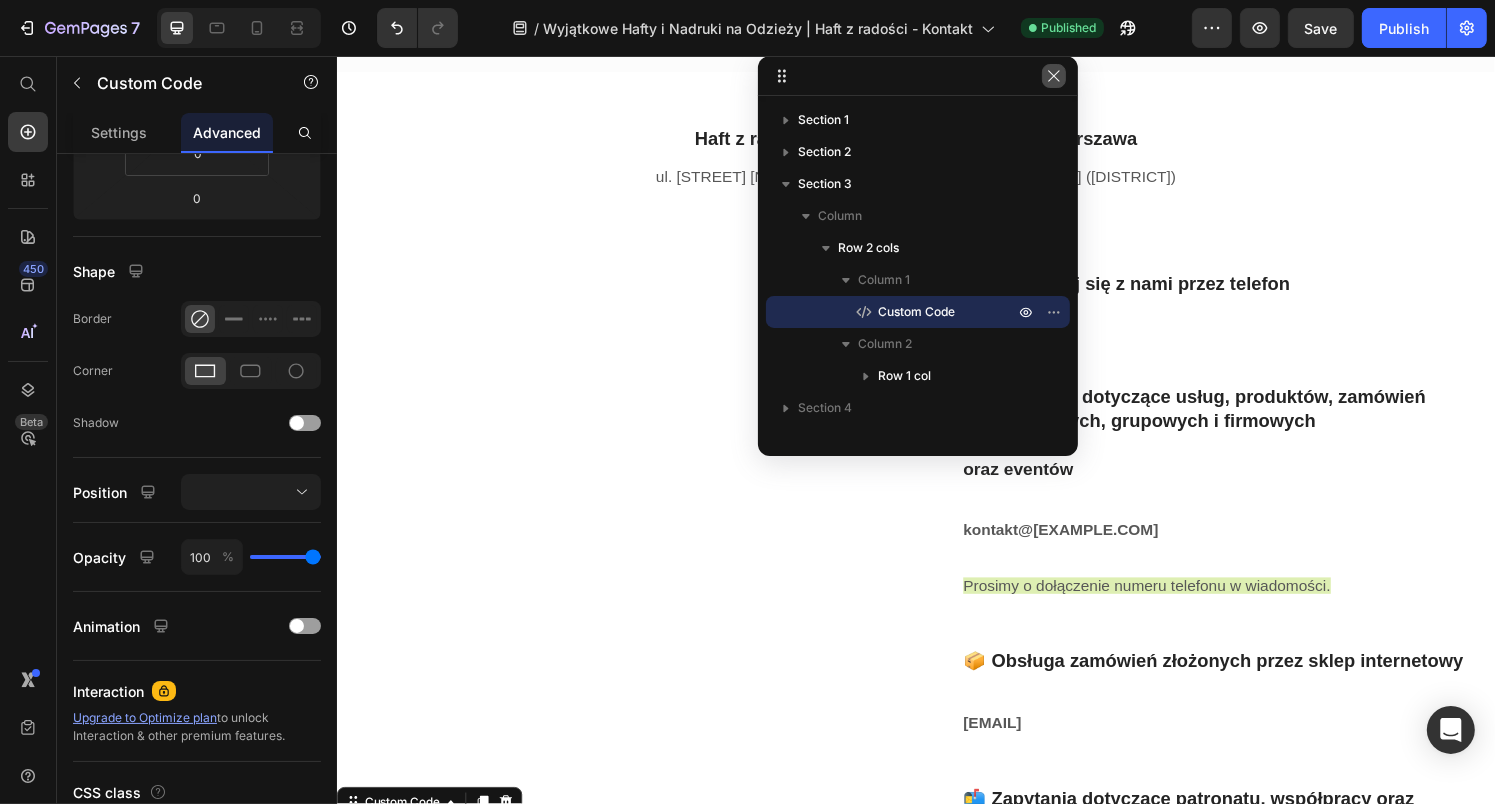 click 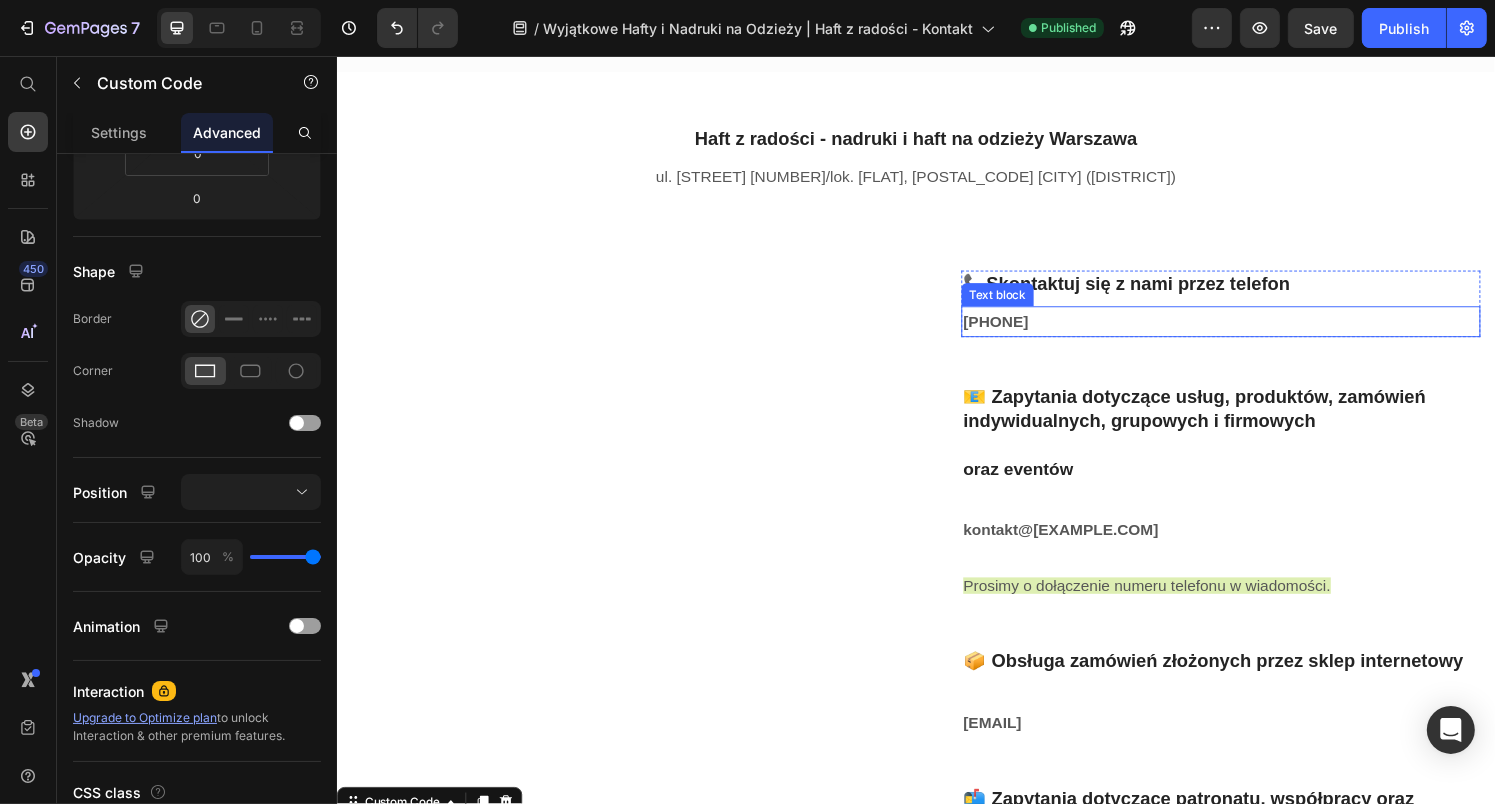 click on "881 931 914" at bounding box center [1019, 331] 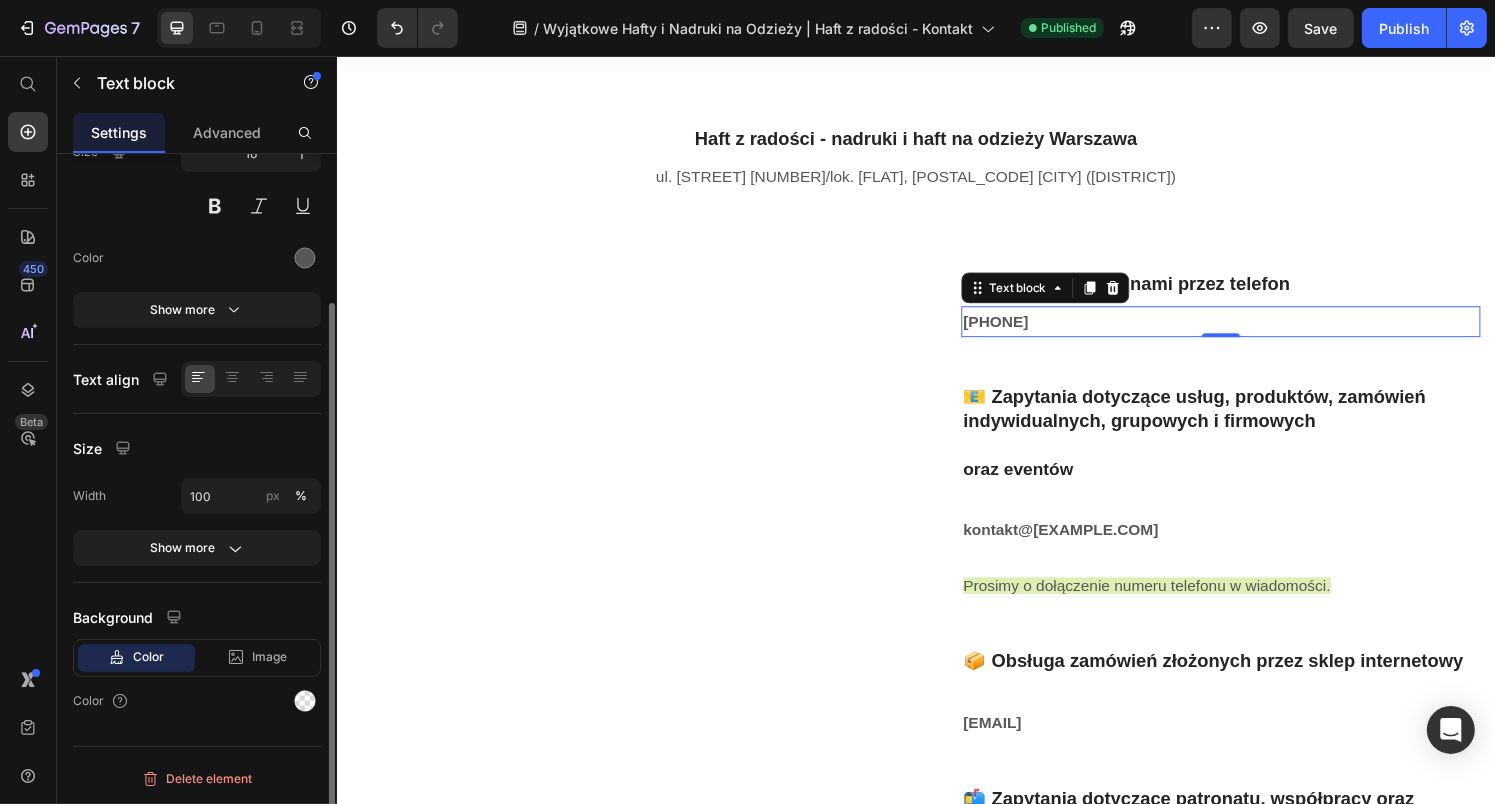 scroll, scrollTop: 0, scrollLeft: 0, axis: both 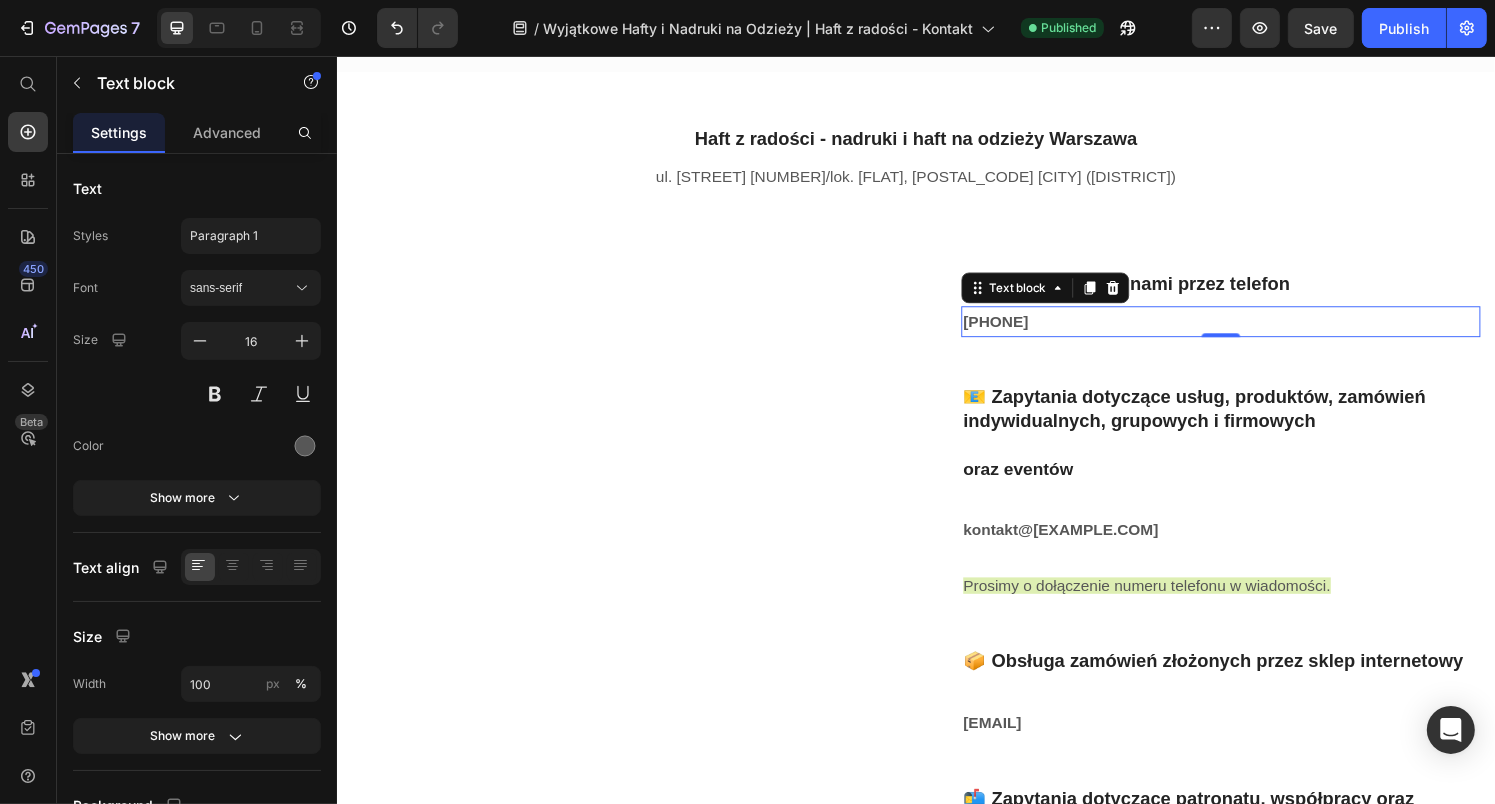 click on "881 931 914" at bounding box center [1019, 331] 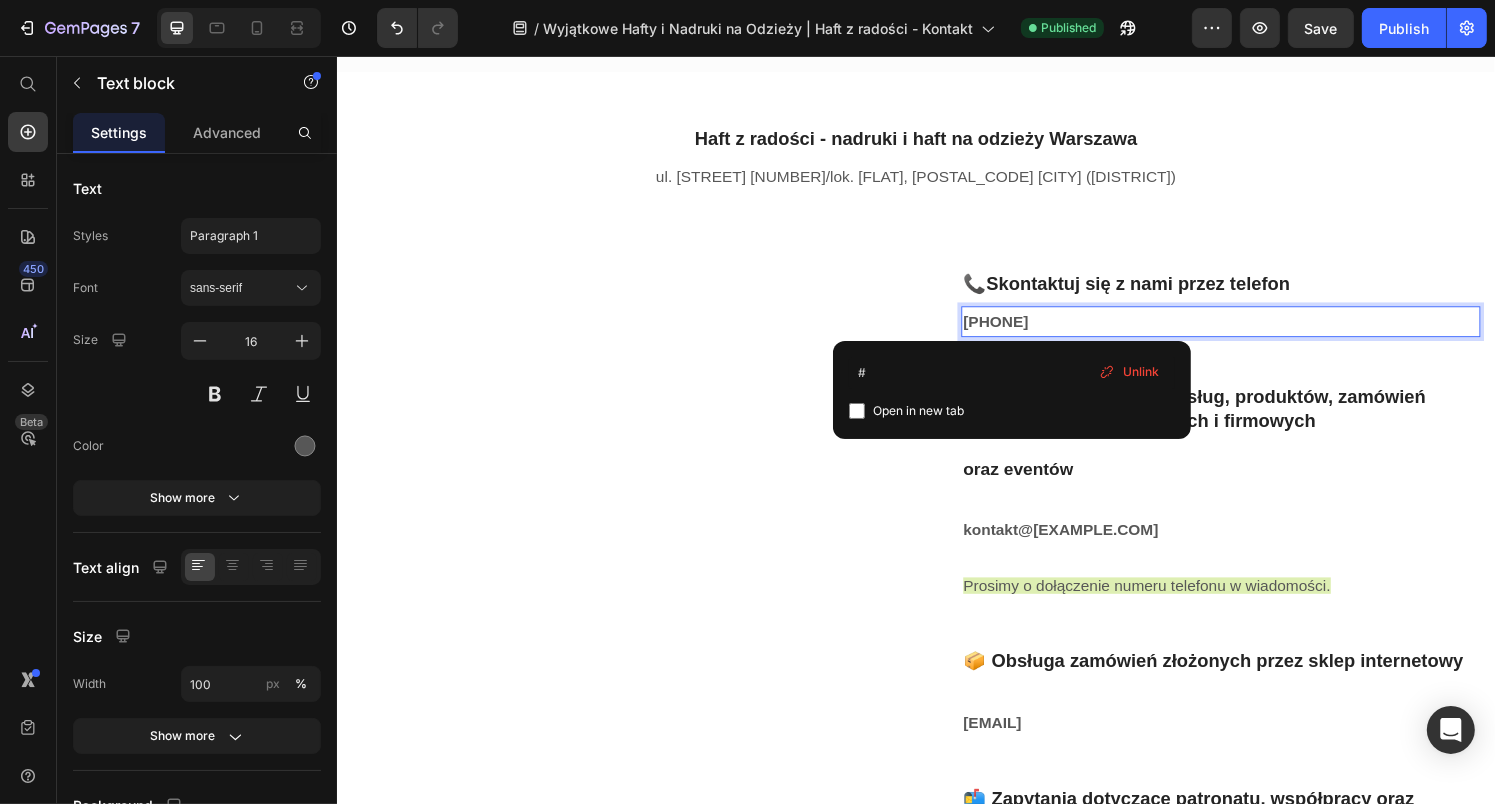 click on "881 931 914" at bounding box center (1019, 331) 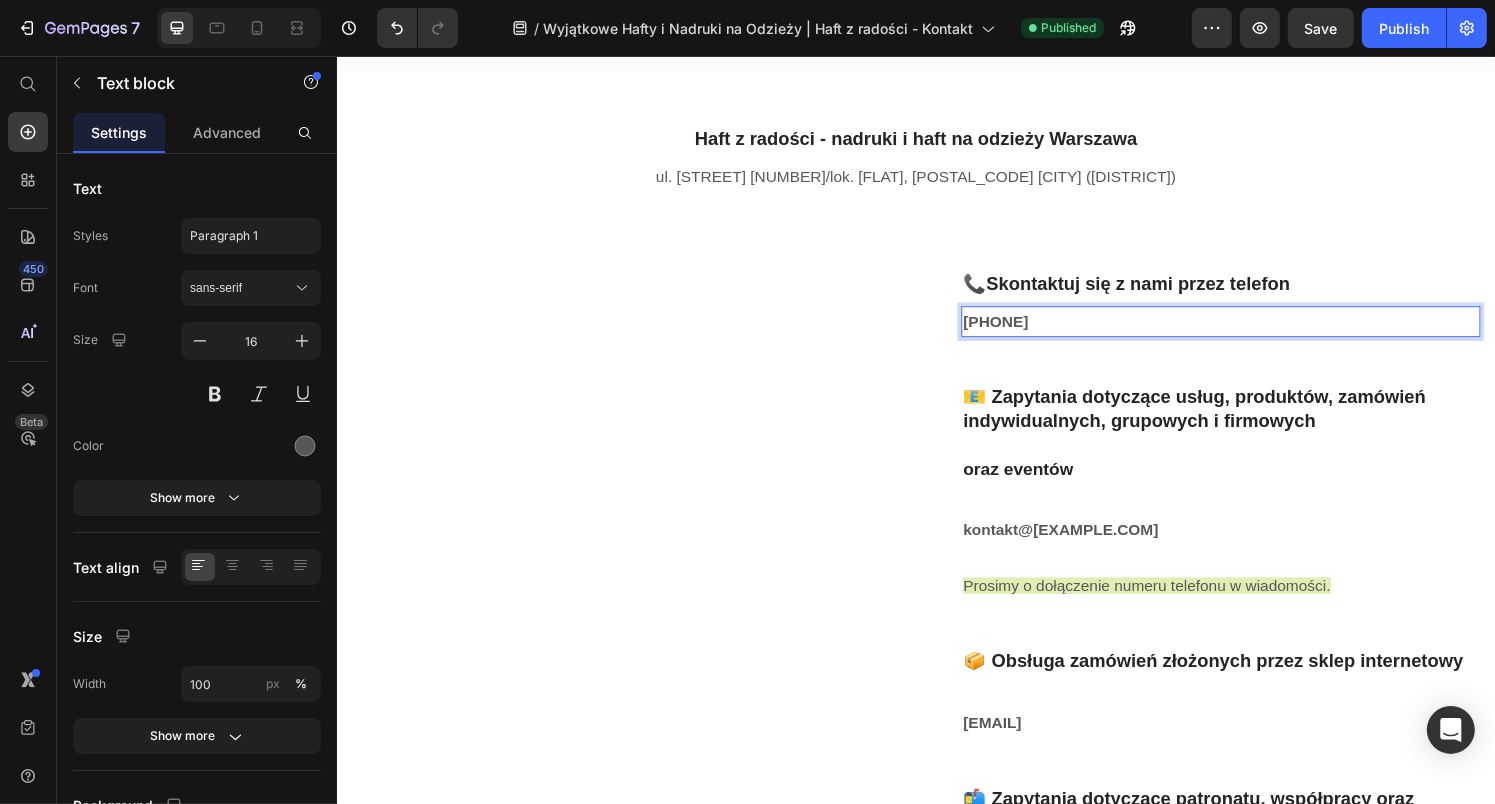 click on "881 931 914" at bounding box center [1019, 331] 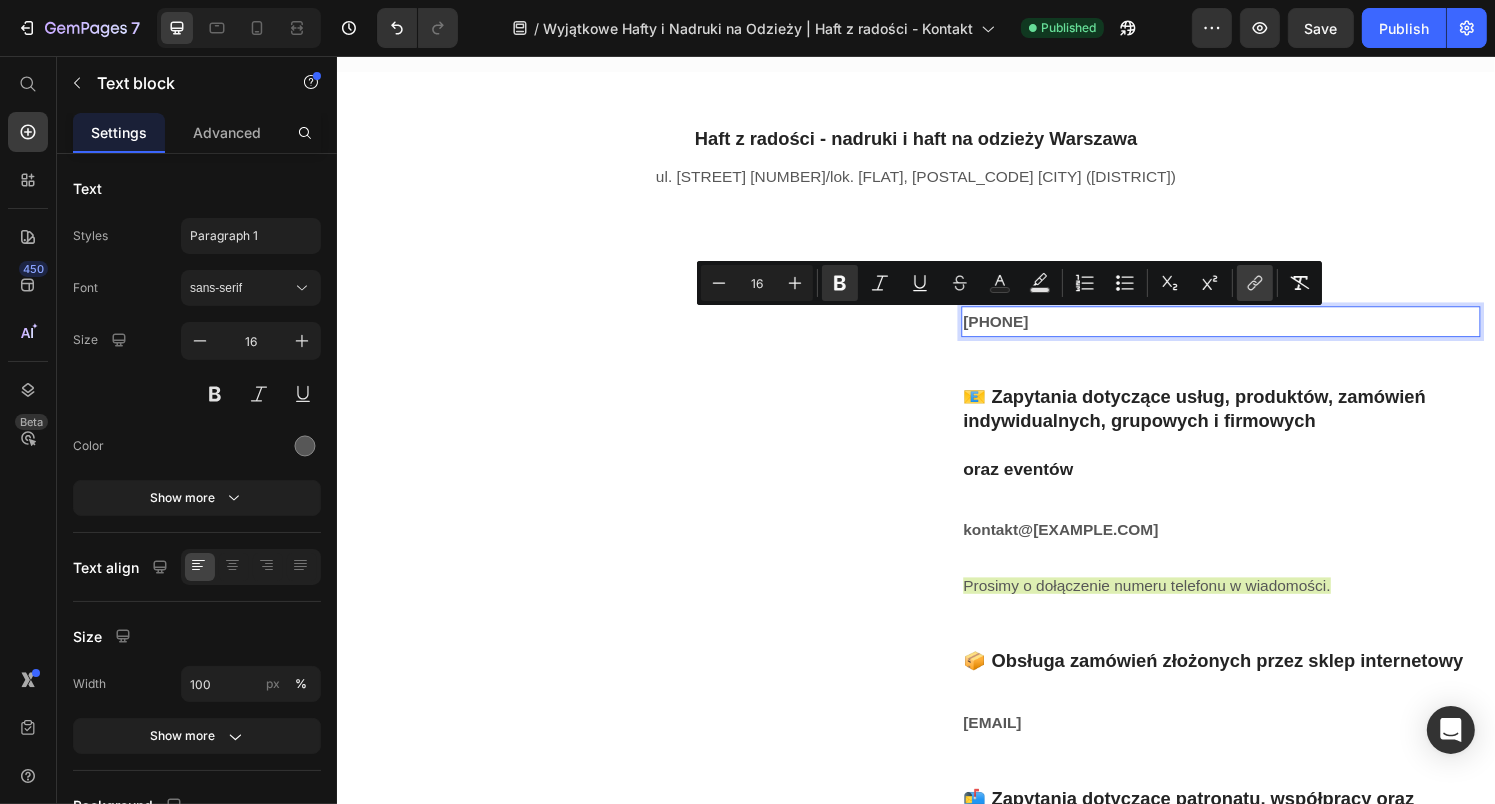 click on "link" at bounding box center [1255, 283] 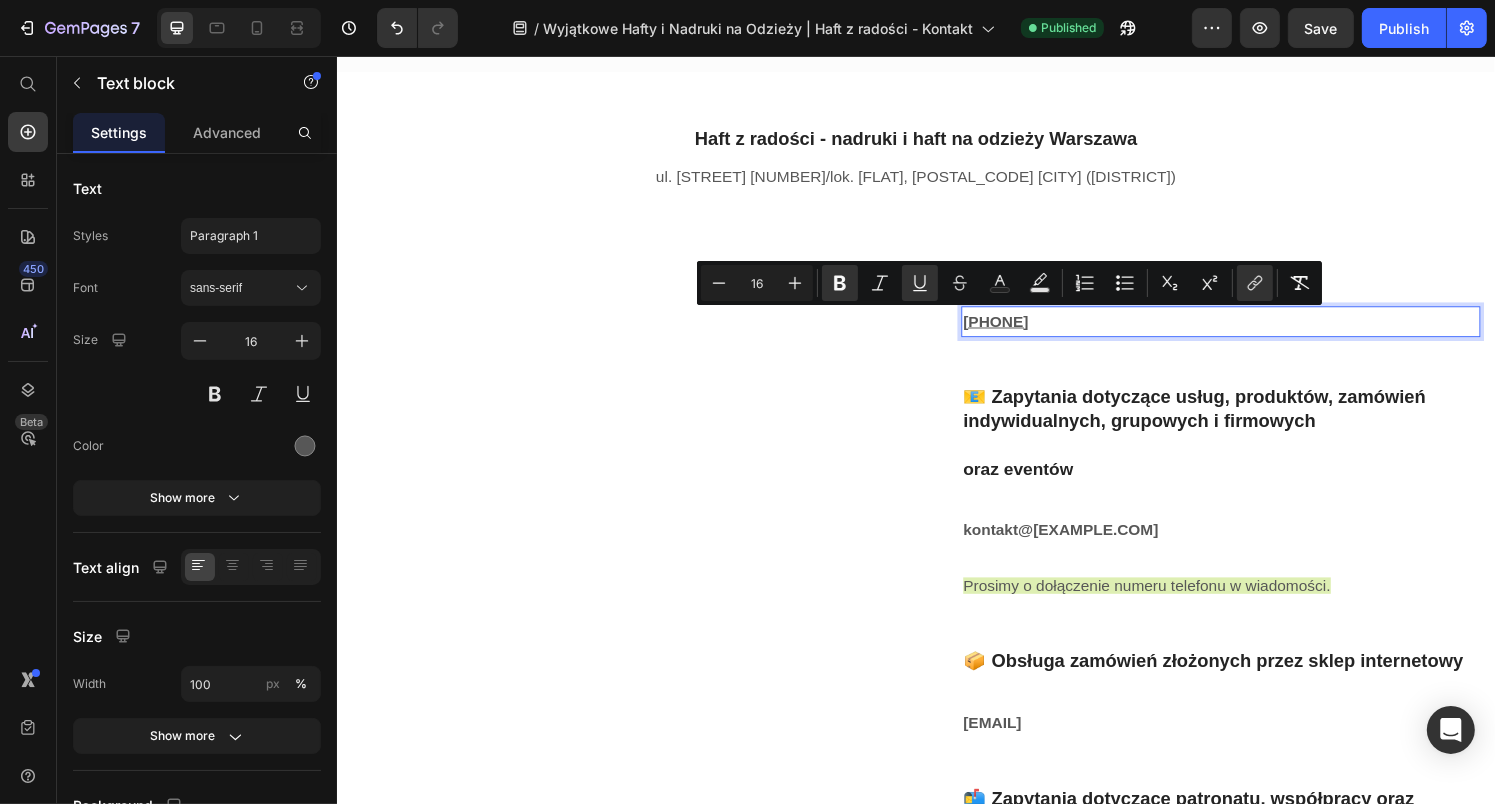 click on "881 931 914" at bounding box center [1019, 331] 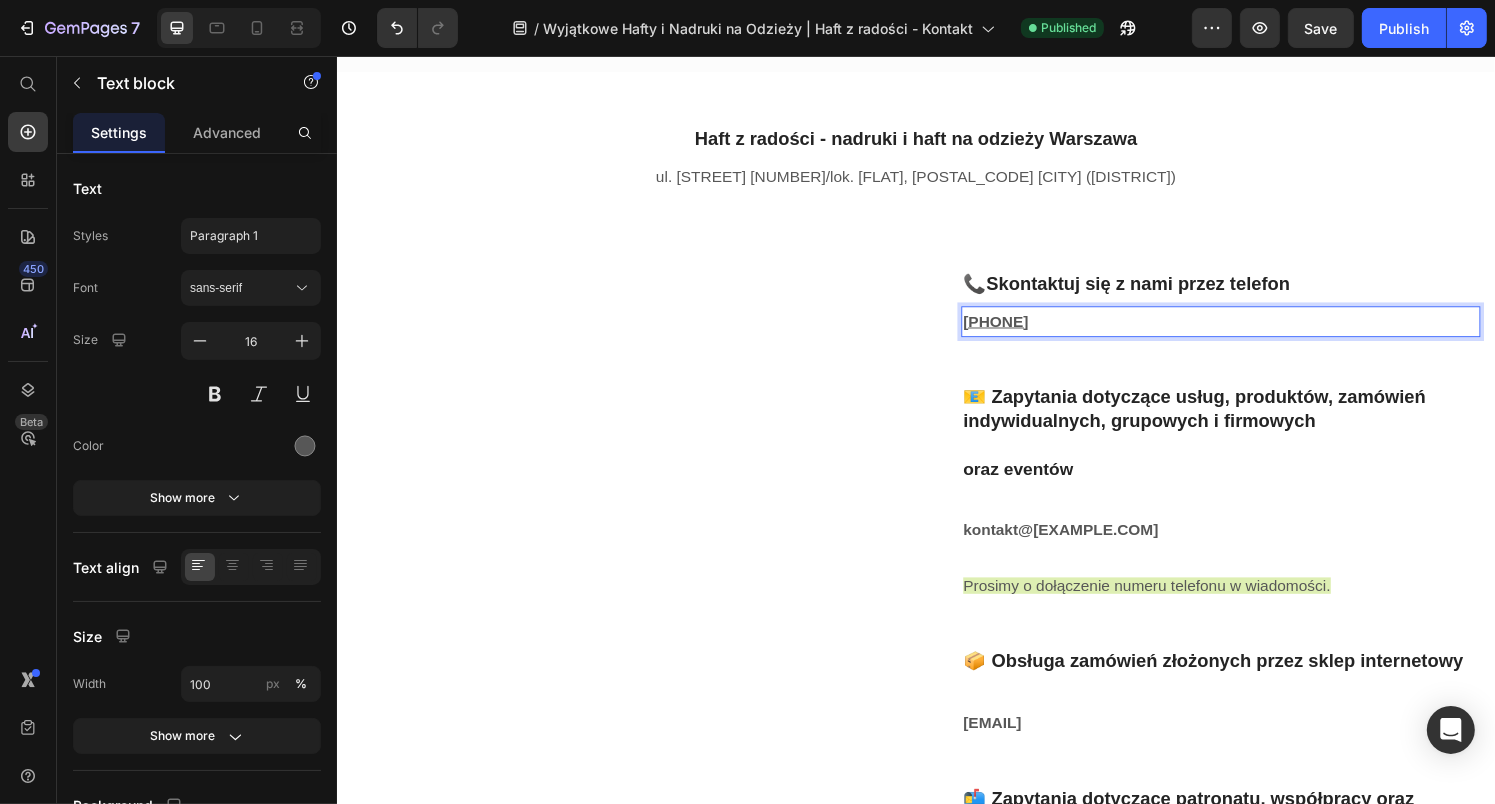 click on "881 931 914" at bounding box center (1019, 331) 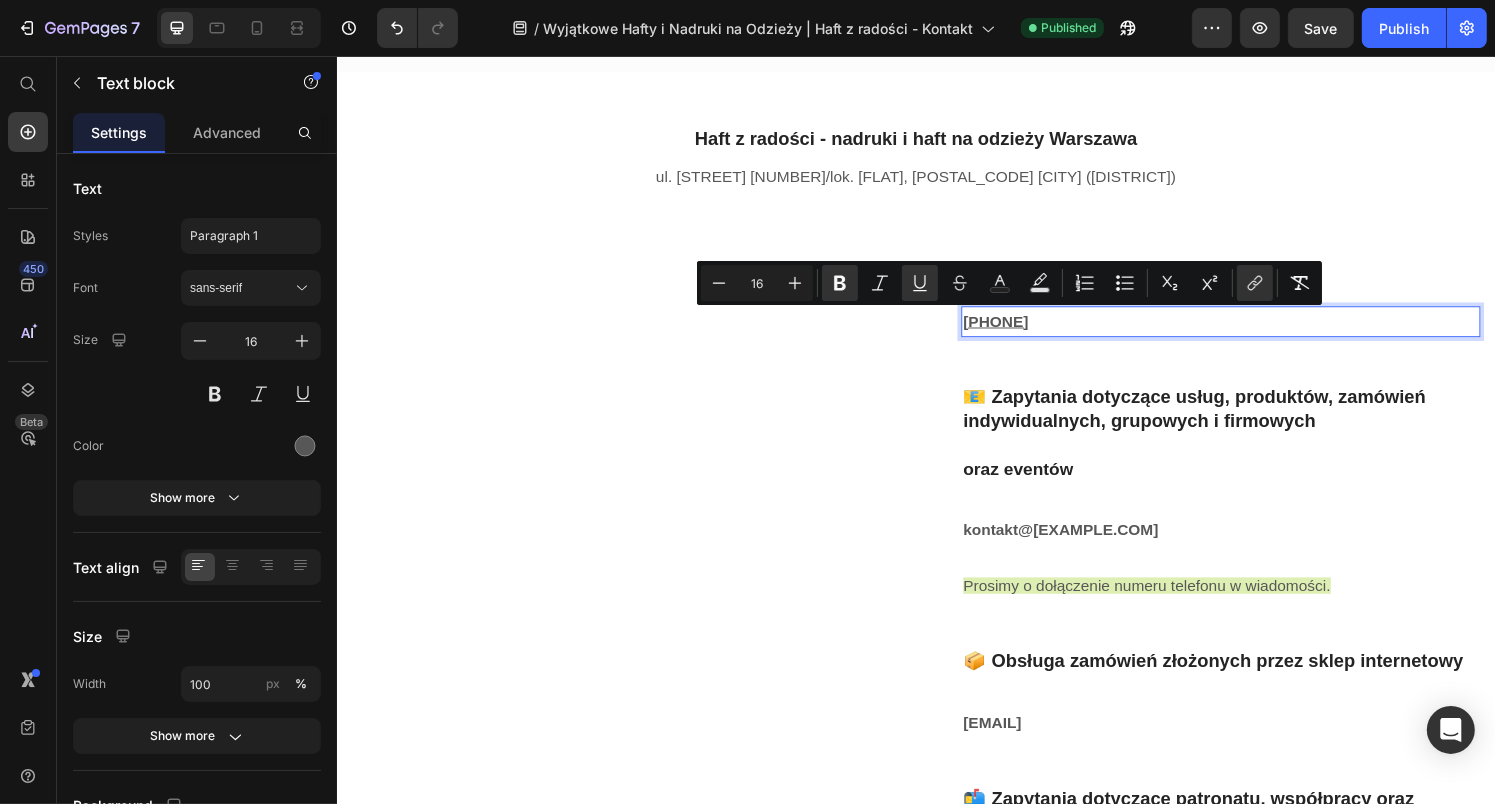 click on "881 931 914" at bounding box center (1019, 331) 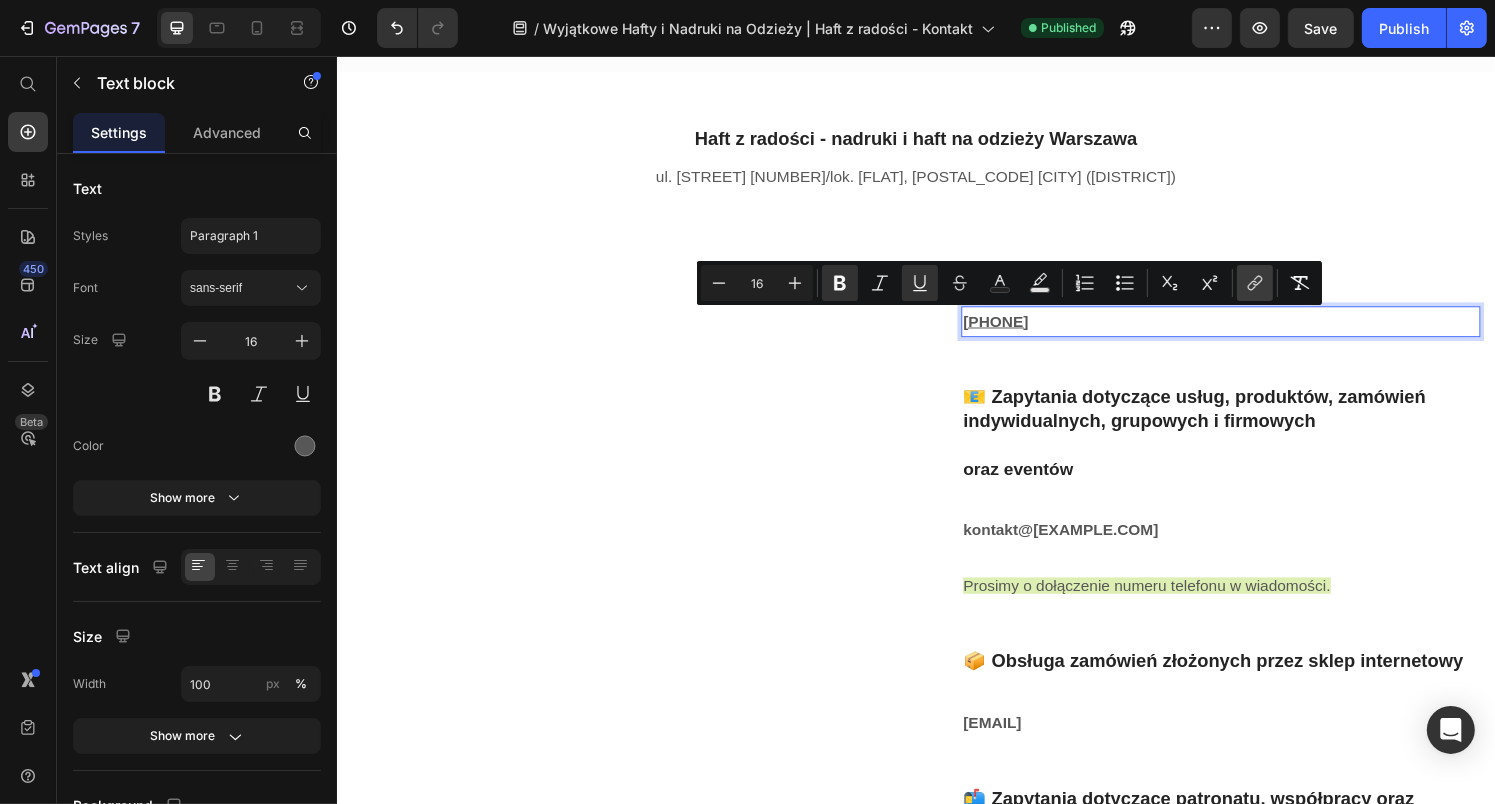 click 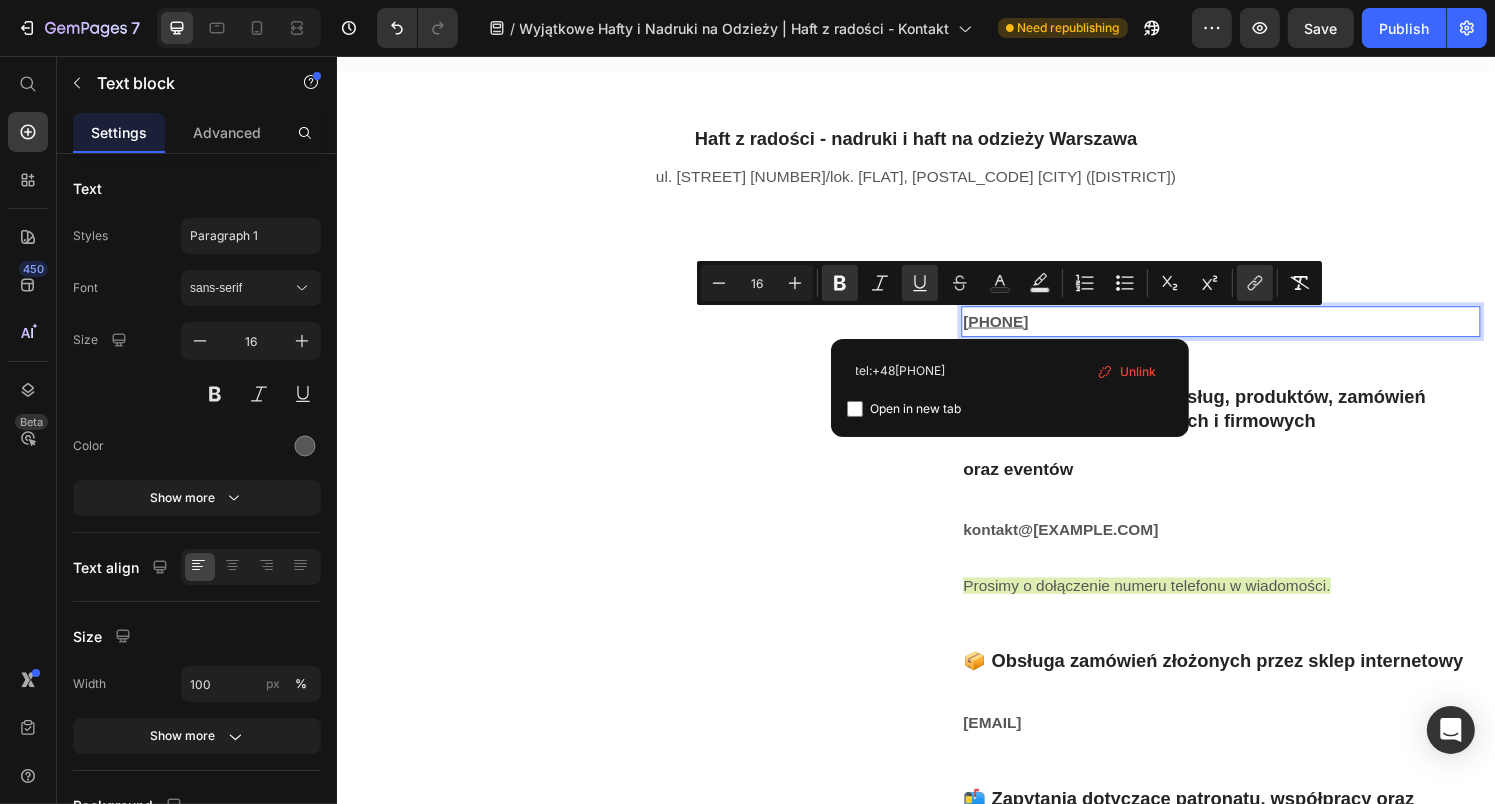 type on "tel:+48881931914" 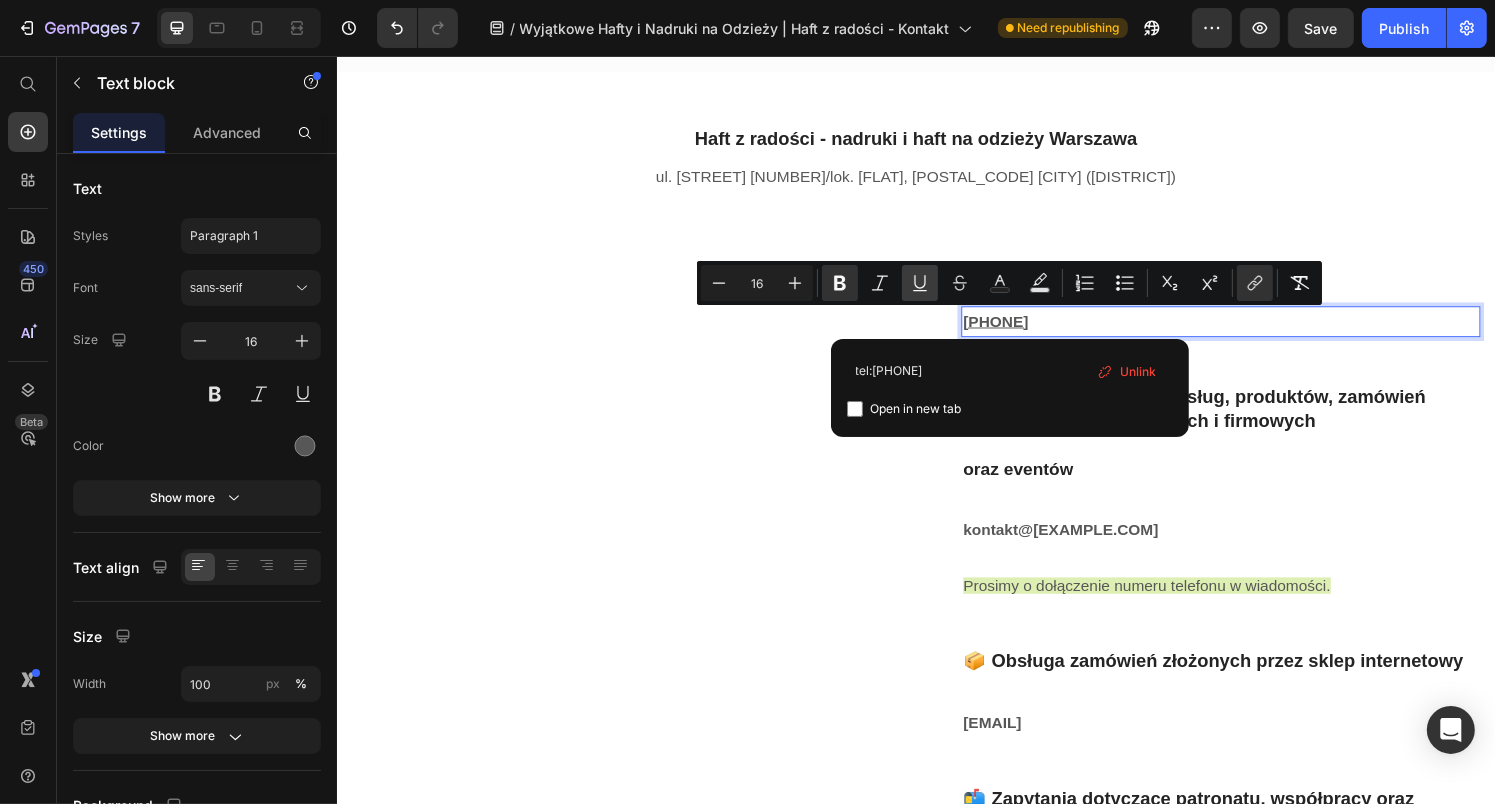 click 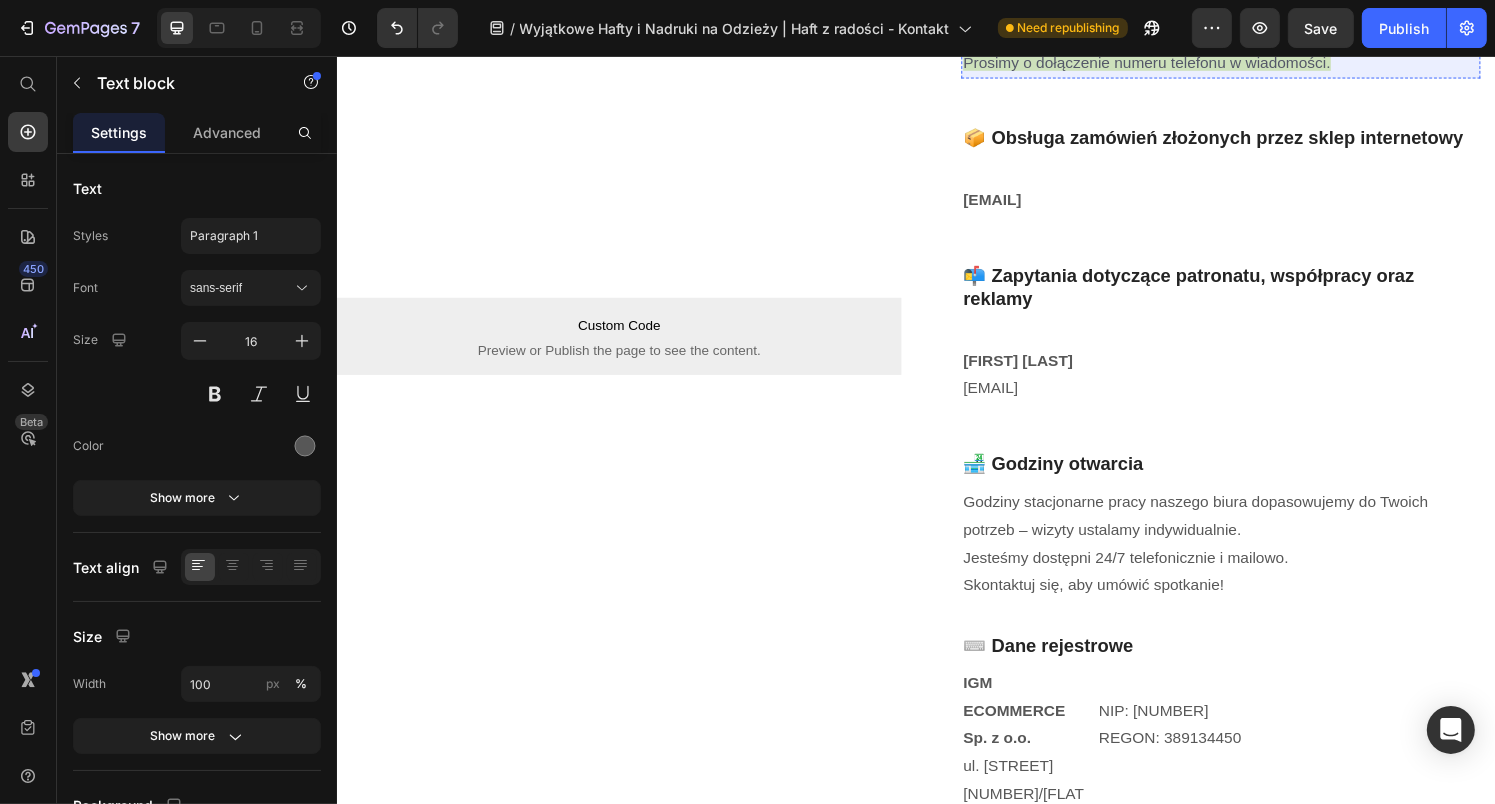 scroll, scrollTop: 816, scrollLeft: 0, axis: vertical 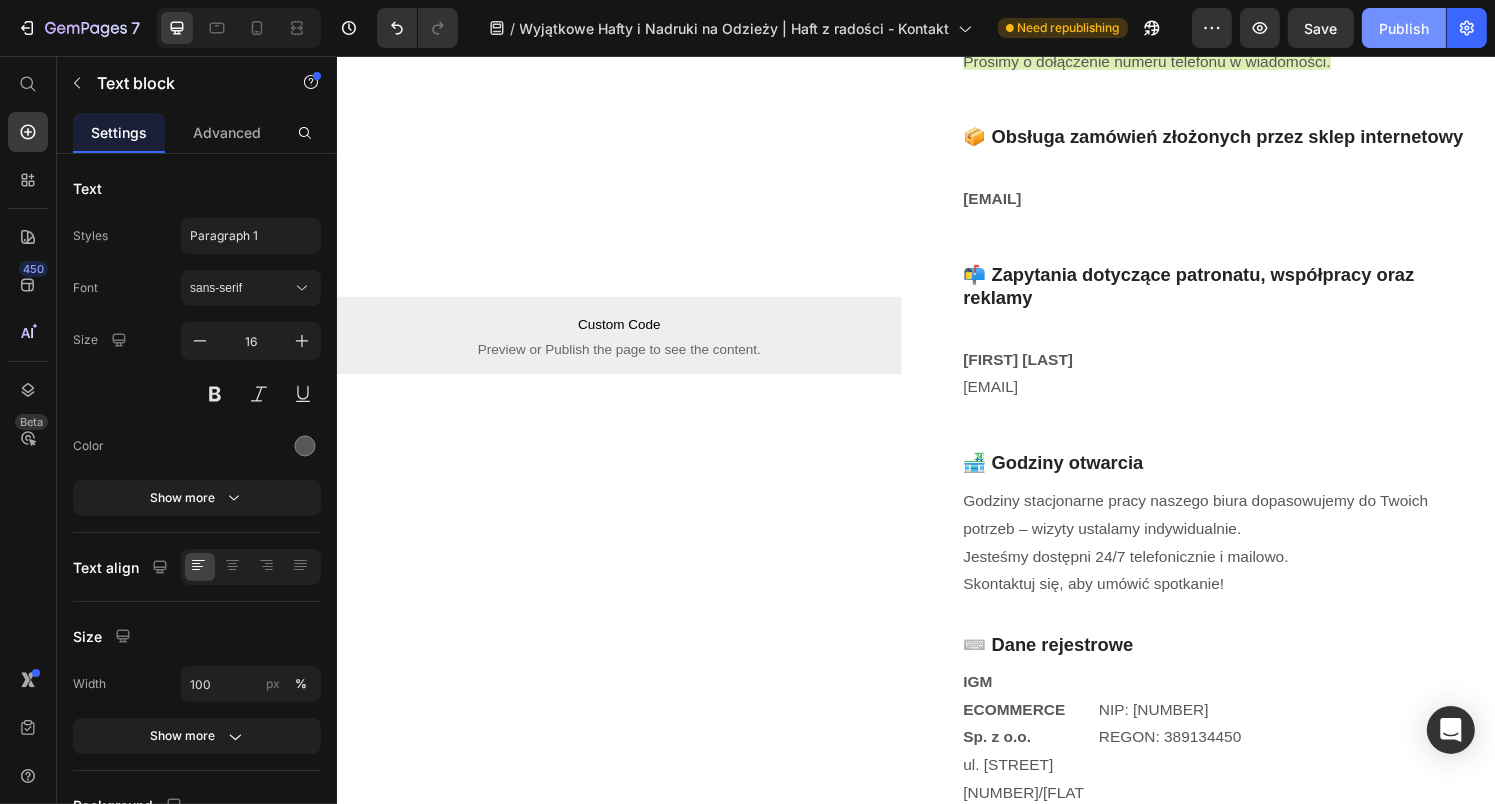 click on "Publish" at bounding box center (1404, 28) 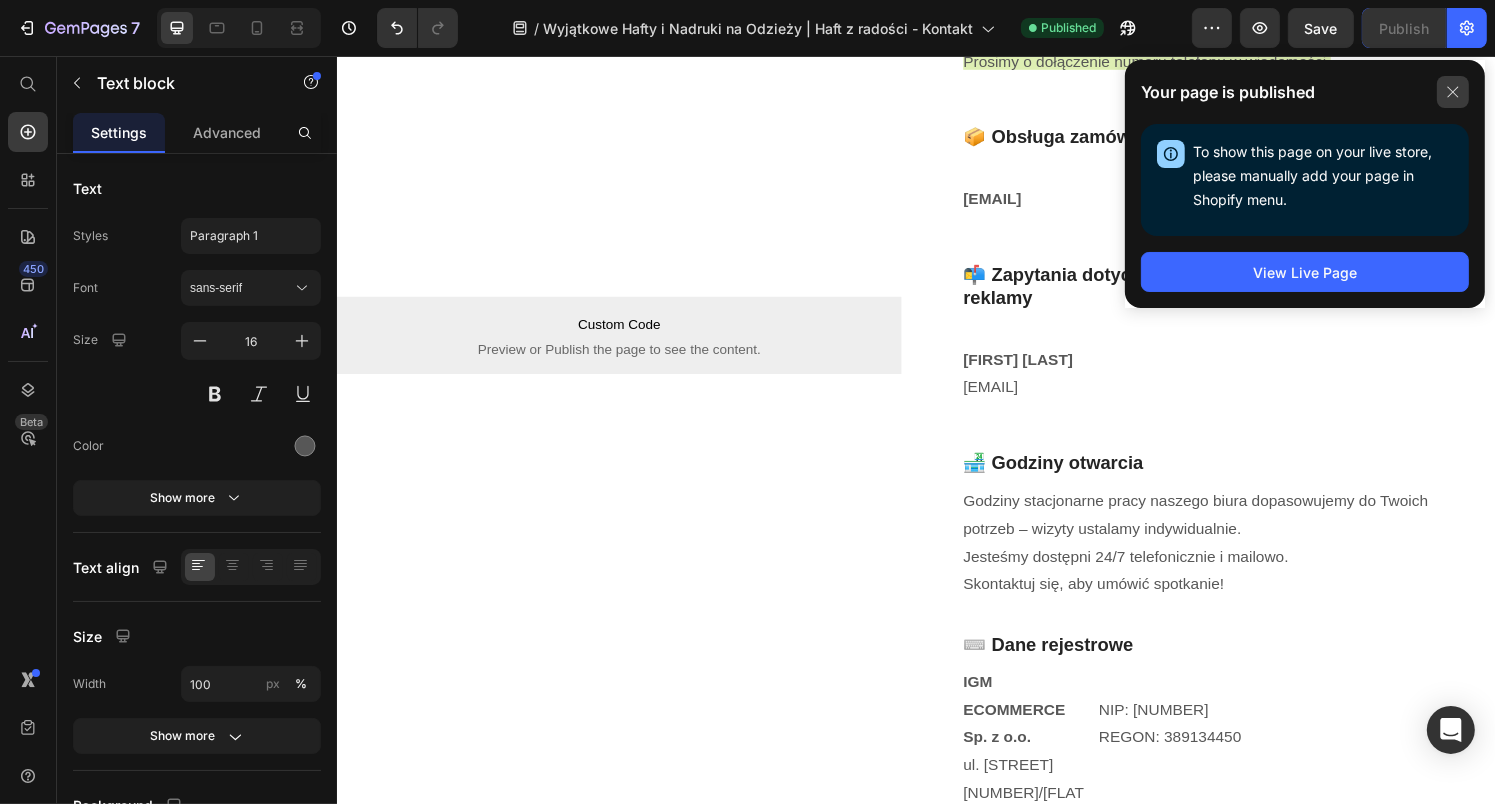 click 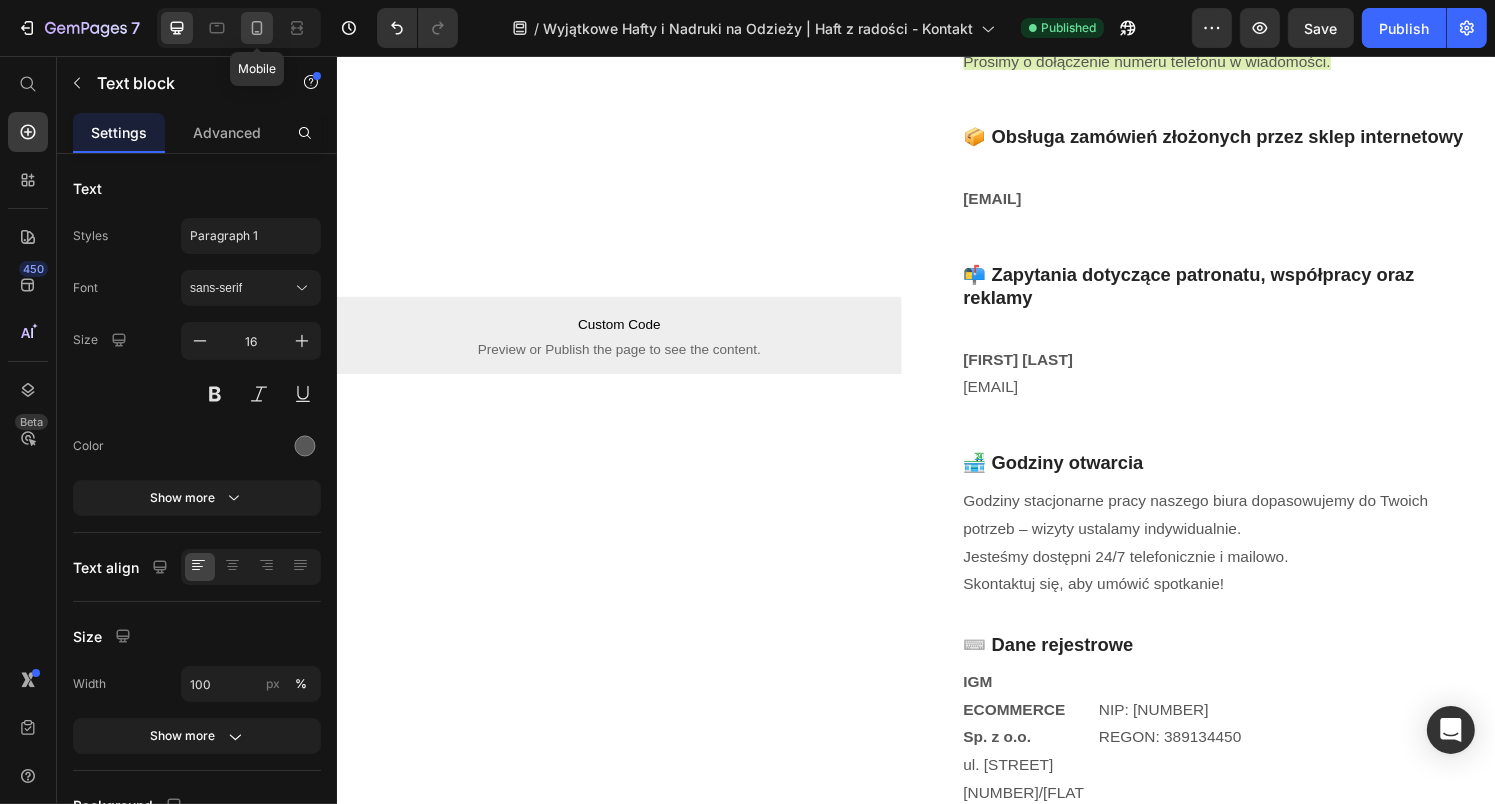 click 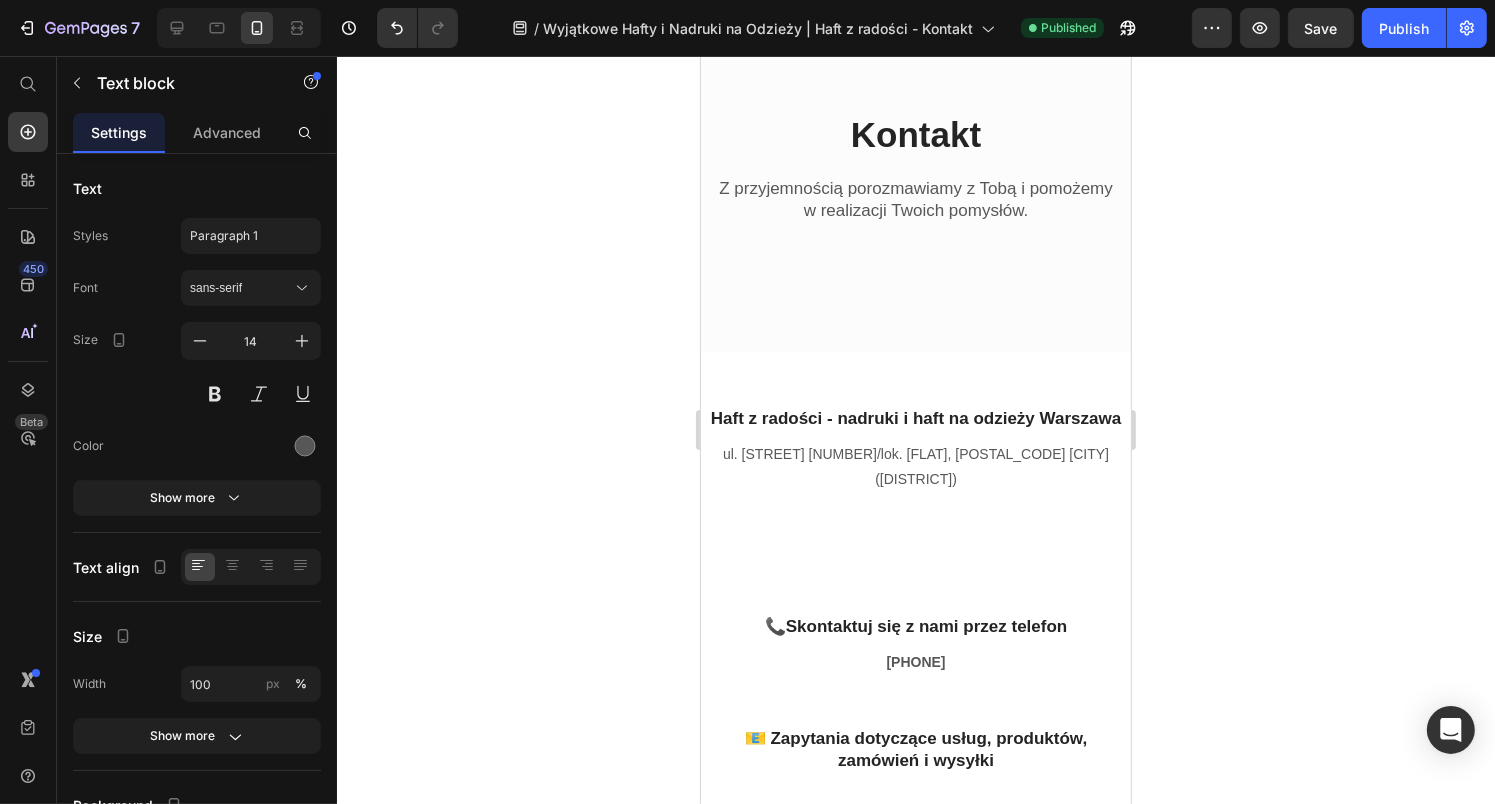 scroll, scrollTop: 396, scrollLeft: 0, axis: vertical 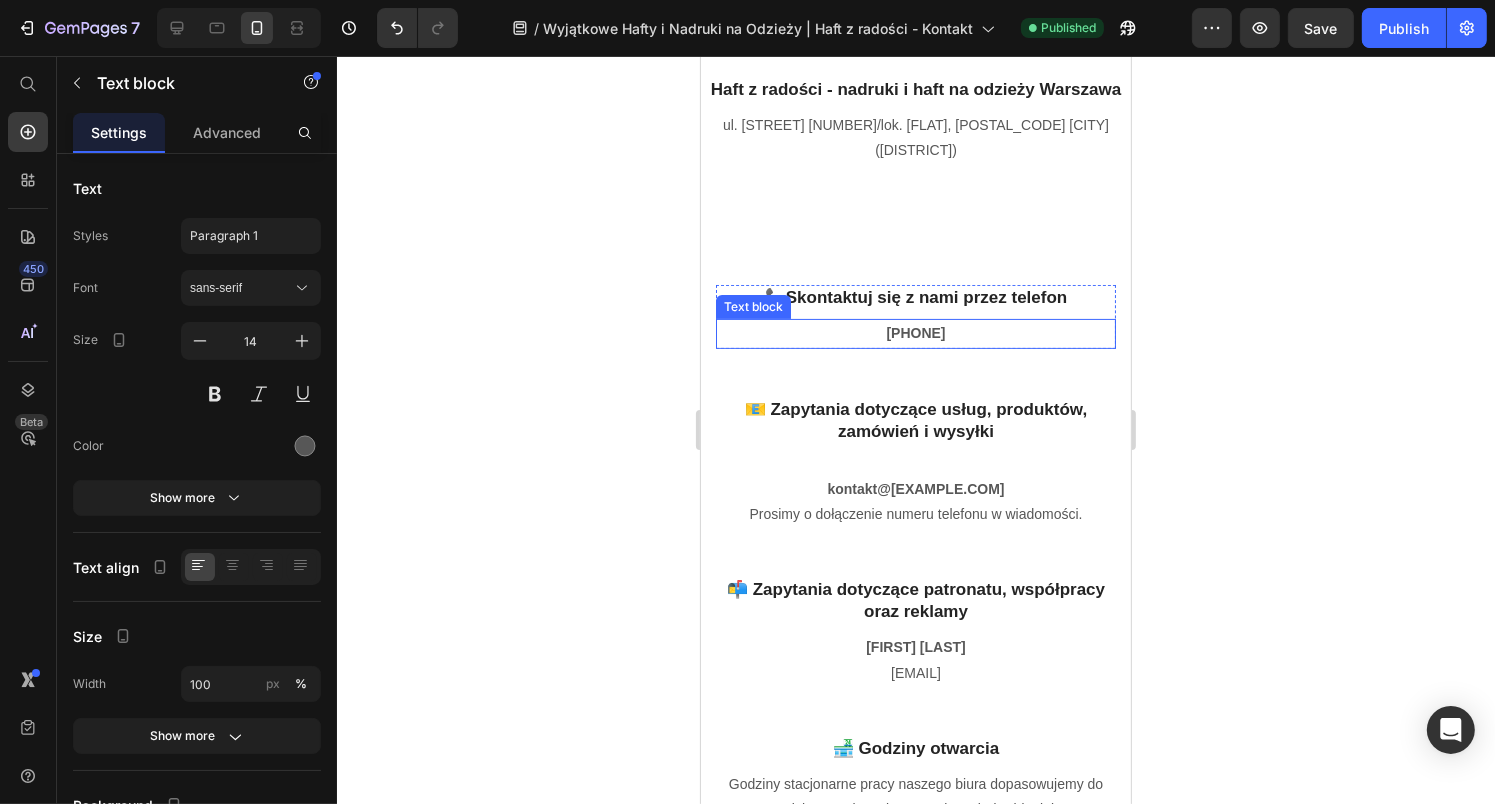 click on "881 931 914" at bounding box center [914, 333] 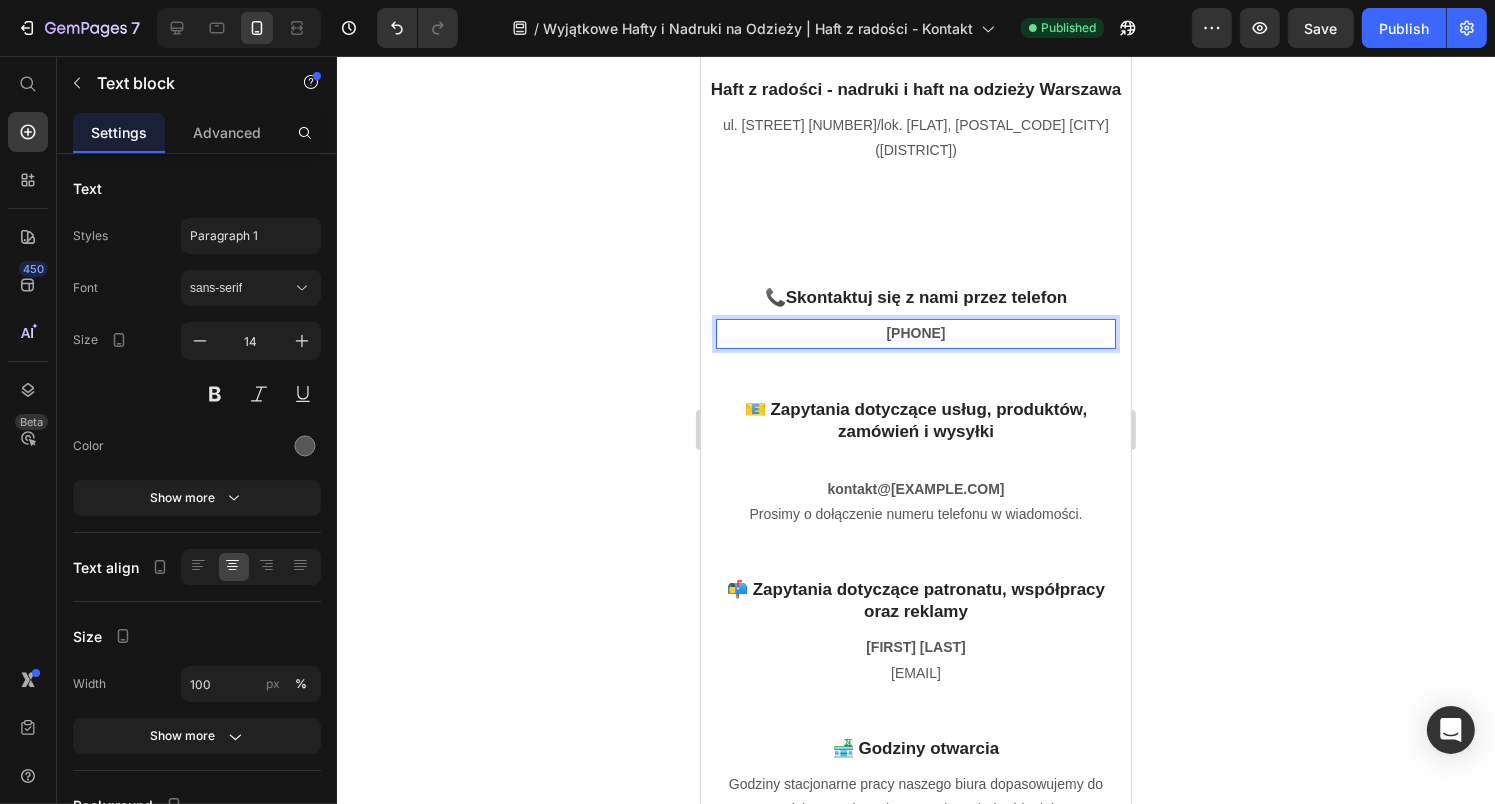 click on "881 931 914" at bounding box center (914, 333) 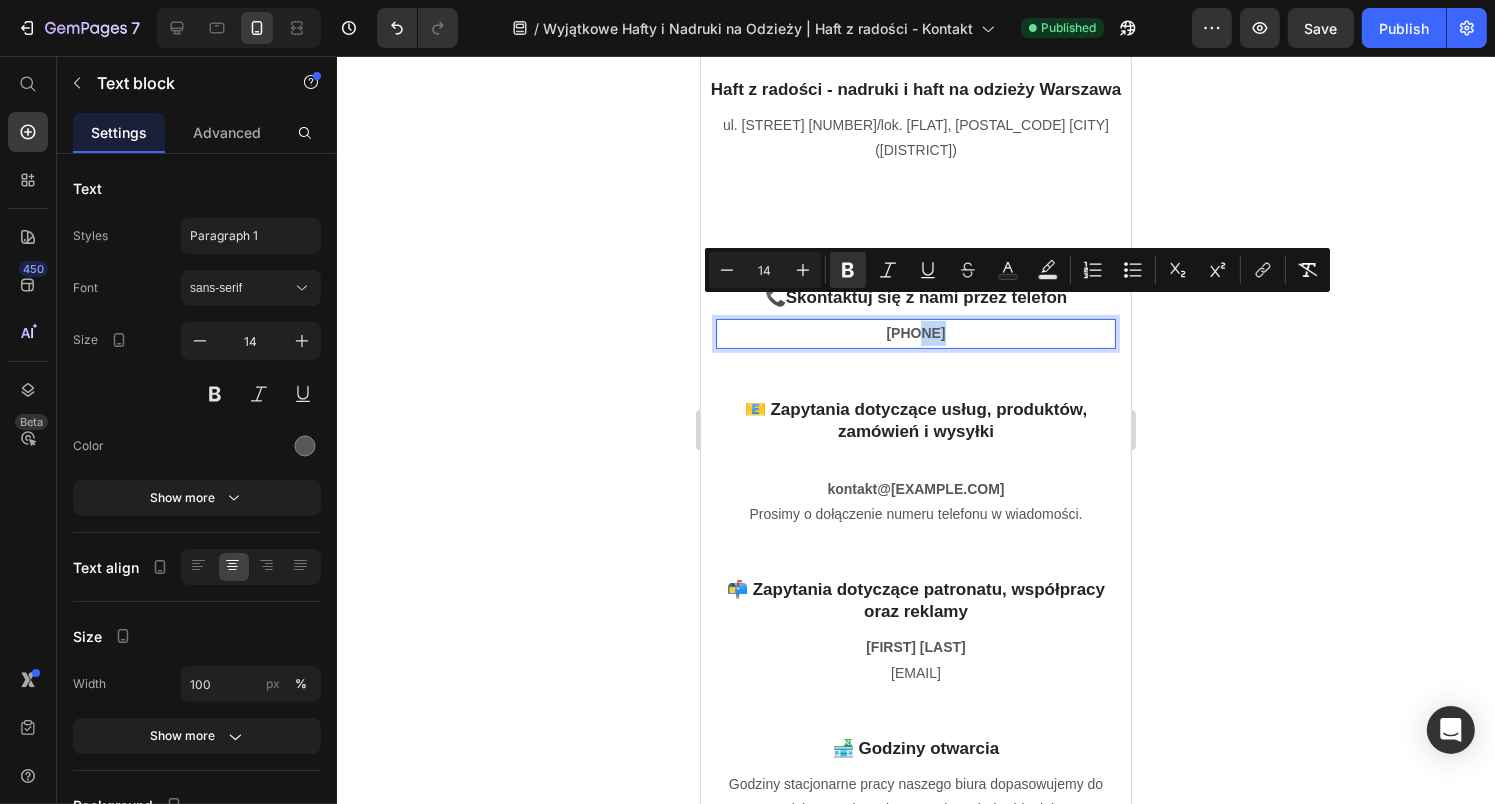 click on "881 931 914" at bounding box center (914, 333) 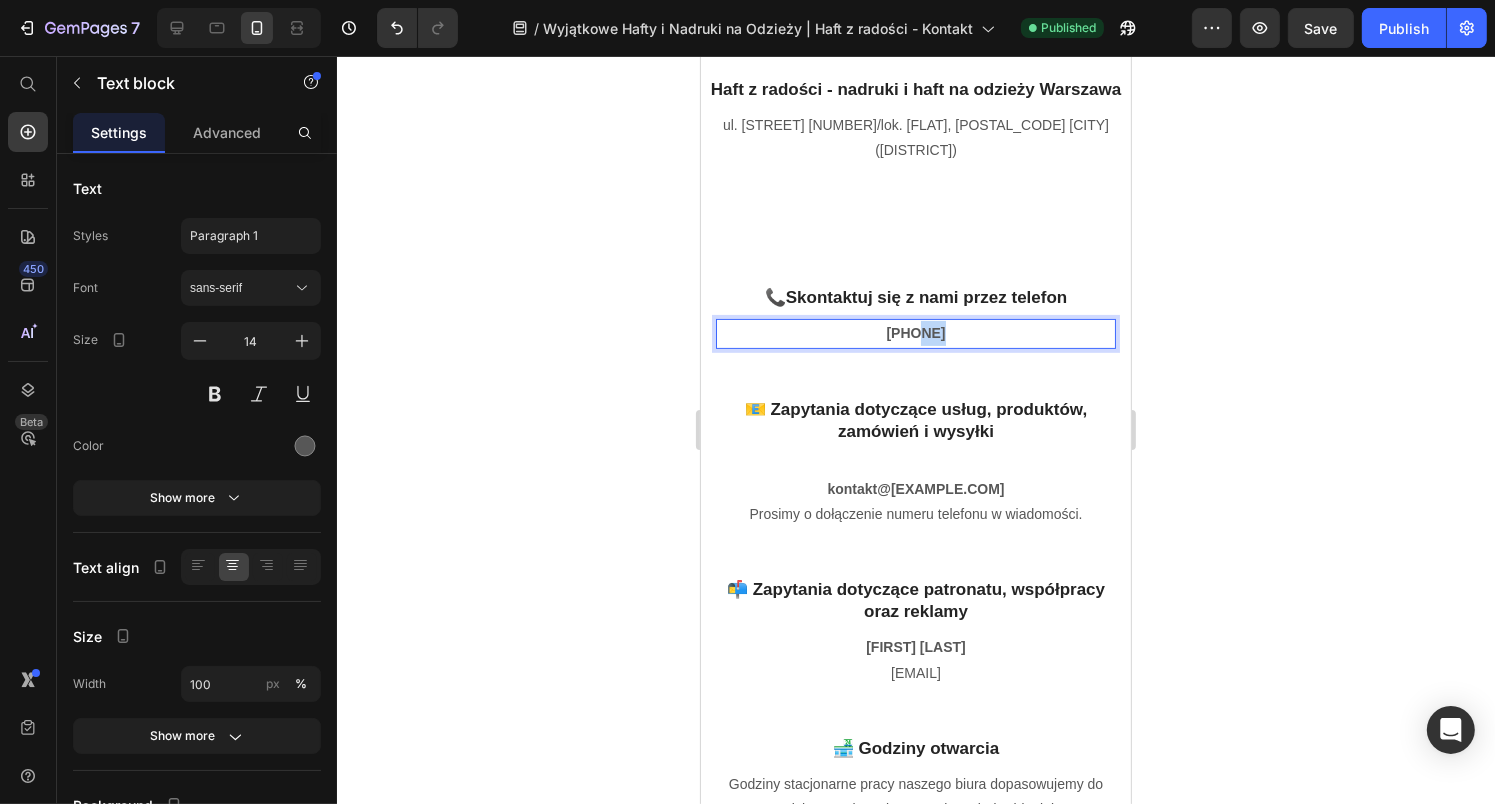 click on "881 931 914" at bounding box center (914, 333) 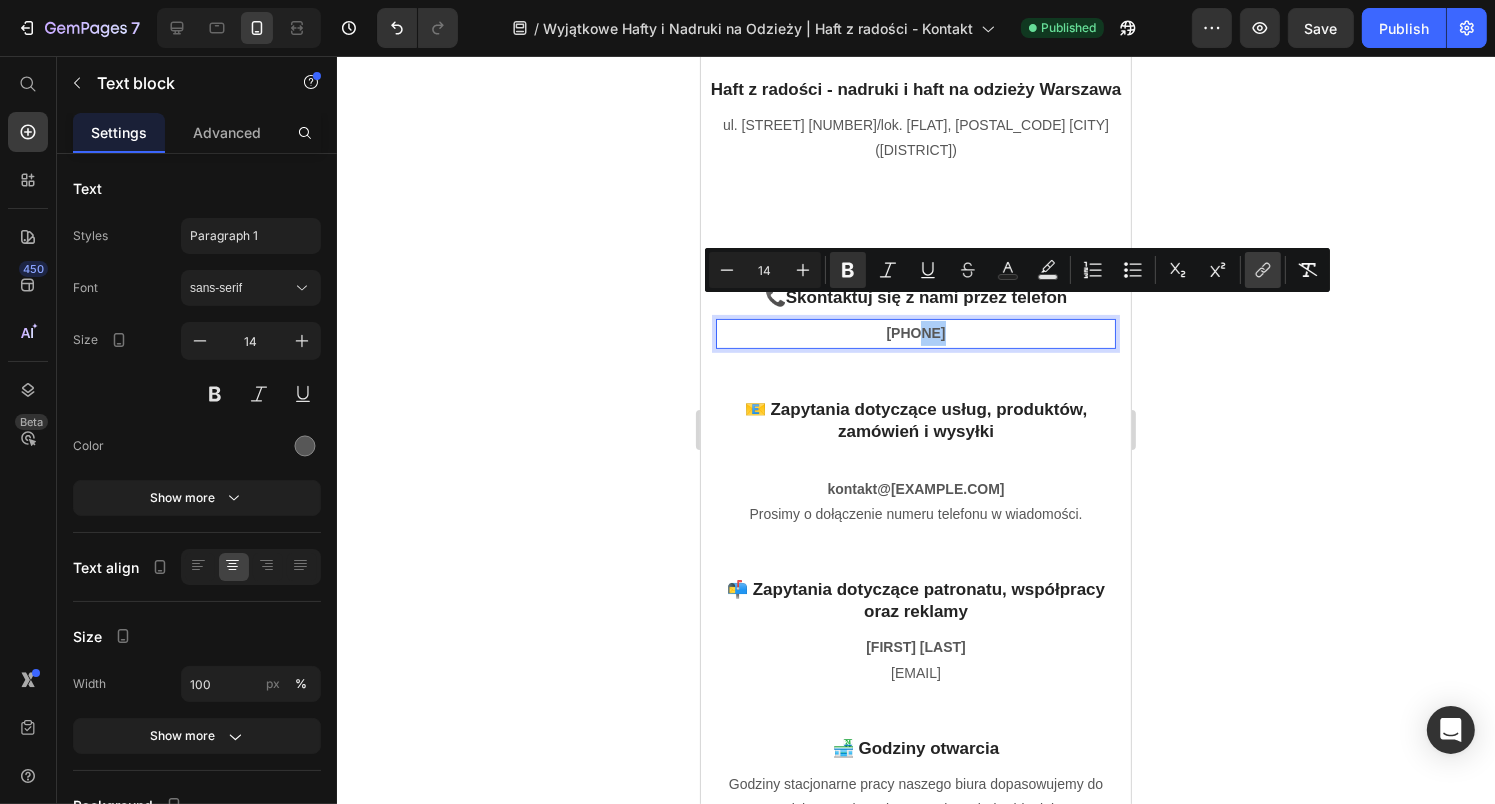 click 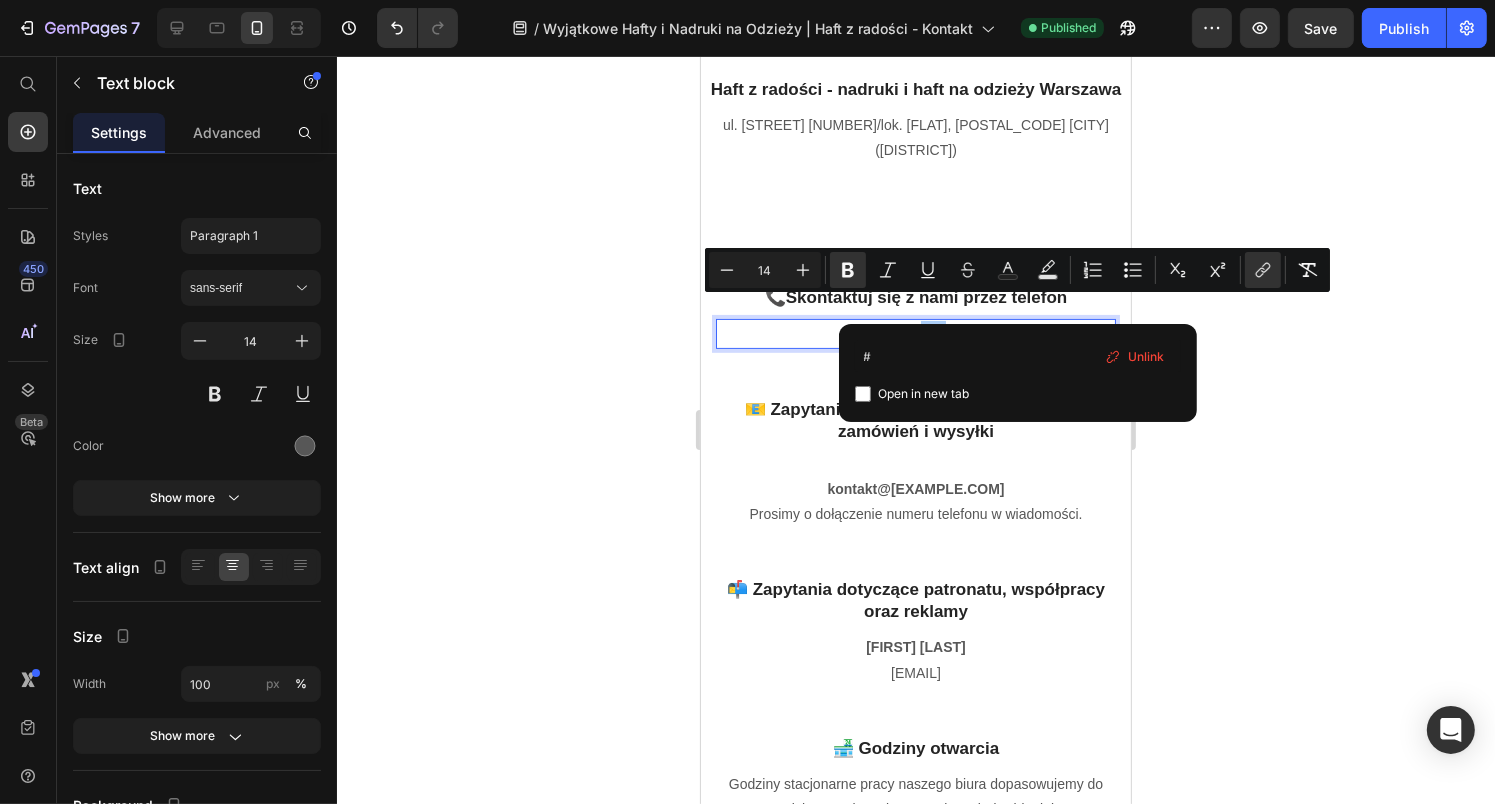 drag, startPoint x: 1662, startPoint y: 408, endPoint x: 833, endPoint y: 382, distance: 829.4076 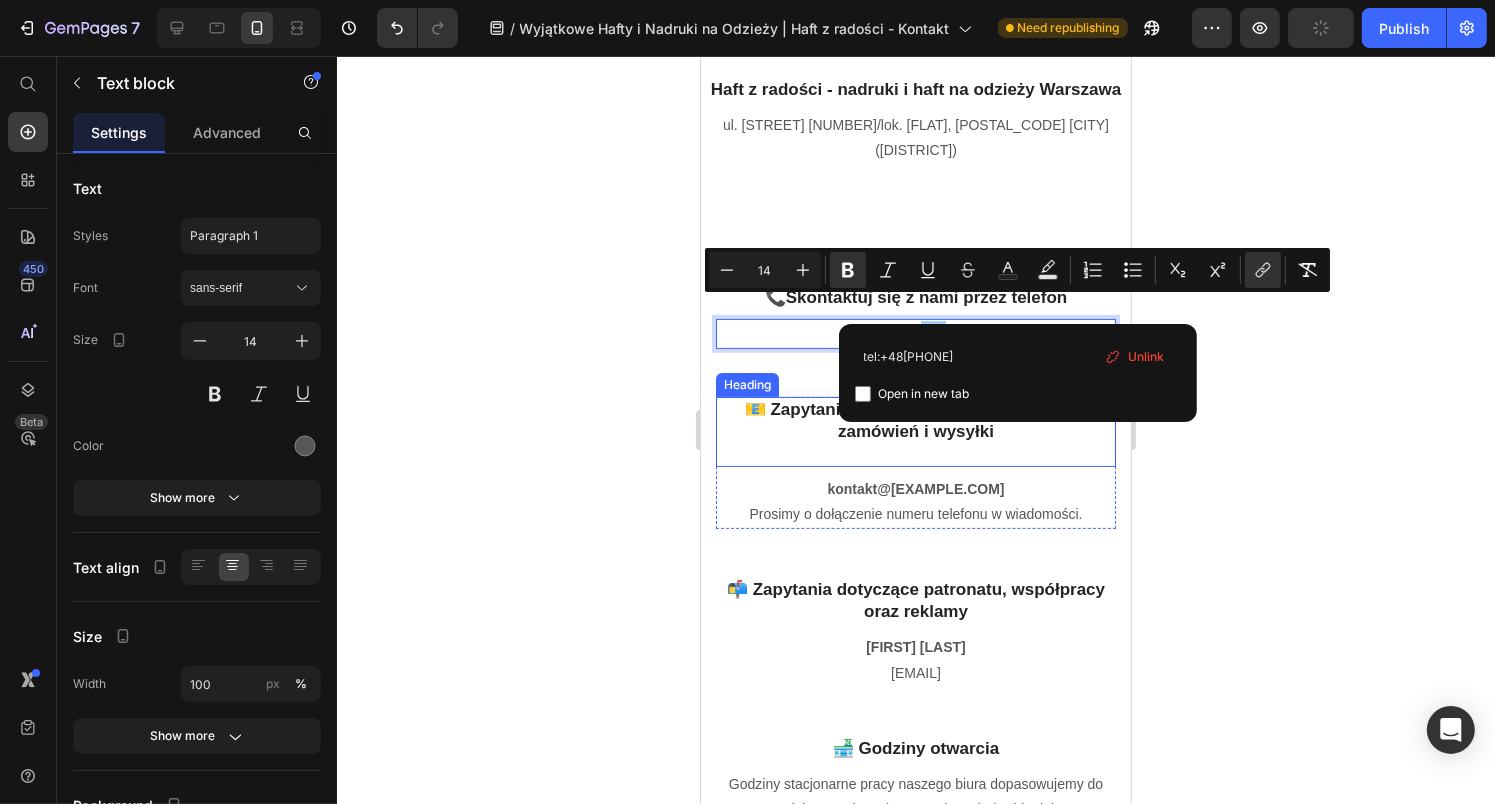 type on "tel:+48881931914" 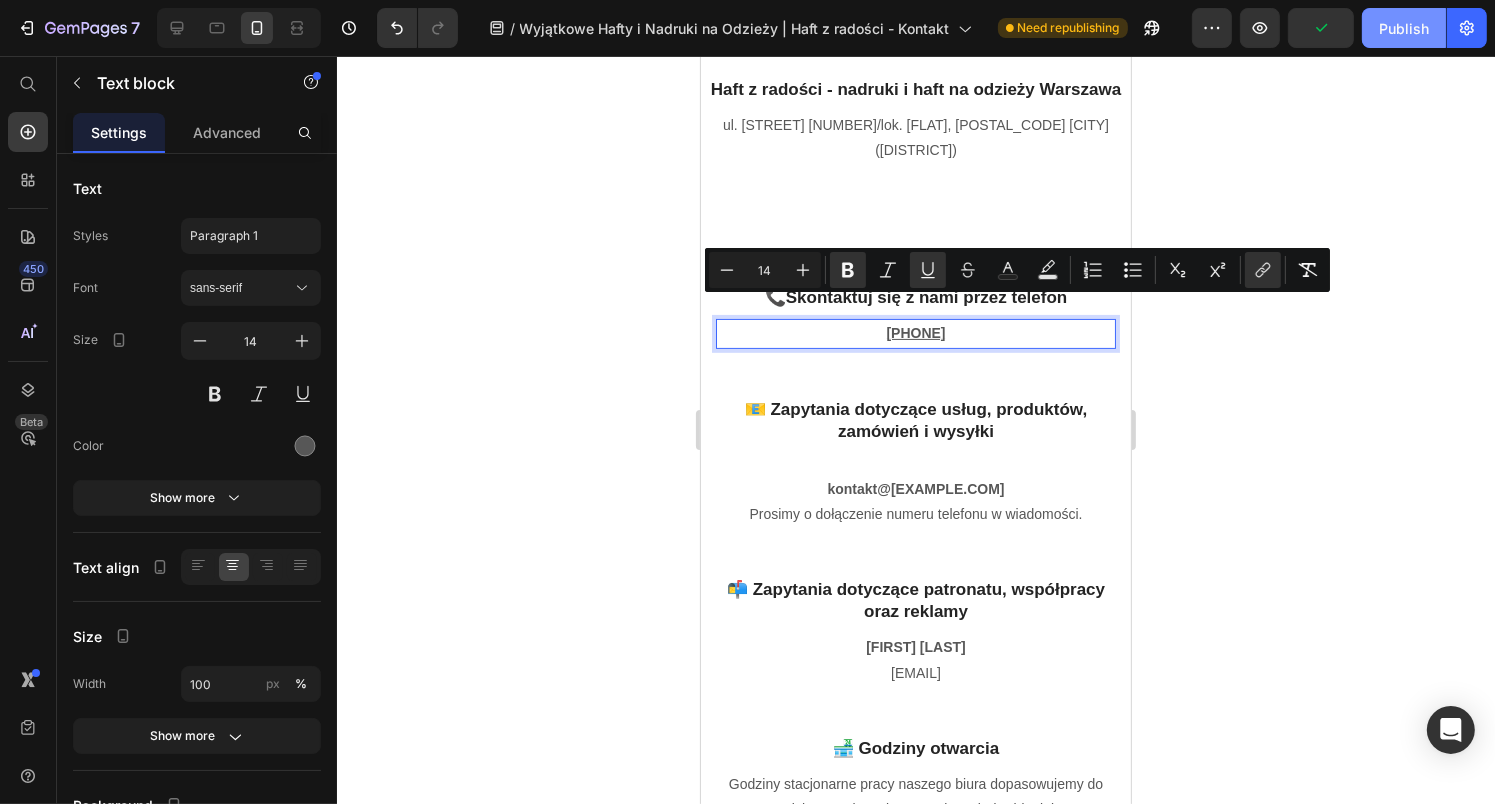 type on "16" 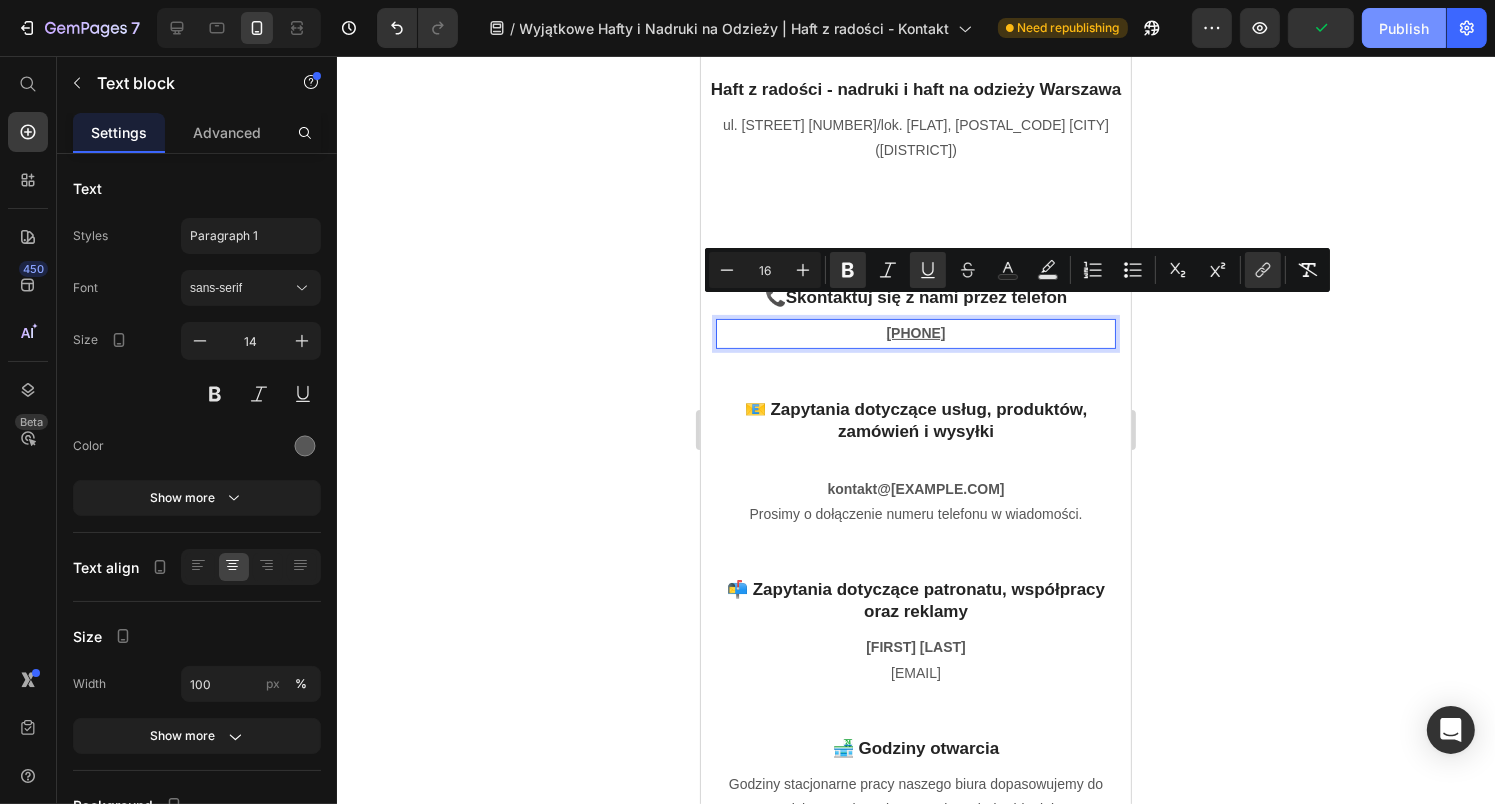 click on "Publish" at bounding box center (1404, 28) 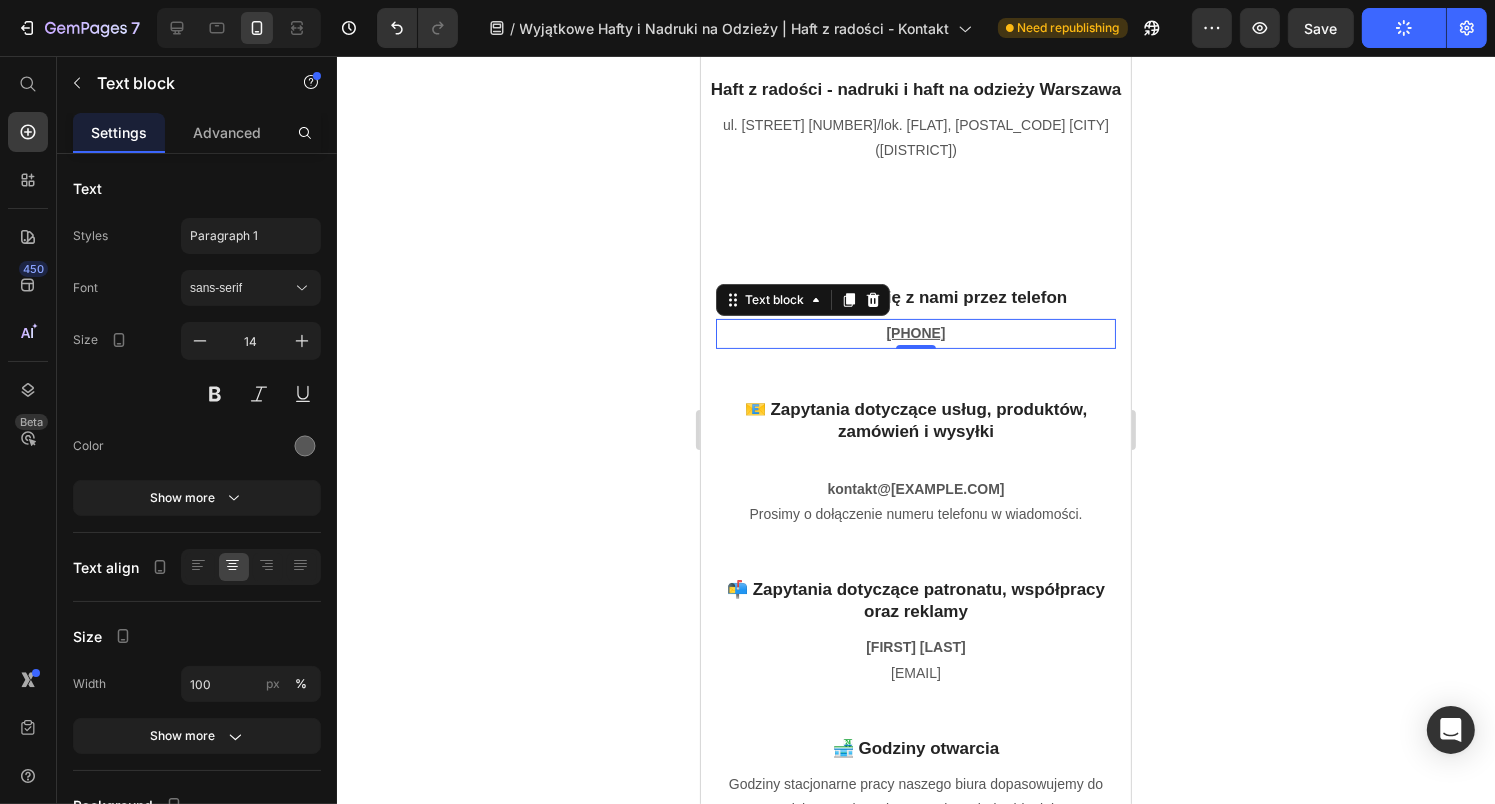 click on "881 931 914" at bounding box center (914, 333) 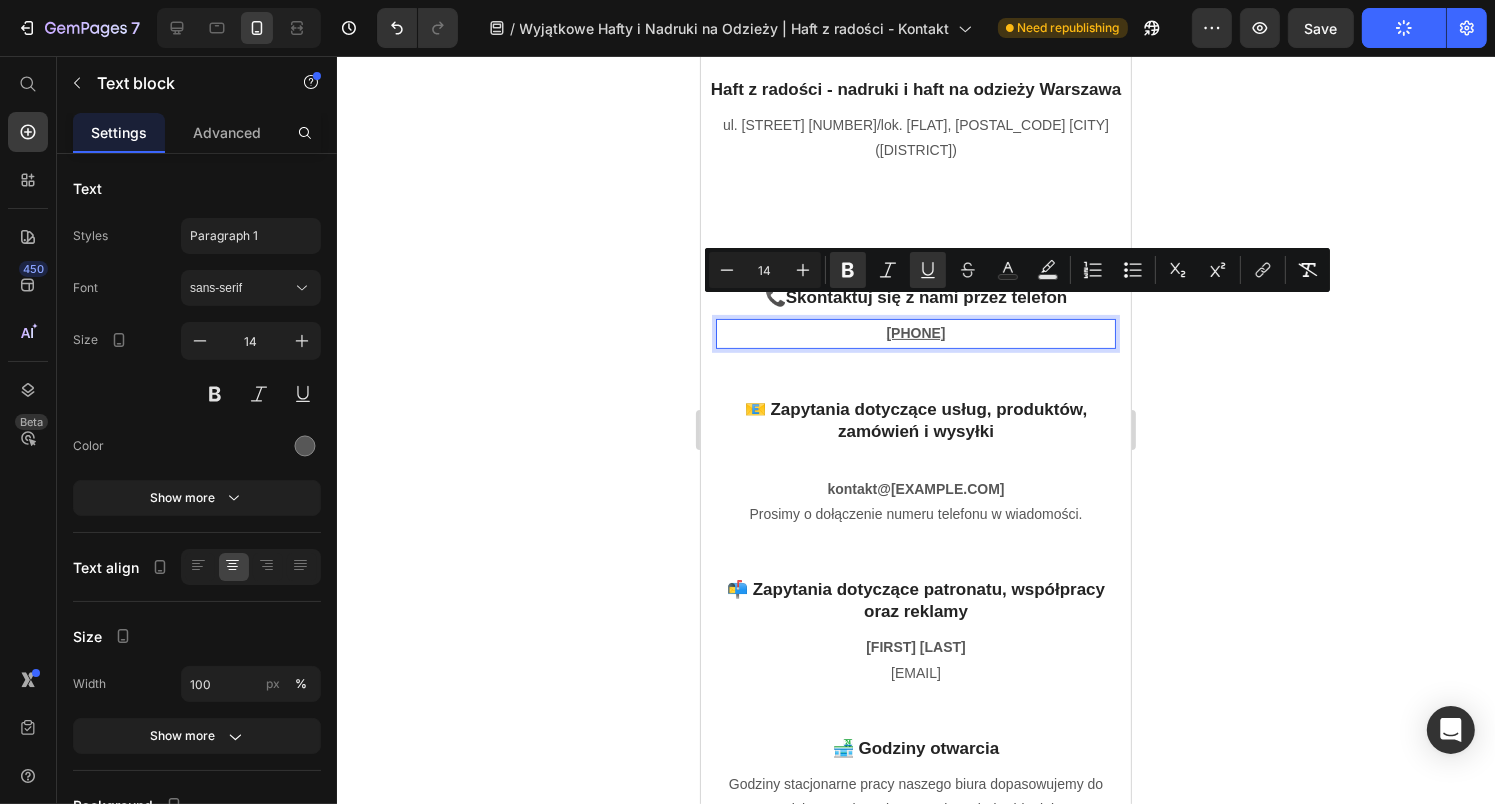 click on "881 931 914" at bounding box center [914, 333] 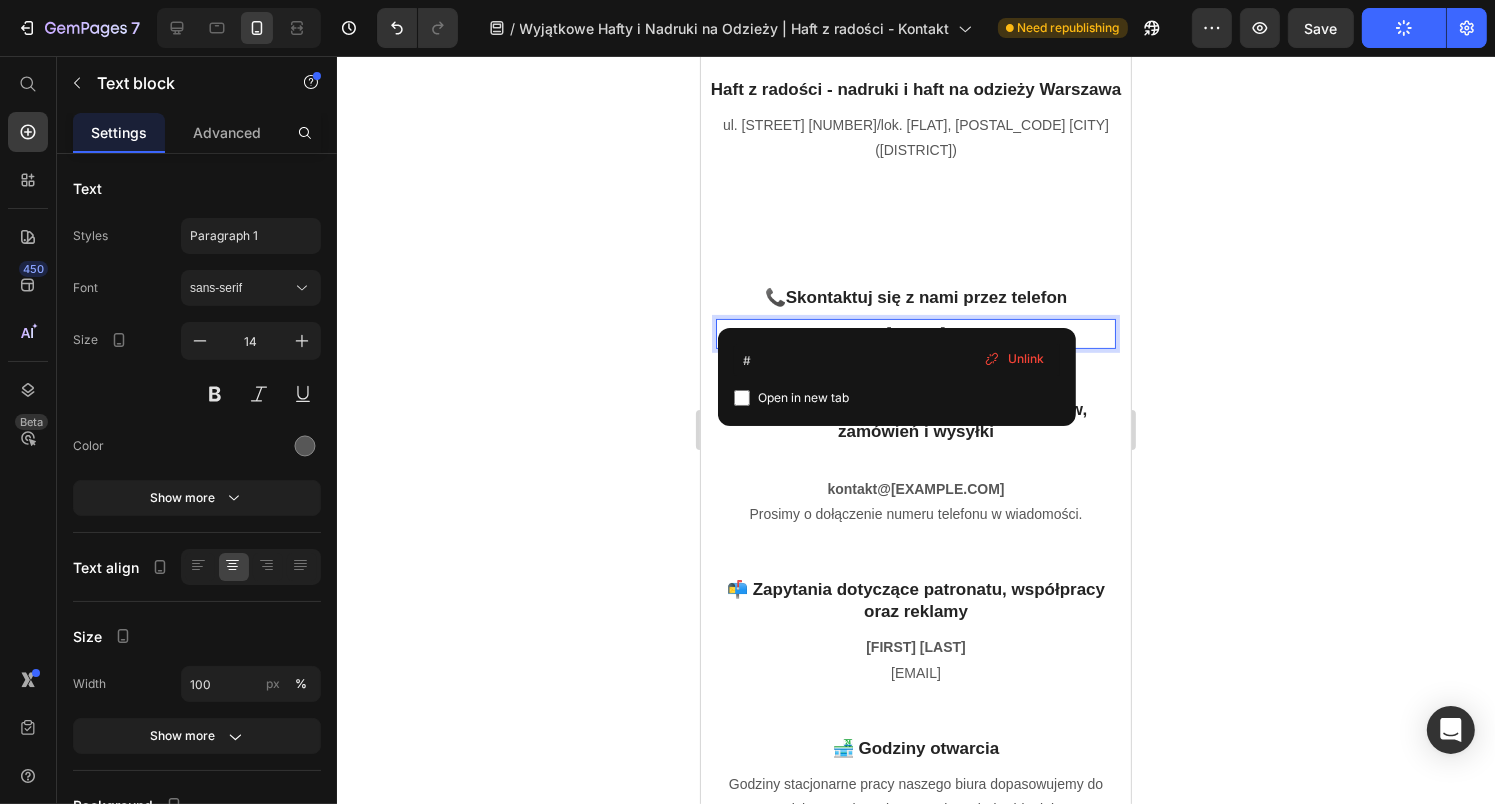 click on "881 931 914" at bounding box center (914, 333) 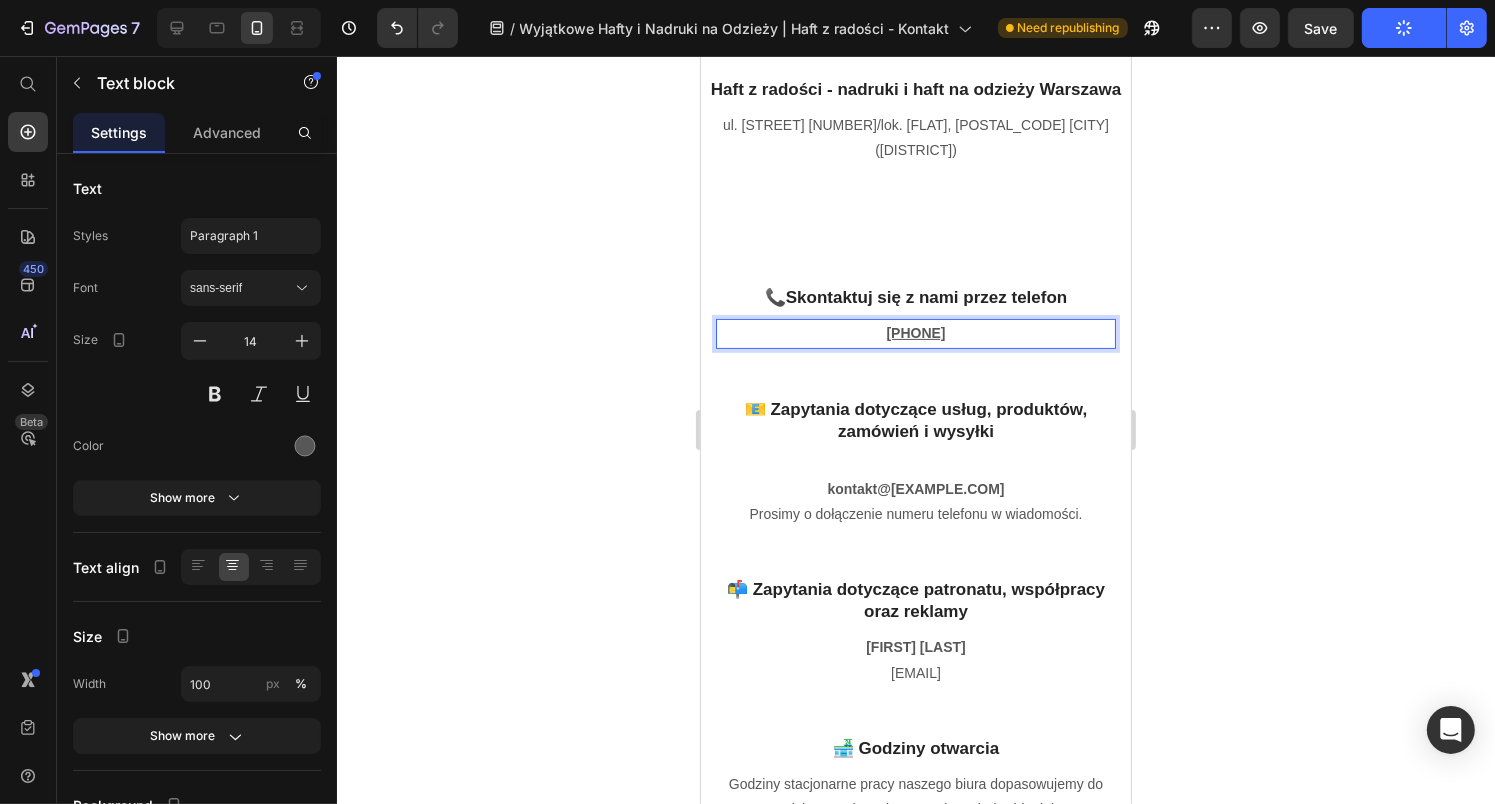 click on "881 931 914" at bounding box center [914, 333] 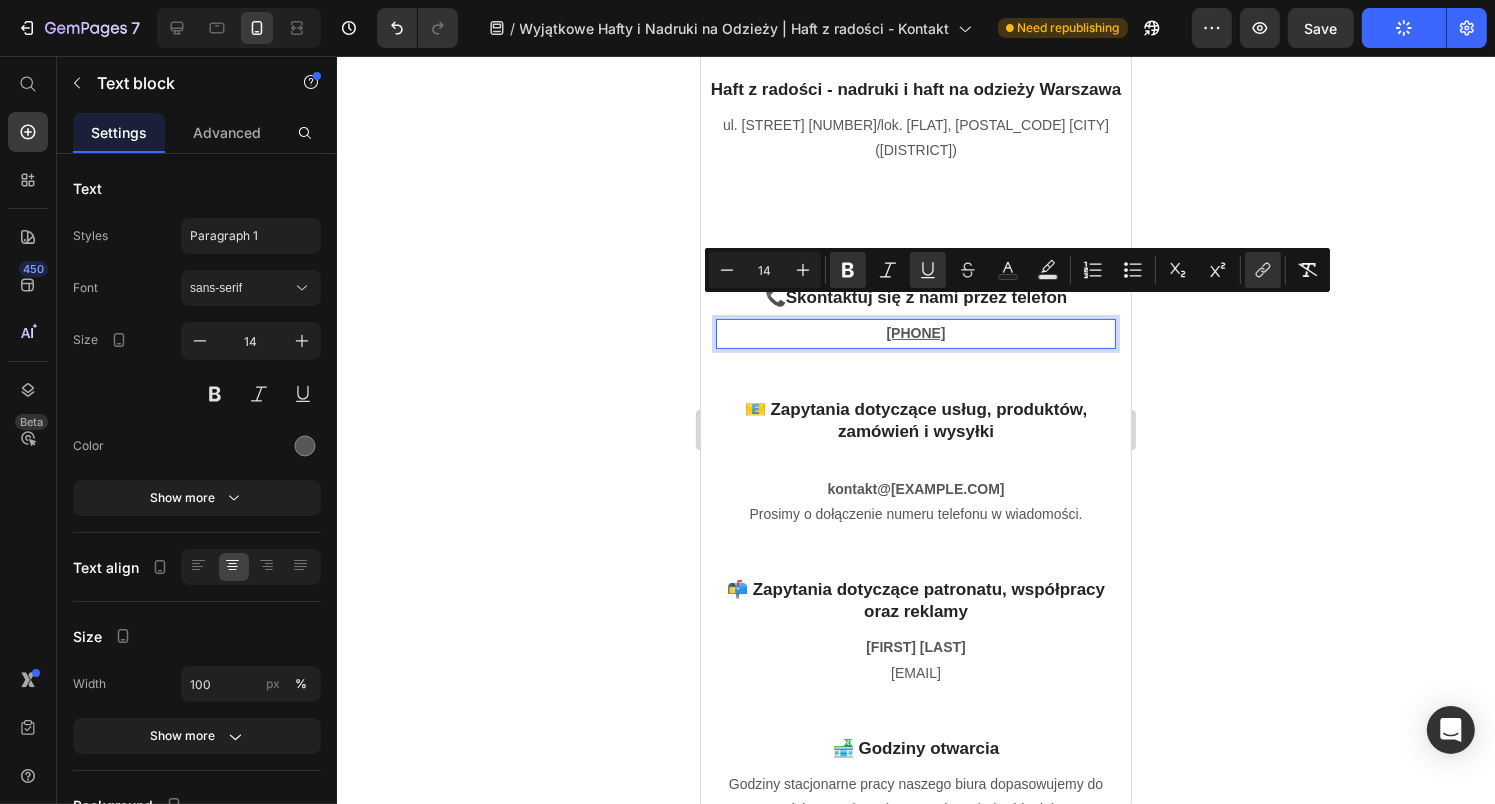 click on "881 931 914" at bounding box center (914, 333) 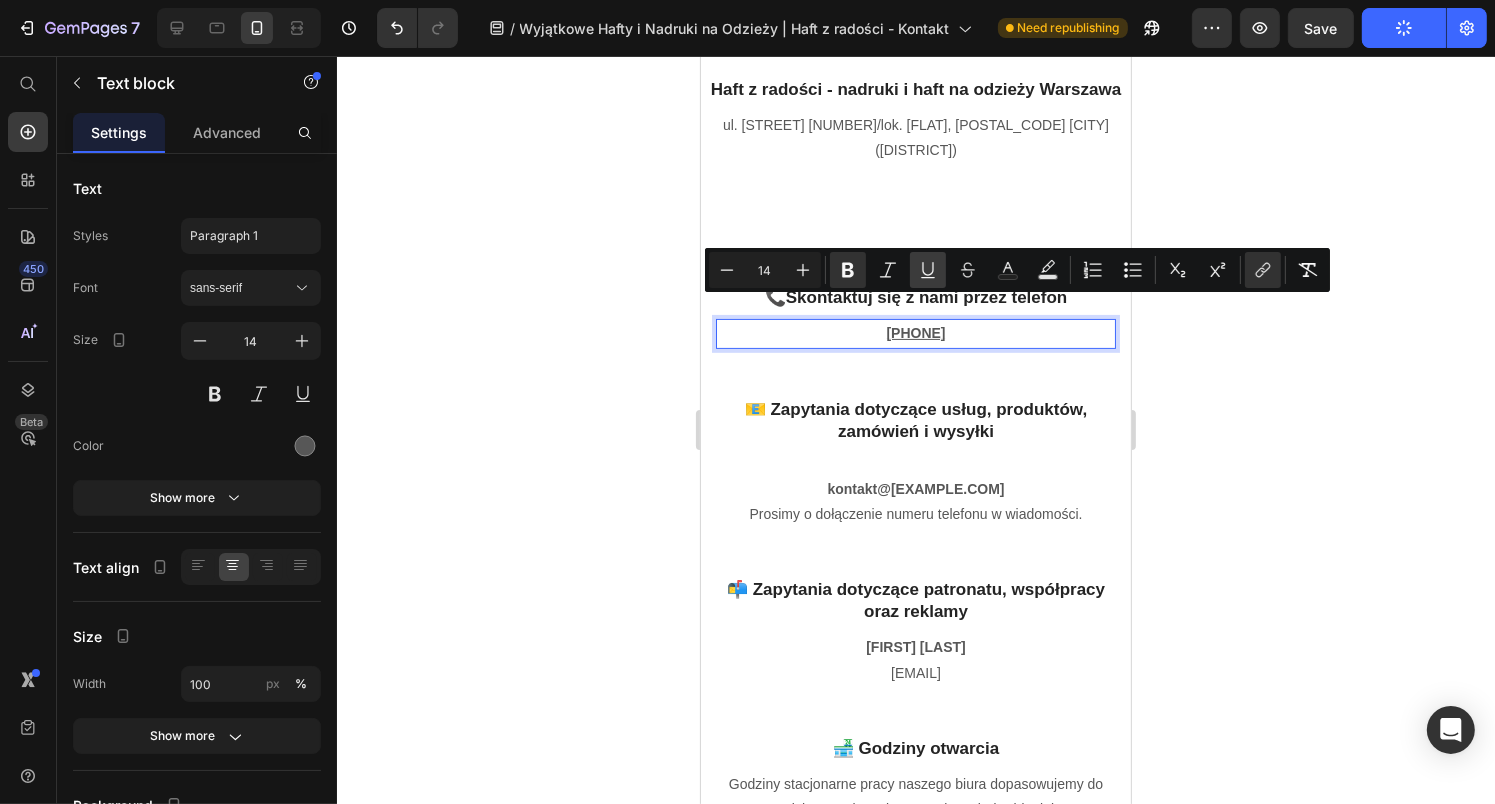 click 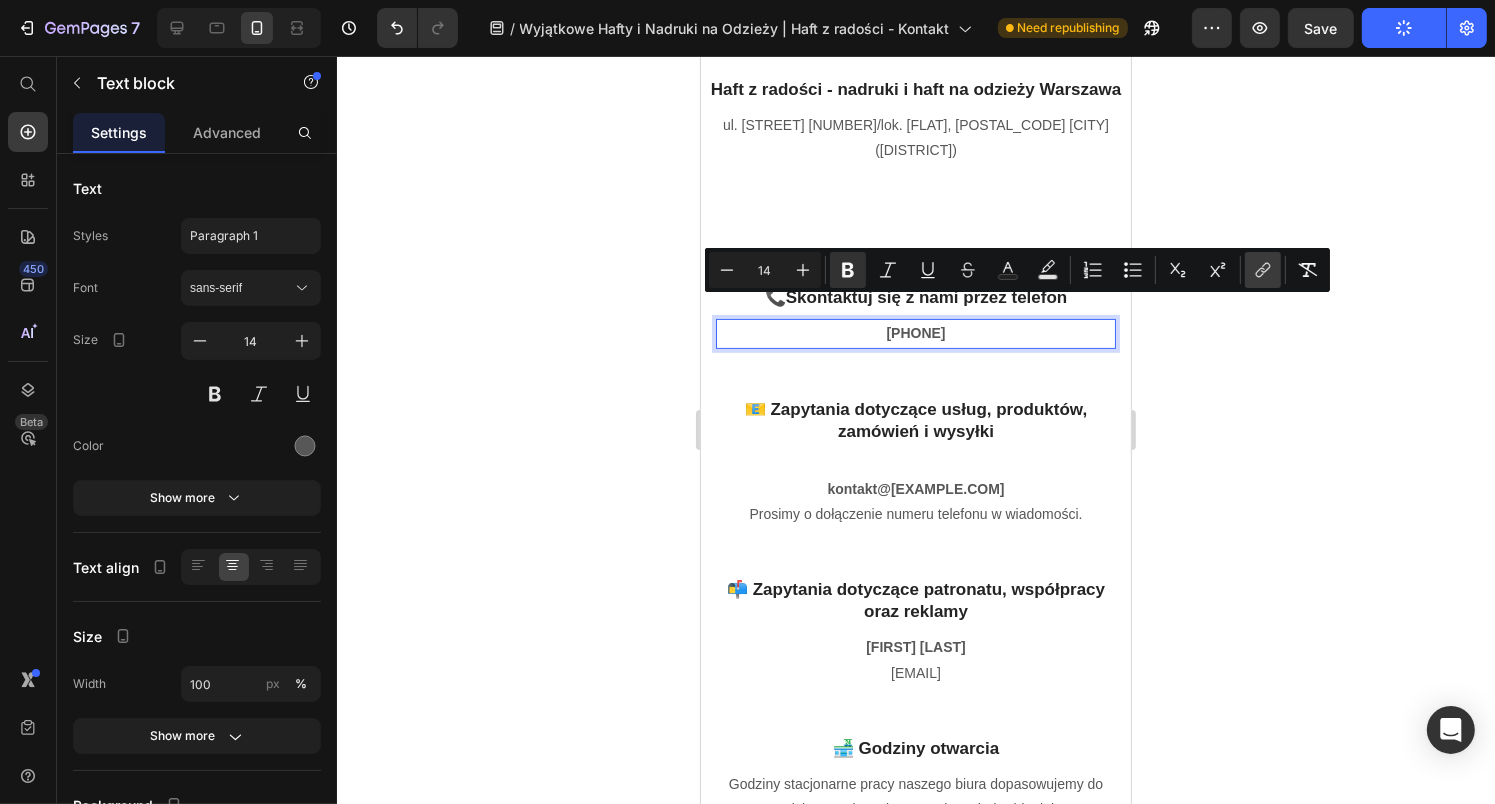 click 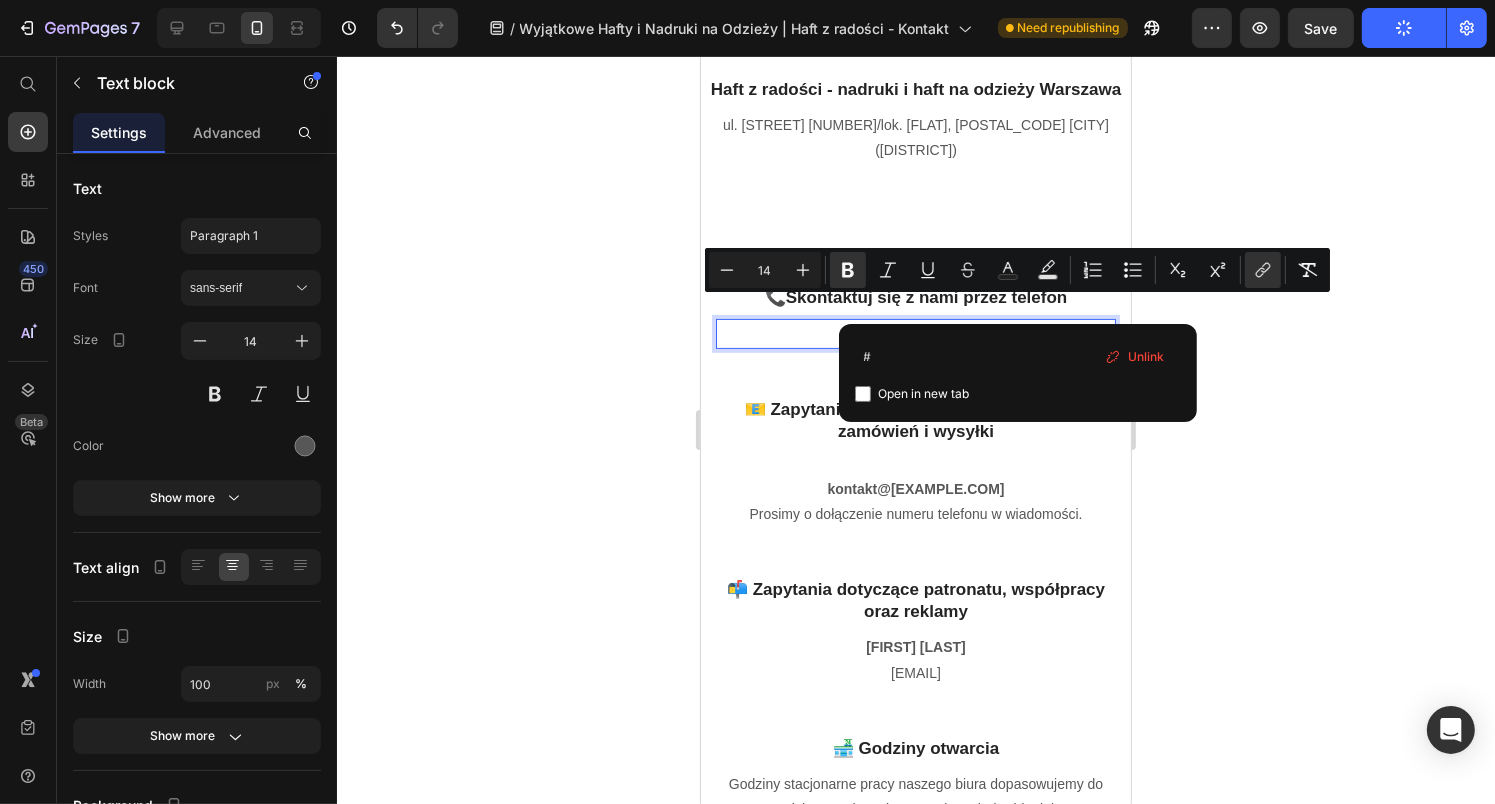 drag, startPoint x: 1623, startPoint y: 400, endPoint x: 792, endPoint y: 344, distance: 832.88477 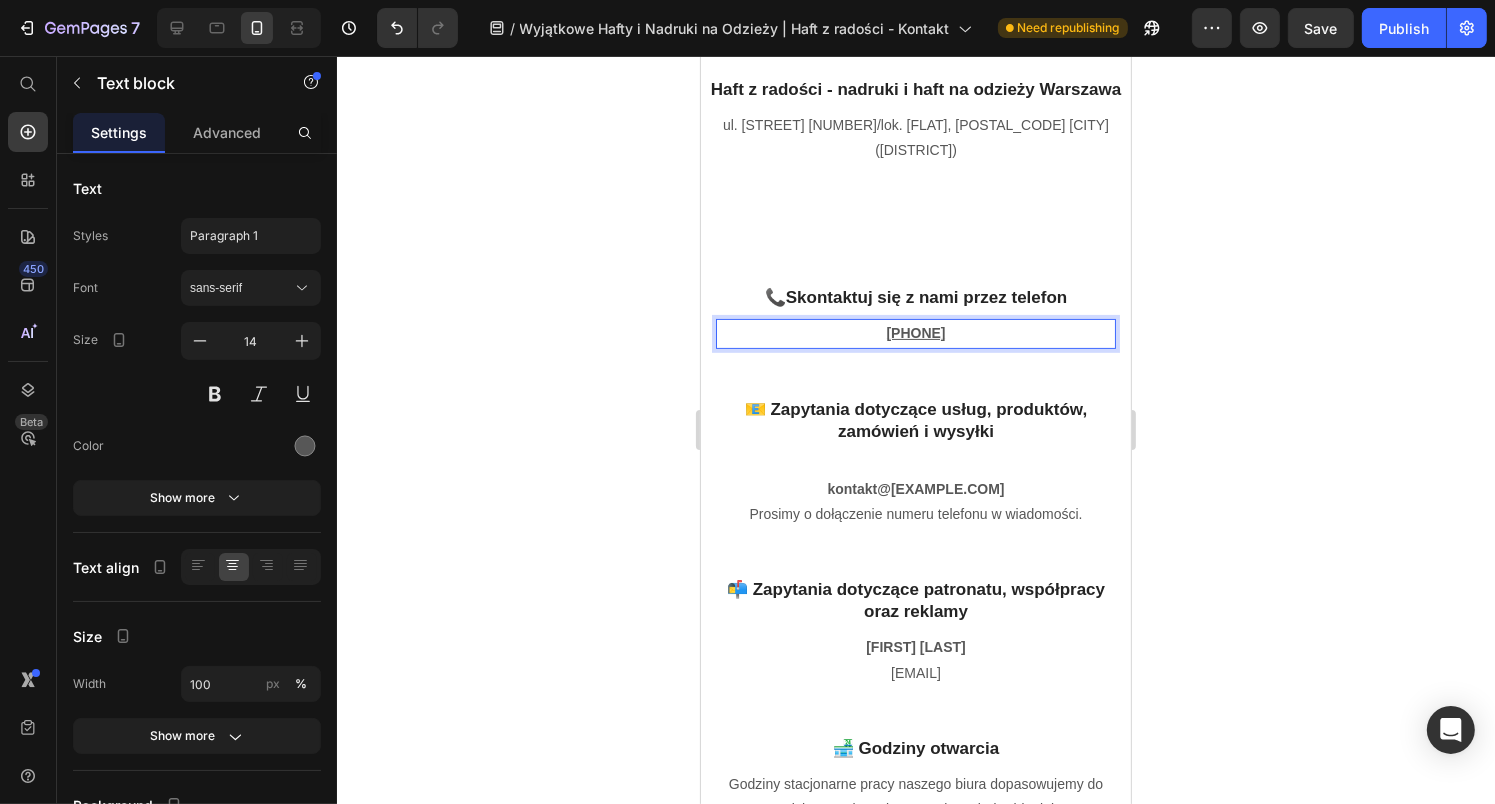 click on "881 931 914" at bounding box center (914, 333) 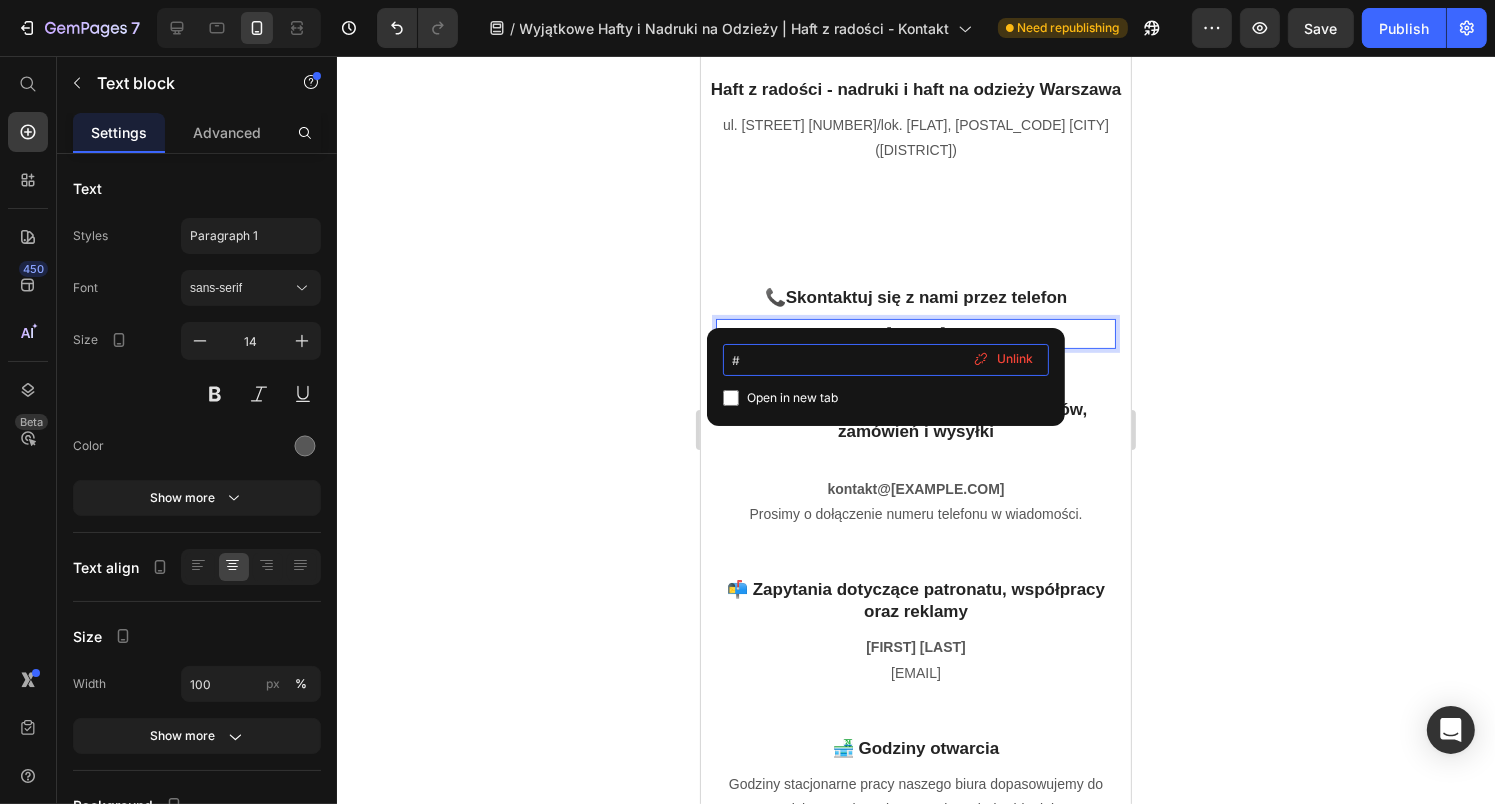 click on "#" at bounding box center (886, 360) 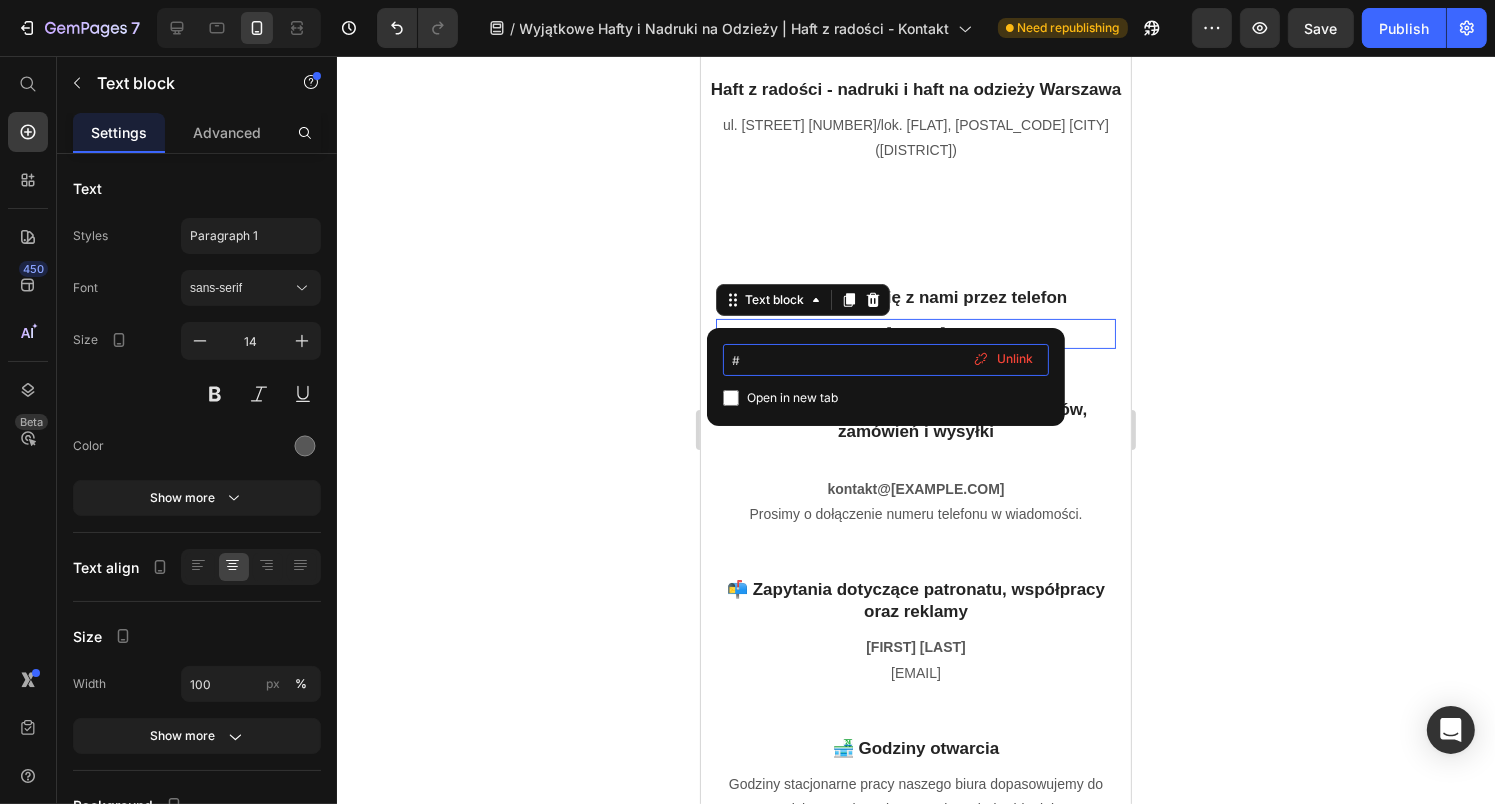 click on "#" at bounding box center [886, 360] 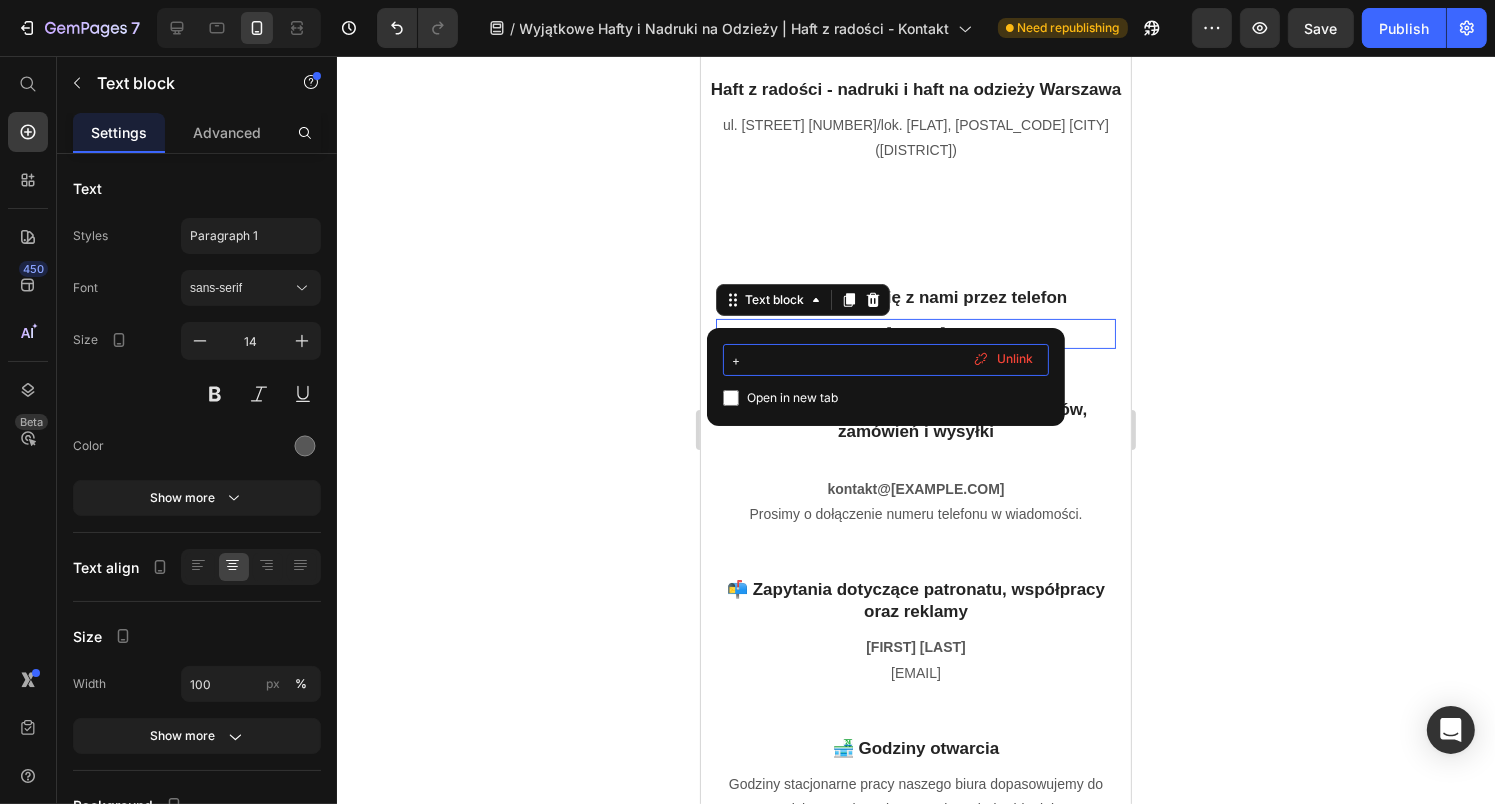 paste on "tel:+48881931914" 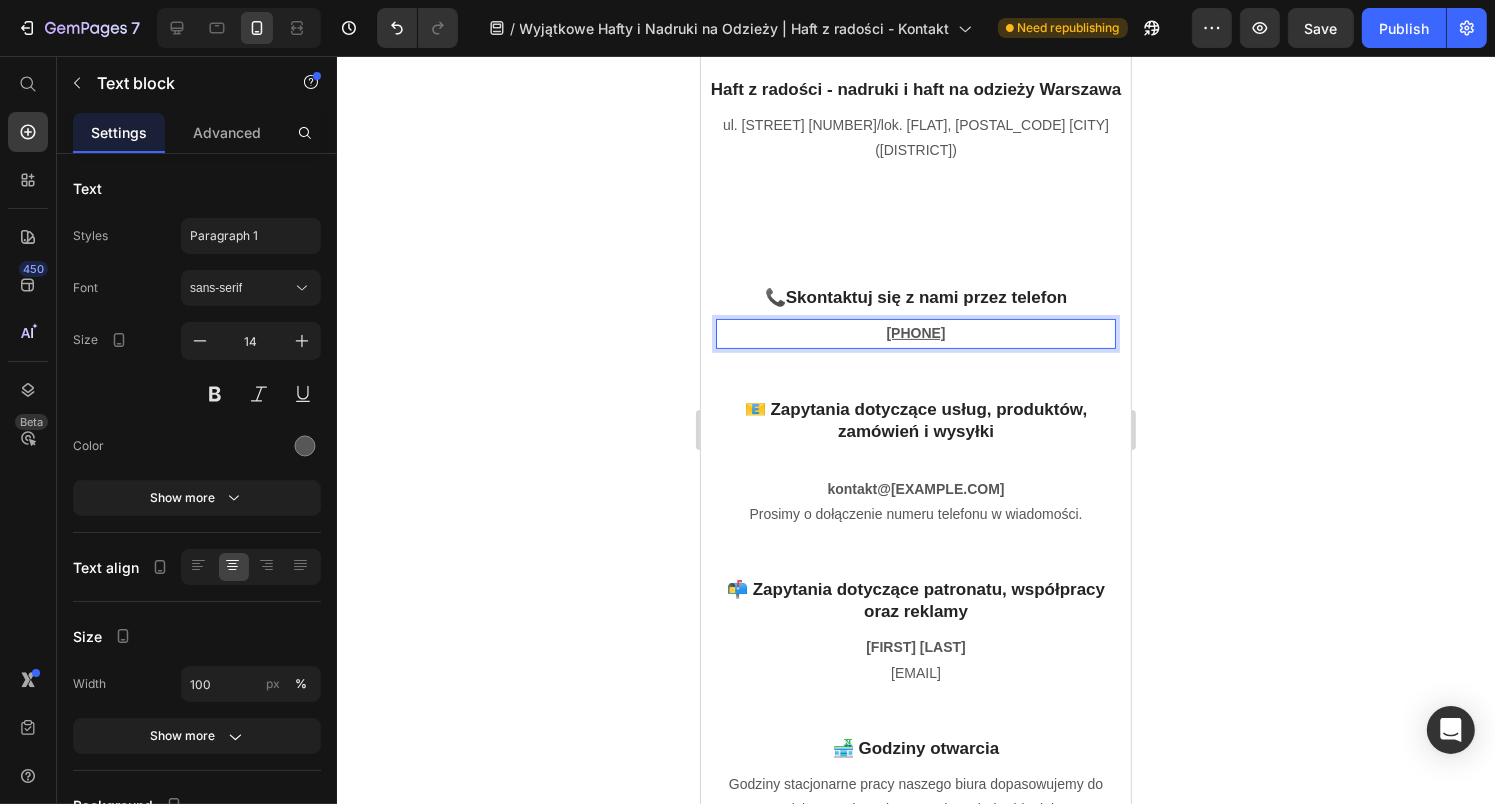 click on "881 931 914" at bounding box center [914, 333] 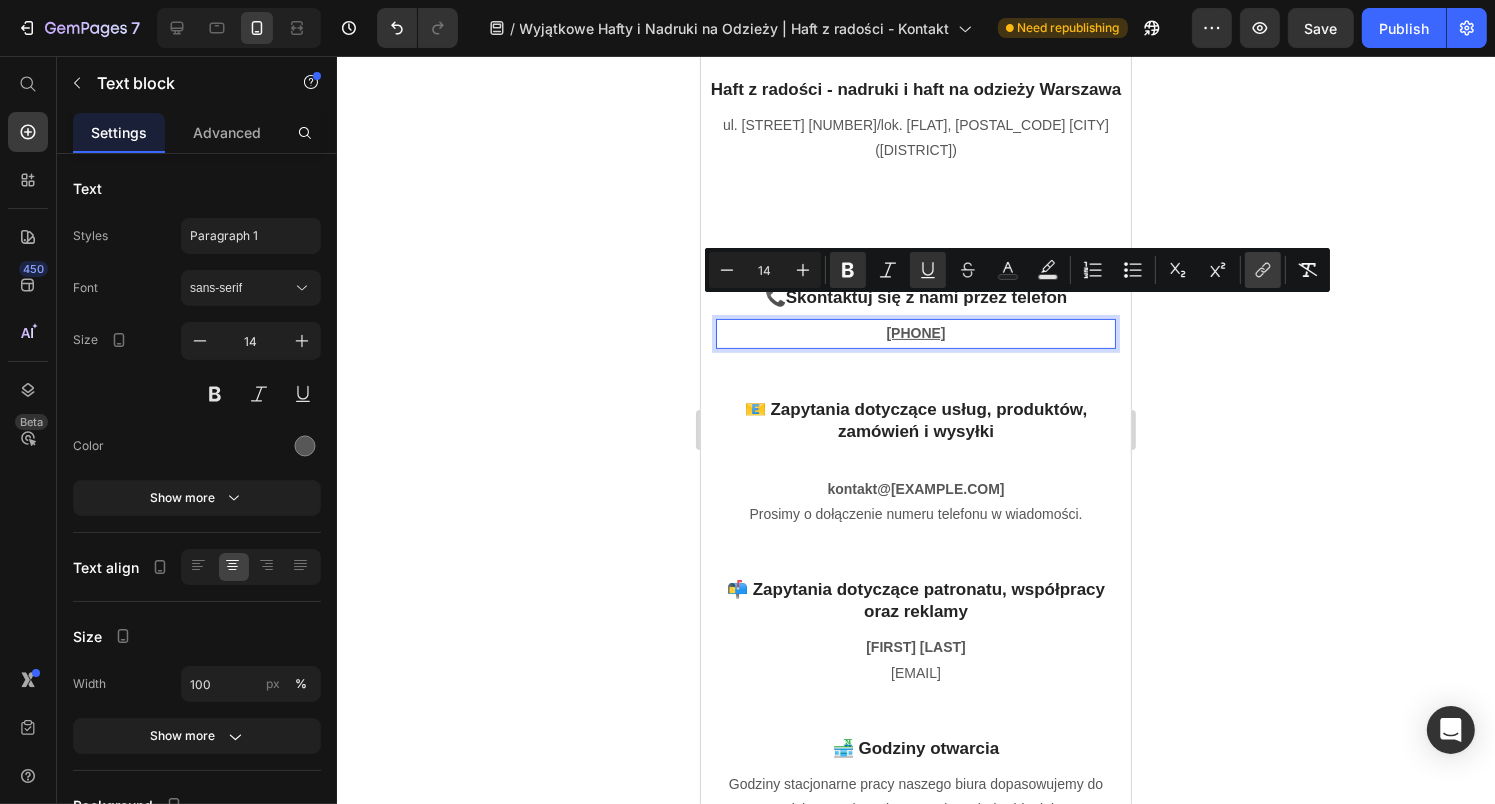 click 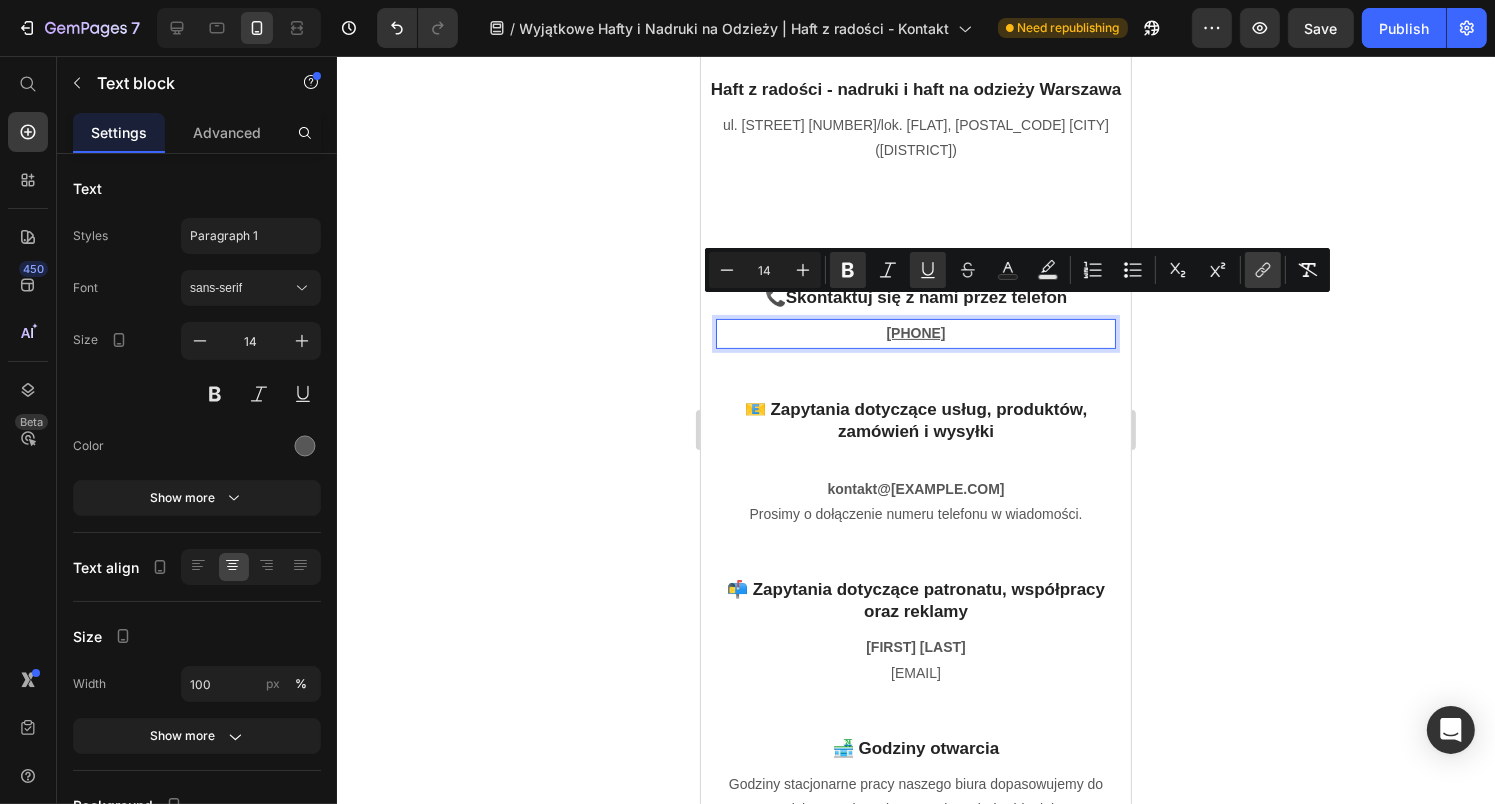 click 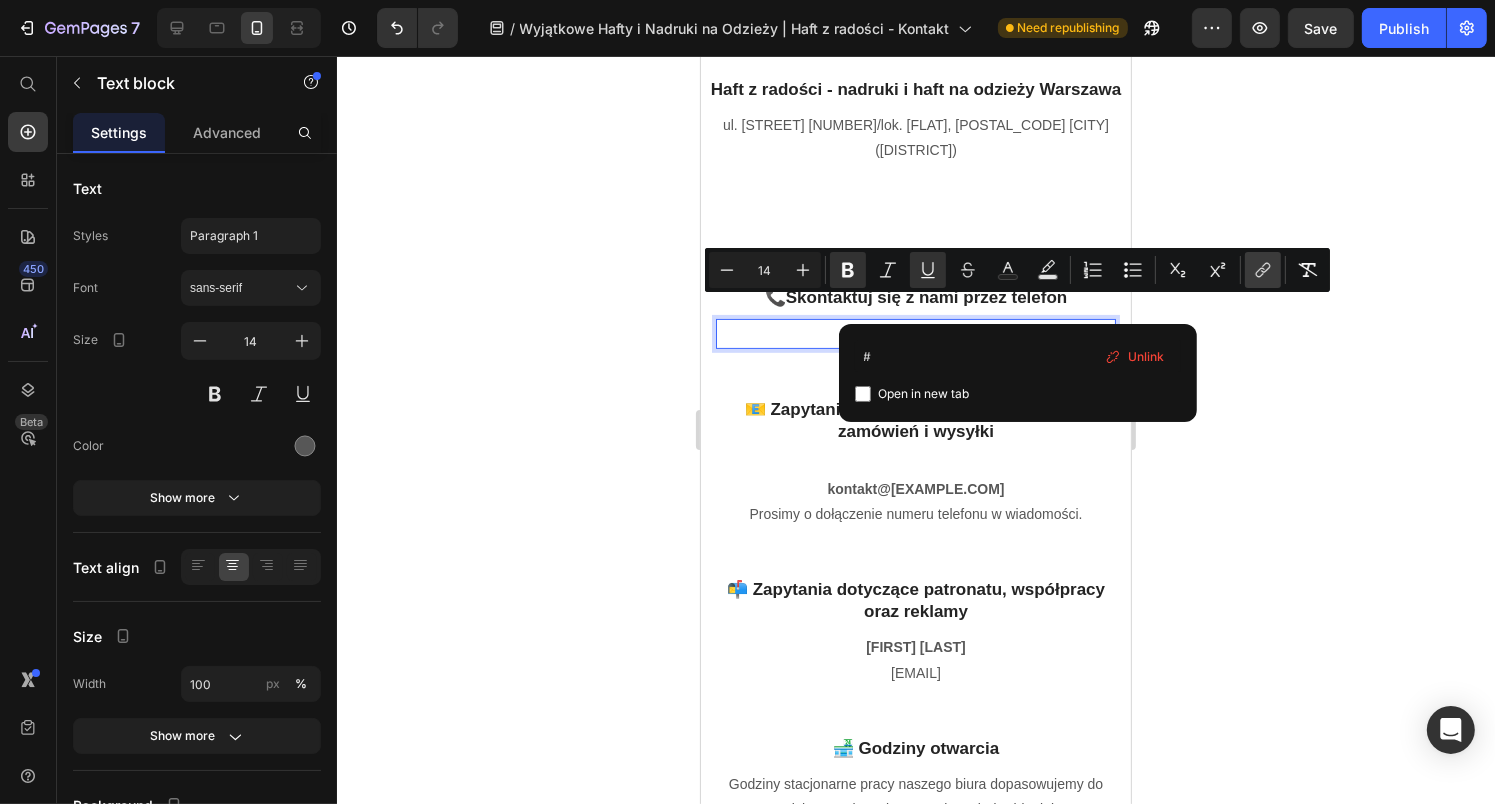 type on "tel:+48881931914" 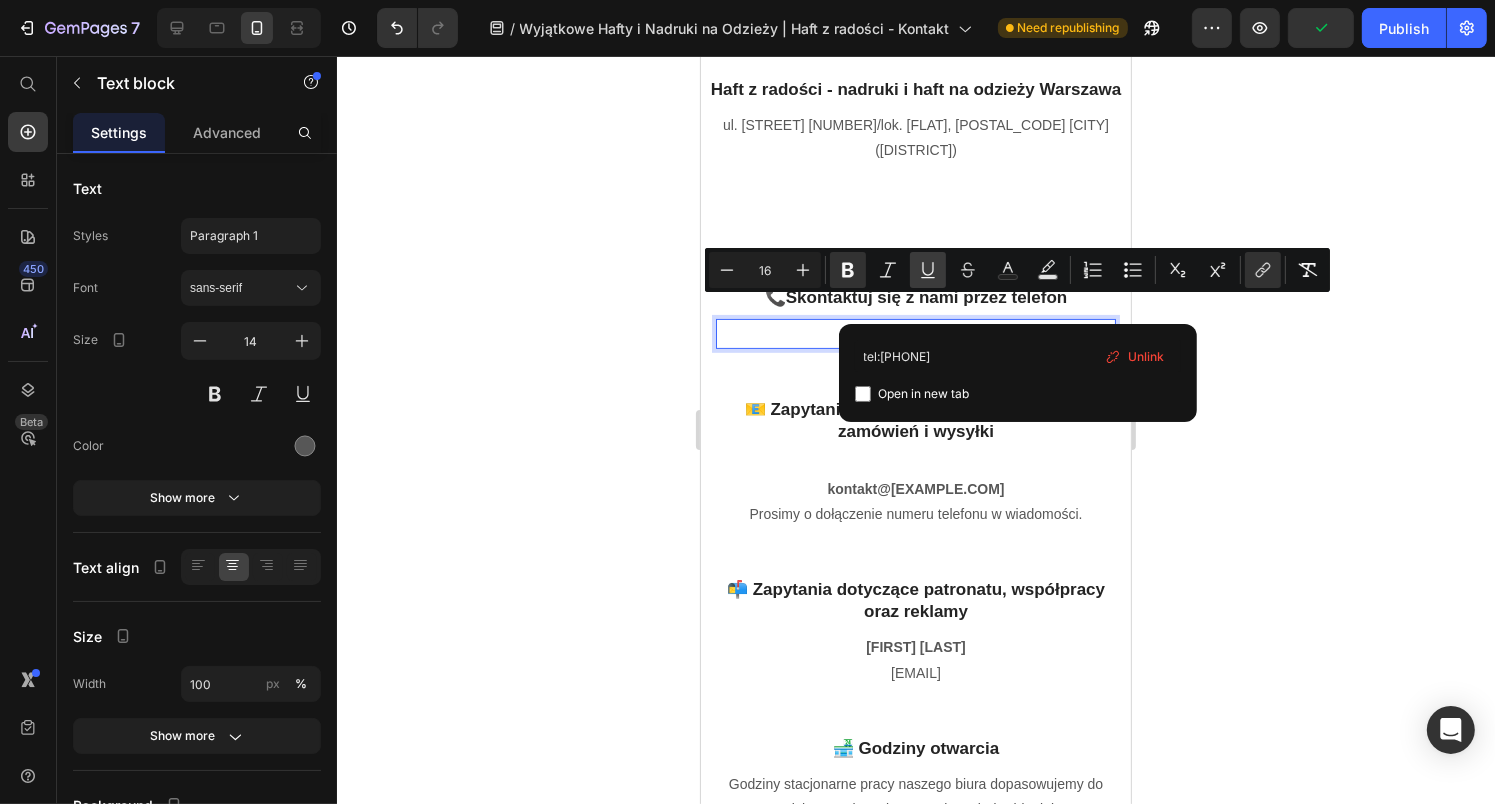 click on "Underline" at bounding box center [928, 270] 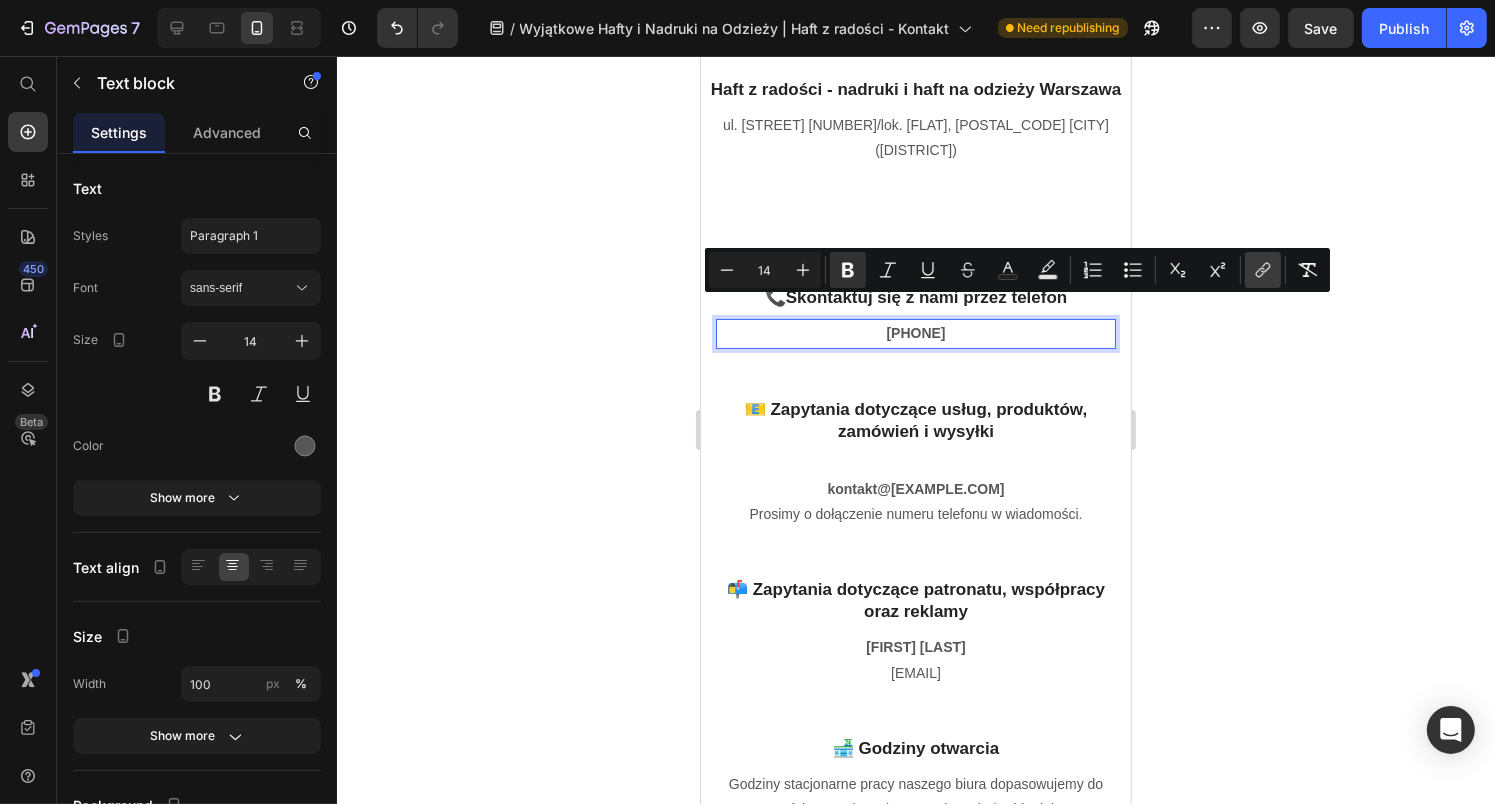 click 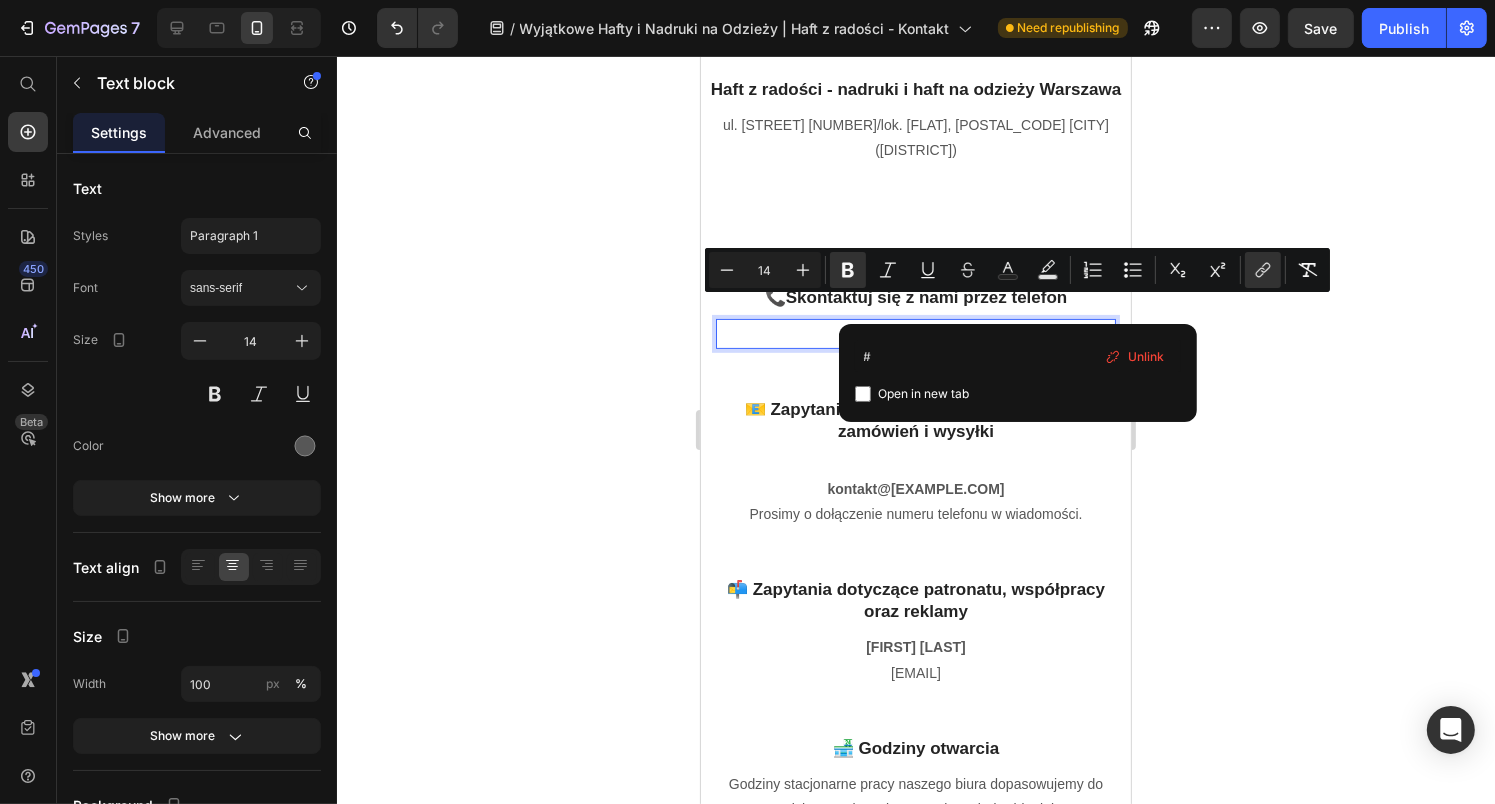 type on "tel:+48881931914" 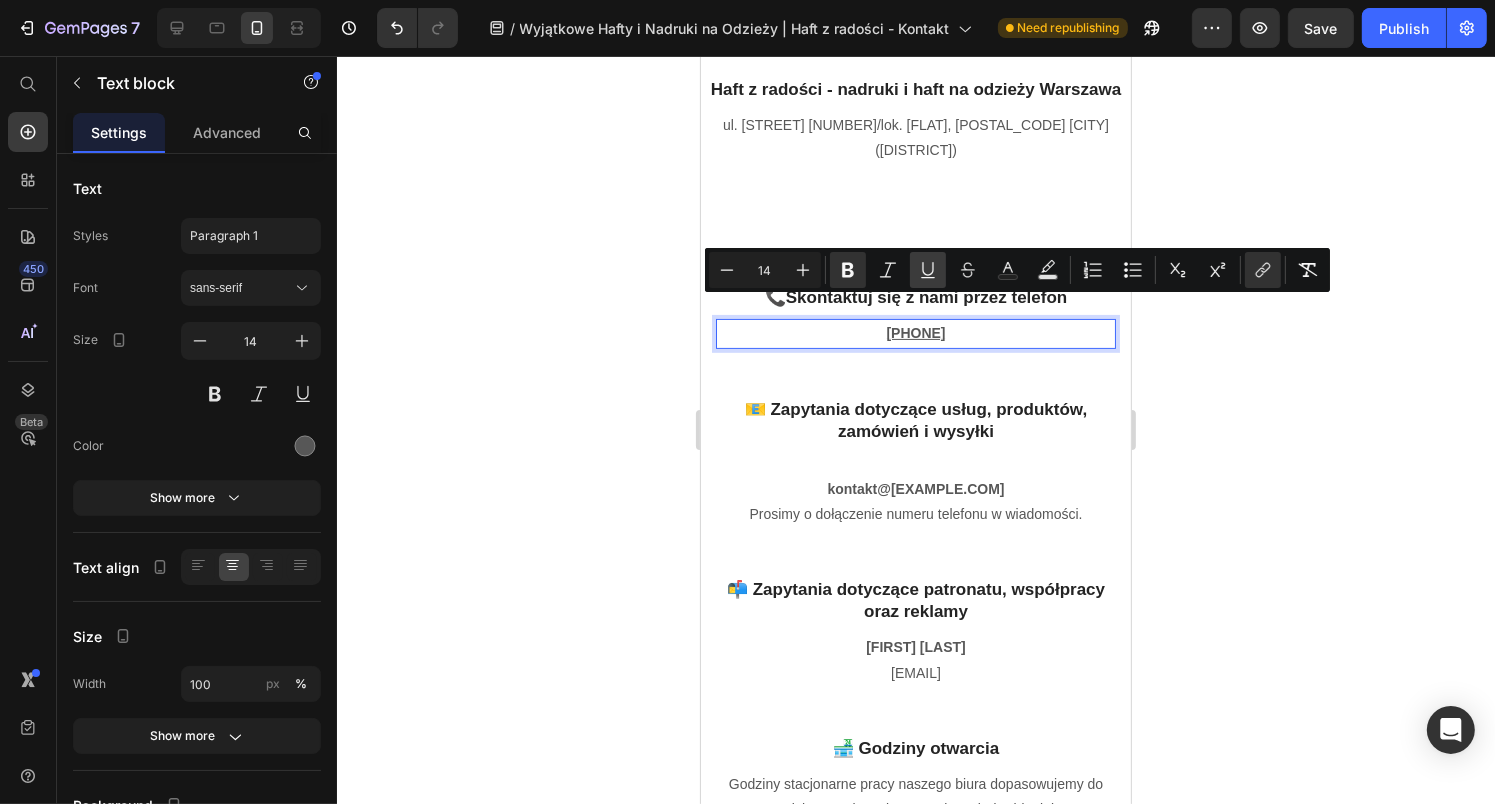 click 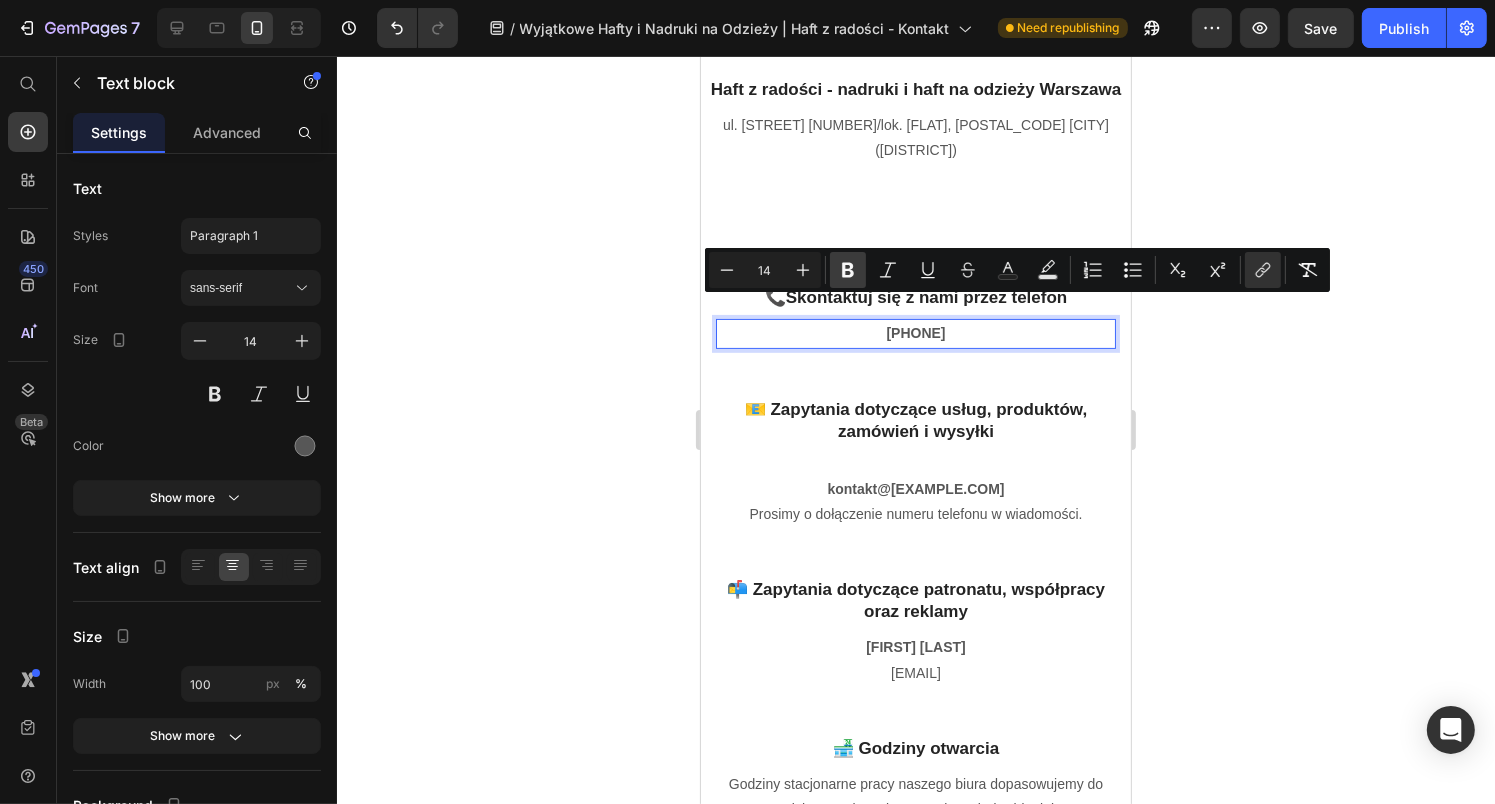 click on "Bold" at bounding box center [848, 270] 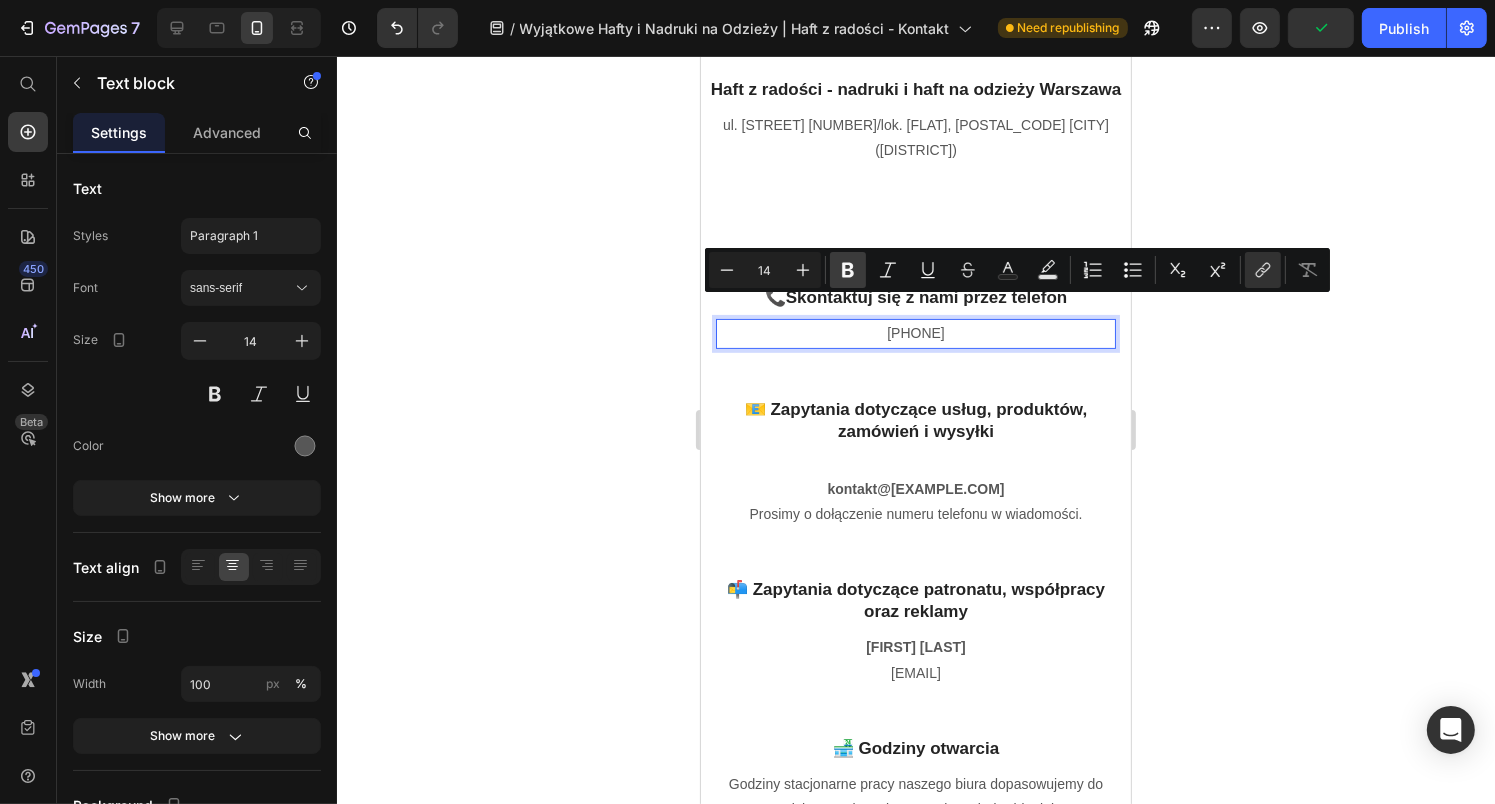 click 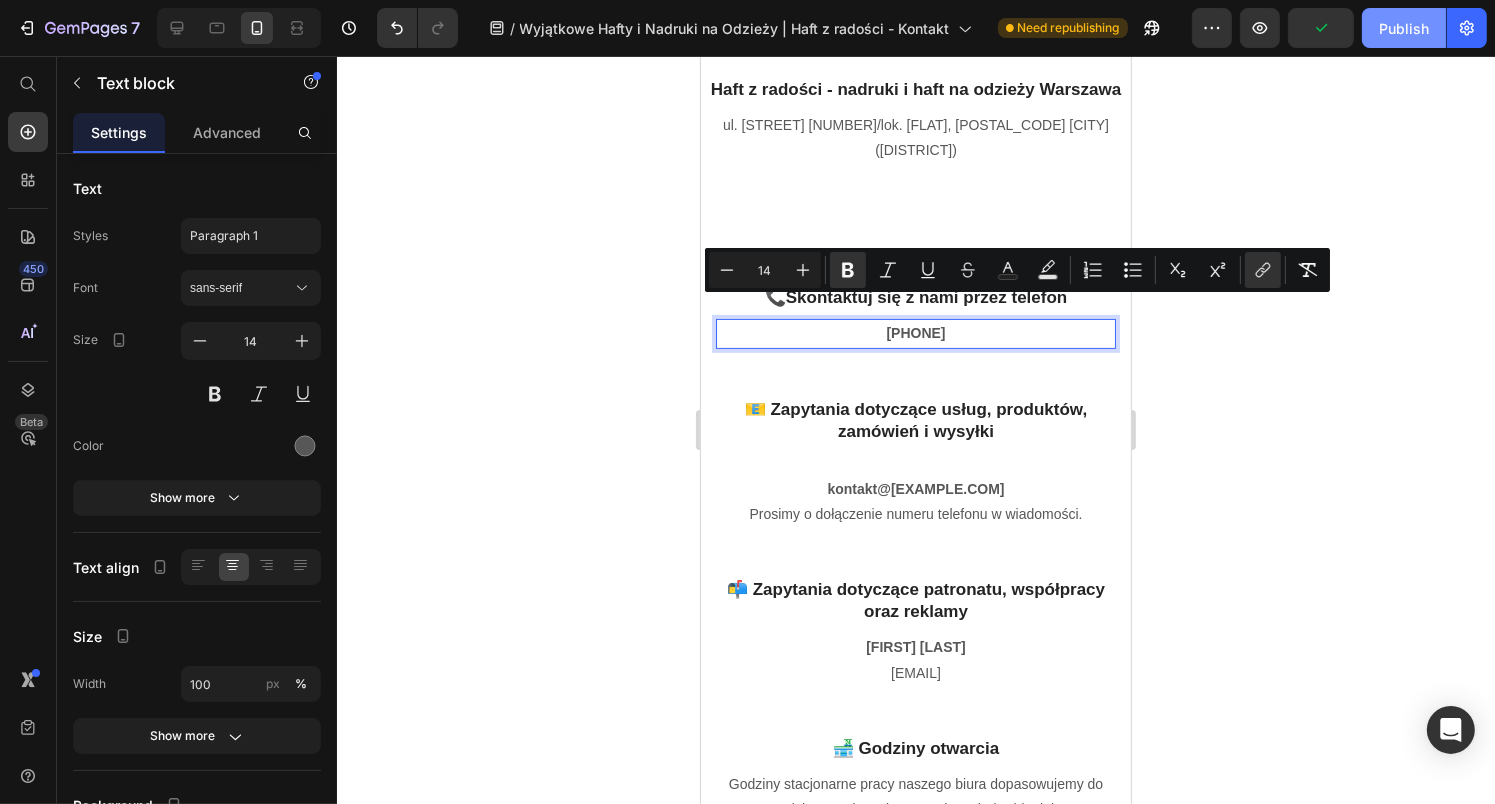 click on "Publish" 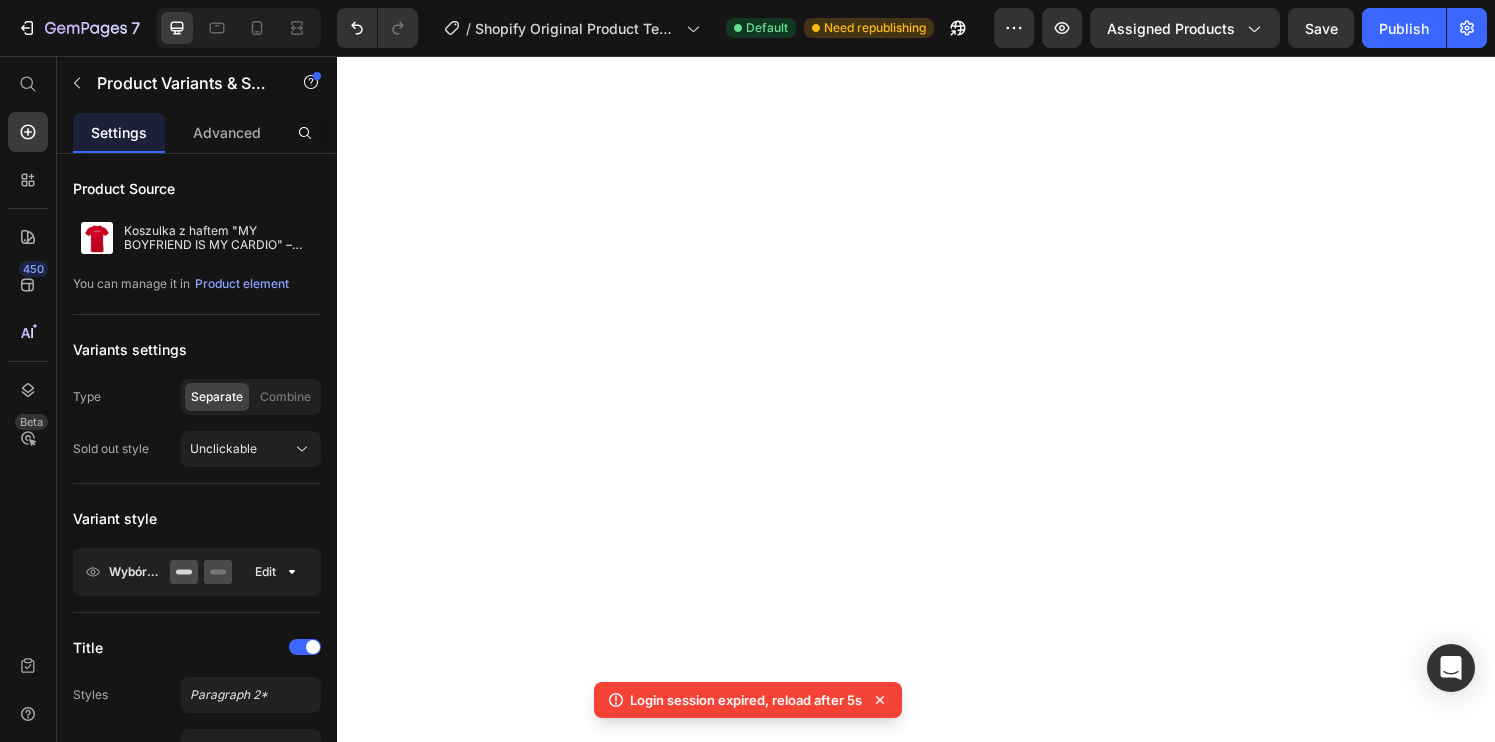 scroll, scrollTop: 0, scrollLeft: 0, axis: both 